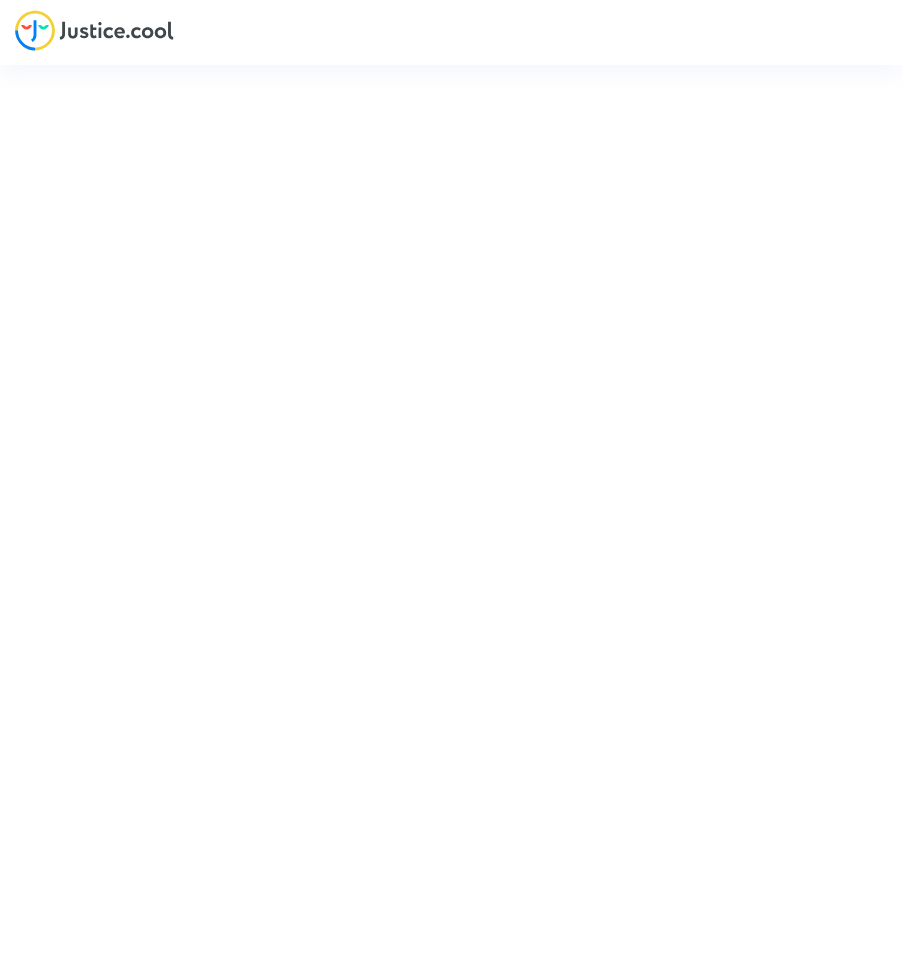 scroll, scrollTop: 0, scrollLeft: 0, axis: both 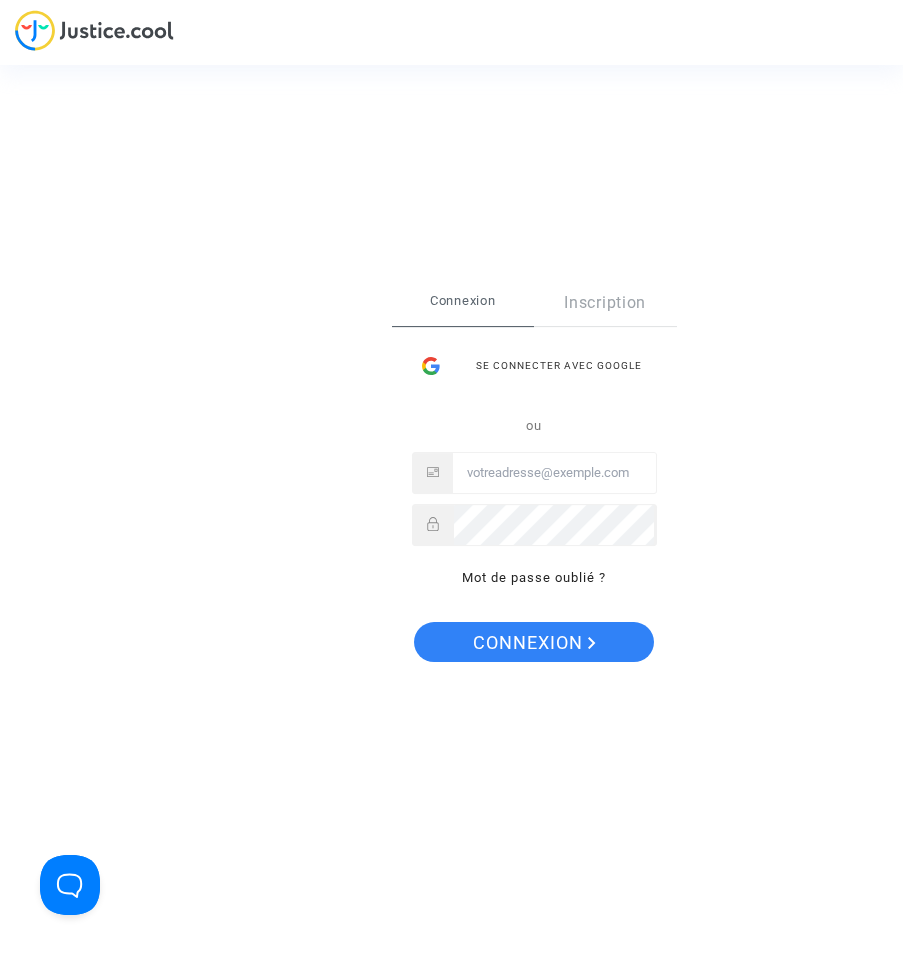 type on "contact@[EXAMPLE.COM]" 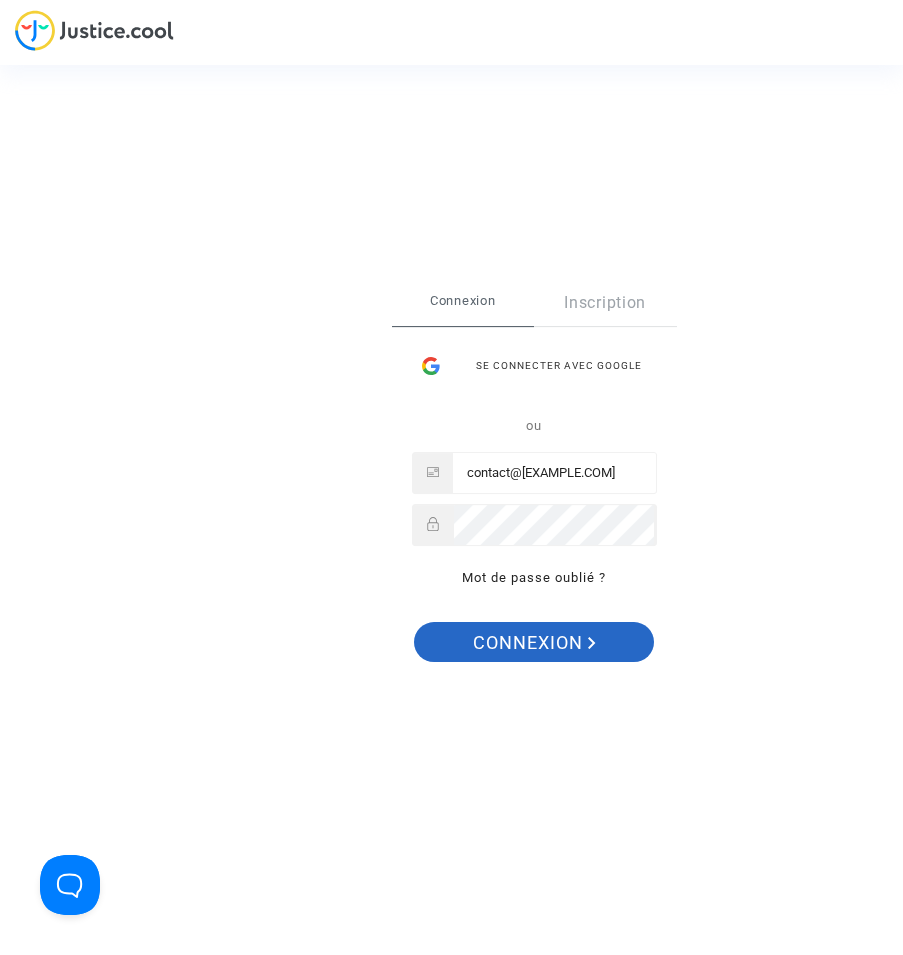click on "Connexion" at bounding box center (534, 643) 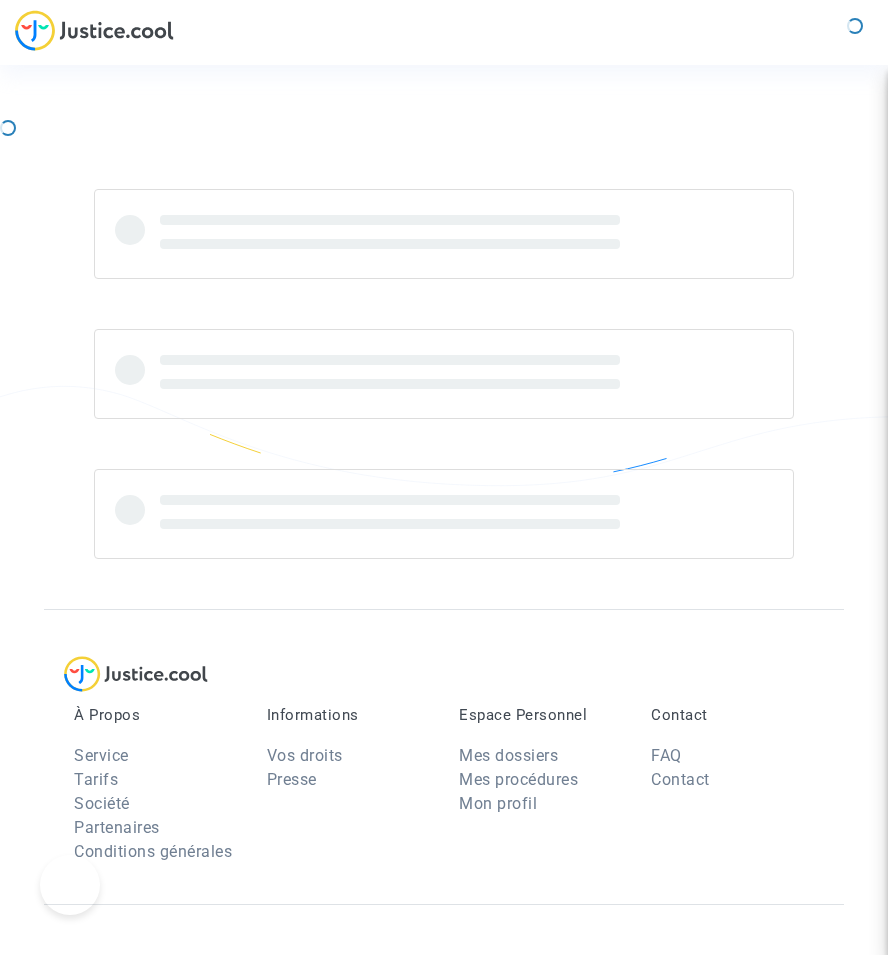 scroll, scrollTop: 0, scrollLeft: 0, axis: both 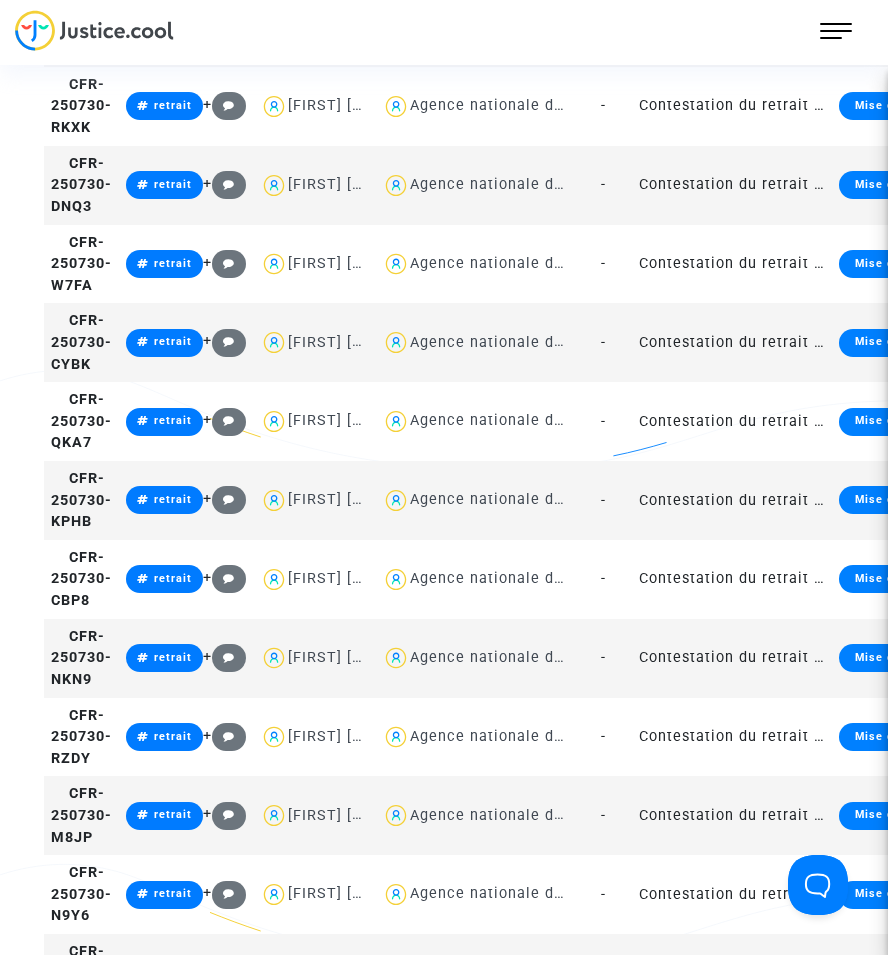 click on "Contestation du retrait de MaPrimeRénov par l'ANAH (mandataire)" 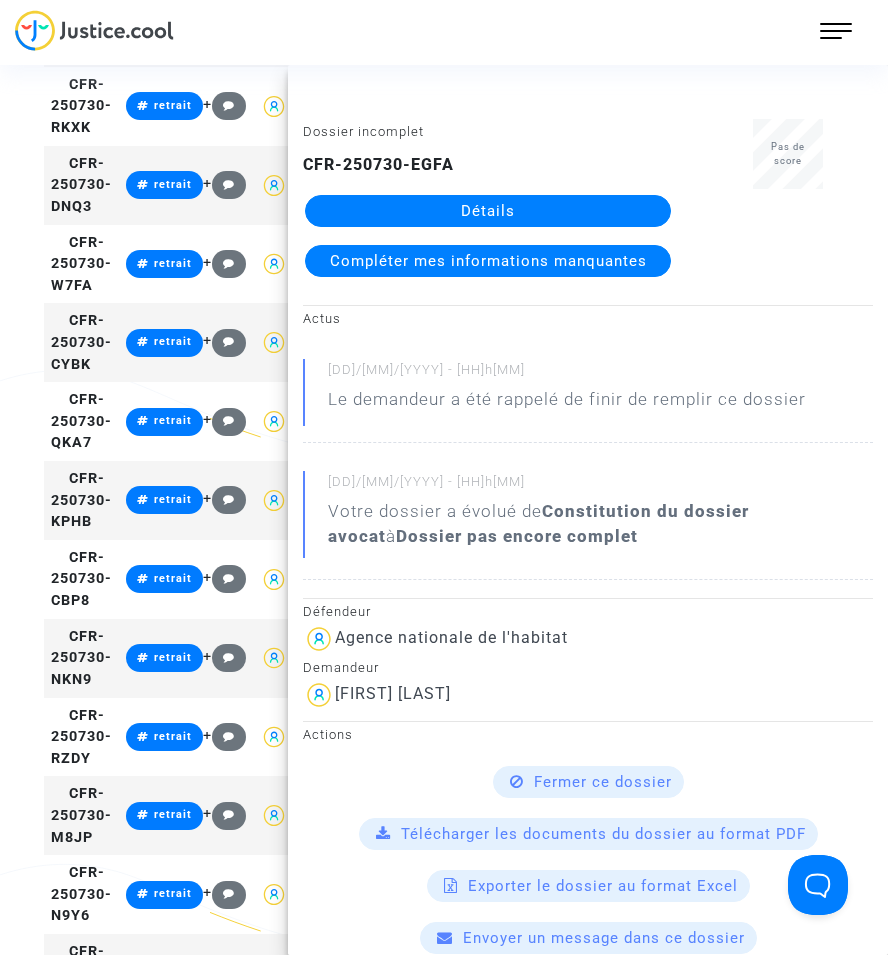 drag, startPoint x: 739, startPoint y: 413, endPoint x: 583, endPoint y: 209, distance: 256.81122 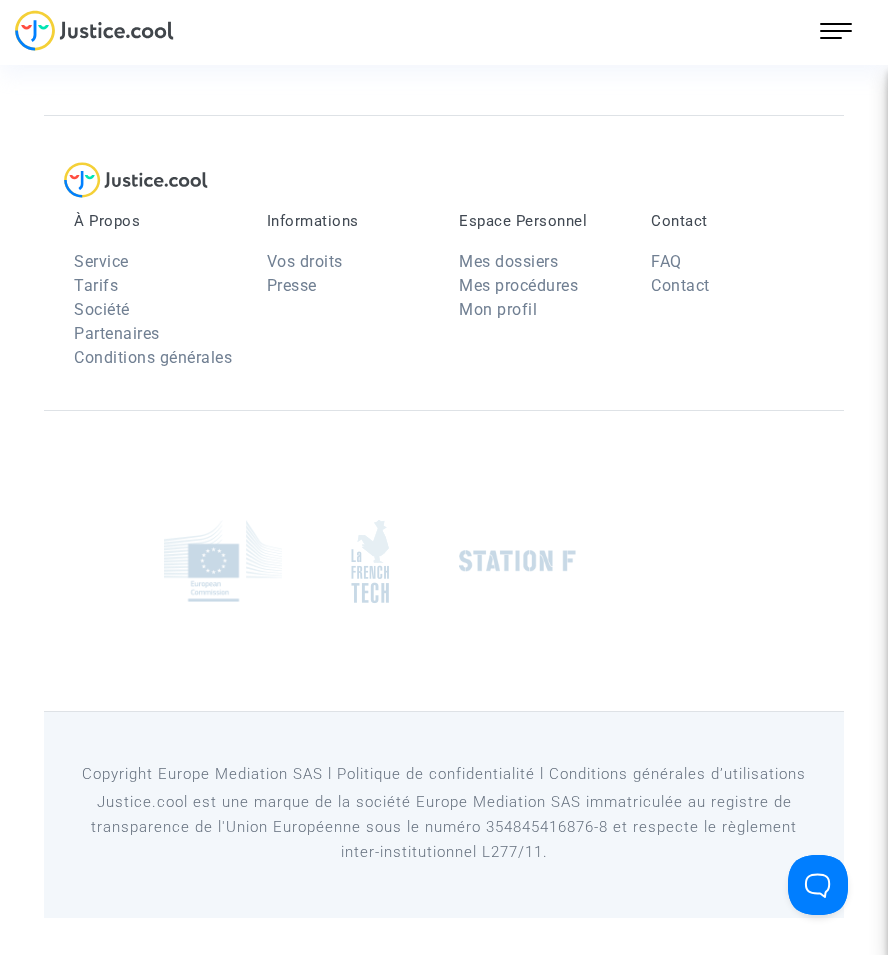 scroll, scrollTop: 0, scrollLeft: 0, axis: both 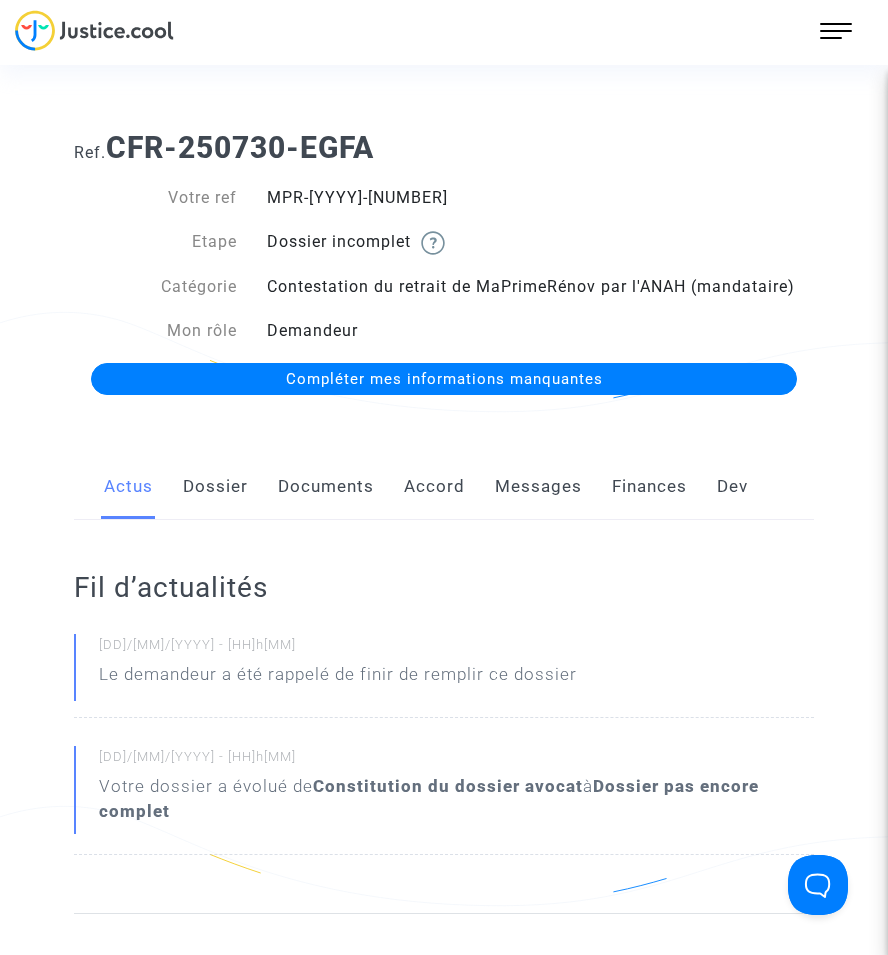 click on "Documents" 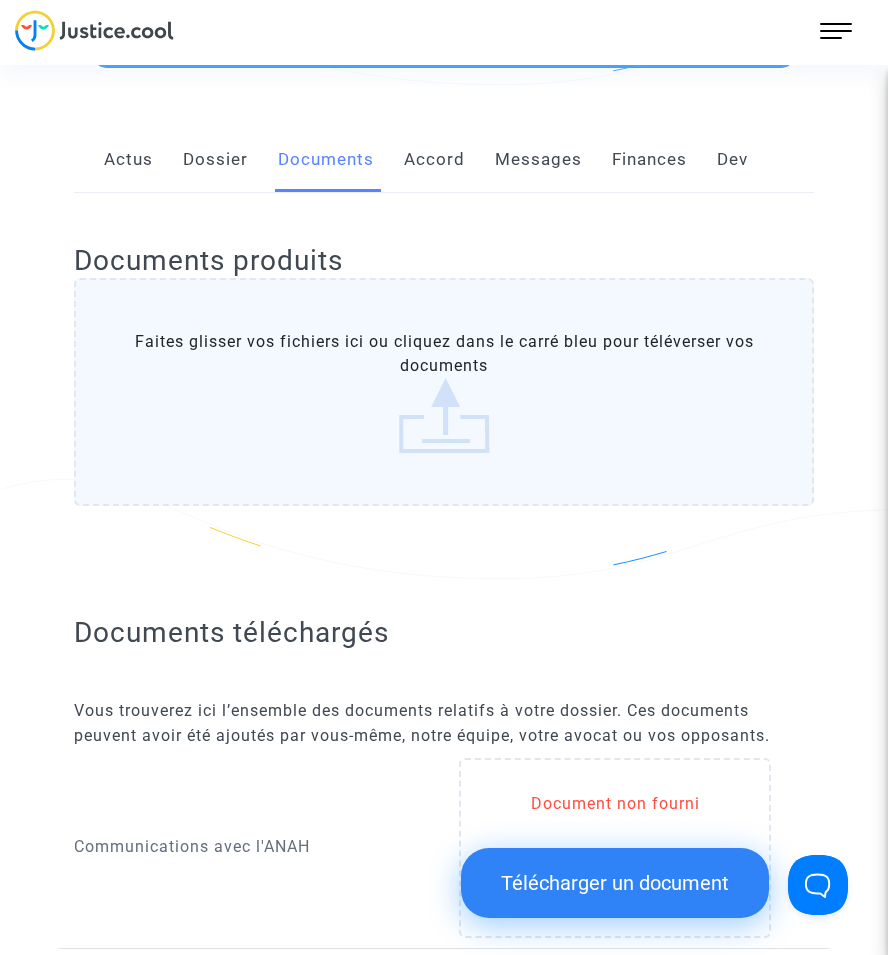 scroll, scrollTop: 100, scrollLeft: 0, axis: vertical 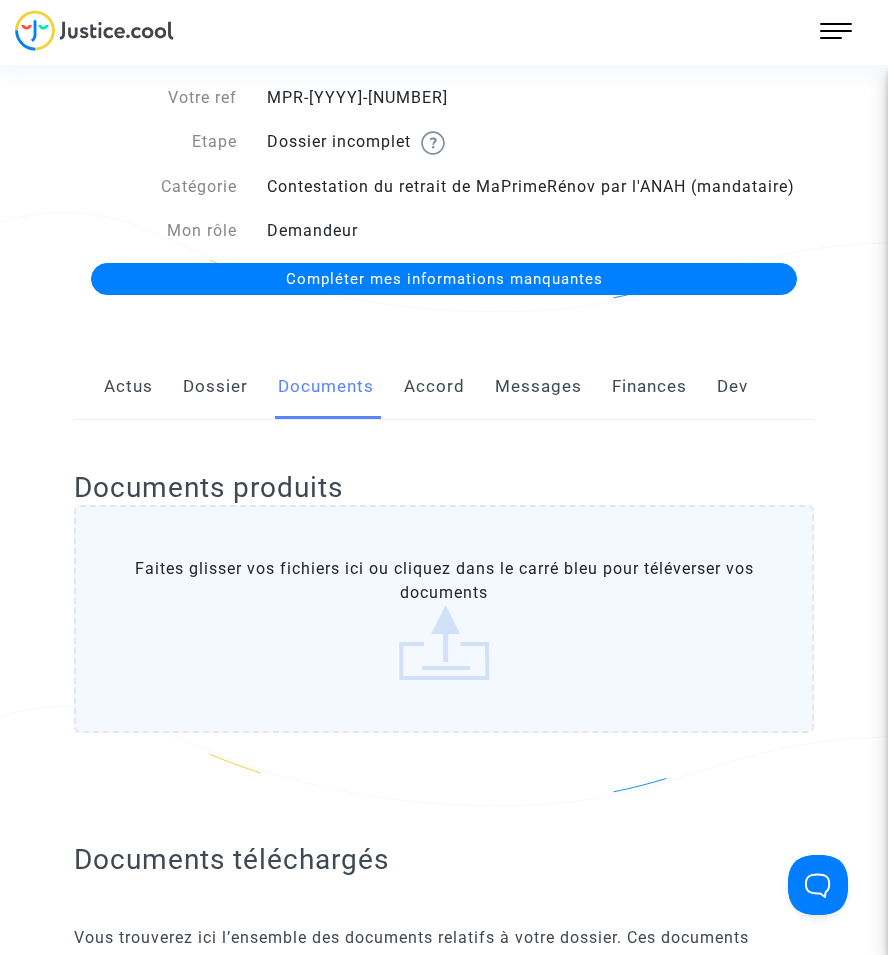 click on "Dossier" 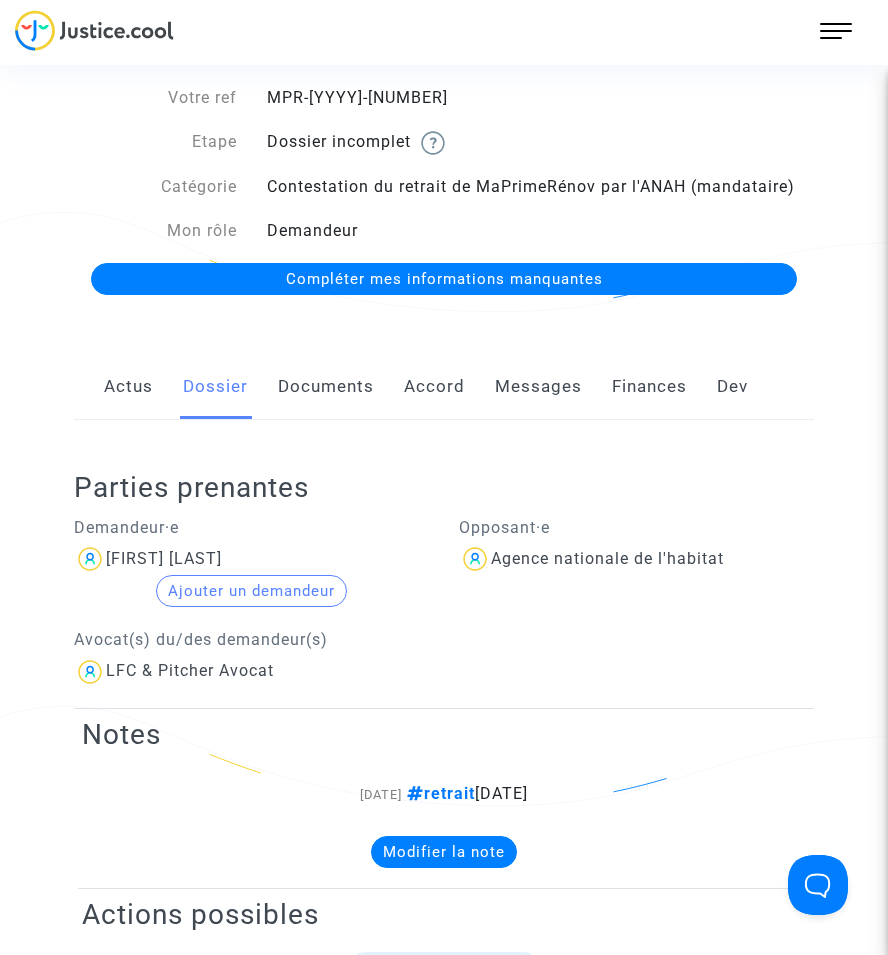drag, startPoint x: 328, startPoint y: 394, endPoint x: 367, endPoint y: 382, distance: 40.804413 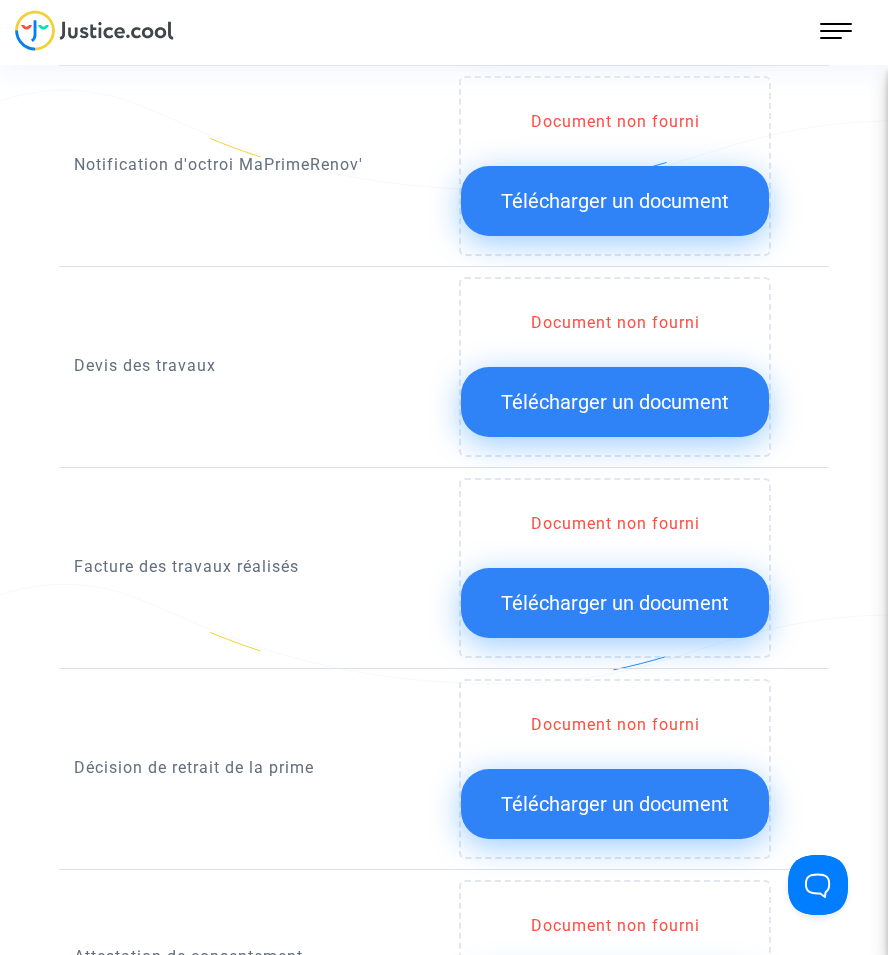 scroll, scrollTop: 1000, scrollLeft: 0, axis: vertical 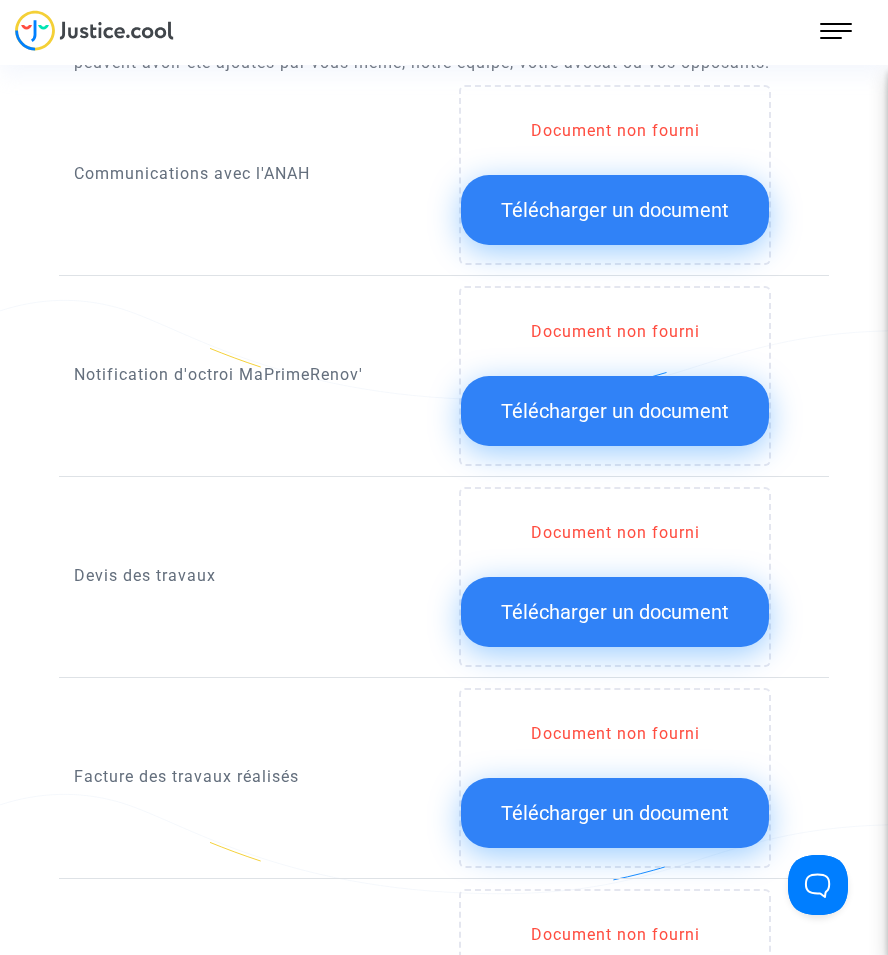 click on "Télécharger un document" 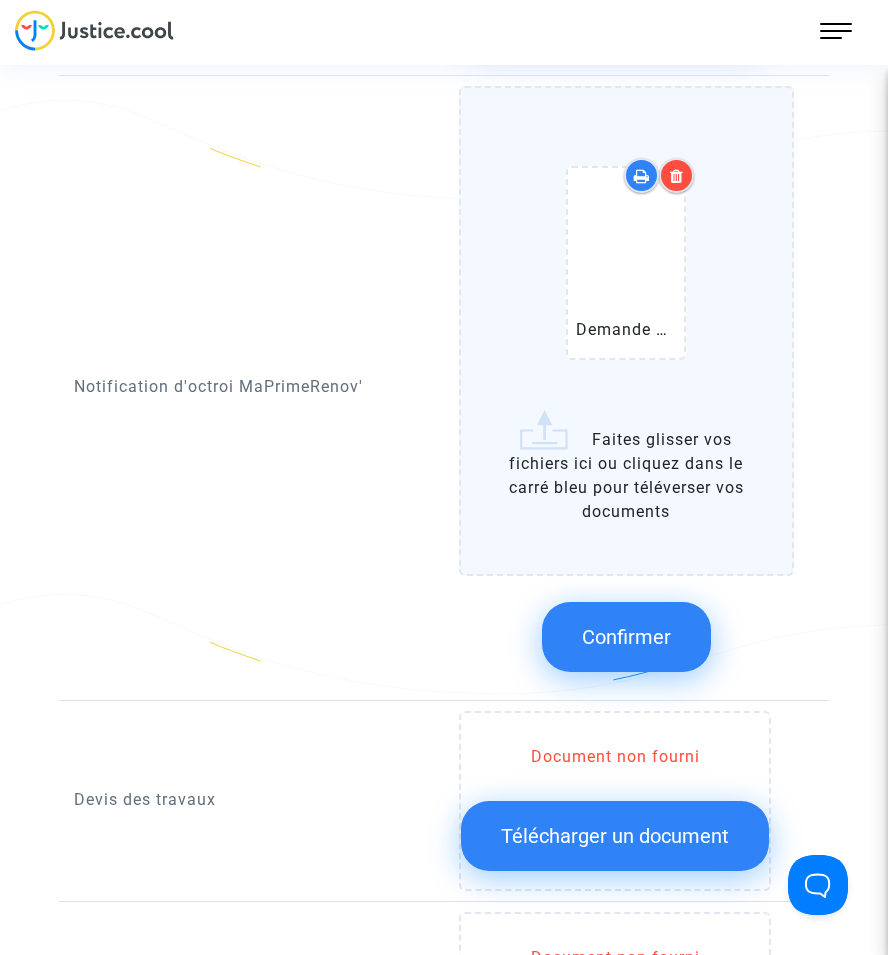 drag, startPoint x: 671, startPoint y: 620, endPoint x: 675, endPoint y: 631, distance: 11.7046995 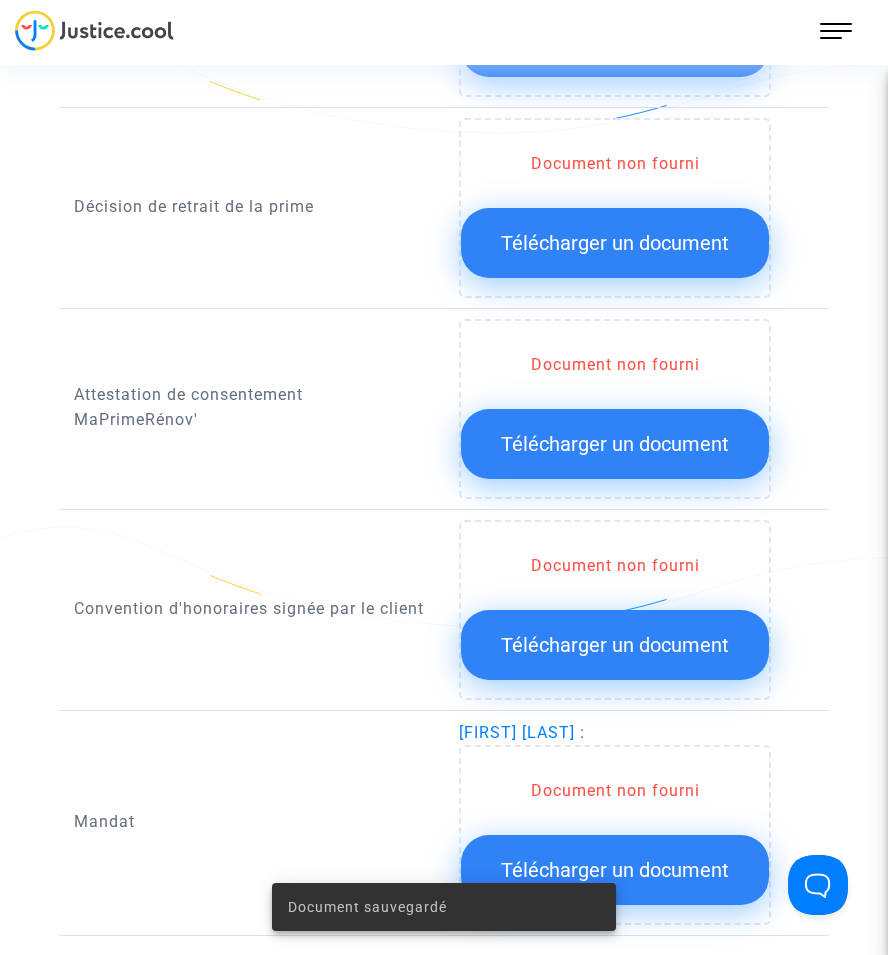 scroll, scrollTop: 1900, scrollLeft: 0, axis: vertical 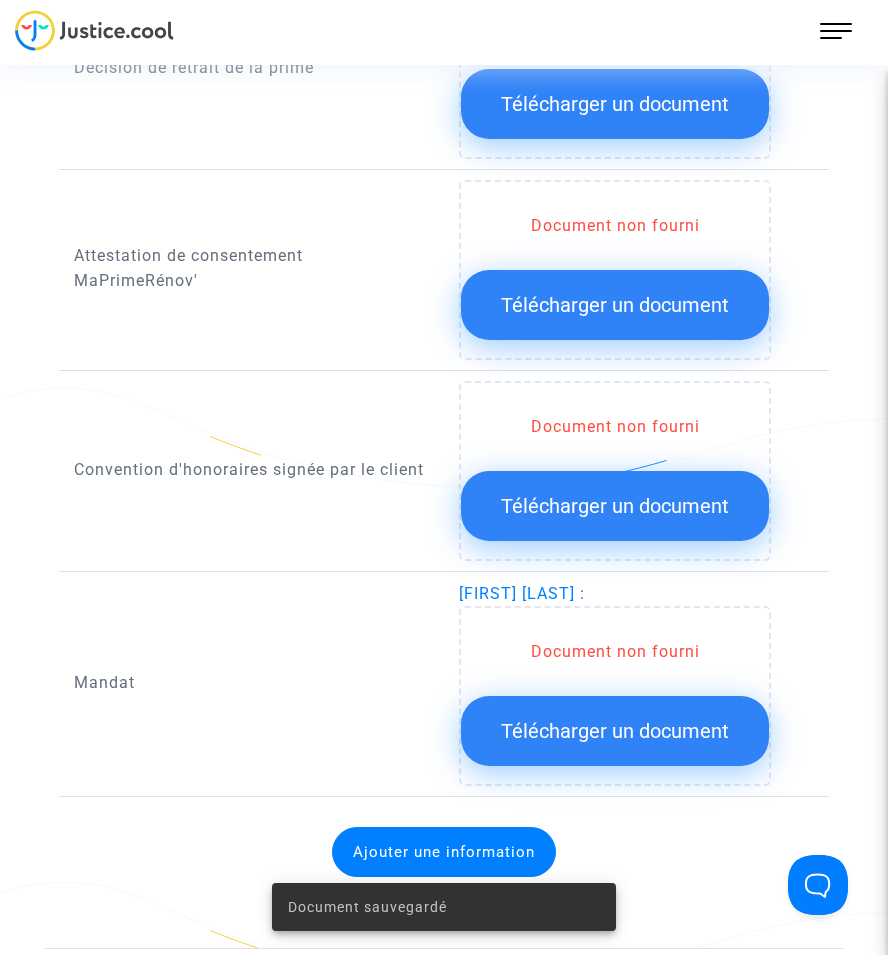 click on "Télécharger un document" 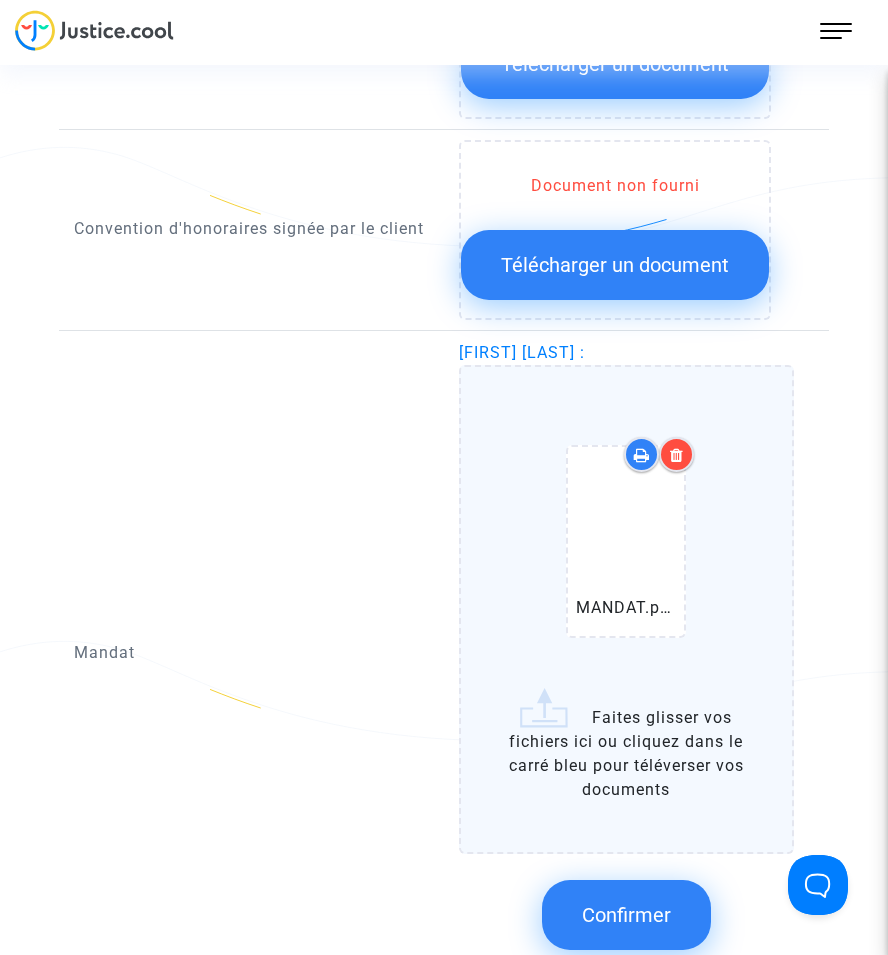 scroll, scrollTop: 2200, scrollLeft: 0, axis: vertical 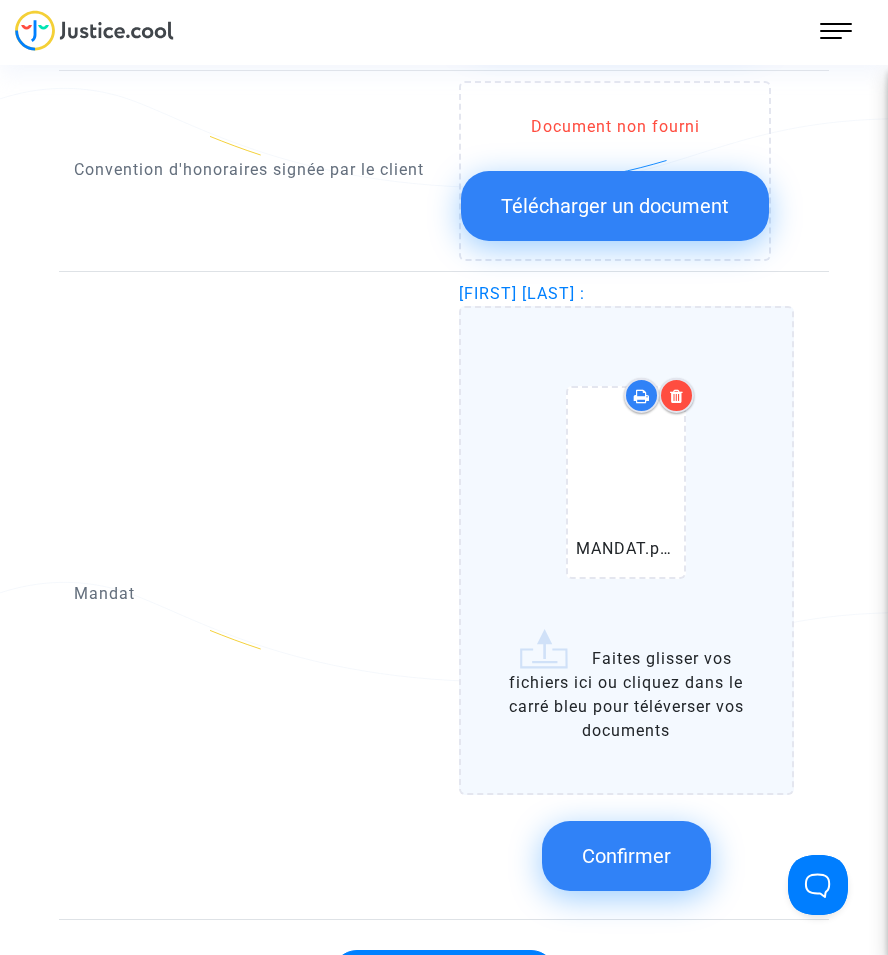 drag, startPoint x: 618, startPoint y: 849, endPoint x: 650, endPoint y: 807, distance: 52.801514 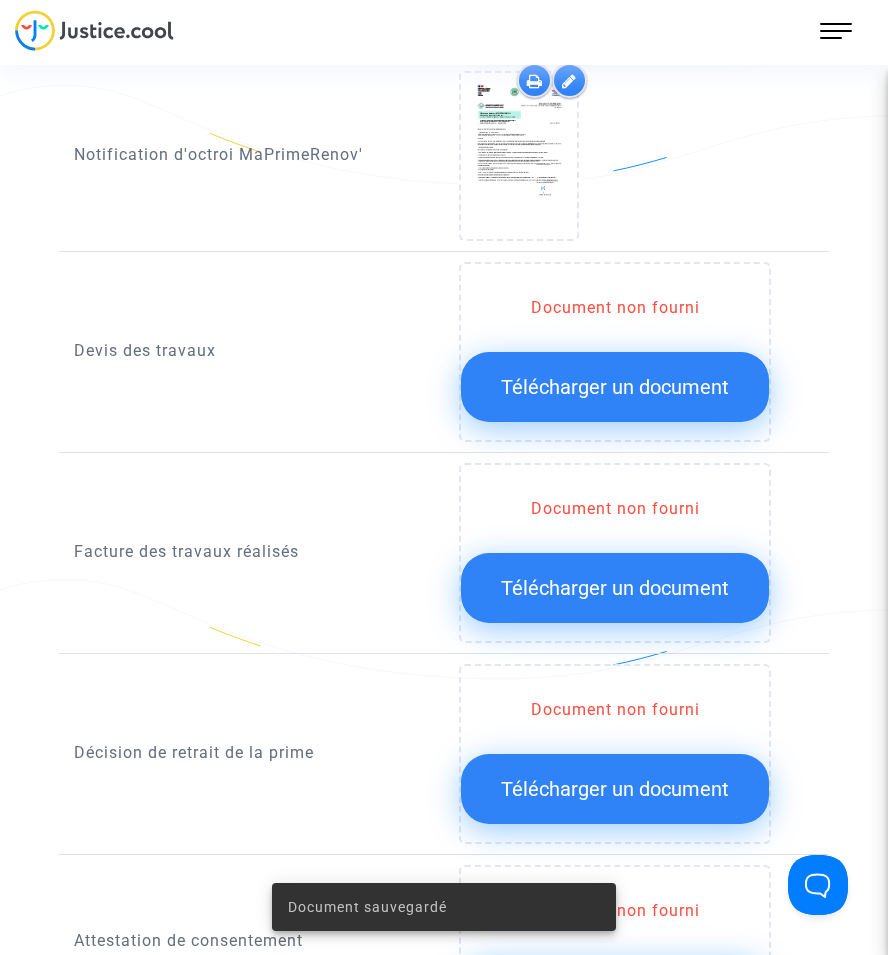 scroll, scrollTop: 1200, scrollLeft: 0, axis: vertical 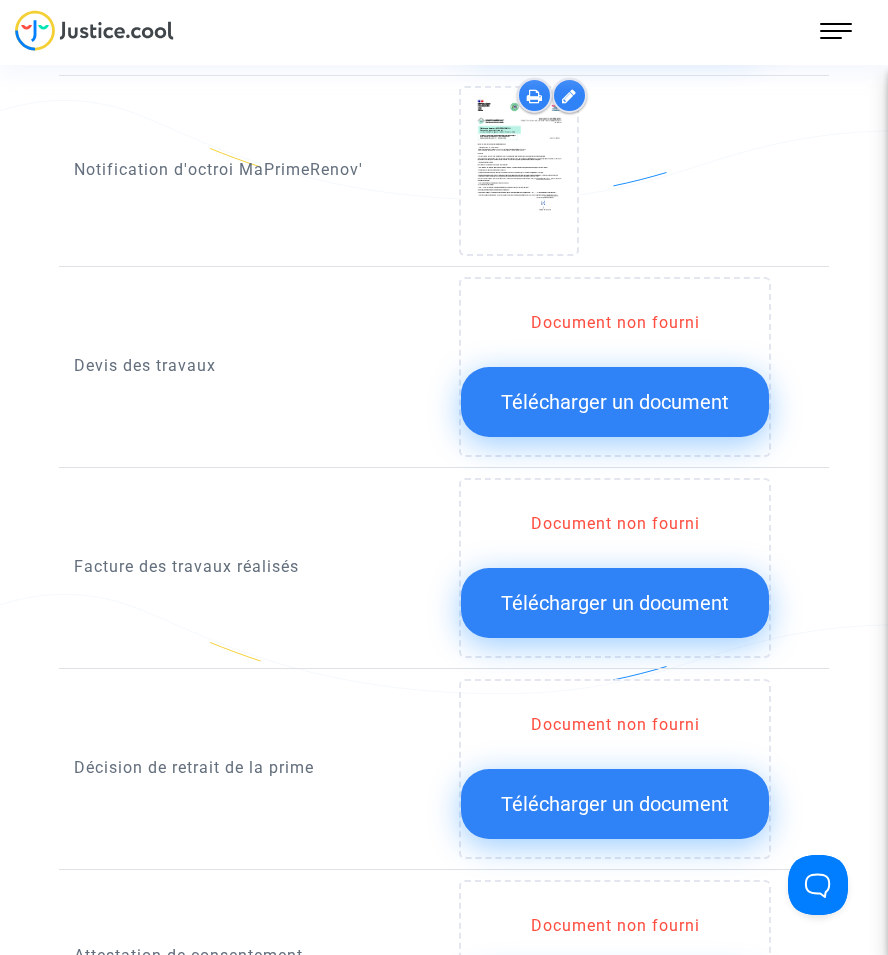 click on "Télécharger un document" 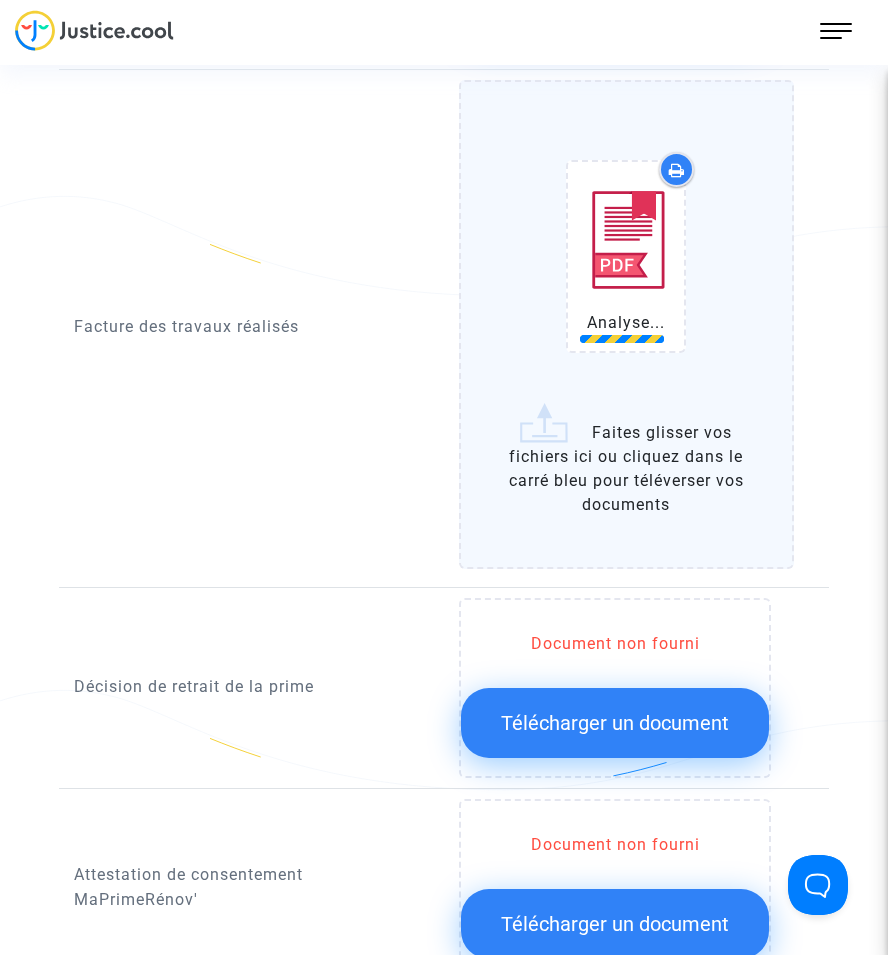 scroll, scrollTop: 1600, scrollLeft: 0, axis: vertical 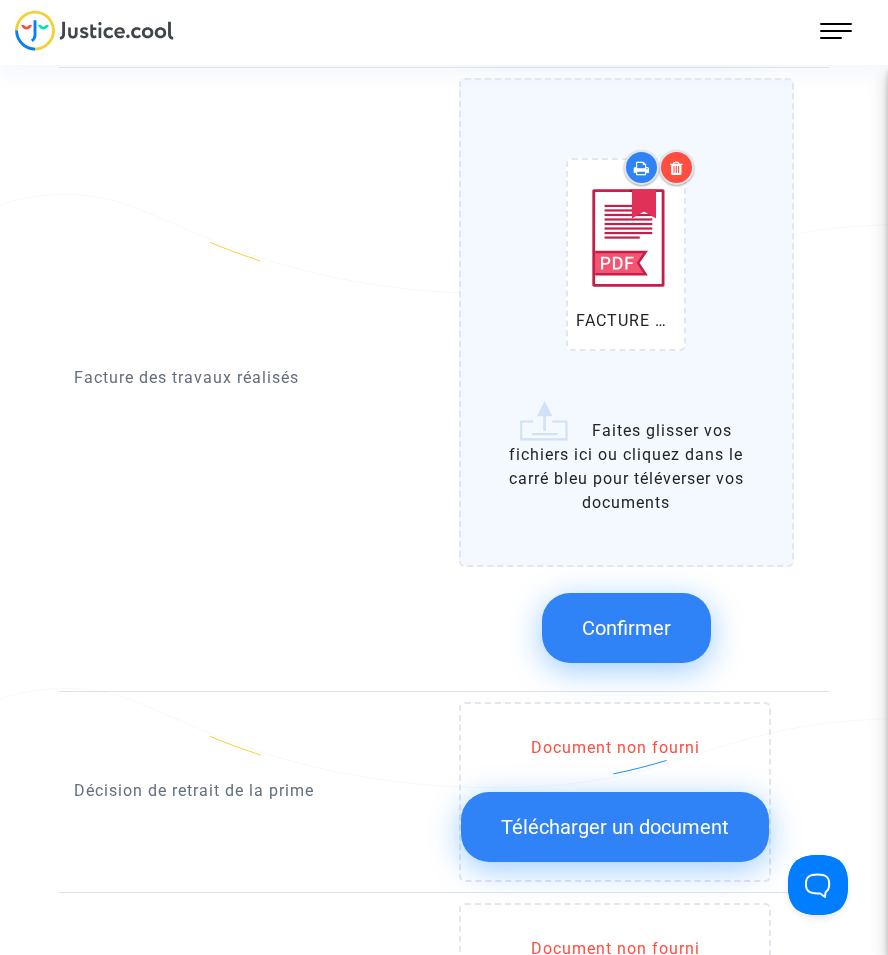 click at bounding box center [677, 168] 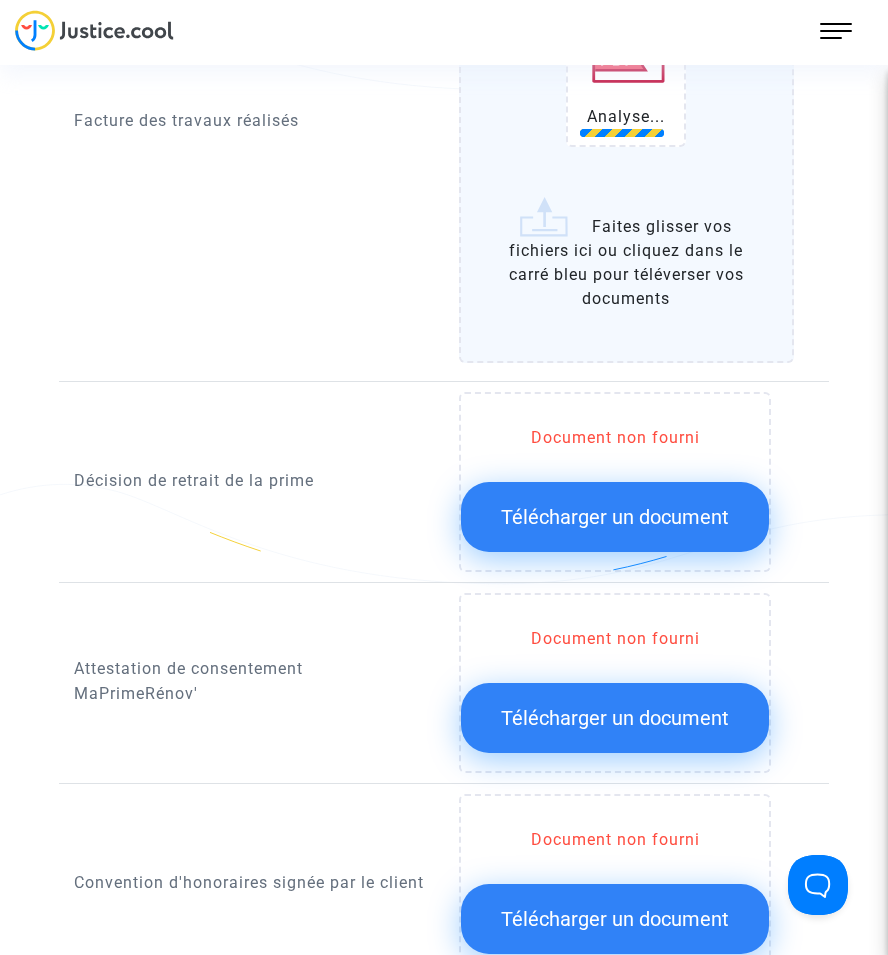 scroll, scrollTop: 1500, scrollLeft: 0, axis: vertical 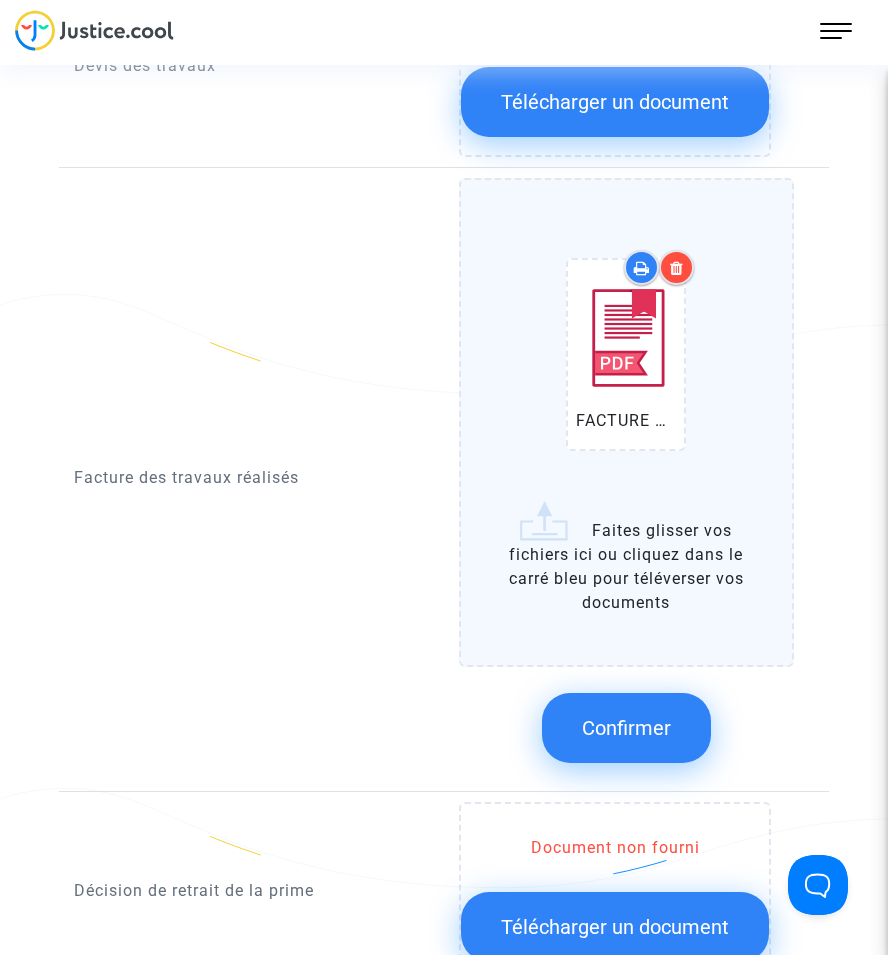 drag, startPoint x: 645, startPoint y: 722, endPoint x: 729, endPoint y: 681, distance: 93.471924 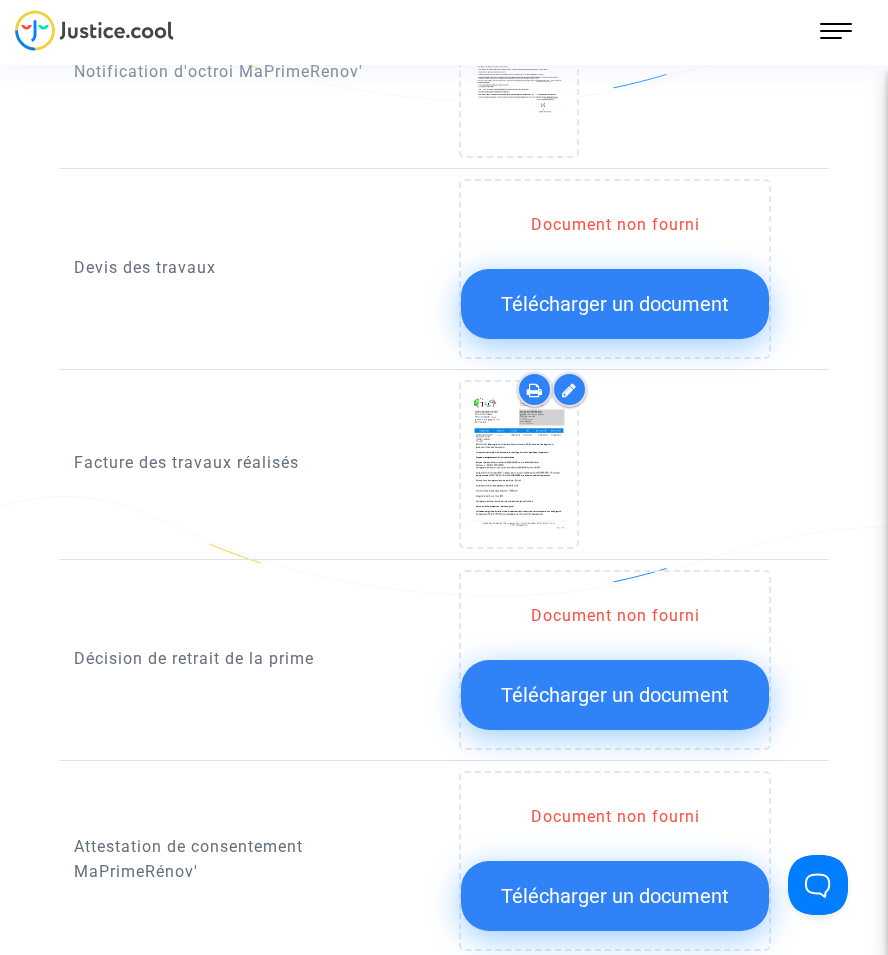 scroll, scrollTop: 1300, scrollLeft: 0, axis: vertical 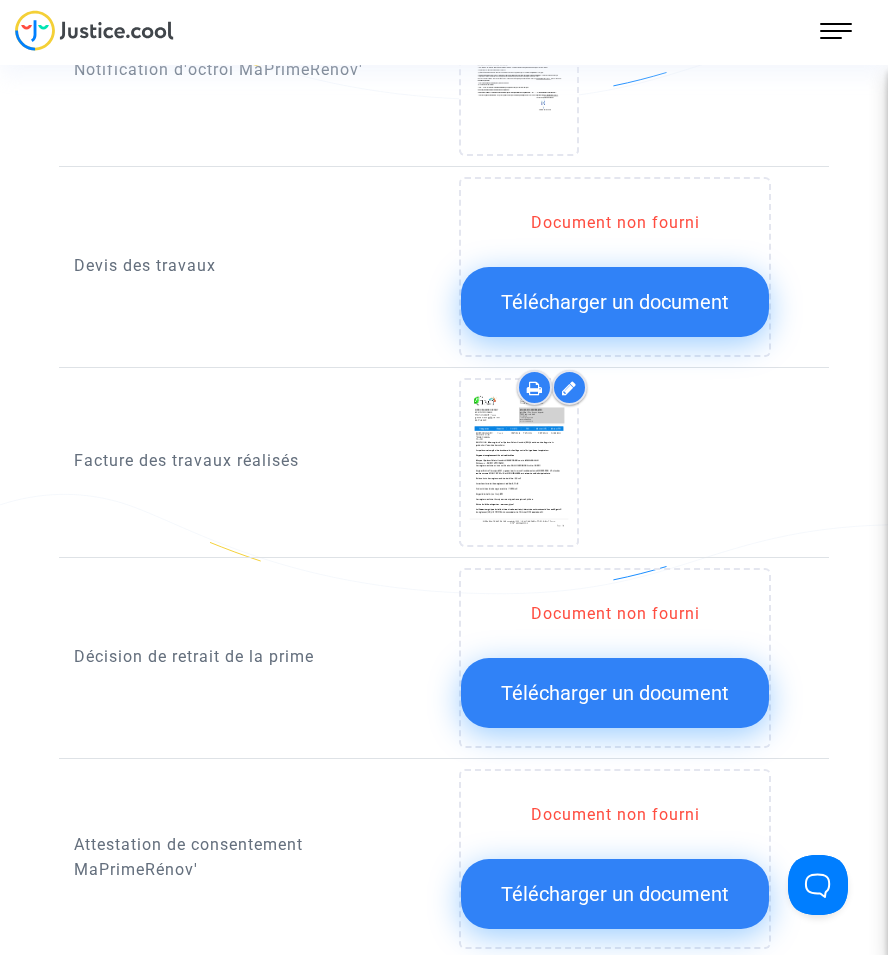 drag, startPoint x: 608, startPoint y: 710, endPoint x: 868, endPoint y: 701, distance: 260.15573 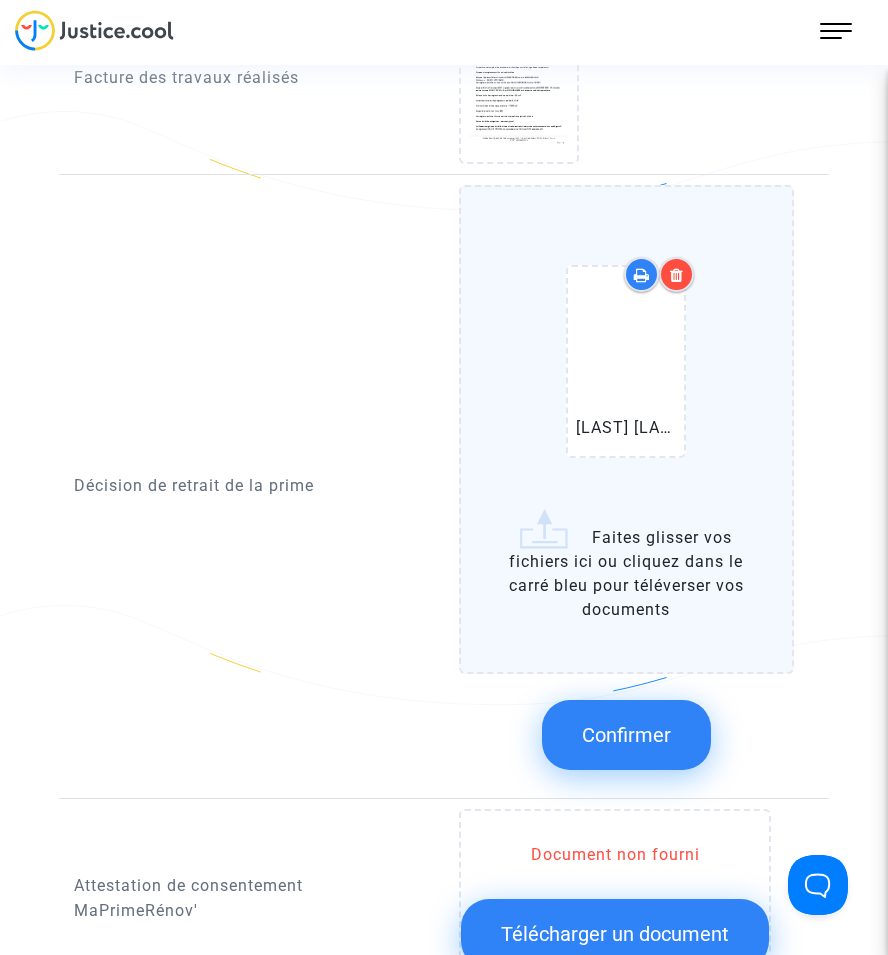 scroll, scrollTop: 1700, scrollLeft: 0, axis: vertical 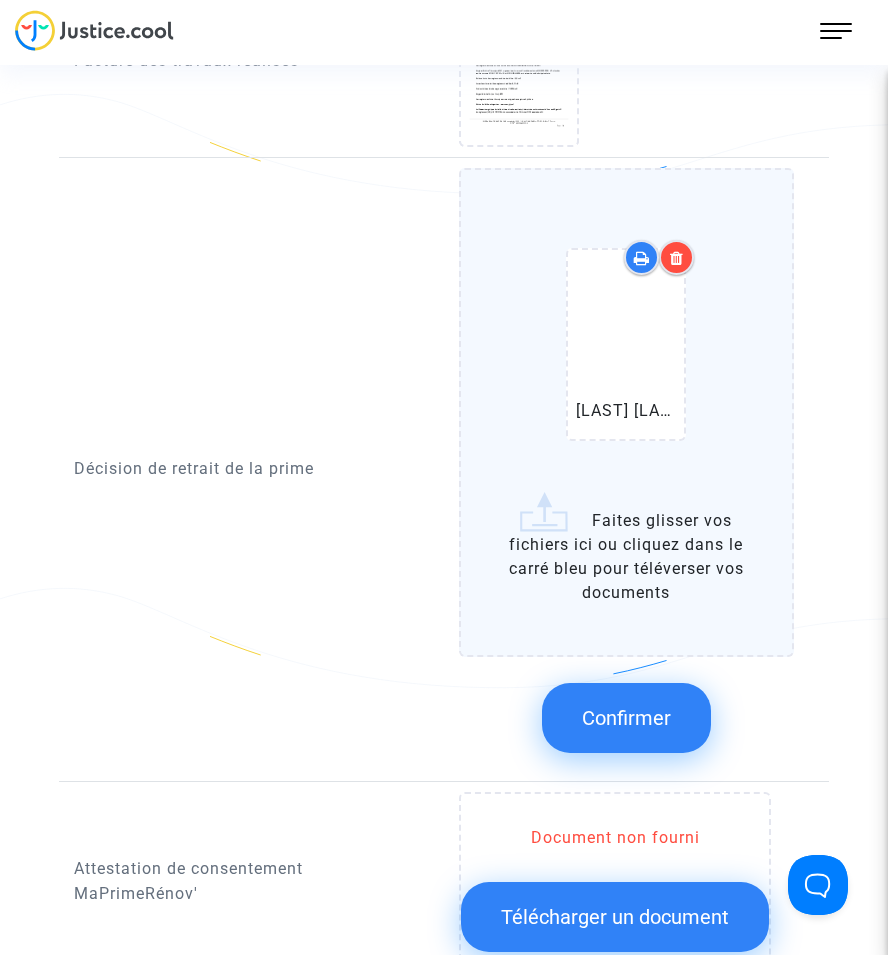click on "Confirmer" 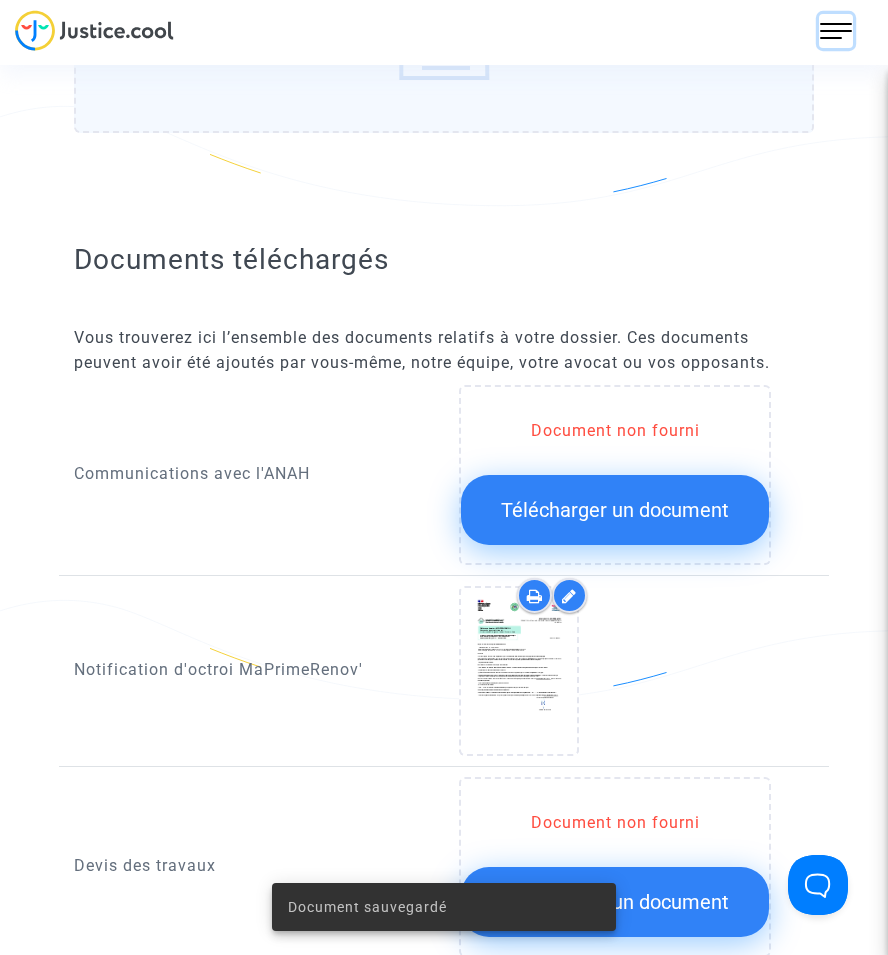 click at bounding box center (836, 31) 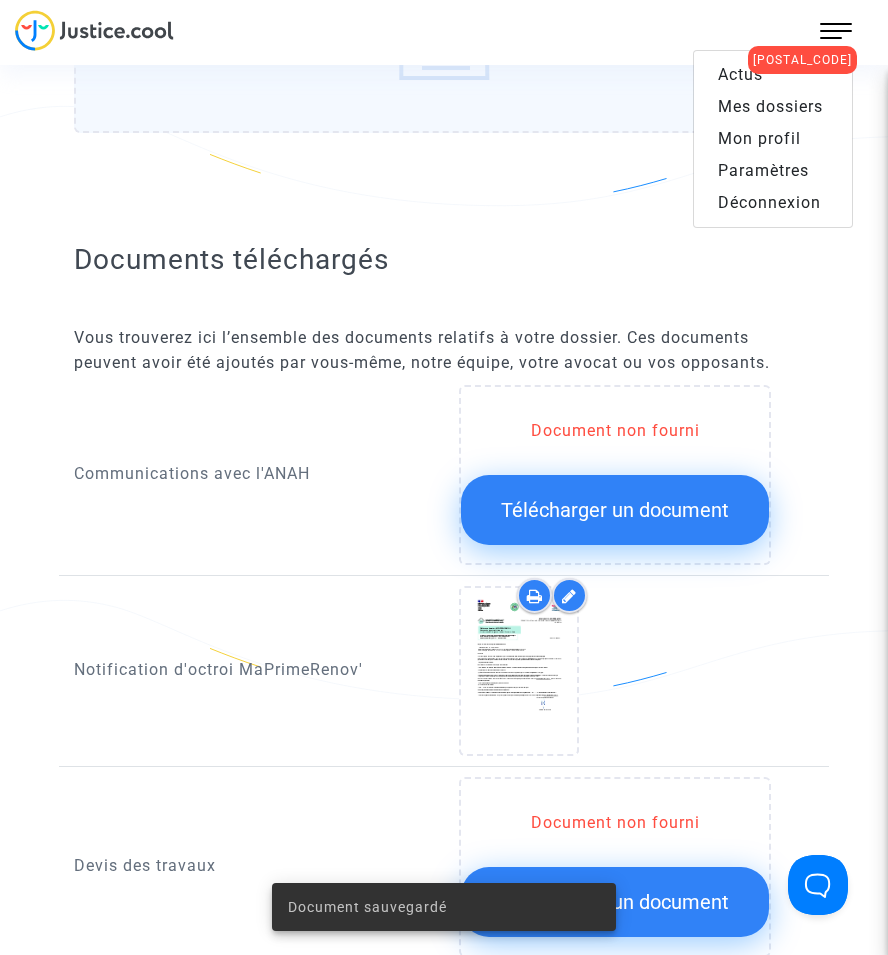 click on "Mes dossiers" at bounding box center [770, 106] 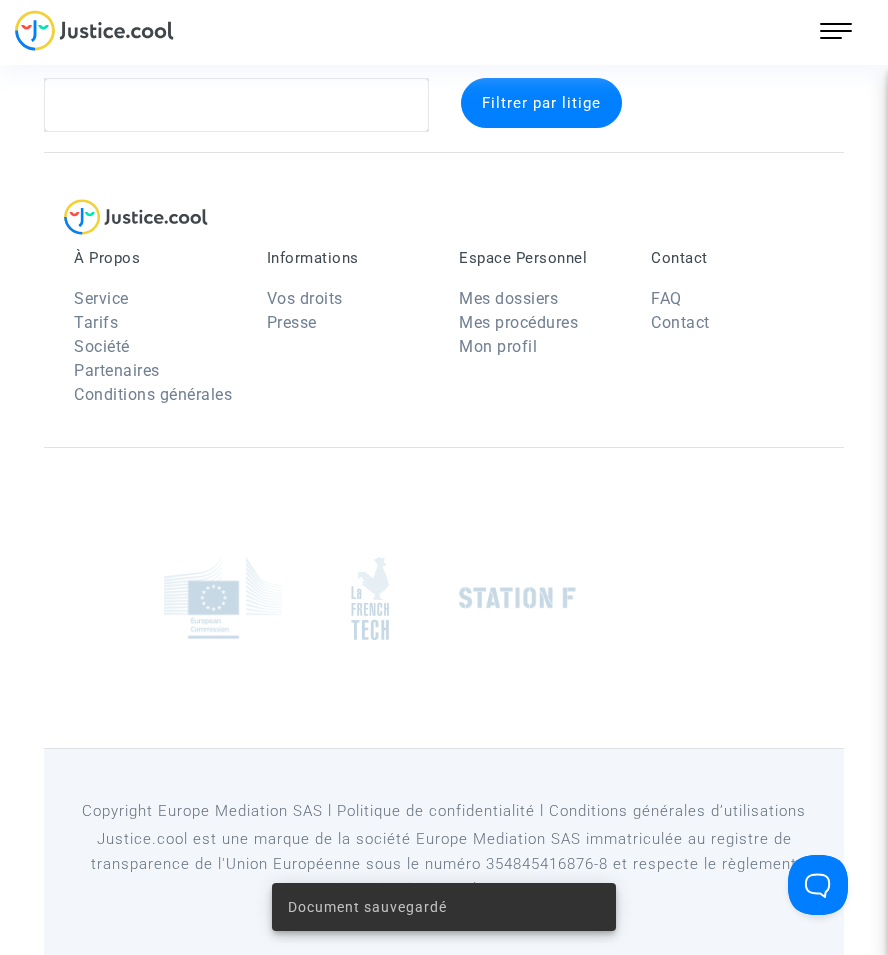 scroll, scrollTop: 37, scrollLeft: 0, axis: vertical 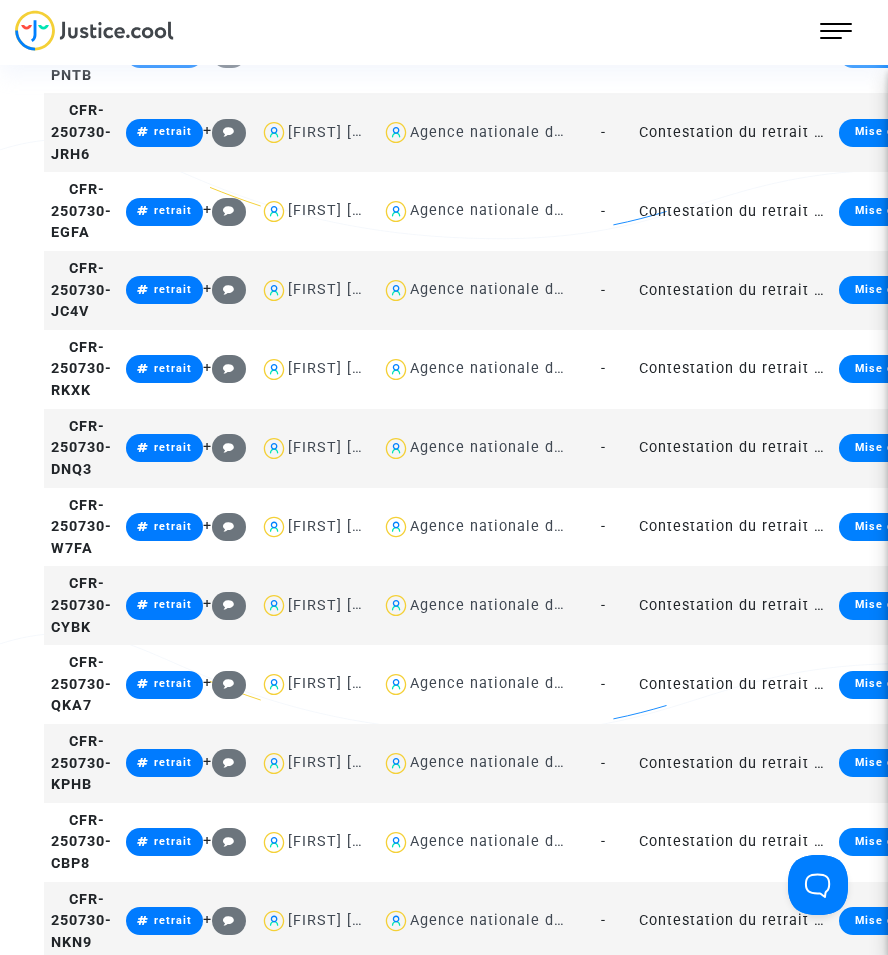 click on "Contestation du retrait de MaPrimeRénov par l'ANAH (mandataire)" 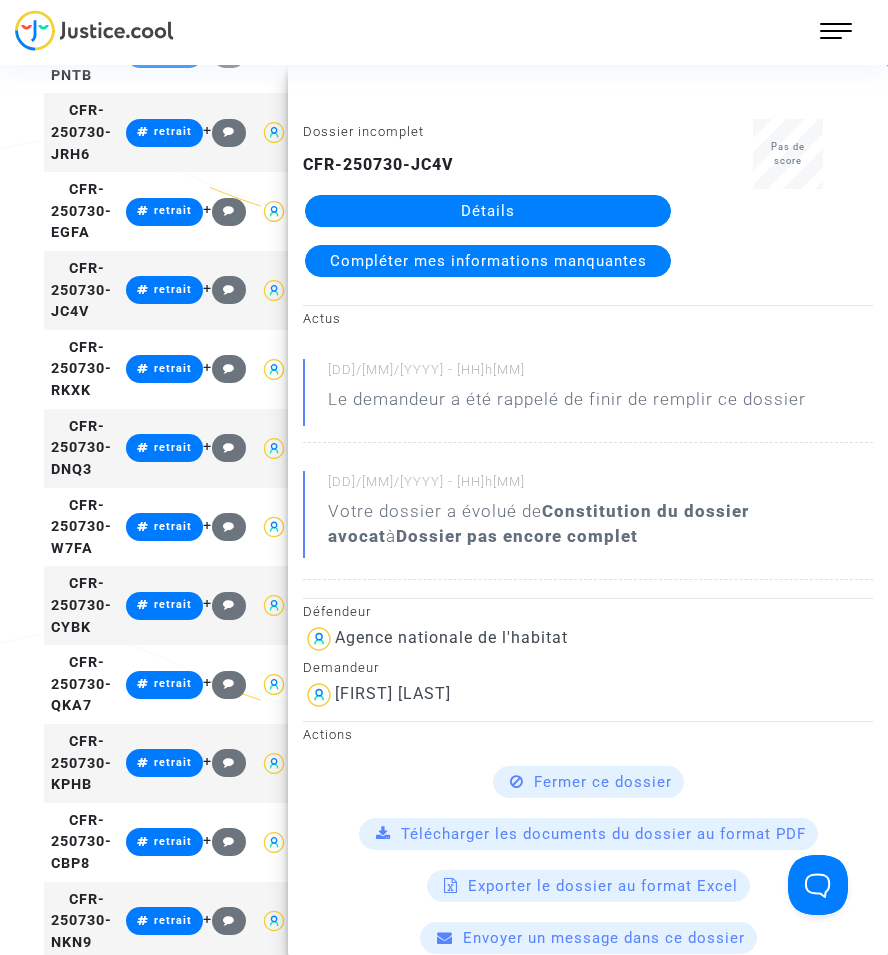 click on "Détails" 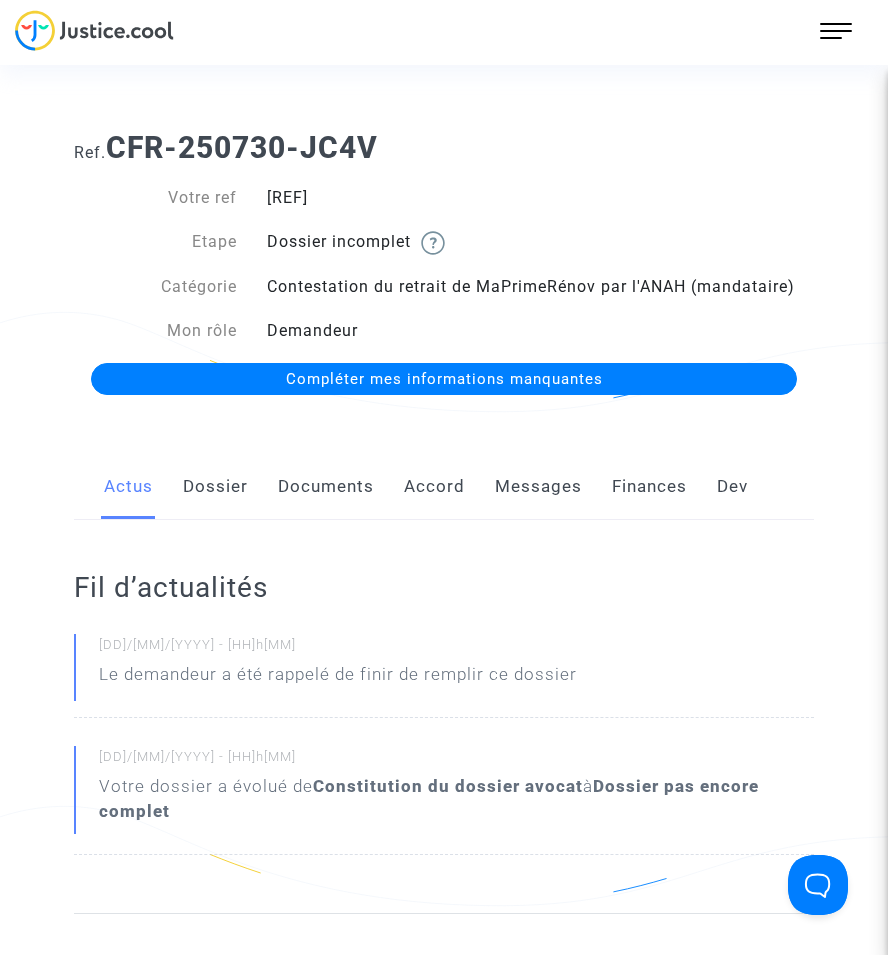click on "Documents" 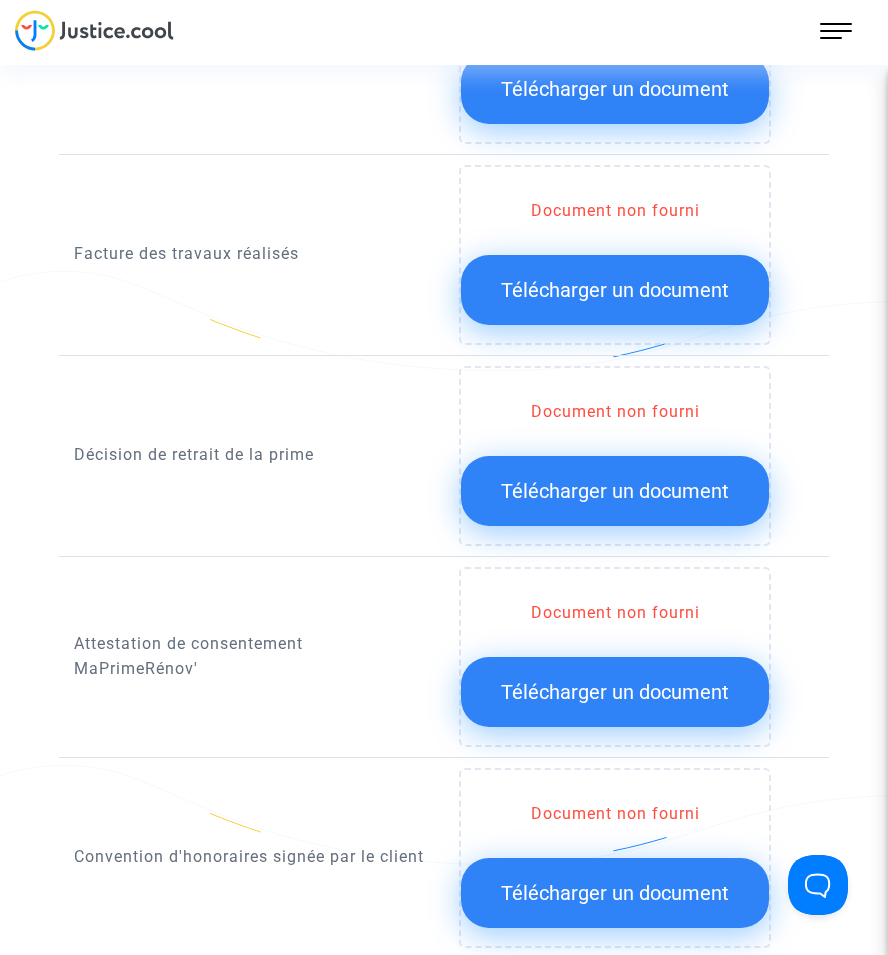 scroll, scrollTop: 1700, scrollLeft: 0, axis: vertical 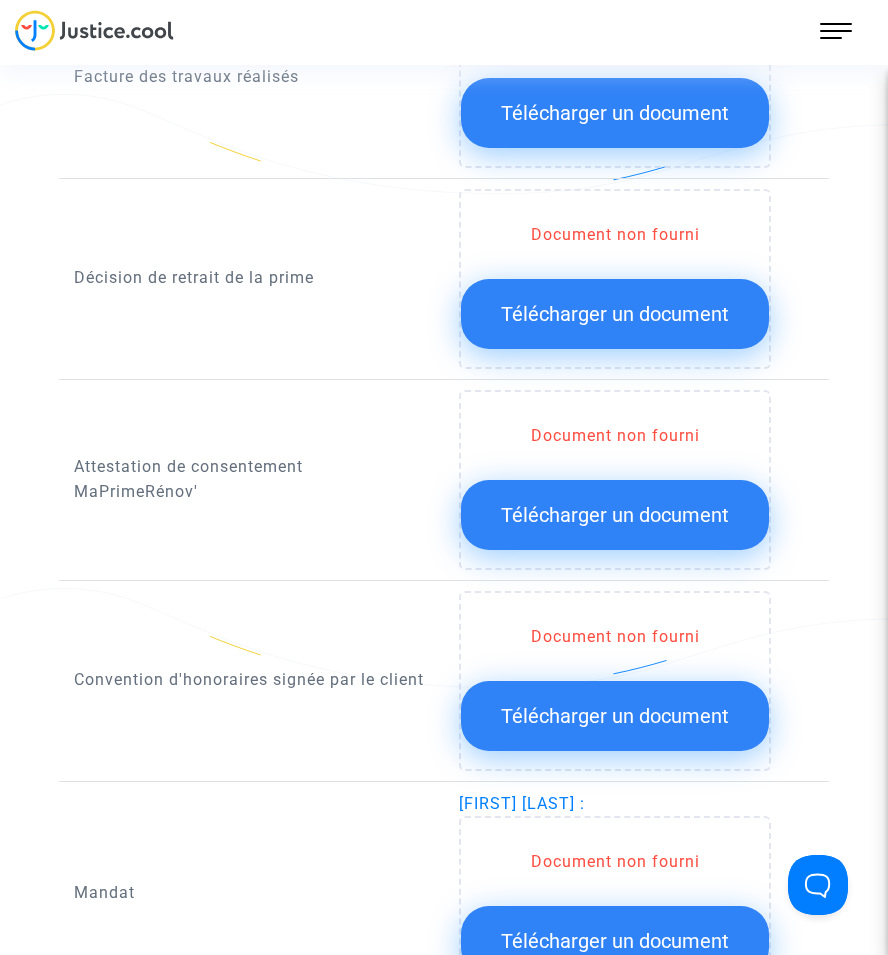 click on "Télécharger un document" 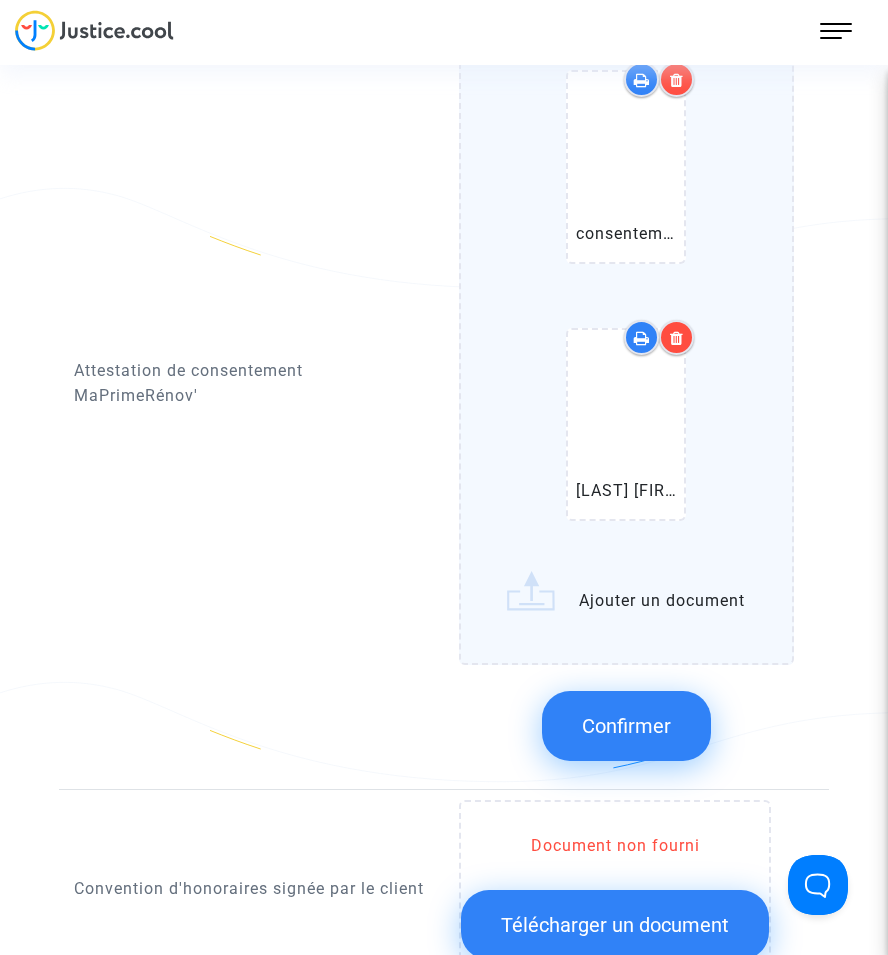 click on "Confirmer" 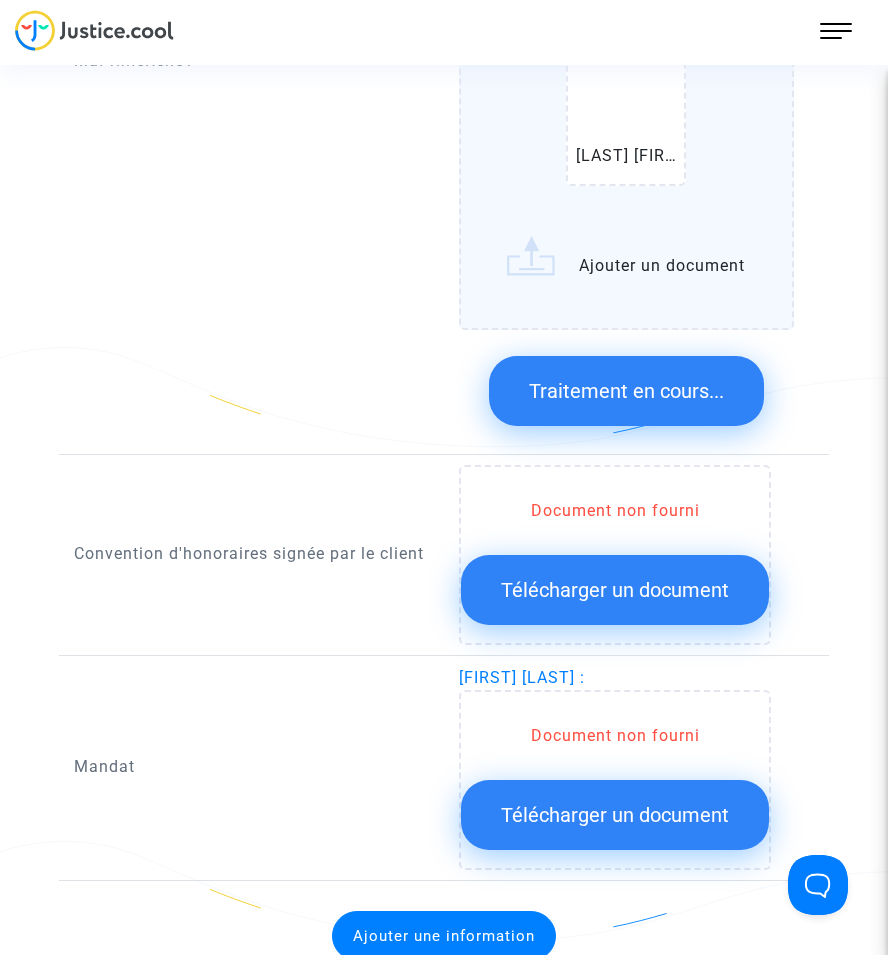 scroll, scrollTop: 2600, scrollLeft: 0, axis: vertical 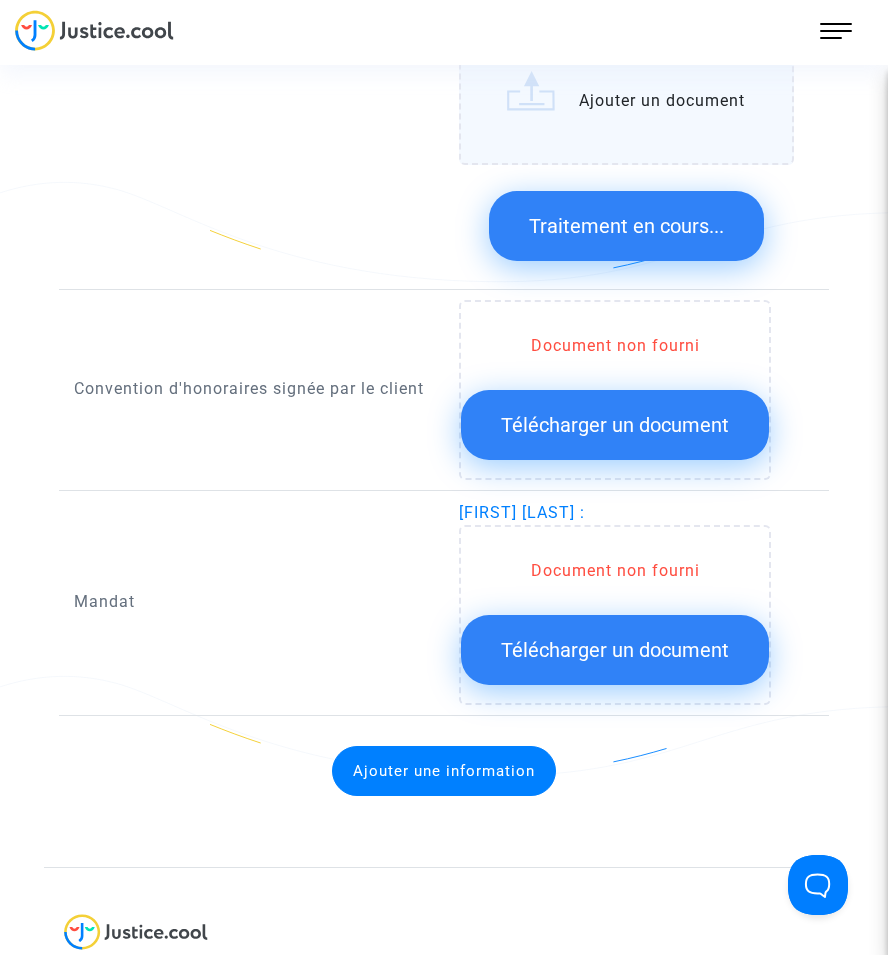 click on "Télécharger un document" 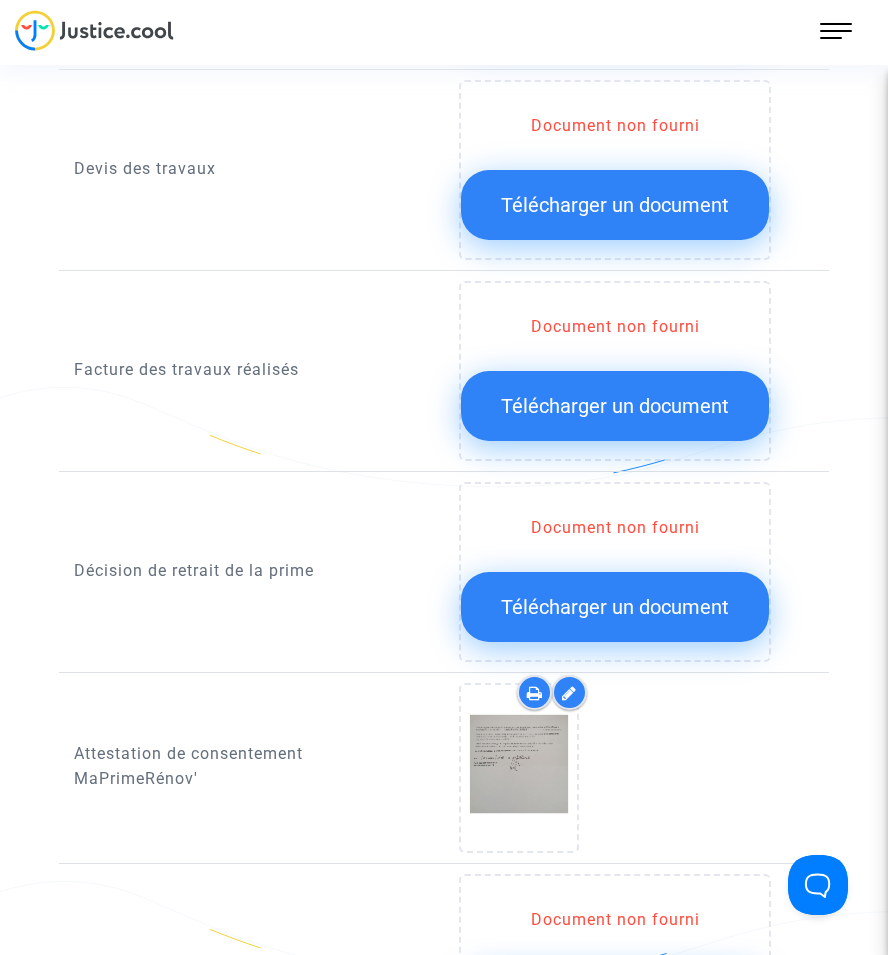 scroll, scrollTop: 1400, scrollLeft: 0, axis: vertical 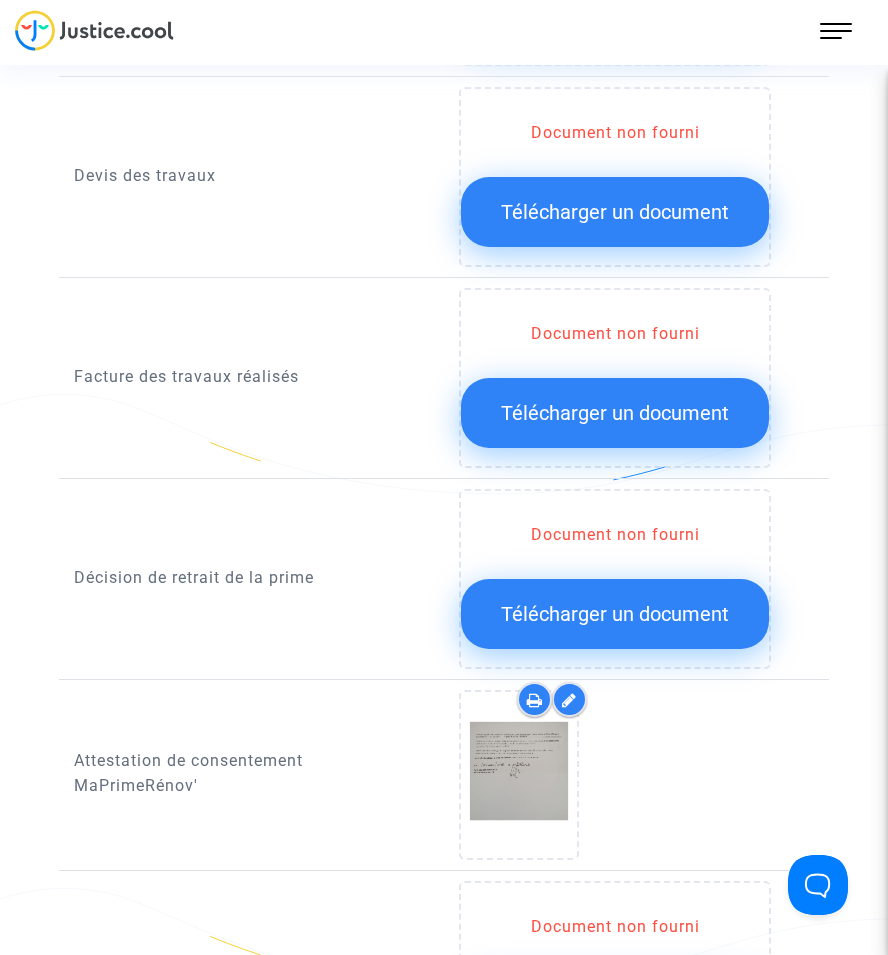 click on "Télécharger un document" 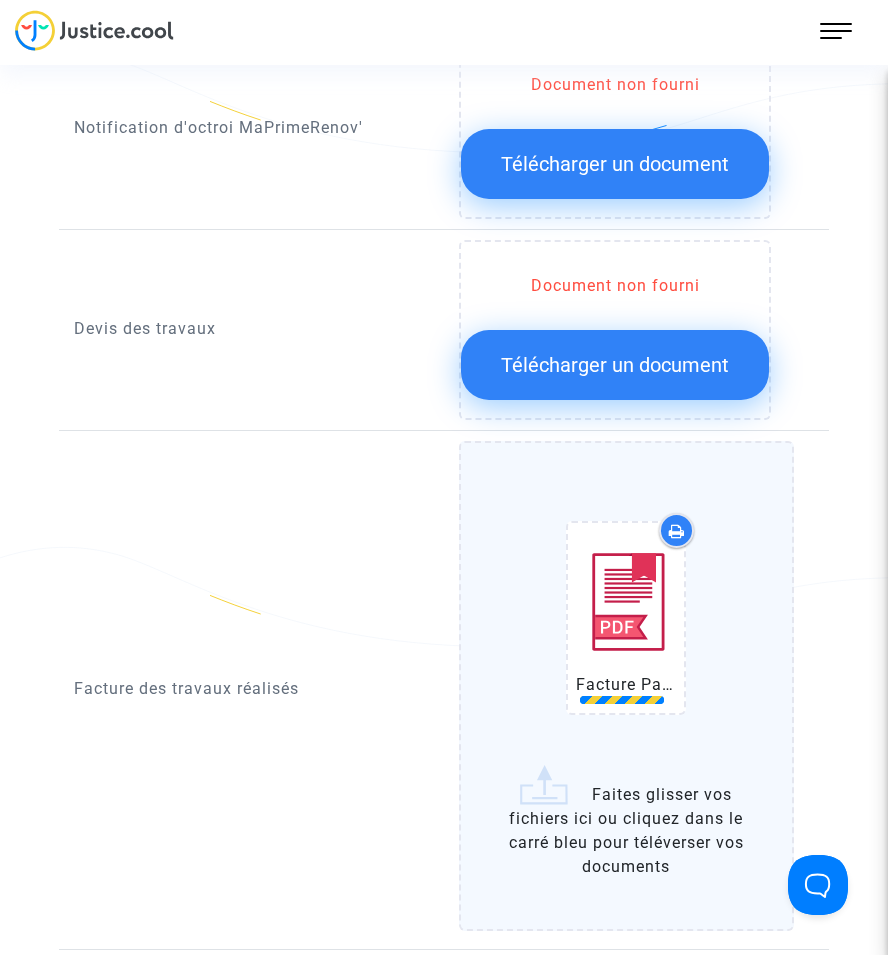 scroll, scrollTop: 900, scrollLeft: 0, axis: vertical 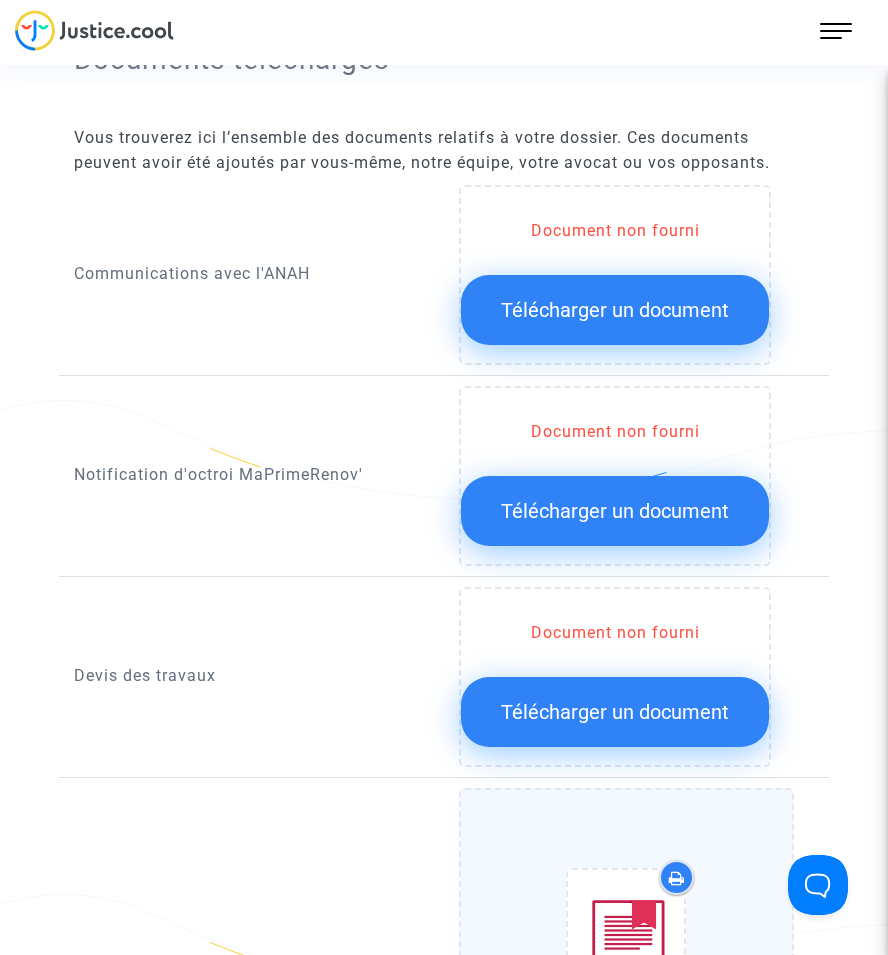 click on "Télécharger un document" 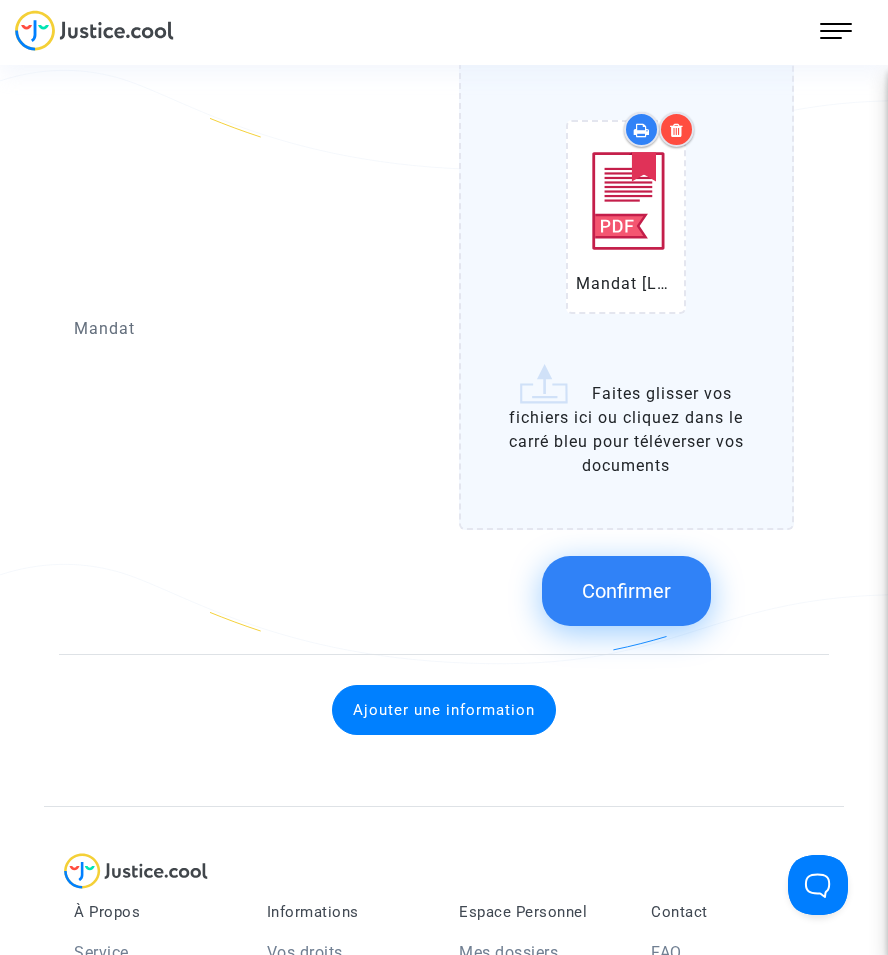 click on "Confirmer" 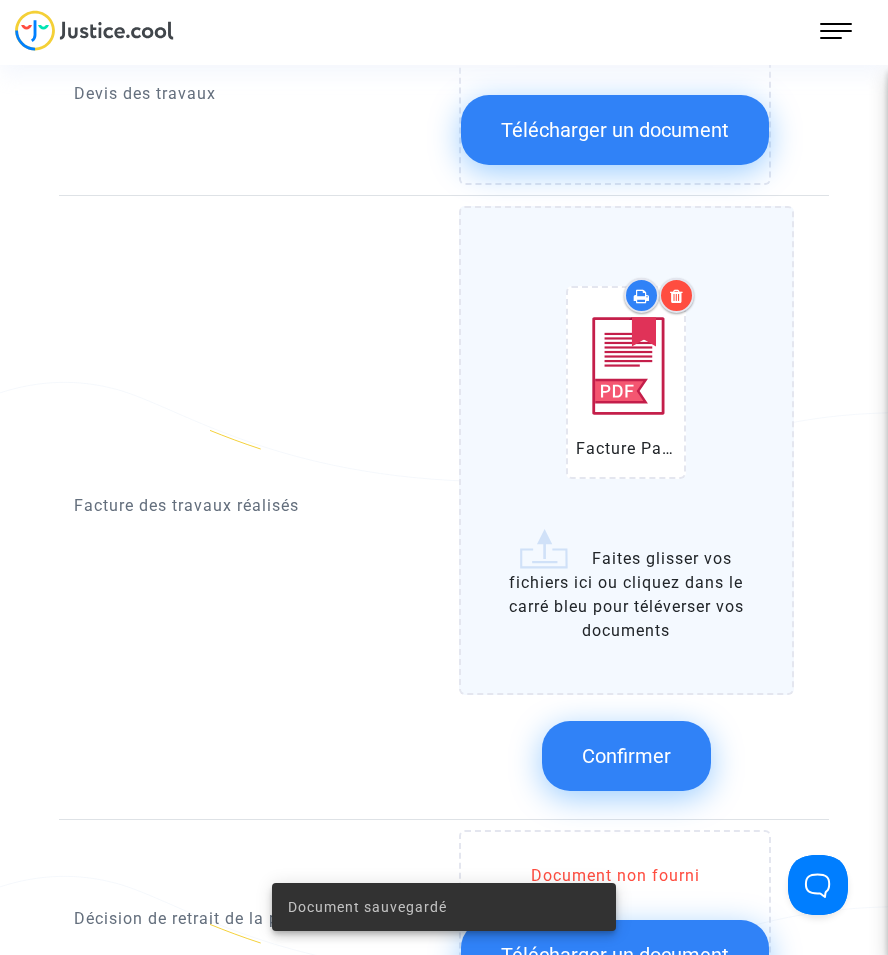 click on "Confirmer" 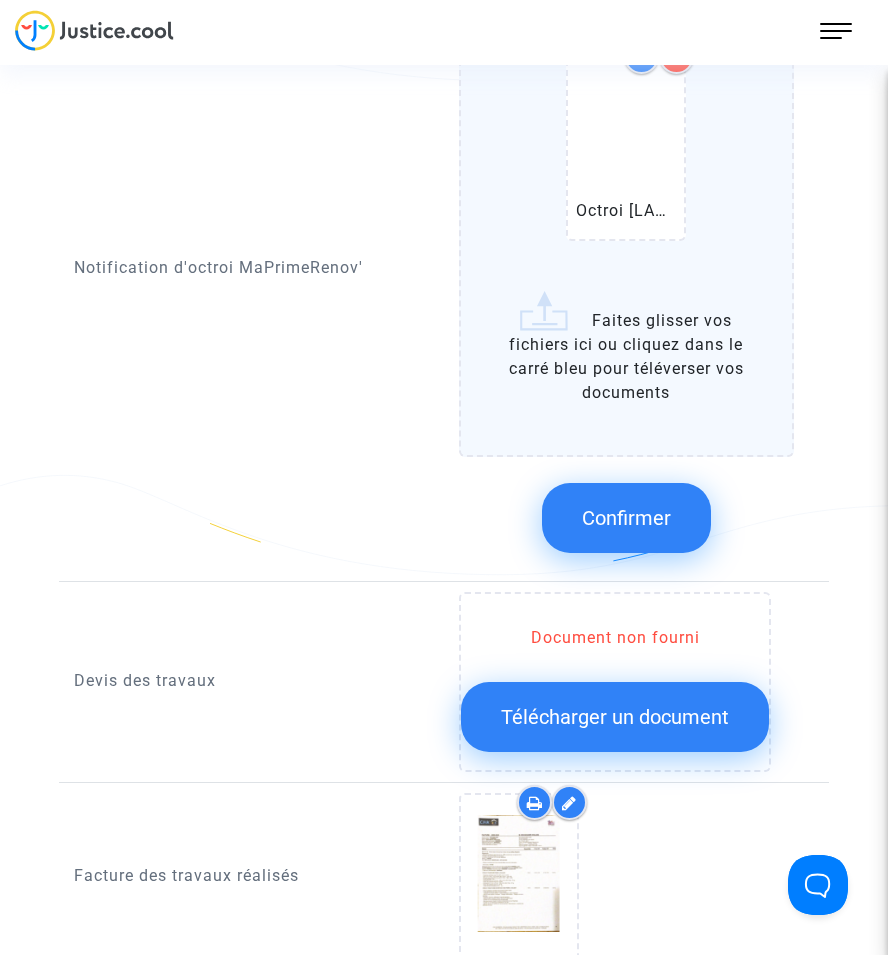 scroll, scrollTop: 1206, scrollLeft: 0, axis: vertical 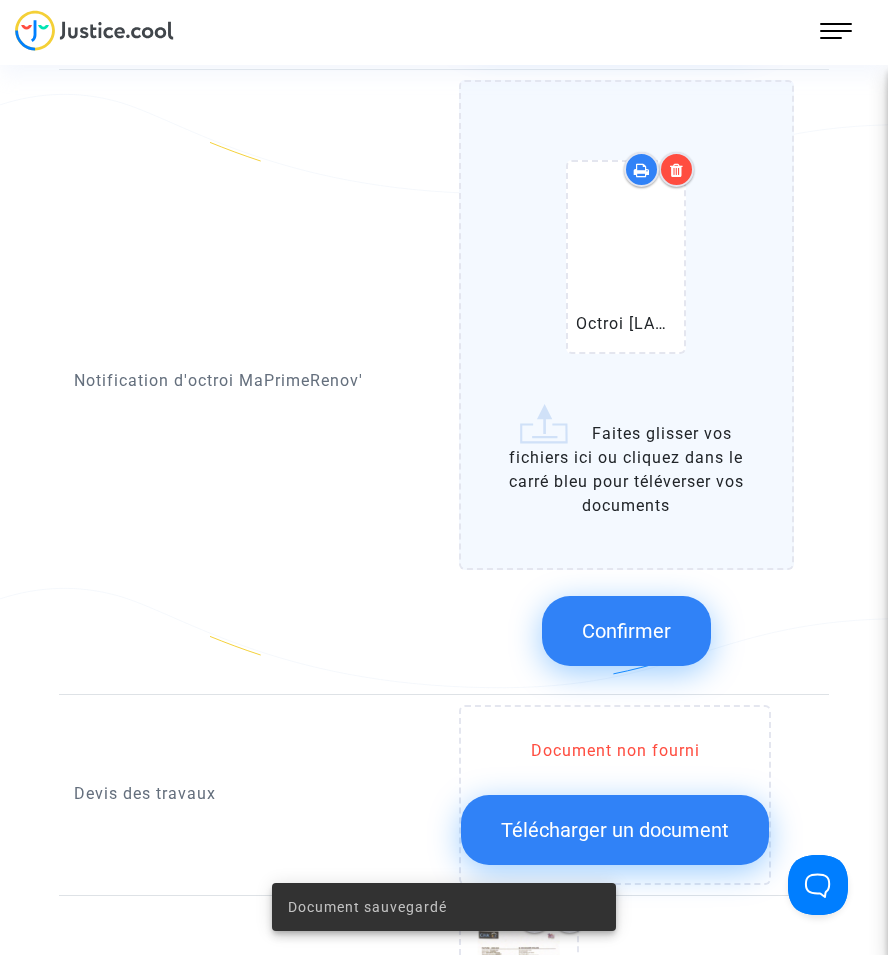 click on "Confirmer" 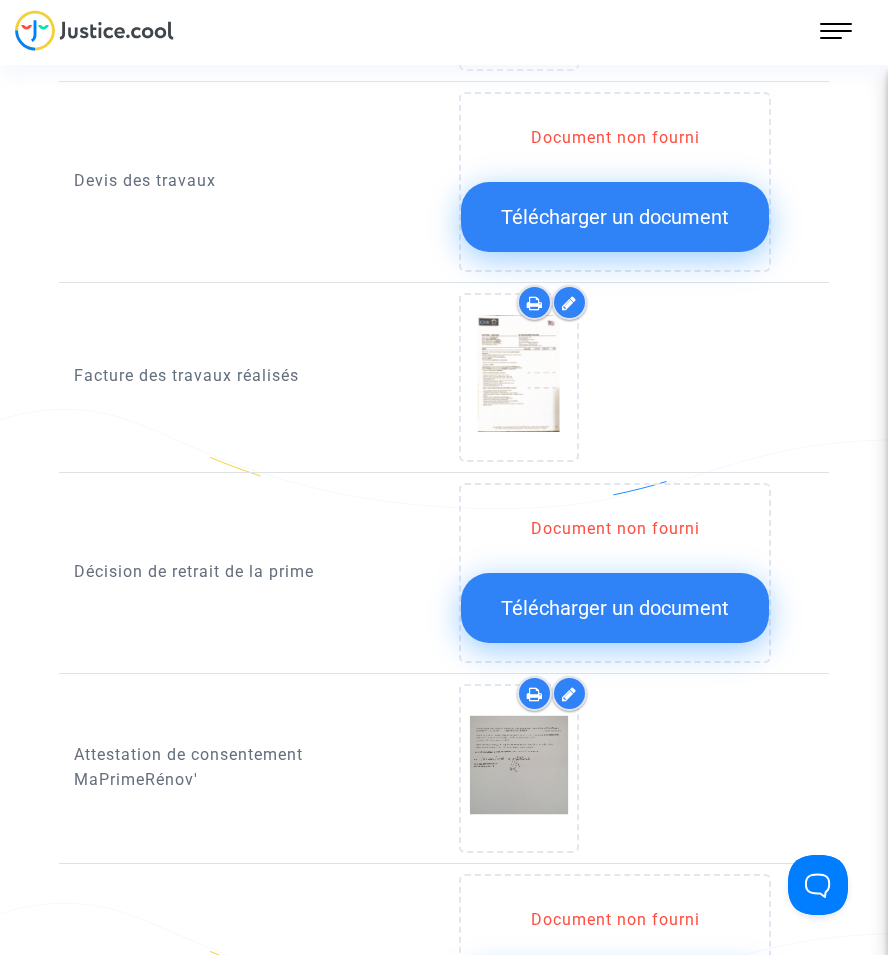 scroll, scrollTop: 1606, scrollLeft: 0, axis: vertical 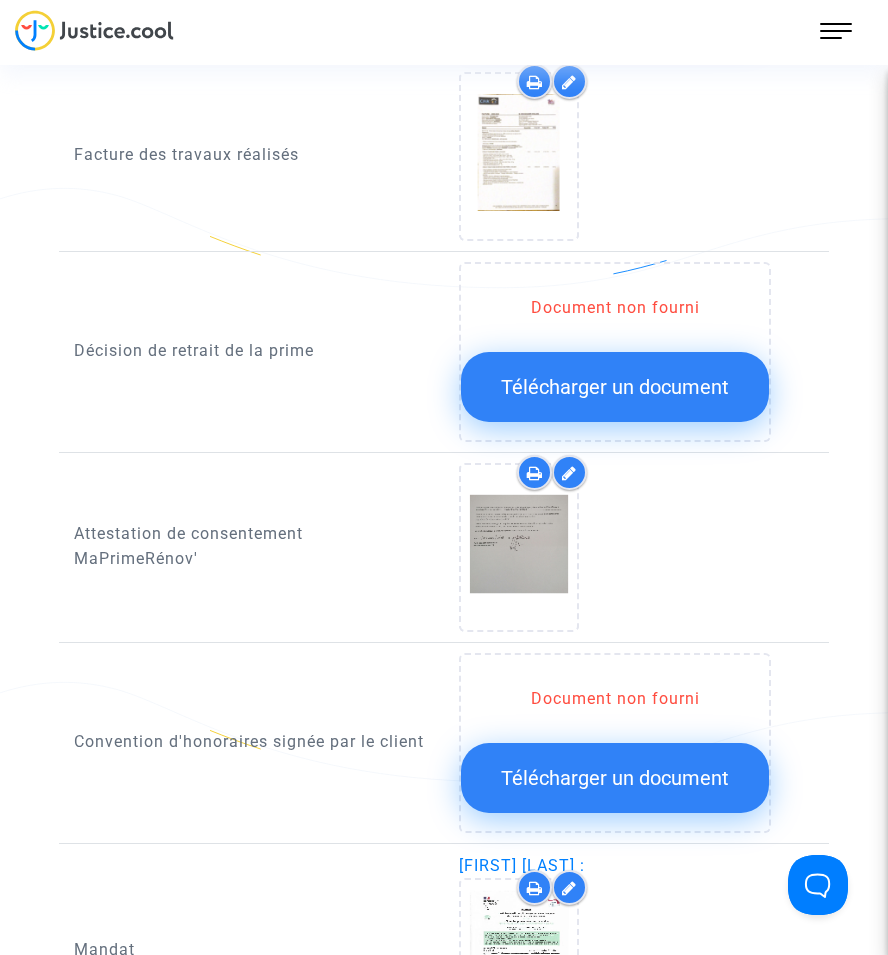click on "Télécharger un document" 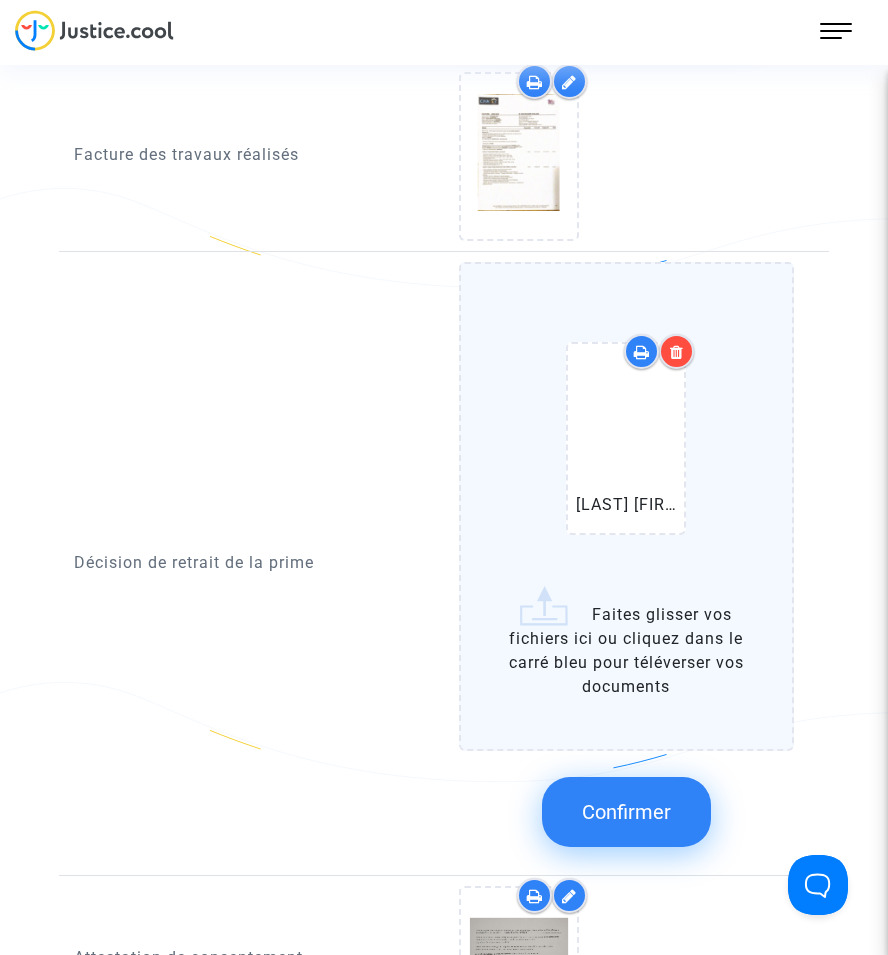 click on "Confirmer" 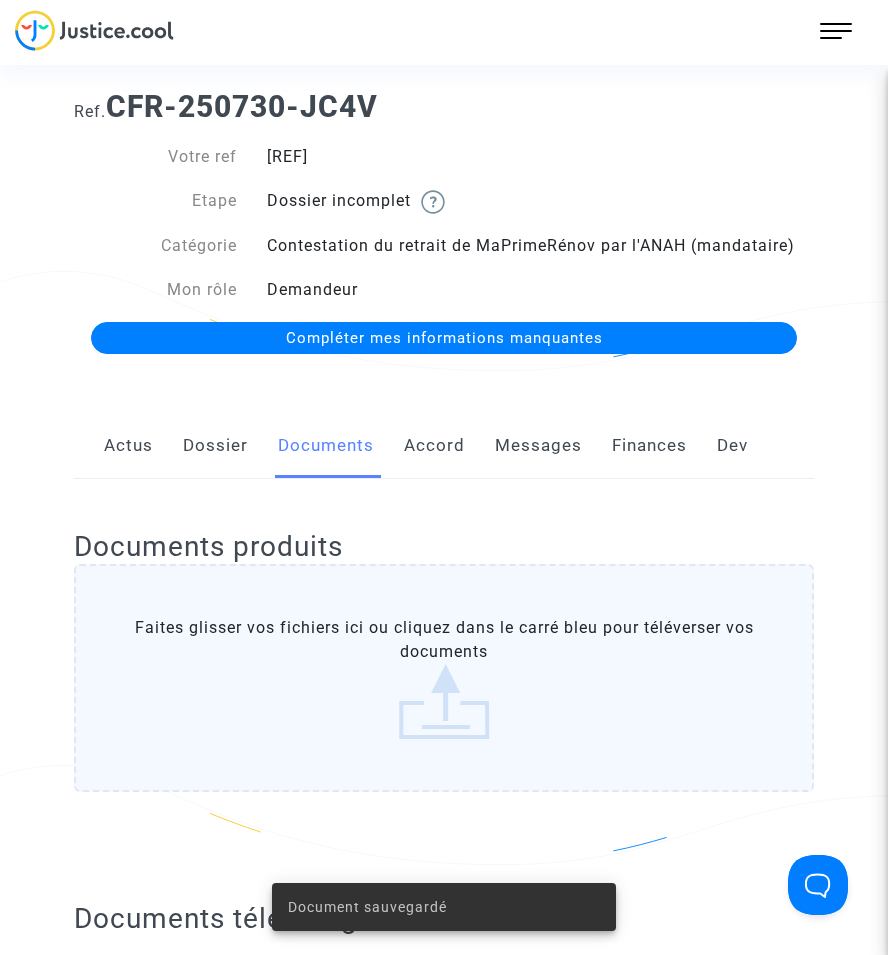 scroll, scrollTop: 0, scrollLeft: 0, axis: both 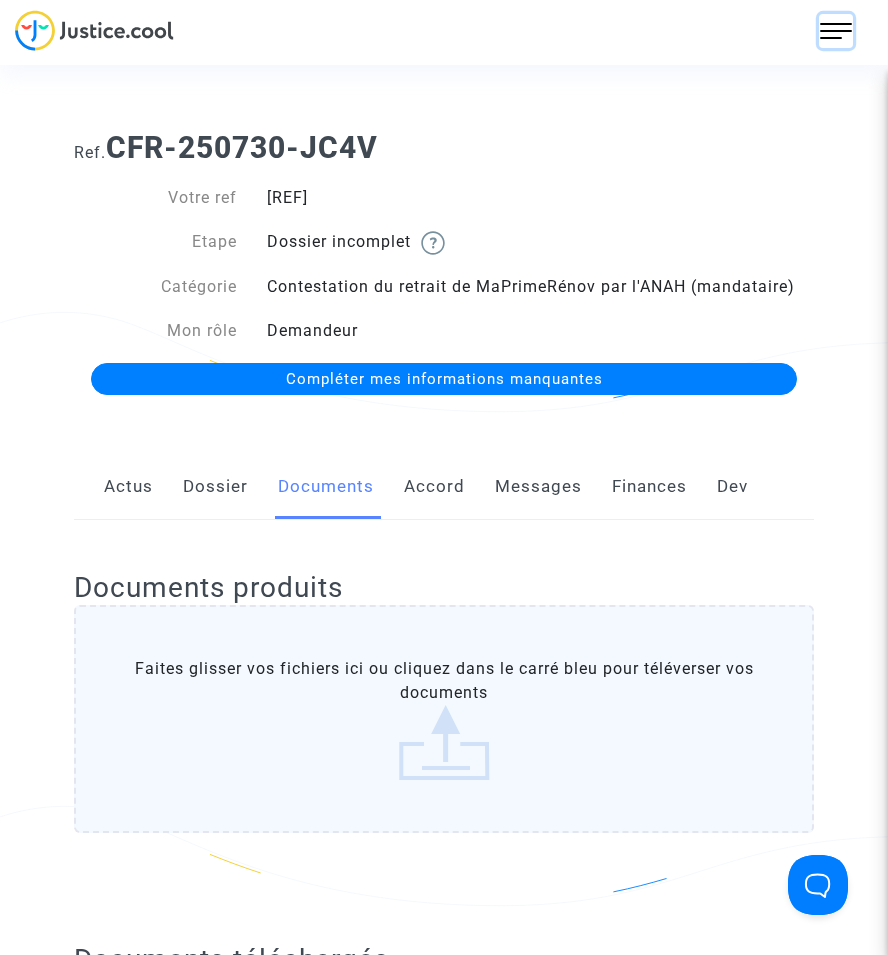 click at bounding box center (836, 31) 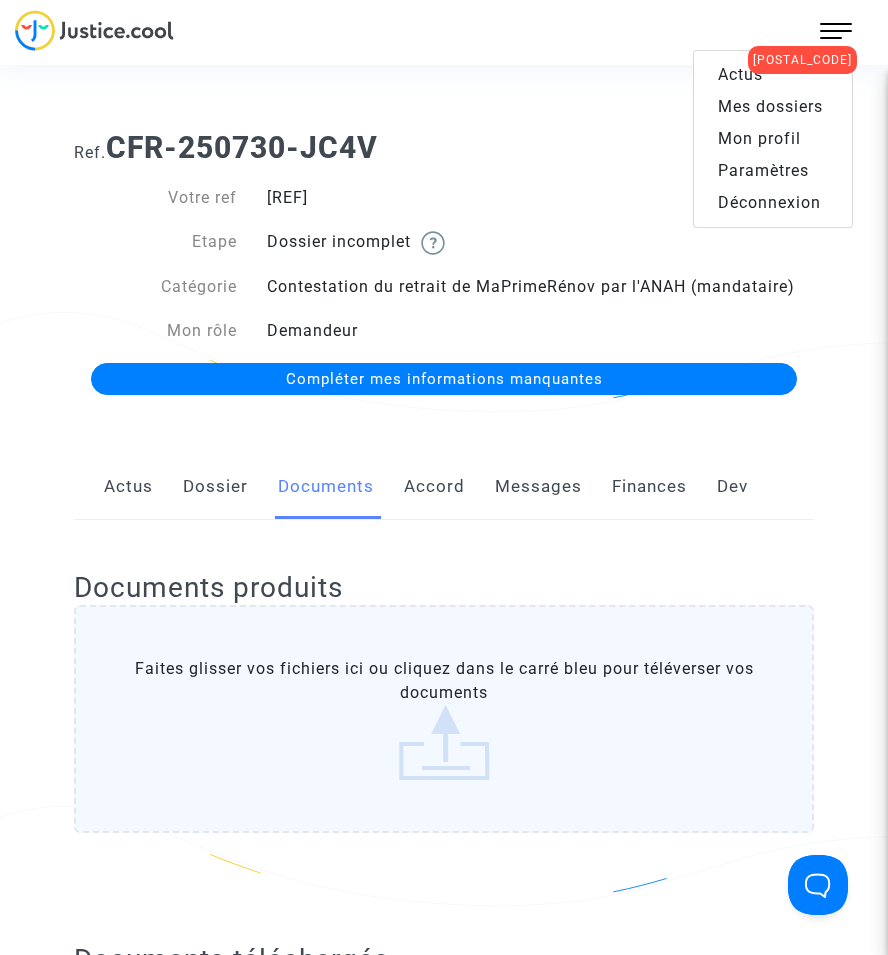 click on "Mes dossiers" at bounding box center (770, 106) 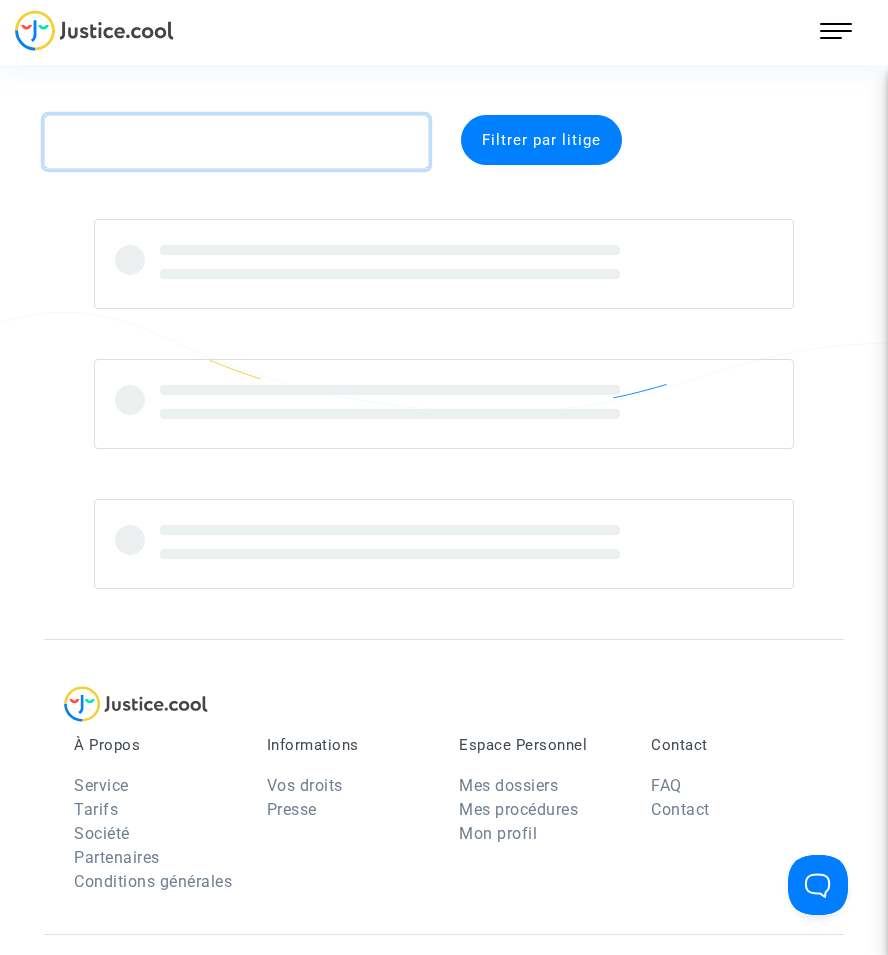 click 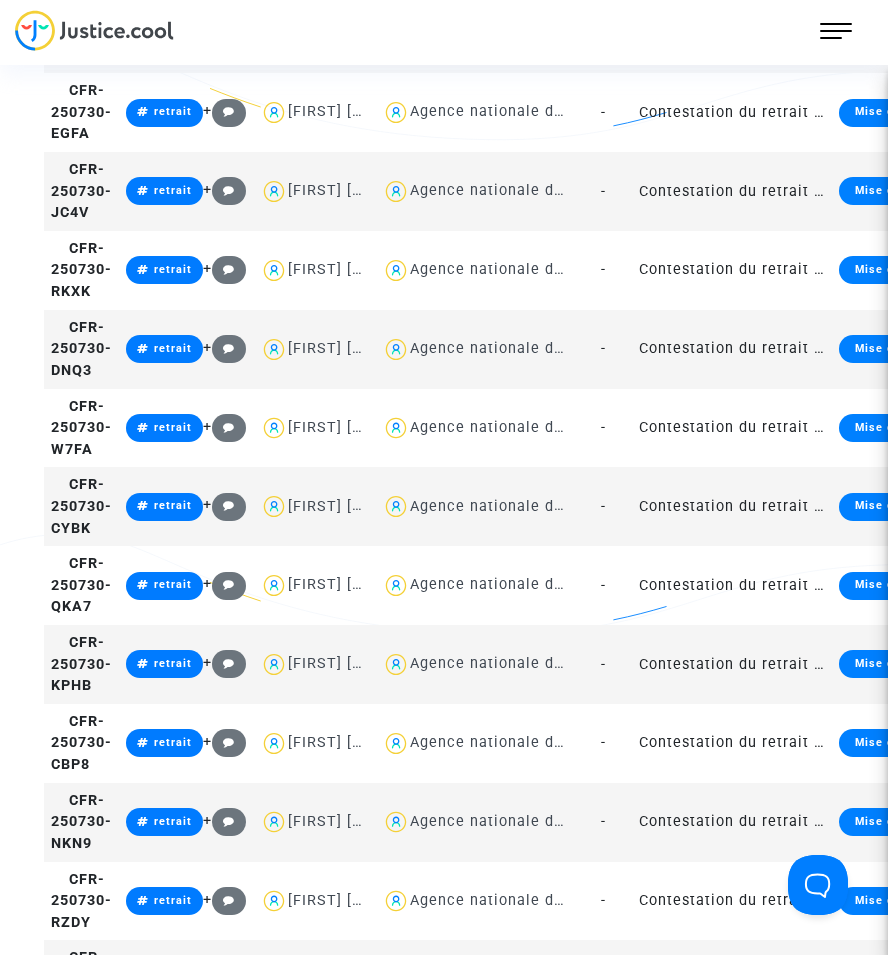 scroll, scrollTop: 3500, scrollLeft: 0, axis: vertical 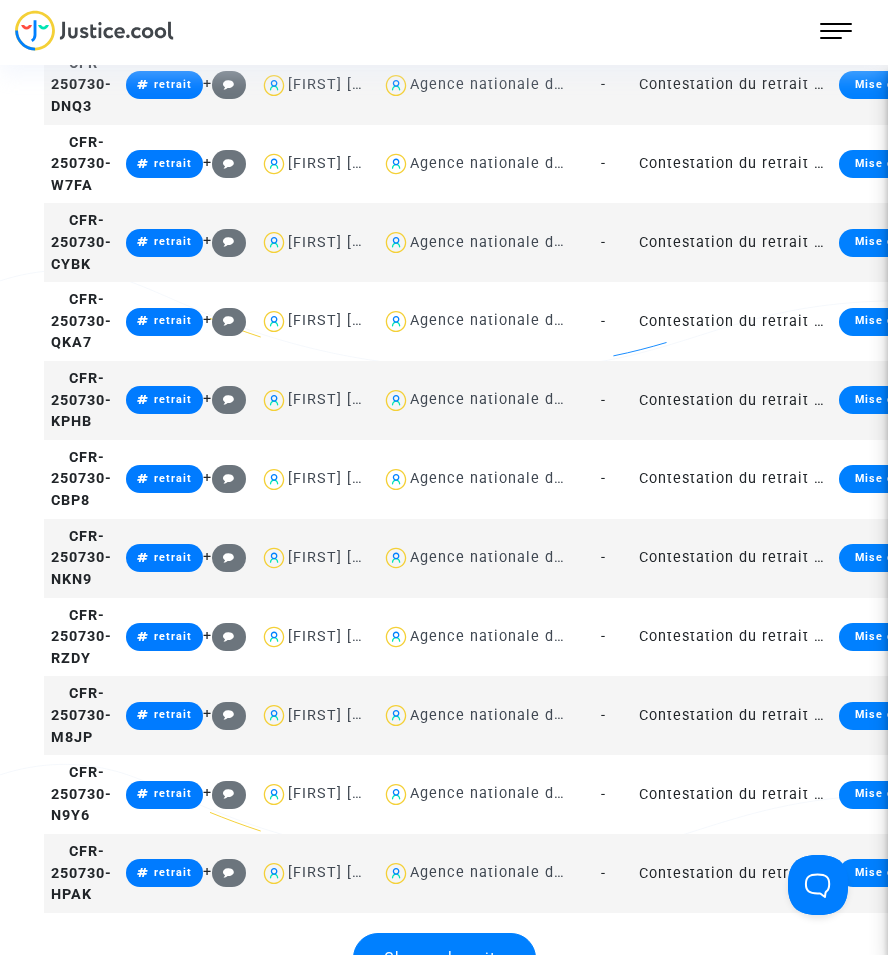 click on "Contestation du retrait de MaPrimeRénov par l'ANAH (mandataire)" 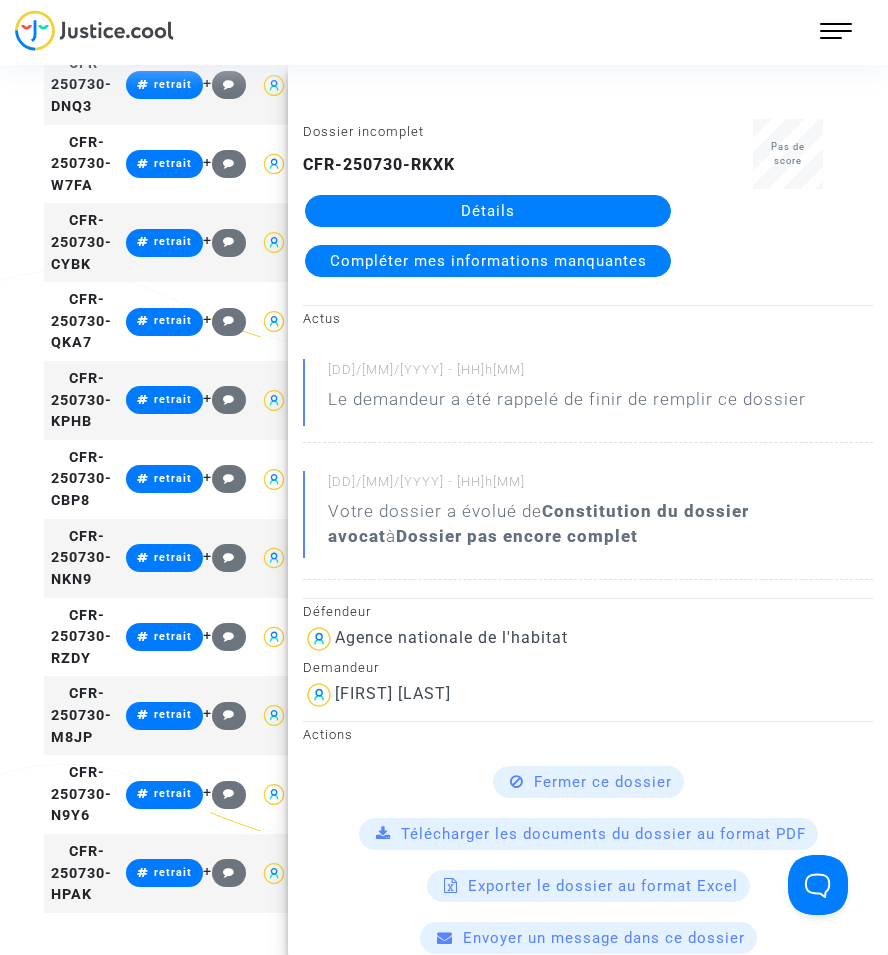click on "Détails" 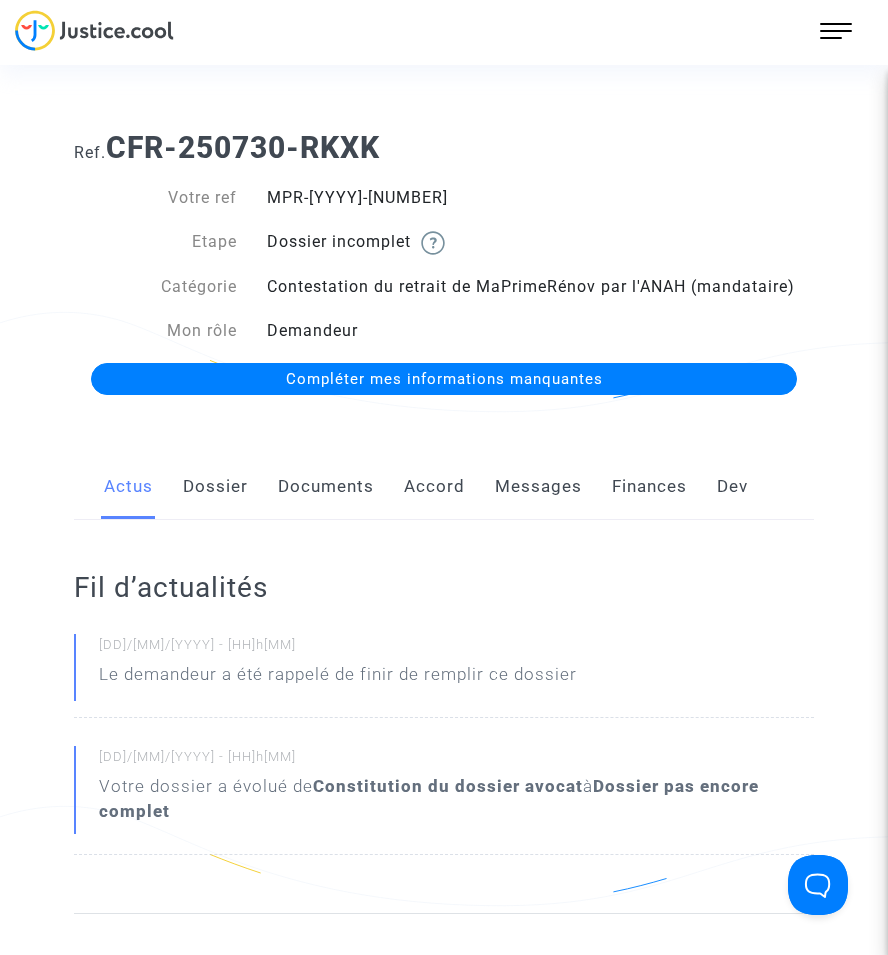 click on "Documents" 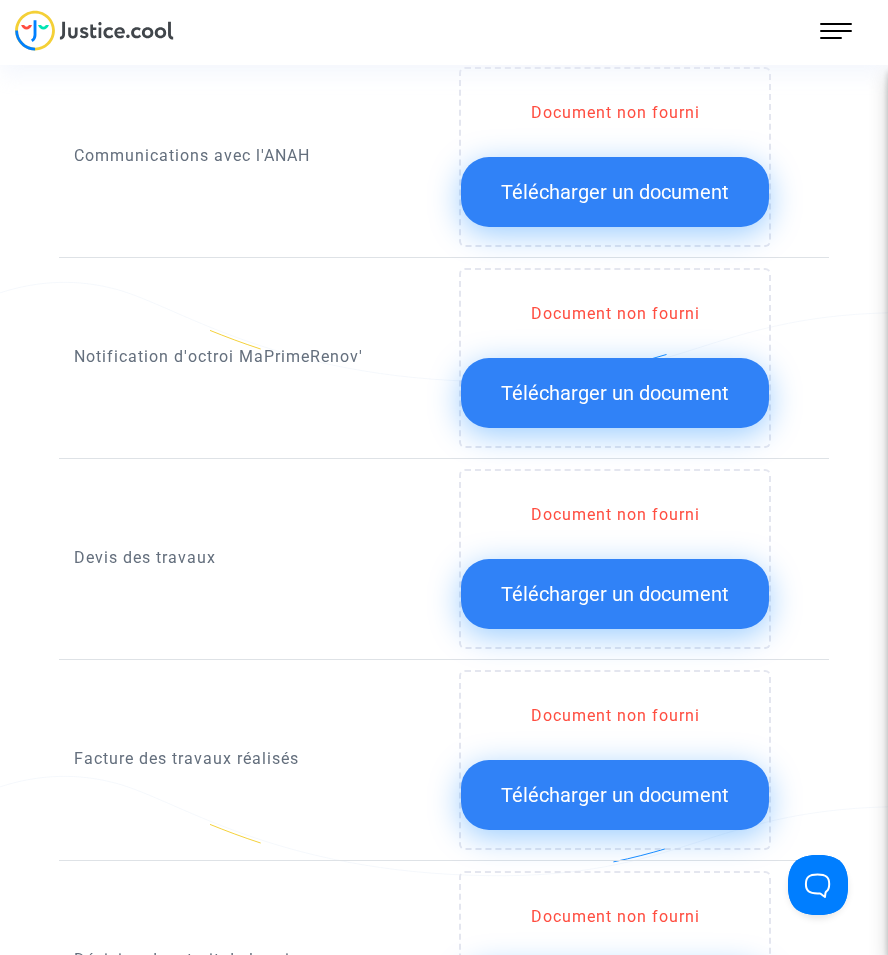 scroll, scrollTop: 1400, scrollLeft: 0, axis: vertical 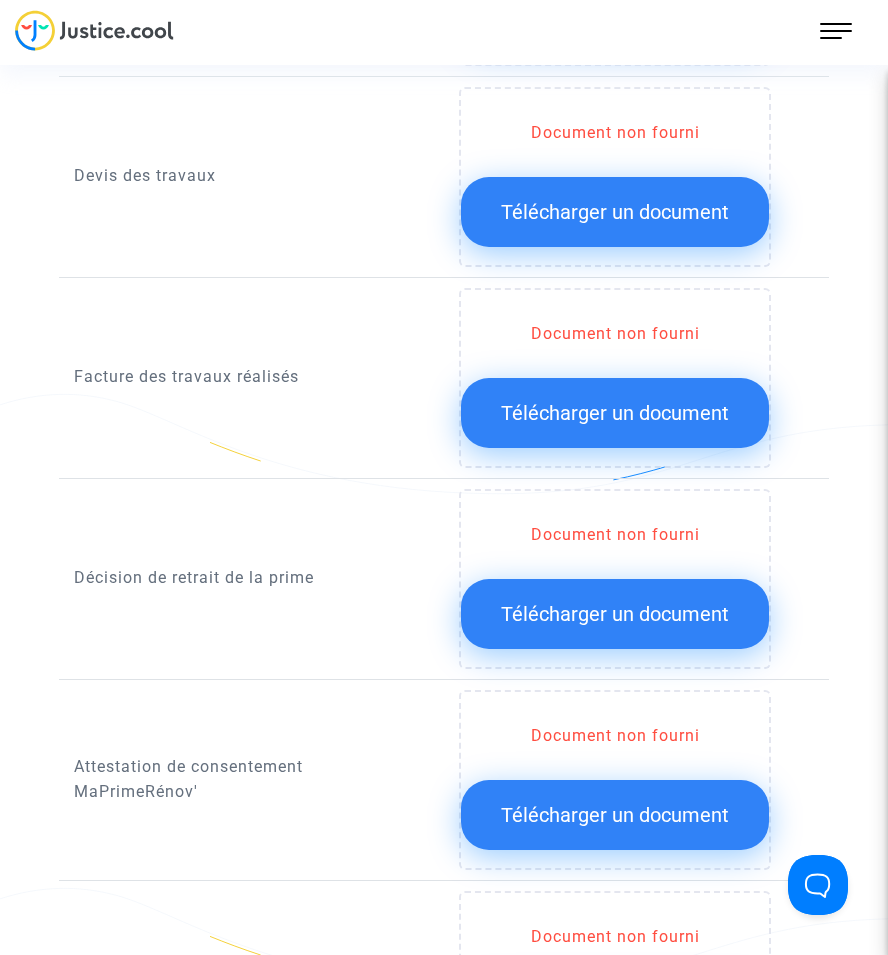 click on "Télécharger un document" 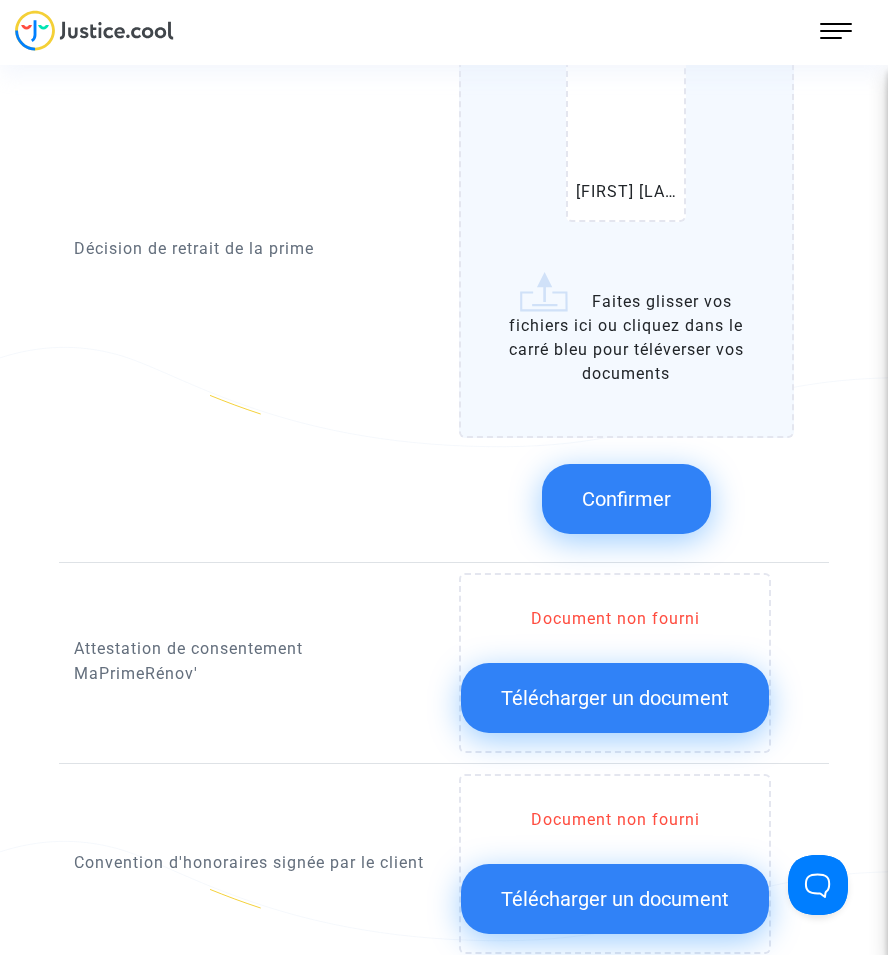 scroll, scrollTop: 1653, scrollLeft: 0, axis: vertical 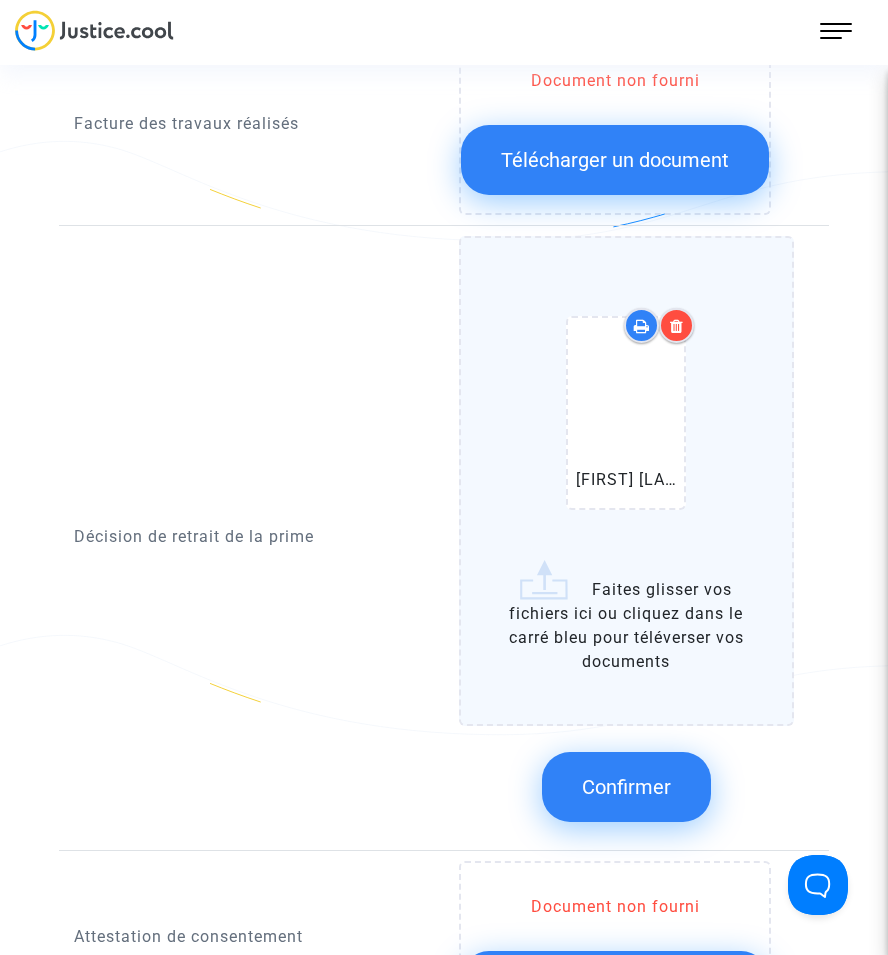 click on "Confirmer" 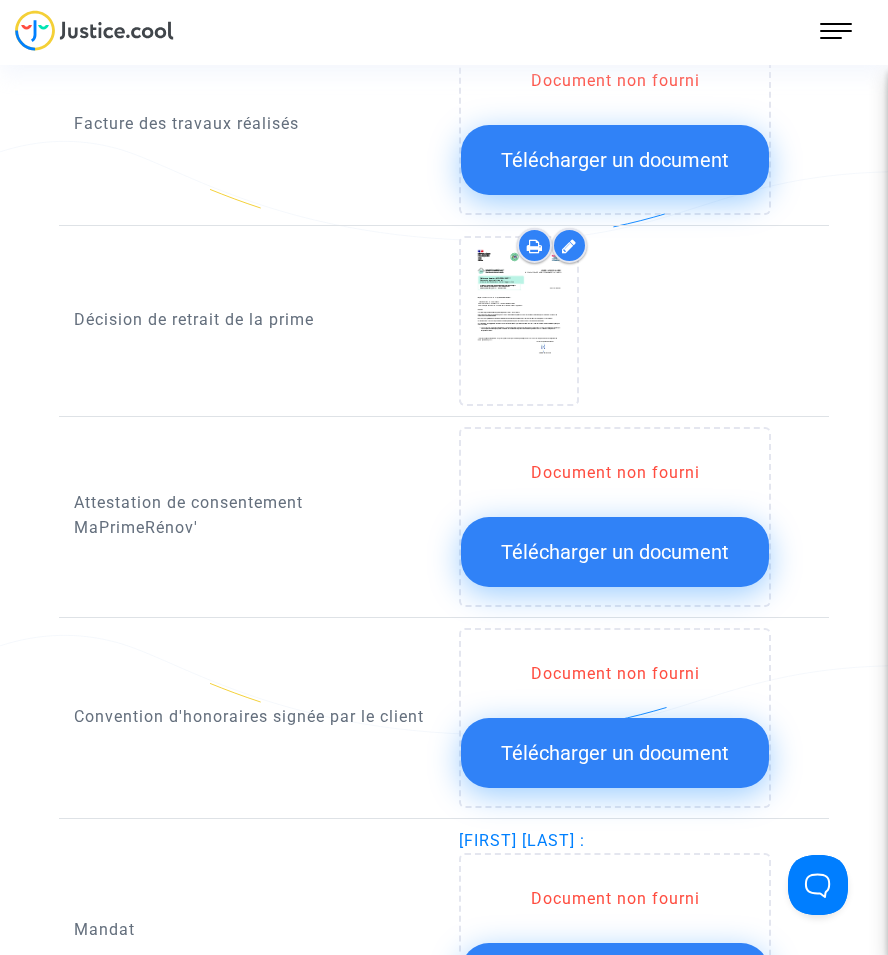 scroll, scrollTop: 2053, scrollLeft: 0, axis: vertical 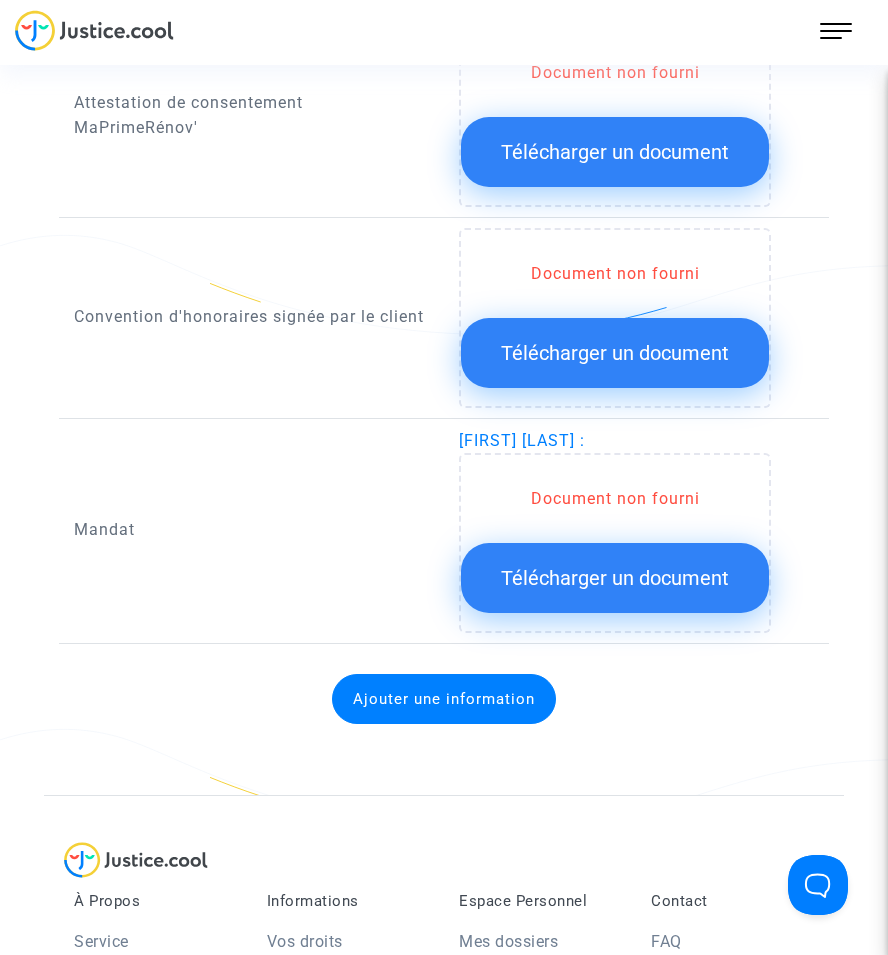 click on "Télécharger un document" 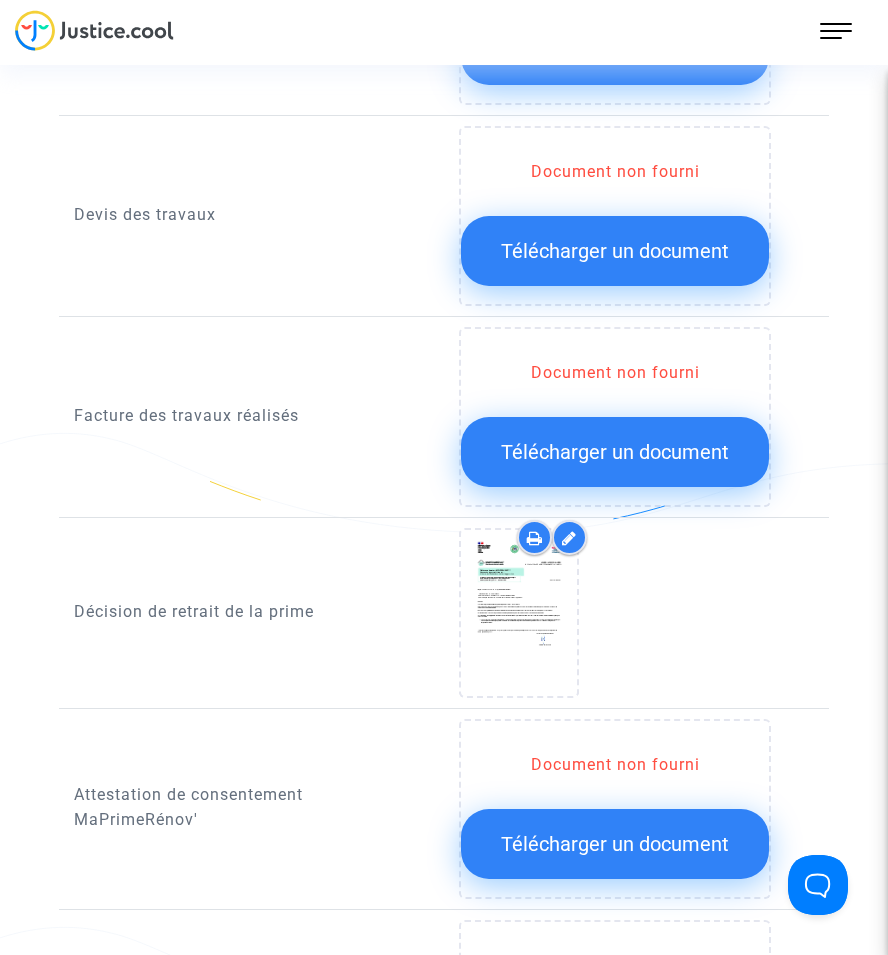 scroll, scrollTop: 1253, scrollLeft: 0, axis: vertical 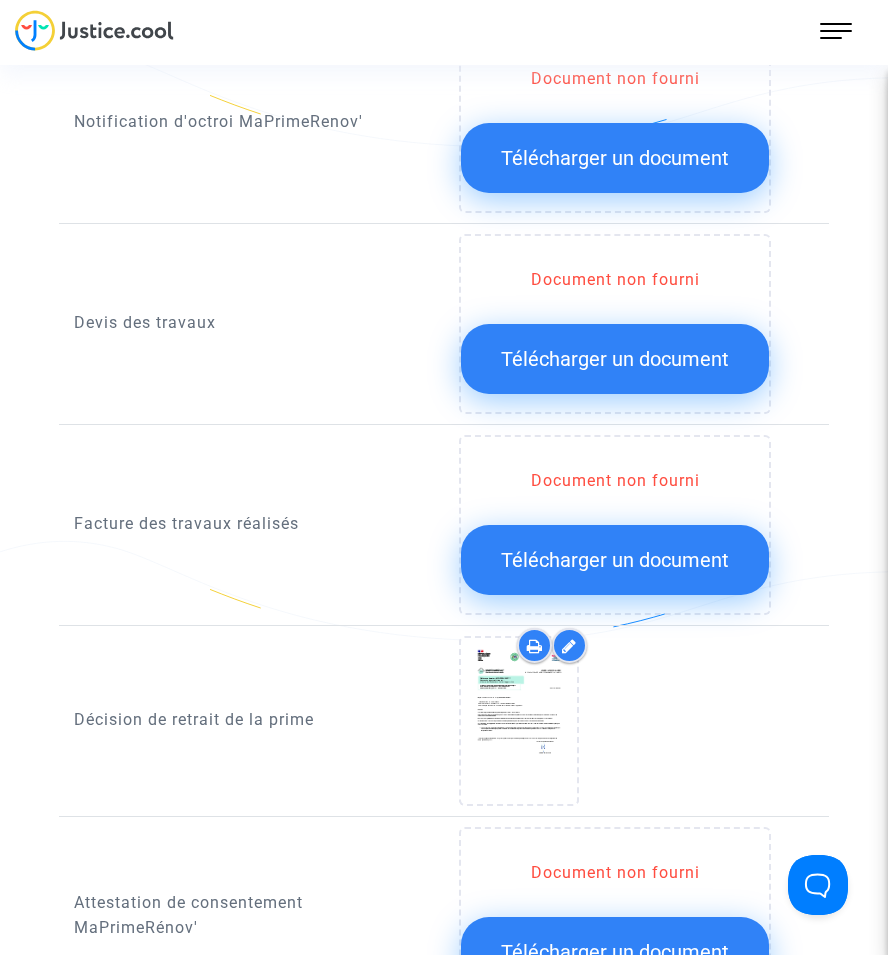 click on "Télécharger un document" 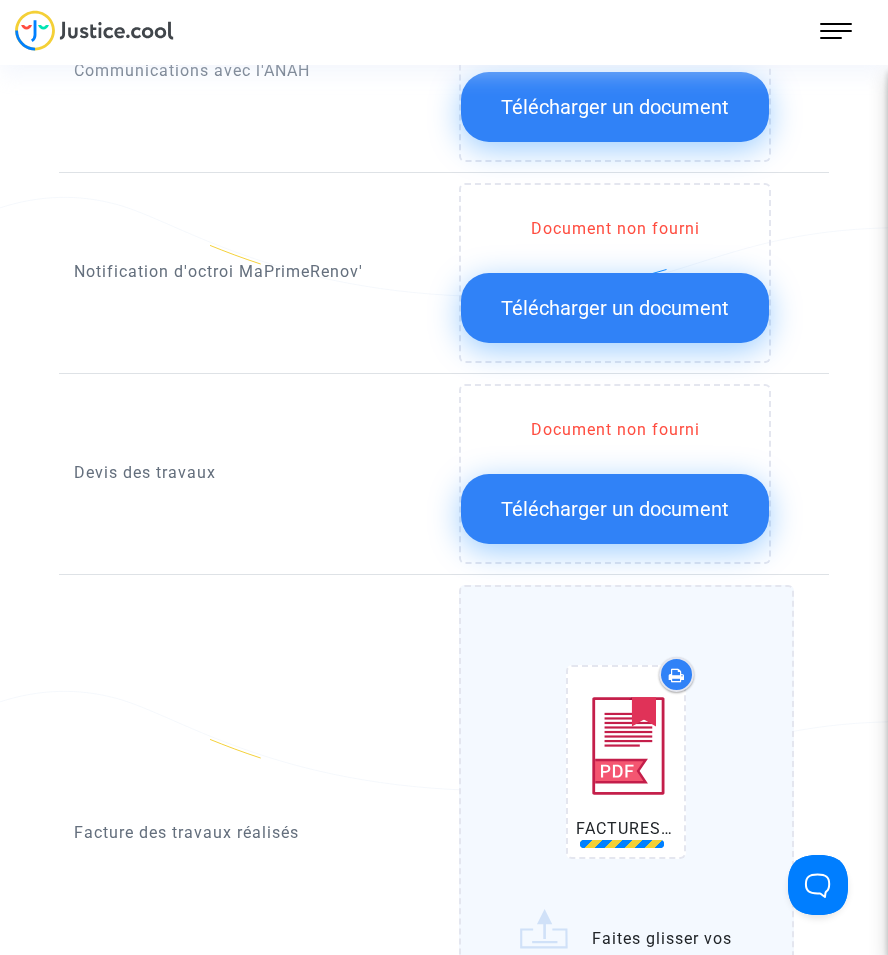scroll, scrollTop: 853, scrollLeft: 0, axis: vertical 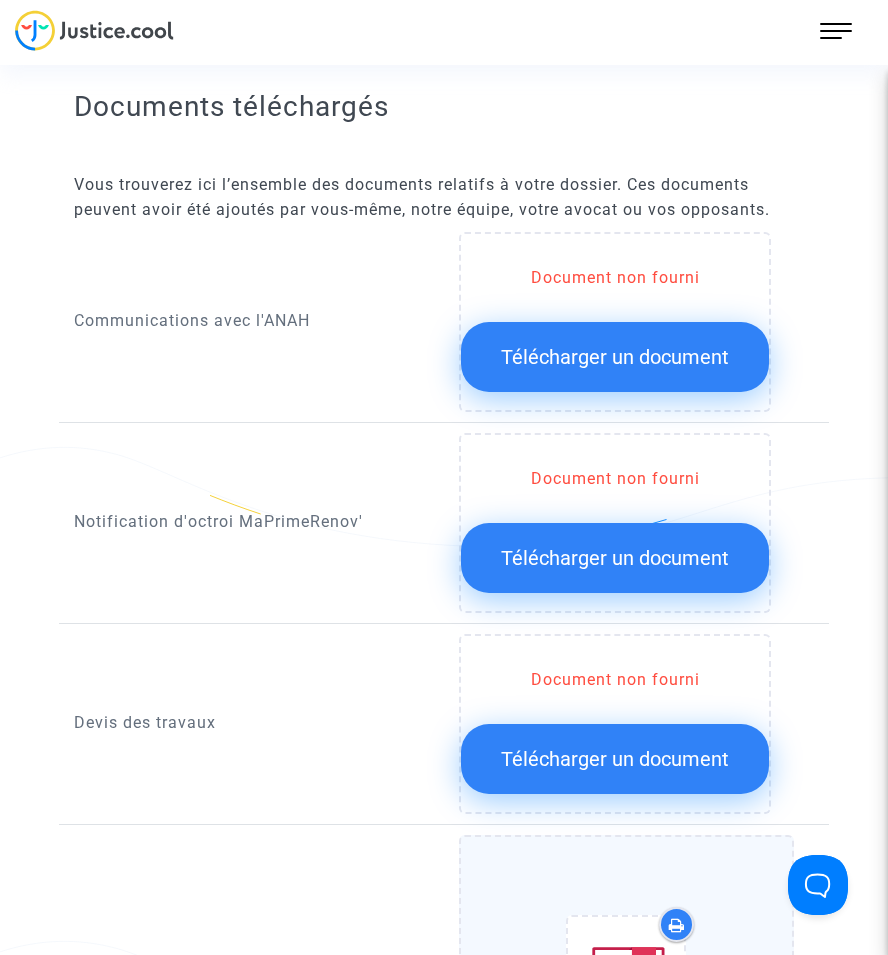 click on "Télécharger un document" 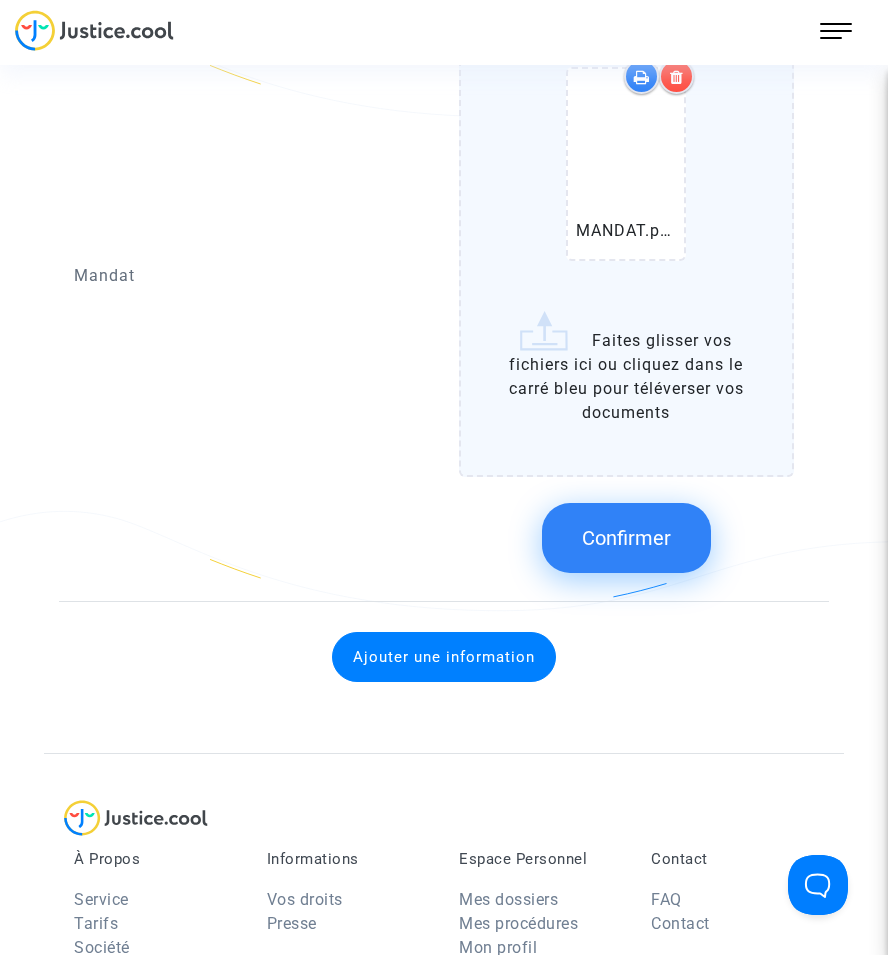 click on "Confirmer" 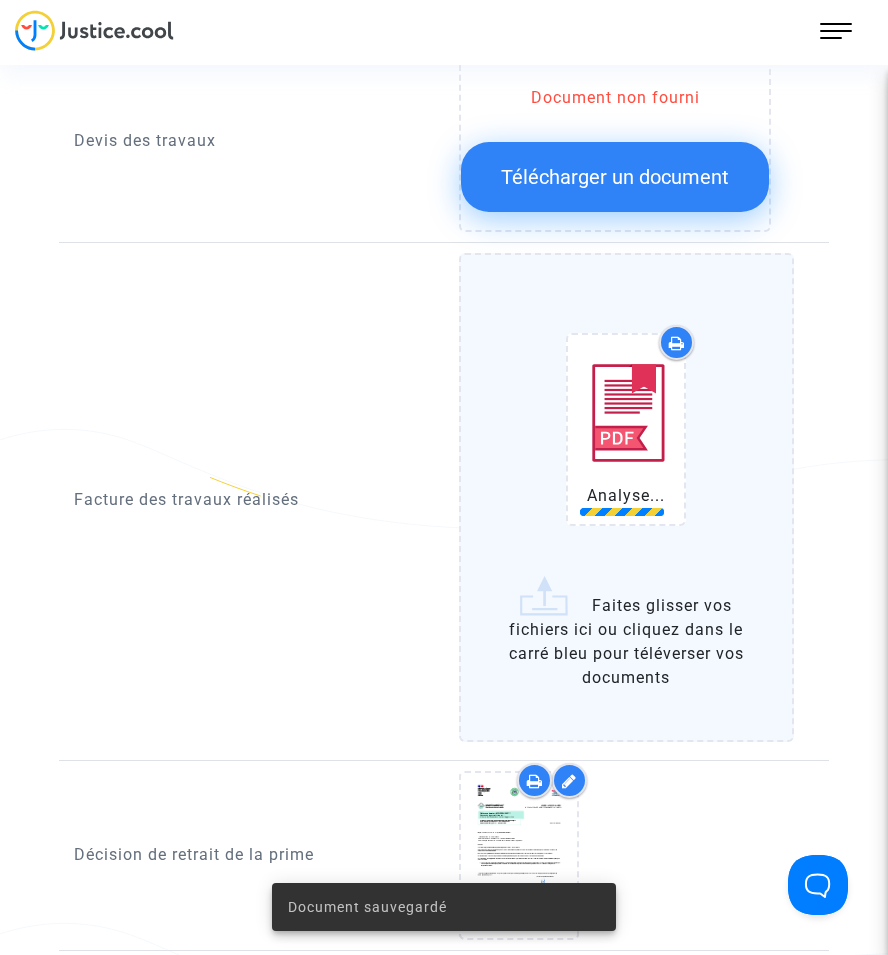 scroll, scrollTop: 1559, scrollLeft: 0, axis: vertical 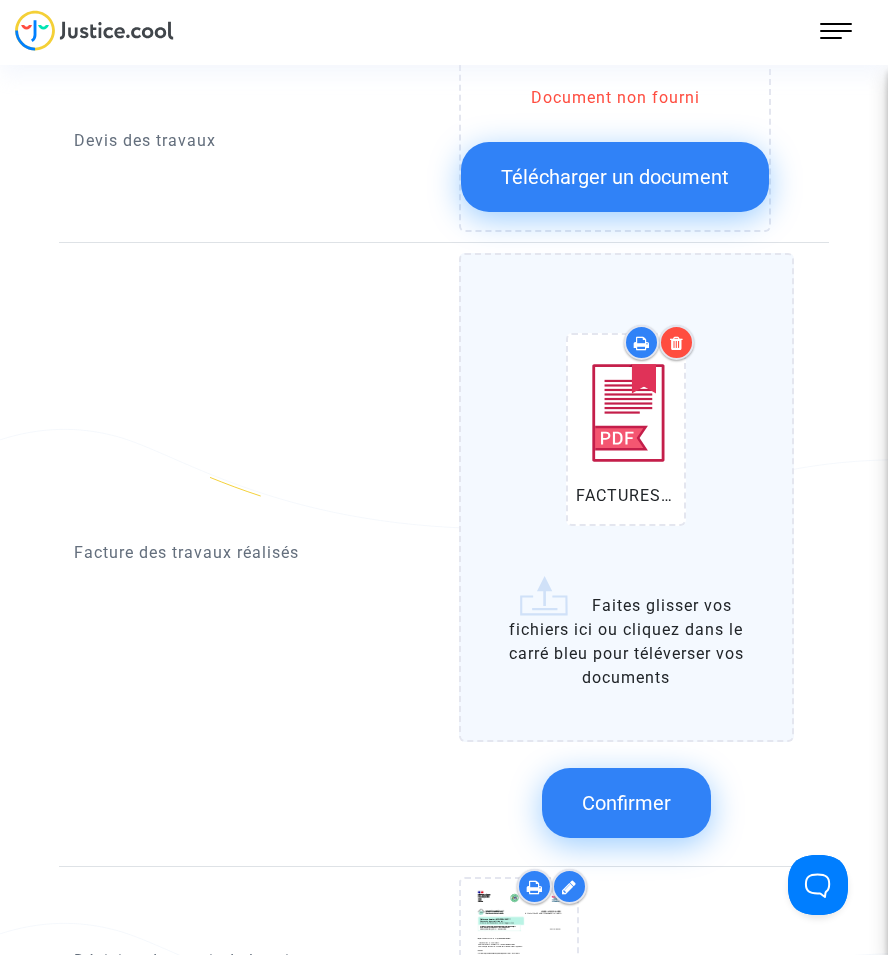 click on "Confirmer" 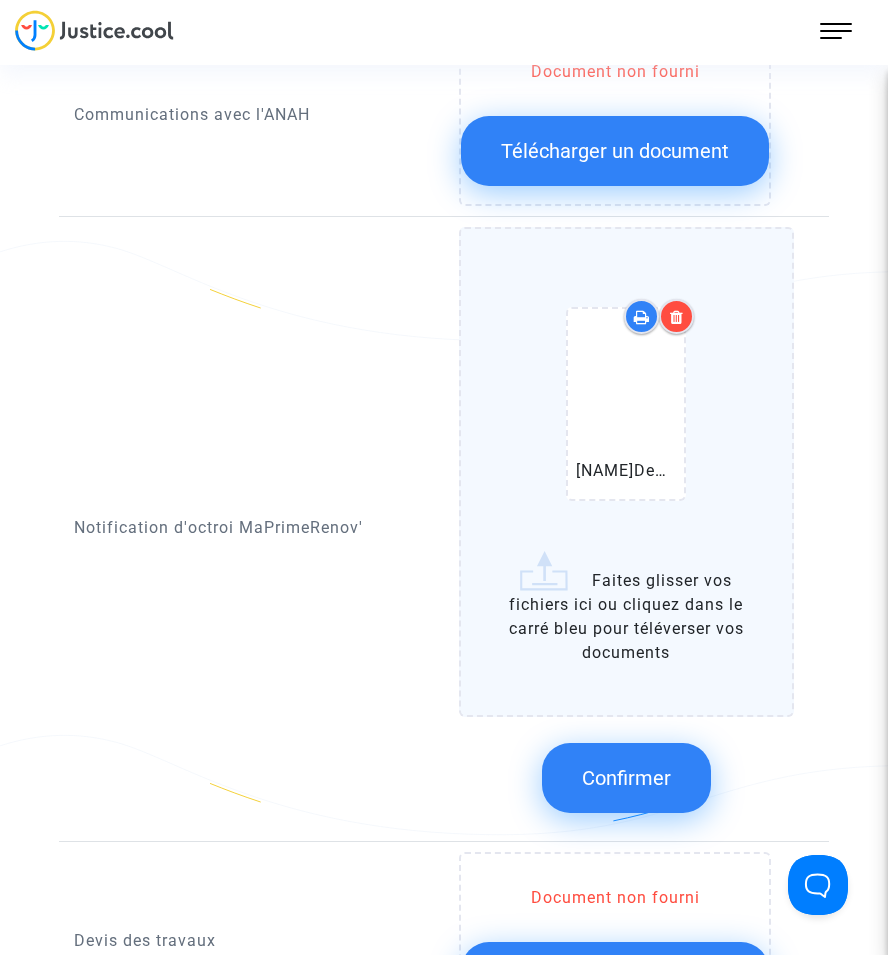 click on "Confirmer" 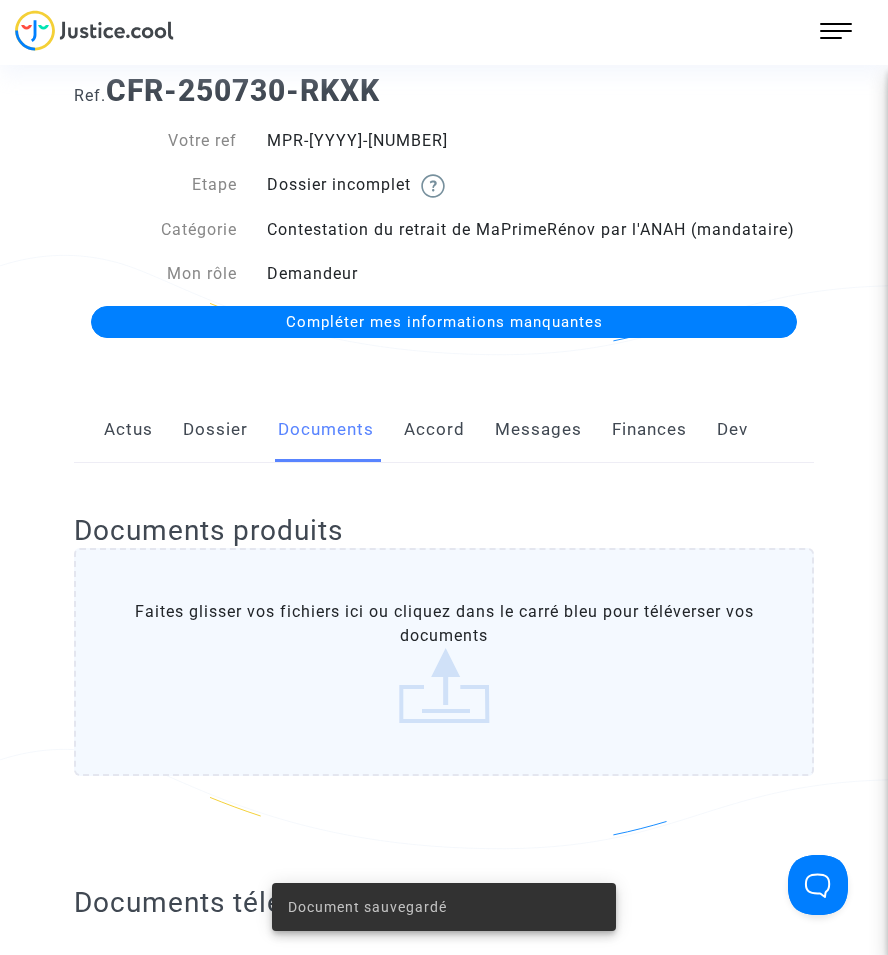 scroll, scrollTop: 0, scrollLeft: 0, axis: both 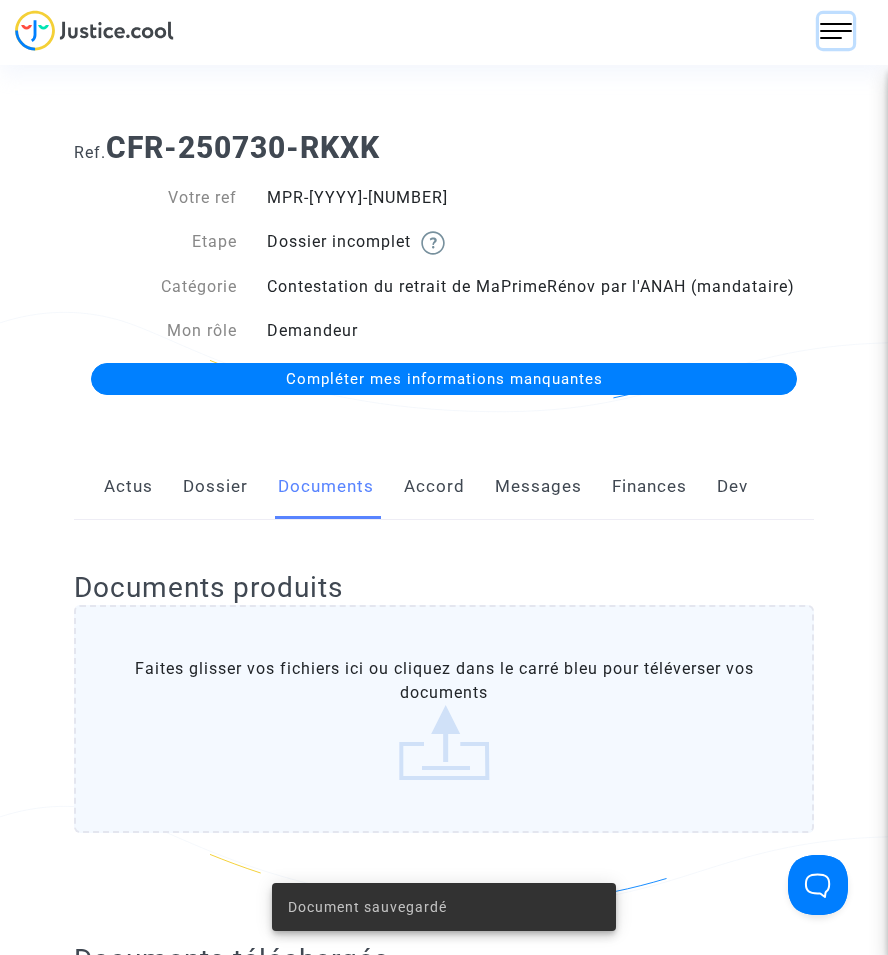 click at bounding box center [836, 31] 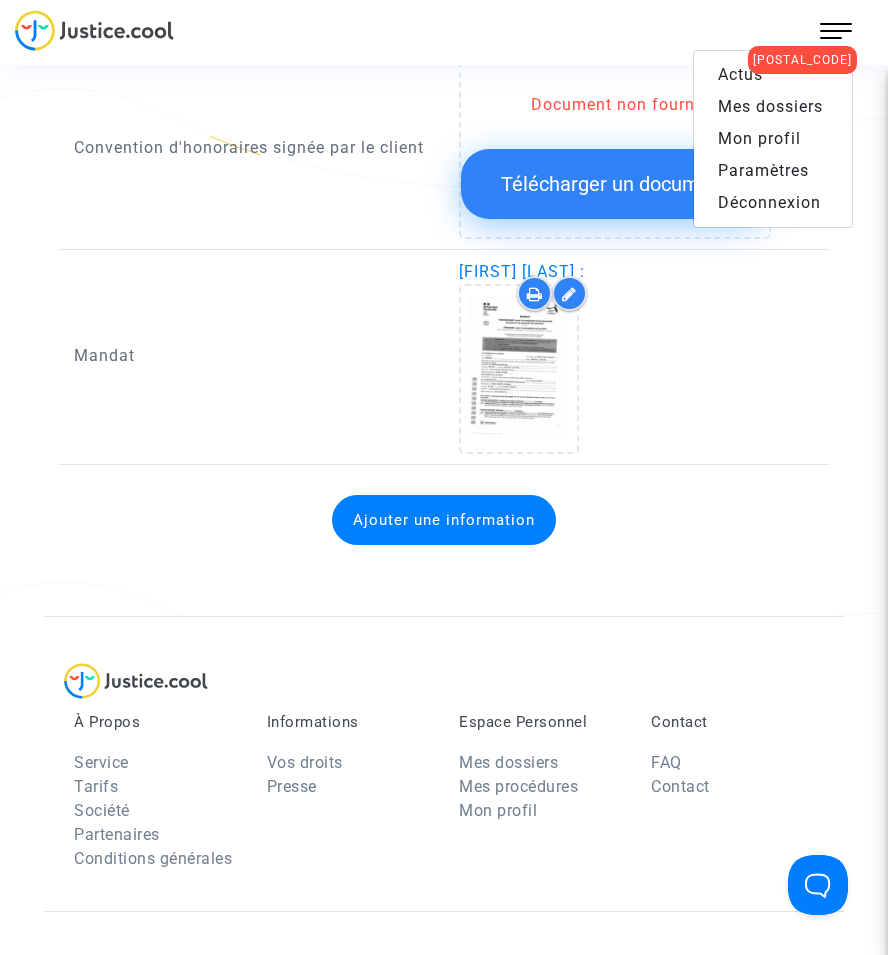 click on "Mes dossiers" at bounding box center [770, 106] 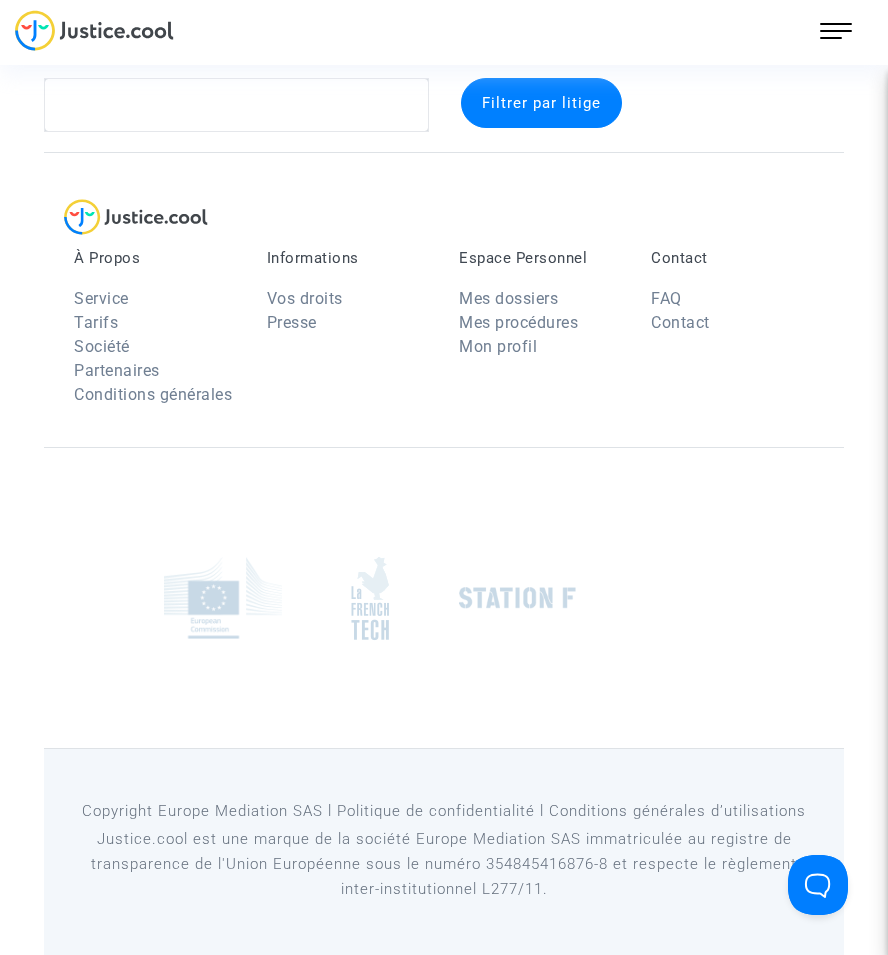 scroll, scrollTop: 37, scrollLeft: 0, axis: vertical 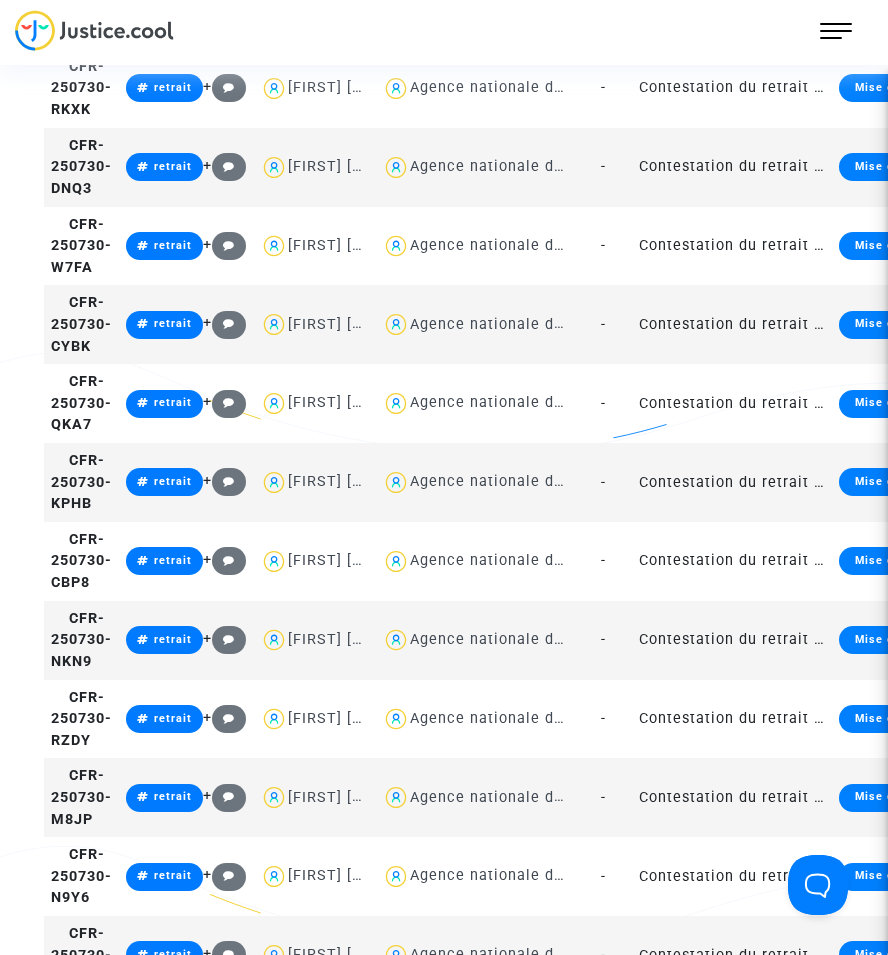 click on "Contestation du retrait de MaPrimeRénov par l'ANAH (mandataire)" 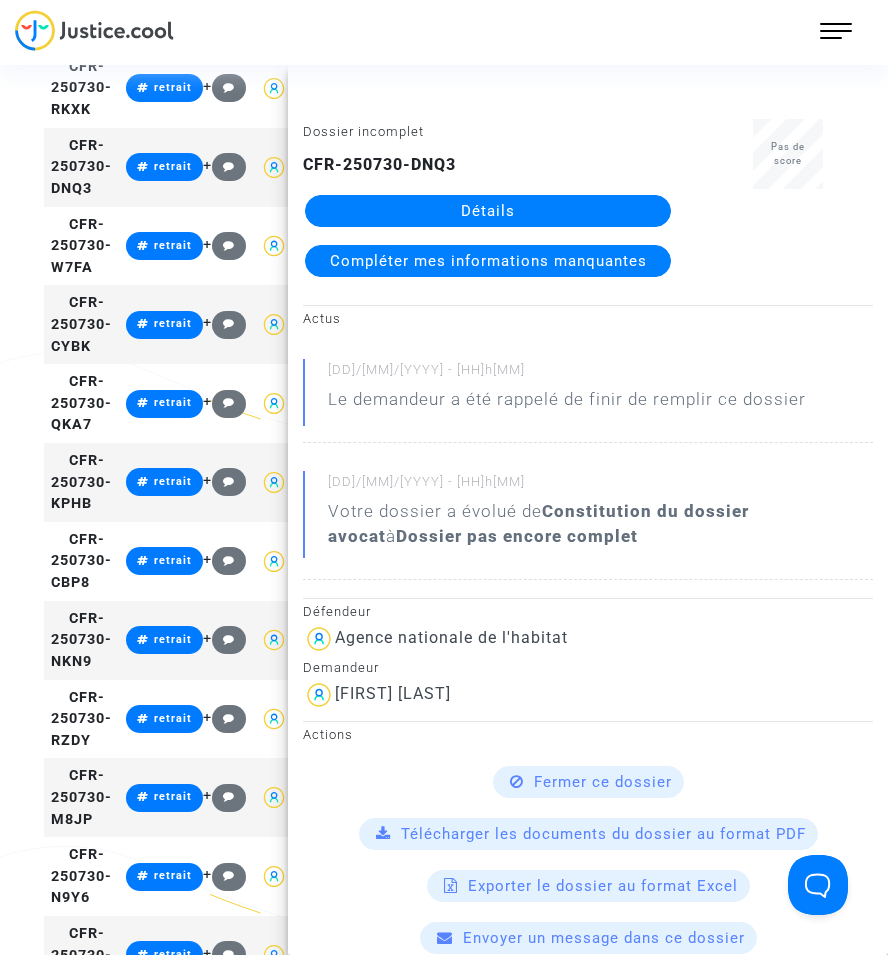 click on "Détails" 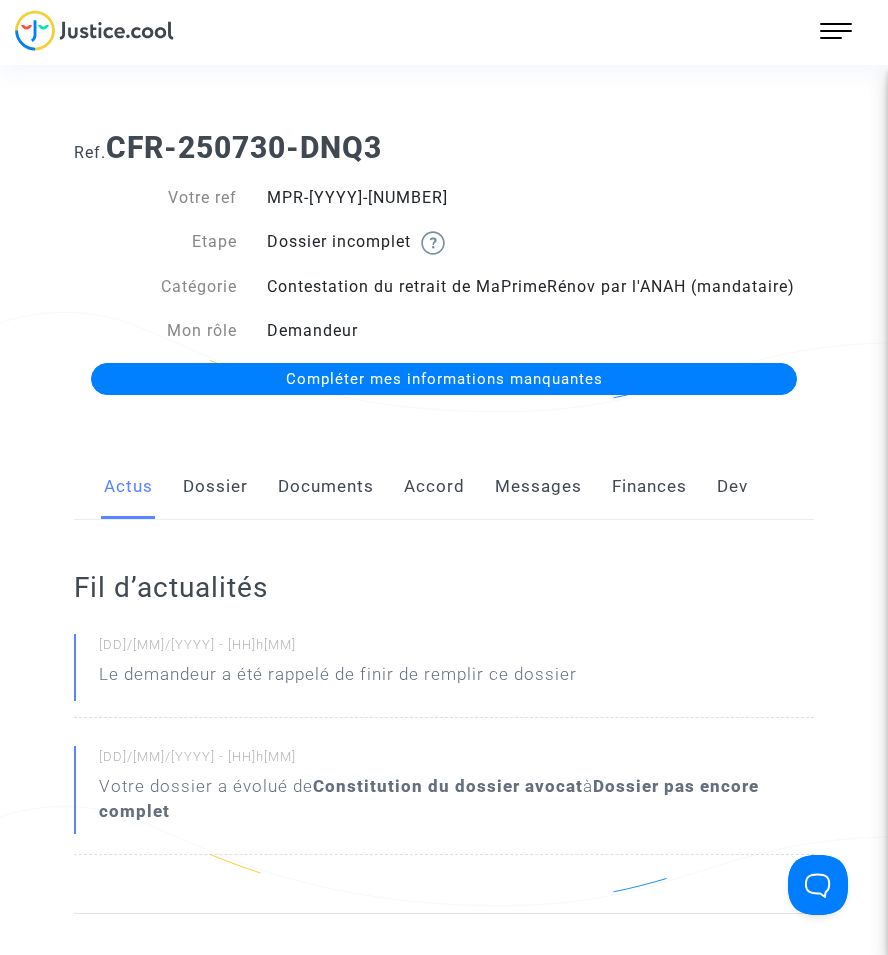 click on "Documents" 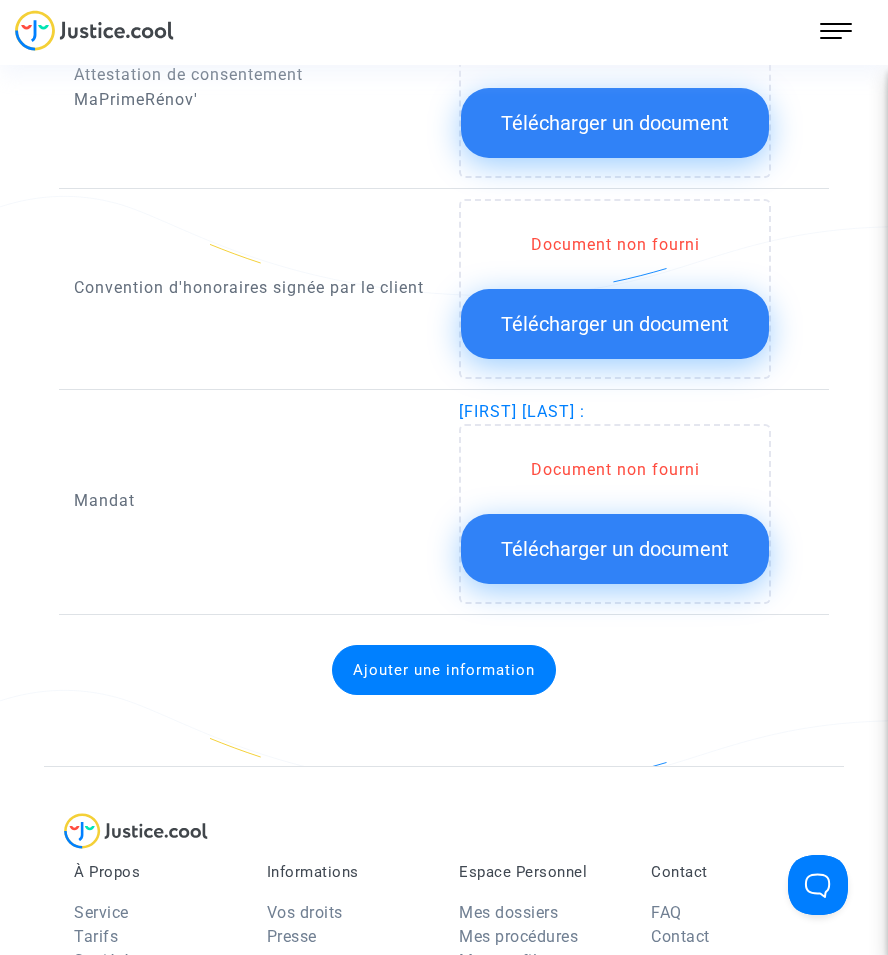 scroll, scrollTop: 2100, scrollLeft: 0, axis: vertical 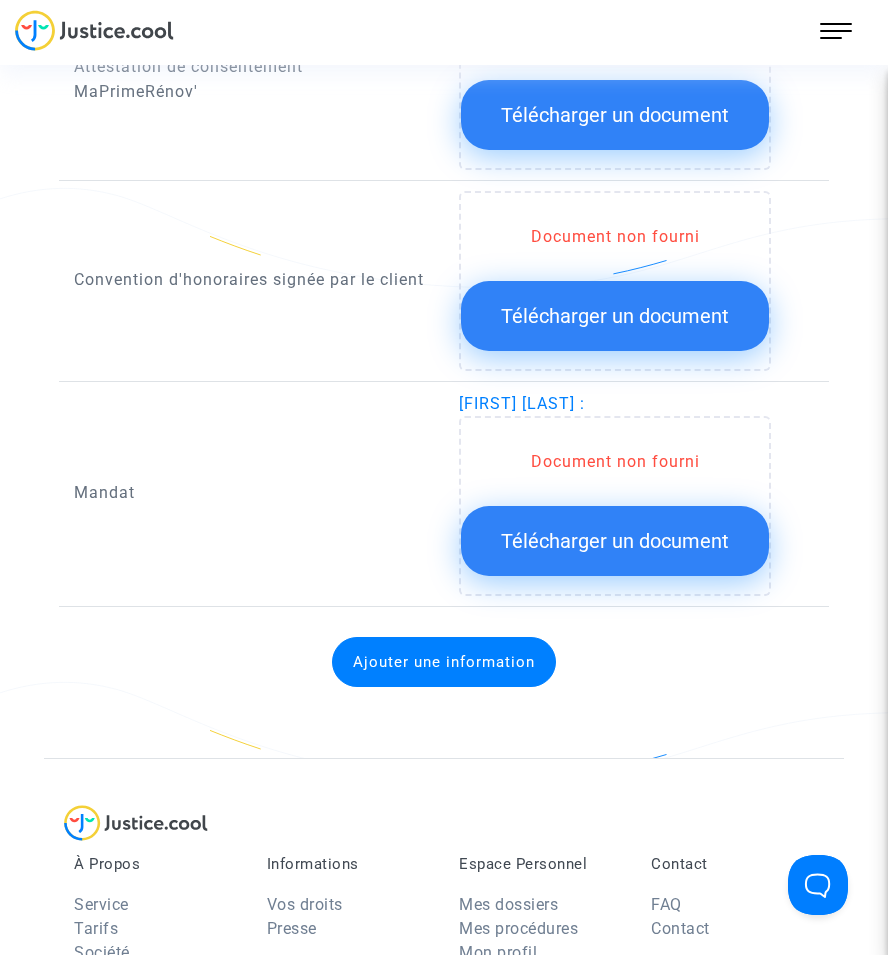 click on "Télécharger un document" 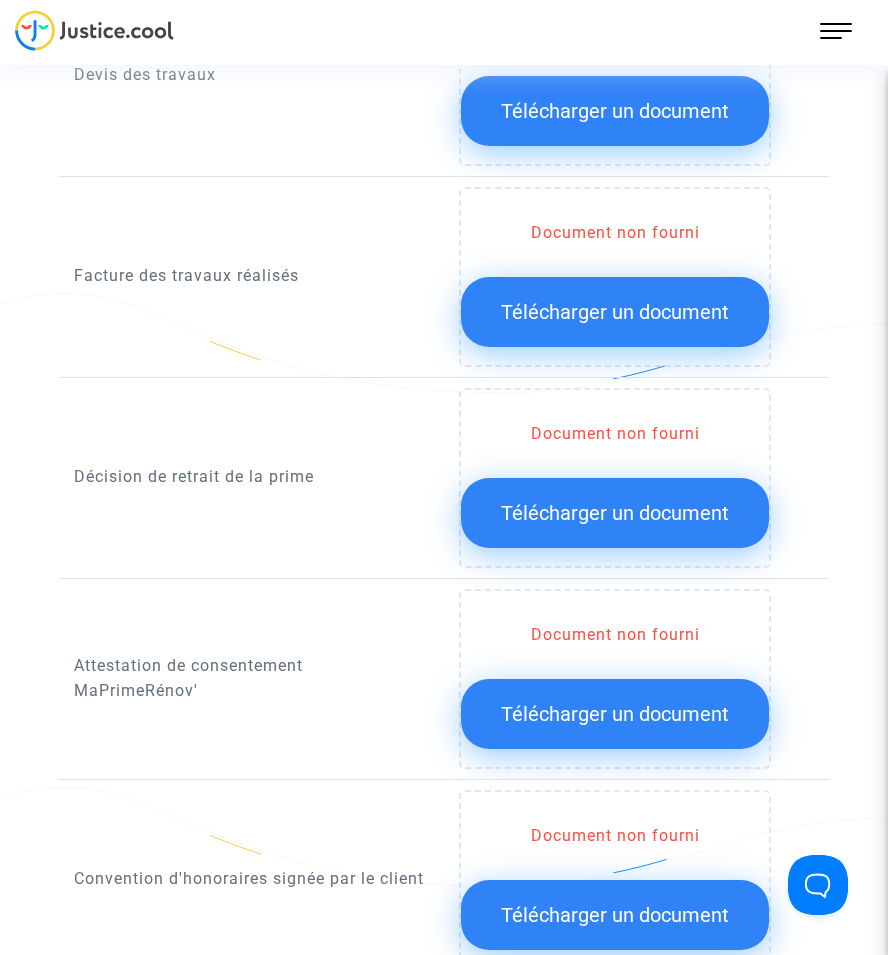 scroll, scrollTop: 1500, scrollLeft: 0, axis: vertical 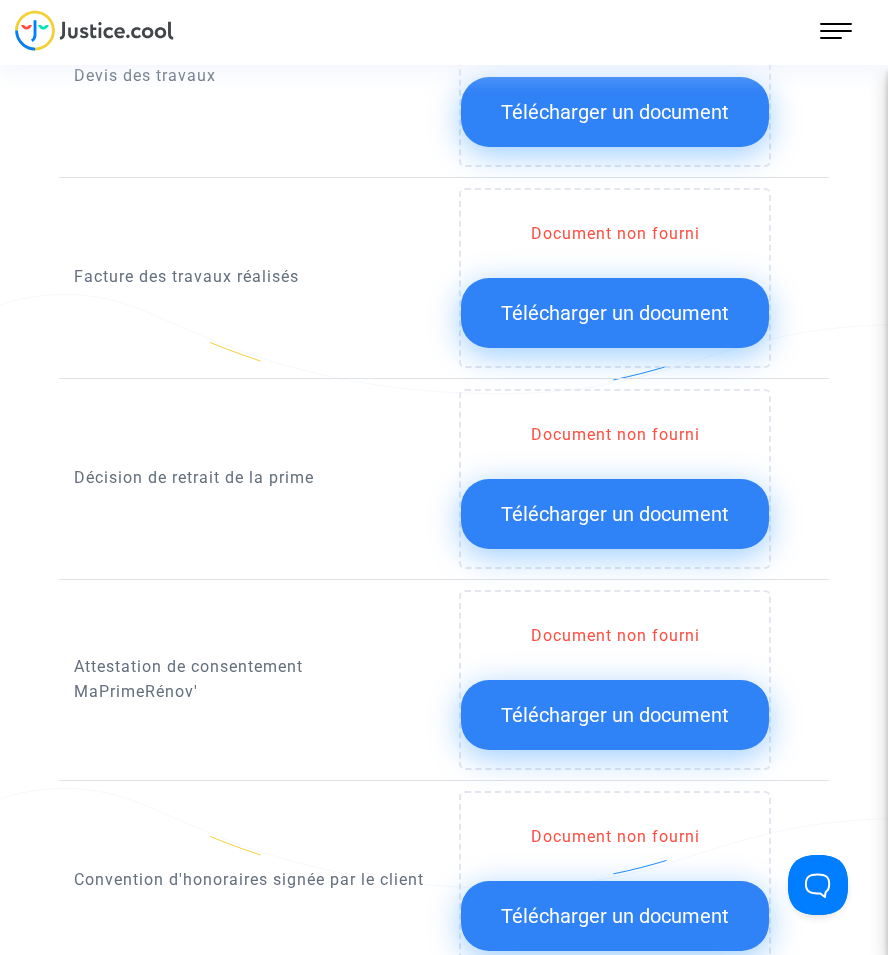 click on "Télécharger un document" 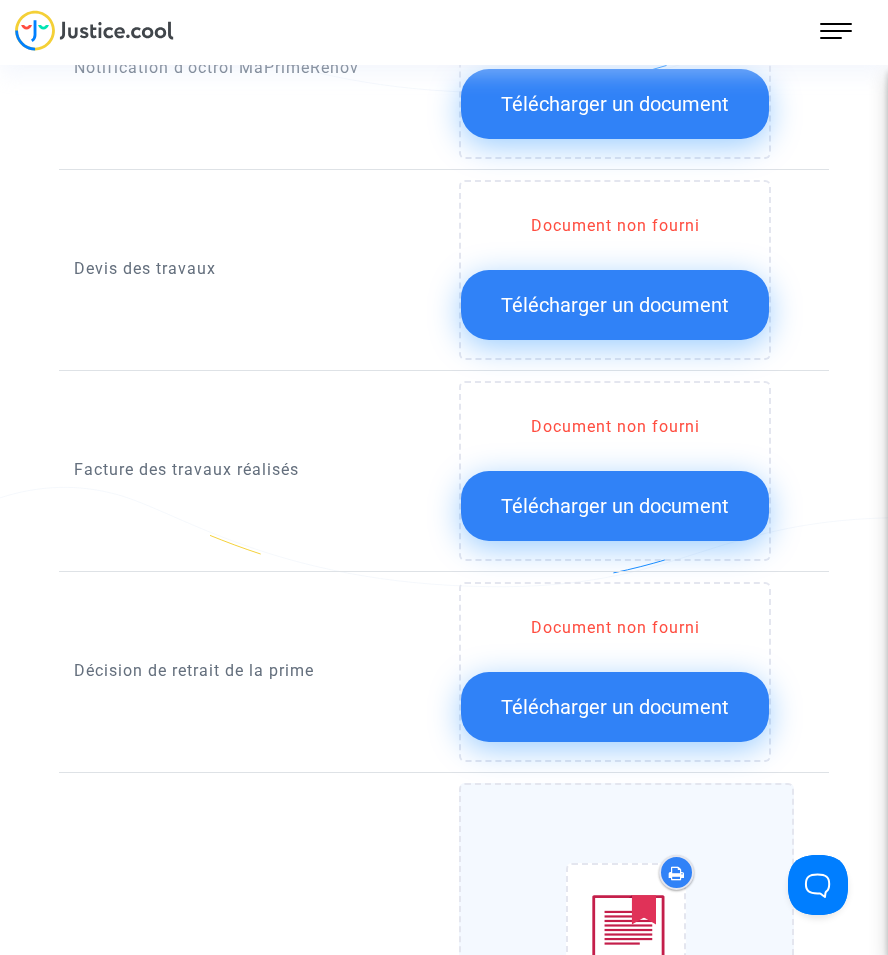 scroll, scrollTop: 1200, scrollLeft: 0, axis: vertical 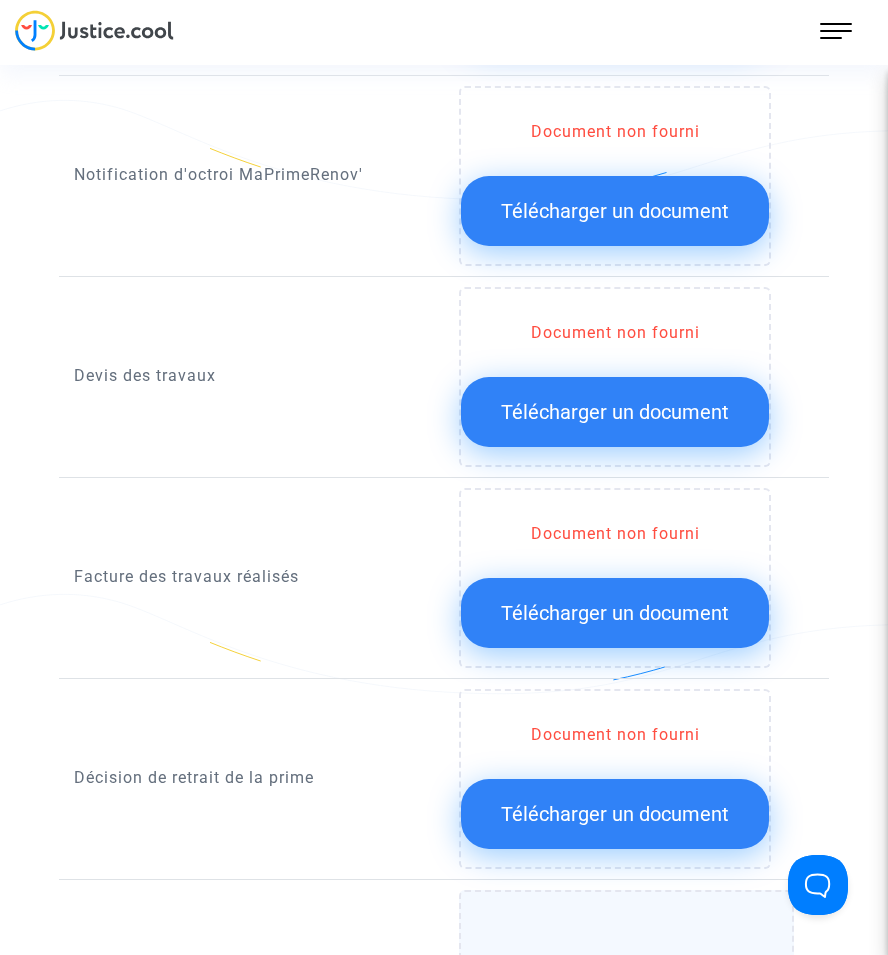 click on "Télécharger un document" 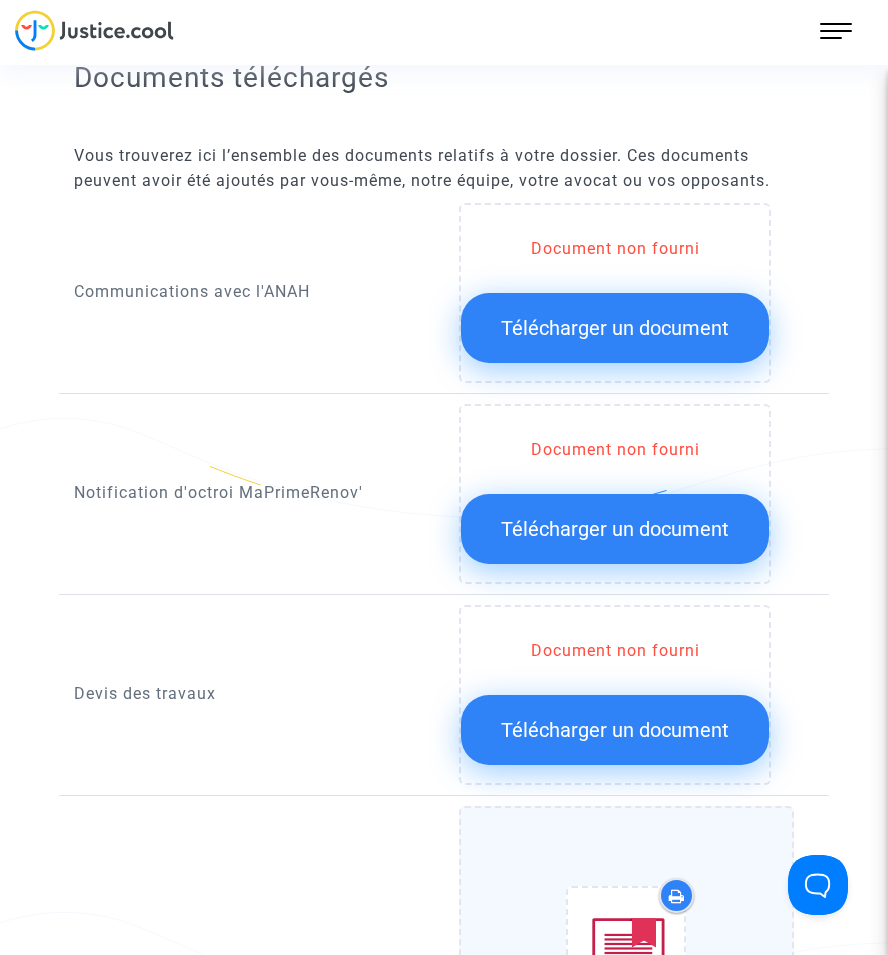 scroll, scrollTop: 800, scrollLeft: 0, axis: vertical 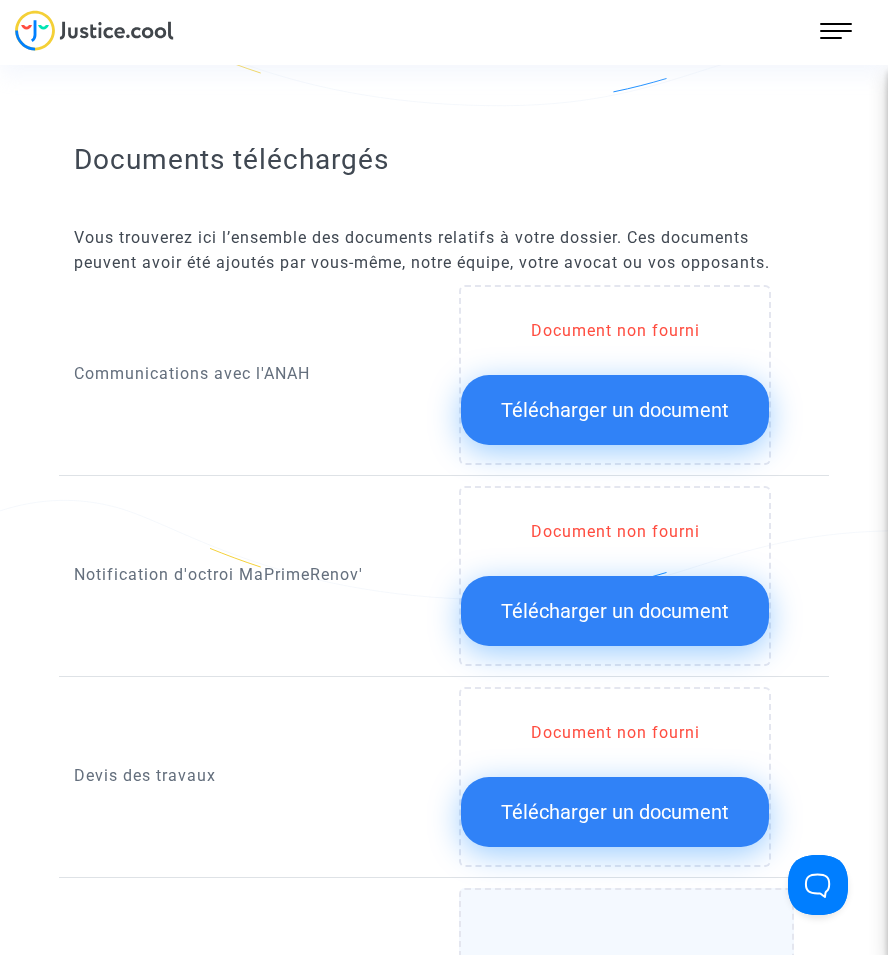 drag, startPoint x: 667, startPoint y: 597, endPoint x: 898, endPoint y: 429, distance: 285.6309 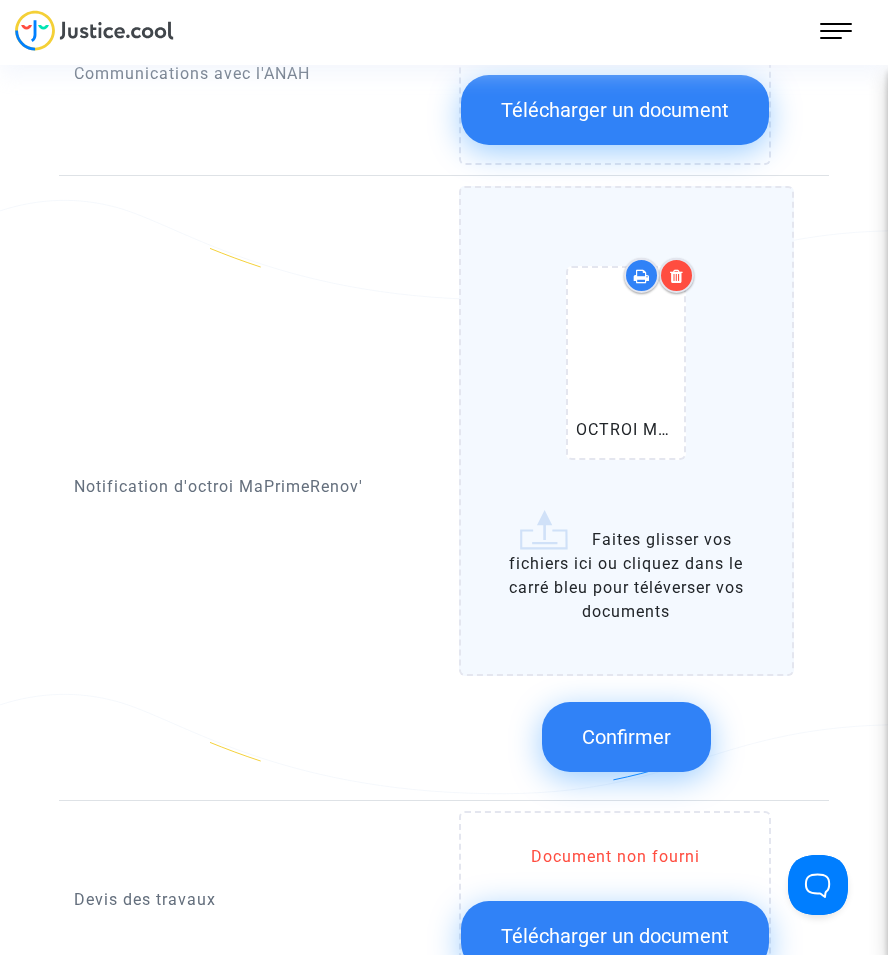 click on "Confirmer" 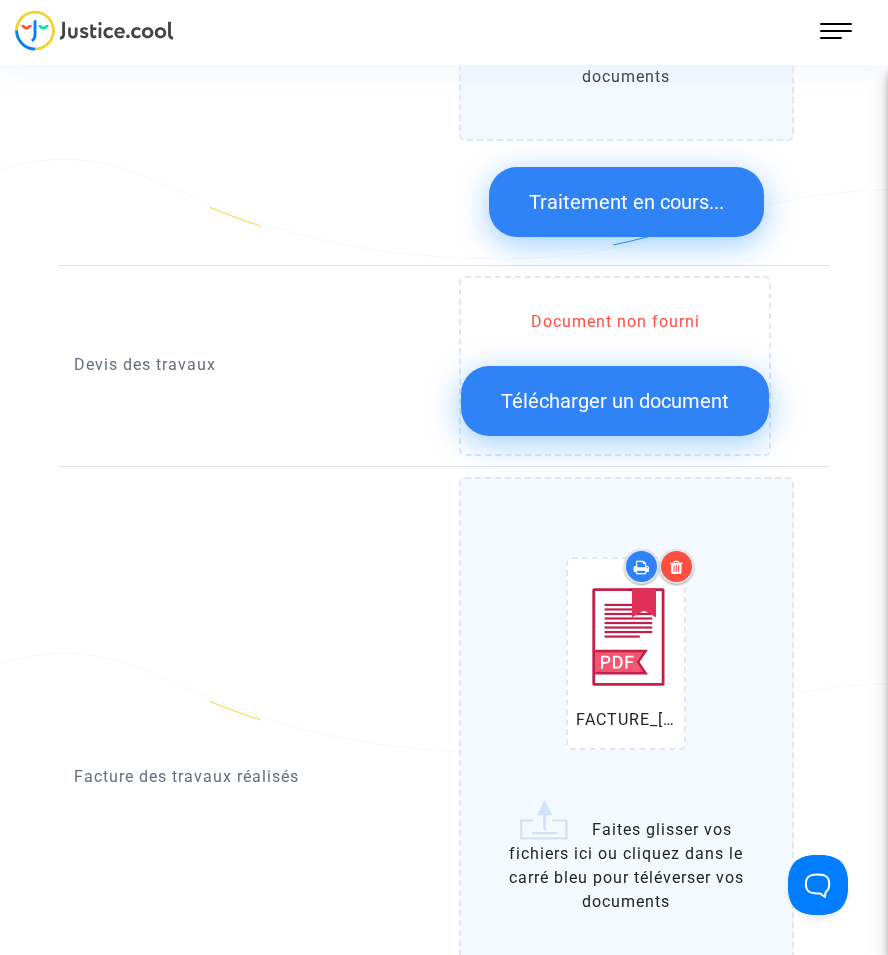 scroll, scrollTop: 1700, scrollLeft: 0, axis: vertical 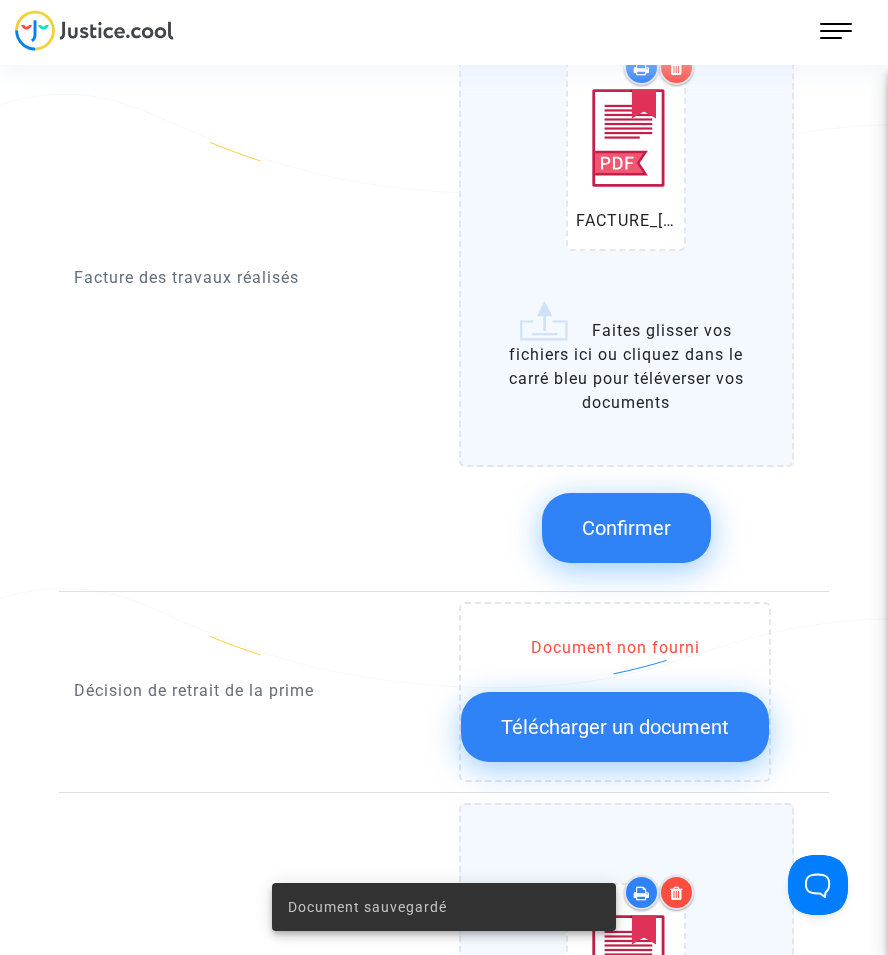 click on "Confirmer" 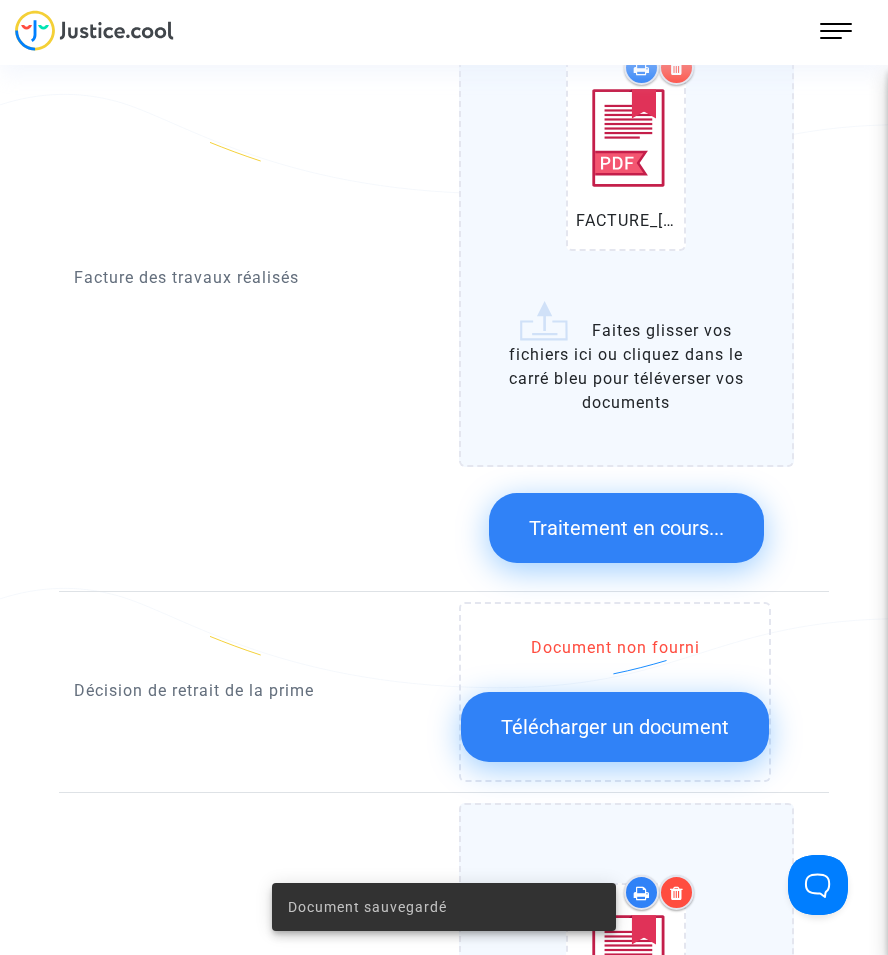 click on "Télécharger un document" 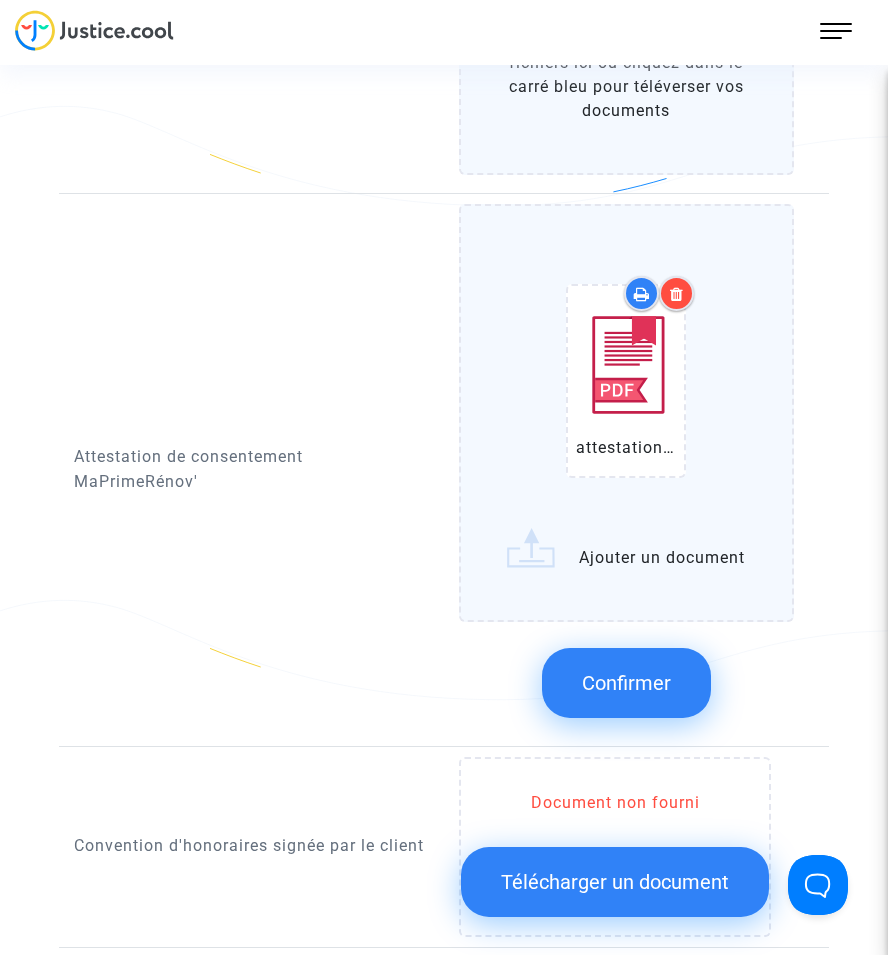 scroll, scrollTop: 2183, scrollLeft: 0, axis: vertical 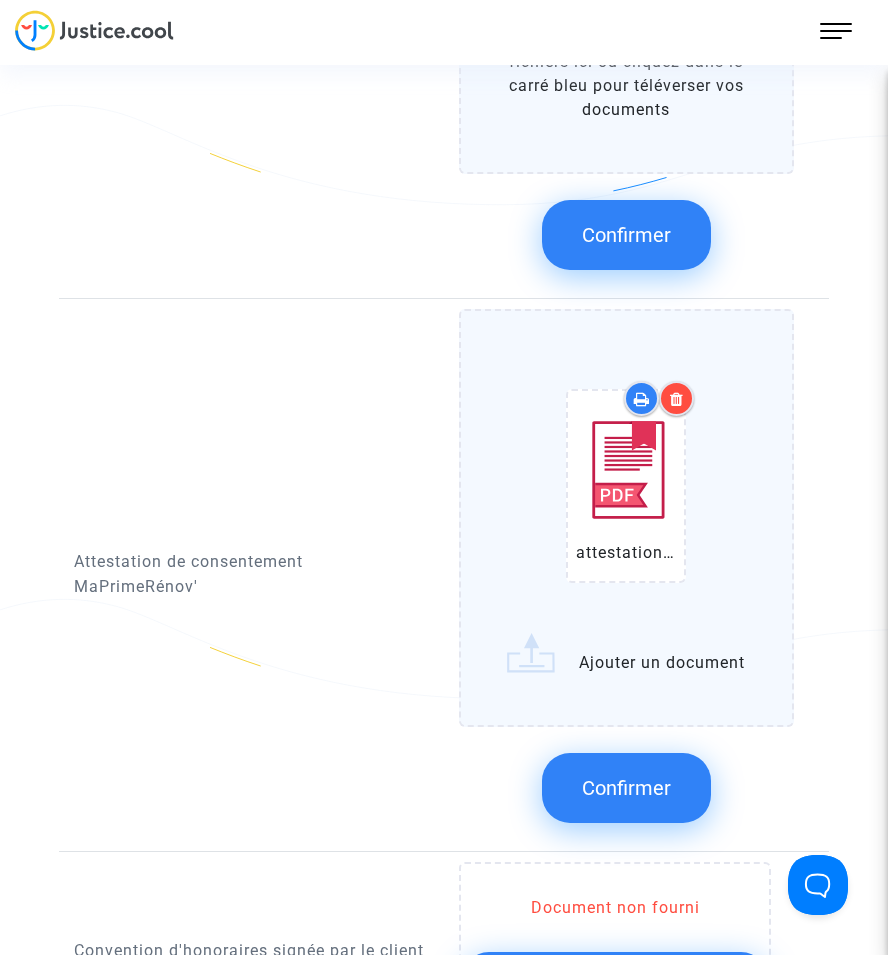 click on "attestation de consentement.pdf   Ajouter un document" 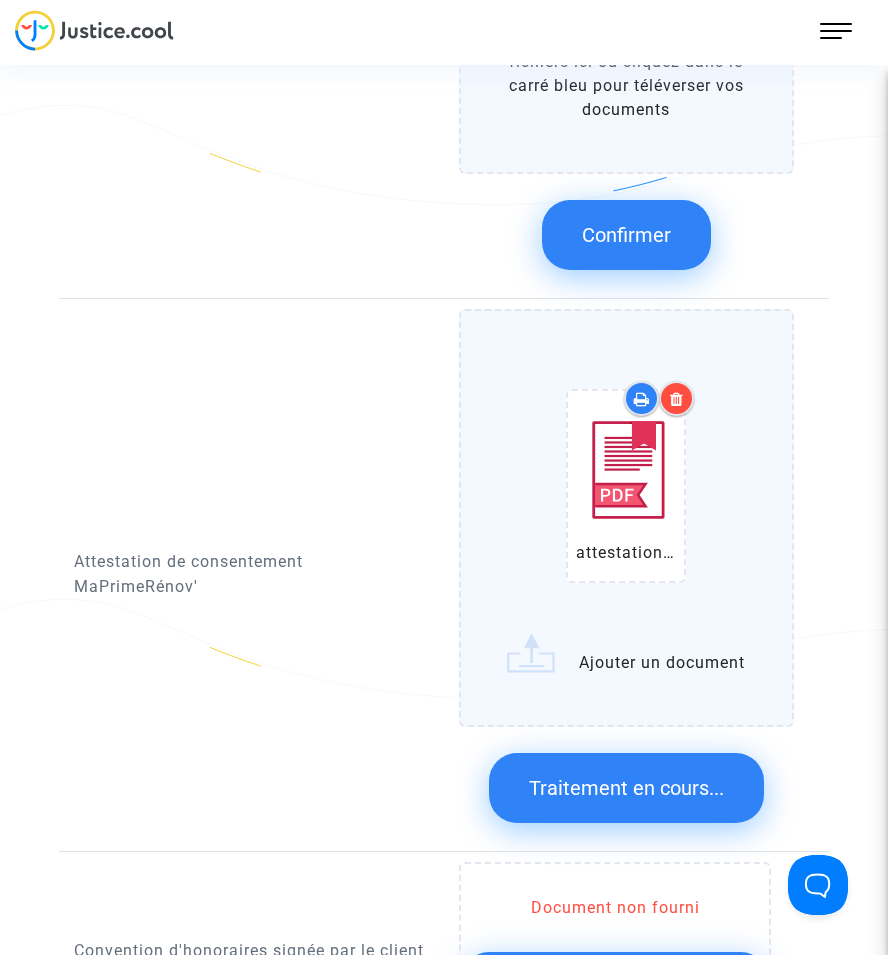click on "Confirmer" 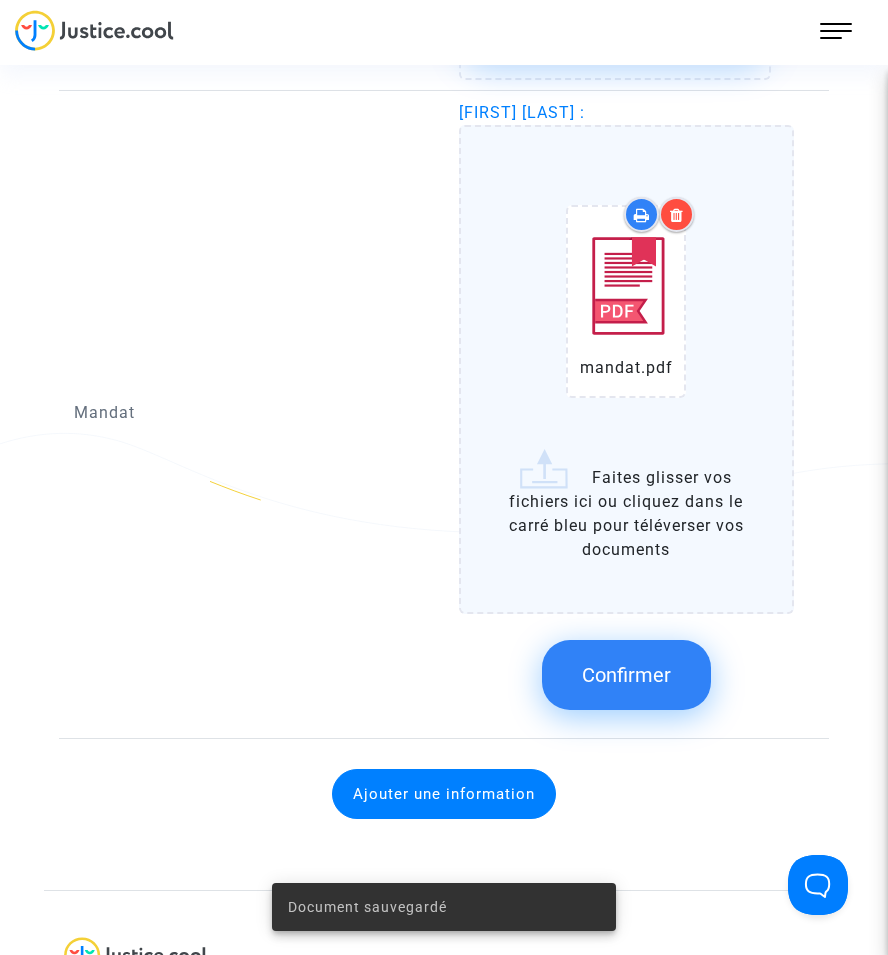 drag, startPoint x: 629, startPoint y: 658, endPoint x: 678, endPoint y: 631, distance: 55.946404 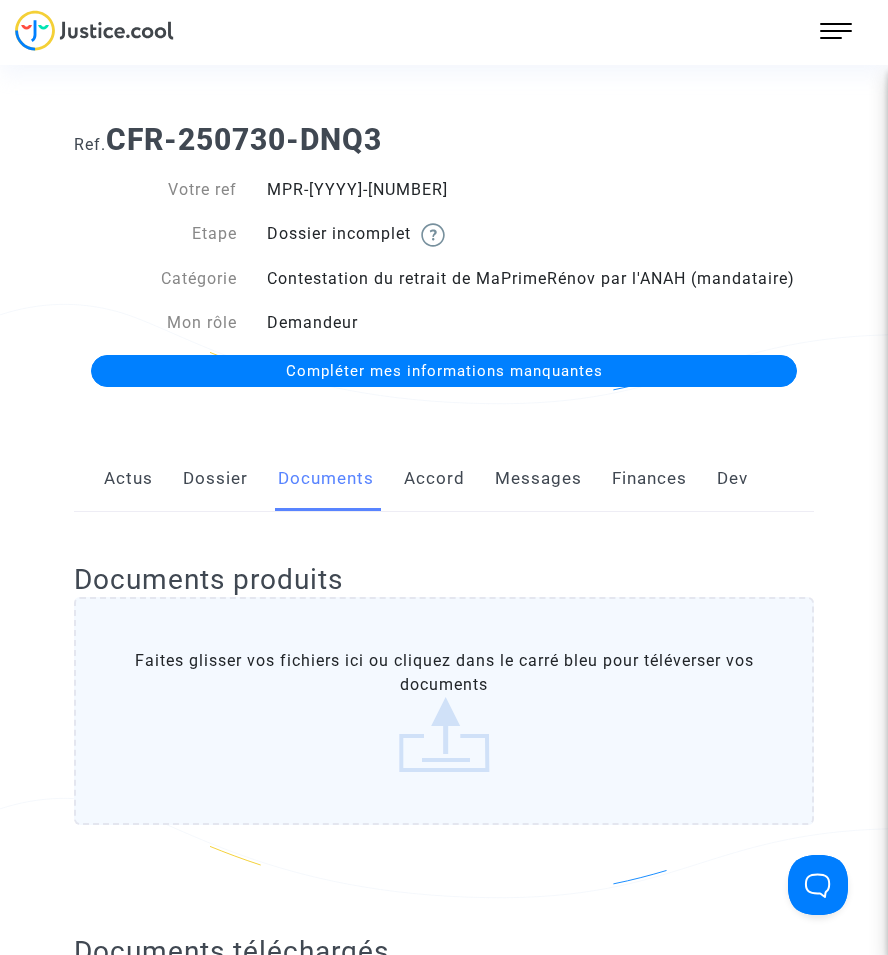 scroll, scrollTop: 0, scrollLeft: 0, axis: both 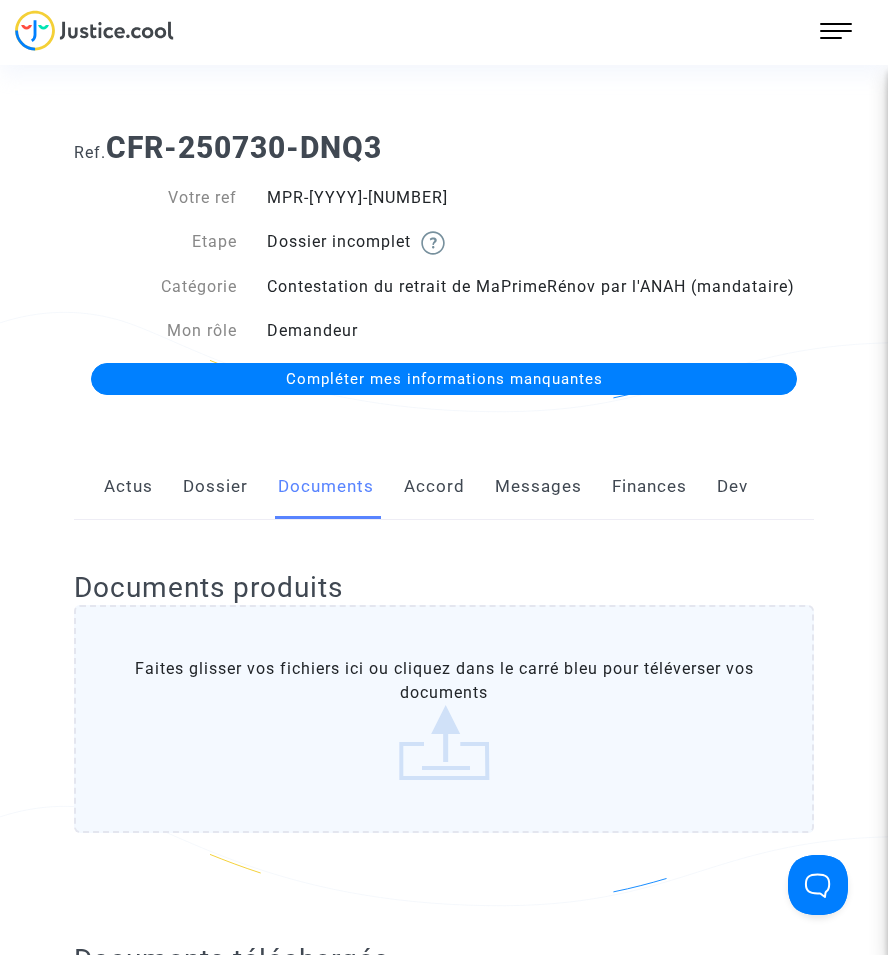 click on "304 Actus Mes dossiers Mon profil Paramètres Déconnexion" at bounding box center [836, 31] 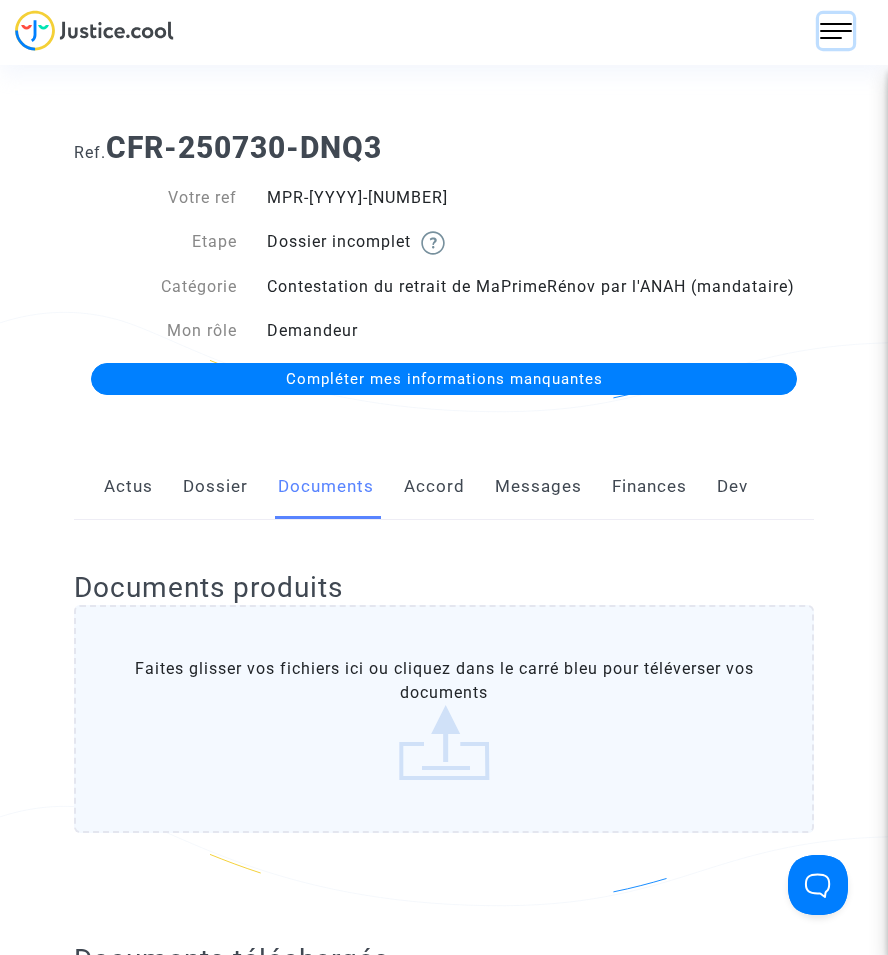 click at bounding box center [836, 31] 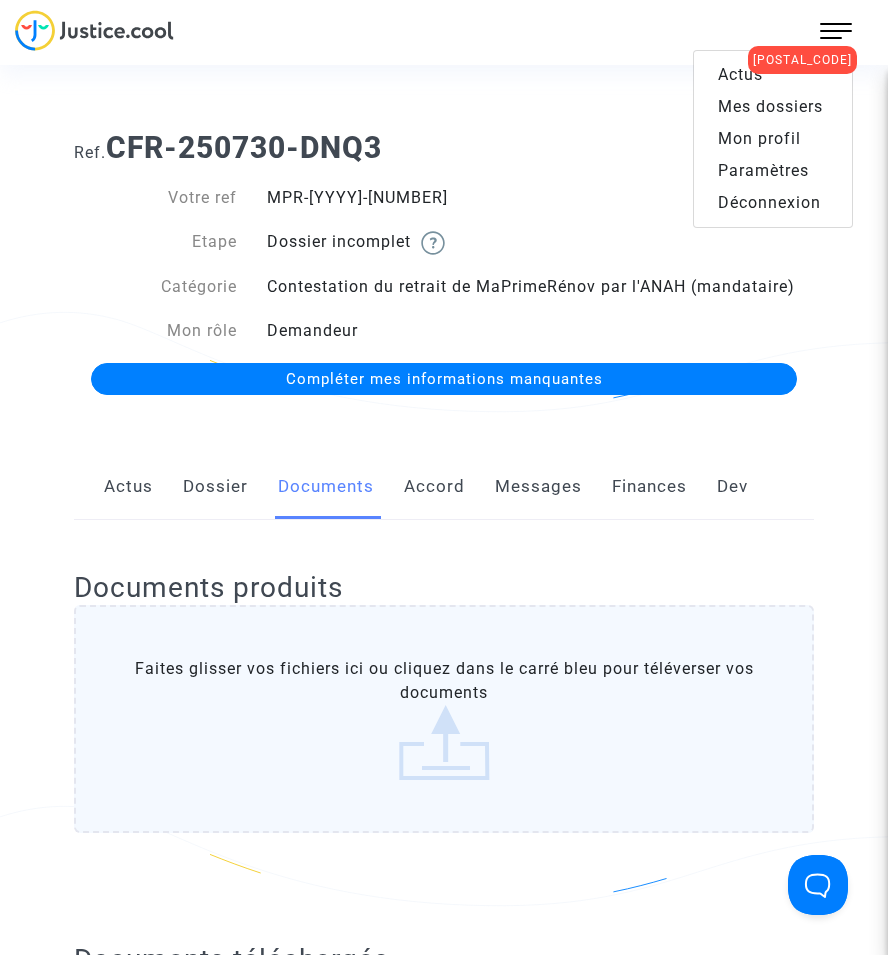 click on "Mes dossiers" at bounding box center (770, 106) 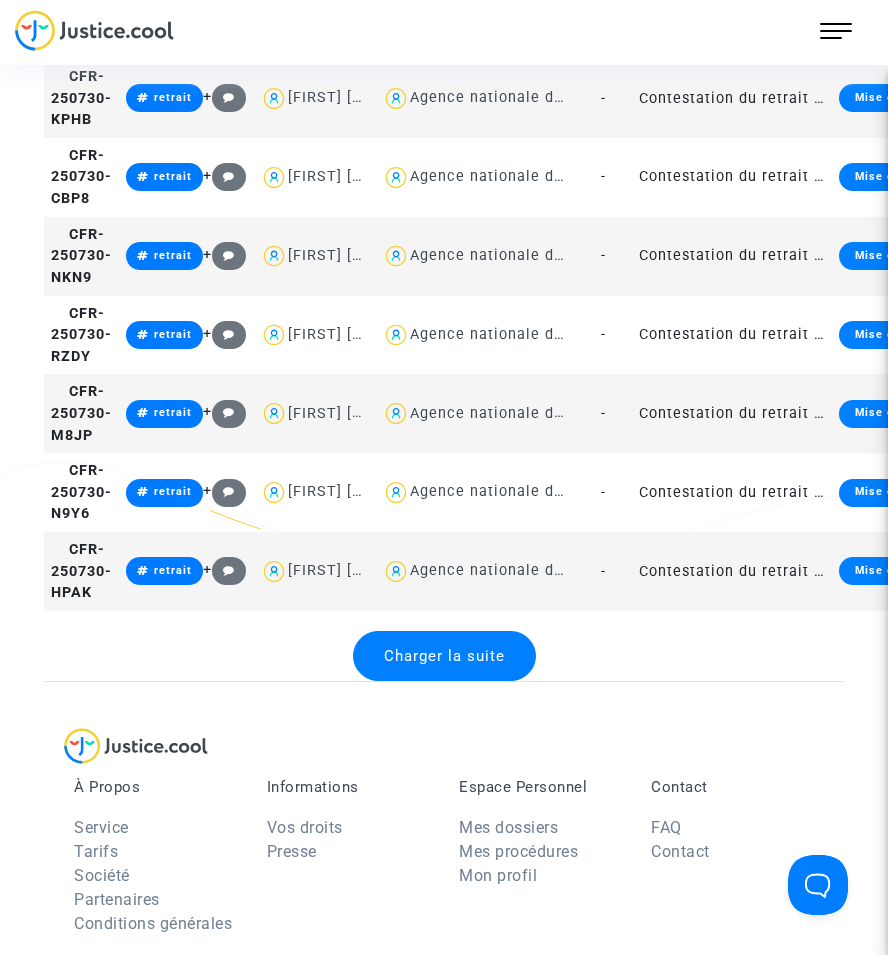 scroll, scrollTop: 3800, scrollLeft: 0, axis: vertical 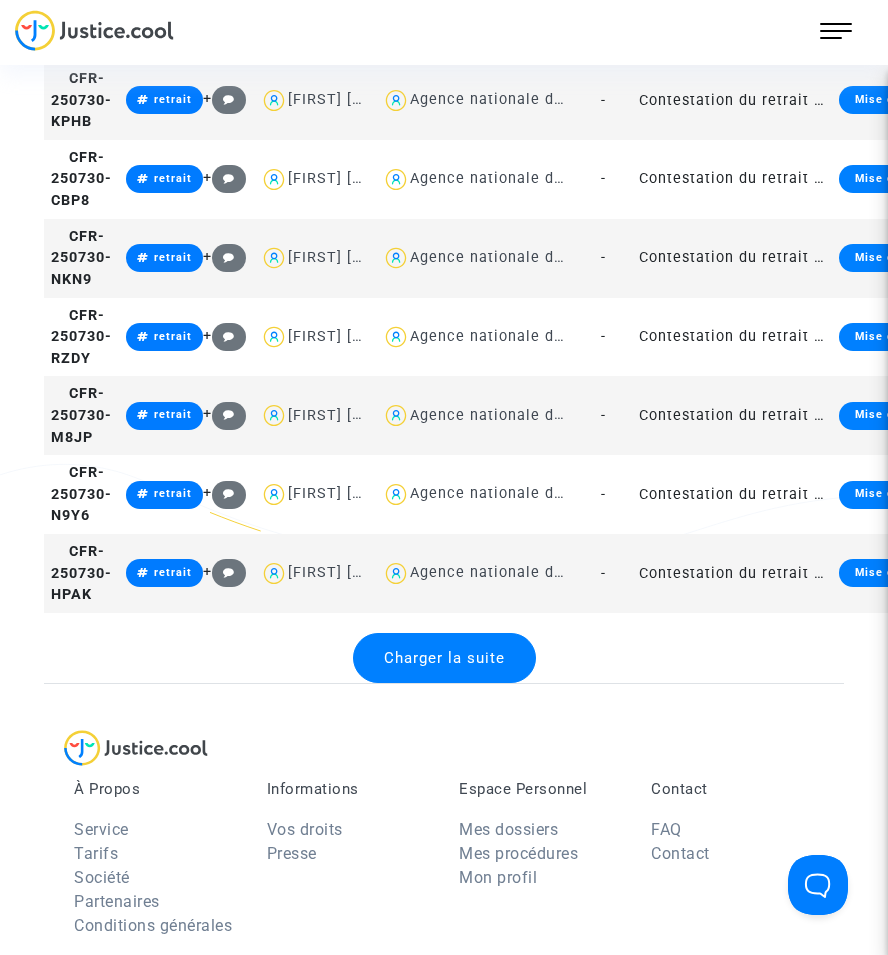 click on "-" 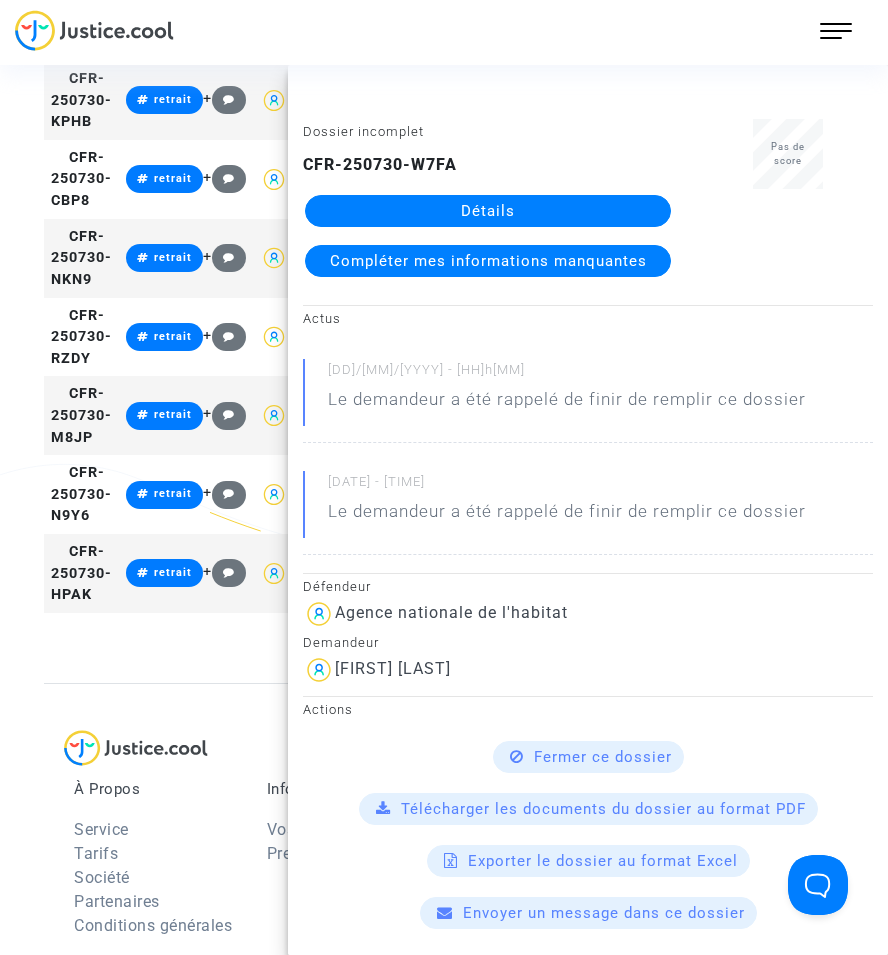 drag, startPoint x: 588, startPoint y: 205, endPoint x: 579, endPoint y: 212, distance: 11.401754 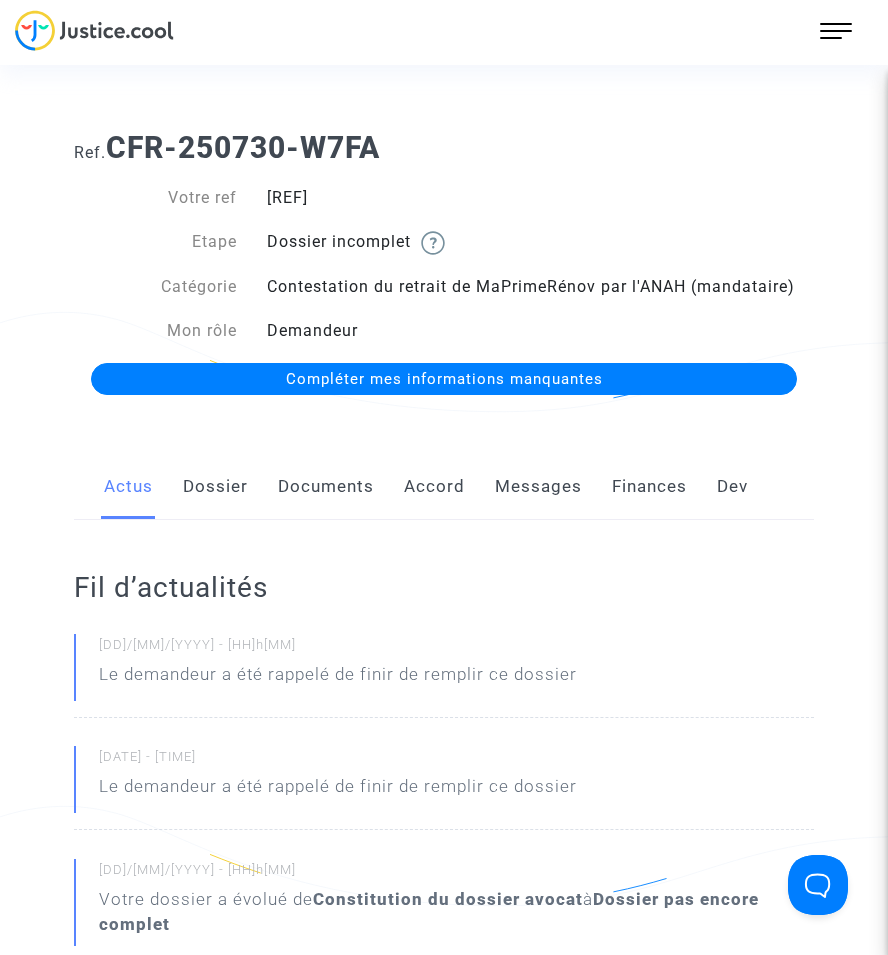 click on "Documents" 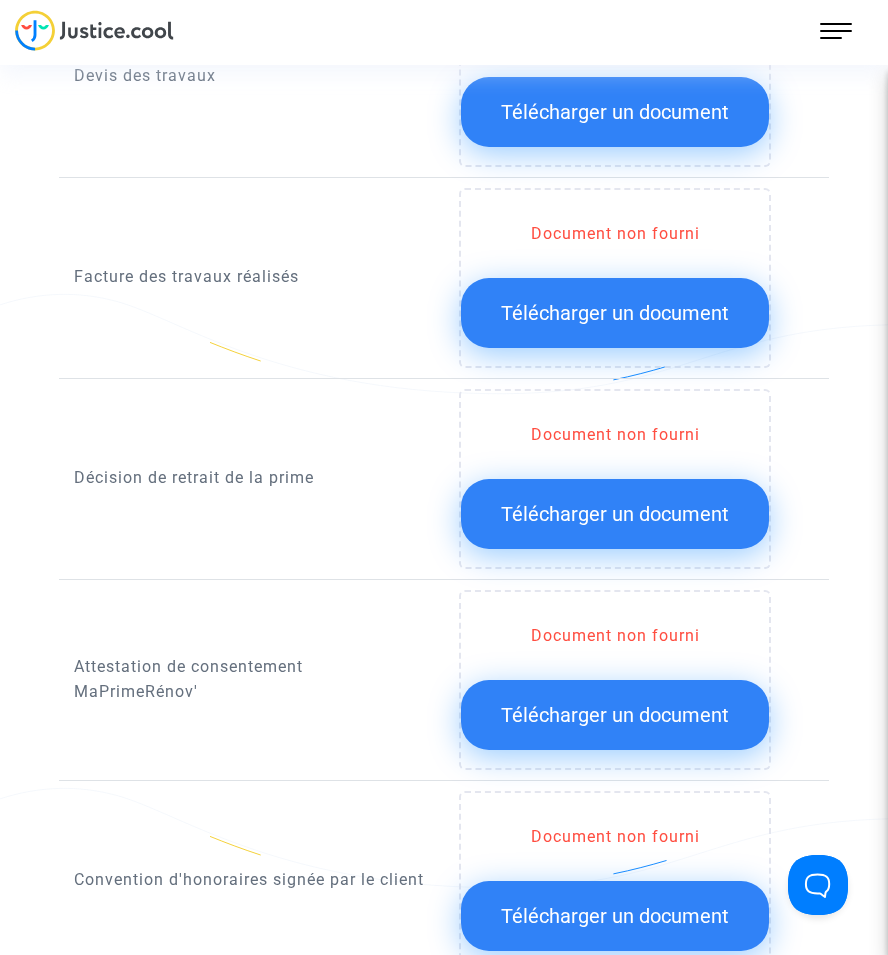 scroll, scrollTop: 2000, scrollLeft: 0, axis: vertical 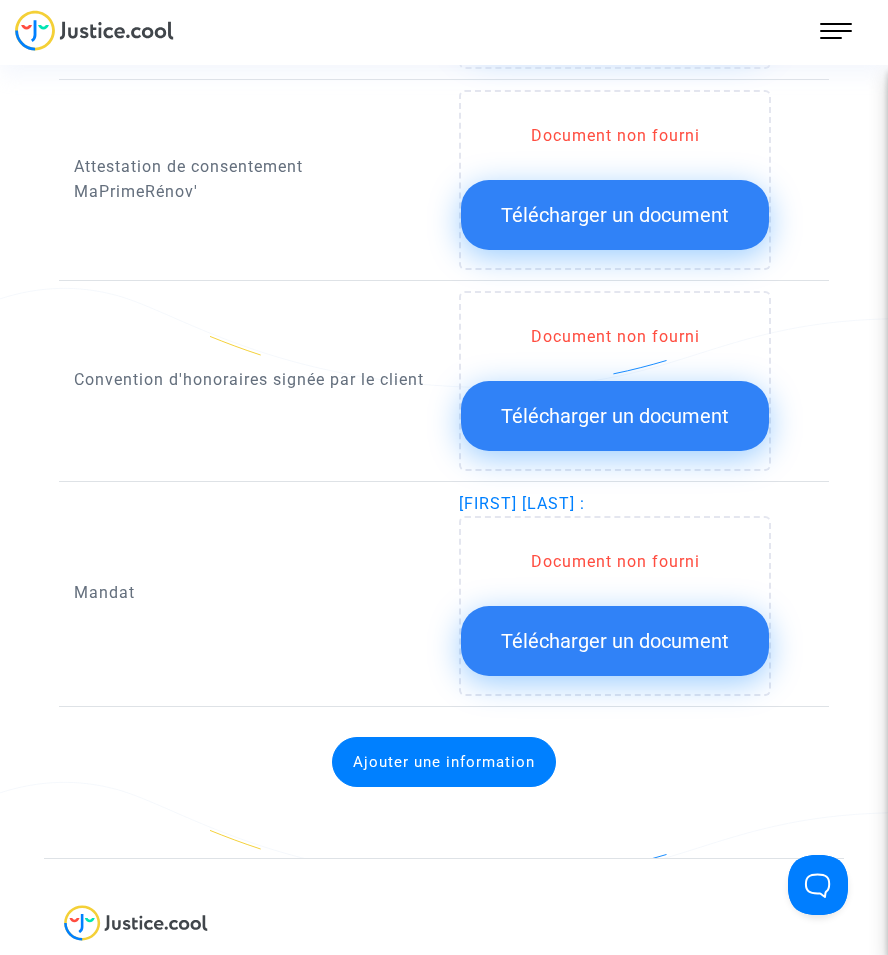 click on "Télécharger un document" 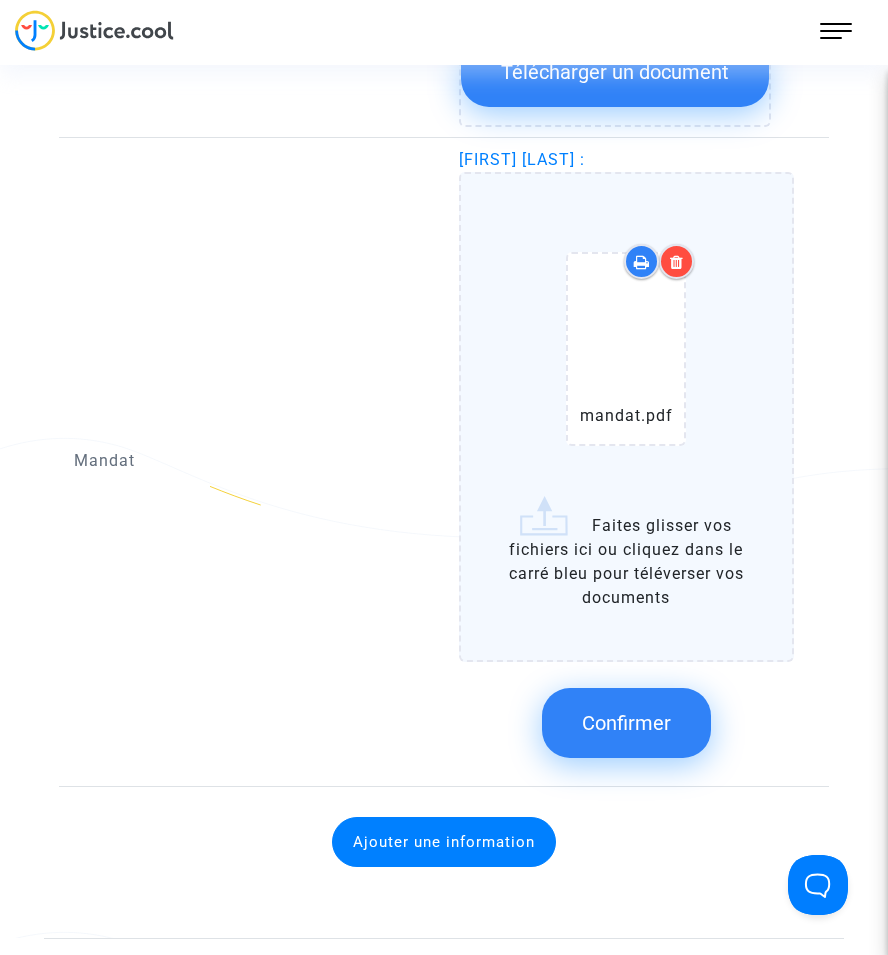 scroll, scrollTop: 2253, scrollLeft: 0, axis: vertical 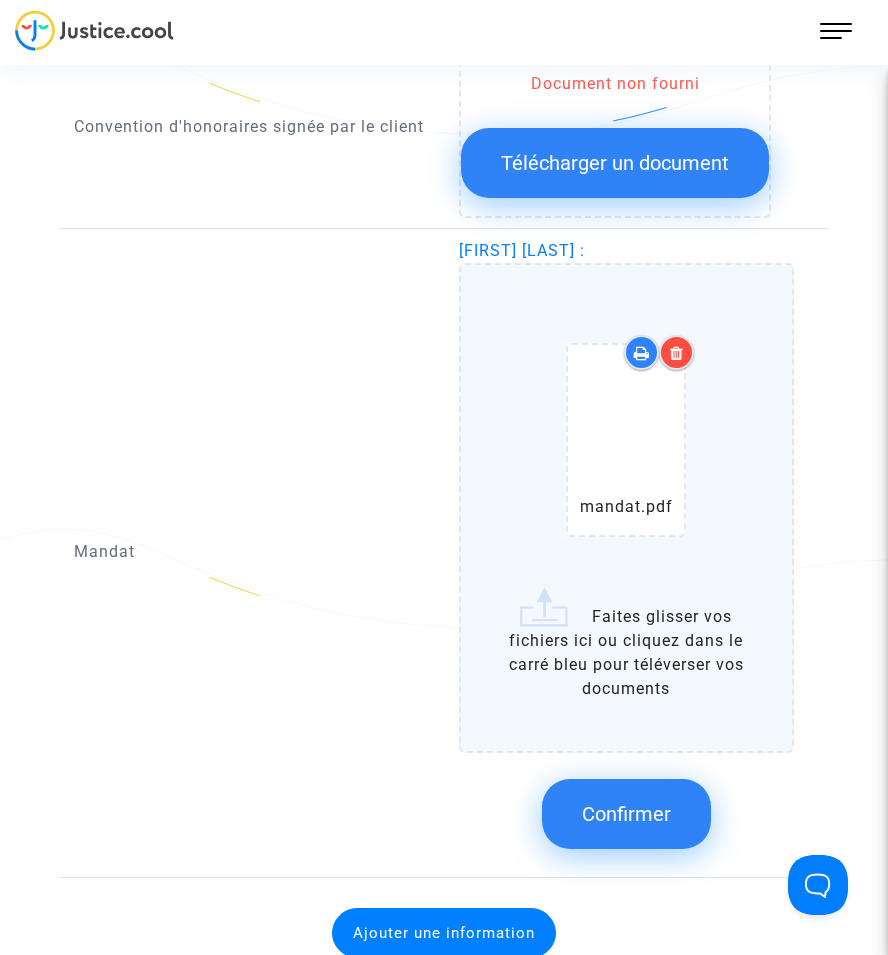 click at bounding box center [677, 353] 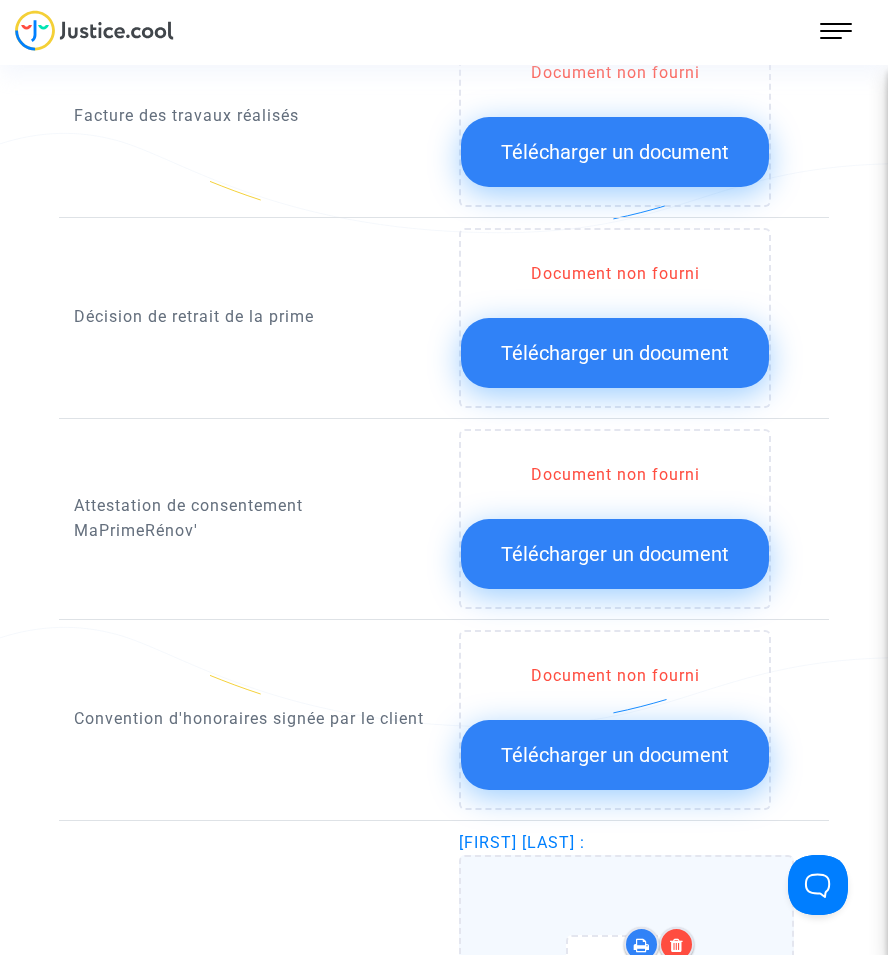scroll, scrollTop: 1653, scrollLeft: 0, axis: vertical 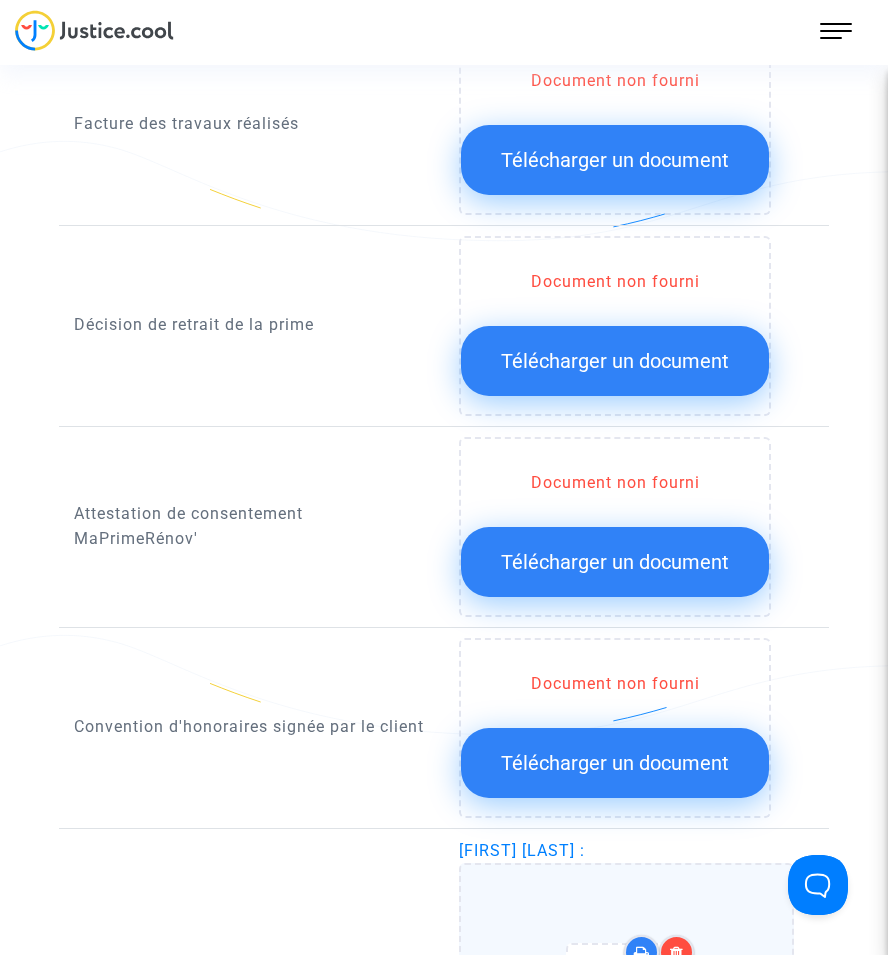 click on "Télécharger un document" 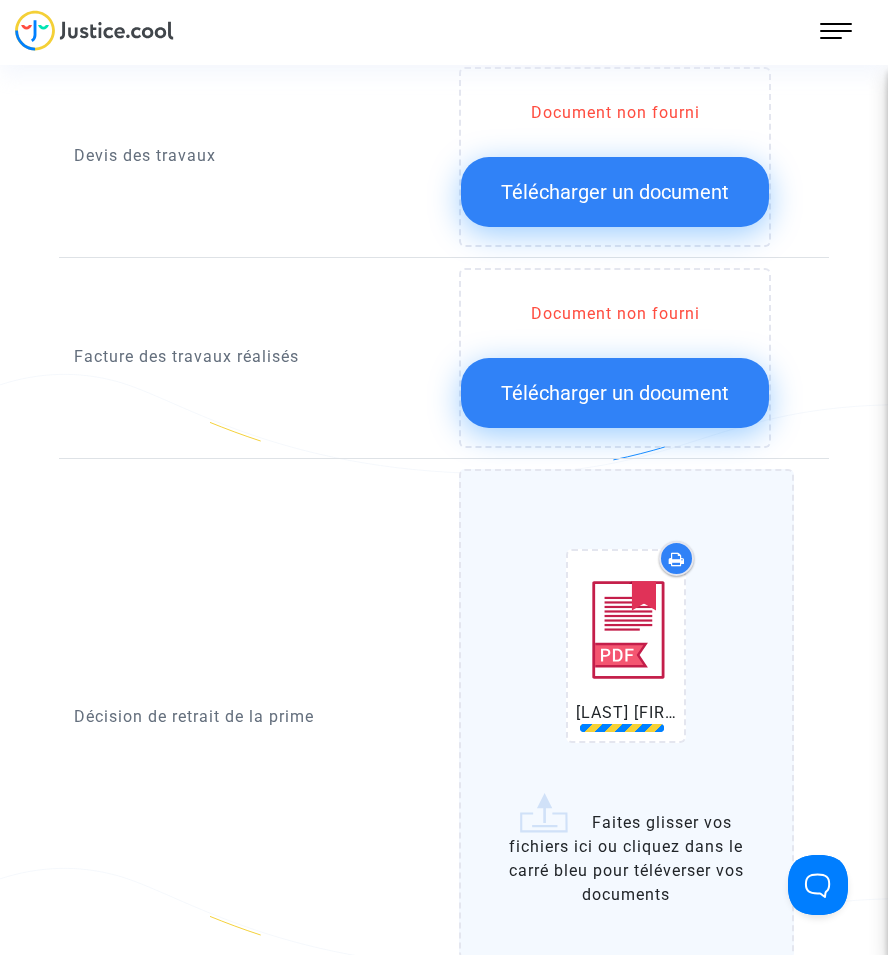 scroll, scrollTop: 1153, scrollLeft: 0, axis: vertical 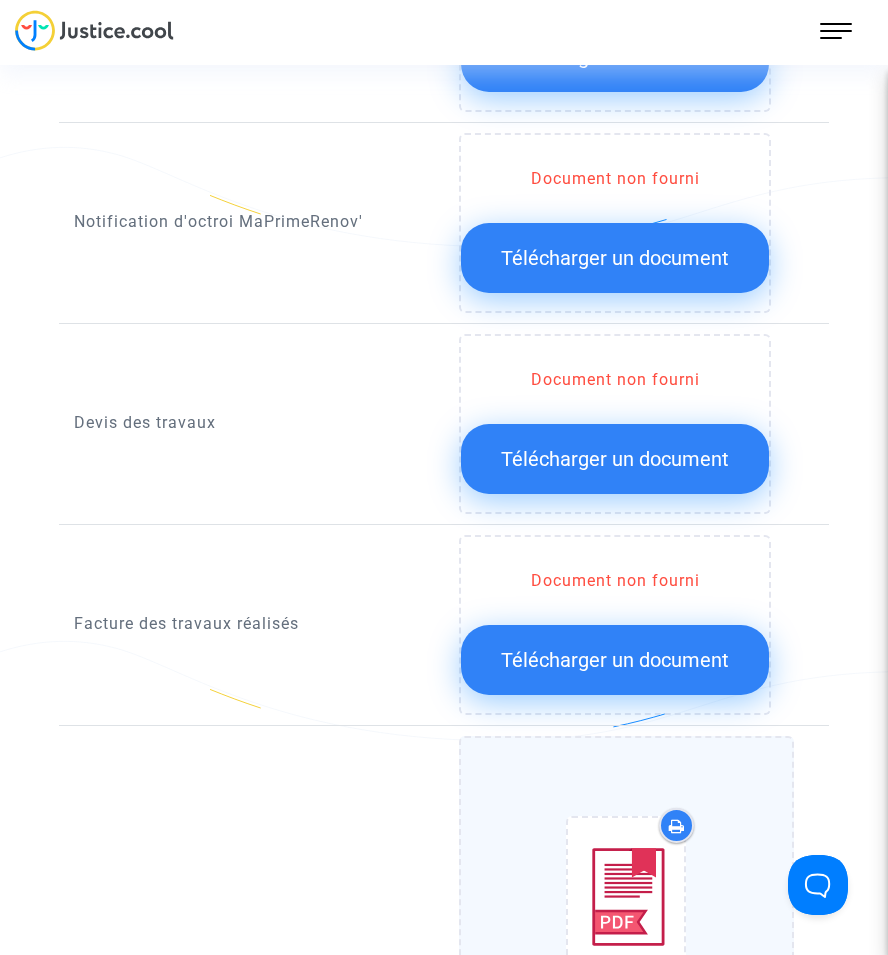 click on "Télécharger un document" 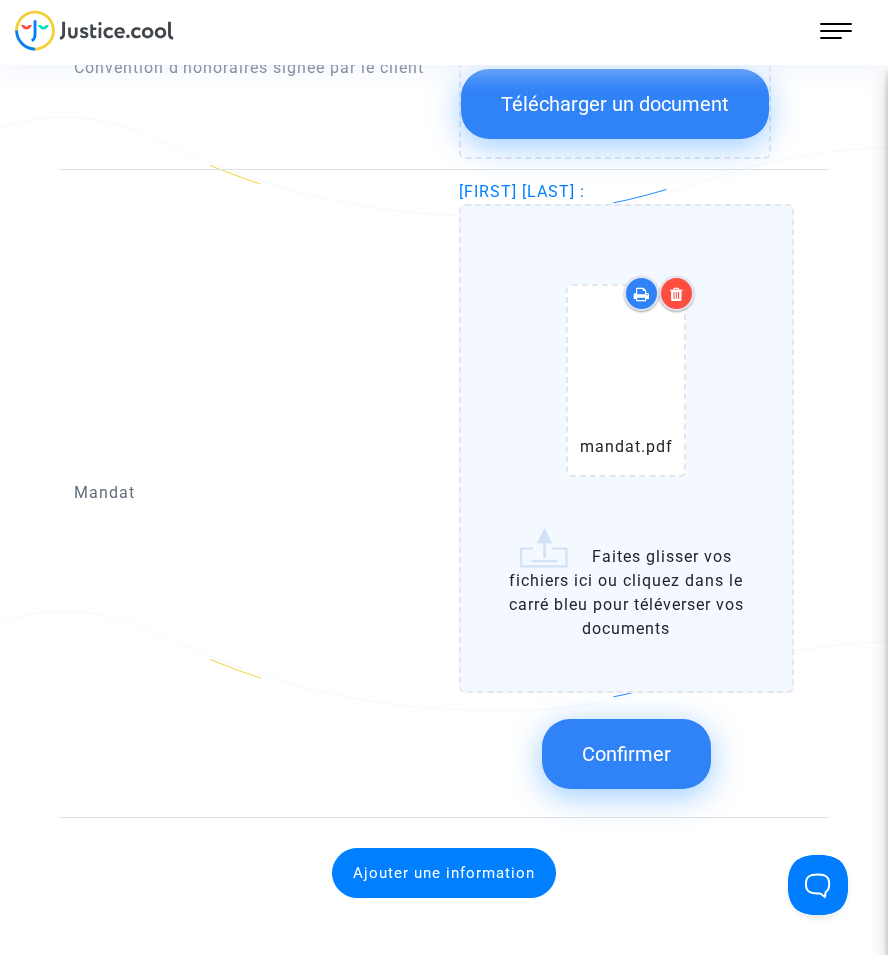 click on "Confirmer" 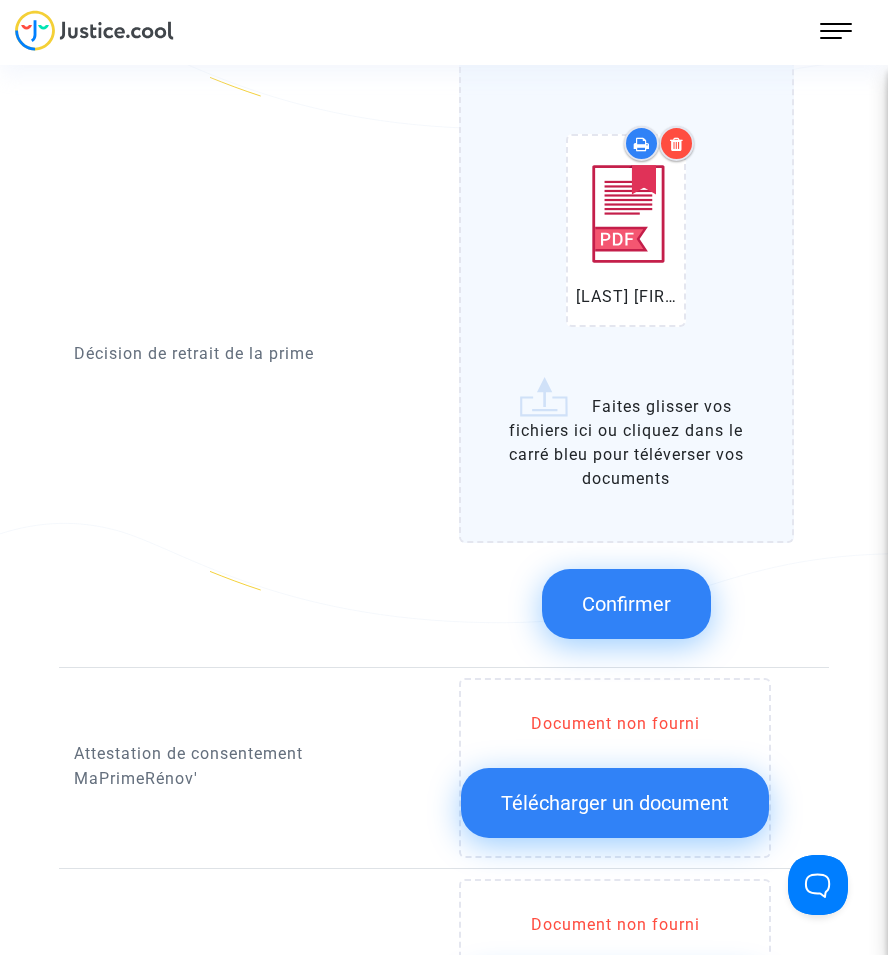 click on "Confirmer" 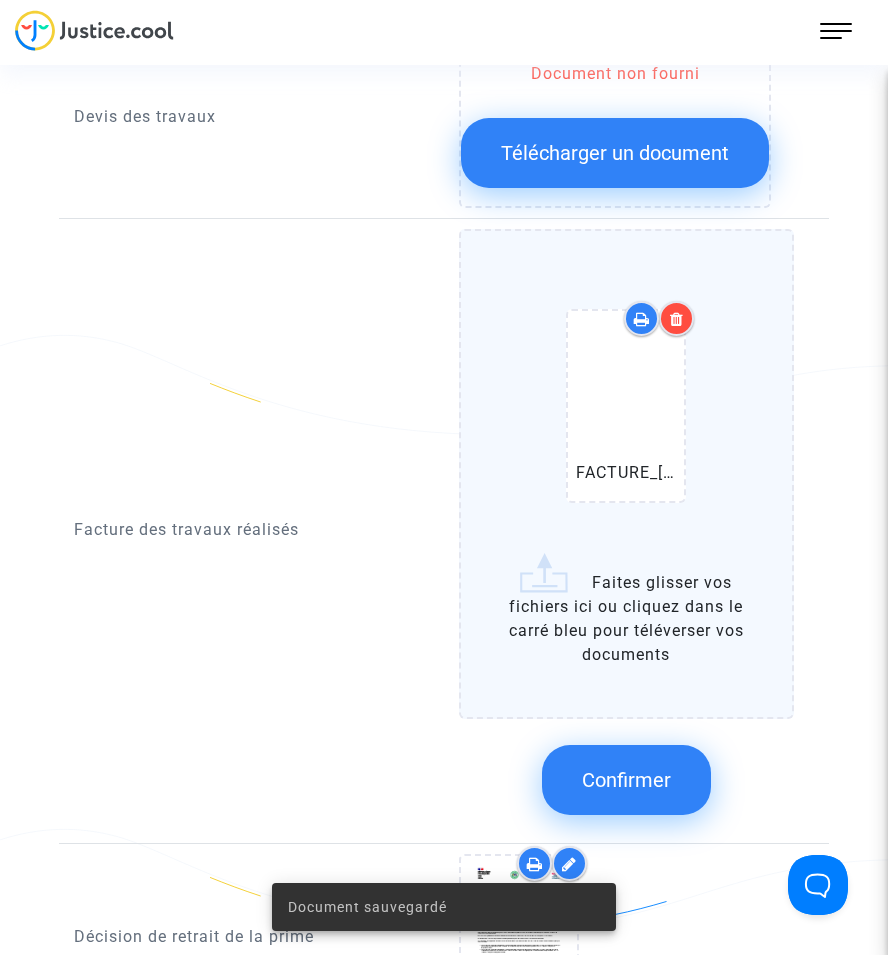 click on "Confirmer" 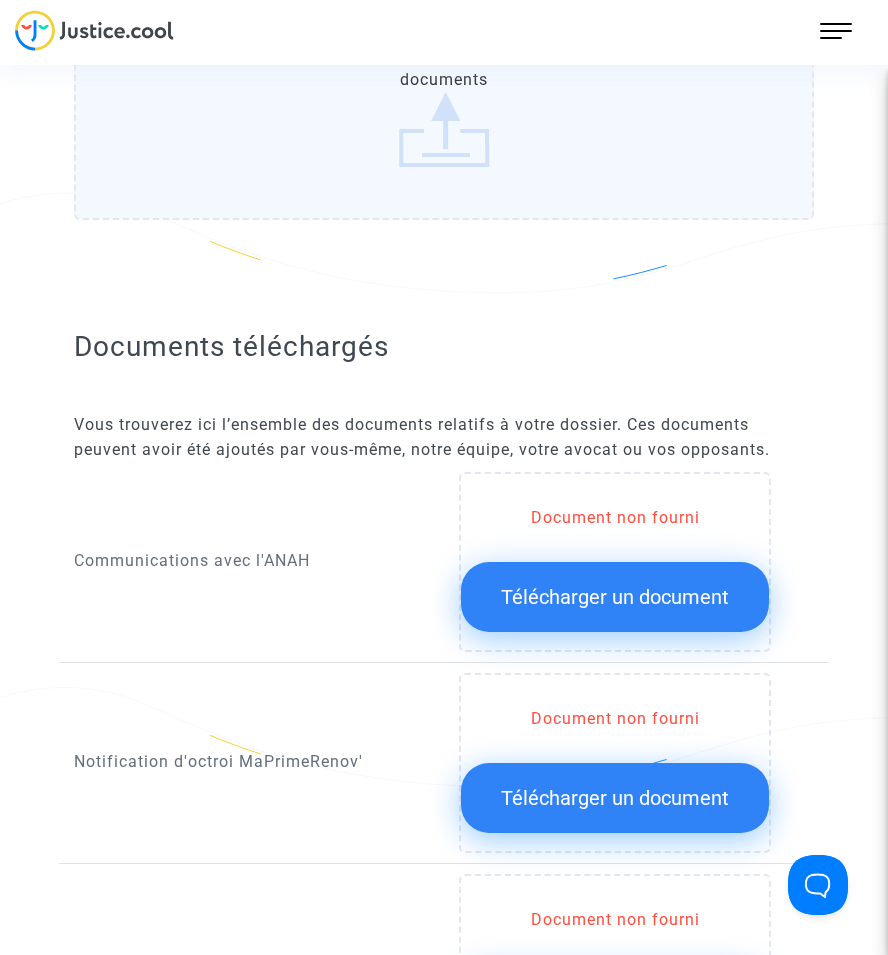 scroll, scrollTop: 959, scrollLeft: 0, axis: vertical 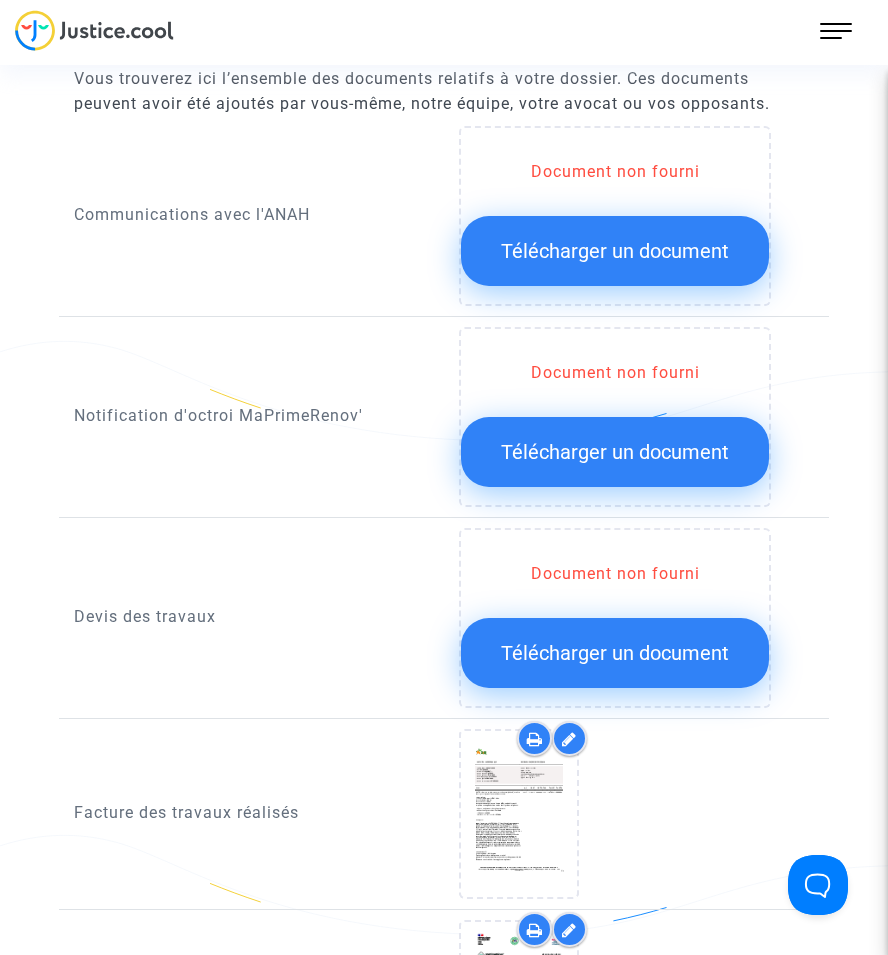 click on "Télécharger un document" 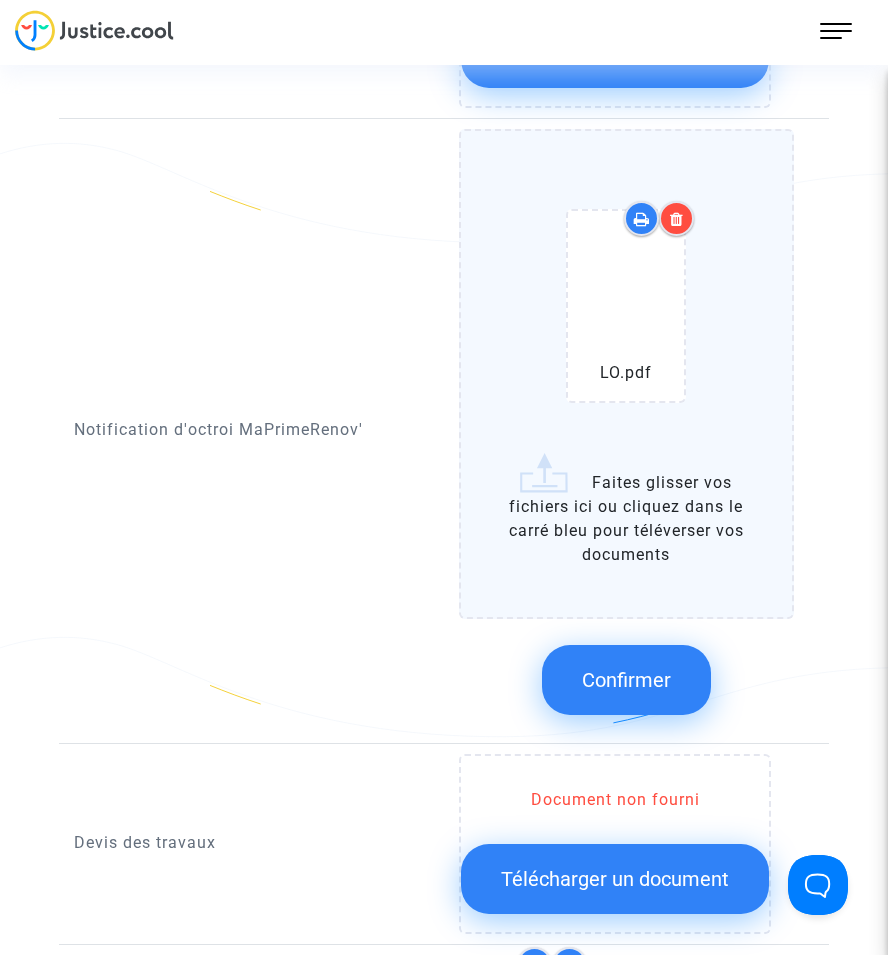 scroll, scrollTop: 1159, scrollLeft: 0, axis: vertical 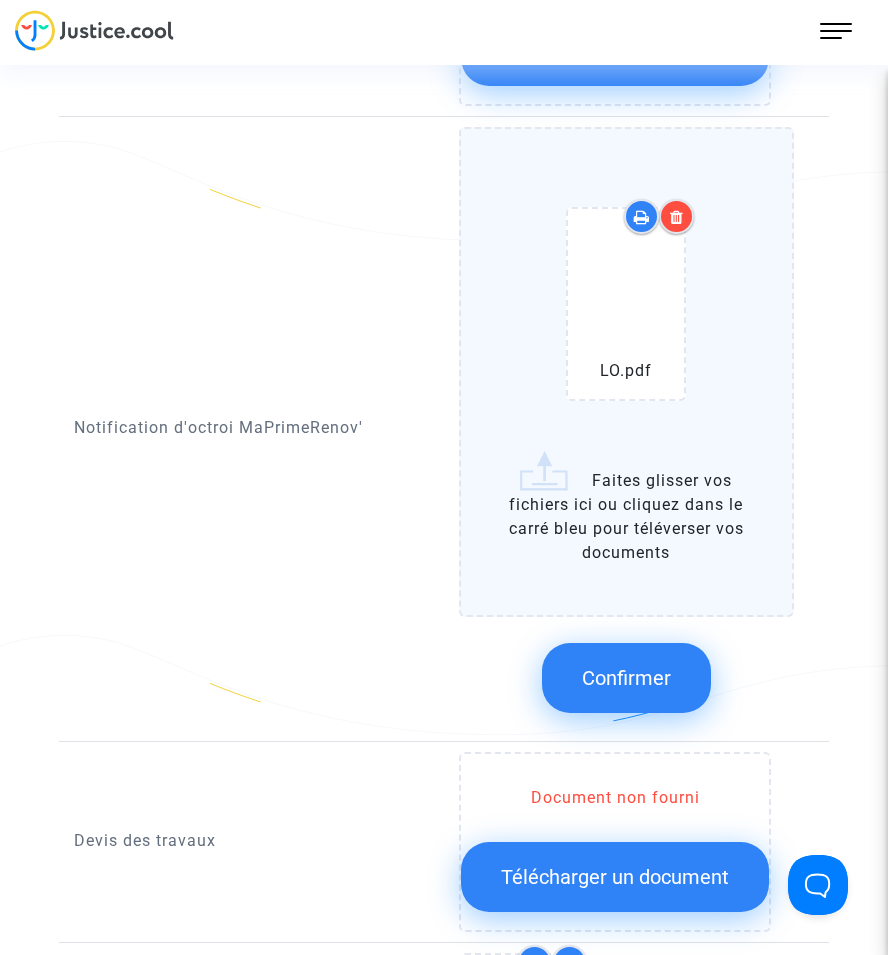 click at bounding box center [677, 217] 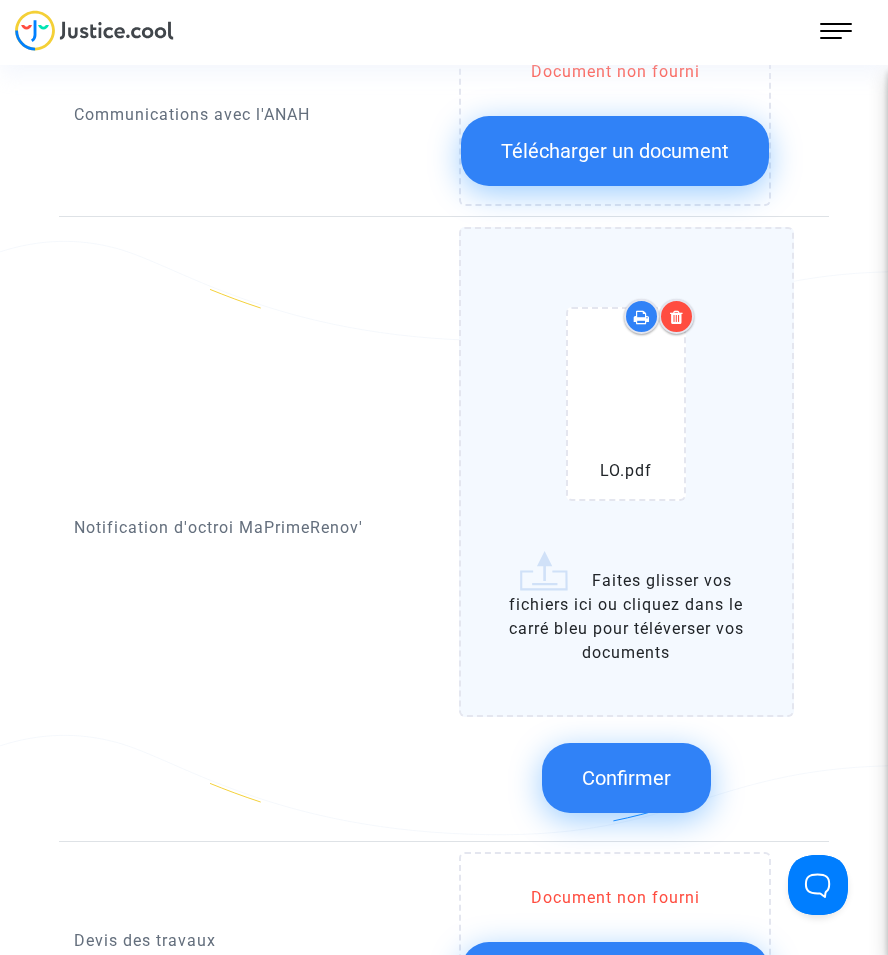 click on "Confirmer" 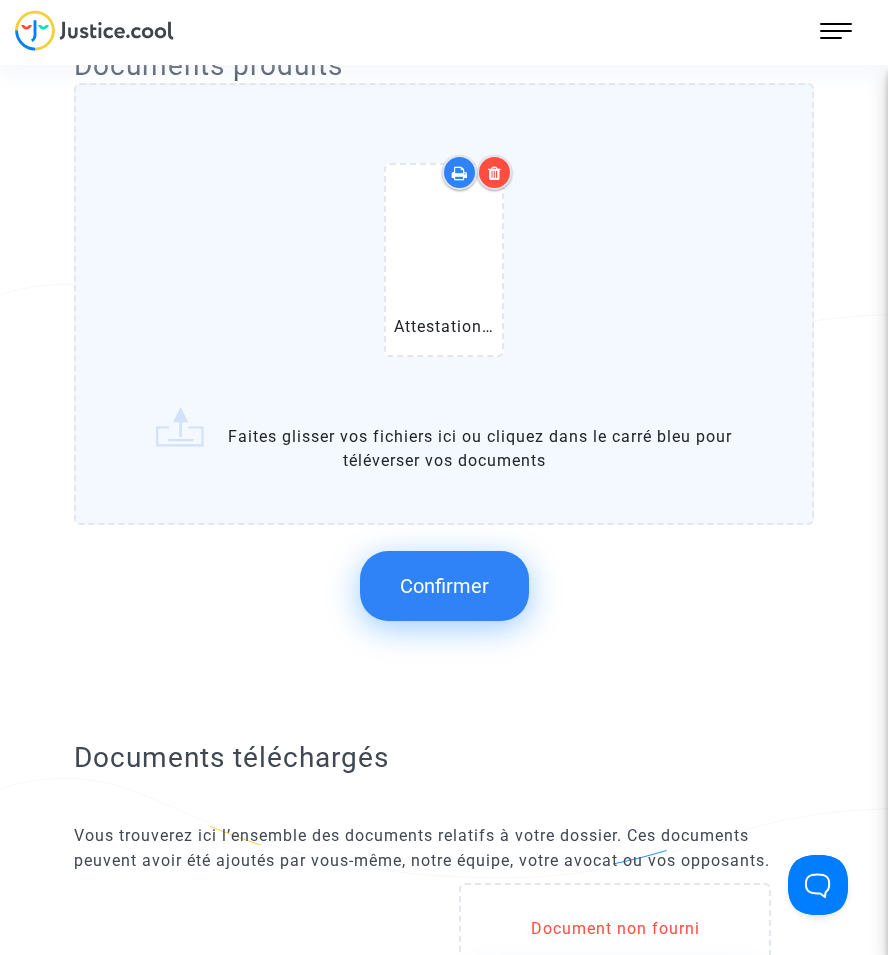 scroll, scrollTop: 500, scrollLeft: 0, axis: vertical 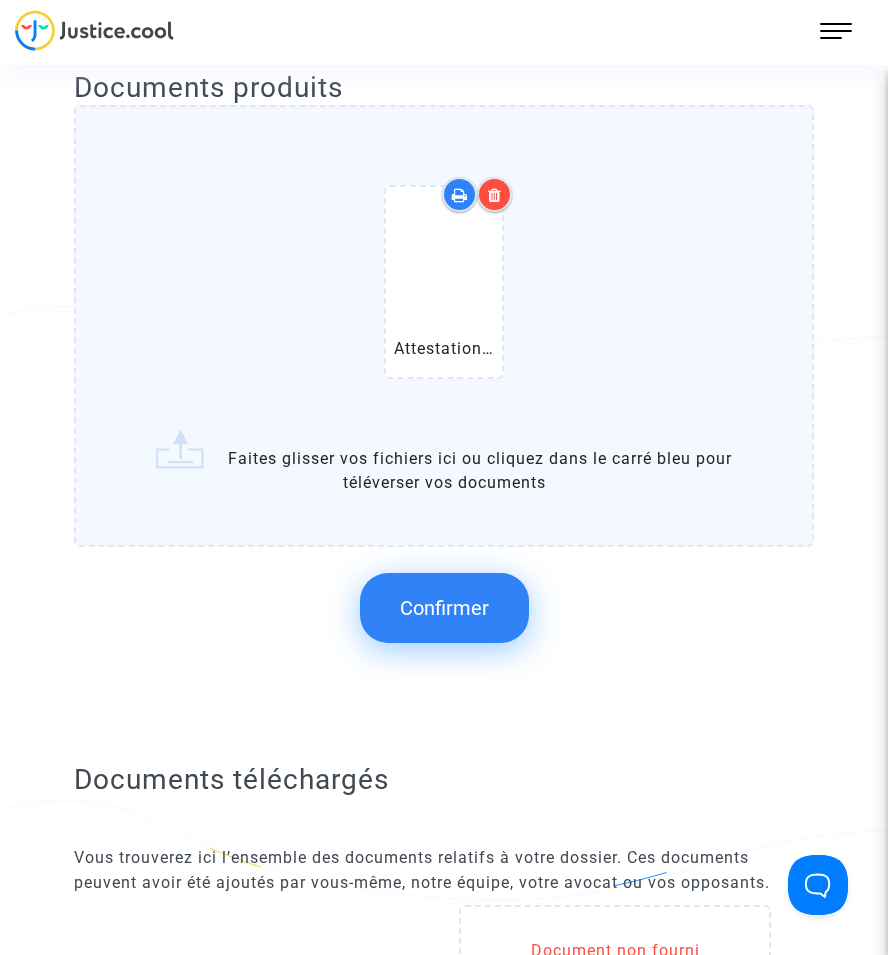 click on "Confirmer" 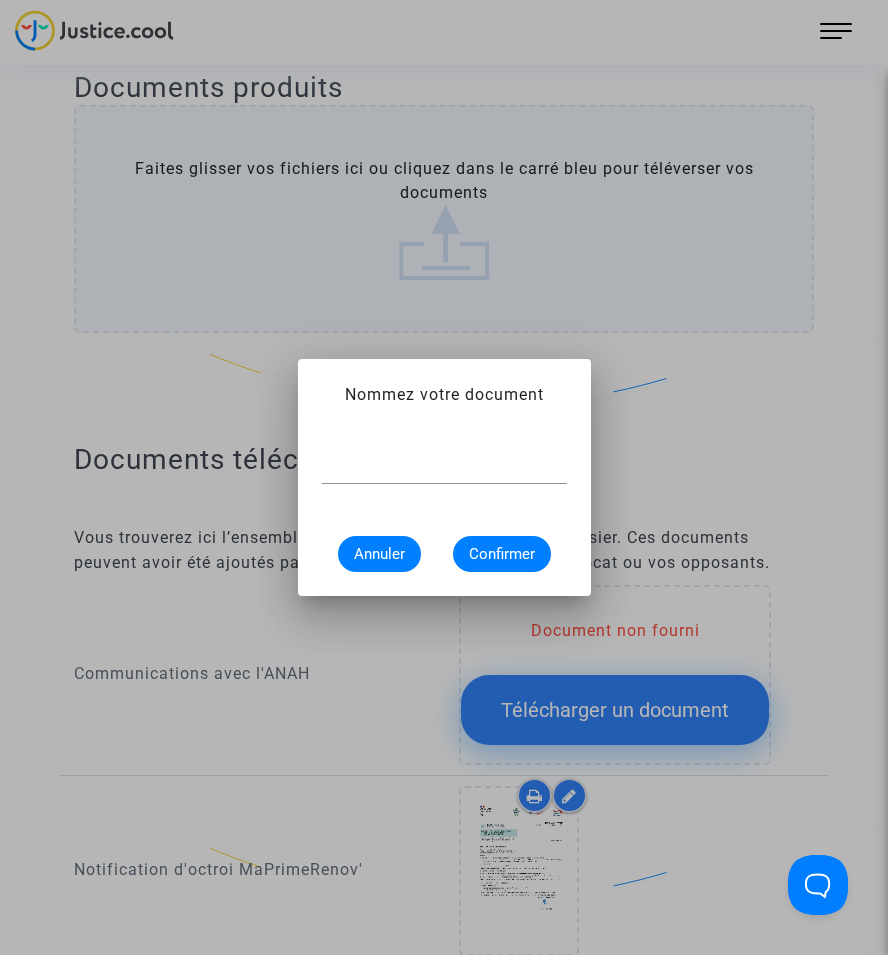 scroll, scrollTop: 0, scrollLeft: 0, axis: both 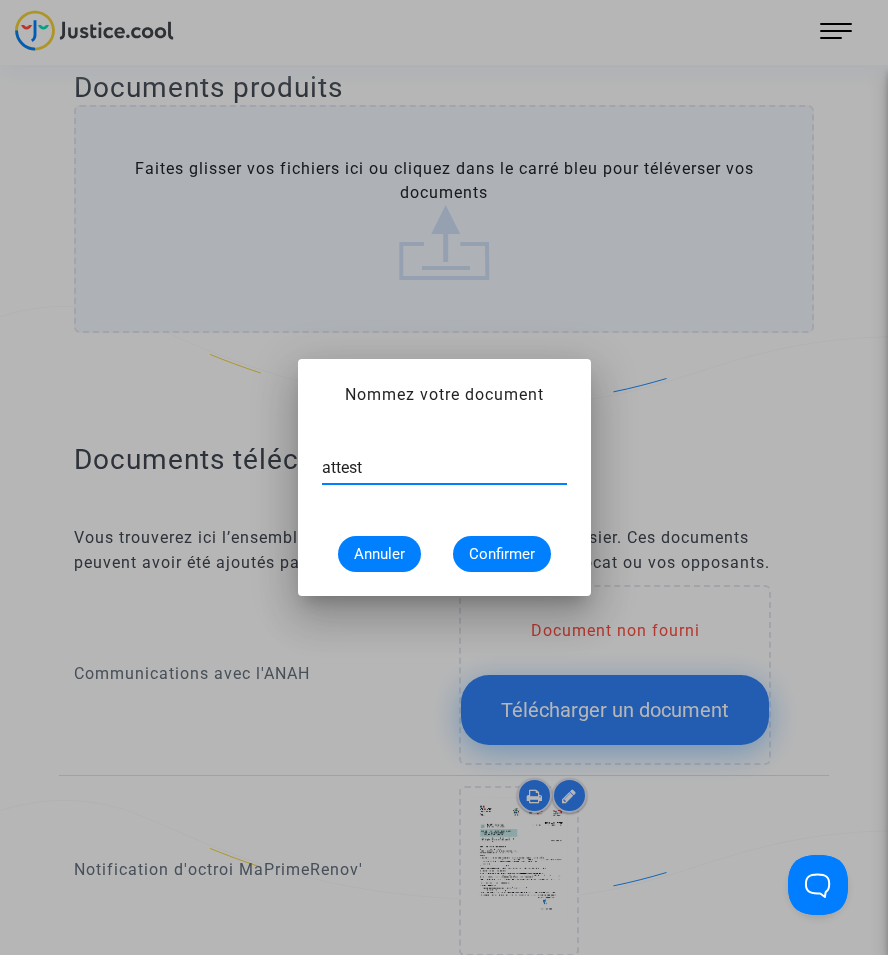 type on "attestation de fin de travaux" 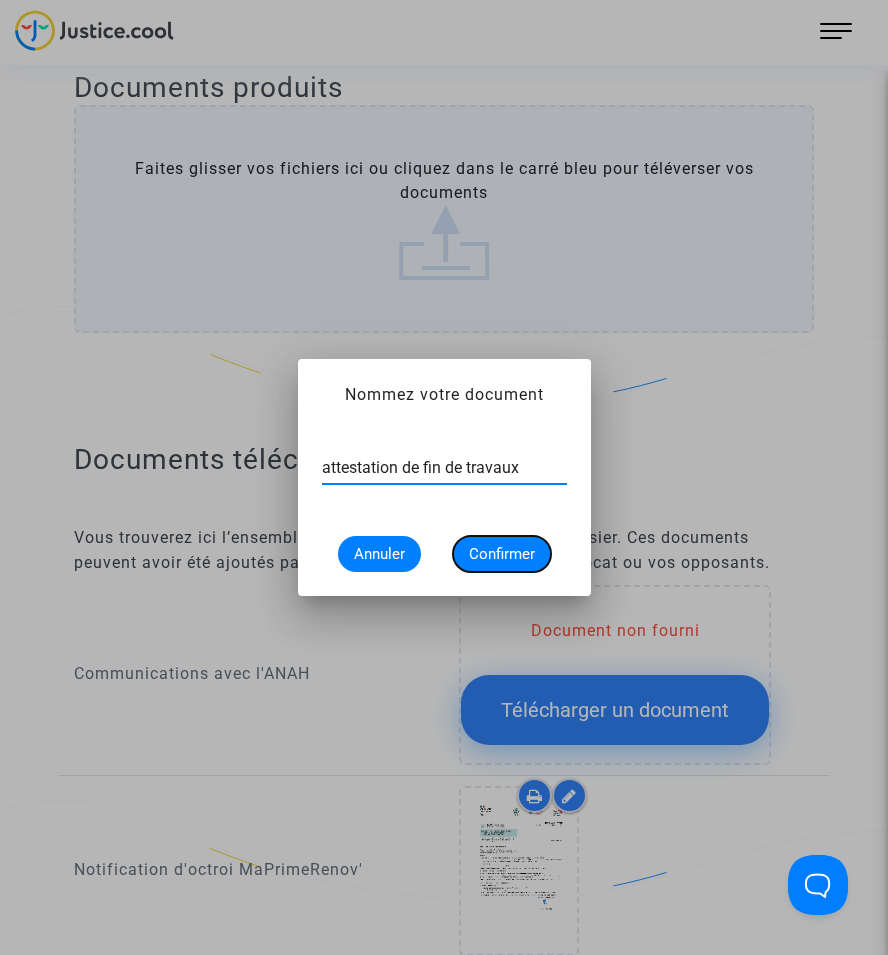 click on "Confirmer" at bounding box center [502, 554] 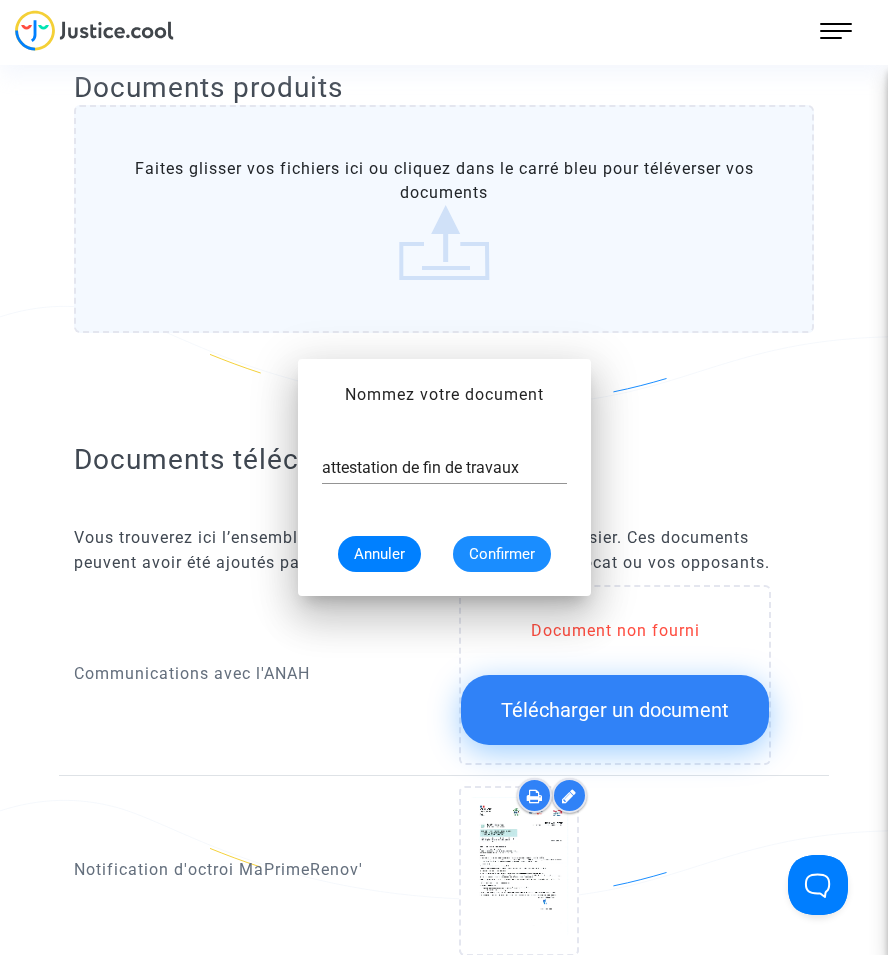 scroll, scrollTop: 500, scrollLeft: 0, axis: vertical 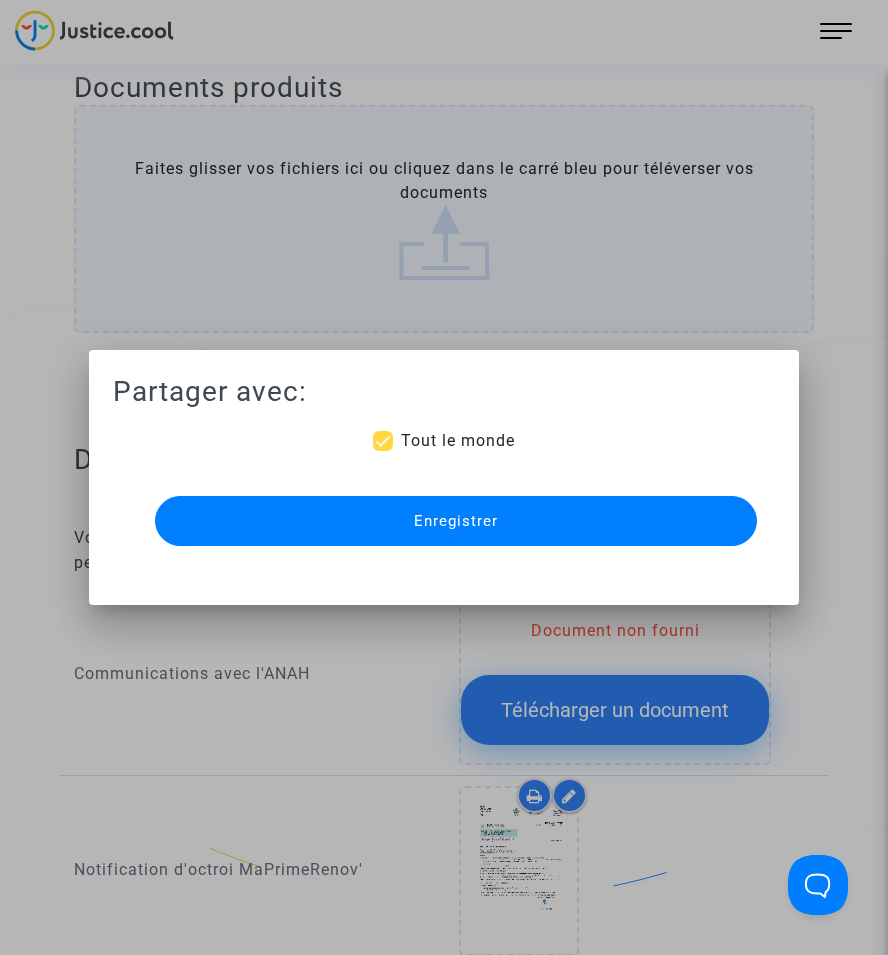 click on "Enregistrer" at bounding box center (456, 521) 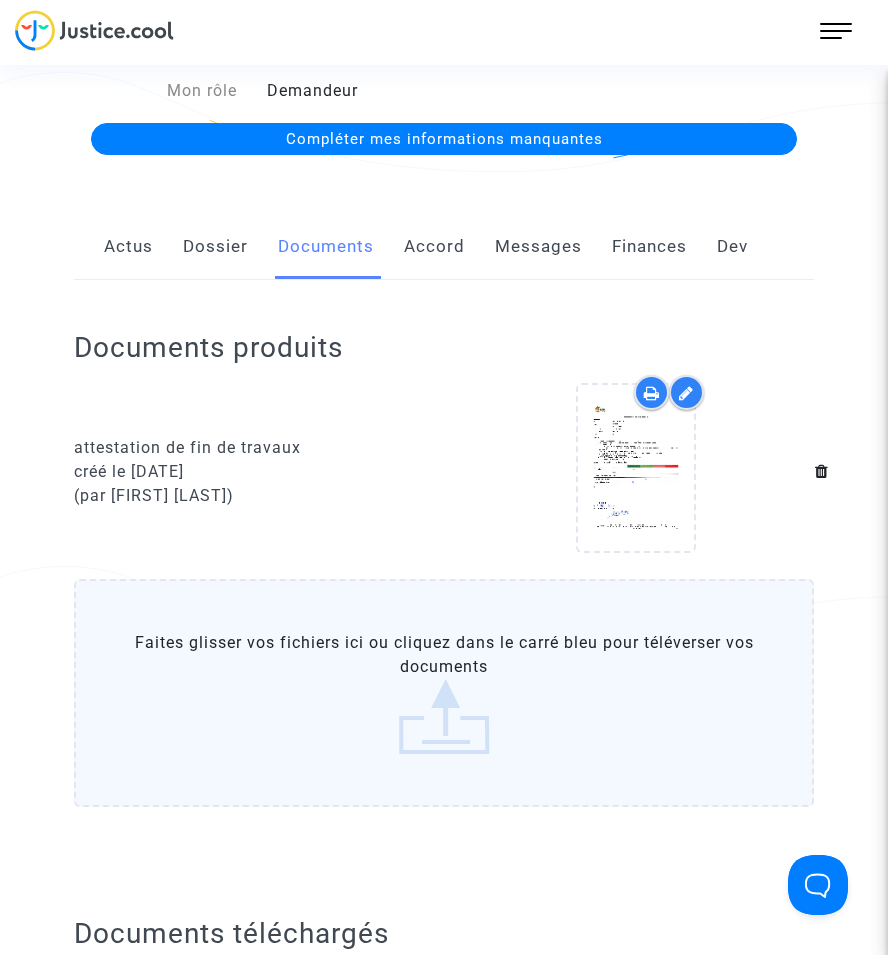 scroll, scrollTop: 0, scrollLeft: 0, axis: both 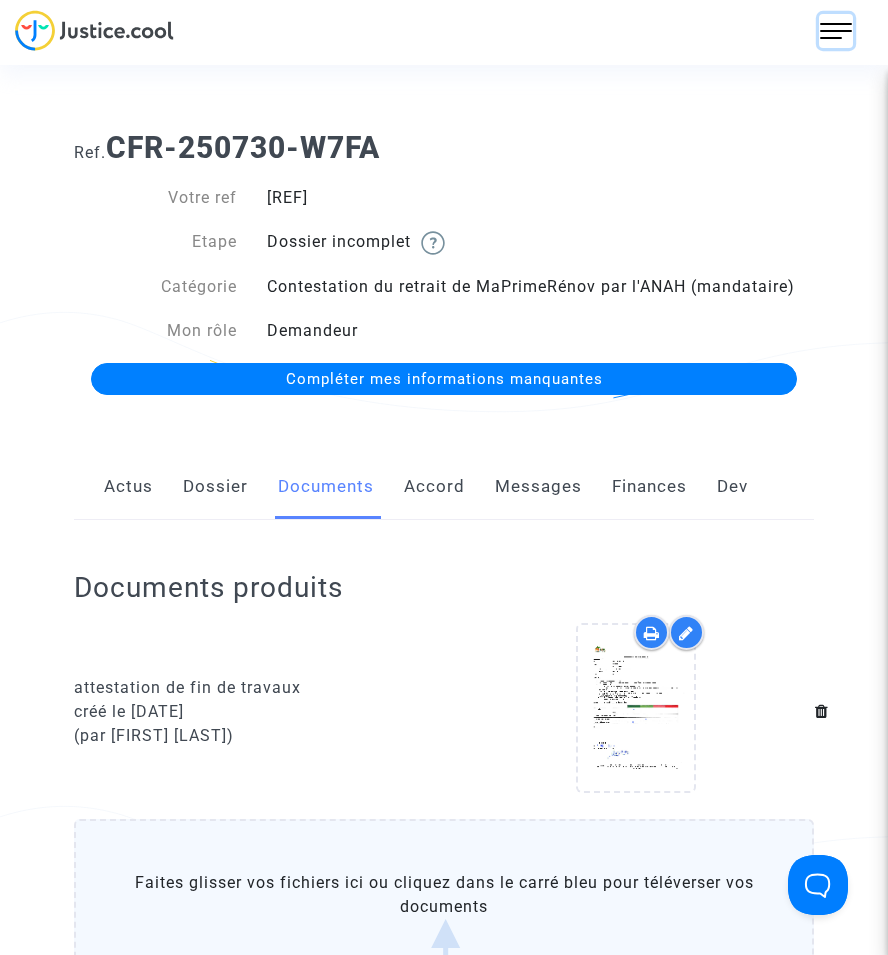 click at bounding box center (836, 31) 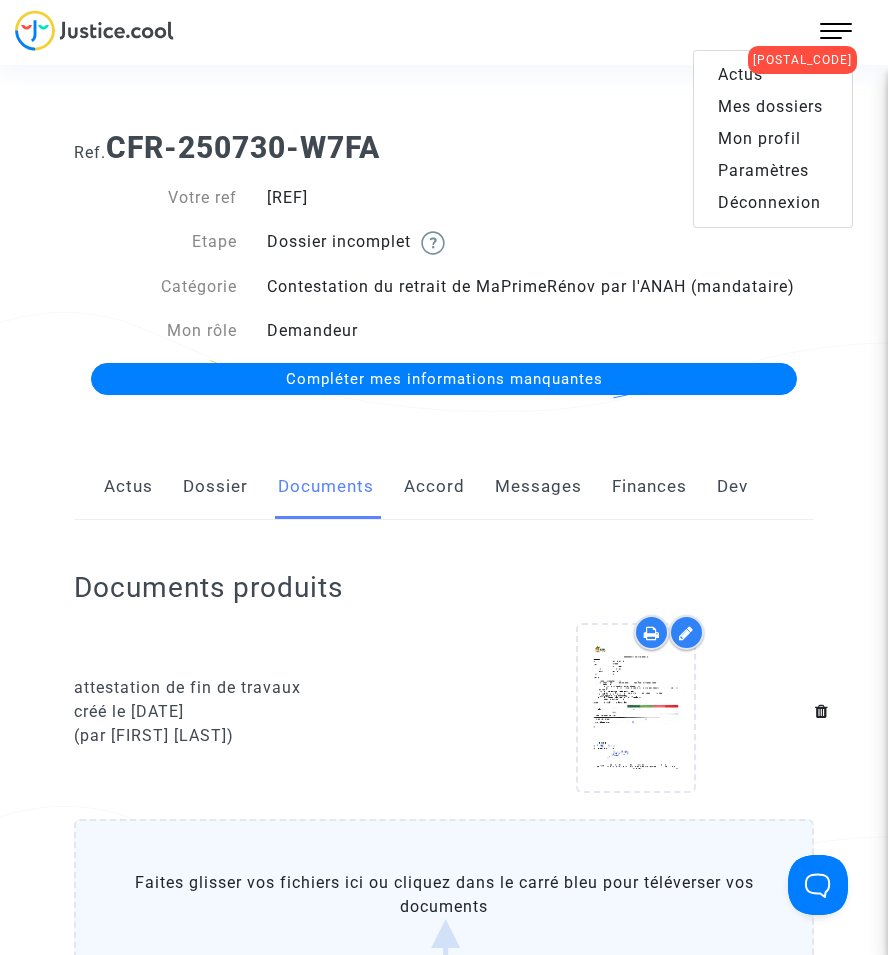 click on "Mes dossiers" at bounding box center [770, 106] 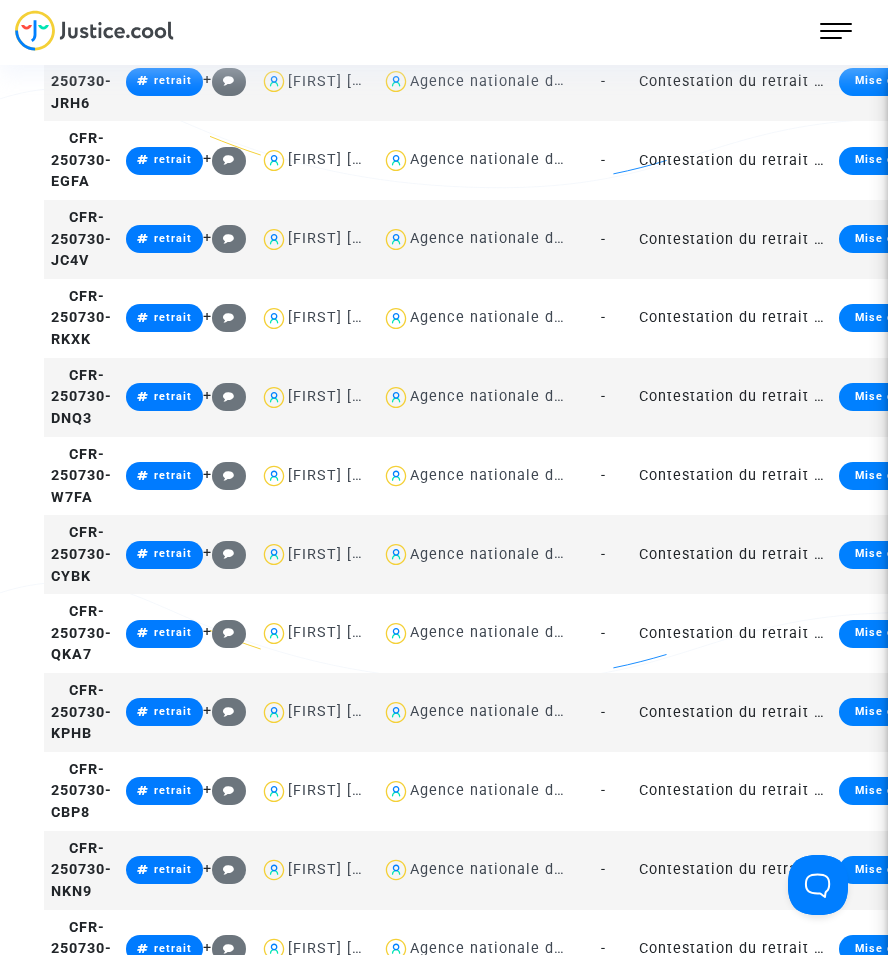 scroll, scrollTop: 3500, scrollLeft: 0, axis: vertical 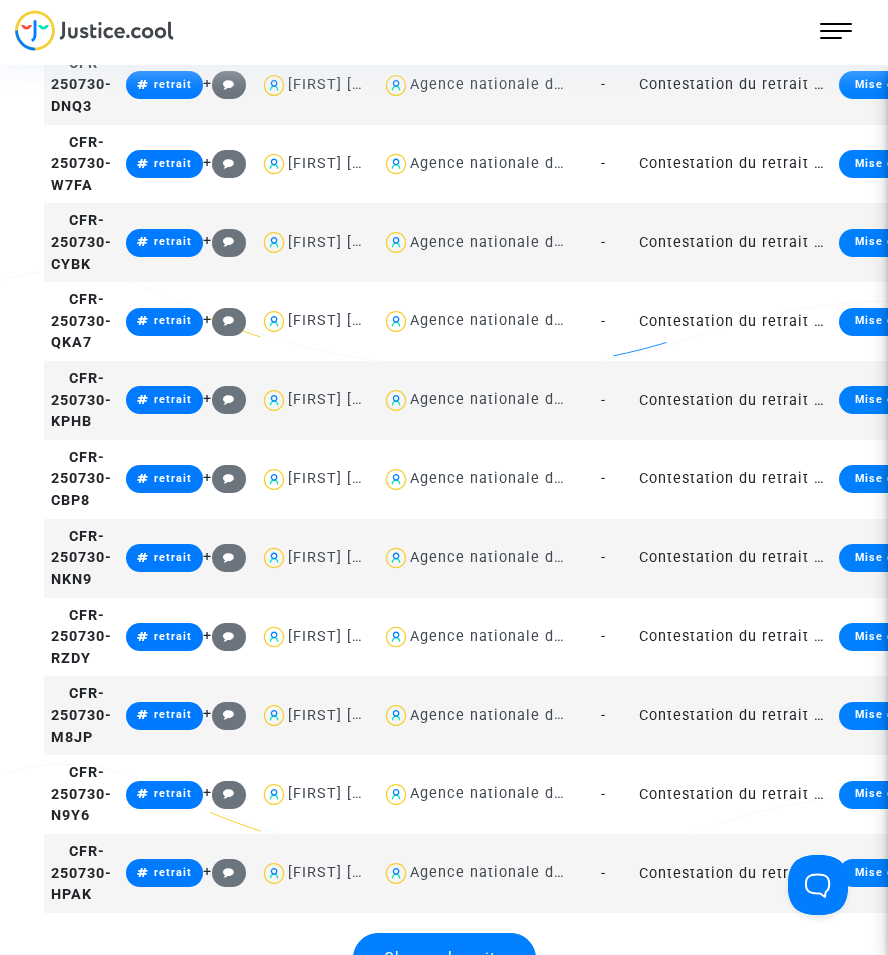 click on "Contestation du retrait de MaPrimeRénov par l'ANAH (mandataire)" 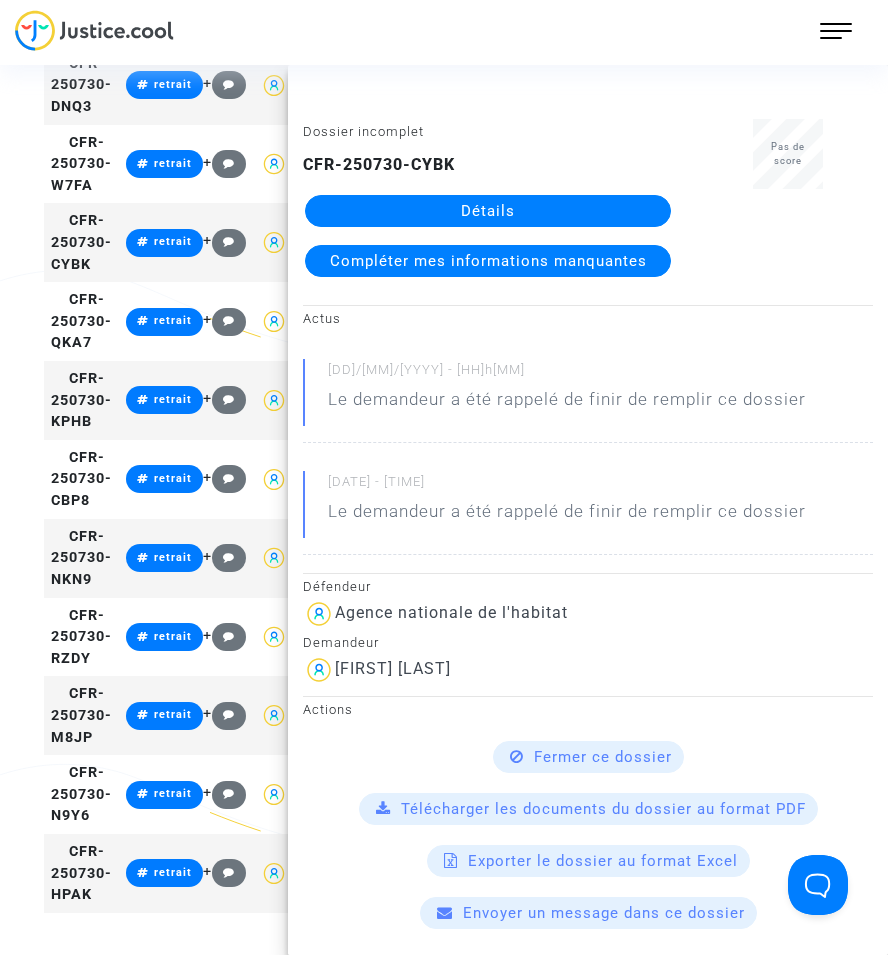 click on "Détails" 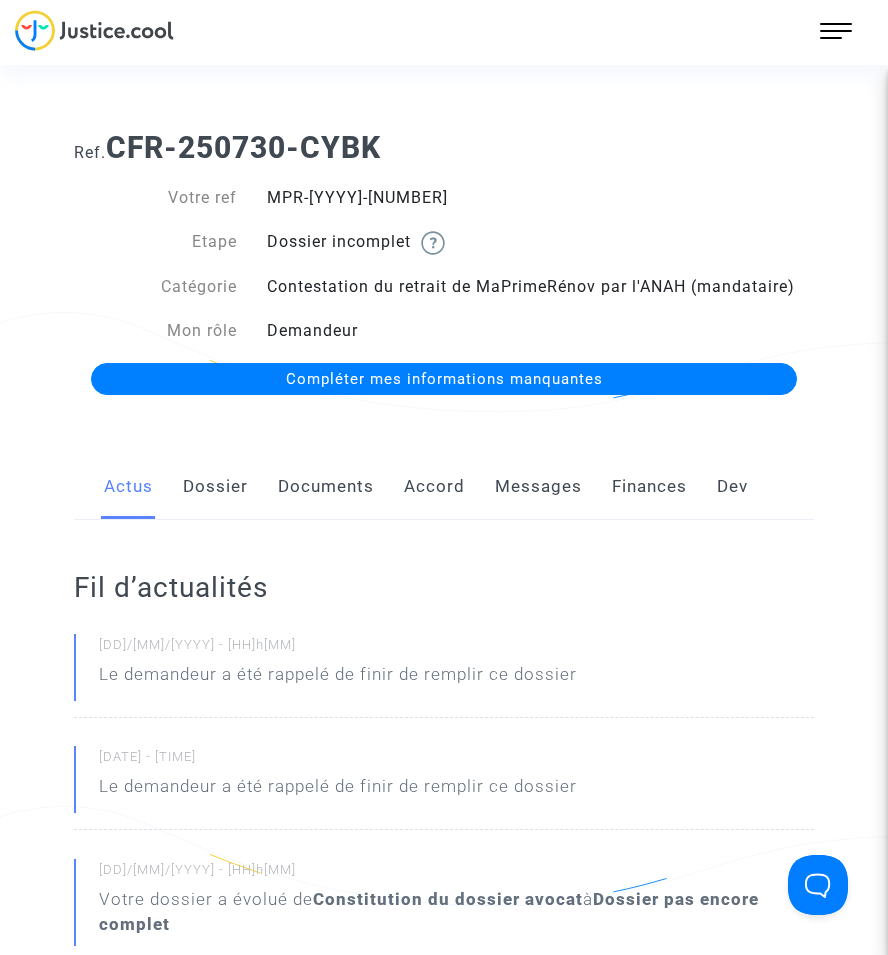 click on "Documents" 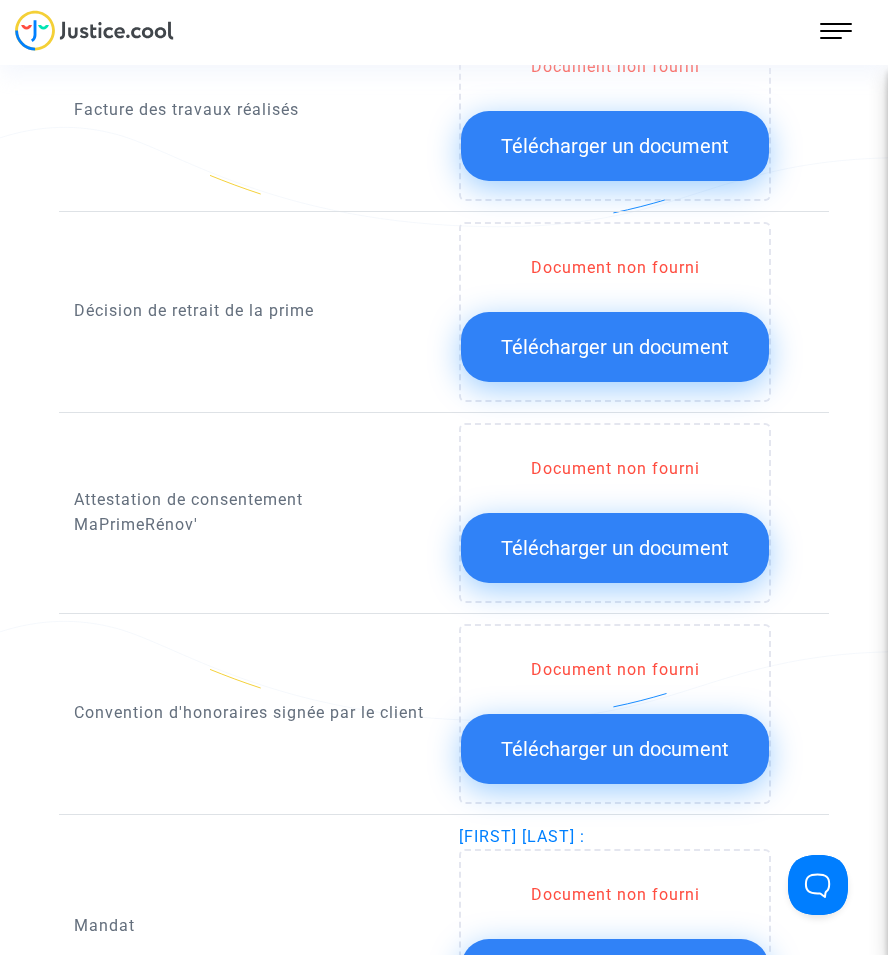 scroll, scrollTop: 1900, scrollLeft: 0, axis: vertical 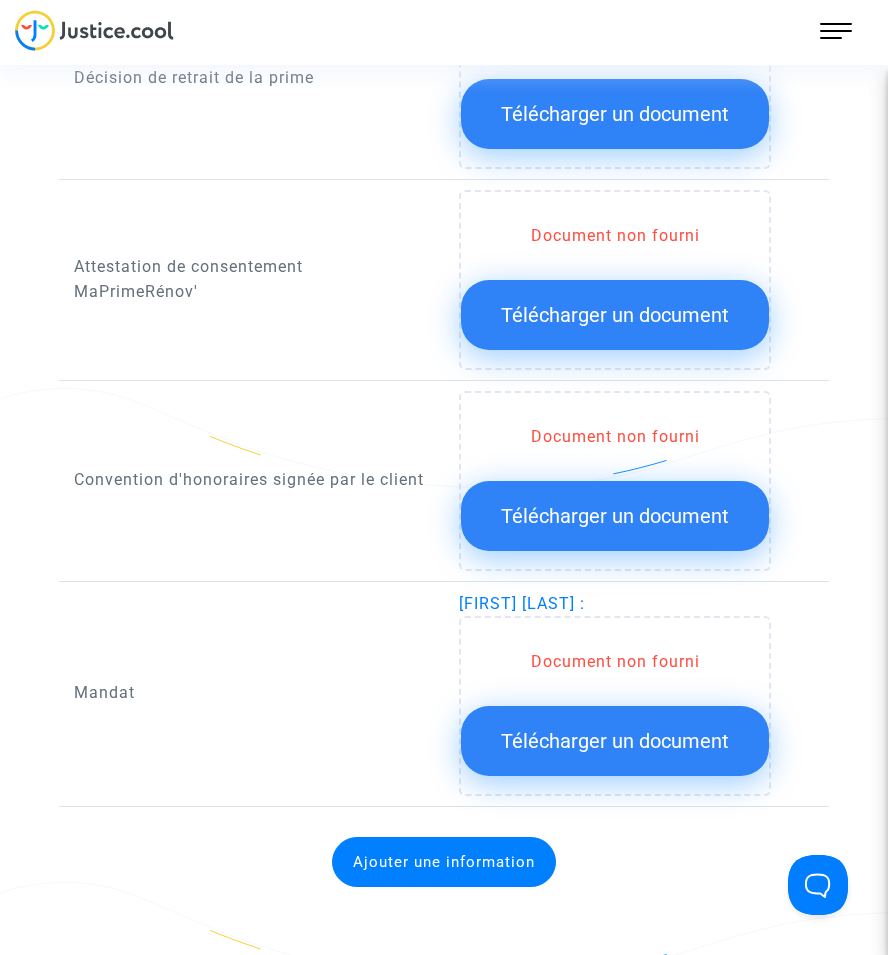 click on "Télécharger un document" 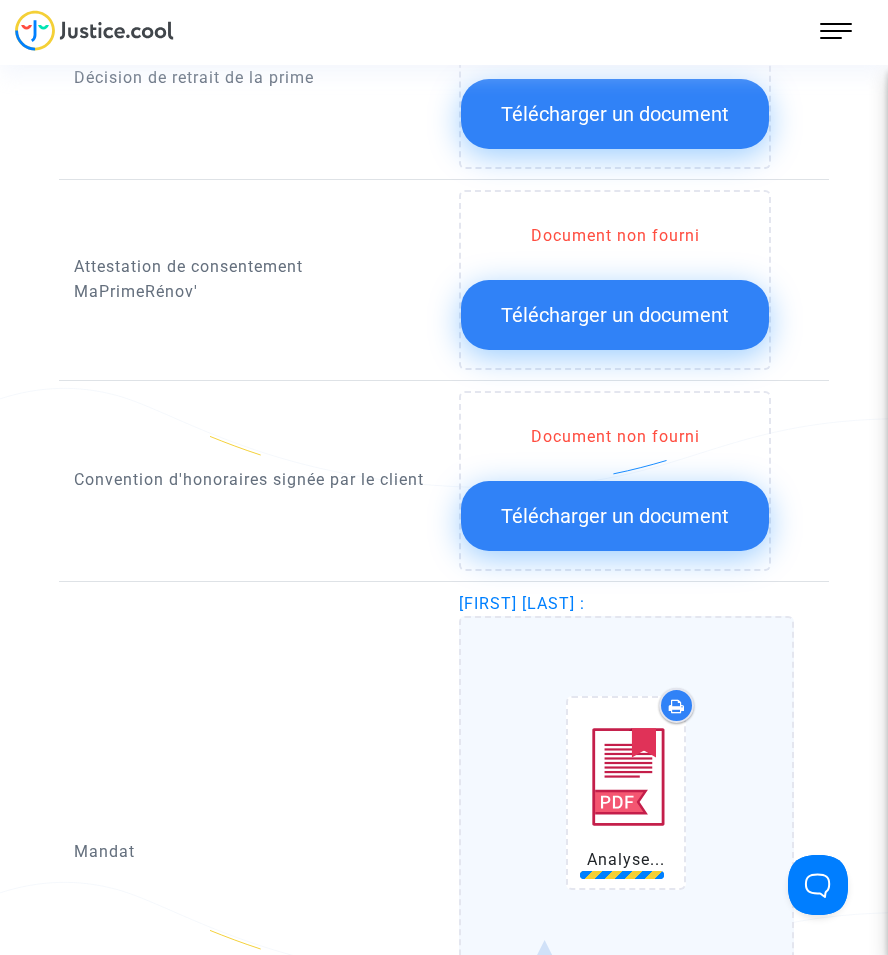 click on "Télécharger un document" 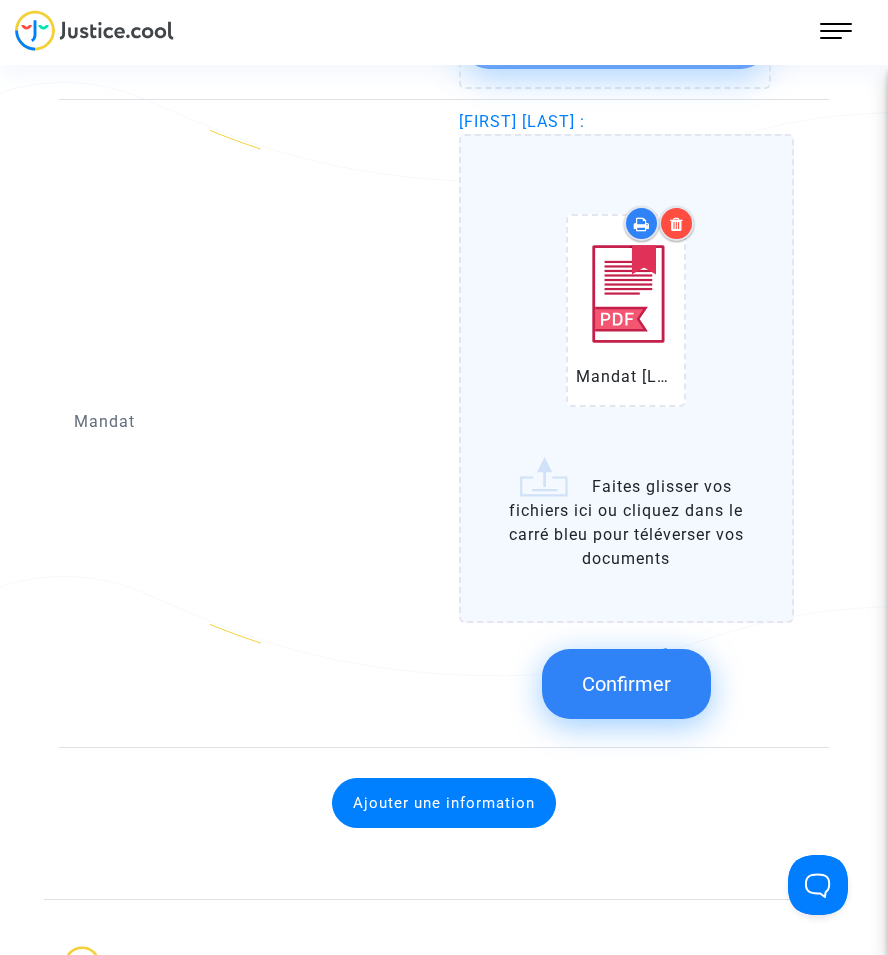 click on "Confirmer" 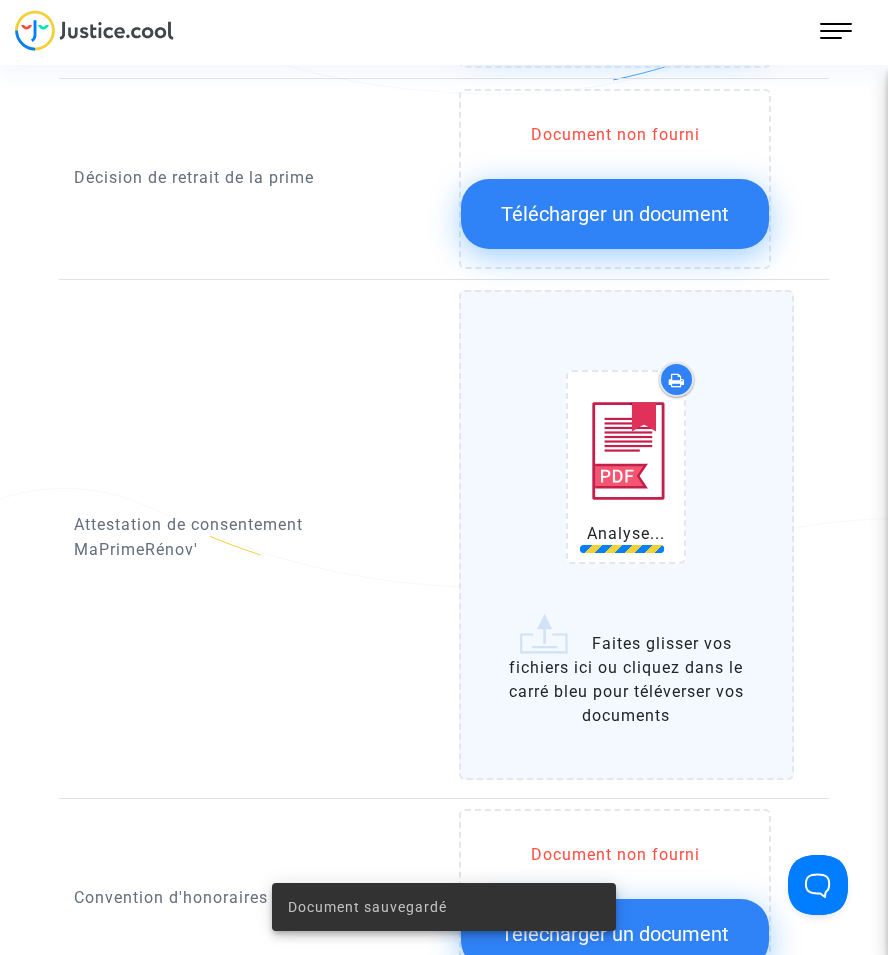 scroll, scrollTop: 1600, scrollLeft: 0, axis: vertical 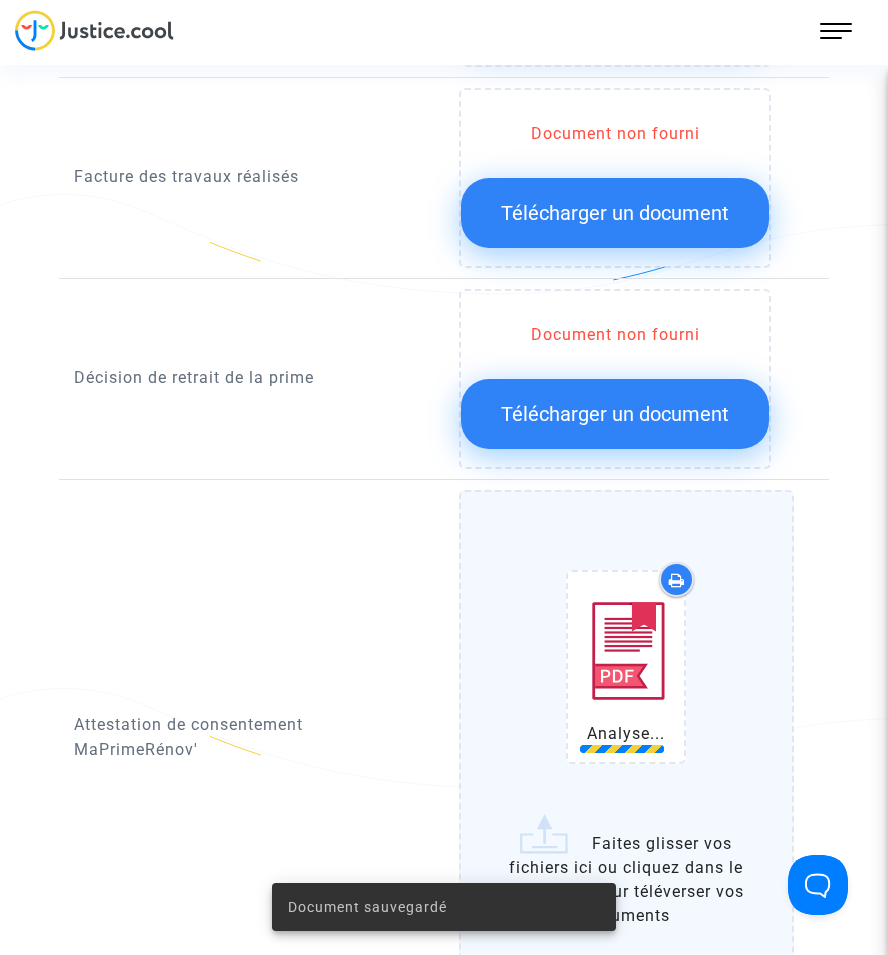 click on "Télécharger un document" 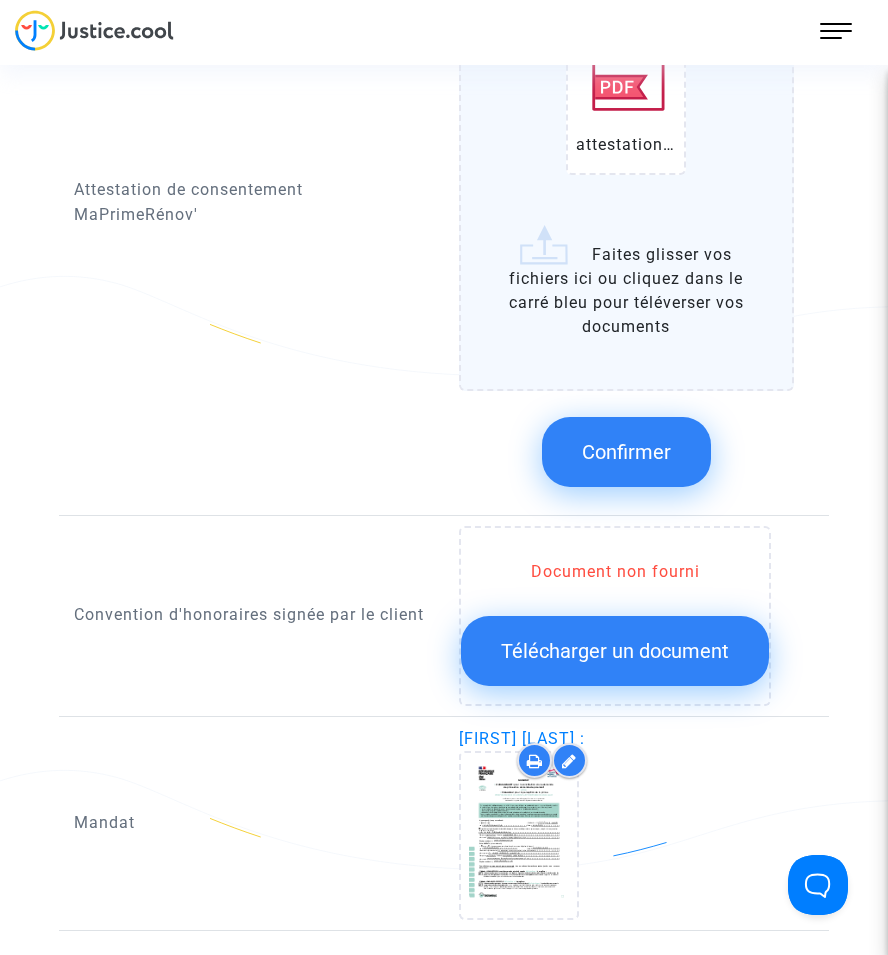 click on "Confirmer" 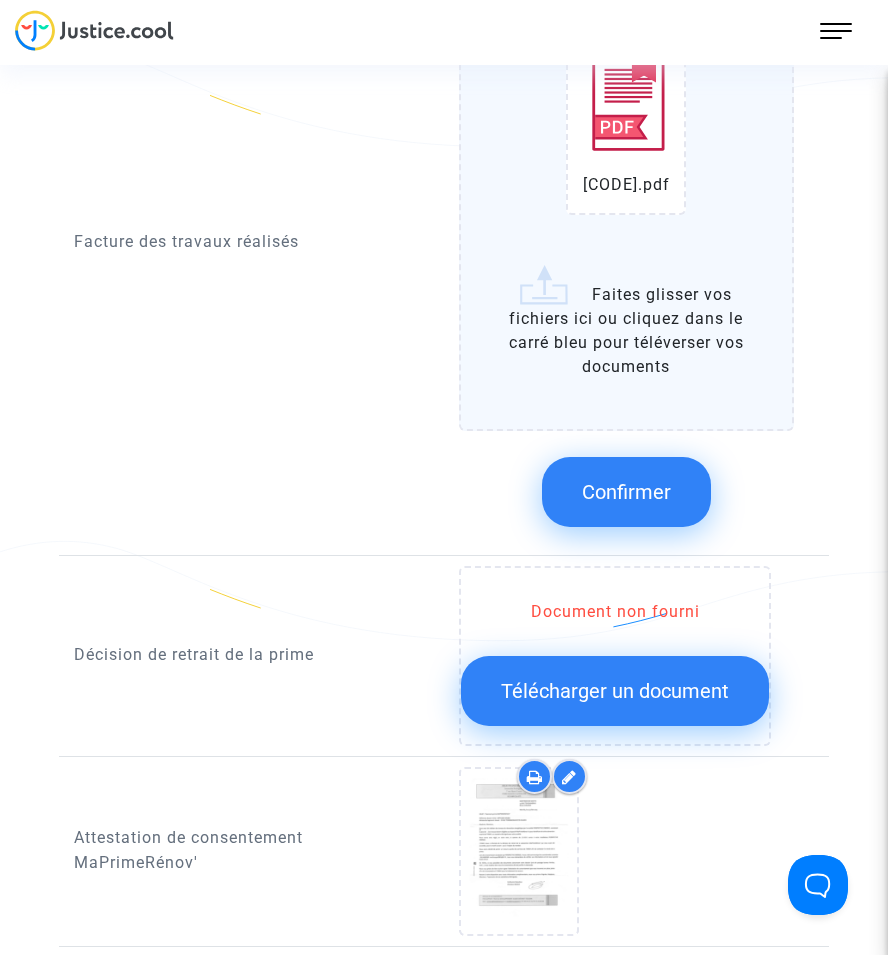 scroll, scrollTop: 1706, scrollLeft: 0, axis: vertical 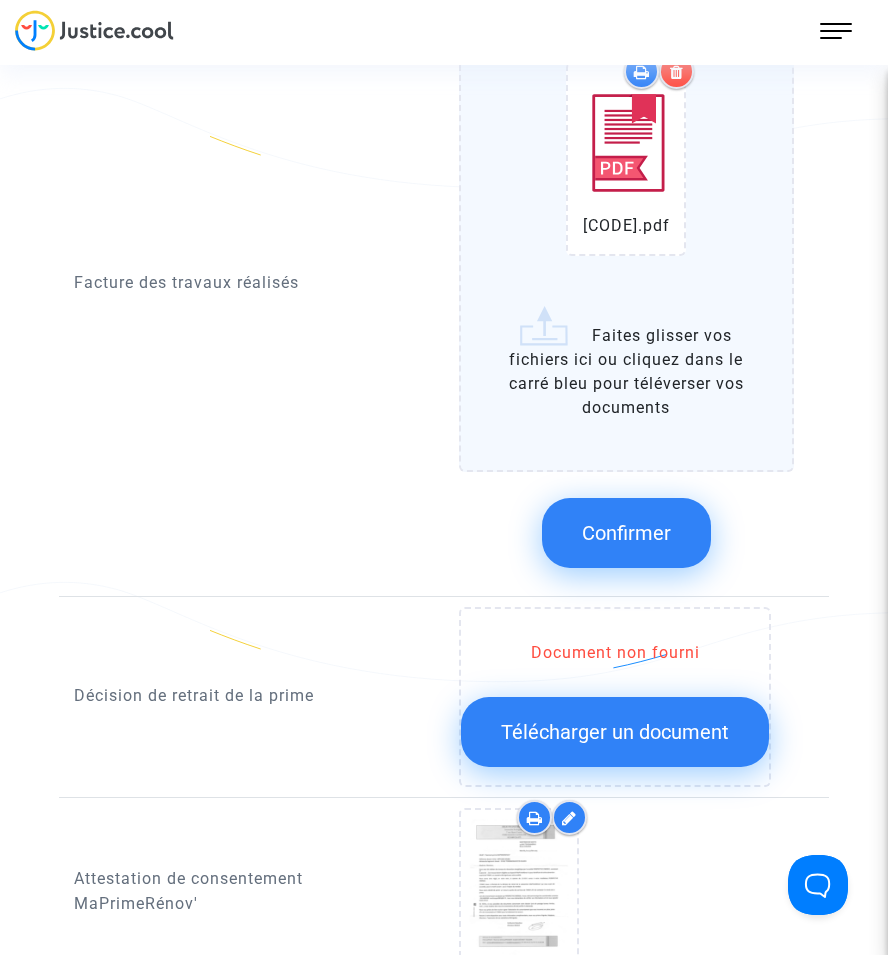 click on "Confirmer" 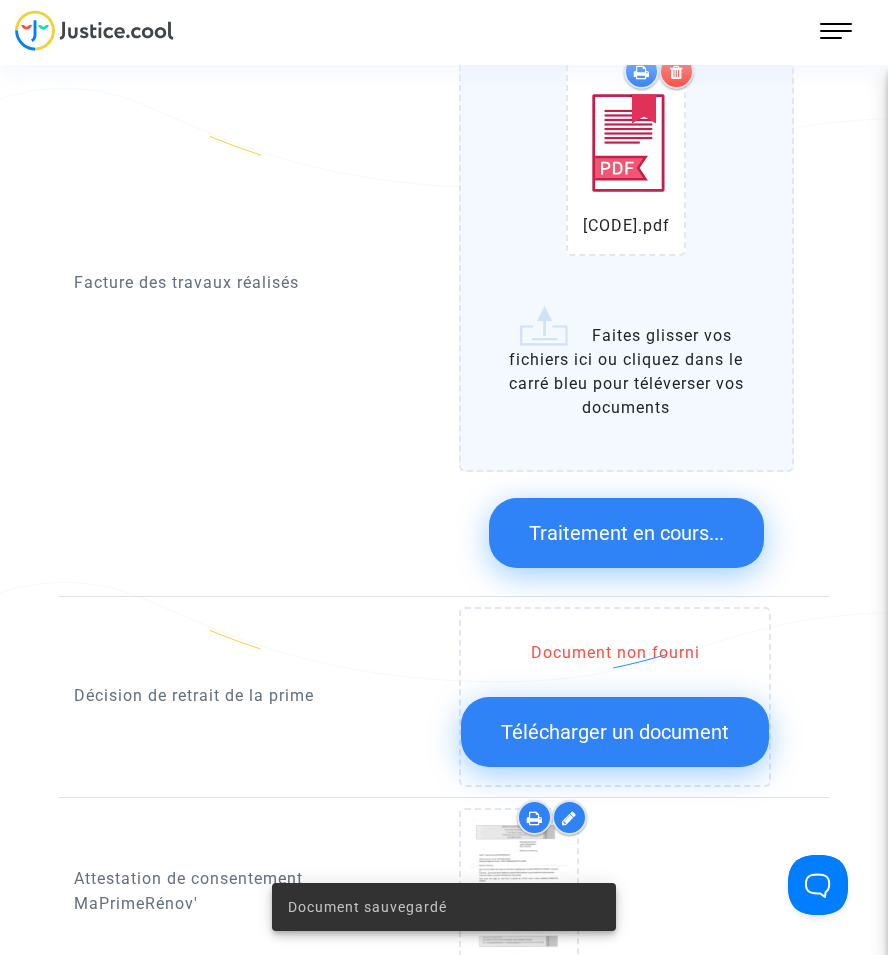 click on "Télécharger un document" 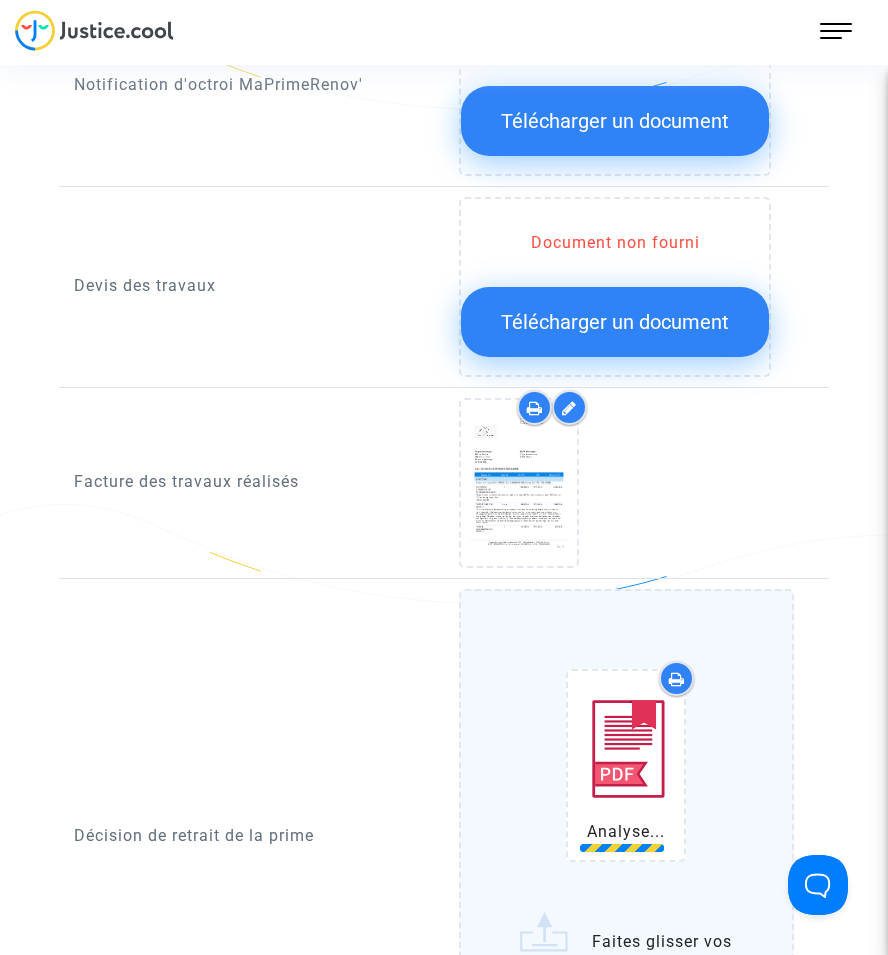 scroll, scrollTop: 989, scrollLeft: 0, axis: vertical 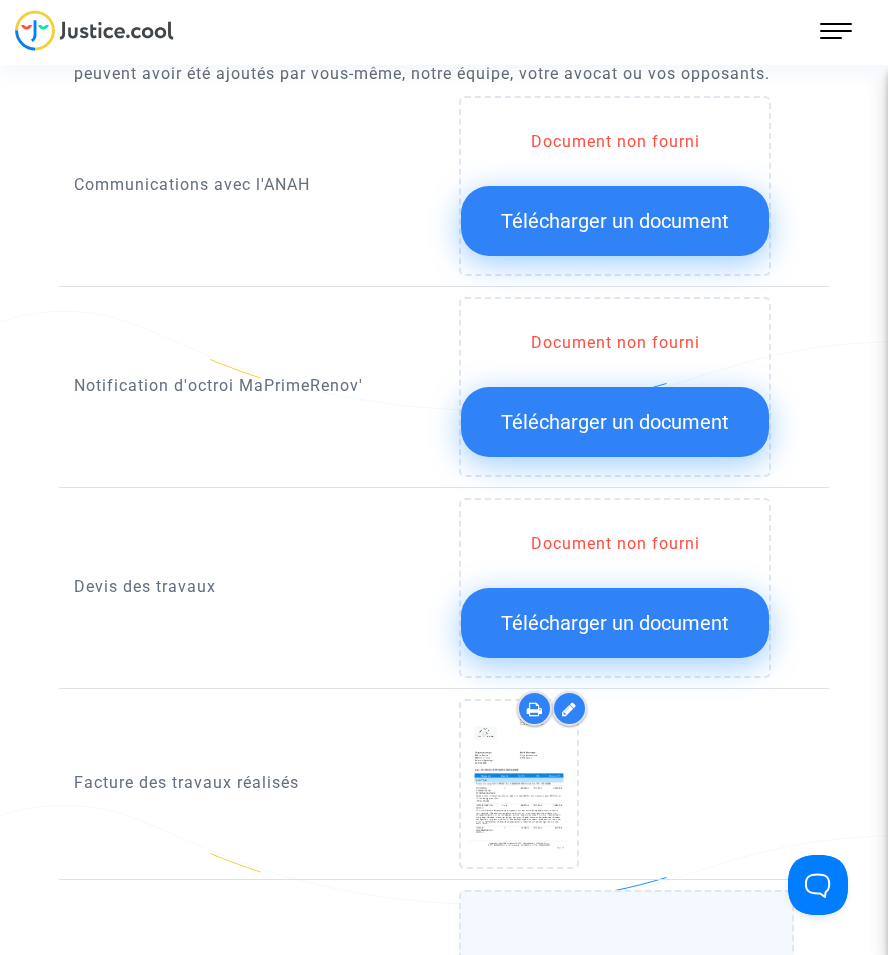 click on "Télécharger un document" 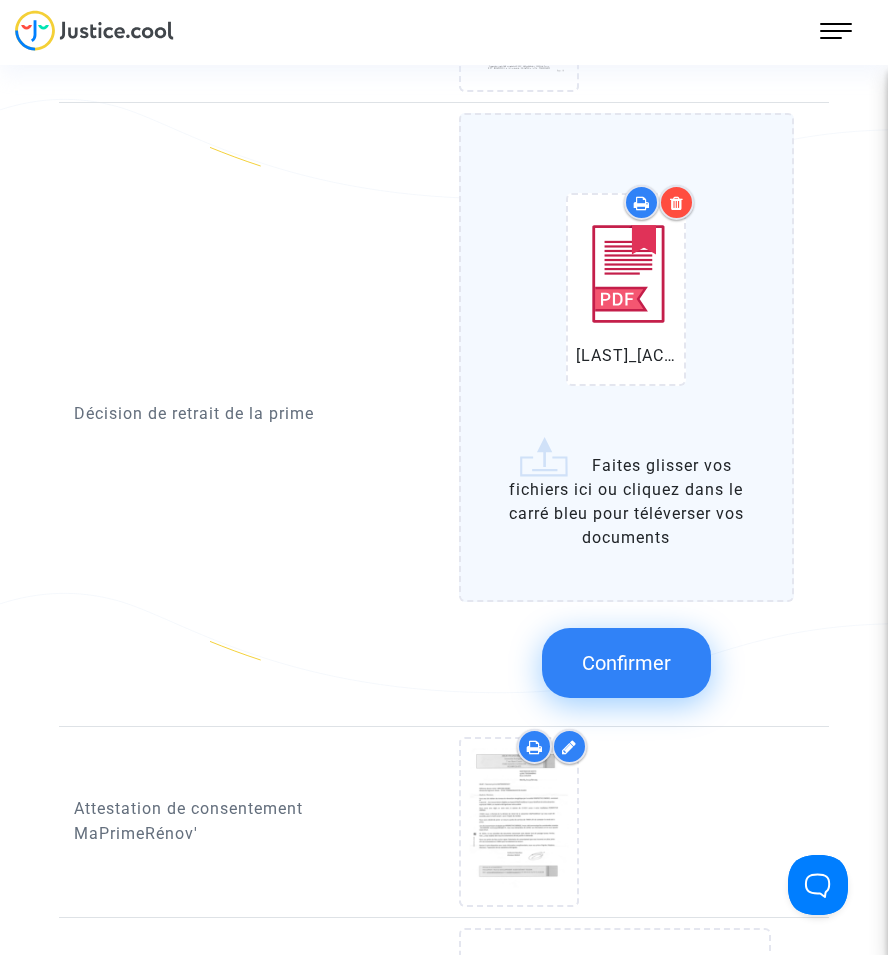 click on "Confirmer" 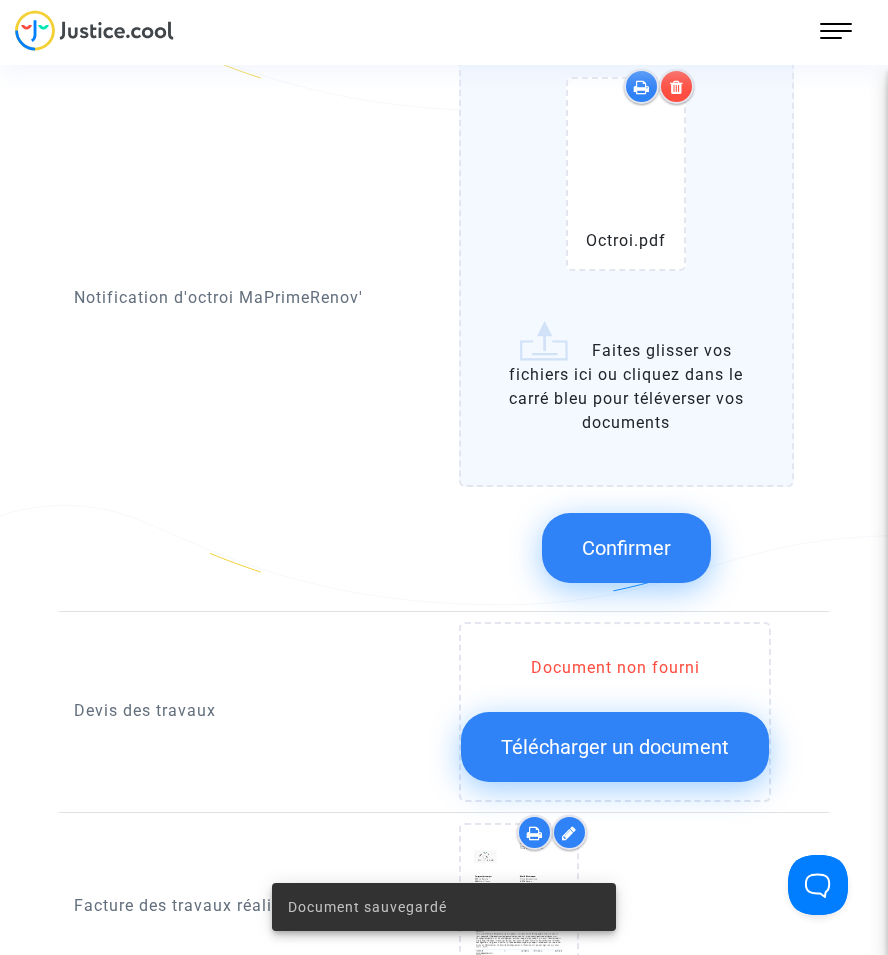 click on "Confirmer" 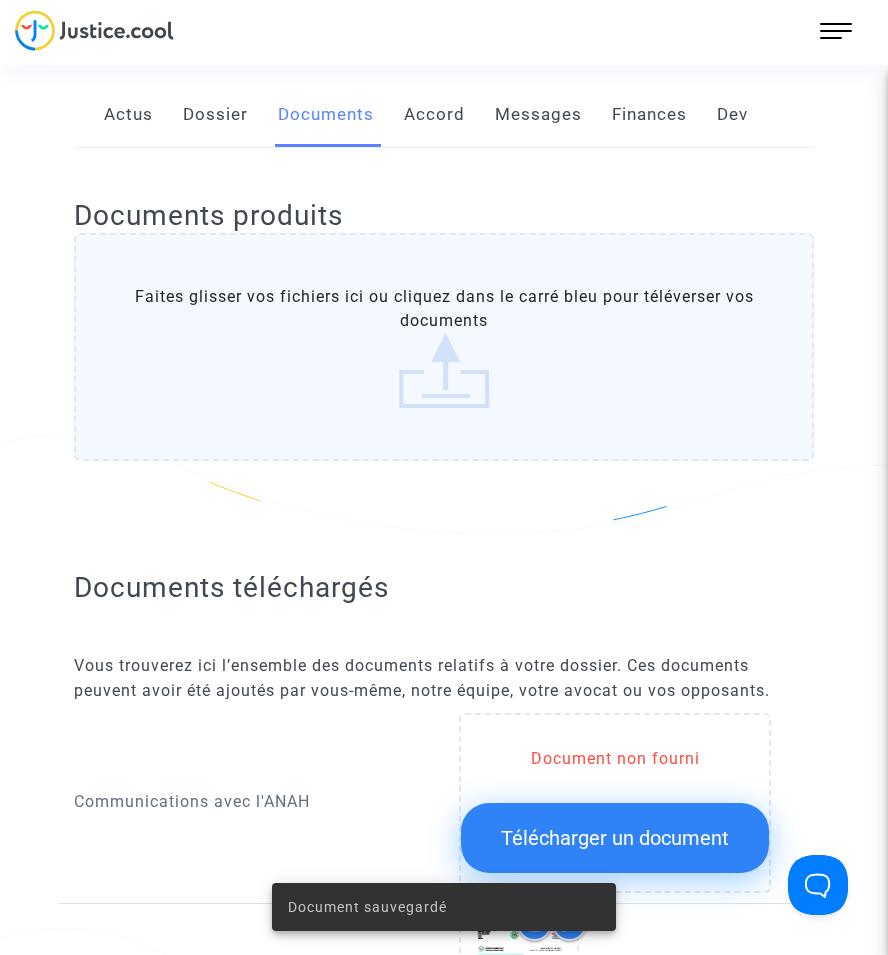 scroll, scrollTop: 89, scrollLeft: 0, axis: vertical 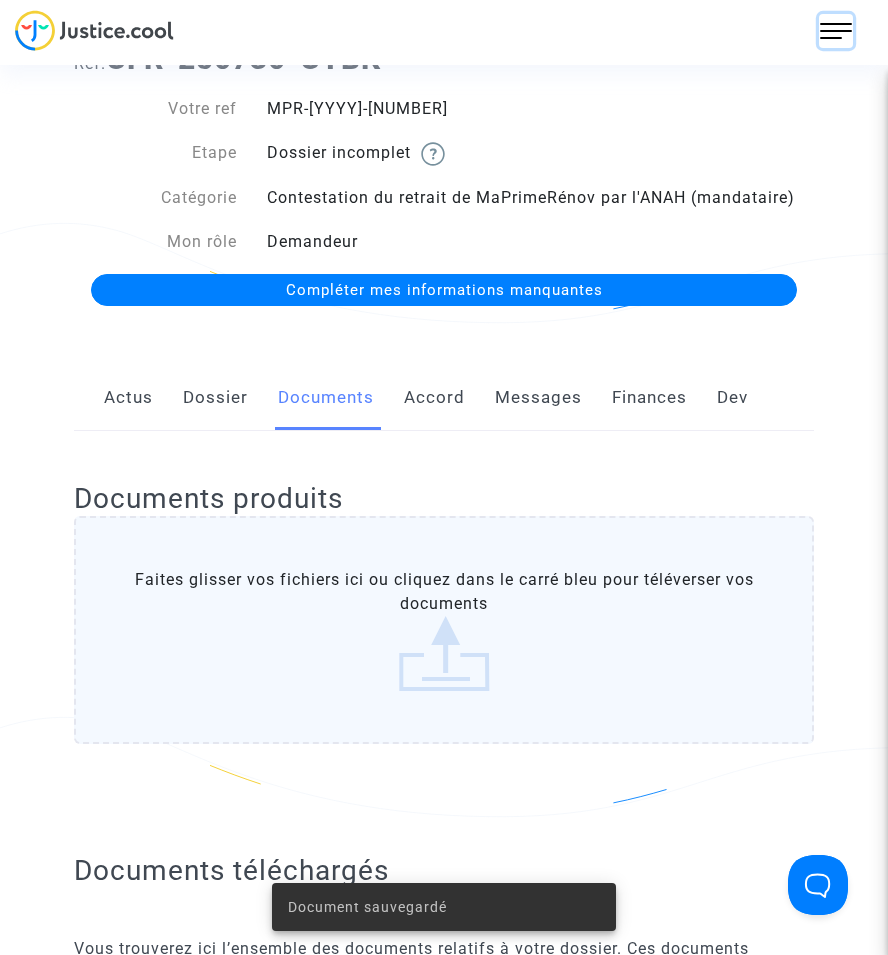 click at bounding box center [836, 31] 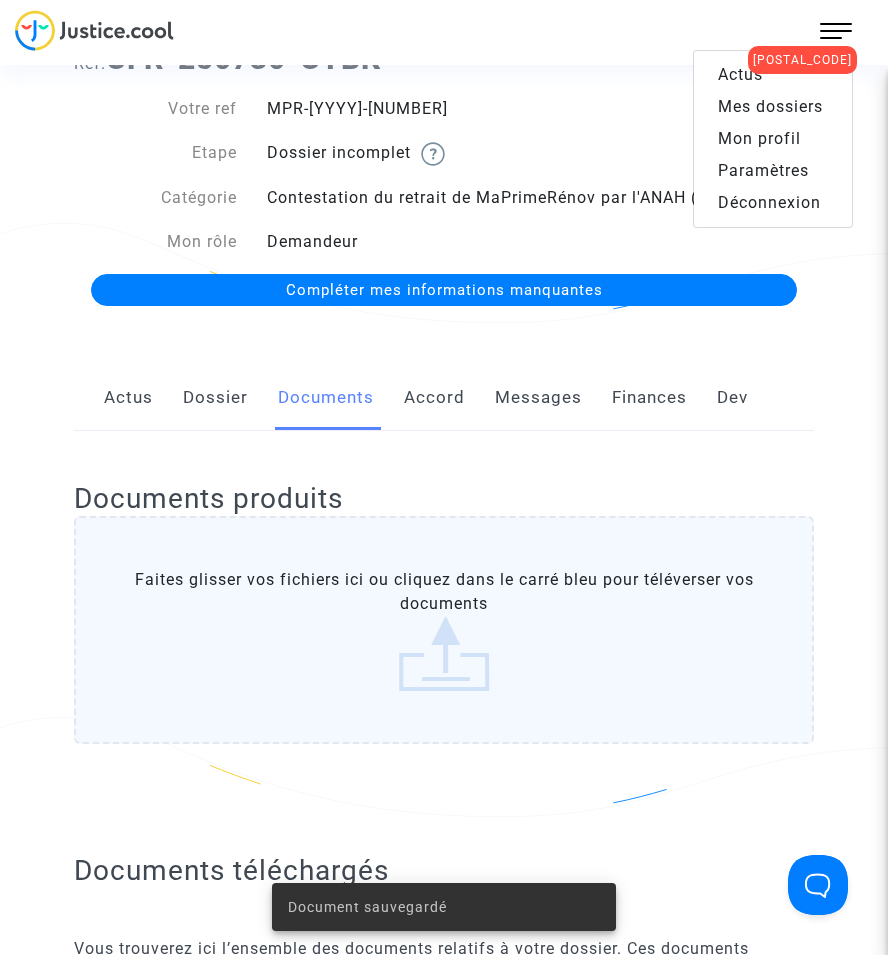 click on "Mes dossiers" at bounding box center [770, 106] 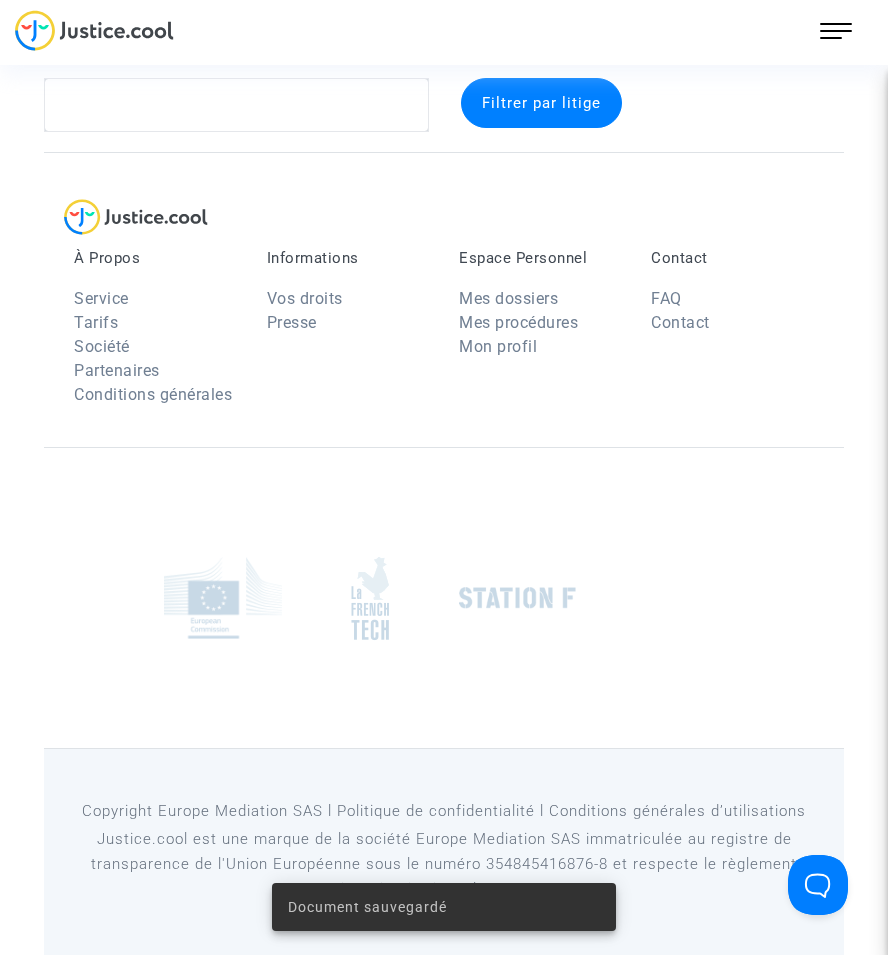 scroll, scrollTop: 37, scrollLeft: 0, axis: vertical 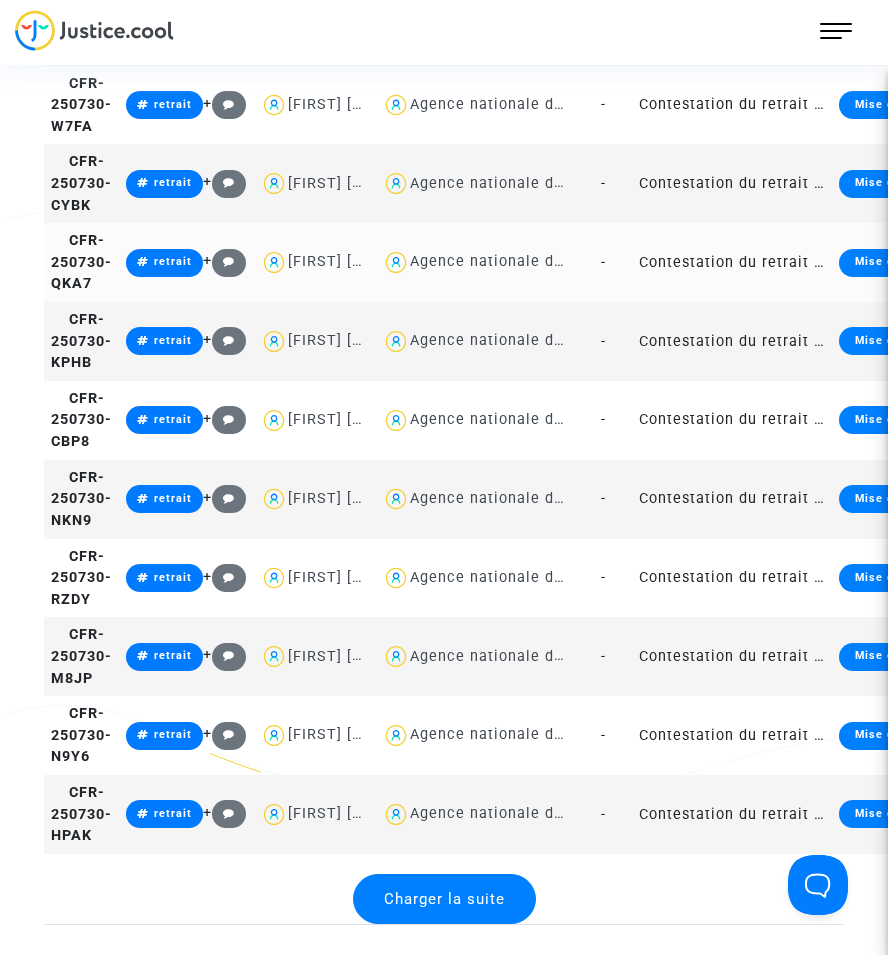 click on "Contestation du retrait de MaPrimeRénov par l'ANAH (mandataire)" 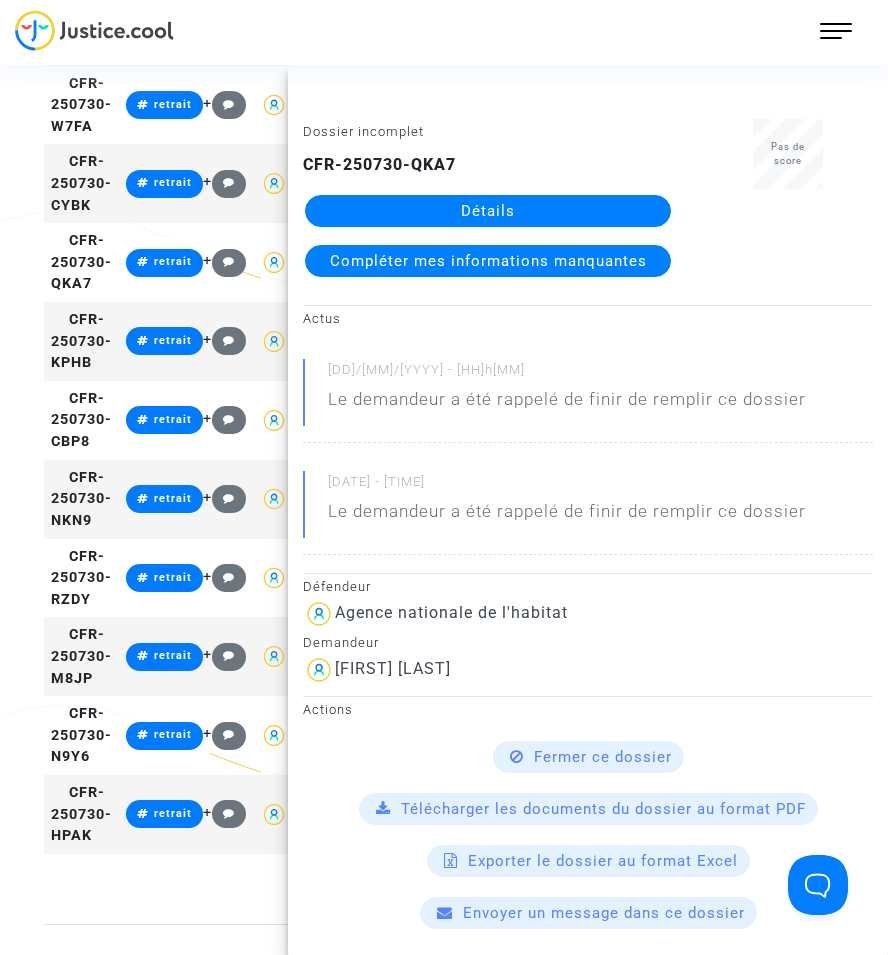 click on "Détails" 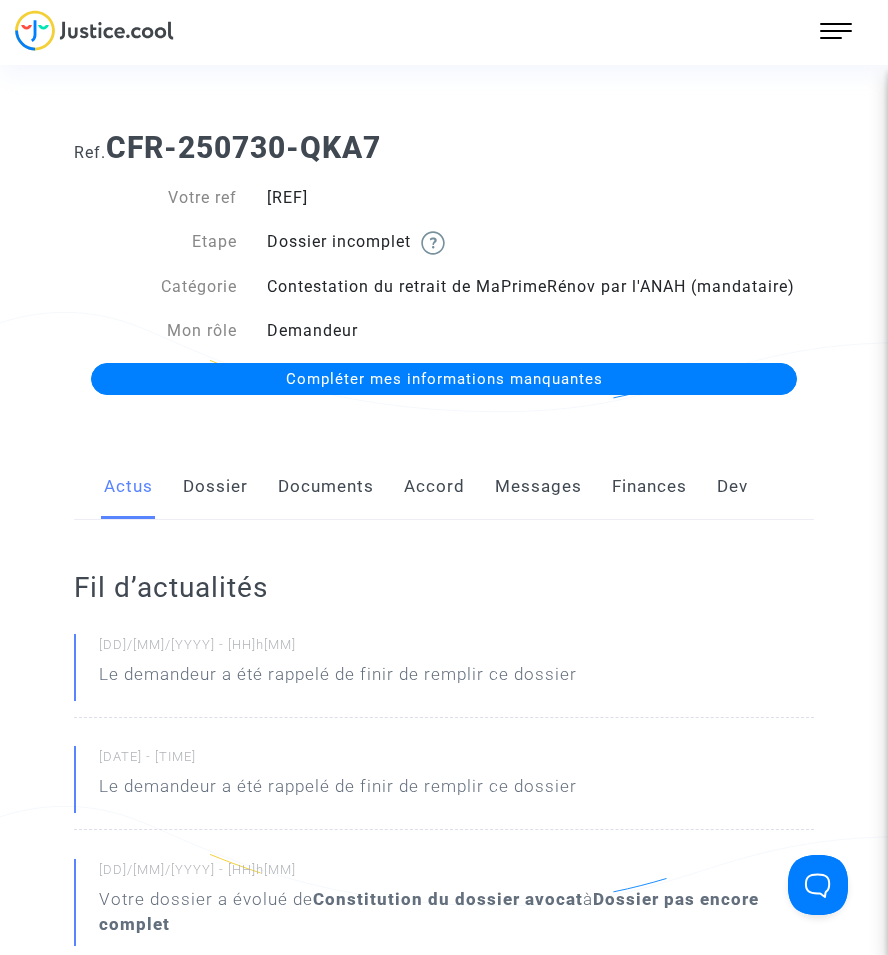 click on "Documents" 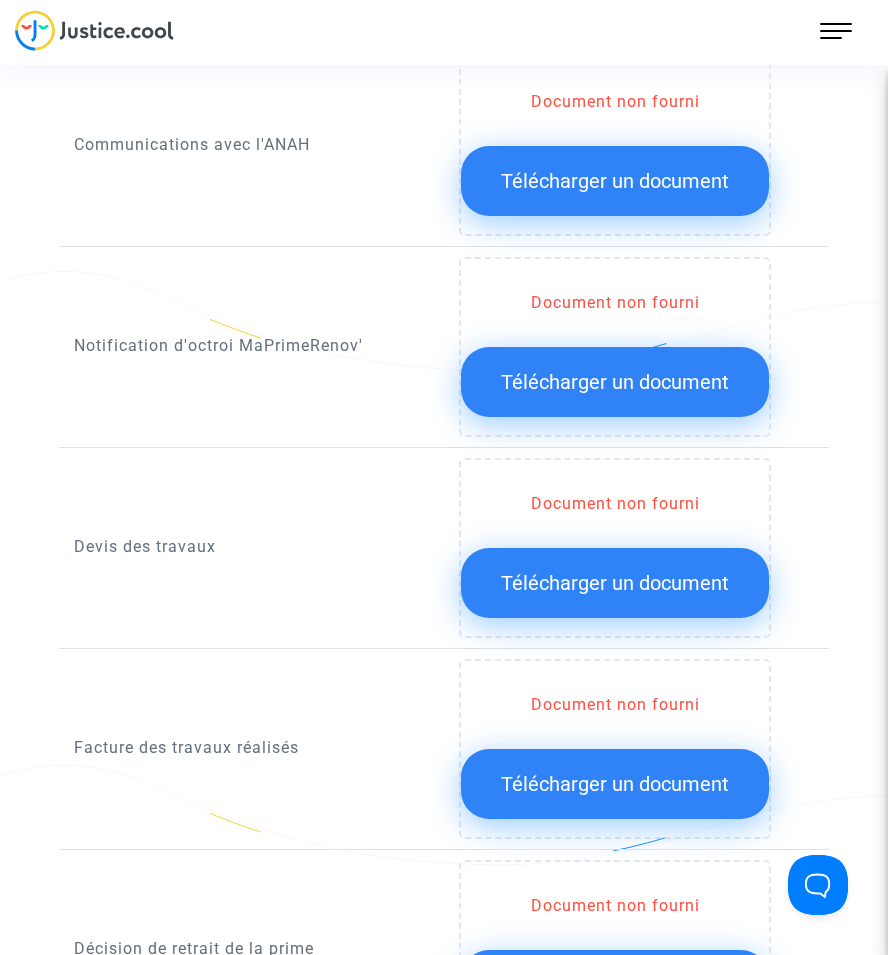 scroll, scrollTop: 700, scrollLeft: 0, axis: vertical 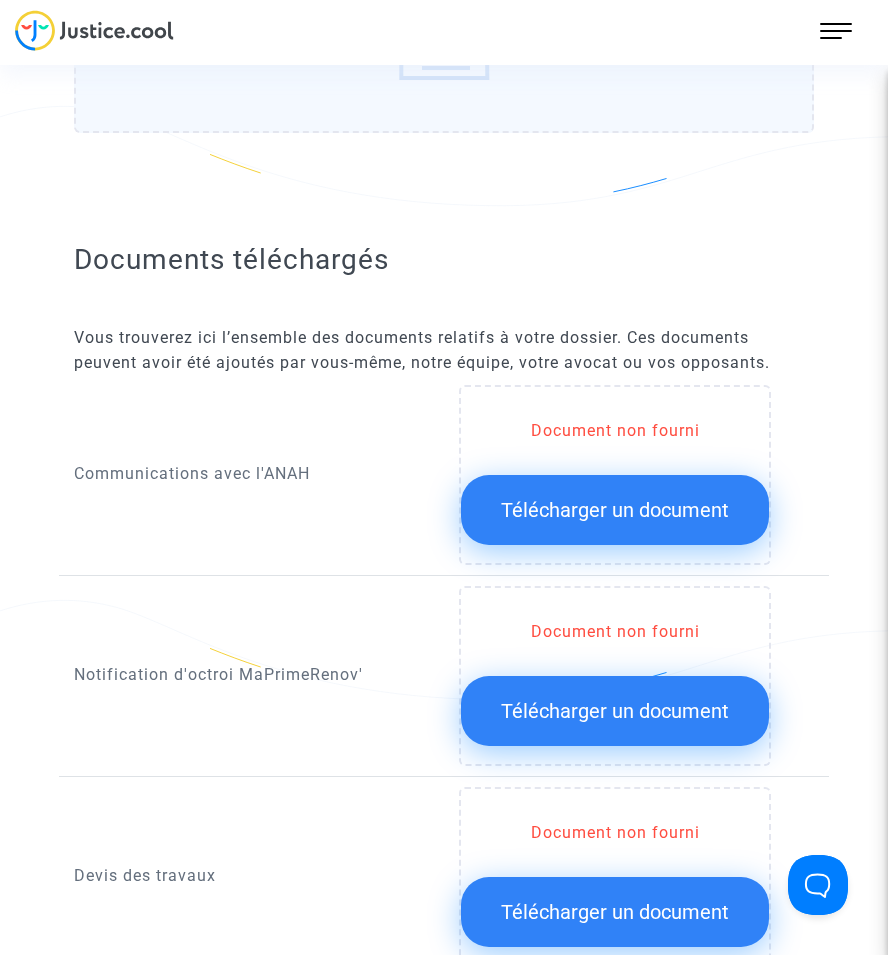 click on "Télécharger un document" 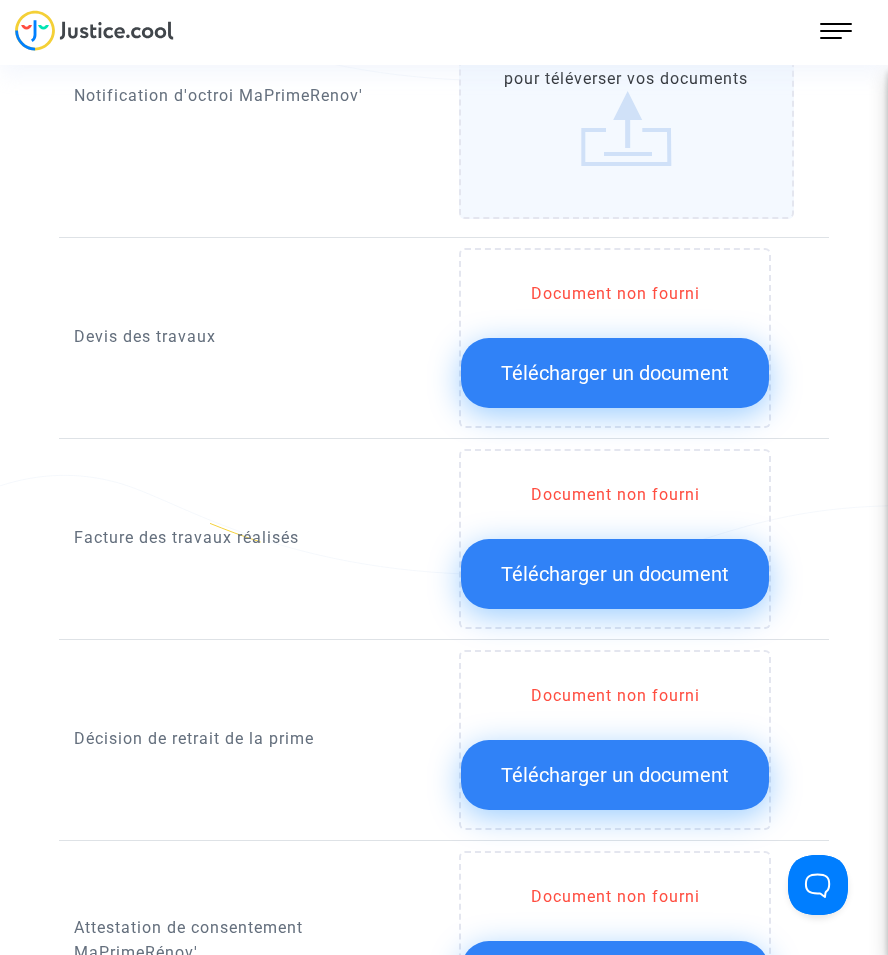 scroll, scrollTop: 1400, scrollLeft: 0, axis: vertical 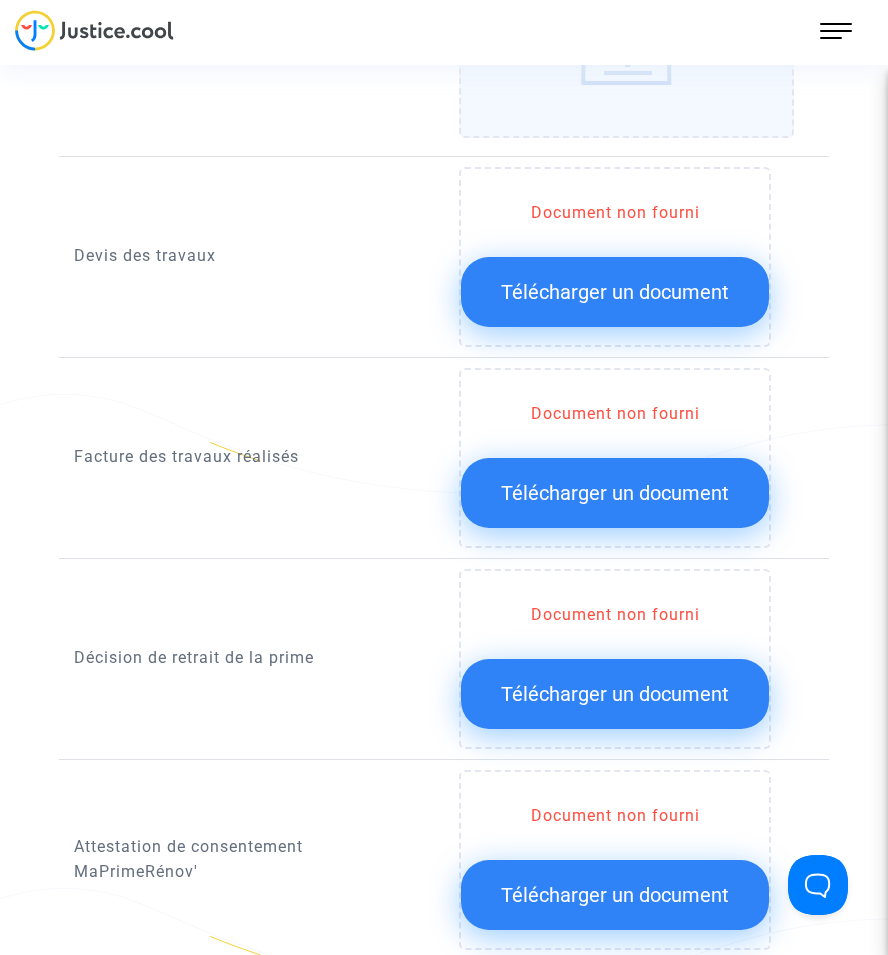 click on "Télécharger un document" 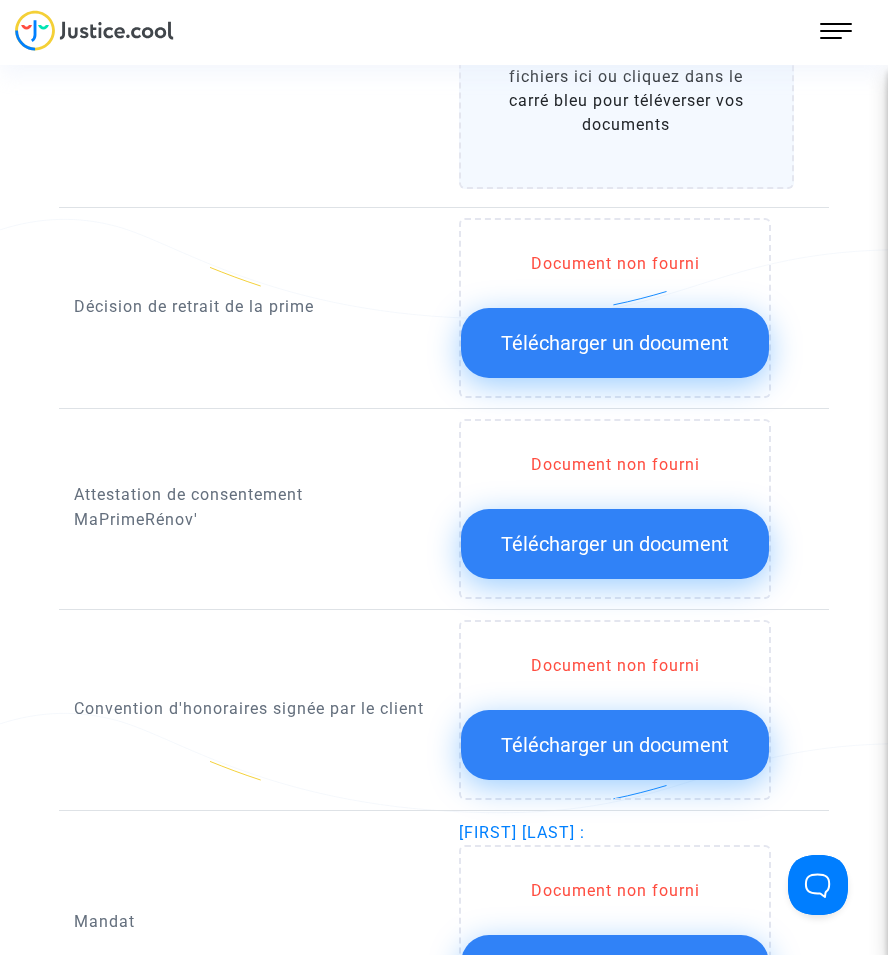 scroll, scrollTop: 2400, scrollLeft: 0, axis: vertical 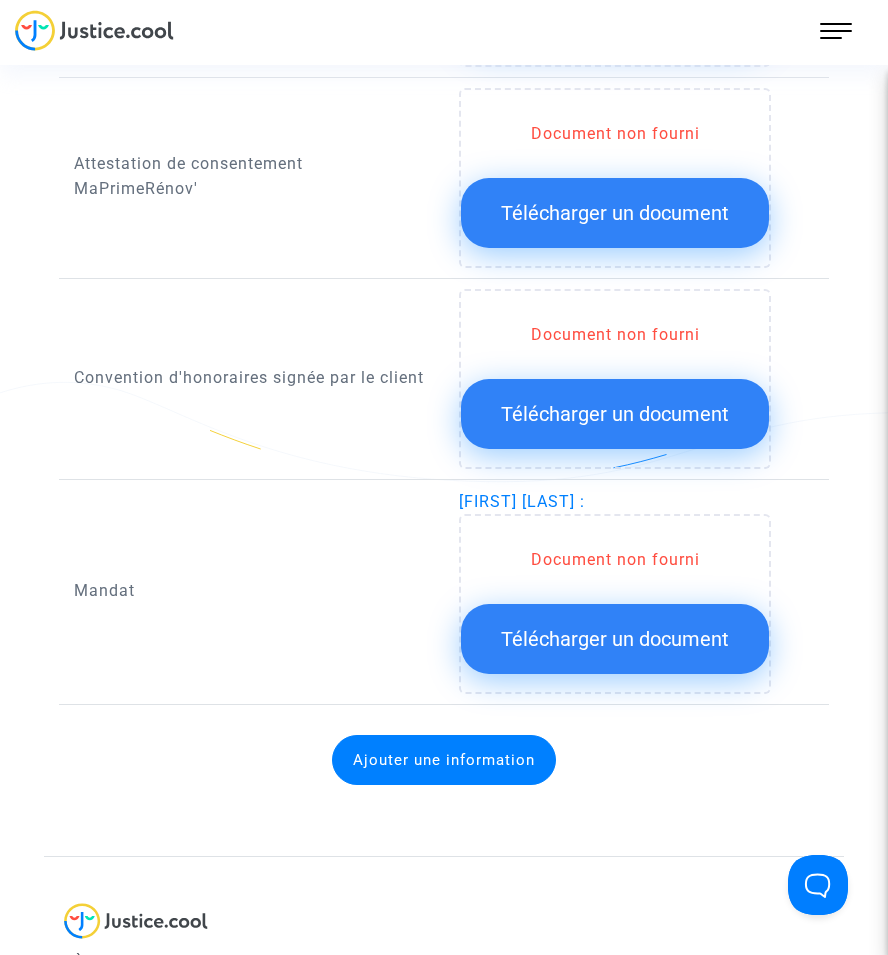 click on "Télécharger un document" 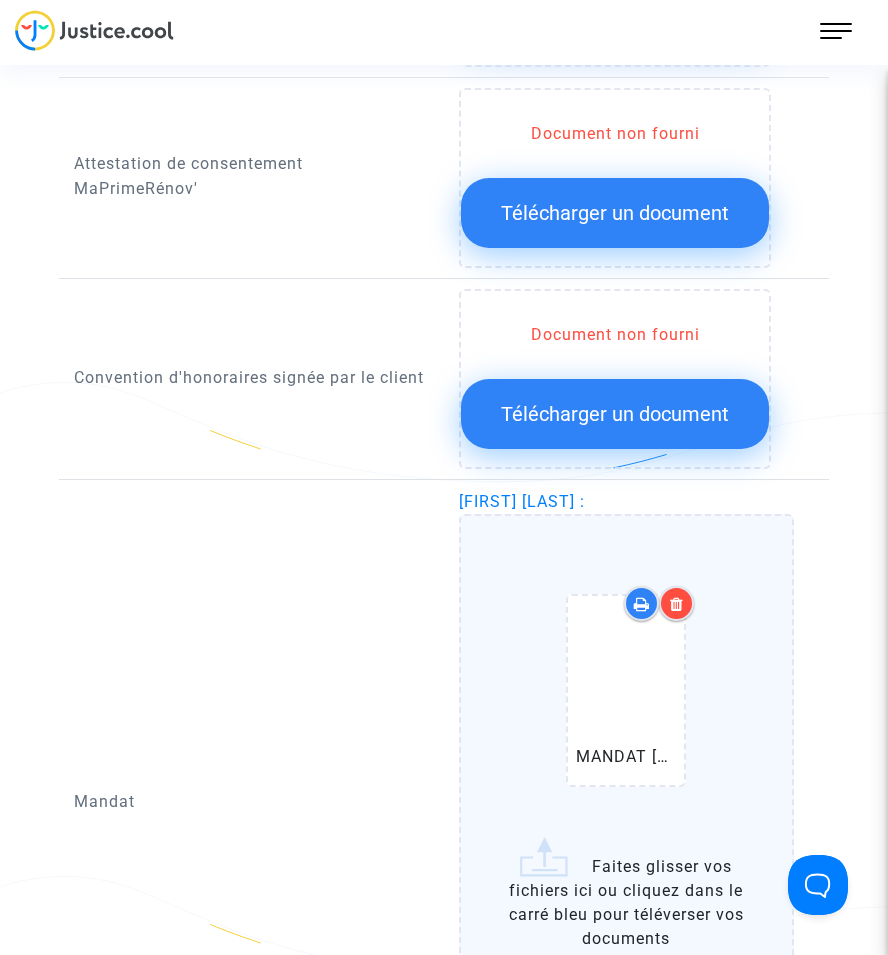 scroll, scrollTop: 2506, scrollLeft: 0, axis: vertical 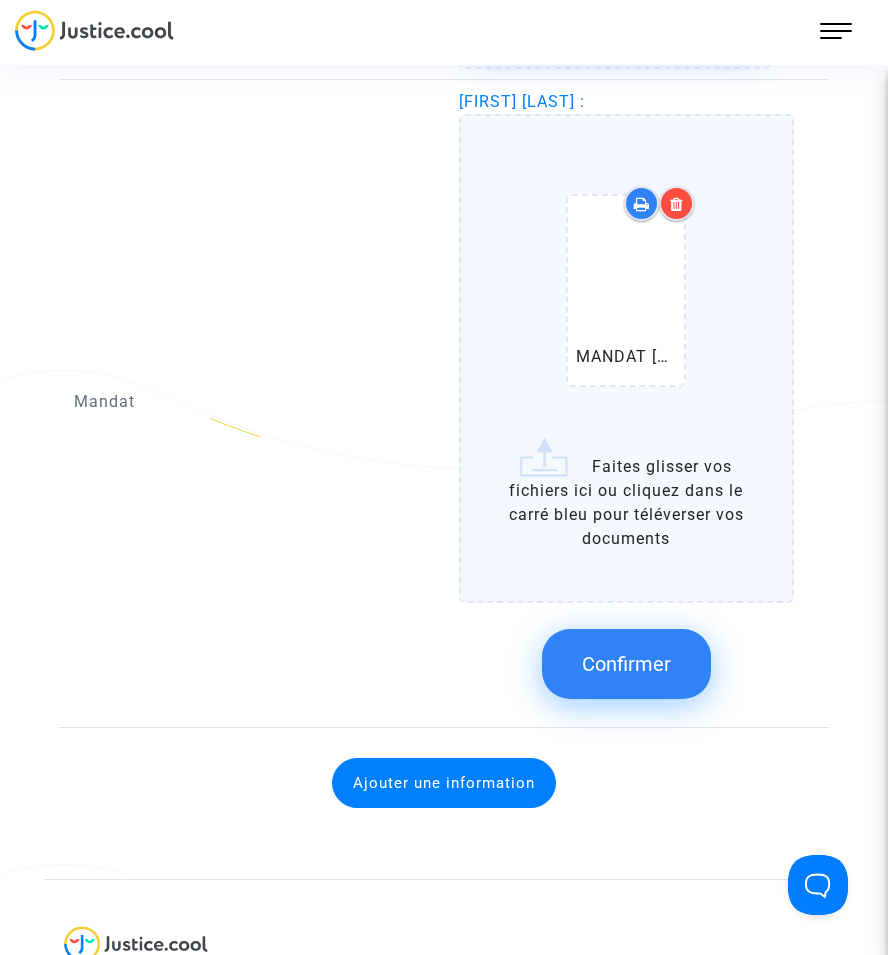 click on "Confirmer" 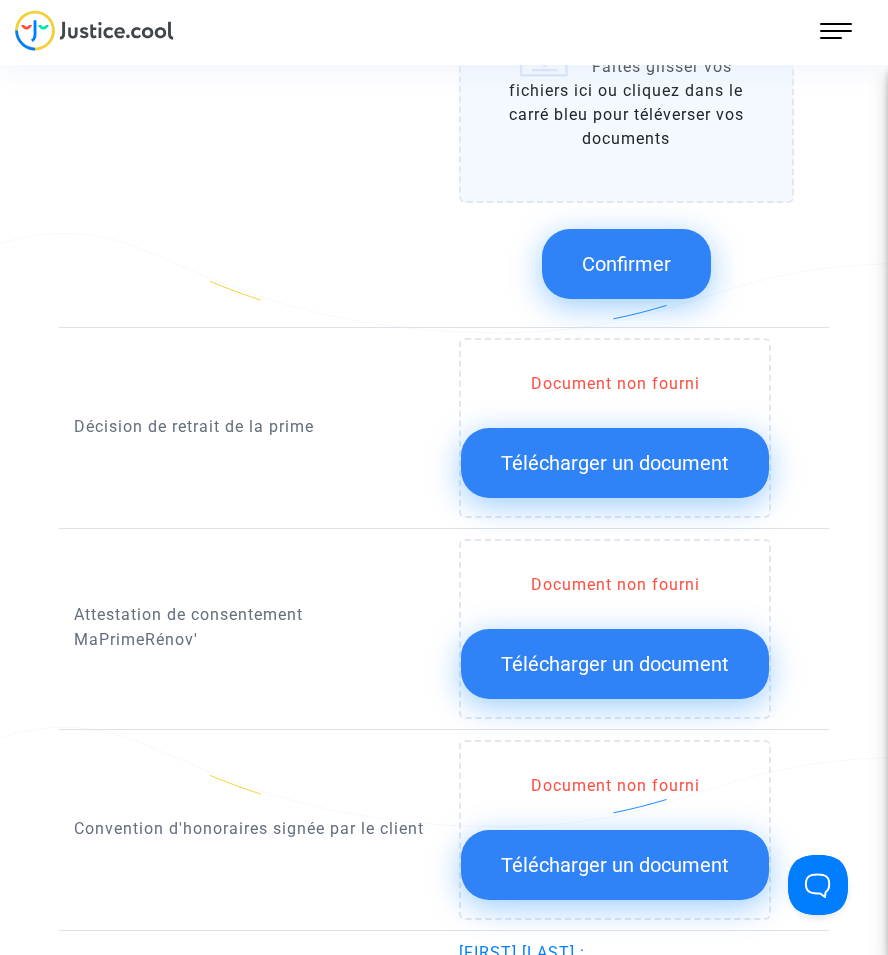 scroll, scrollTop: 1806, scrollLeft: 0, axis: vertical 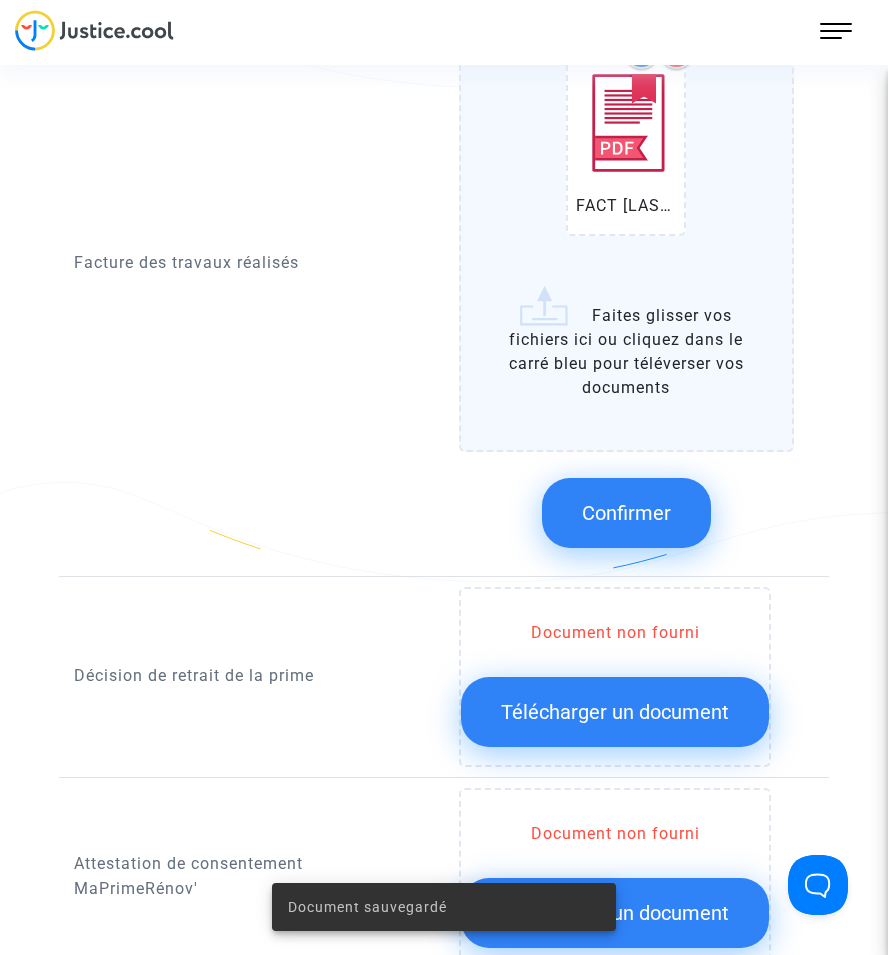 click on "Confirmer" 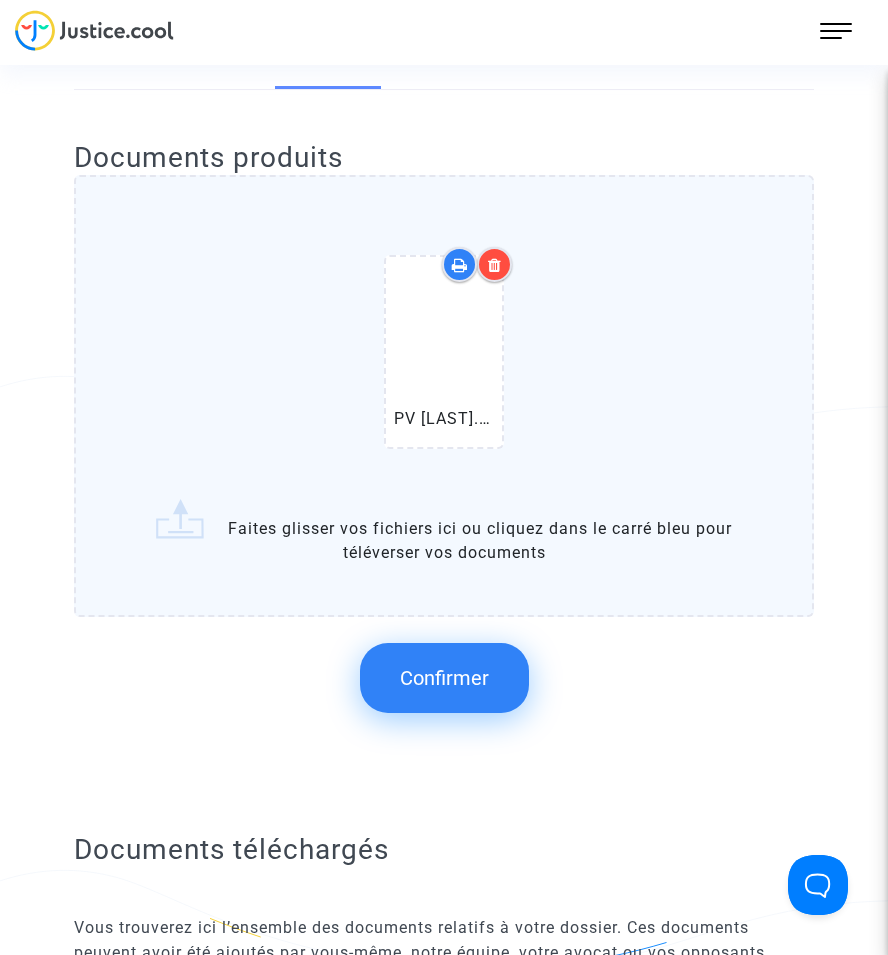 scroll, scrollTop: 300, scrollLeft: 0, axis: vertical 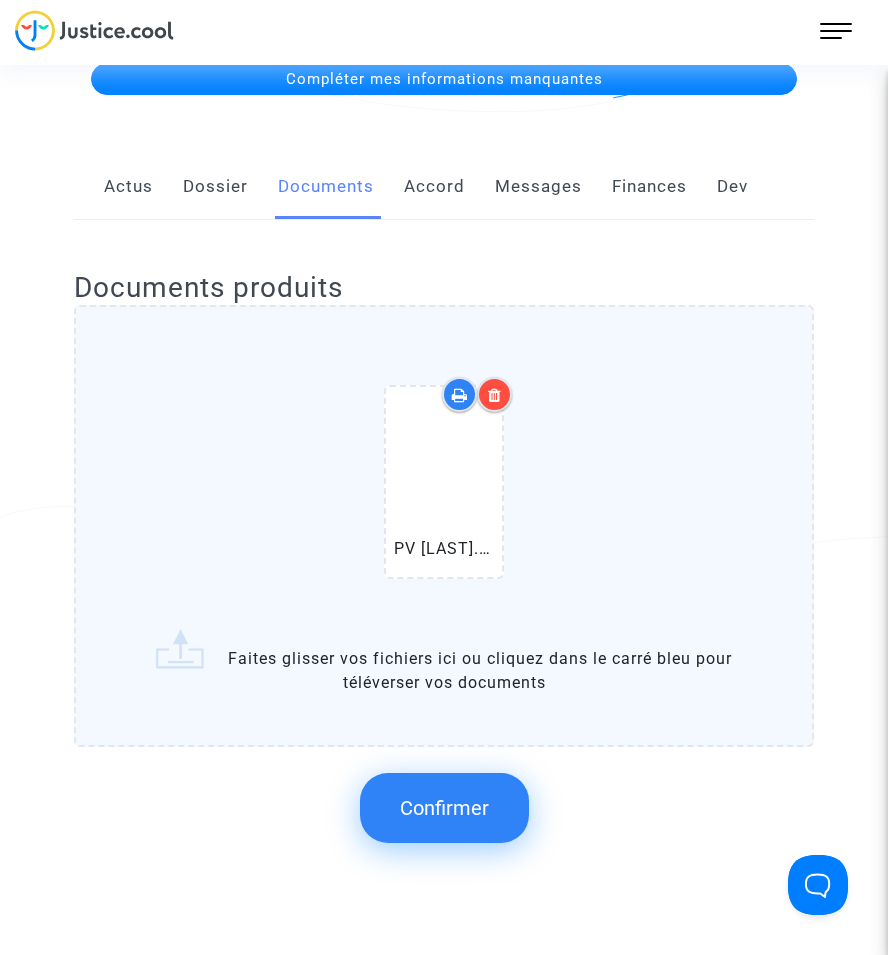 click on "Confirmer" 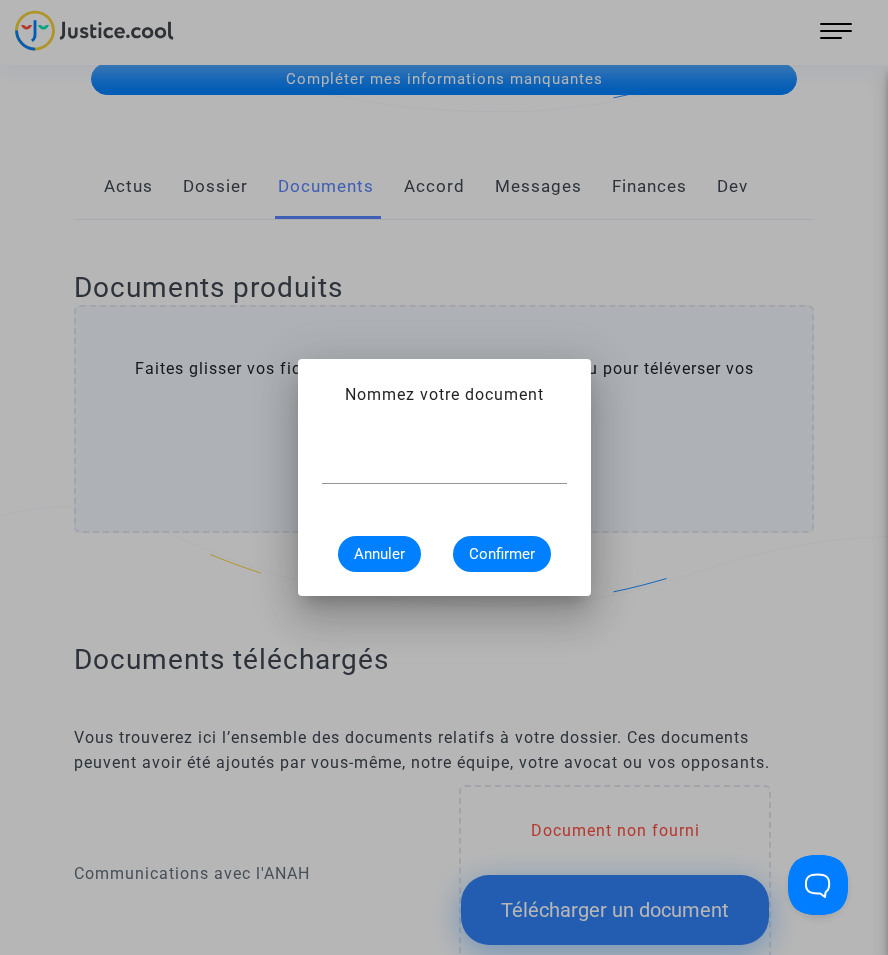 scroll, scrollTop: 0, scrollLeft: 0, axis: both 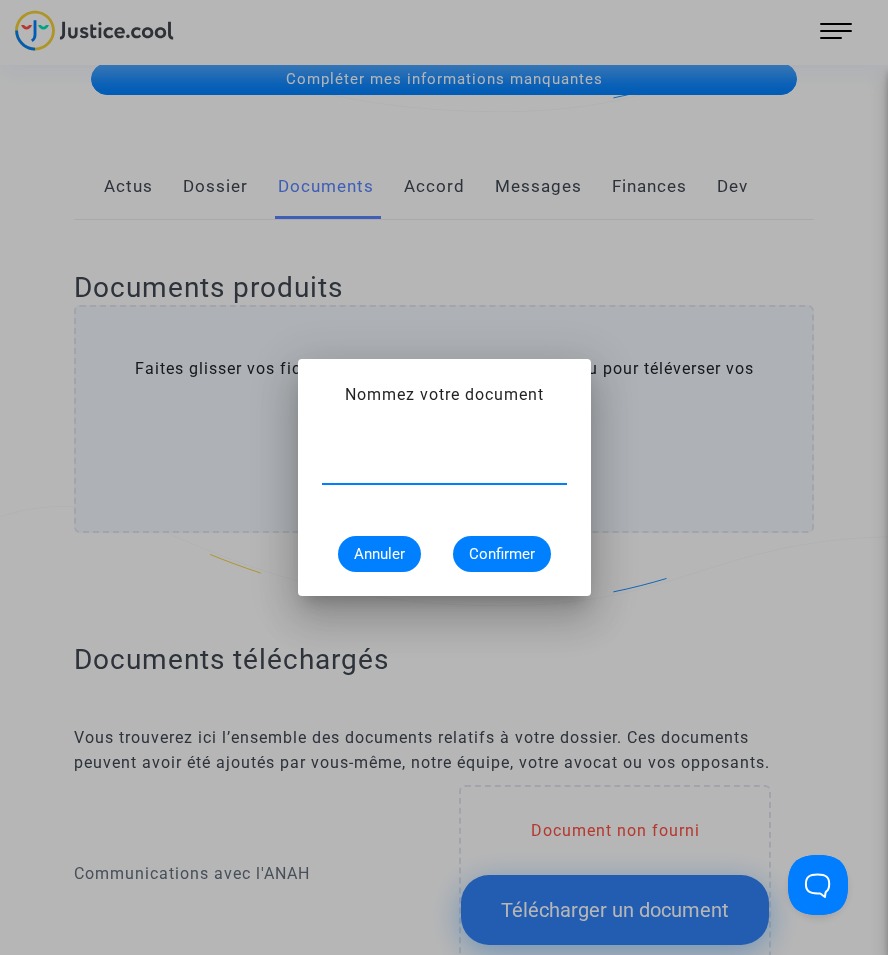 click at bounding box center [444, 468] 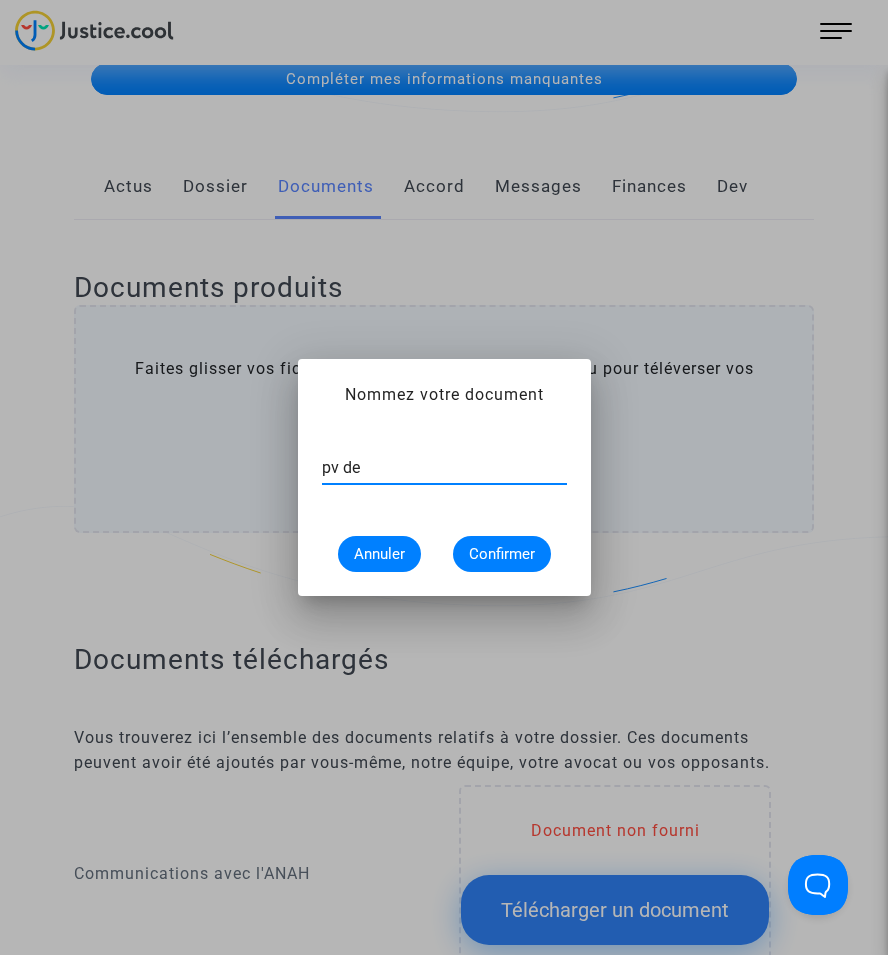 type on "pv de réception" 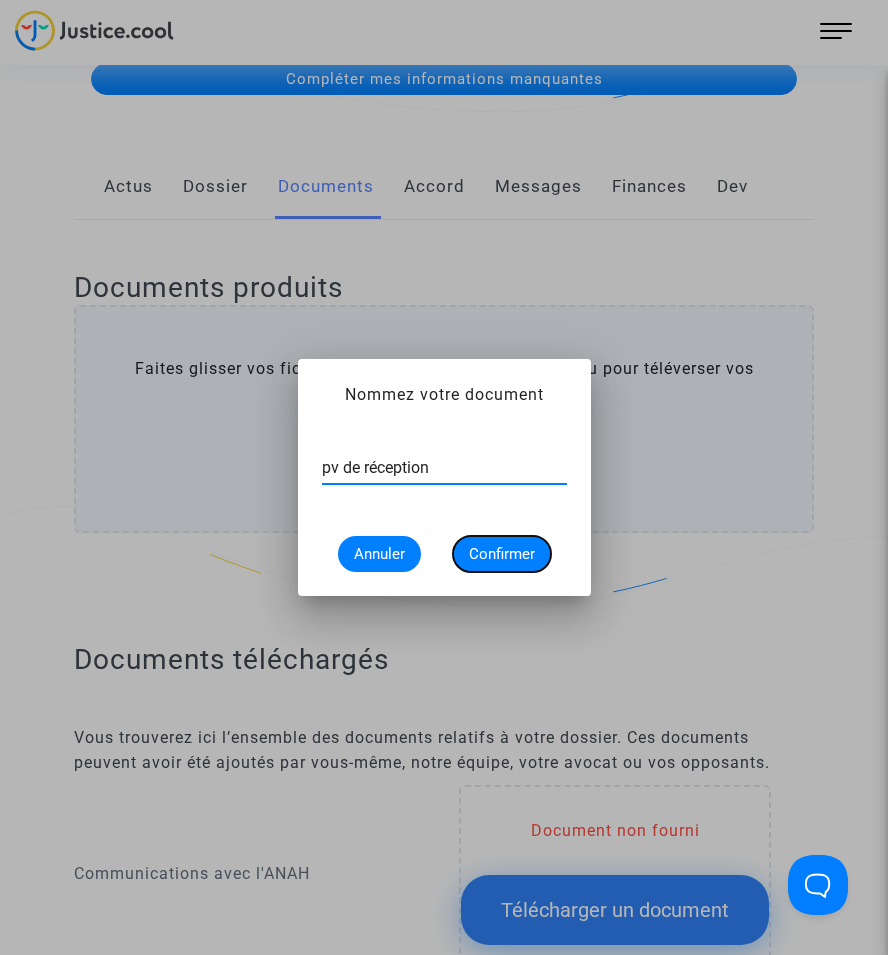 click on "Confirmer" at bounding box center [502, 554] 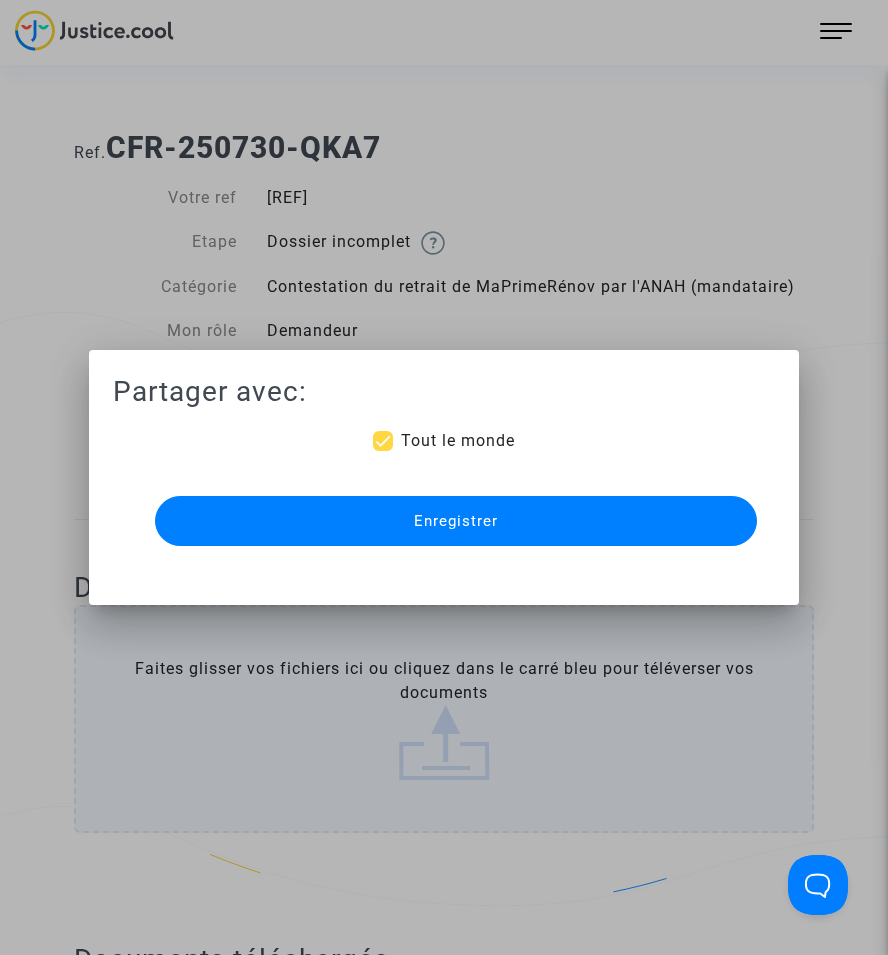 scroll, scrollTop: 300, scrollLeft: 0, axis: vertical 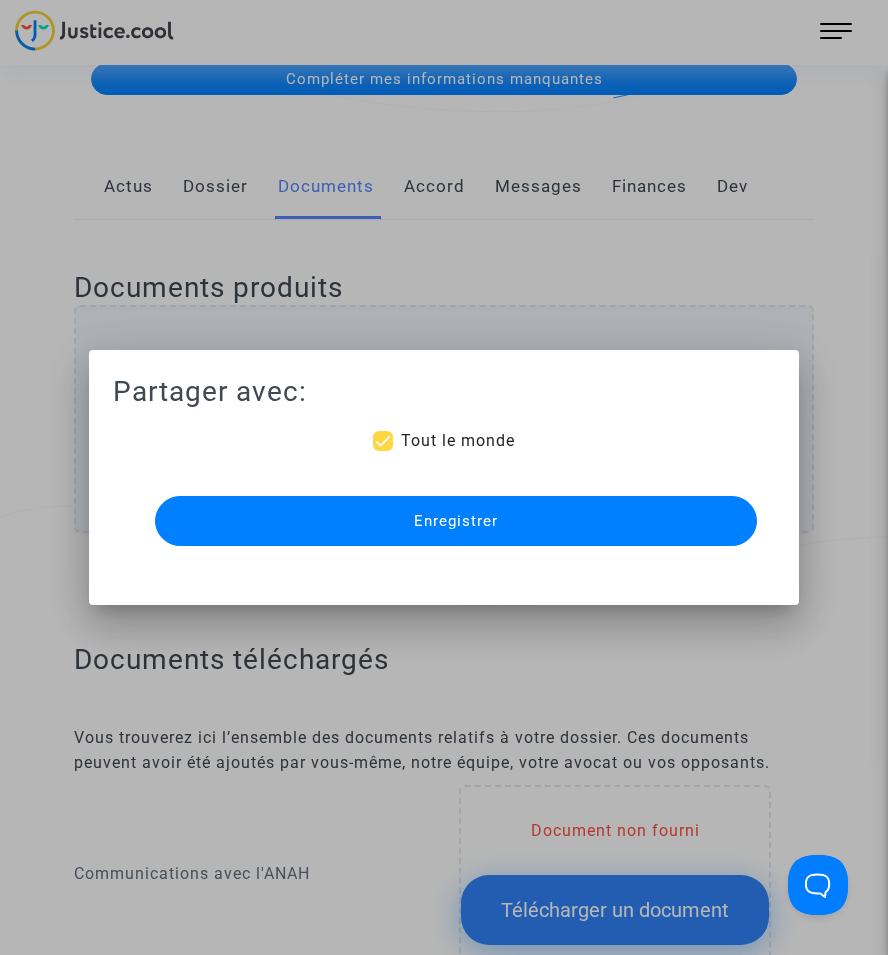 click on "Enregistrer" at bounding box center [456, 521] 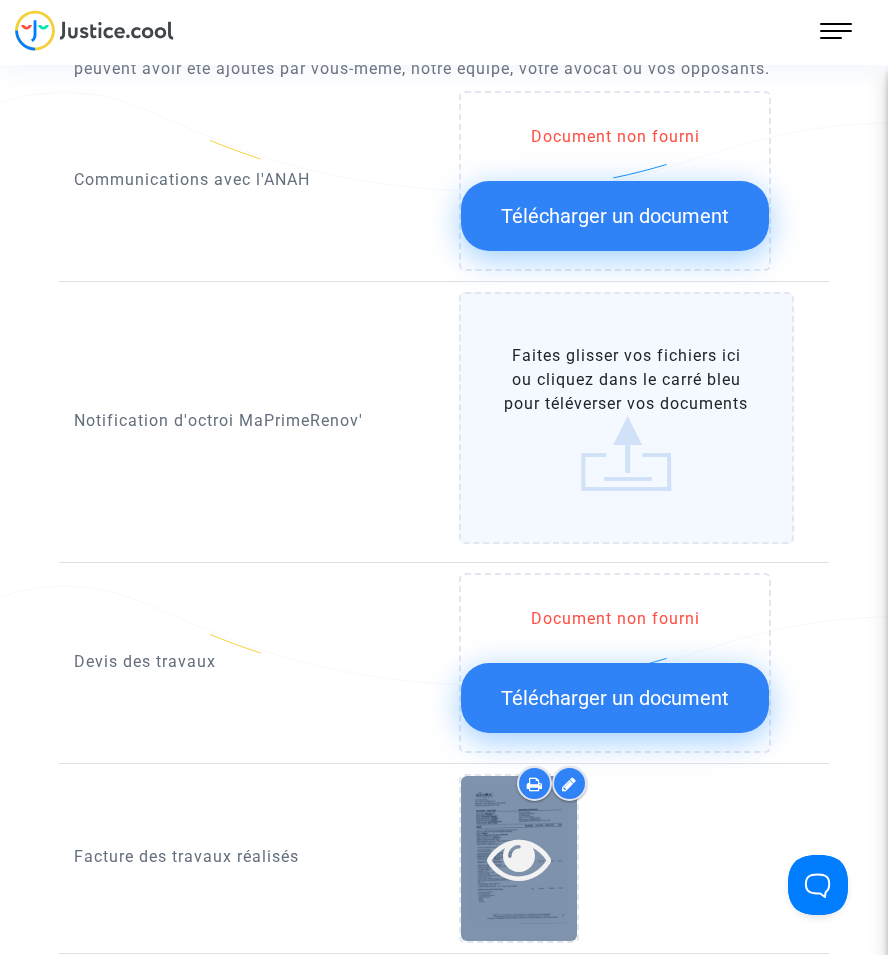 scroll, scrollTop: 1200, scrollLeft: 0, axis: vertical 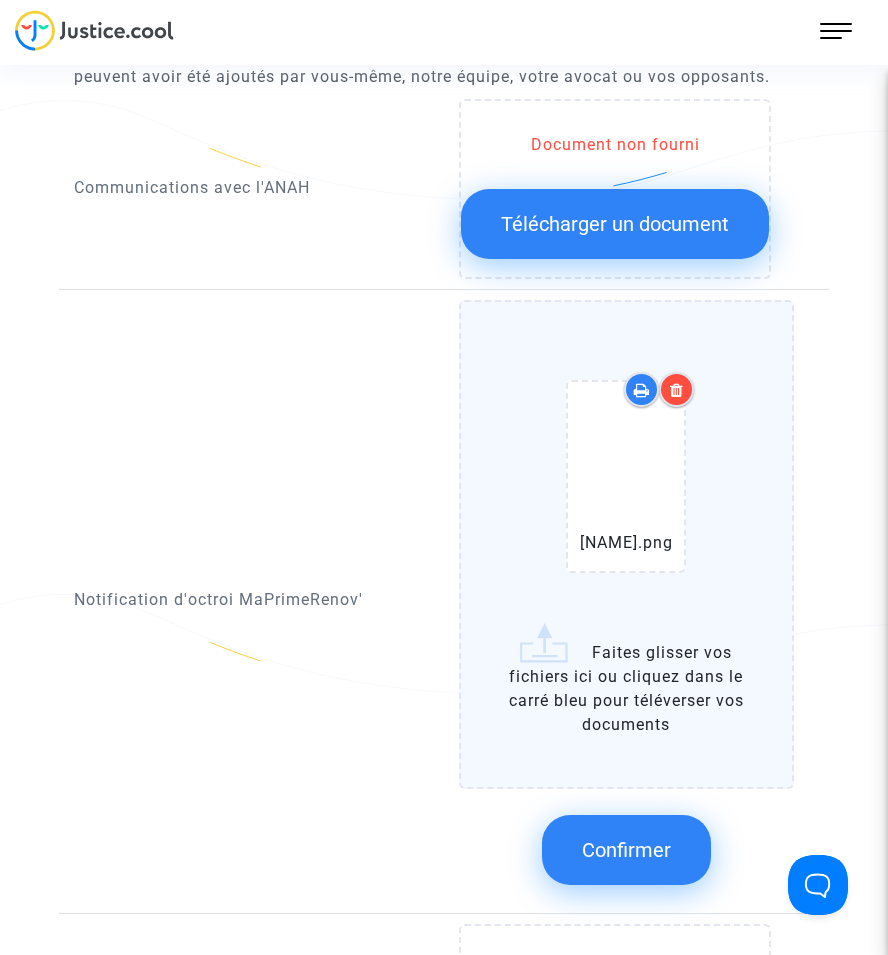click on "Confirmer" 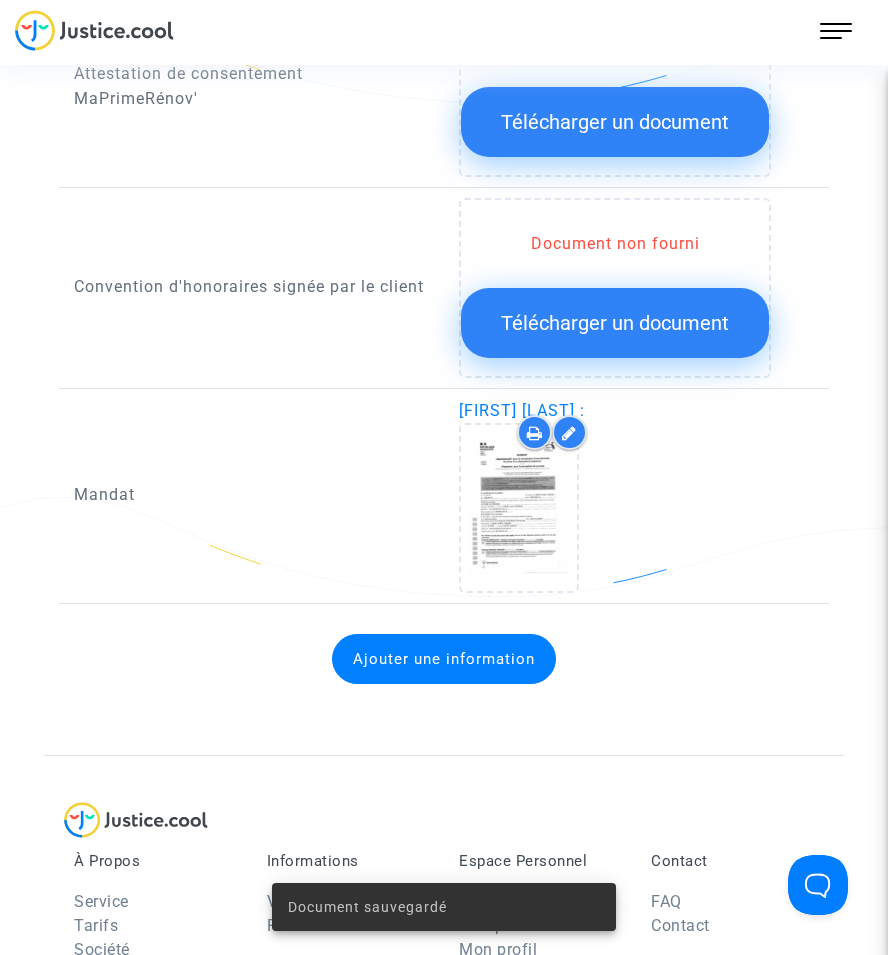 scroll, scrollTop: 2400, scrollLeft: 0, axis: vertical 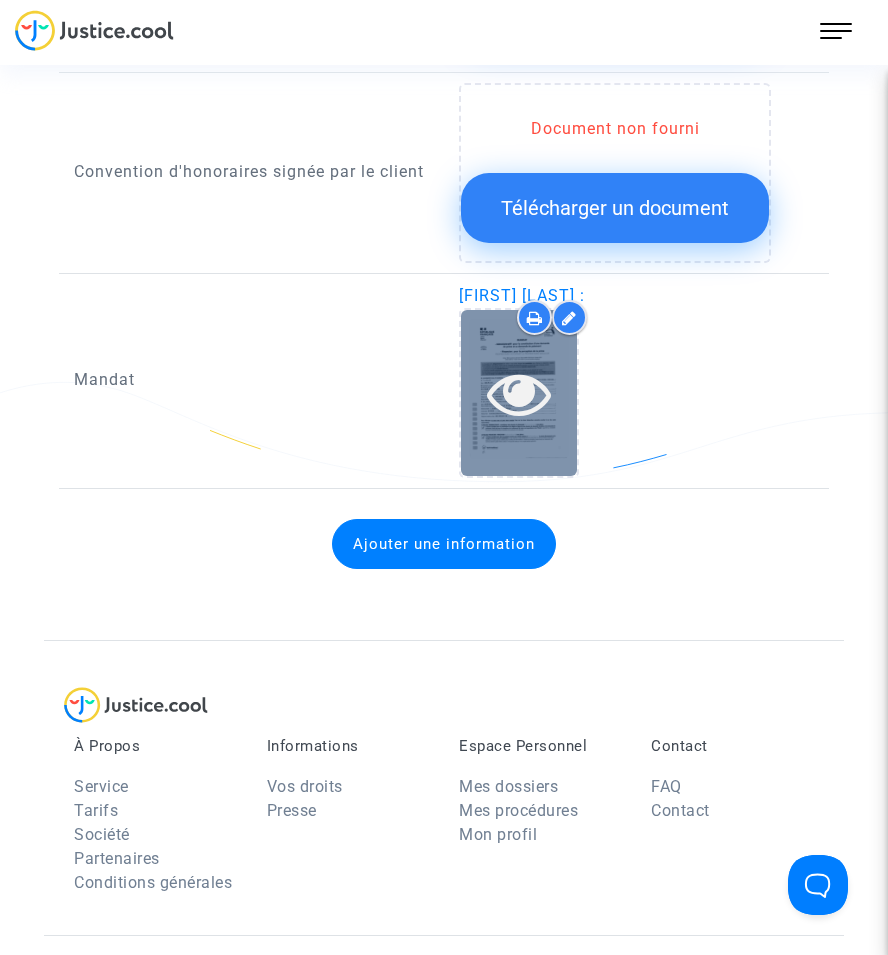 click at bounding box center (519, 393) 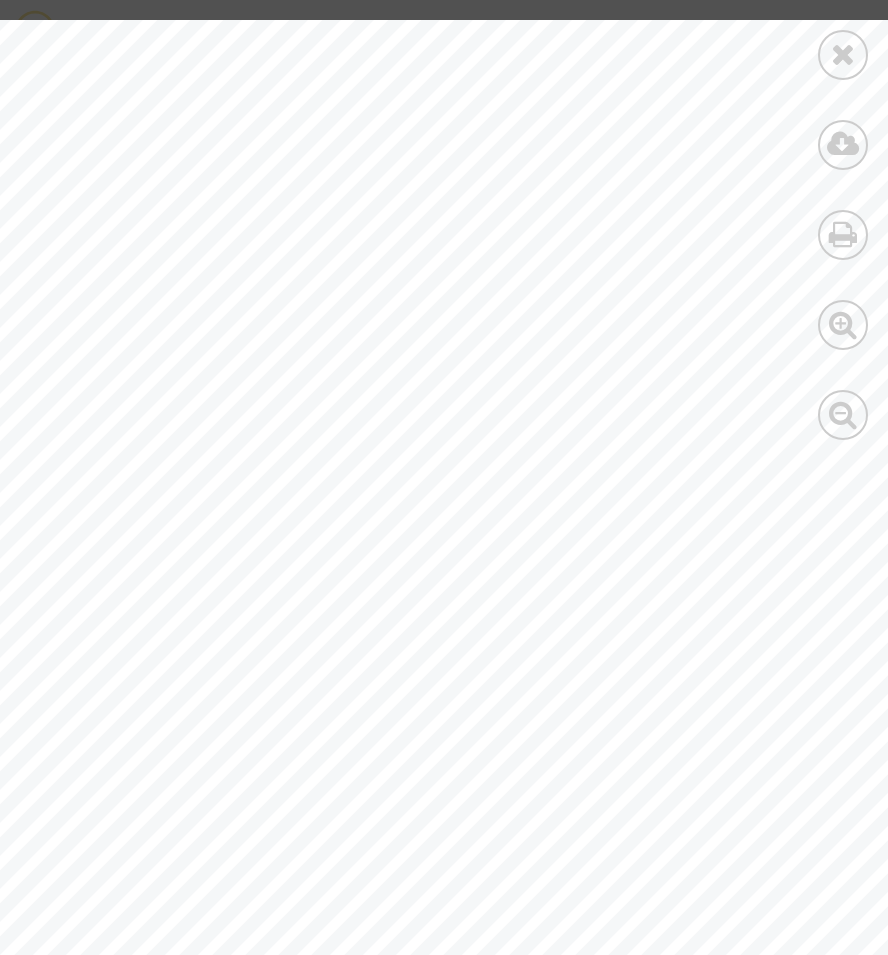 scroll, scrollTop: 400, scrollLeft: 0, axis: vertical 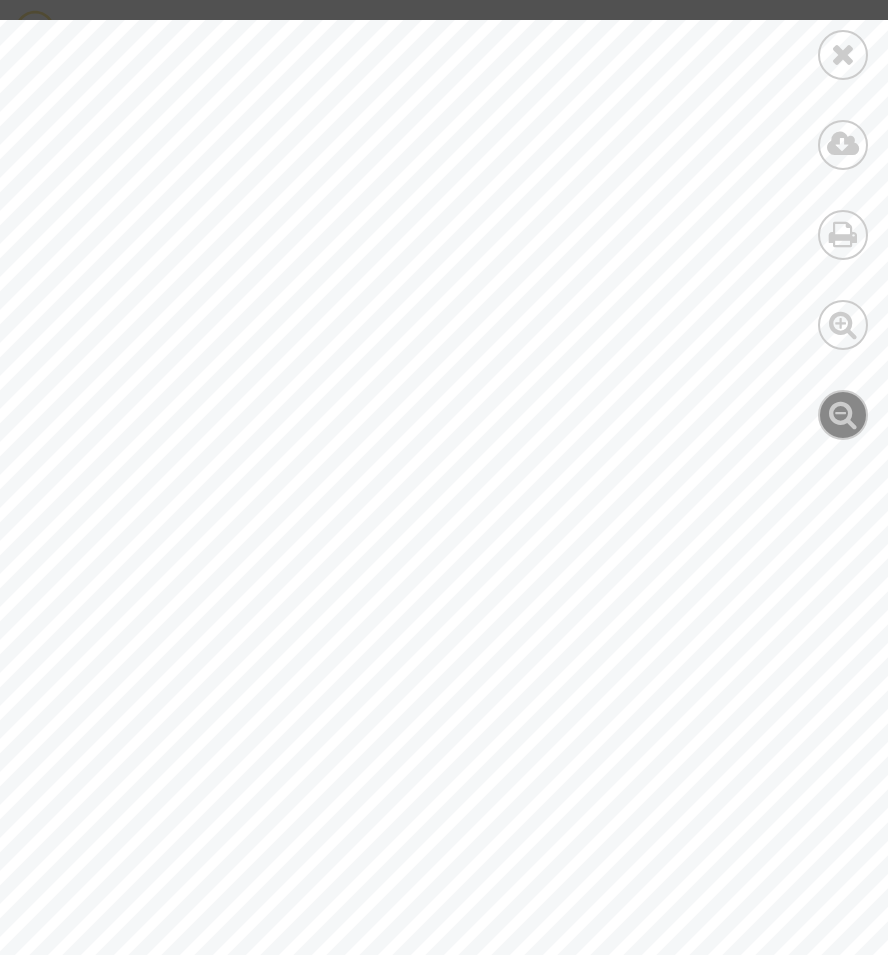 click at bounding box center [843, 414] 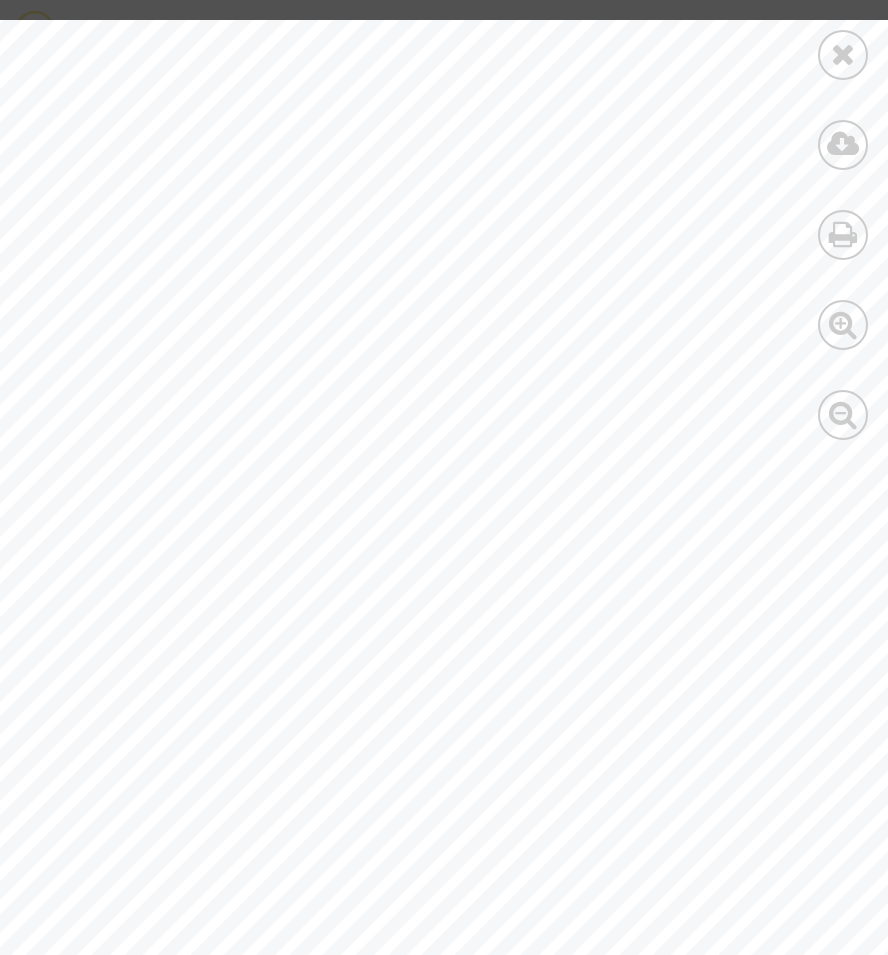 scroll, scrollTop: 500, scrollLeft: 1, axis: both 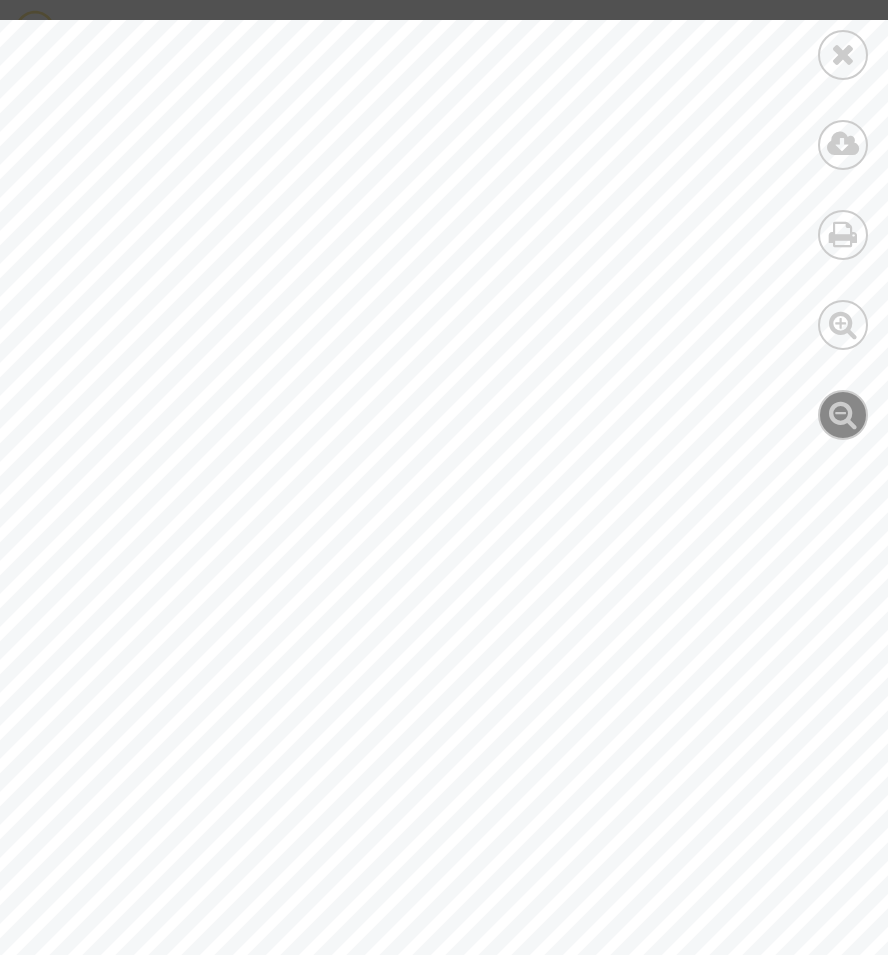 click at bounding box center (843, 414) 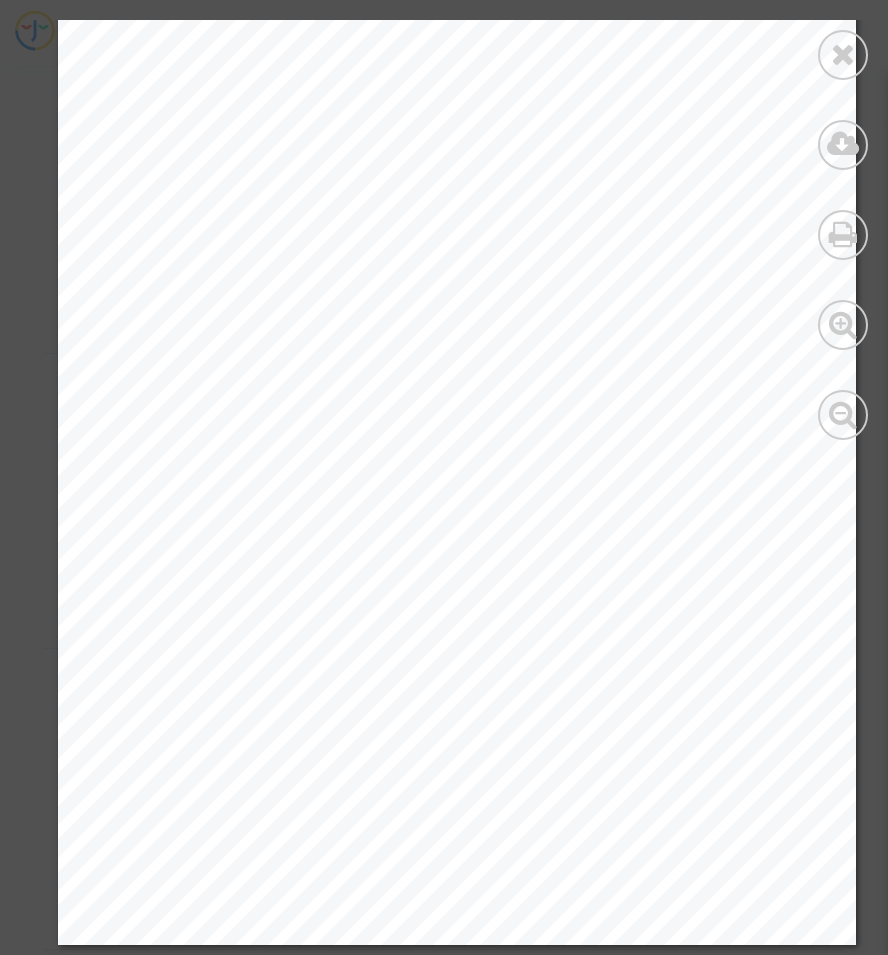 scroll, scrollTop: 2888, scrollLeft: 0, axis: vertical 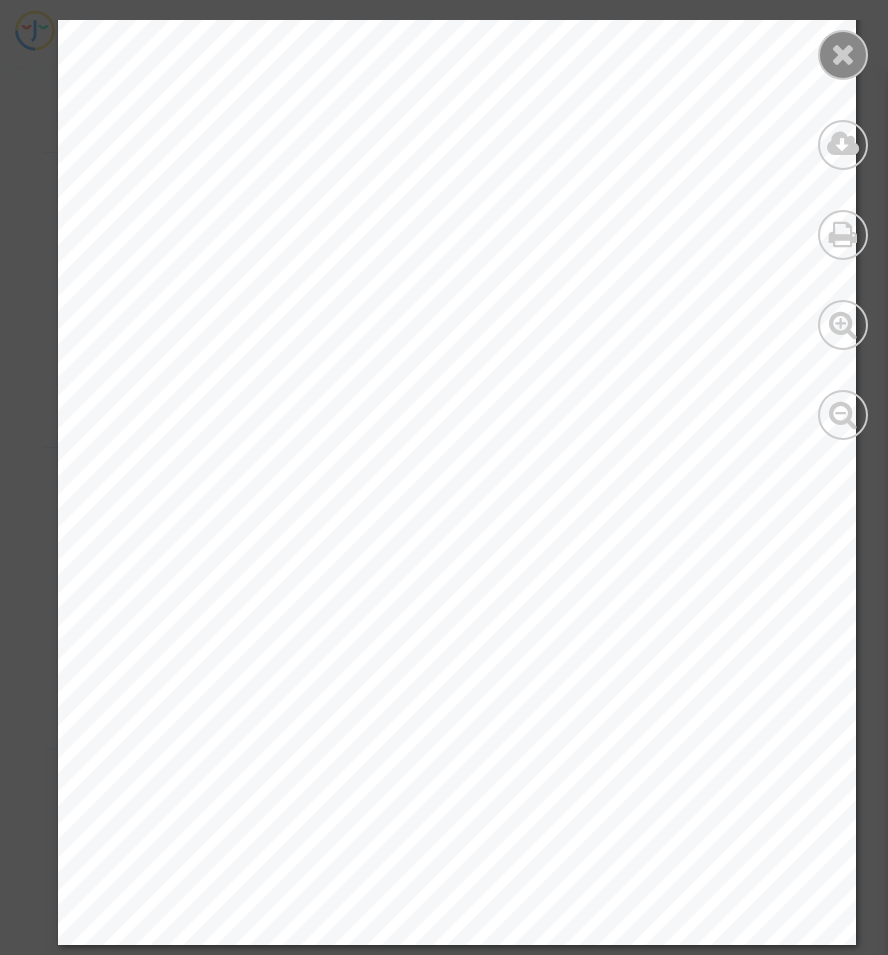click at bounding box center (843, 55) 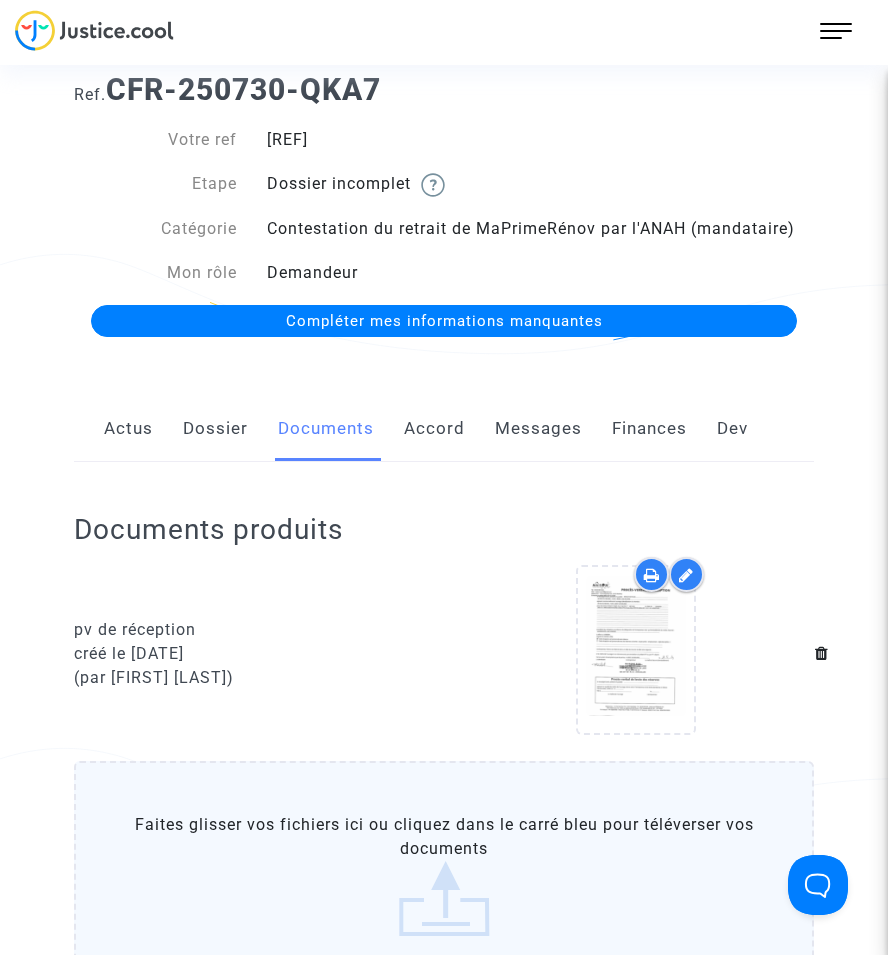 scroll, scrollTop: 0, scrollLeft: 0, axis: both 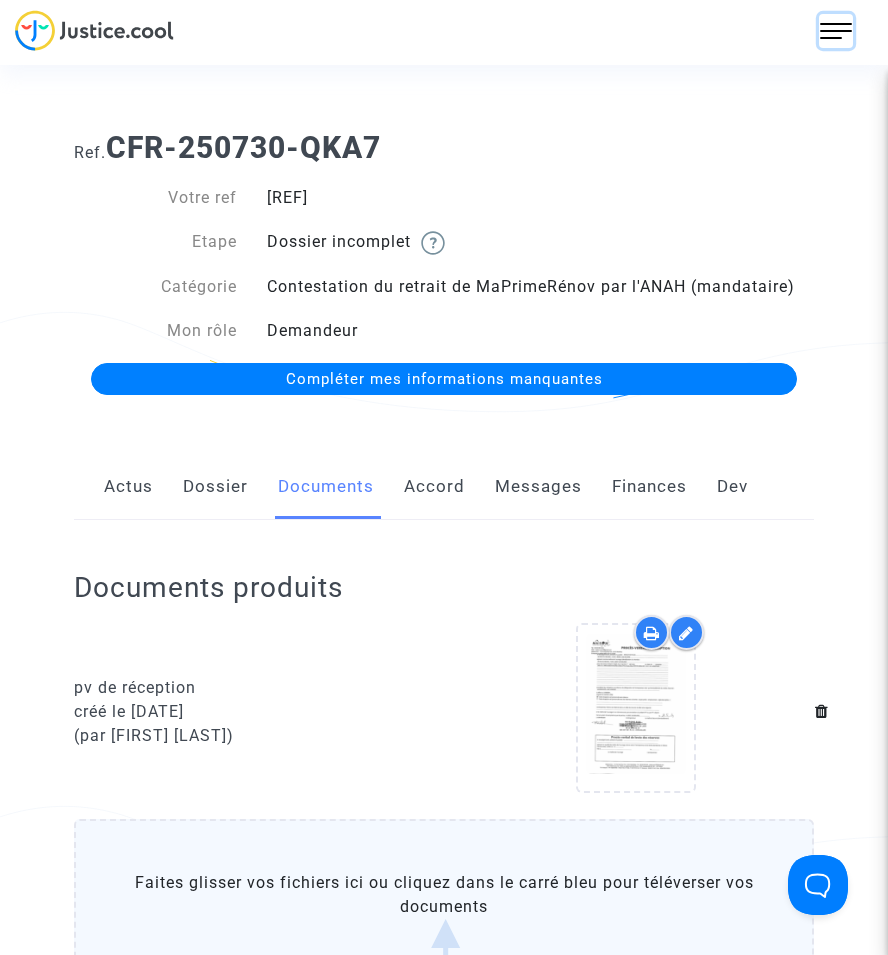 click at bounding box center [836, 31] 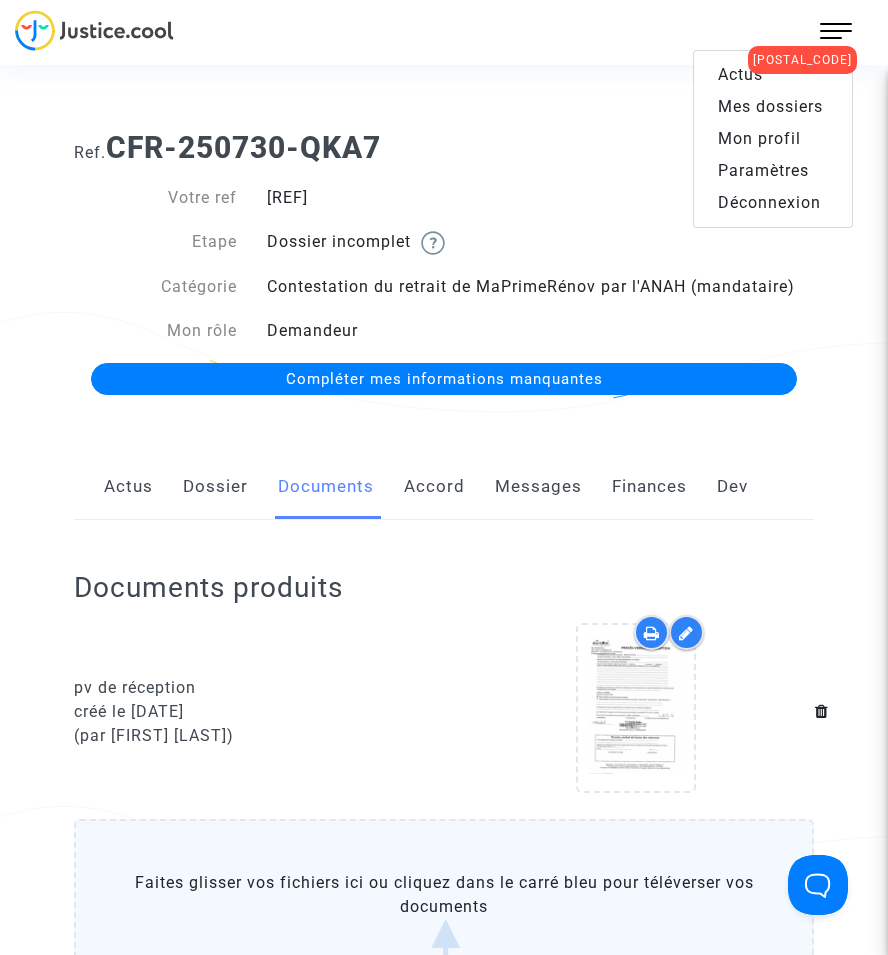 click on "Mes dossiers" at bounding box center (770, 106) 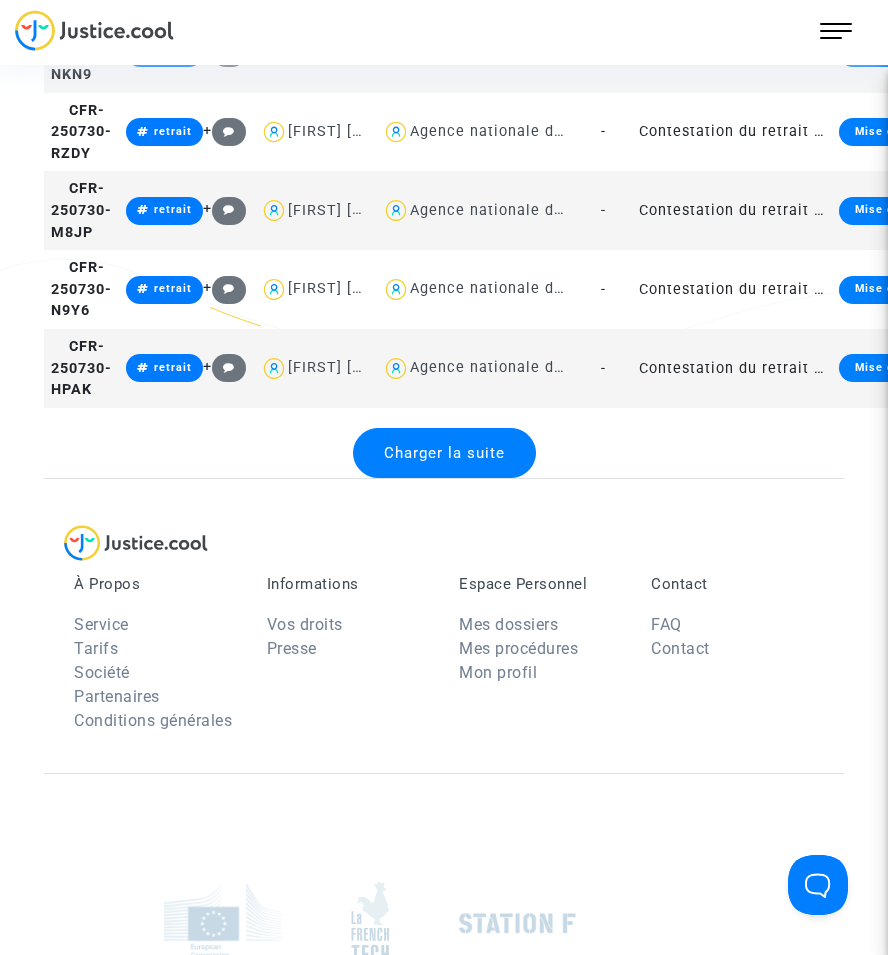 scroll, scrollTop: 4000, scrollLeft: 0, axis: vertical 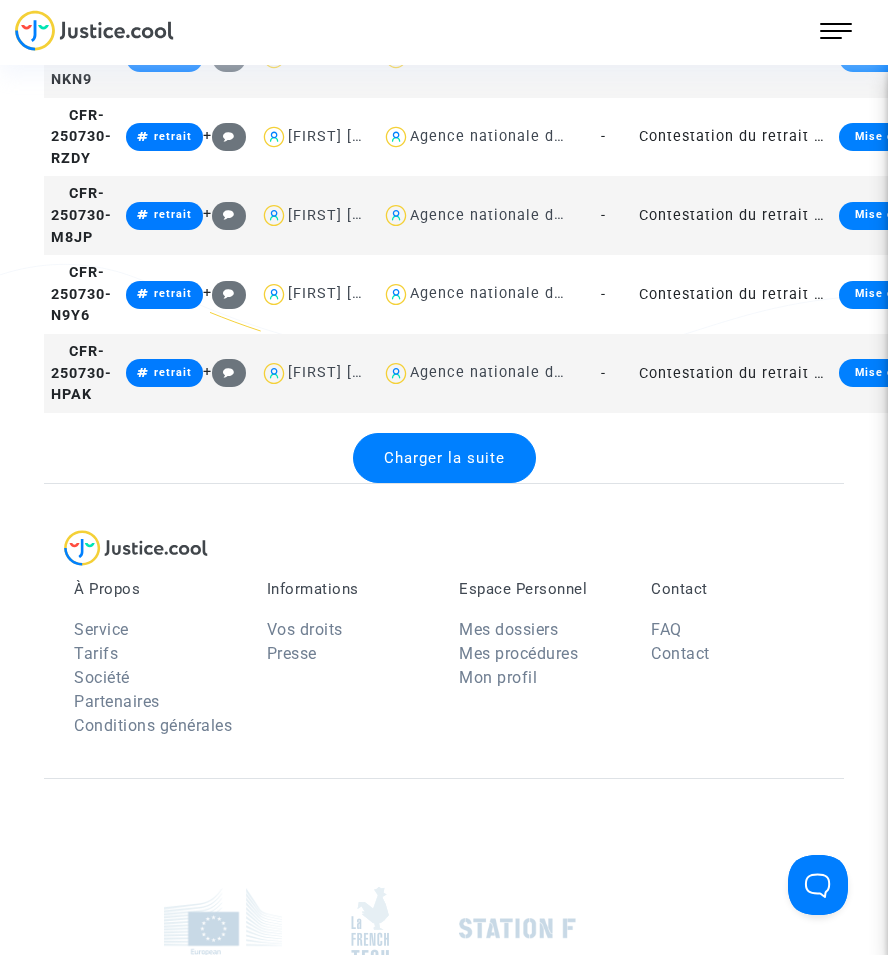 click on "Contestation du retrait de MaPrimeRénov par l'ANAH (mandataire)" 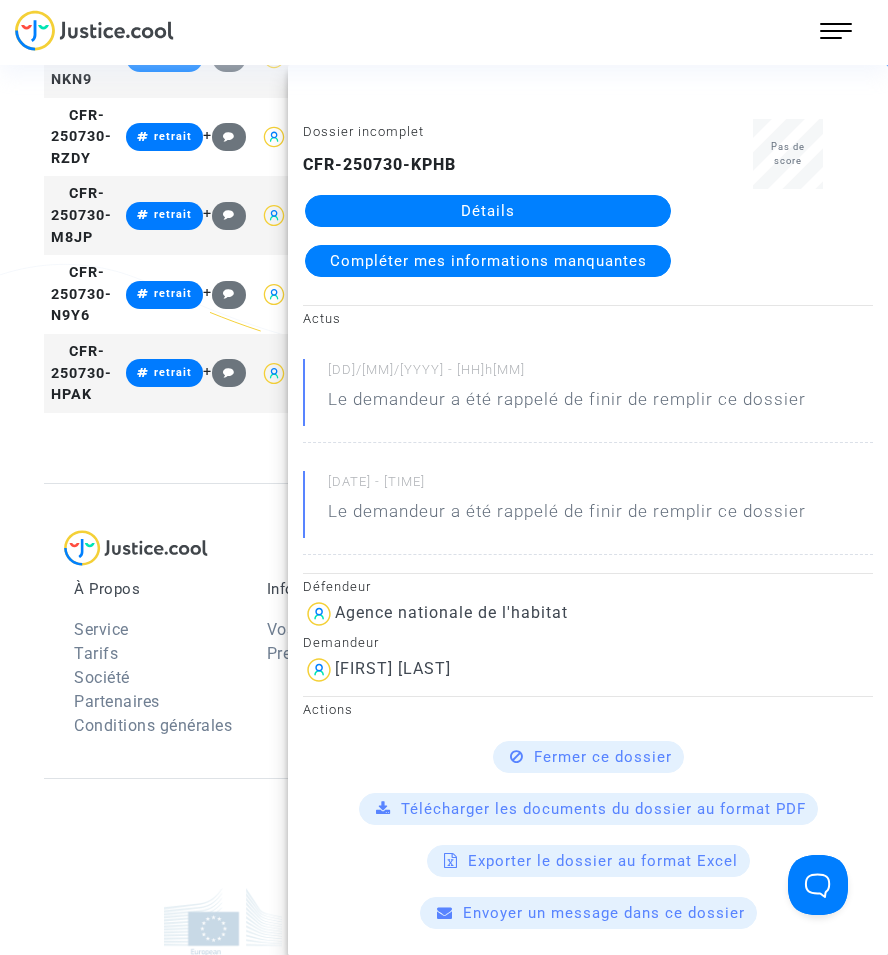 click on "Détails" 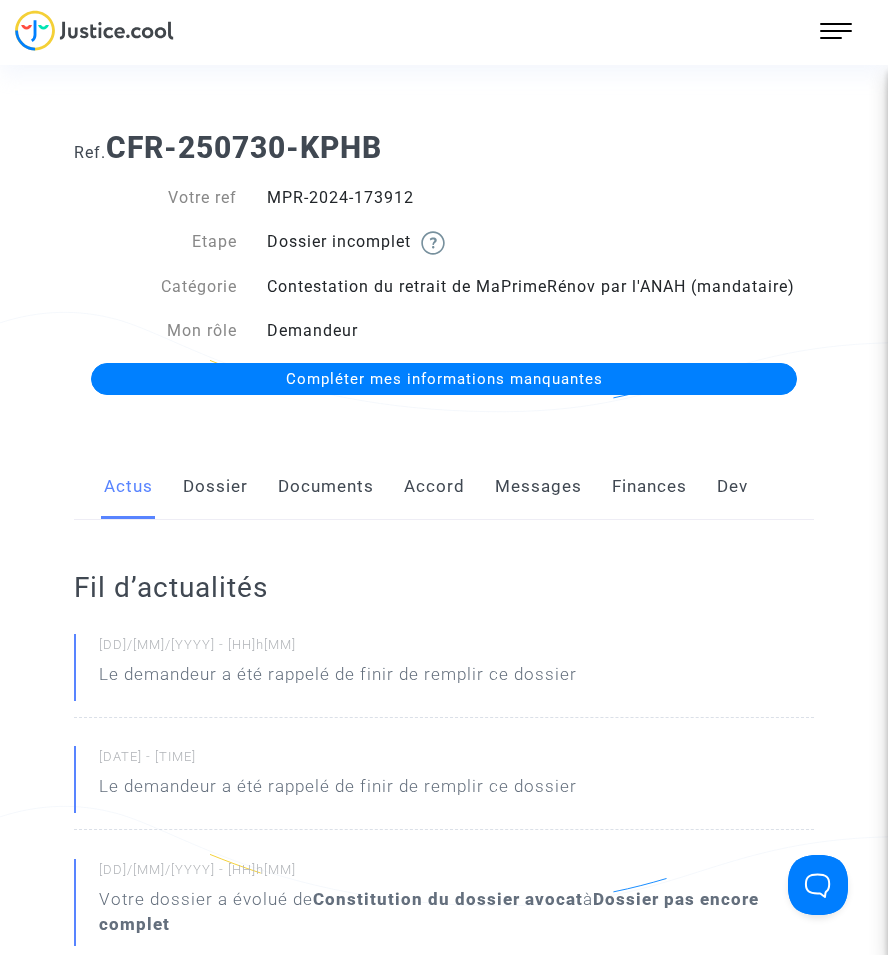 click on "Documents" 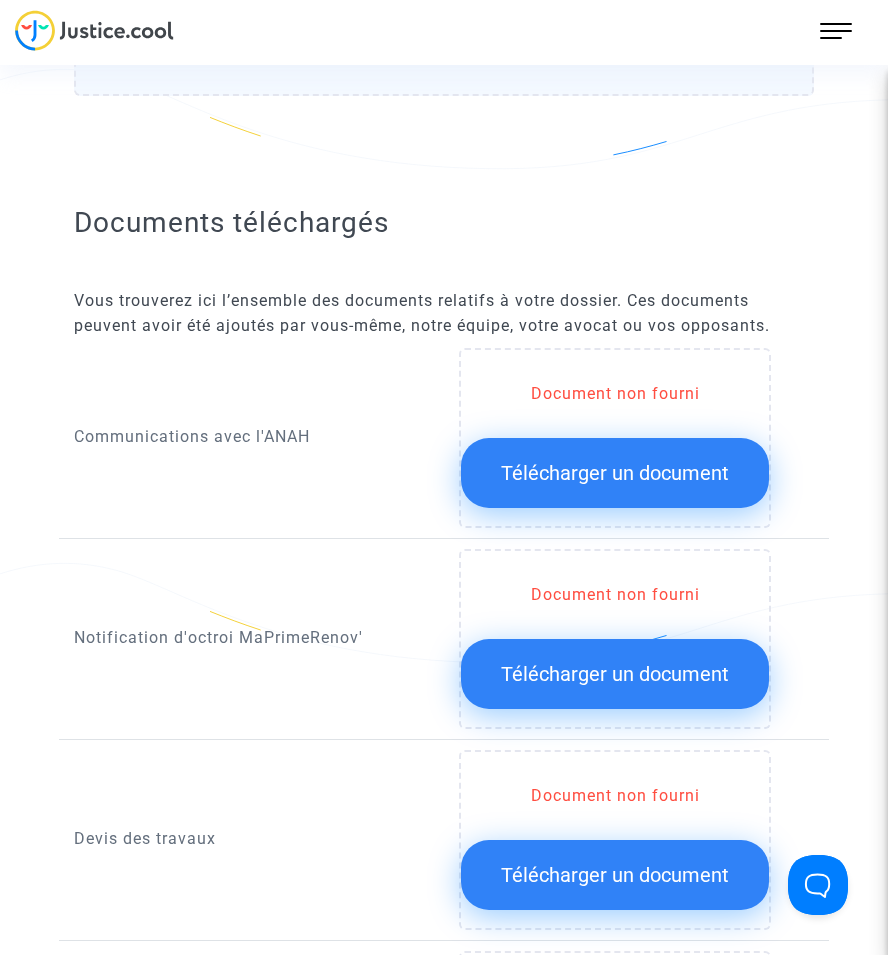 scroll, scrollTop: 1000, scrollLeft: 0, axis: vertical 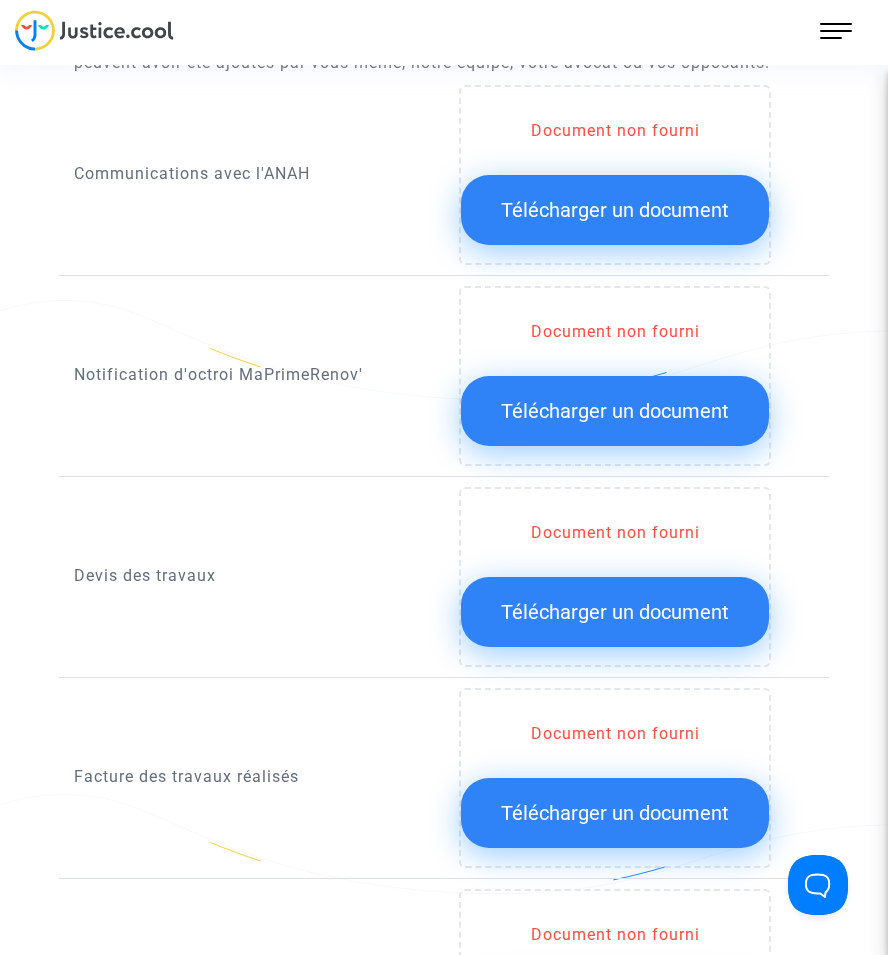 click on "Télécharger un document" 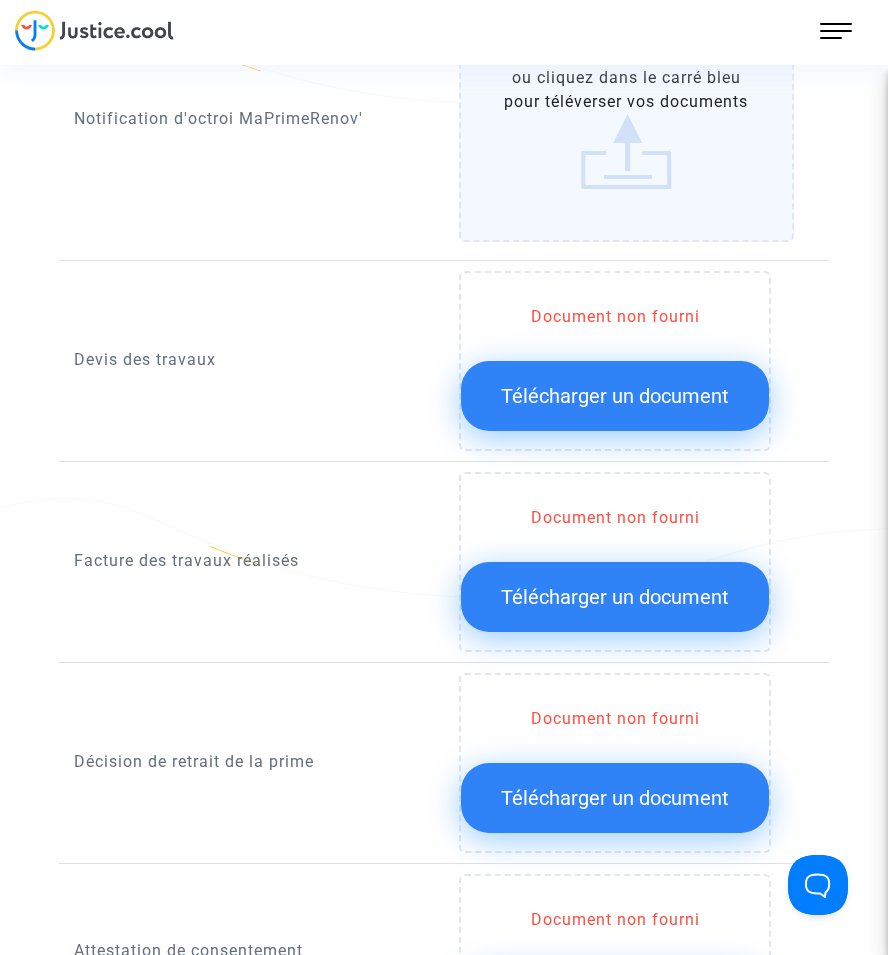 scroll, scrollTop: 1500, scrollLeft: 0, axis: vertical 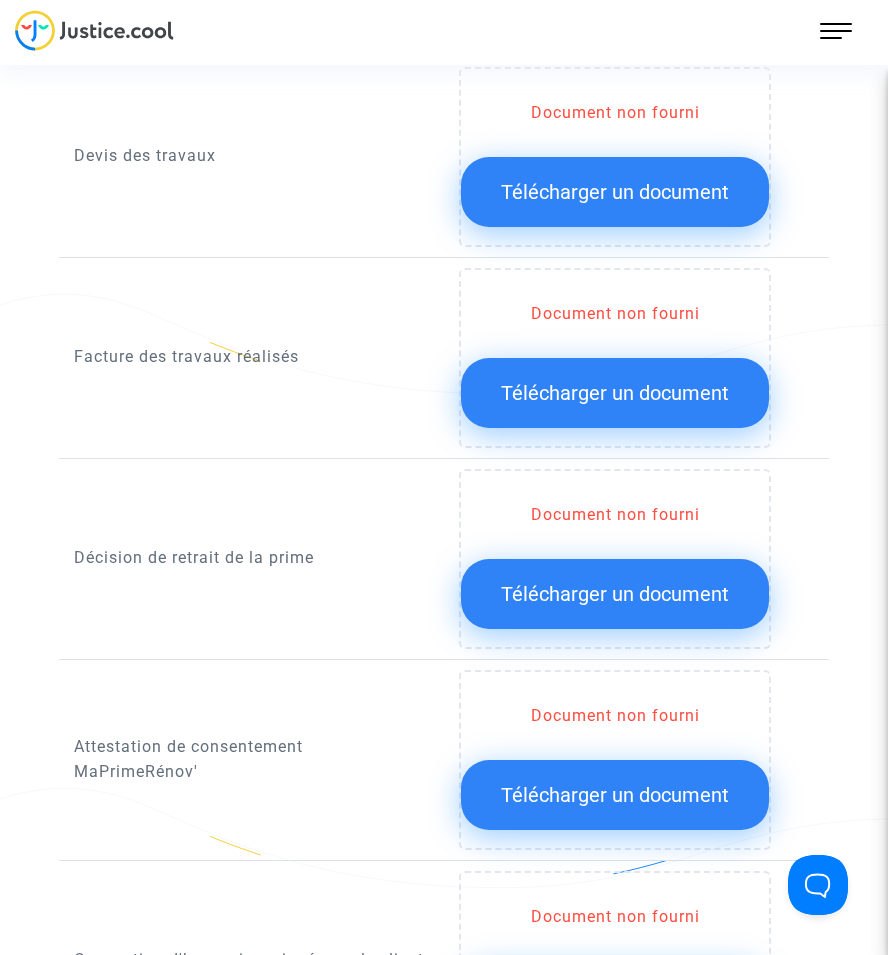 click on "Communications avec l'ANAH   Document non fourni  Télécharger un document  Notification d'octroi MaPrimeRenov'   Faites glisser vos fichiers ici ou cliquez dans le carré bleu pour téléverser vos documents   Devis des travaux   Document non fourni  Télécharger un document  Facture des travaux réalisés   Document non fourni  Télécharger un document  Décision de retrait de la prime   Document non fourni  Télécharger un document  Attestation de consentement MaPrimeRénov'   Document non fourni  Télécharger un document  Convention d'honoraires signée par le client   Document non fourni  Télécharger un document  Mandat  [FIRST] [LAST] :   Document non fourni  Télécharger un document" 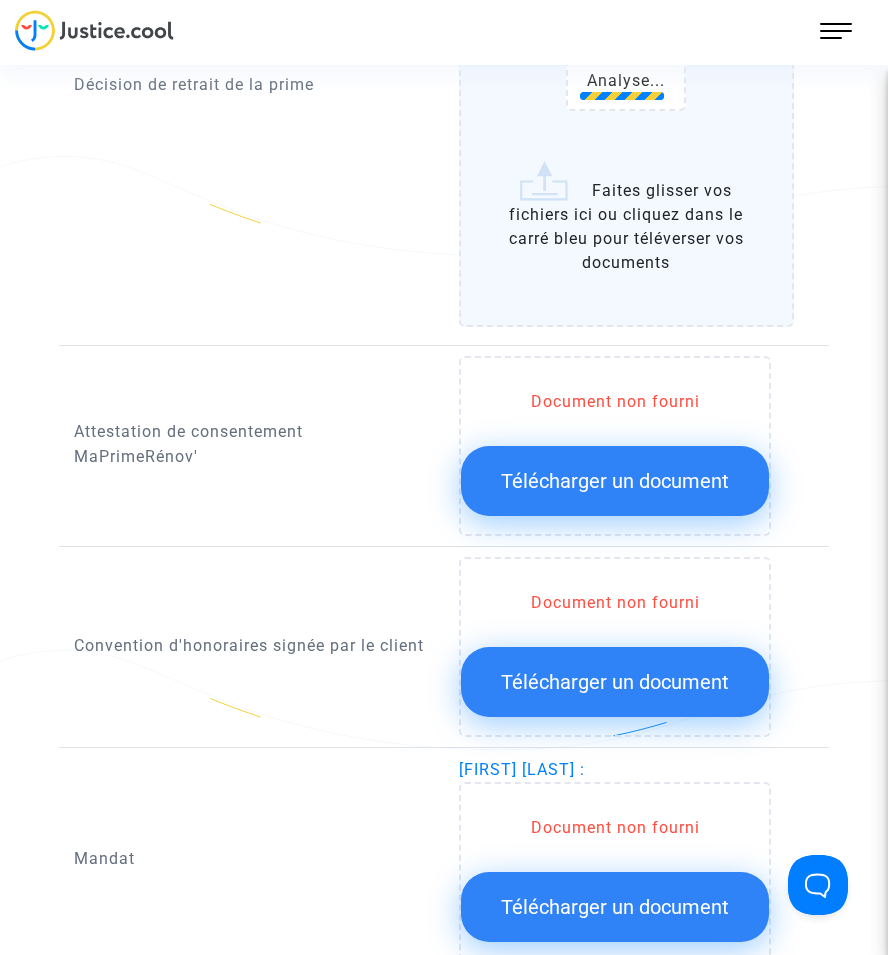 scroll, scrollTop: 2400, scrollLeft: 0, axis: vertical 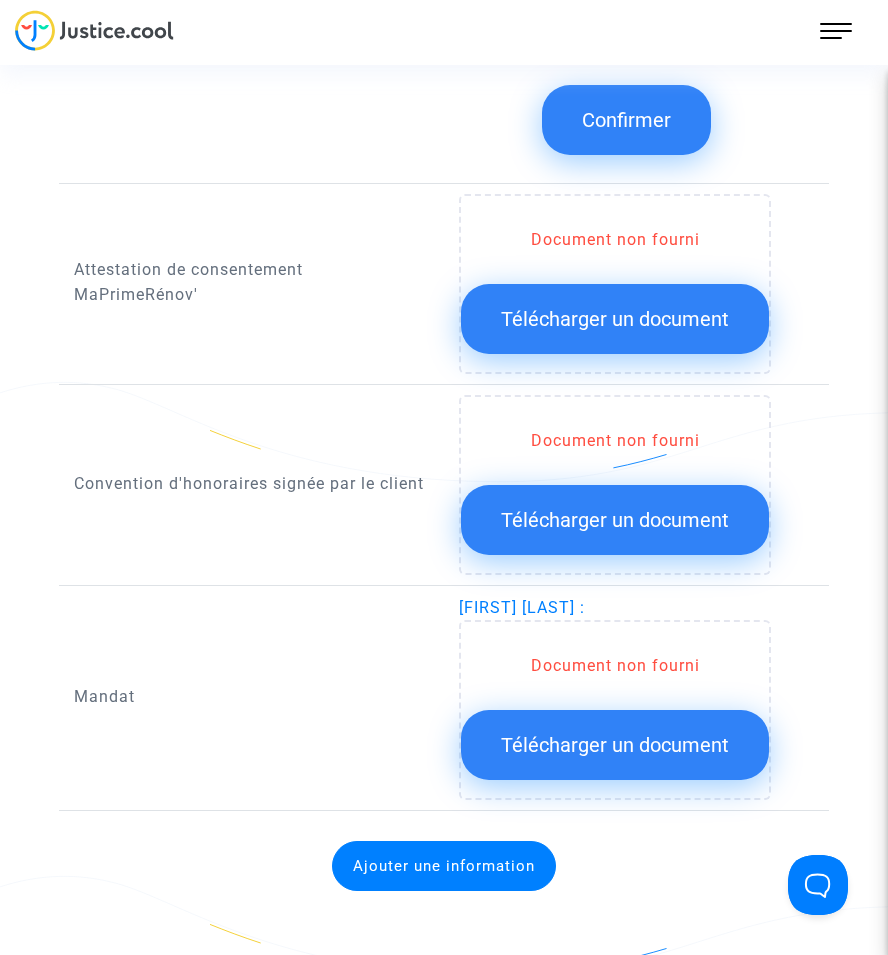click on "Document non fourni" at bounding box center [615, 666] 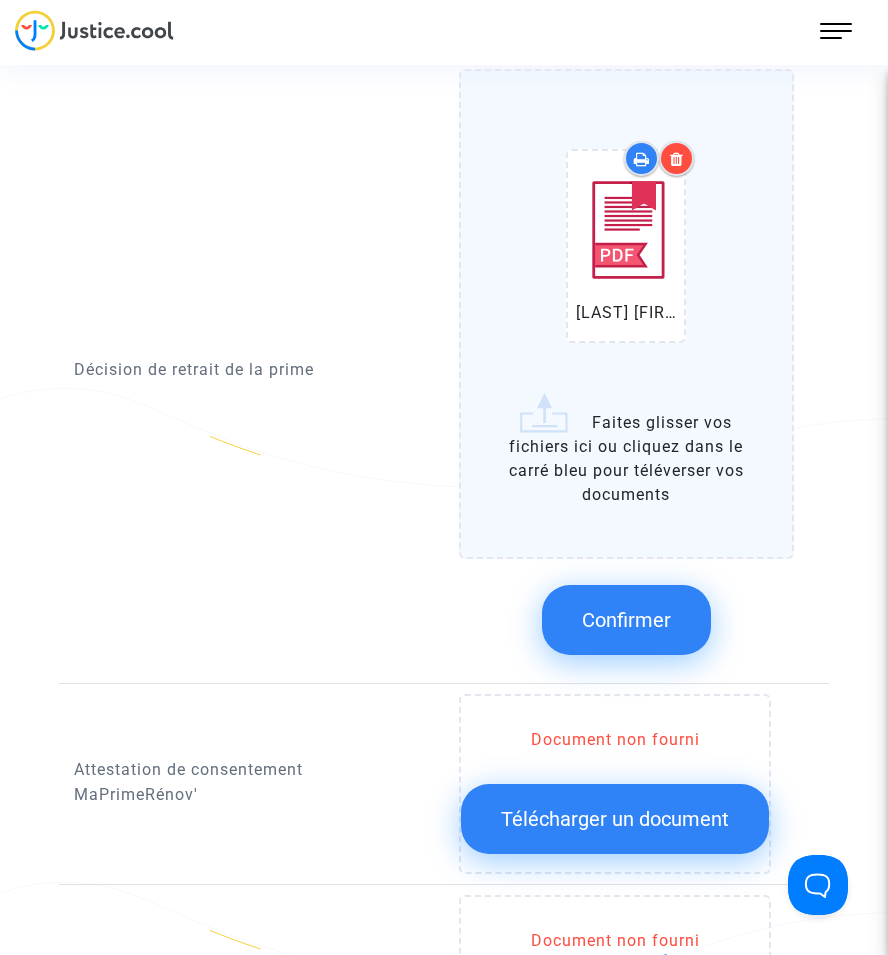 click on "Confirmer" 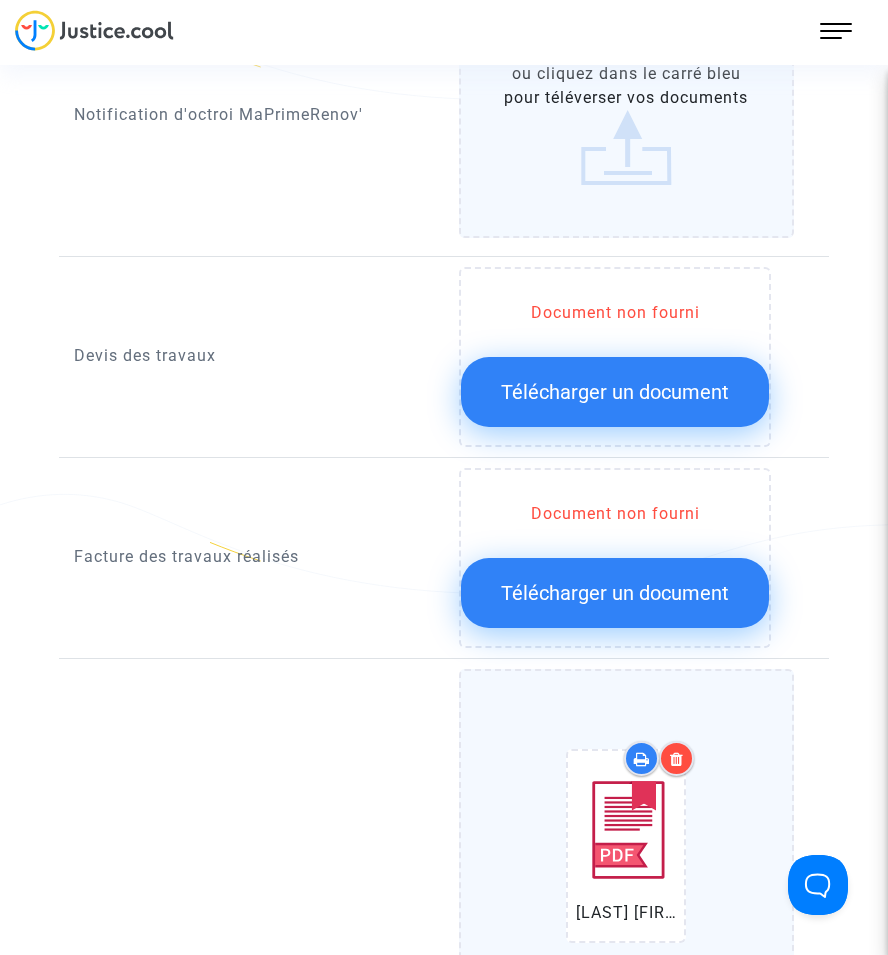 scroll, scrollTop: 1000, scrollLeft: 0, axis: vertical 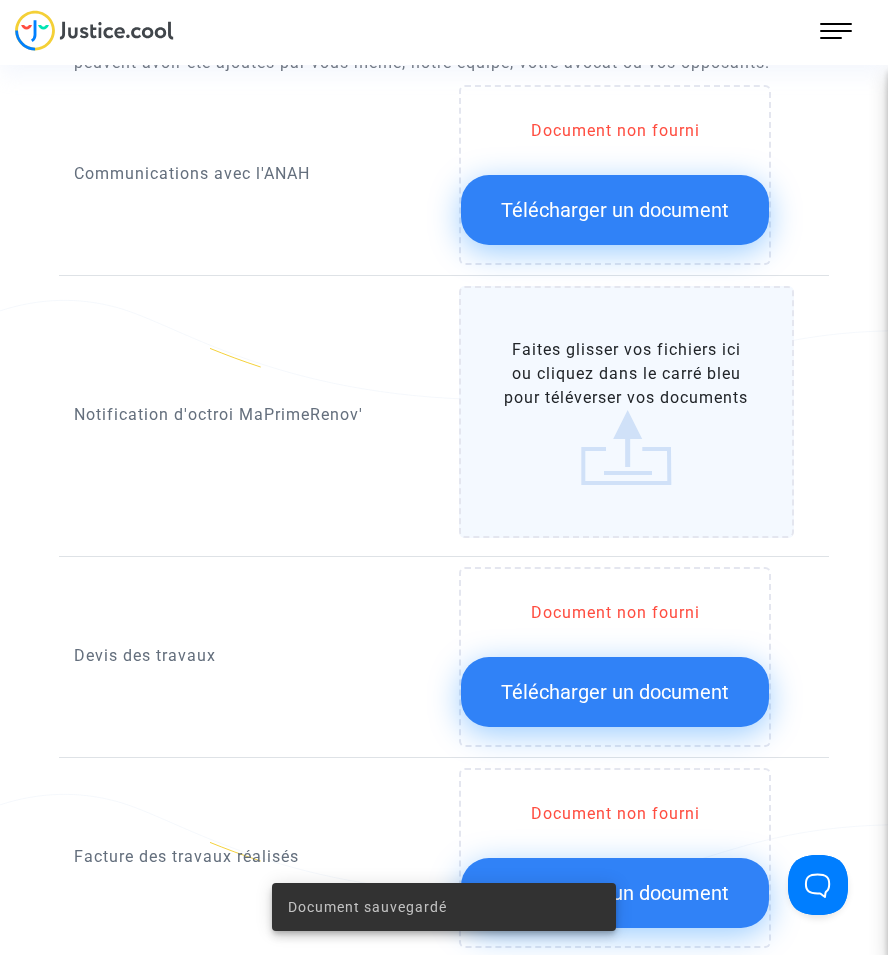click on "Télécharger un document" 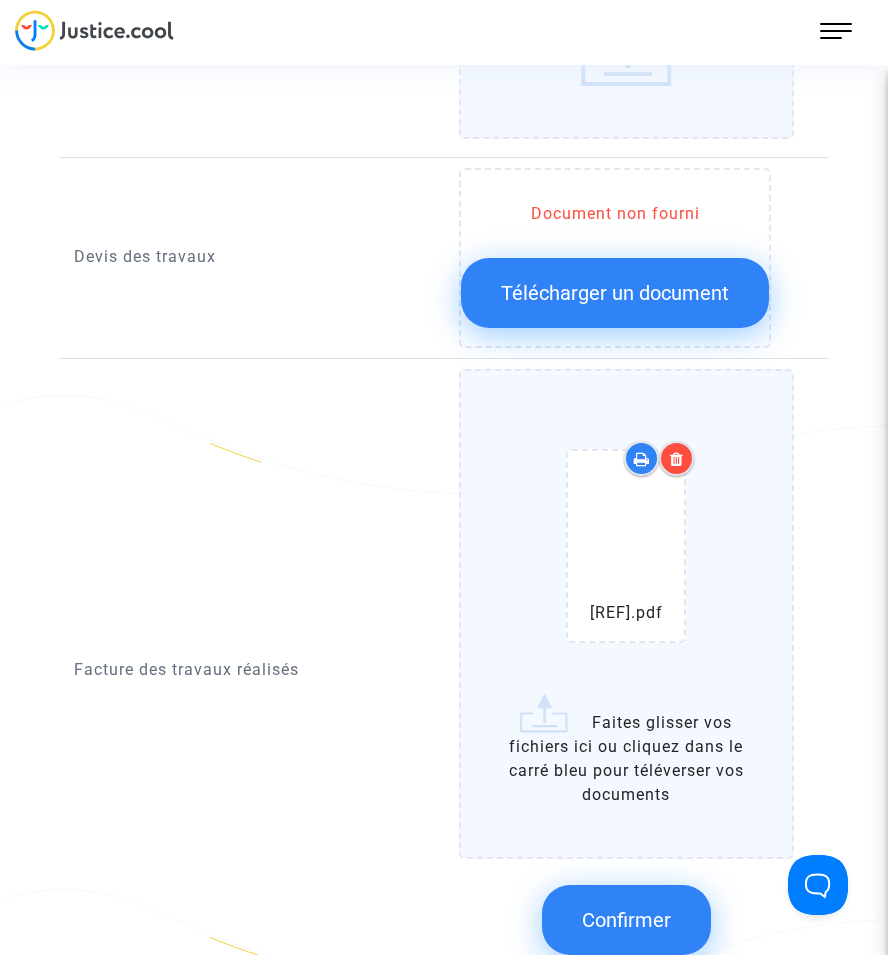 scroll, scrollTop: 1500, scrollLeft: 0, axis: vertical 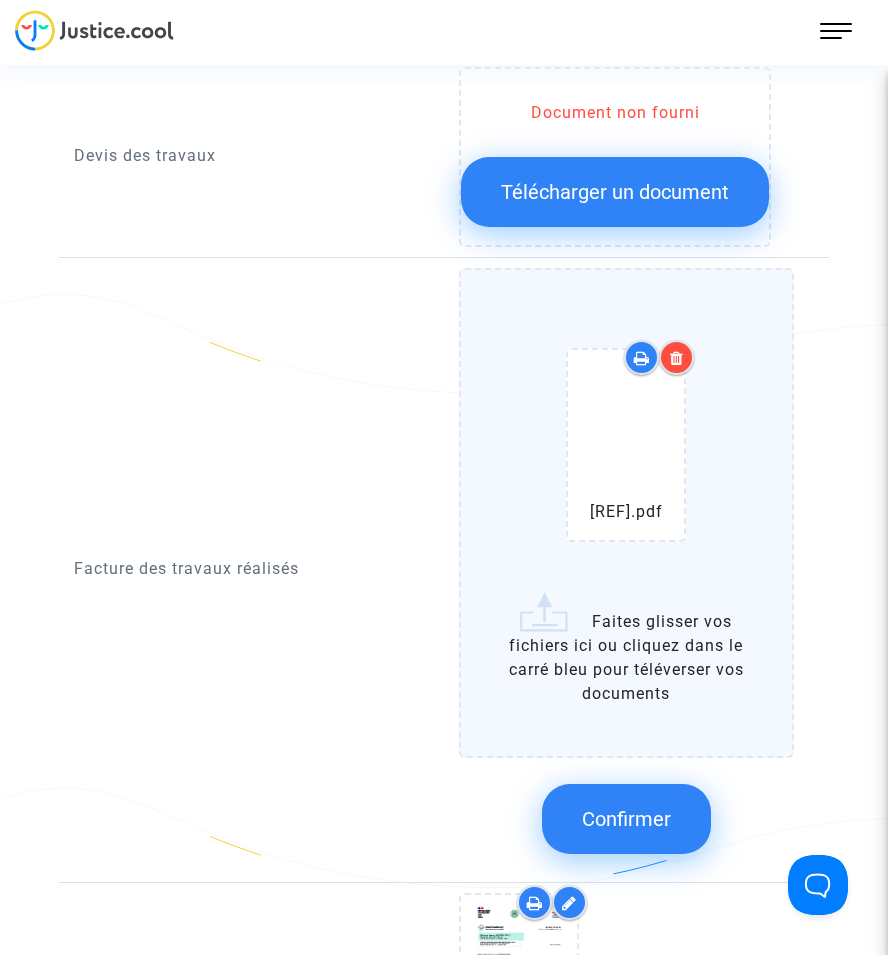 click on "Confirmer" 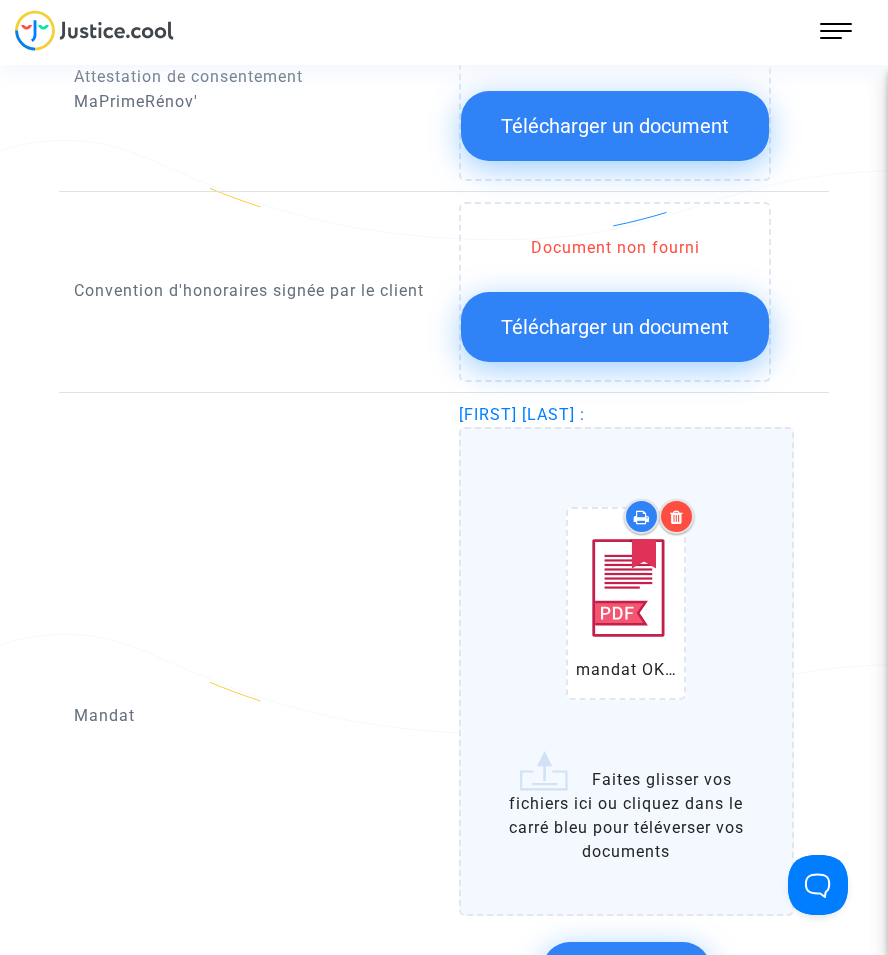 scroll, scrollTop: 2200, scrollLeft: 0, axis: vertical 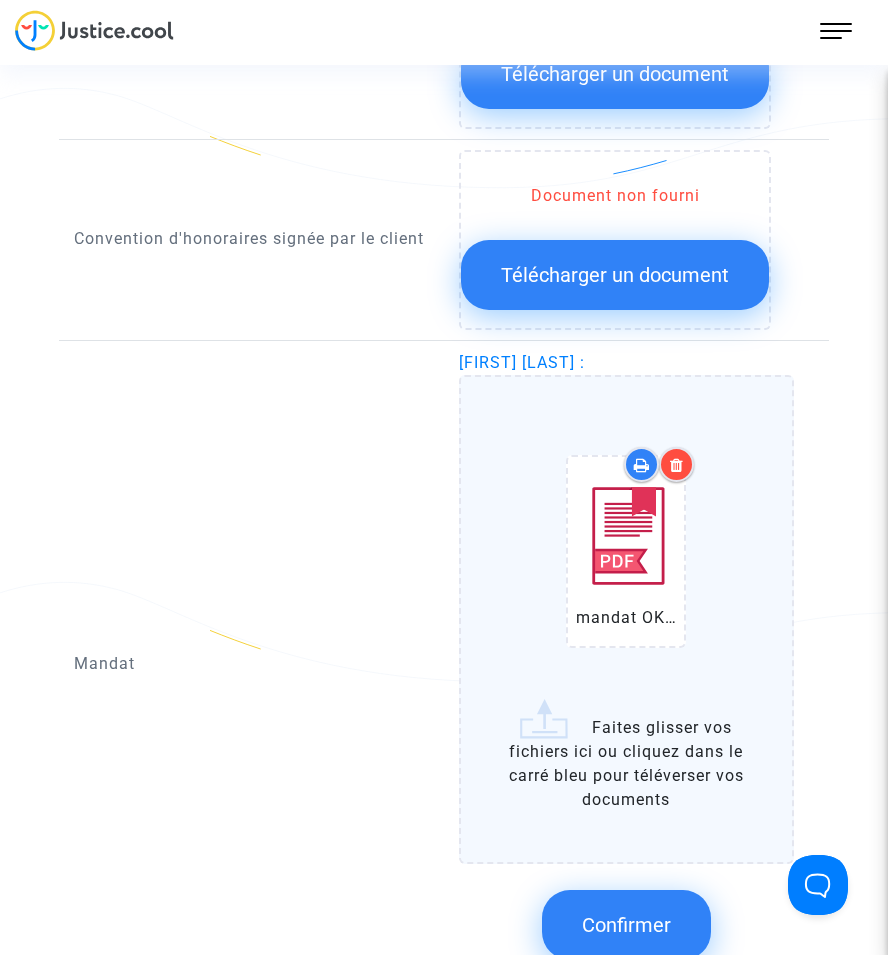 click on "Confirmer" 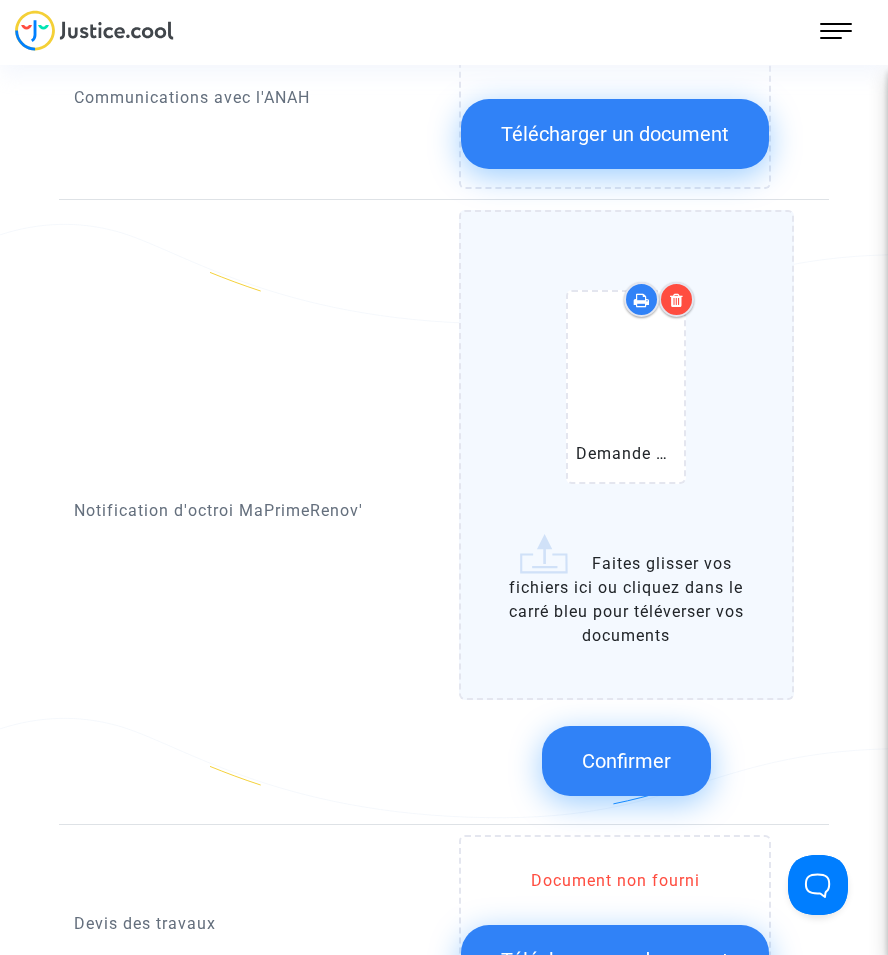 scroll, scrollTop: 900, scrollLeft: 0, axis: vertical 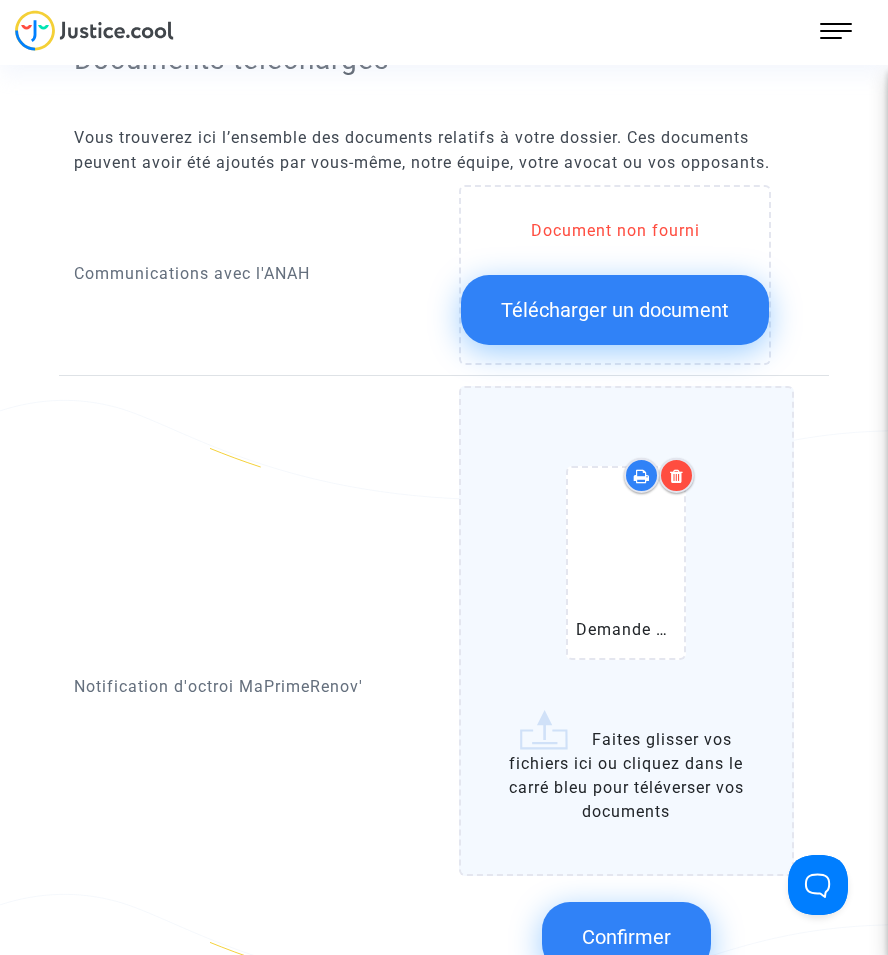 click on "Confirmer" 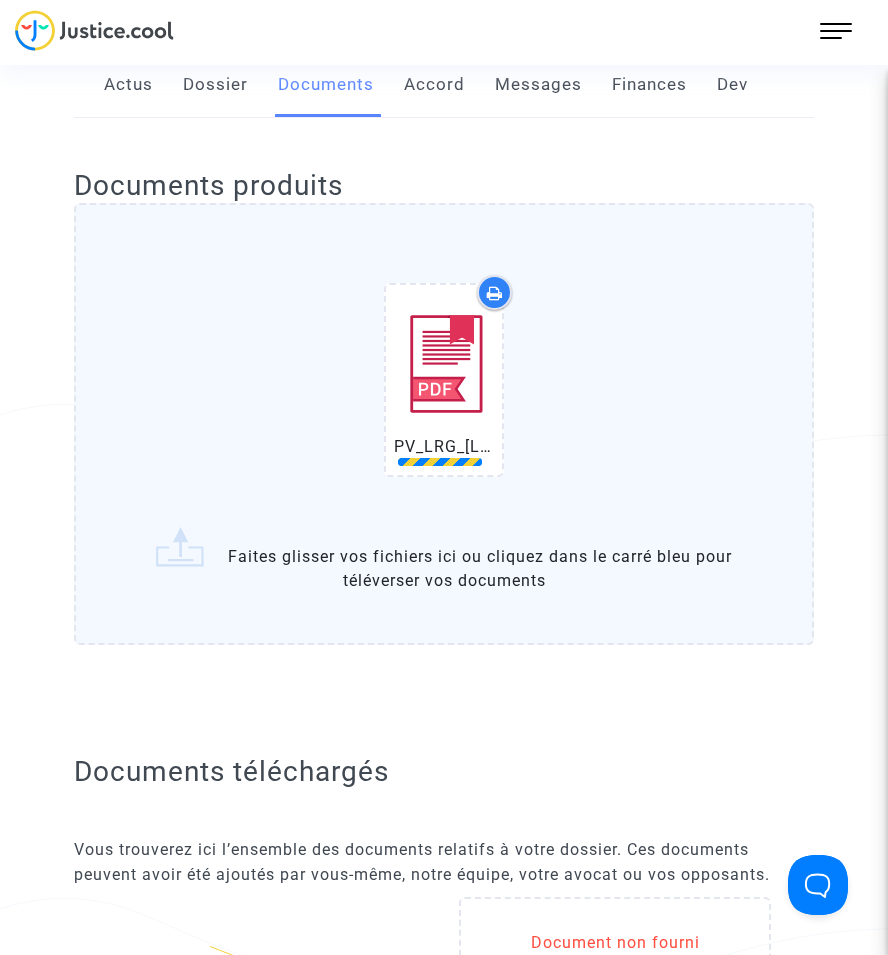scroll, scrollTop: 500, scrollLeft: 0, axis: vertical 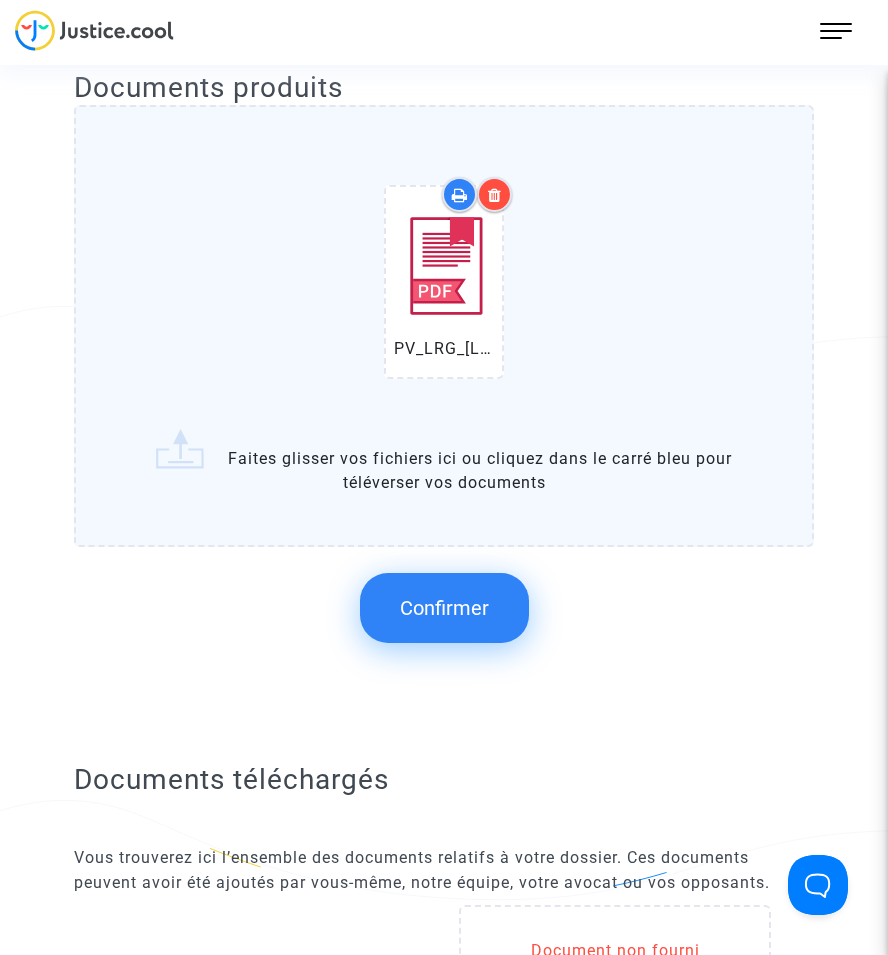 click on "Confirmer" 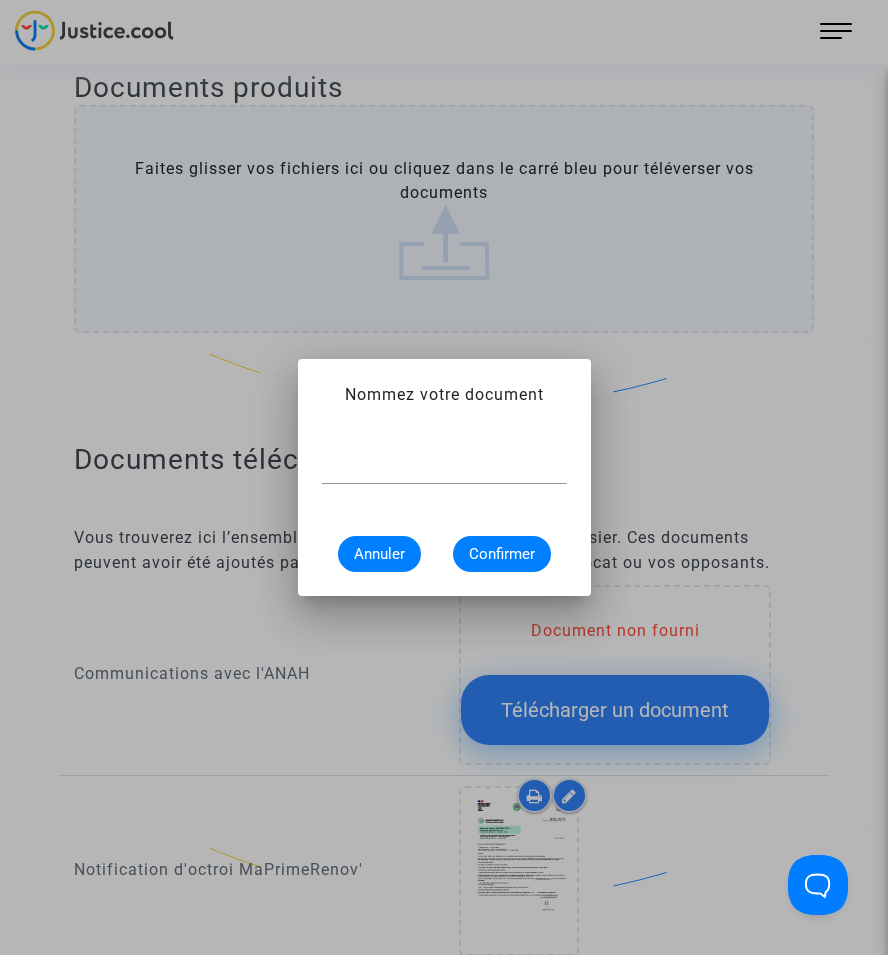 scroll, scrollTop: 0, scrollLeft: 0, axis: both 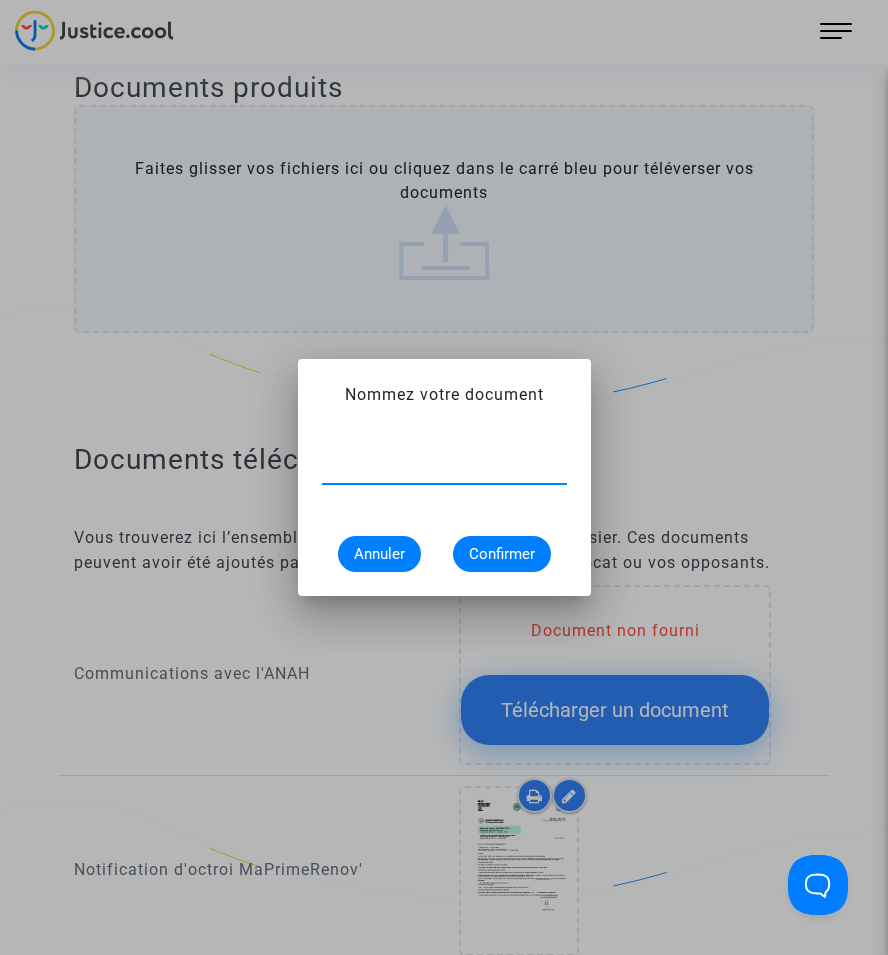 click at bounding box center (444, 468) 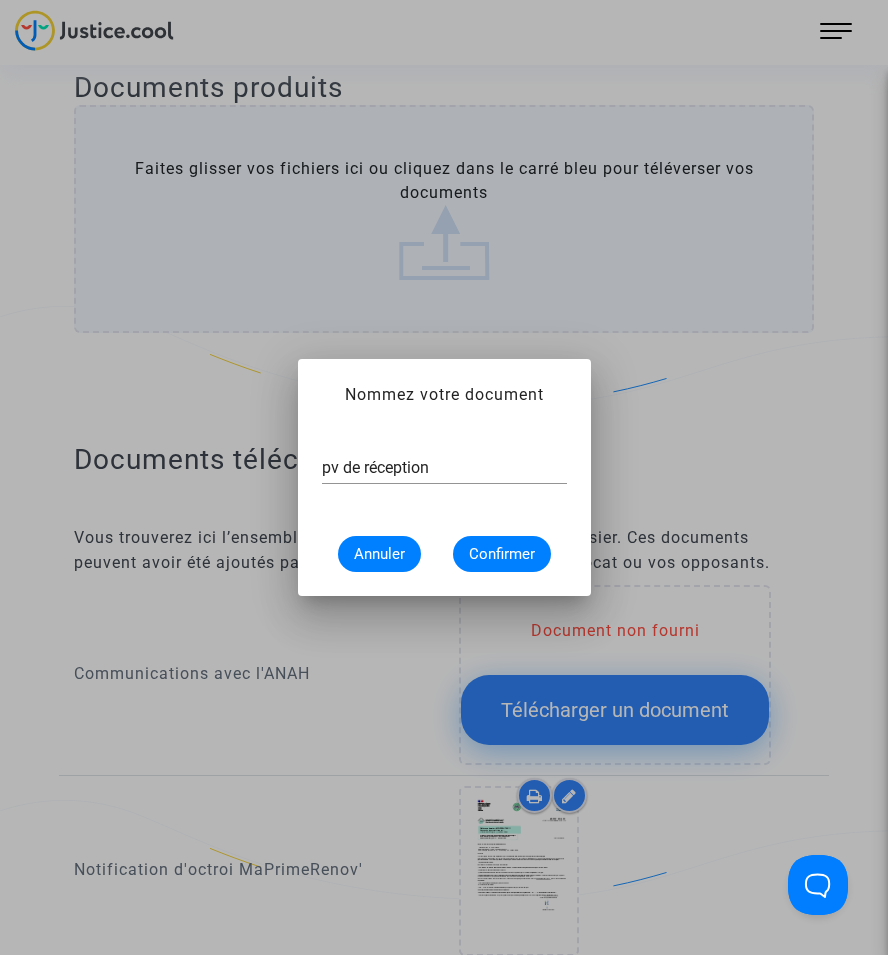 click on "pv de réception  Annuler   Confirmer" at bounding box center (444, 505) 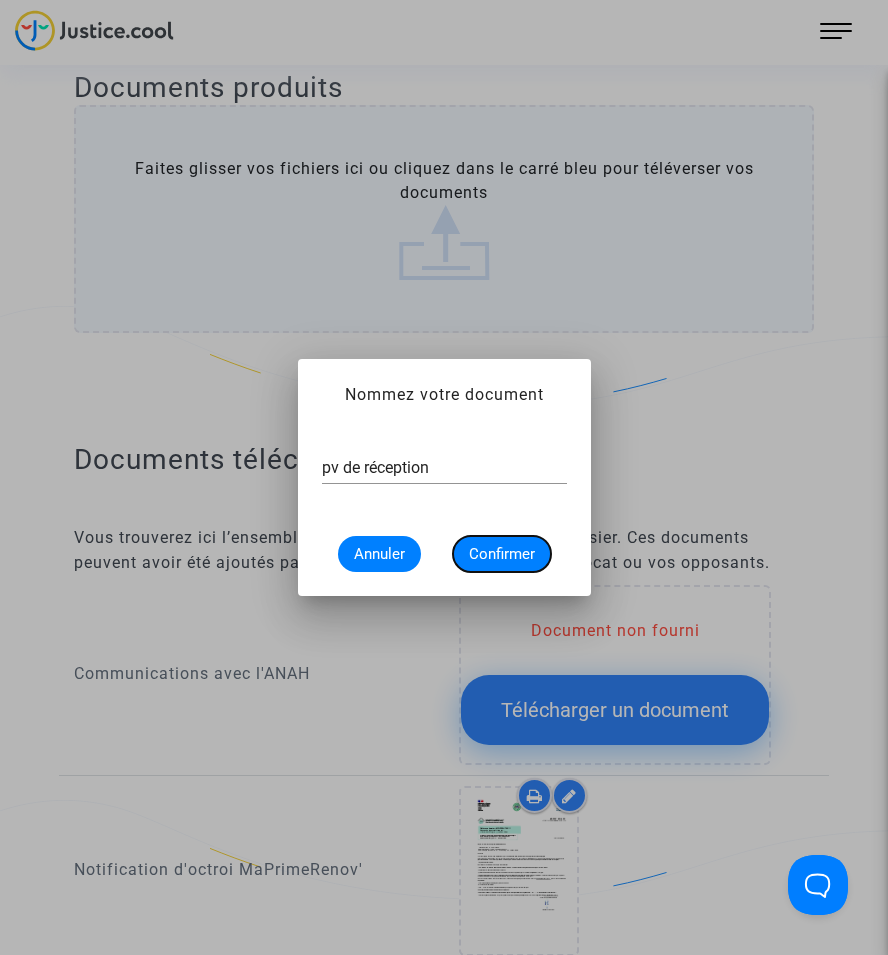 click on "Confirmer" at bounding box center [502, 554] 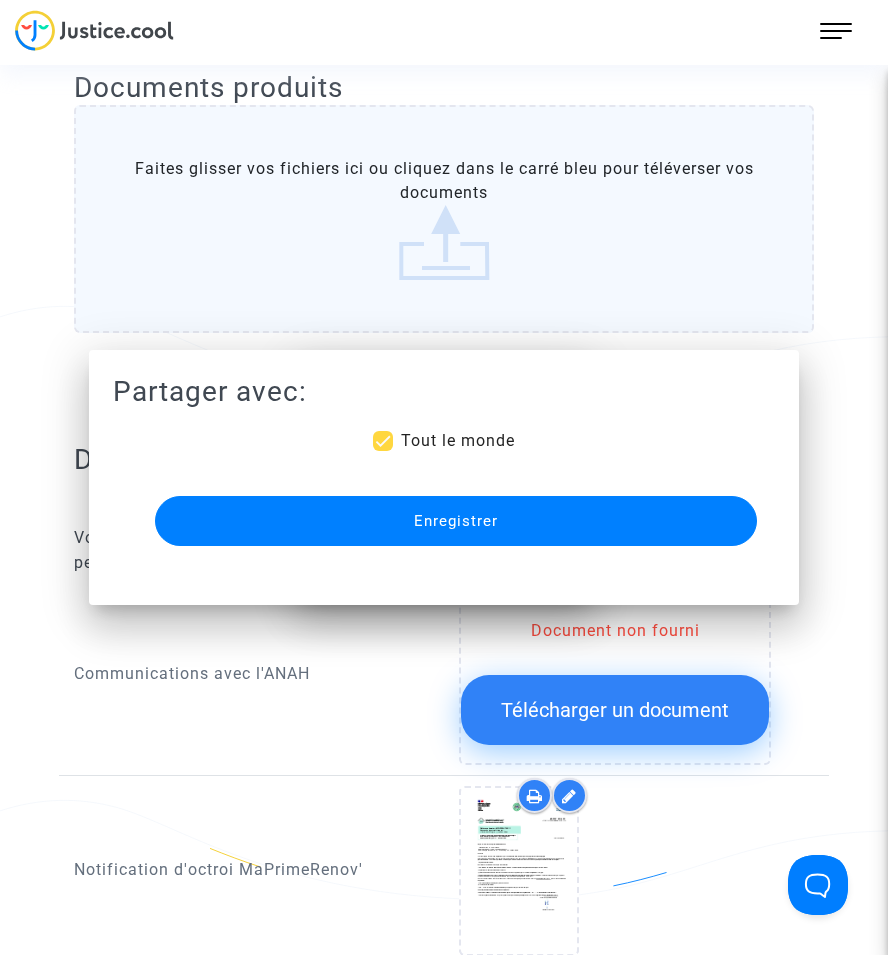 scroll, scrollTop: 500, scrollLeft: 0, axis: vertical 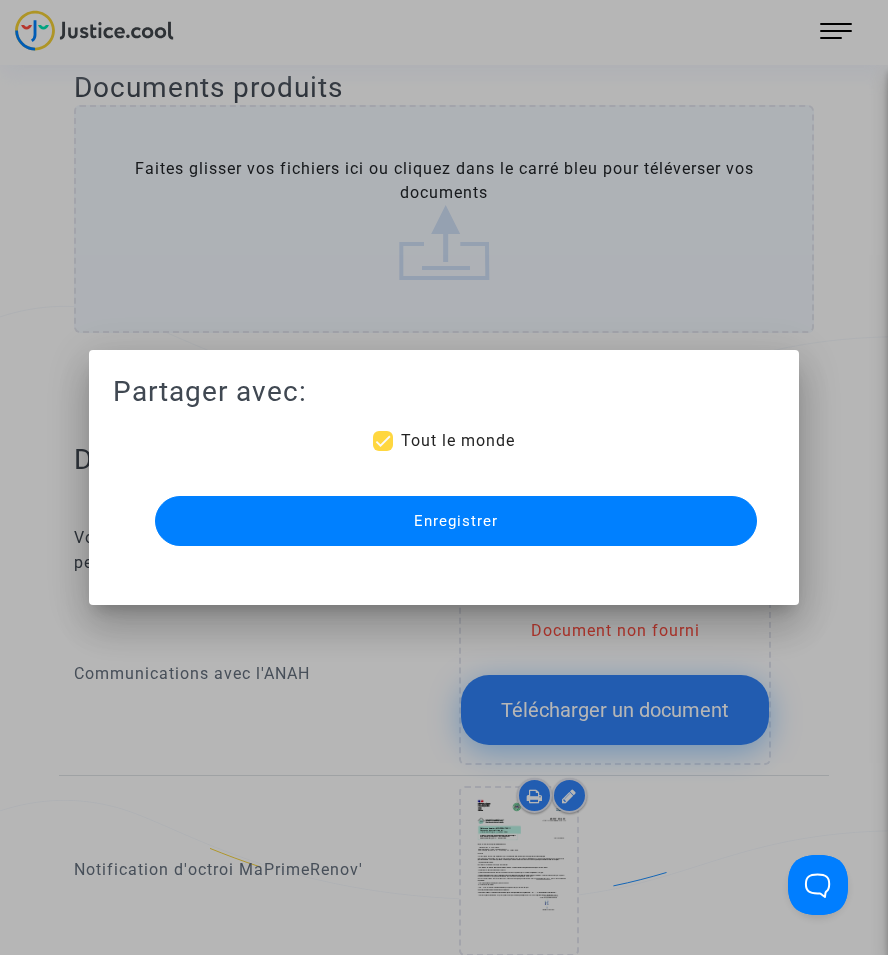 click on "Enregistrer" at bounding box center [456, 521] 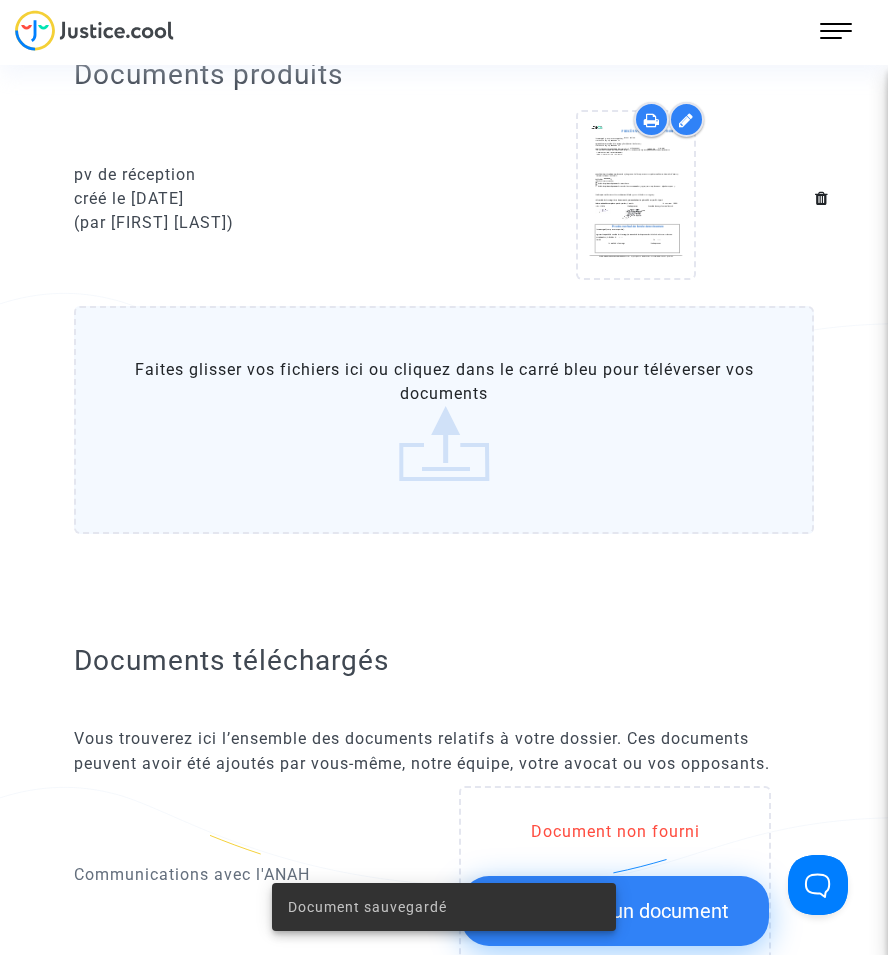 scroll, scrollTop: 0, scrollLeft: 0, axis: both 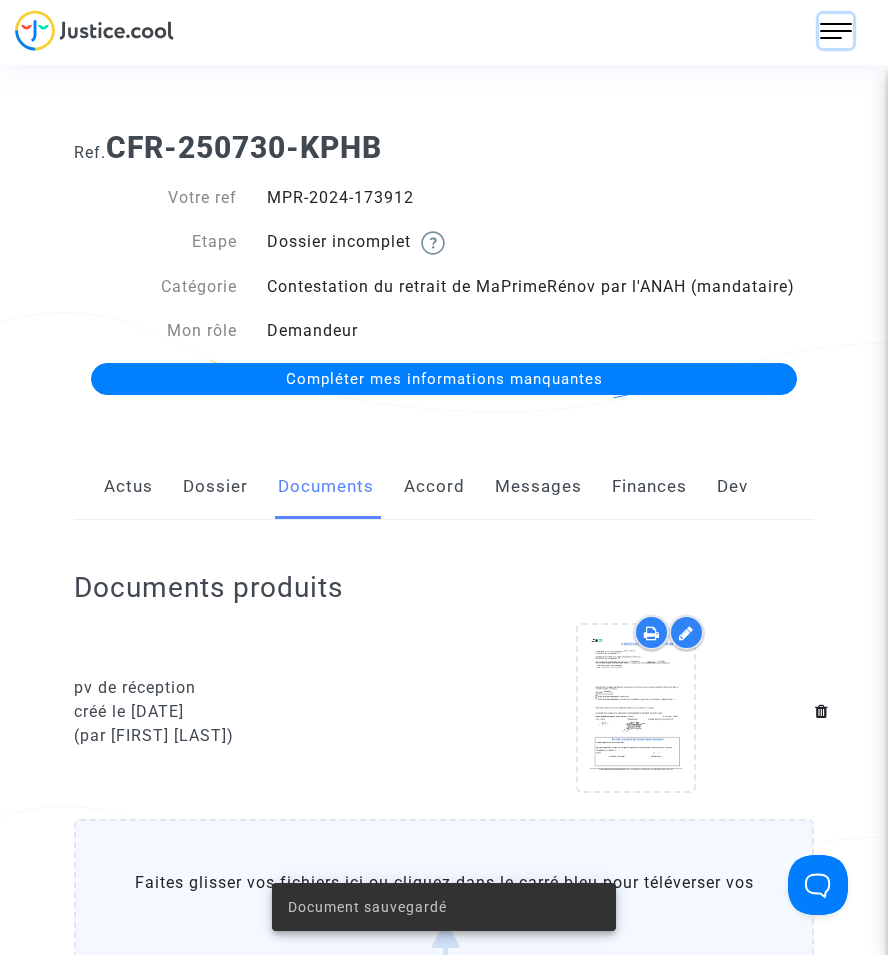click at bounding box center (836, 31) 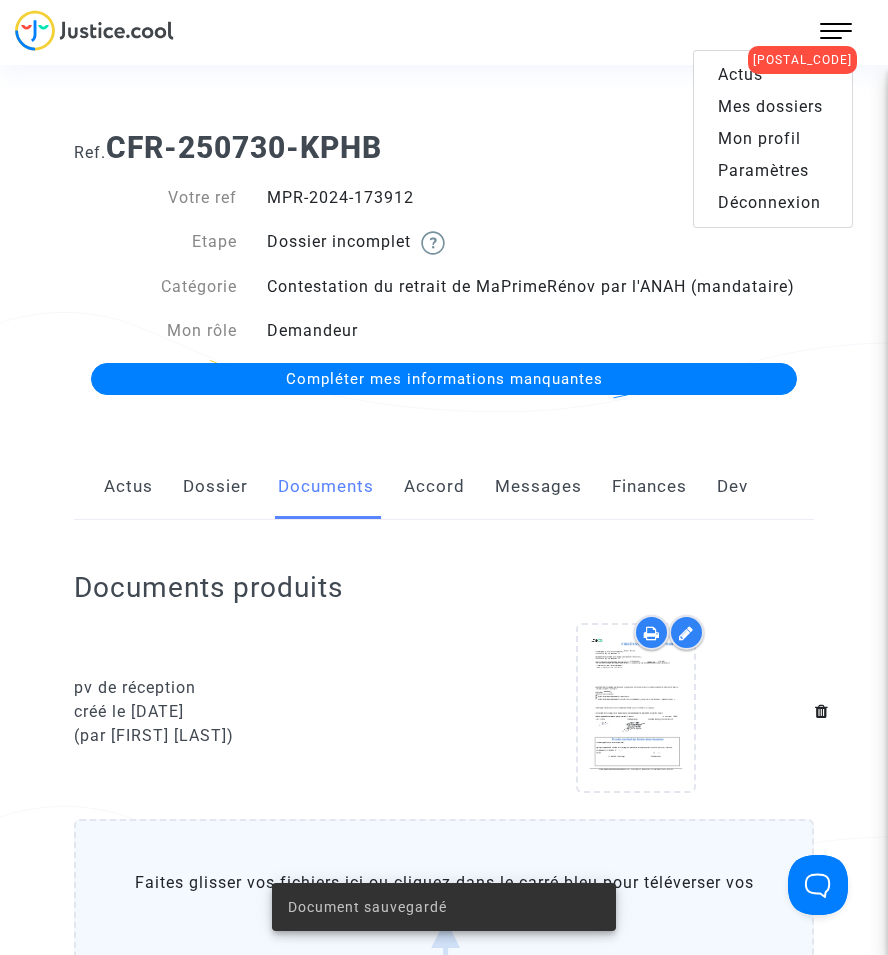 drag, startPoint x: 831, startPoint y: 103, endPoint x: 852, endPoint y: 106, distance: 21.213203 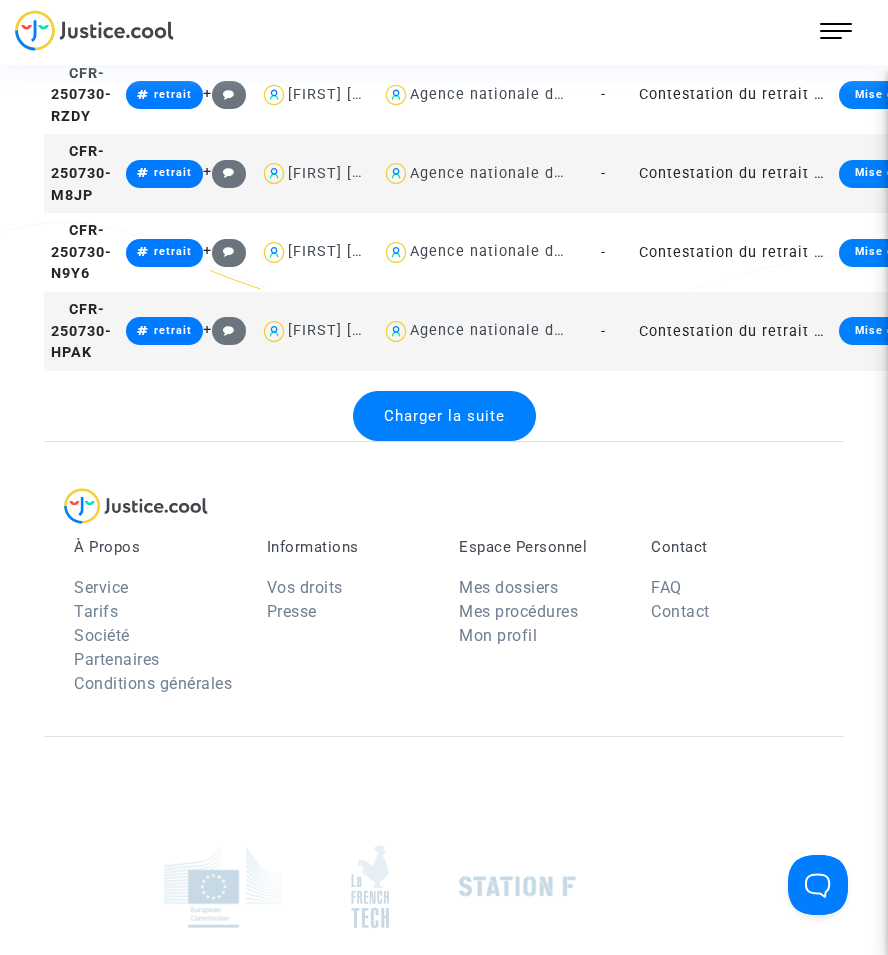 scroll, scrollTop: 4094, scrollLeft: 0, axis: vertical 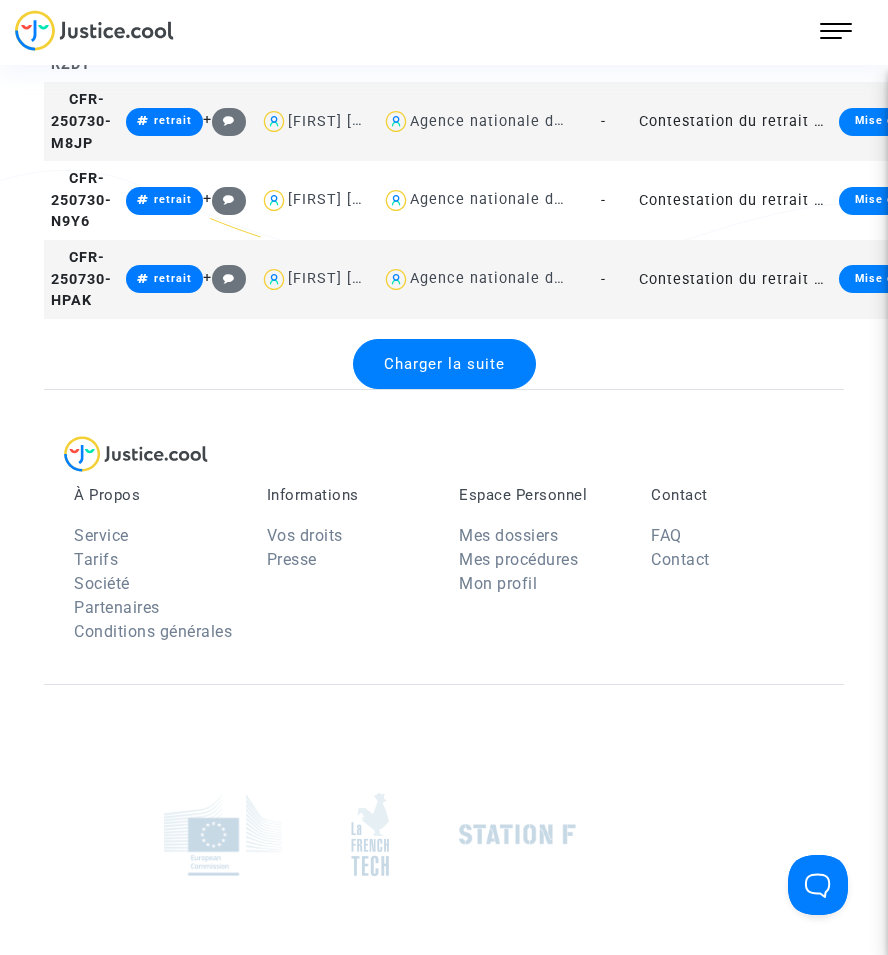 click on "Contestation du retrait de MaPrimeRénov par l'ANAH (mandataire)" 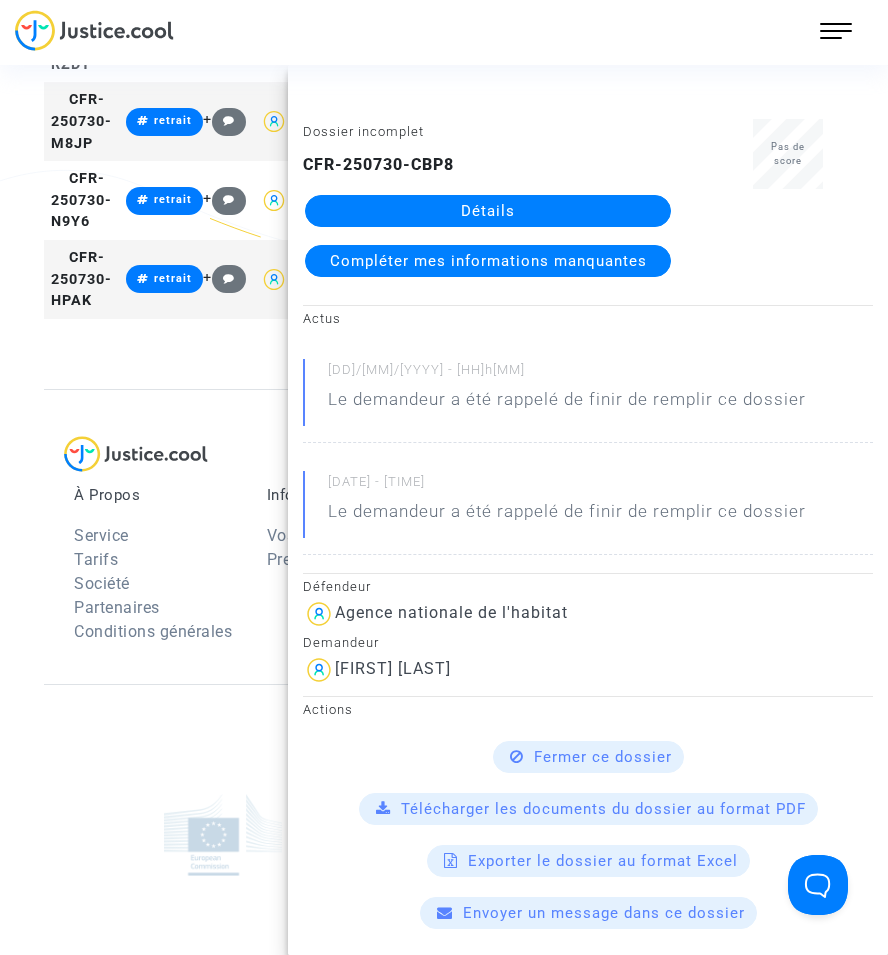 click on "Détails" 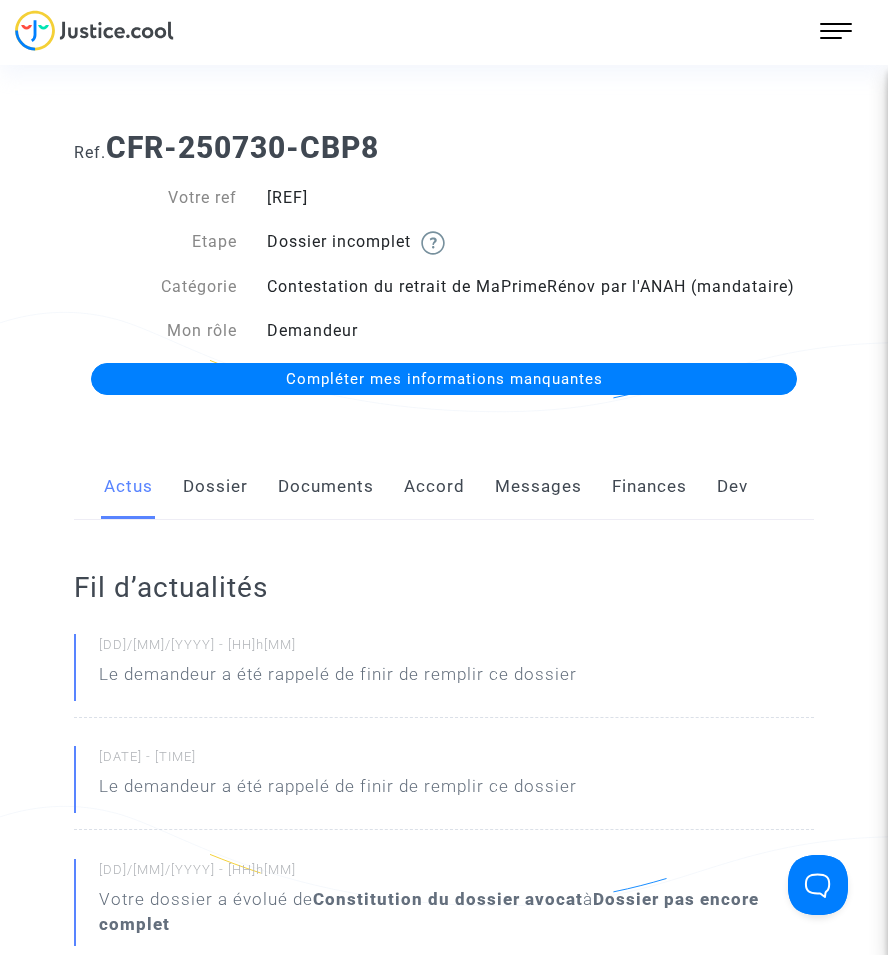 click on "Documents" 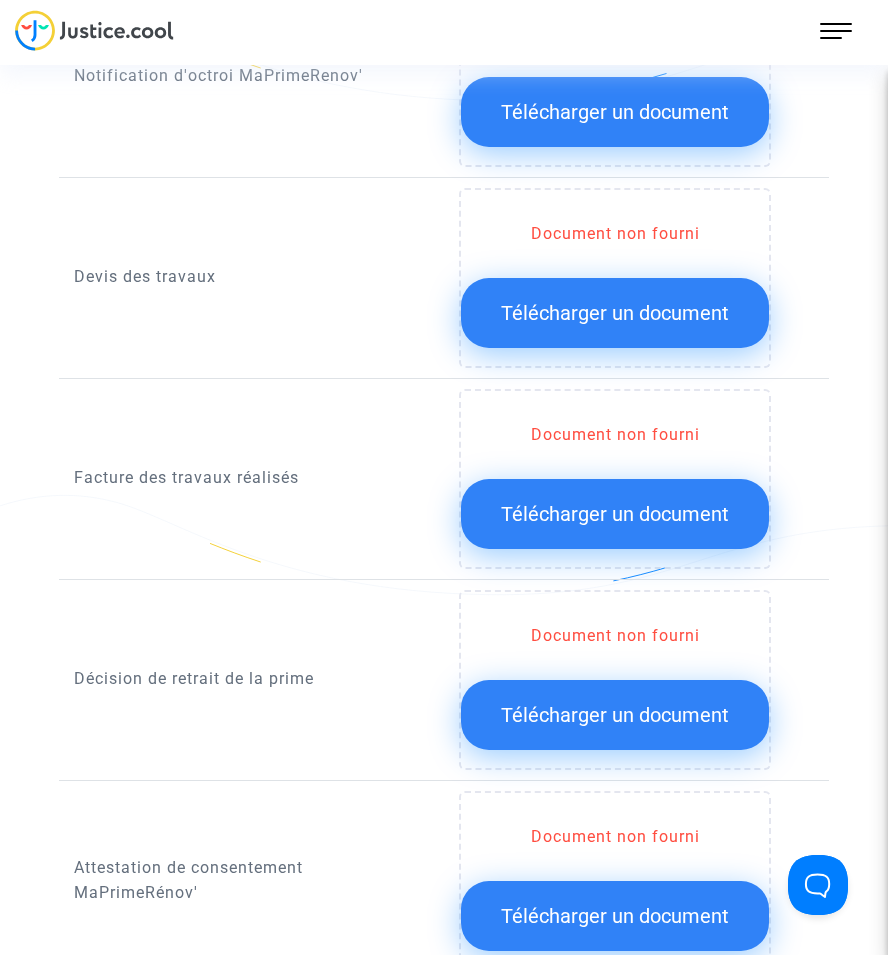 scroll, scrollTop: 1300, scrollLeft: 0, axis: vertical 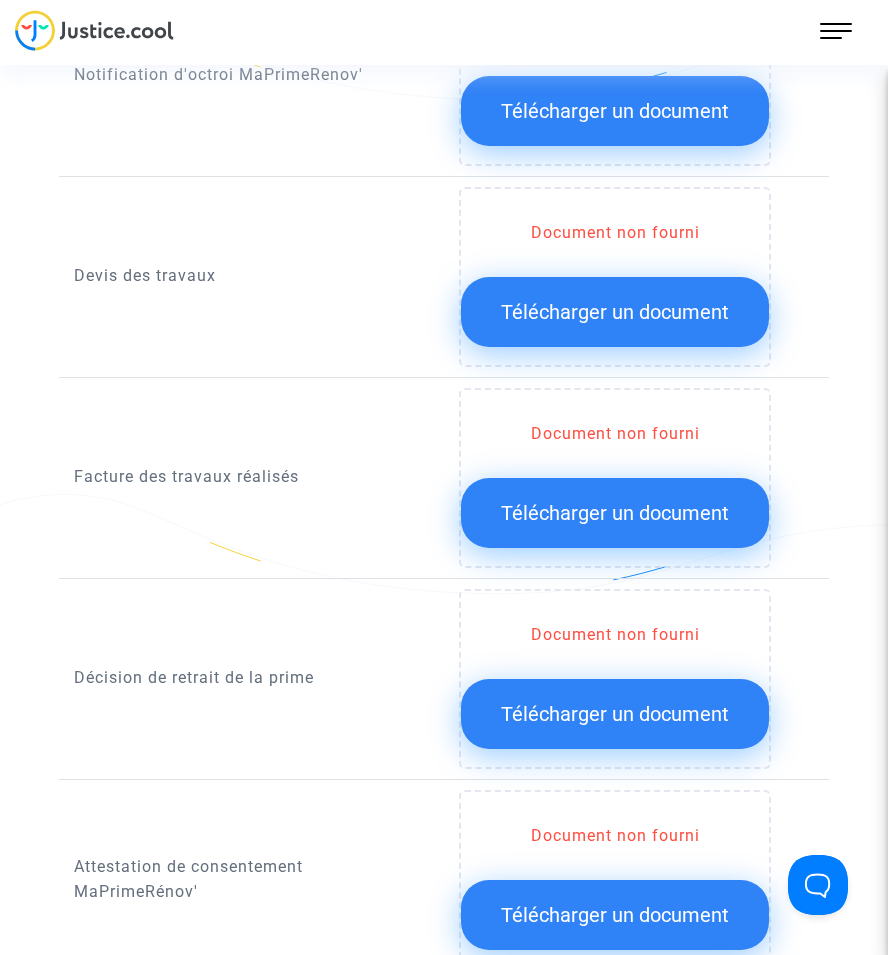 click on "Télécharger un document" 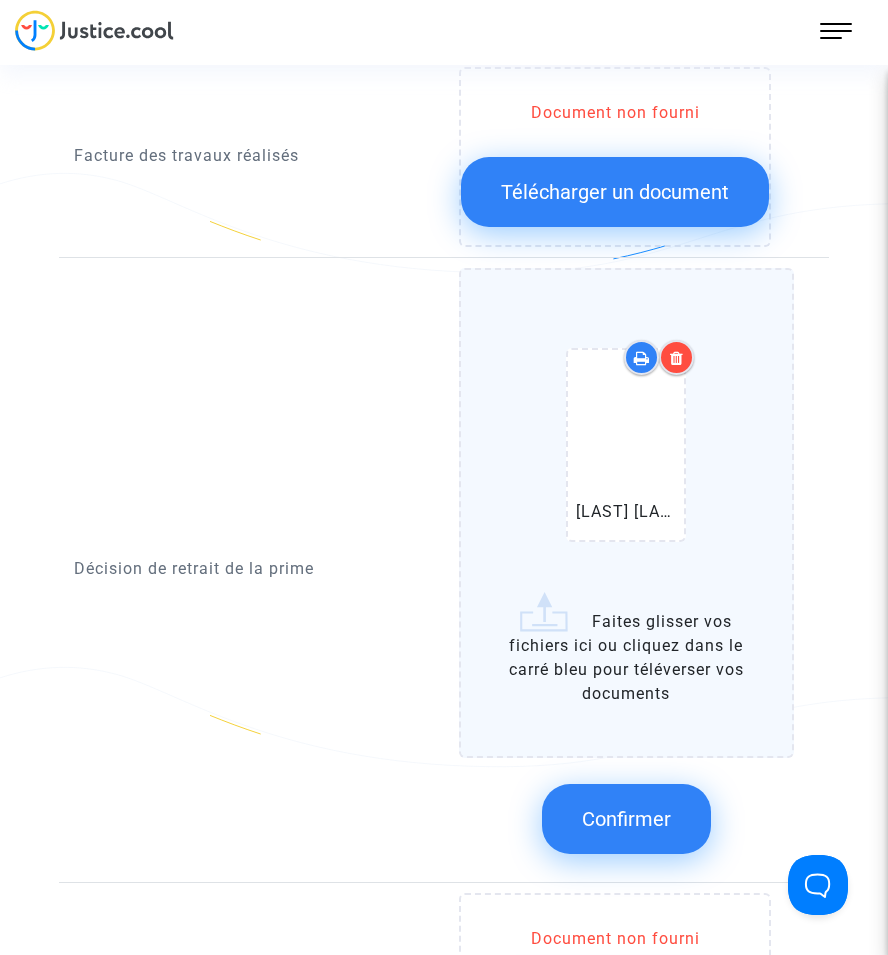 scroll, scrollTop: 1700, scrollLeft: 0, axis: vertical 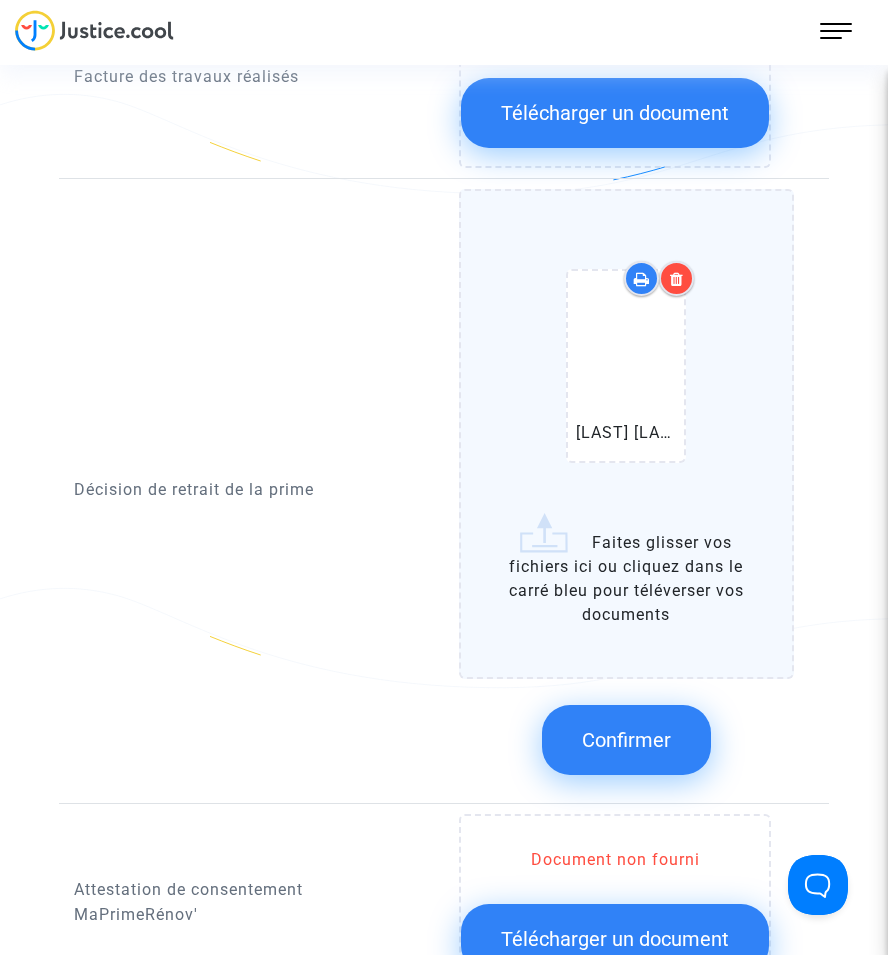 drag, startPoint x: 666, startPoint y: 728, endPoint x: 723, endPoint y: 665, distance: 84.95882 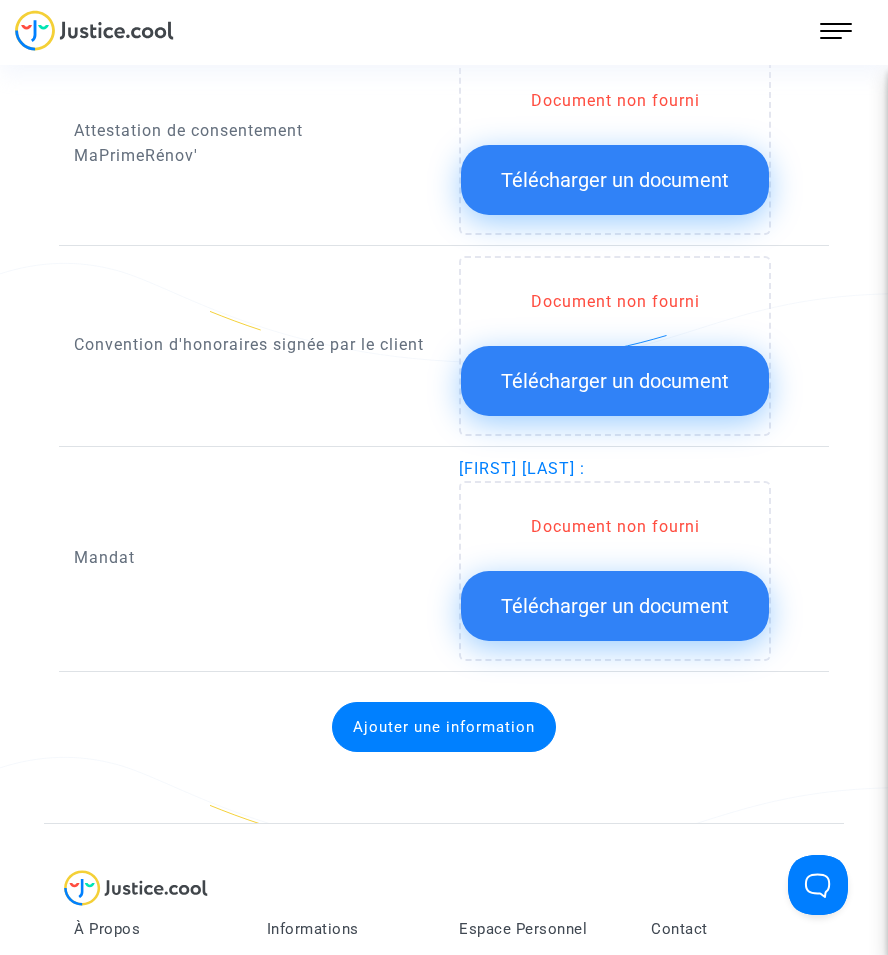 scroll, scrollTop: 2100, scrollLeft: 0, axis: vertical 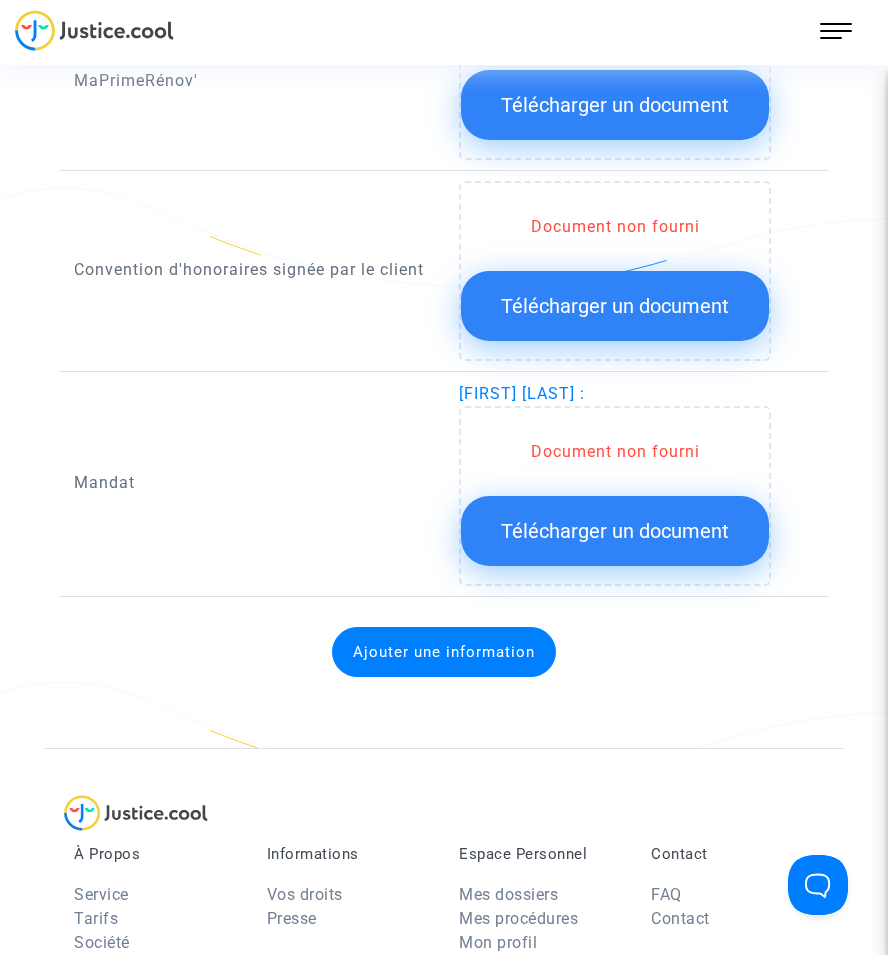 click on "Télécharger un document" 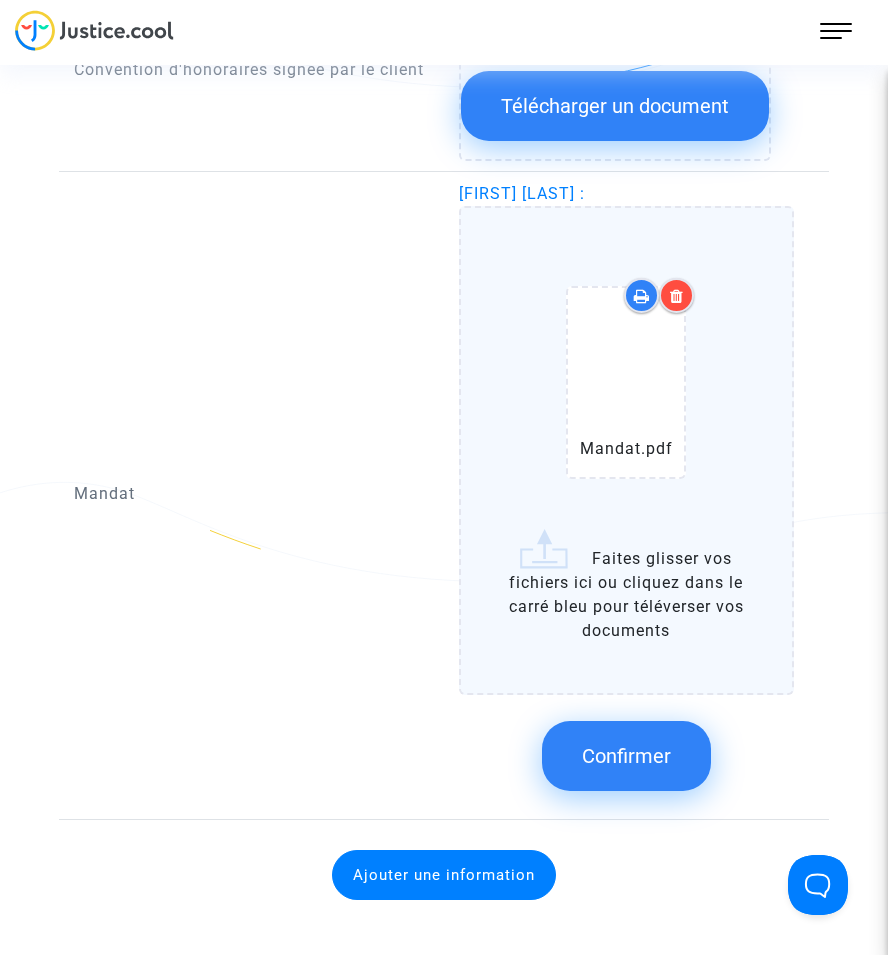 click on "Confirmer" 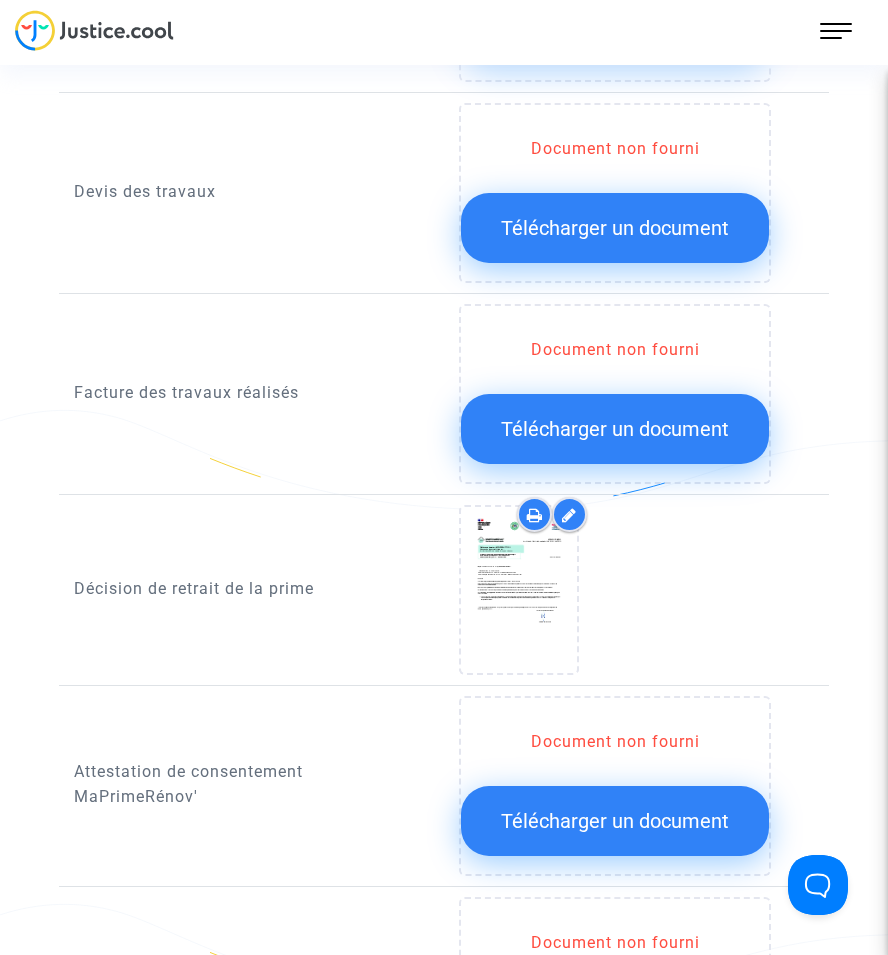 scroll, scrollTop: 1300, scrollLeft: 0, axis: vertical 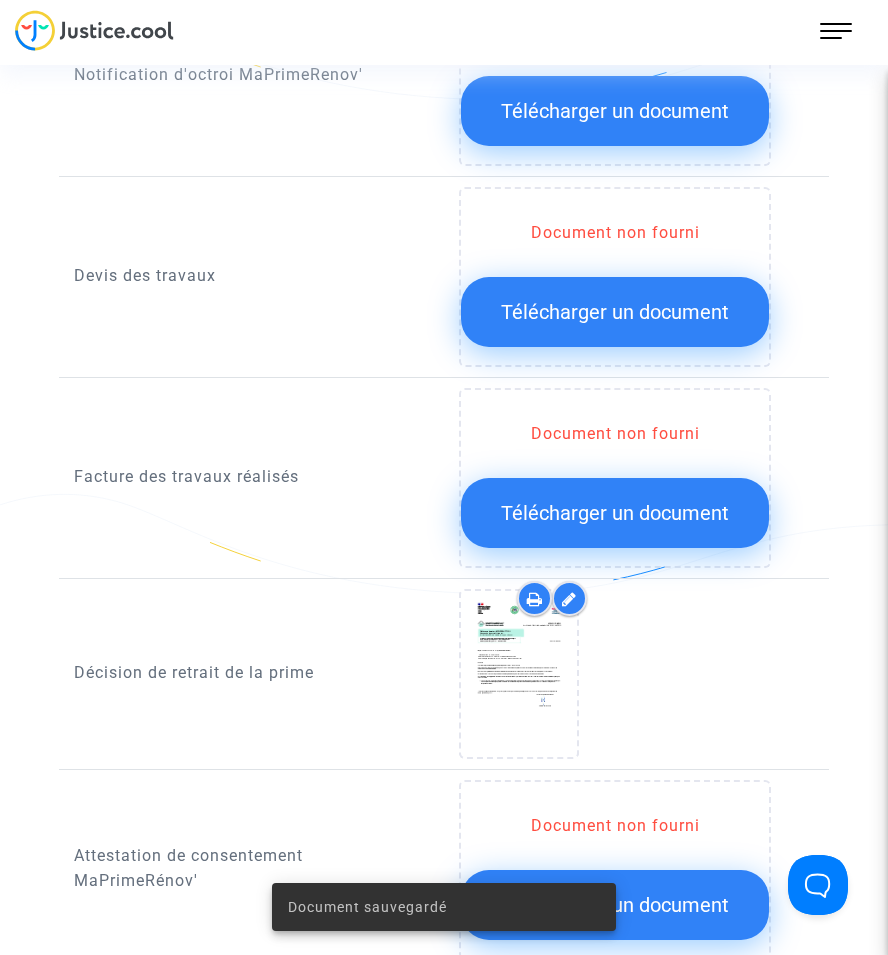 click on "Télécharger un document" 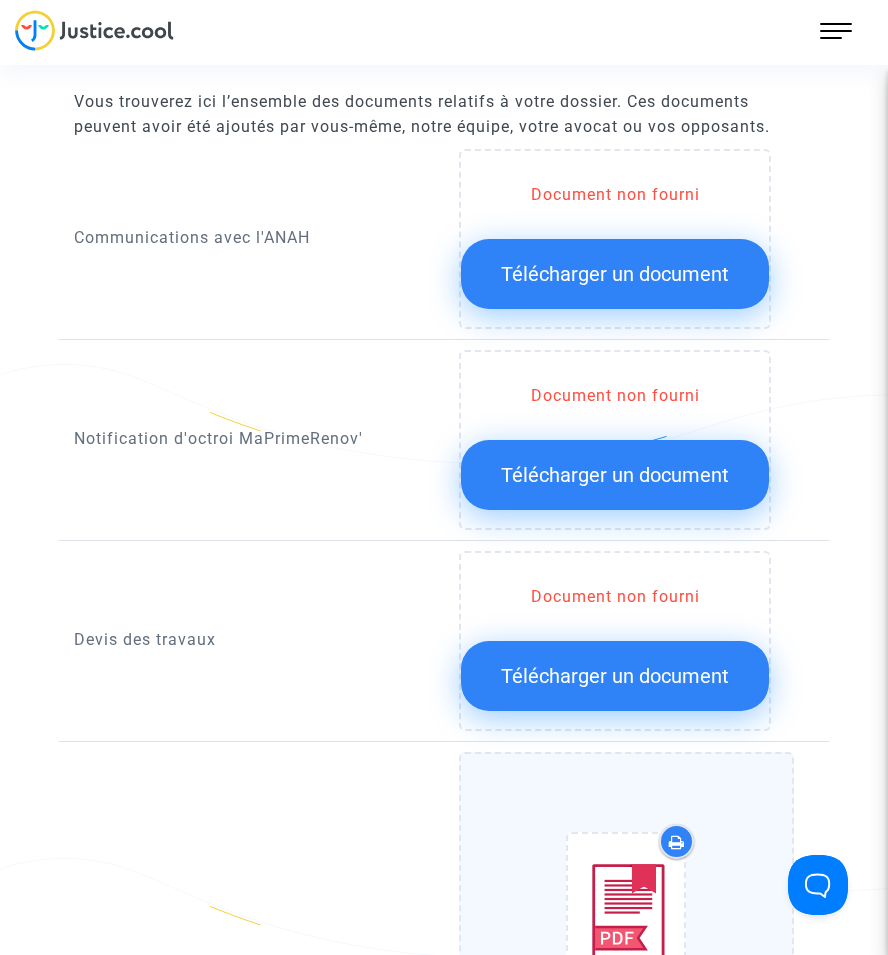 scroll, scrollTop: 900, scrollLeft: 0, axis: vertical 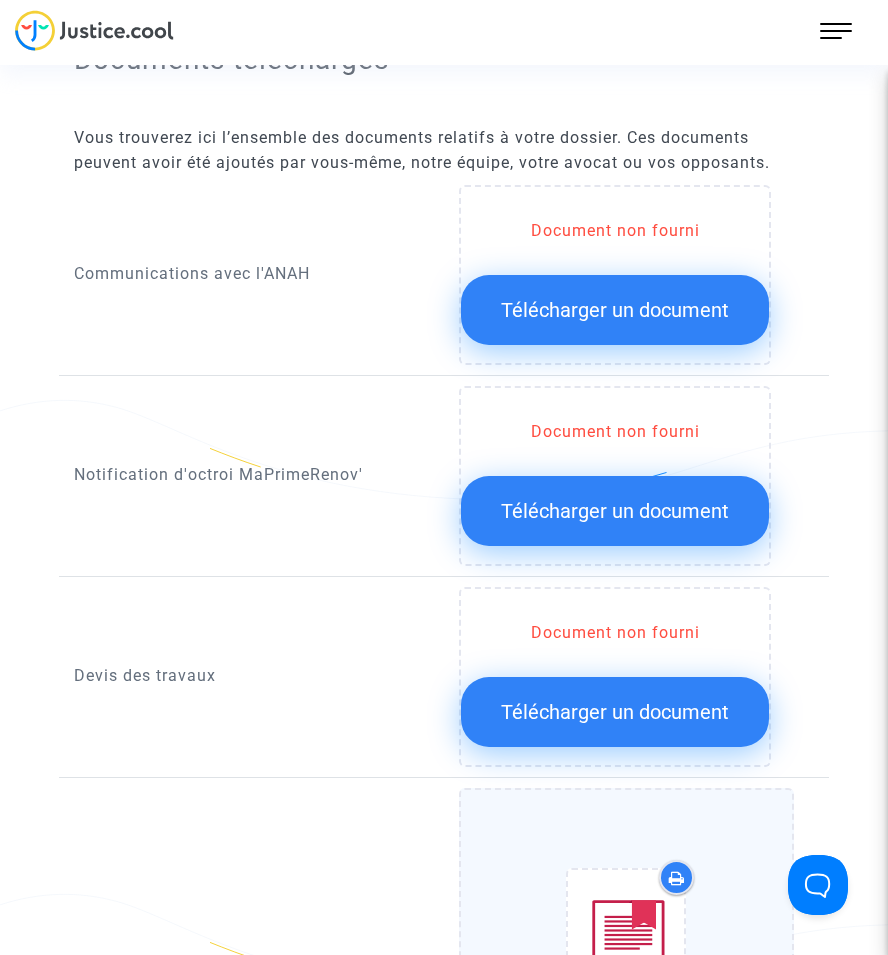 click on "Document non fourni  Télécharger un document" 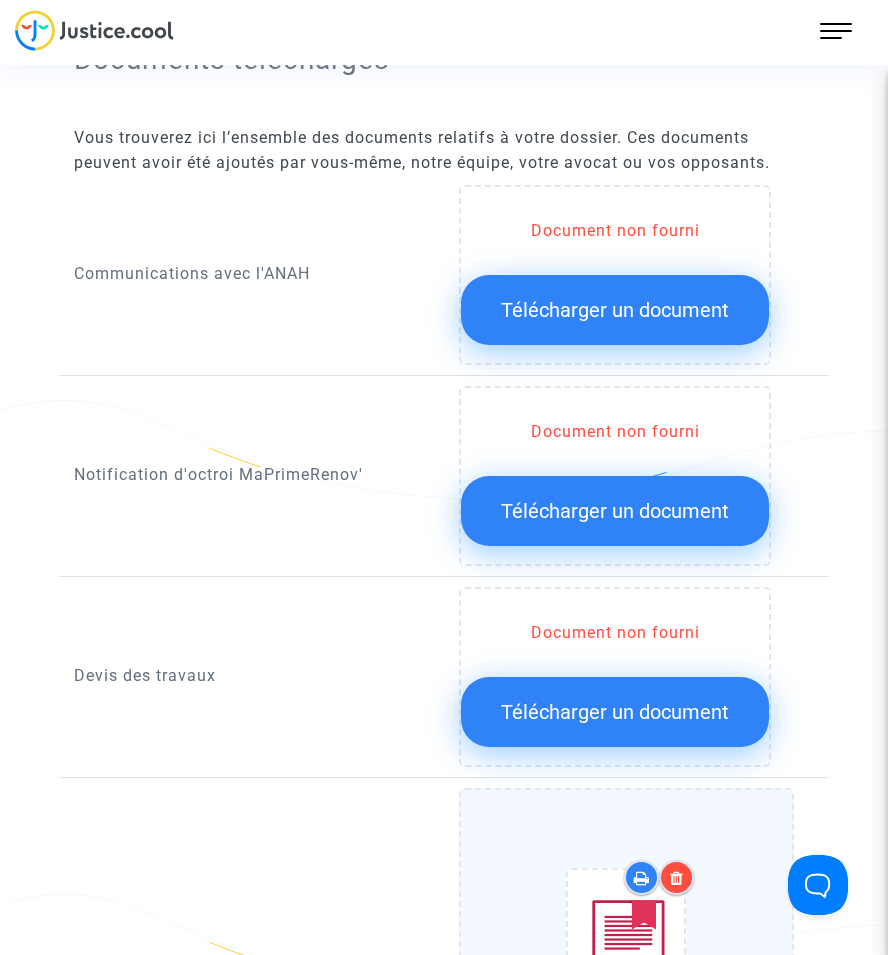 click on "Télécharger un document" 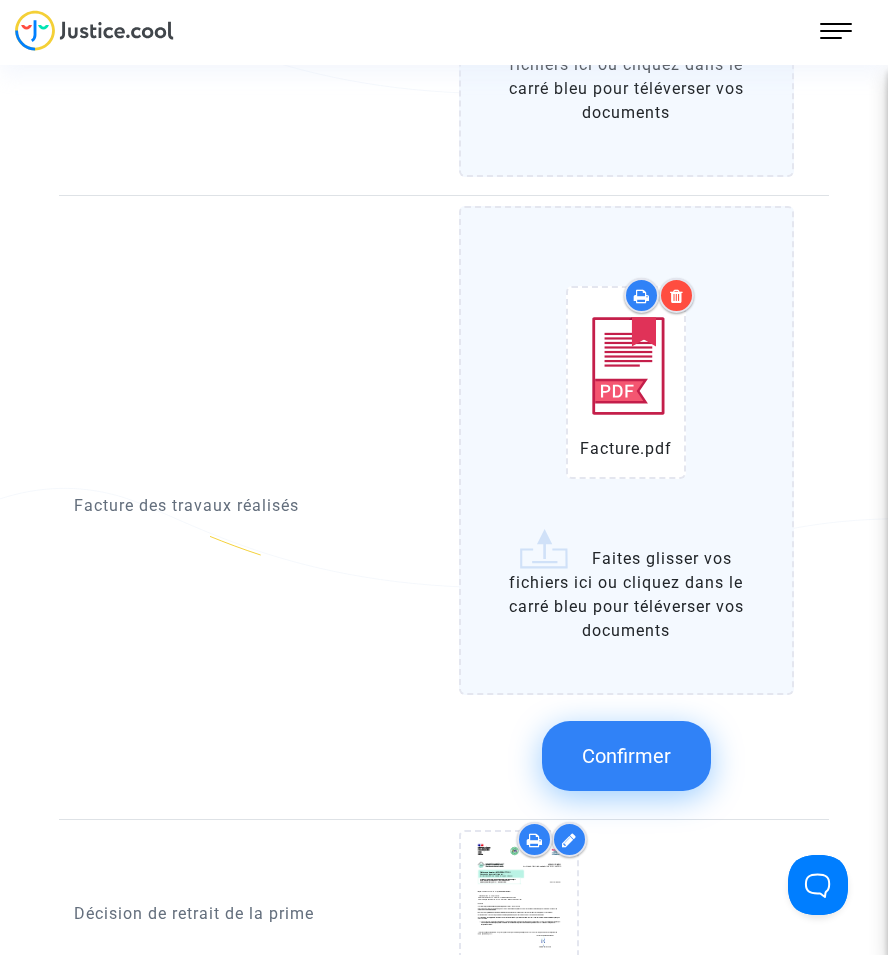 click on "Confirmer" 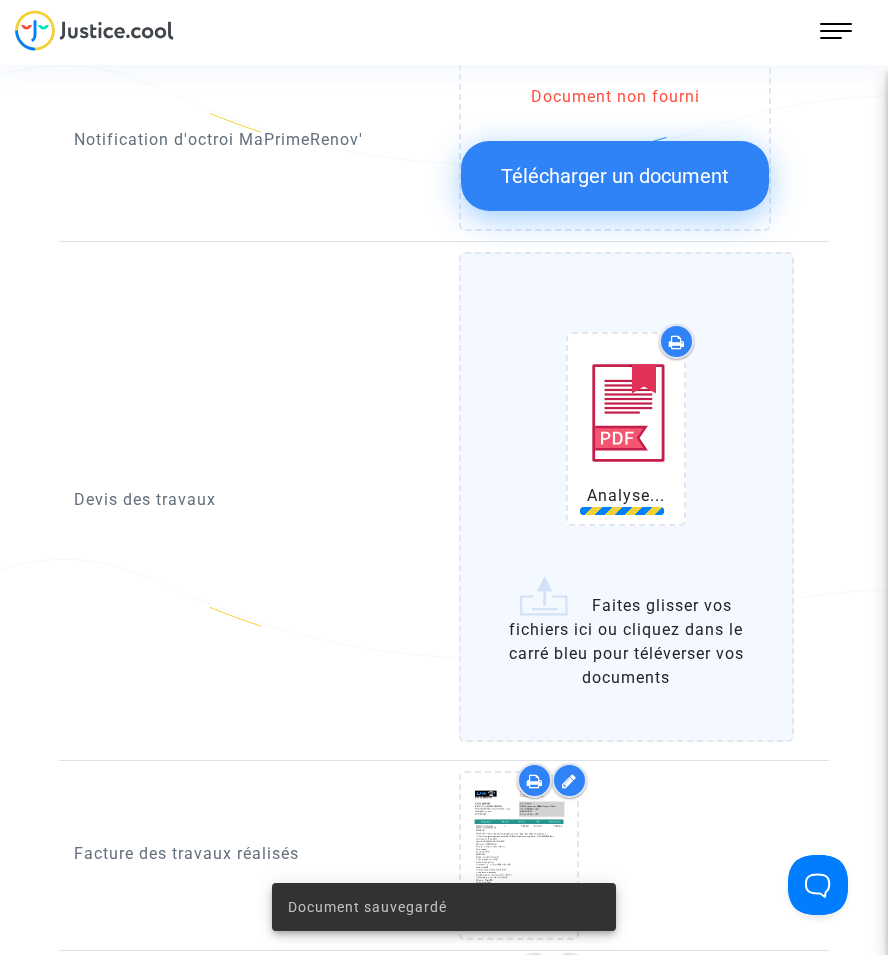 scroll, scrollTop: 1200, scrollLeft: 0, axis: vertical 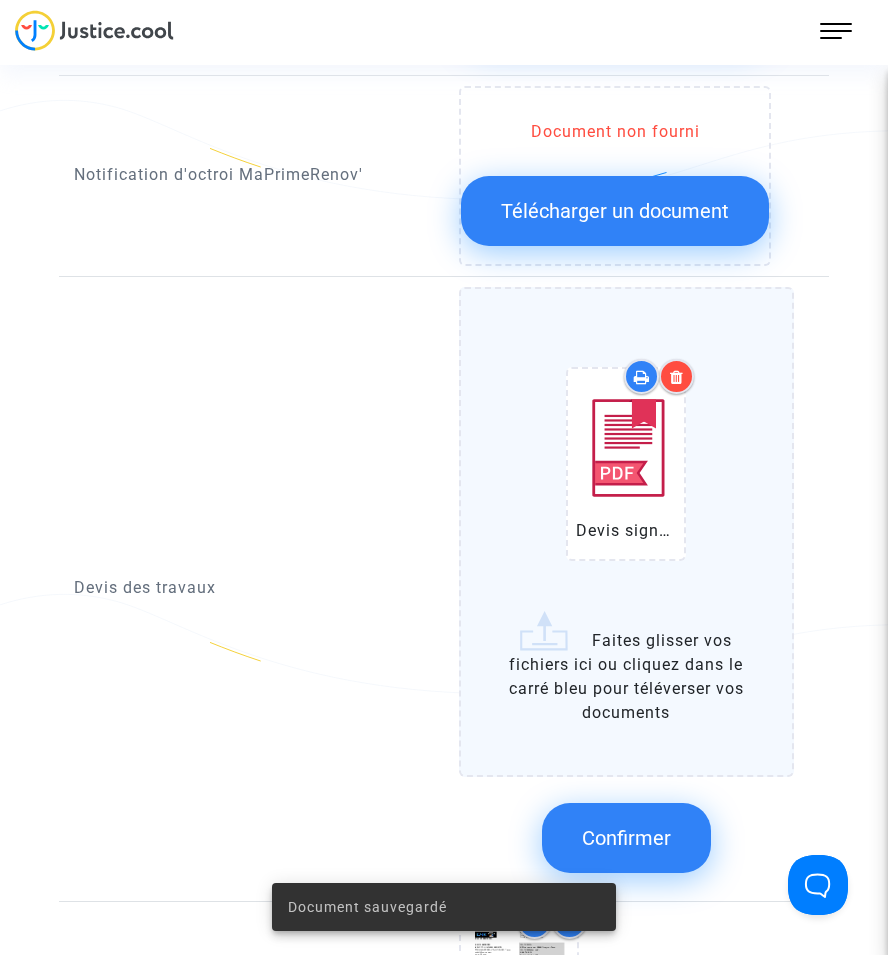 click on "Confirmer" 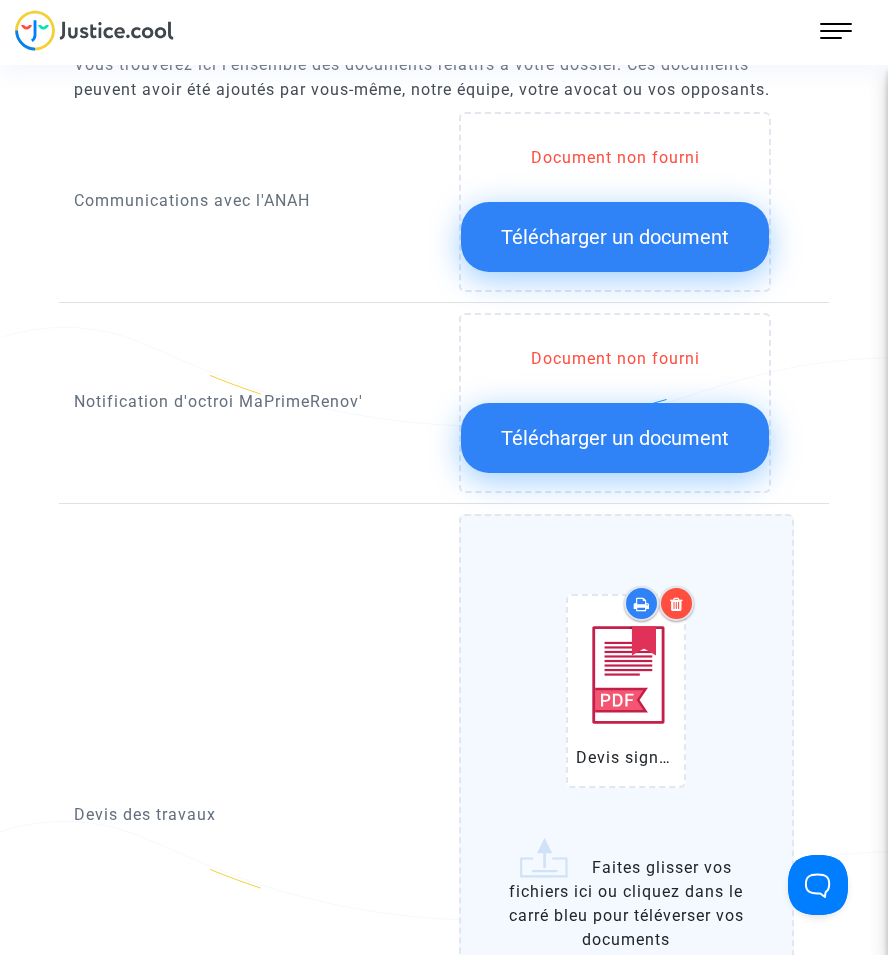 scroll, scrollTop: 600, scrollLeft: 0, axis: vertical 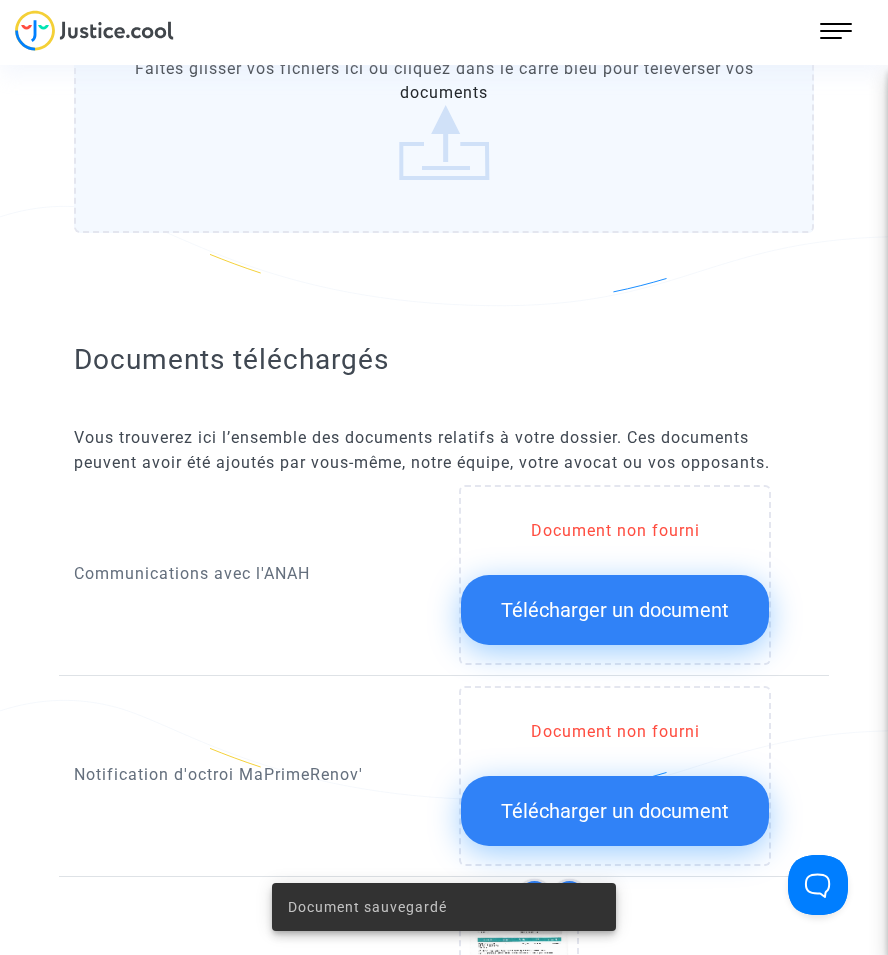 click on "Télécharger un document" 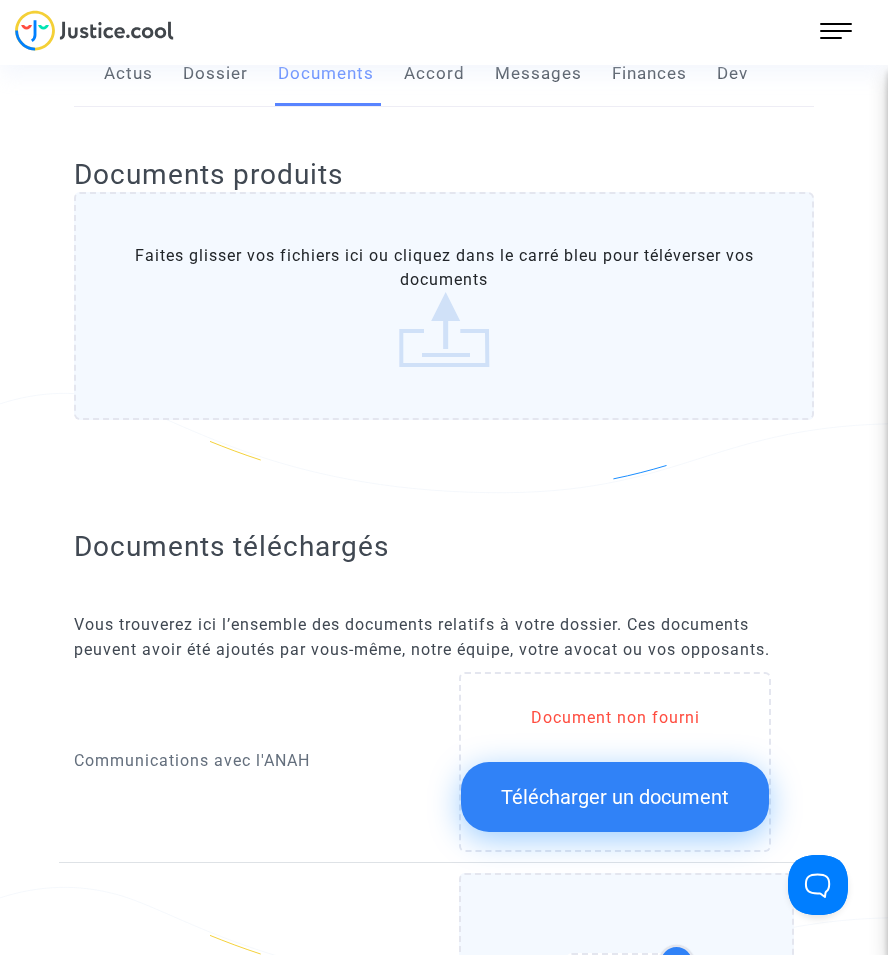 scroll, scrollTop: 100, scrollLeft: 0, axis: vertical 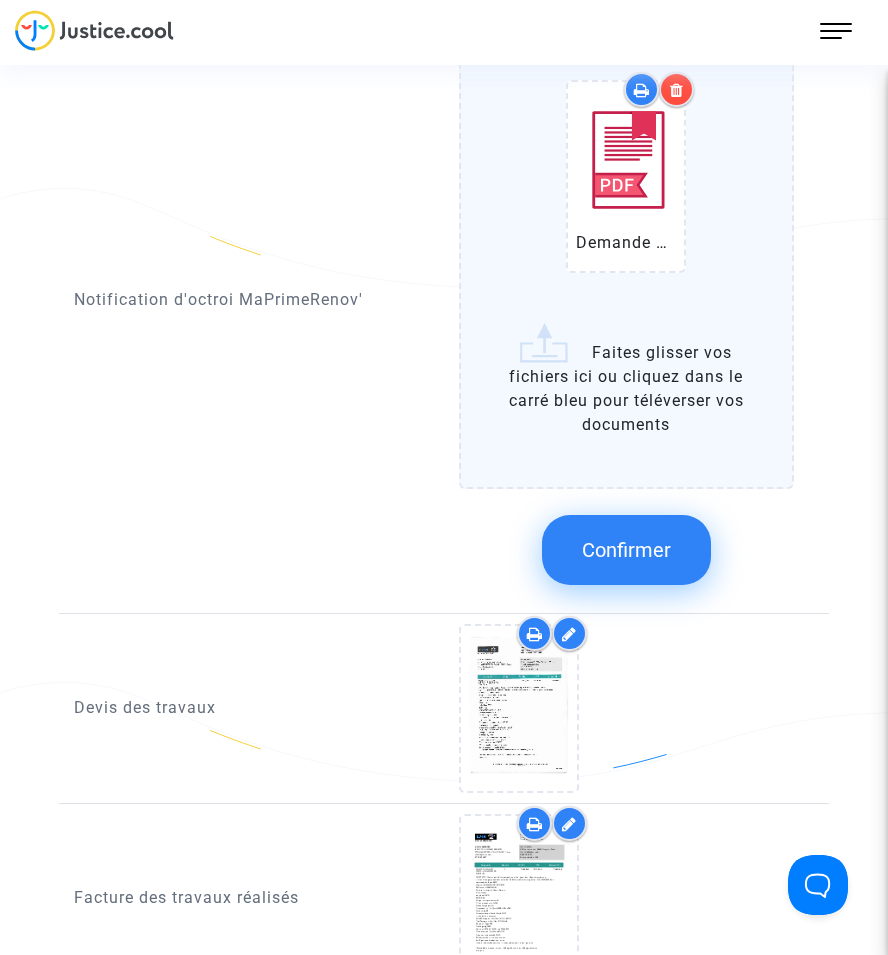 click on "Confirmer" 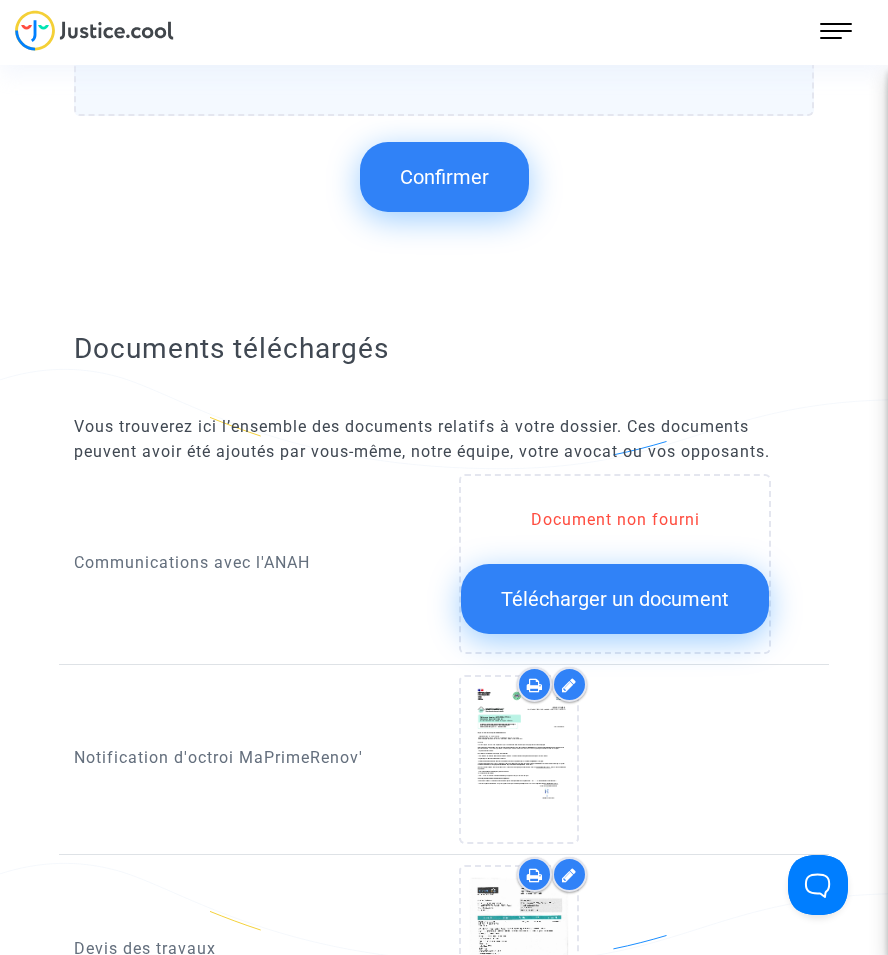 scroll, scrollTop: 606, scrollLeft: 0, axis: vertical 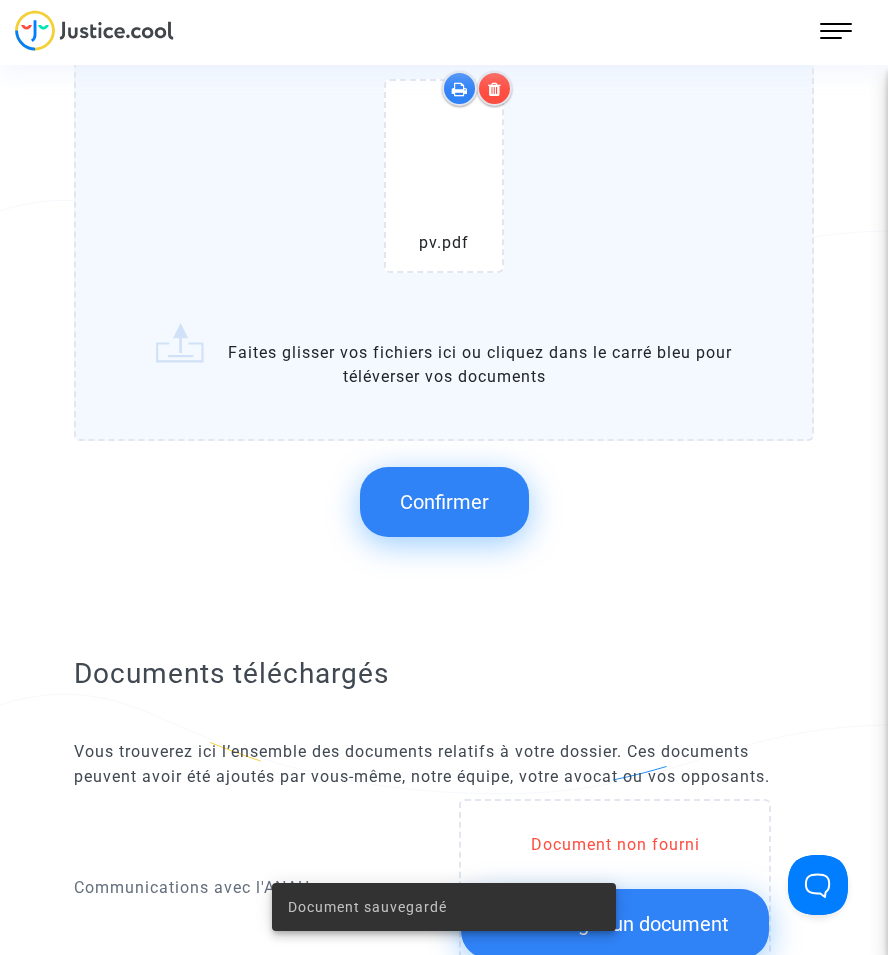 click on "Confirmer" 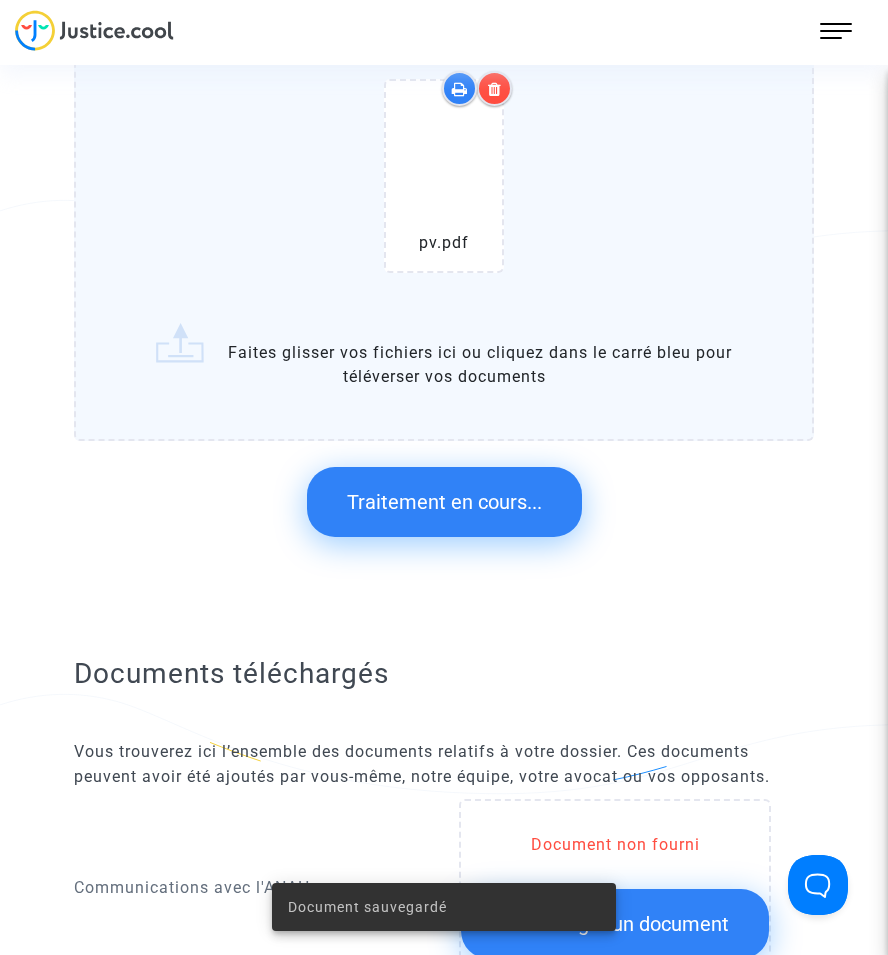 scroll, scrollTop: 0, scrollLeft: 0, axis: both 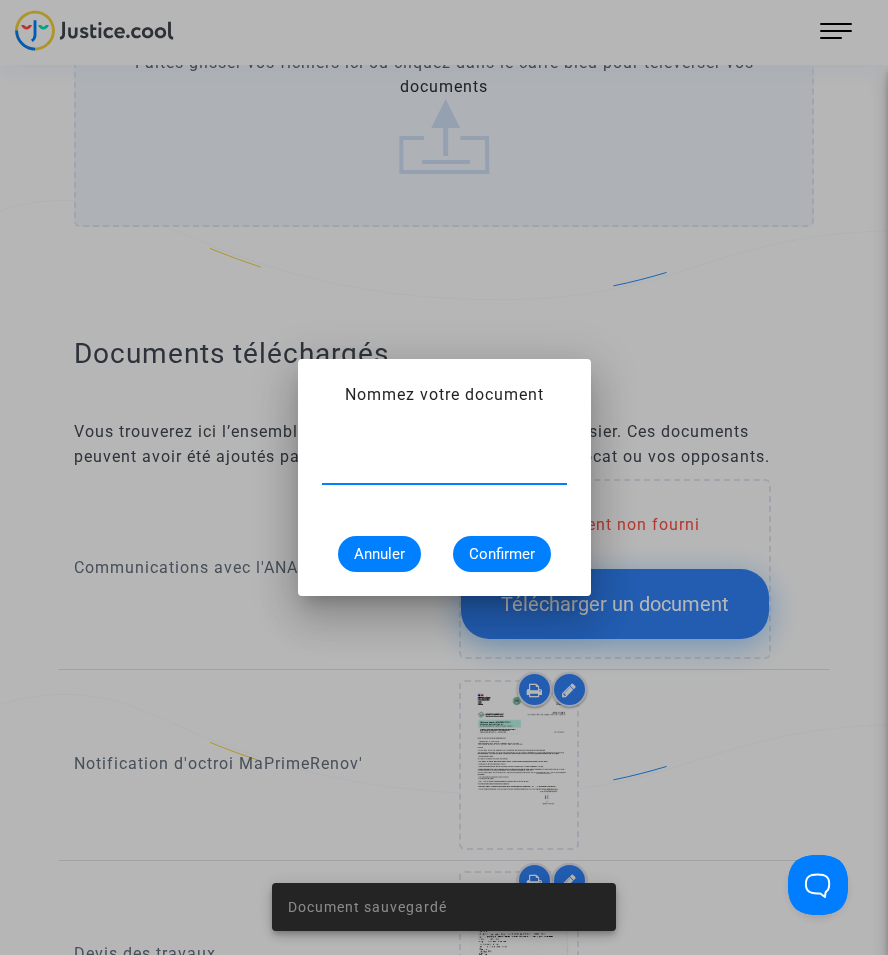 click at bounding box center [444, 468] 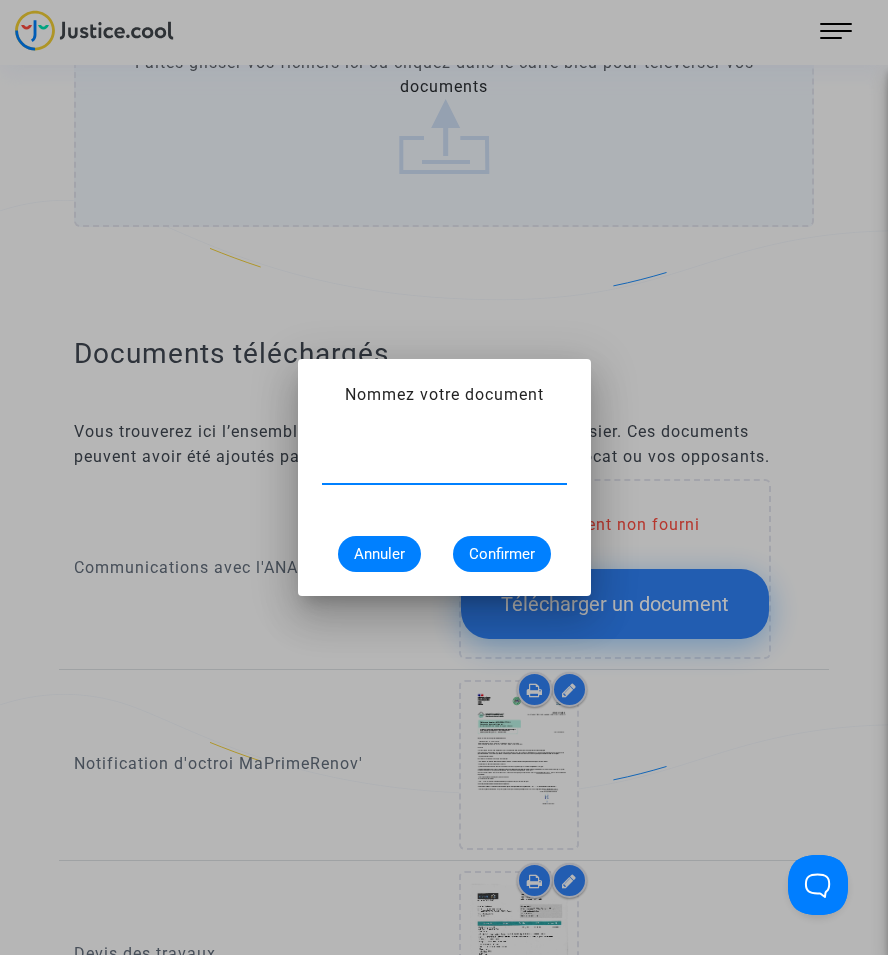 type on "pv de réception" 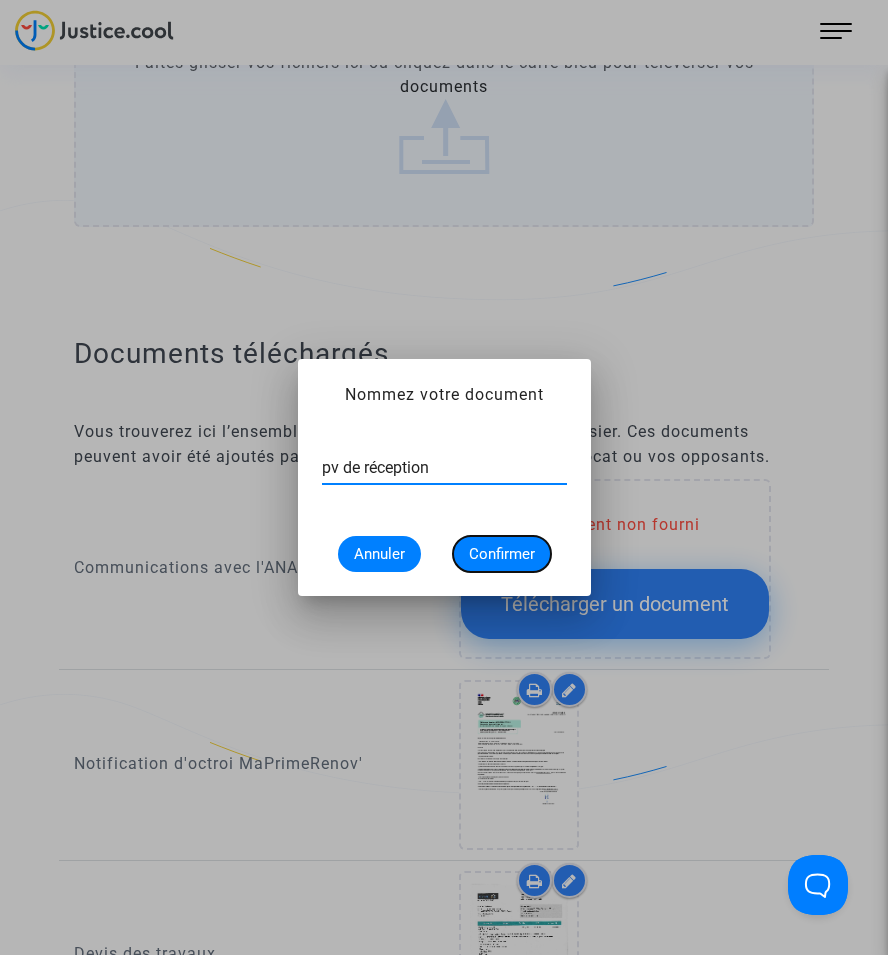 click on "Confirmer" at bounding box center [502, 554] 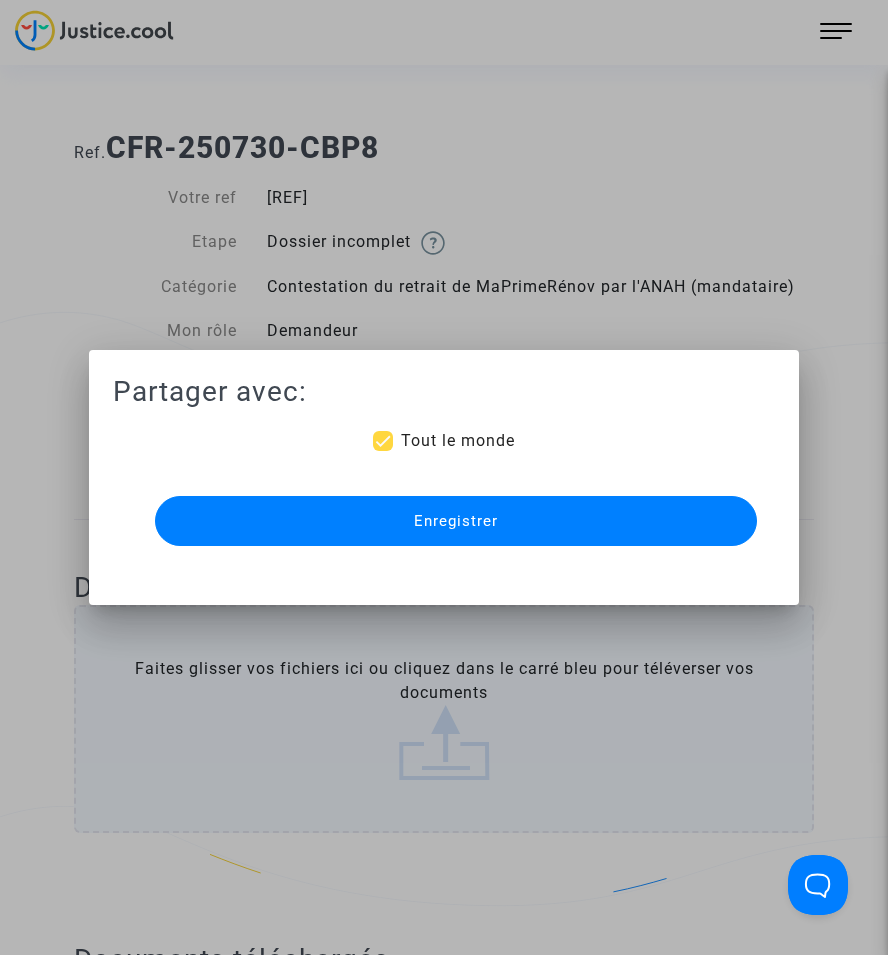 scroll, scrollTop: 606, scrollLeft: 0, axis: vertical 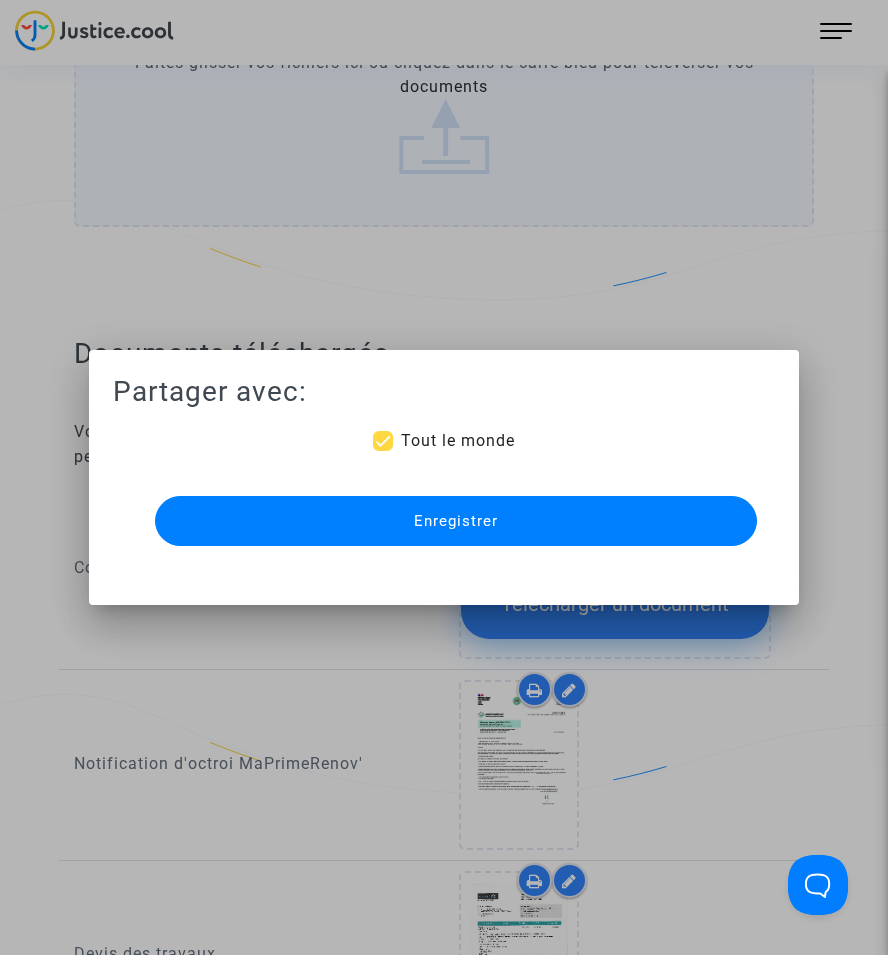 click on "Enregistrer" at bounding box center (456, 521) 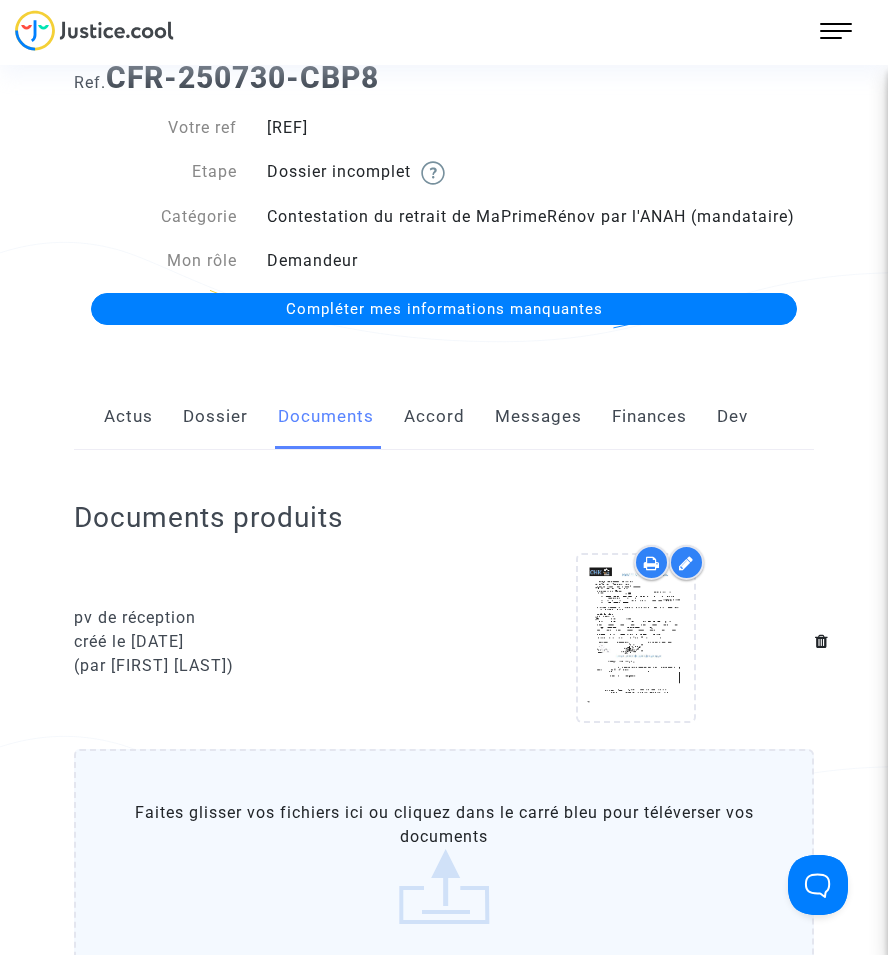 scroll, scrollTop: 0, scrollLeft: 0, axis: both 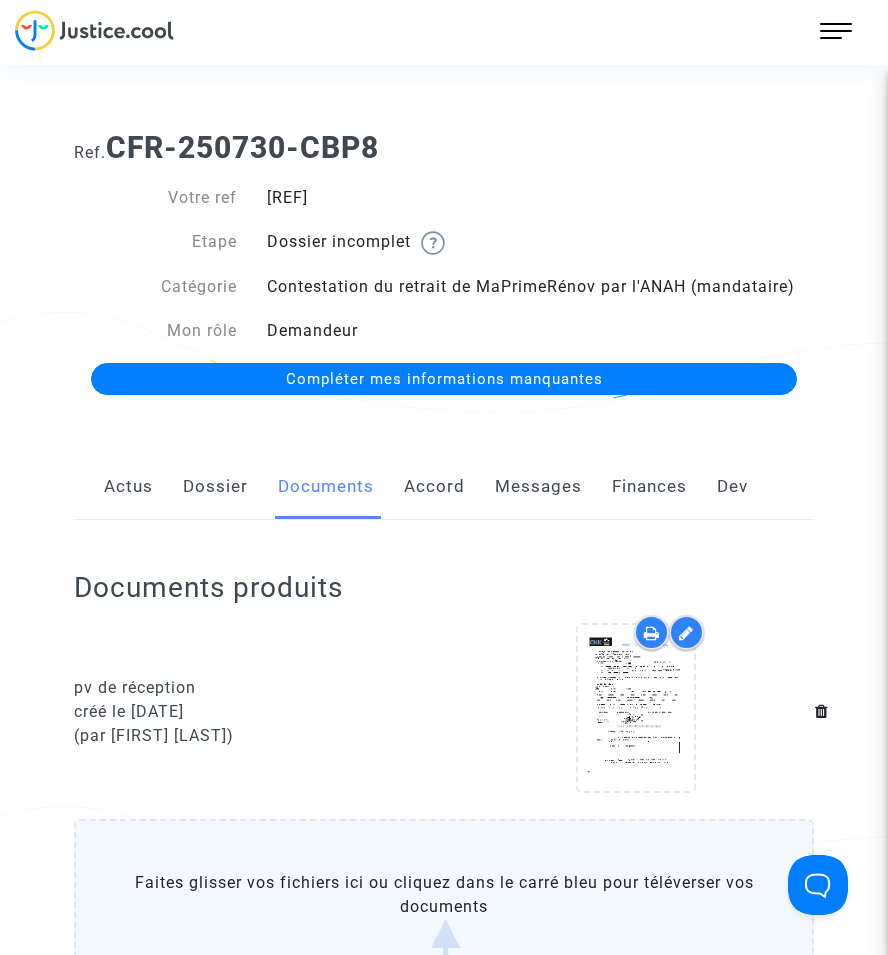 click on "304 Actus Mes dossiers Mon profil Paramètres Déconnexion" at bounding box center [836, 31] 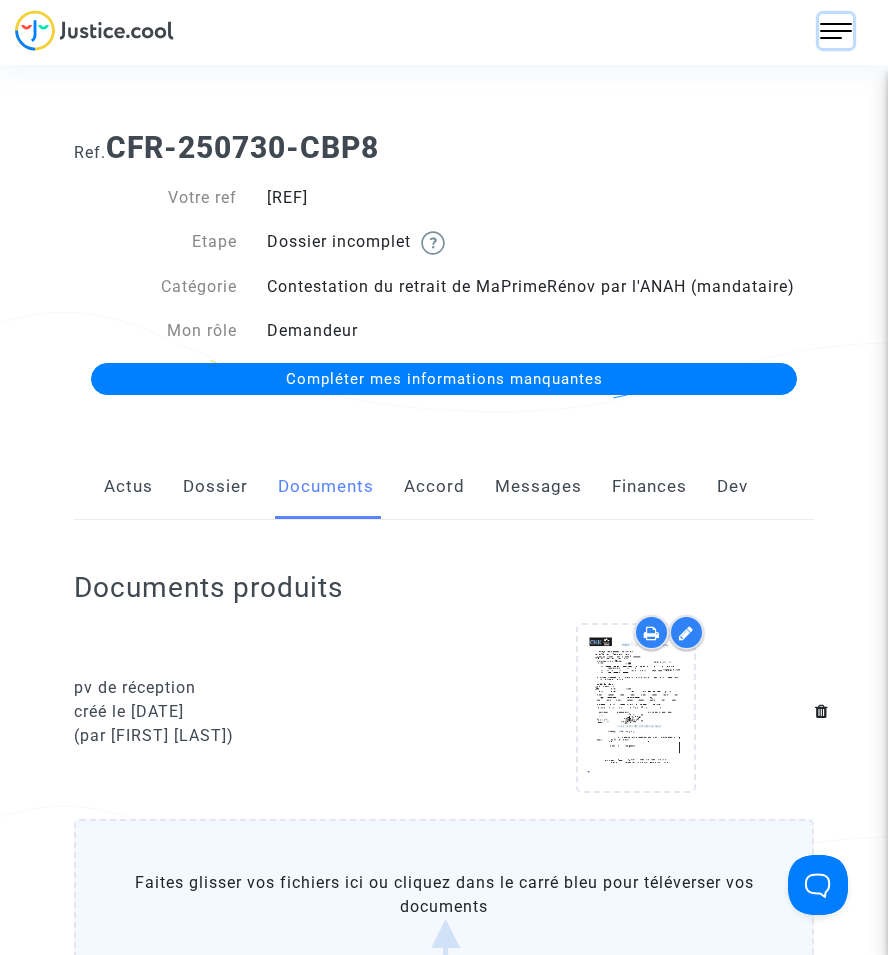 click at bounding box center [836, 31] 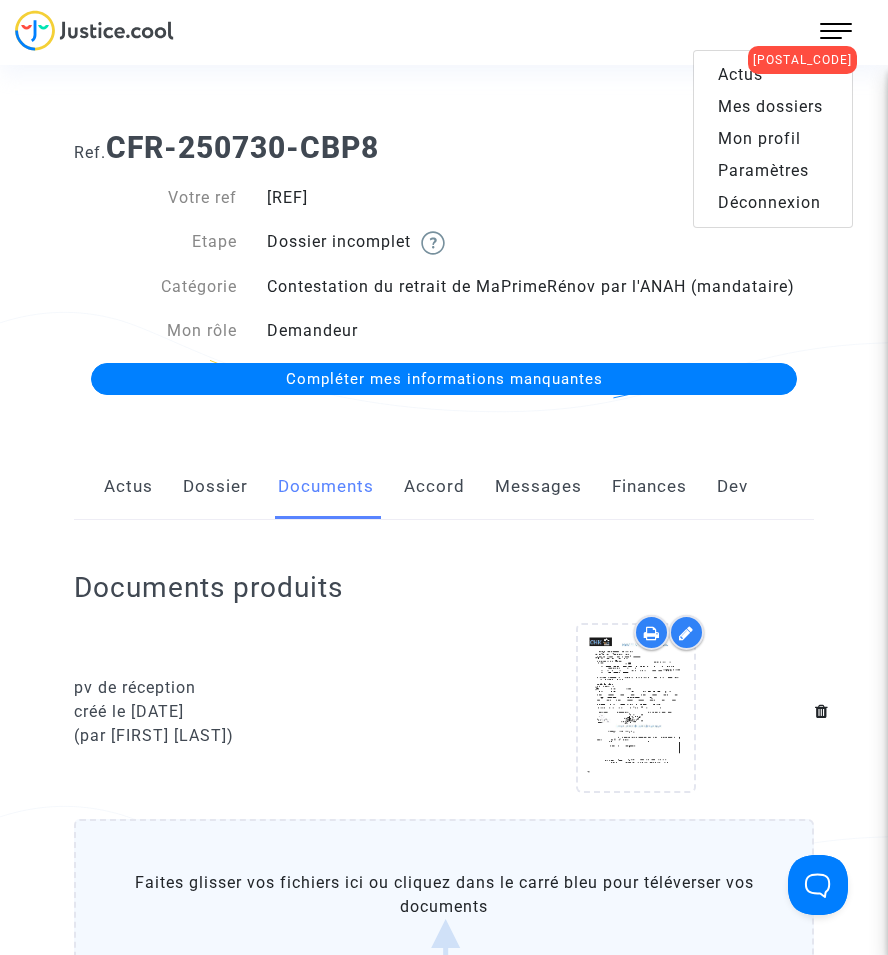 click on "Mes dossiers" at bounding box center (770, 106) 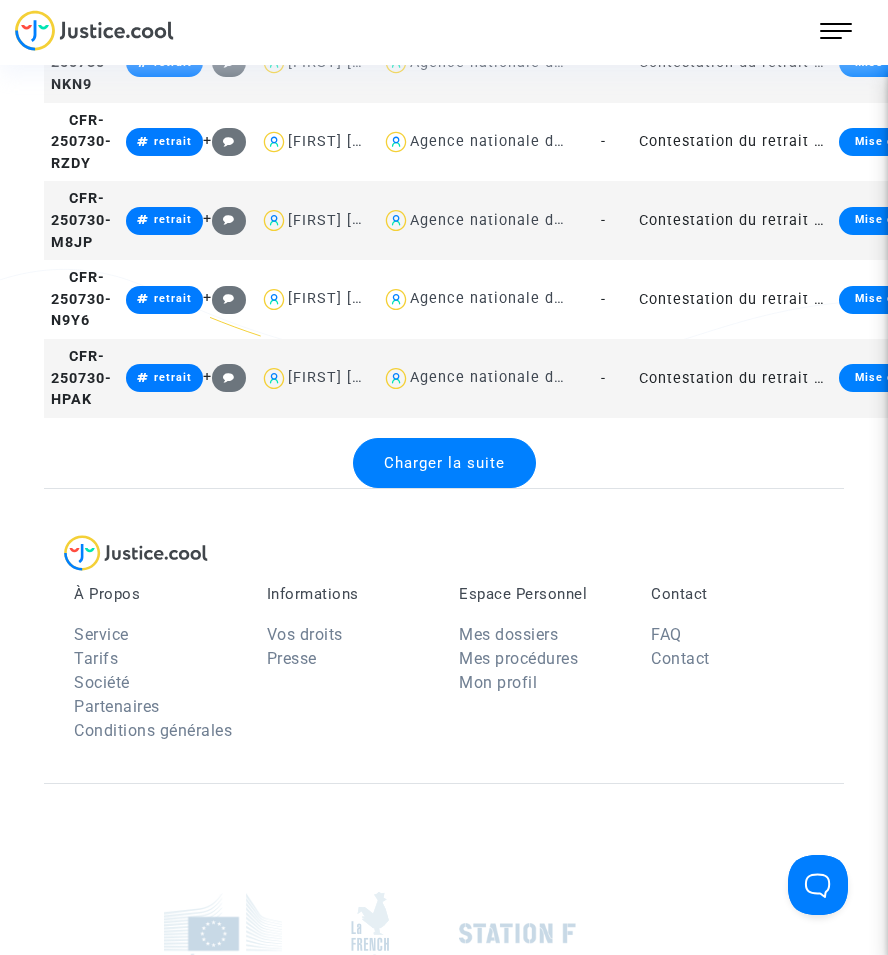 scroll, scrollTop: 4000, scrollLeft: 0, axis: vertical 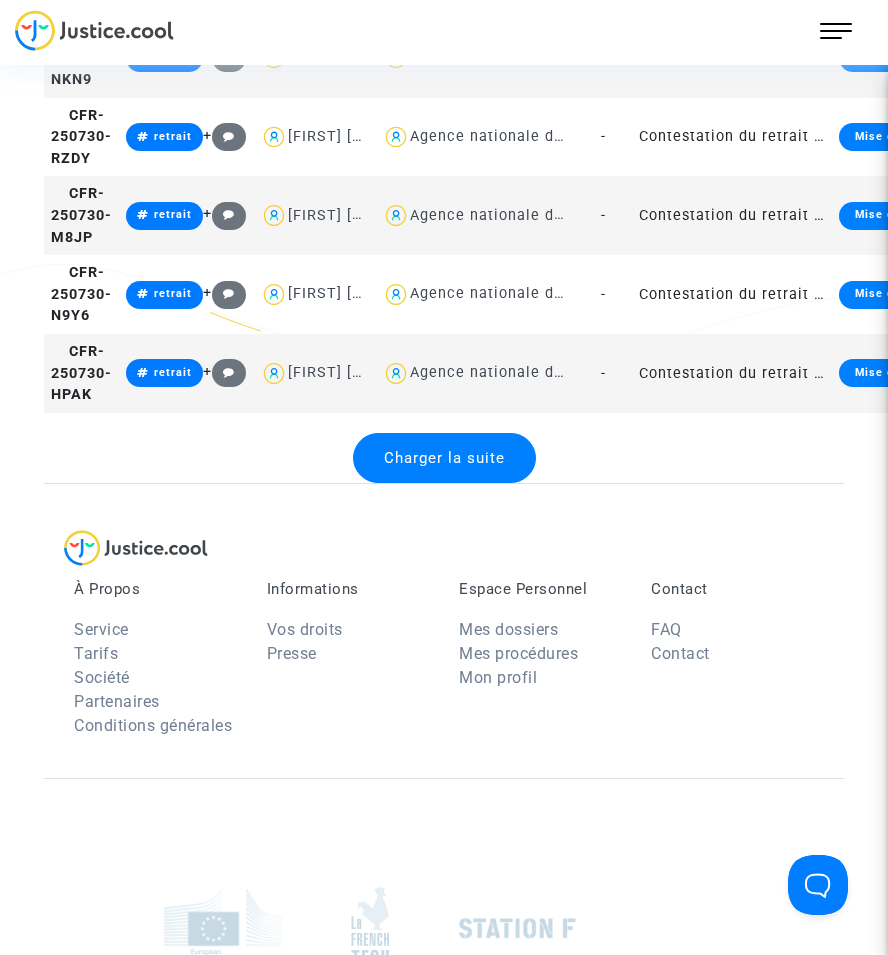 click on "Contestation du retrait de MaPrimeRénov par l'ANAH (mandataire)" 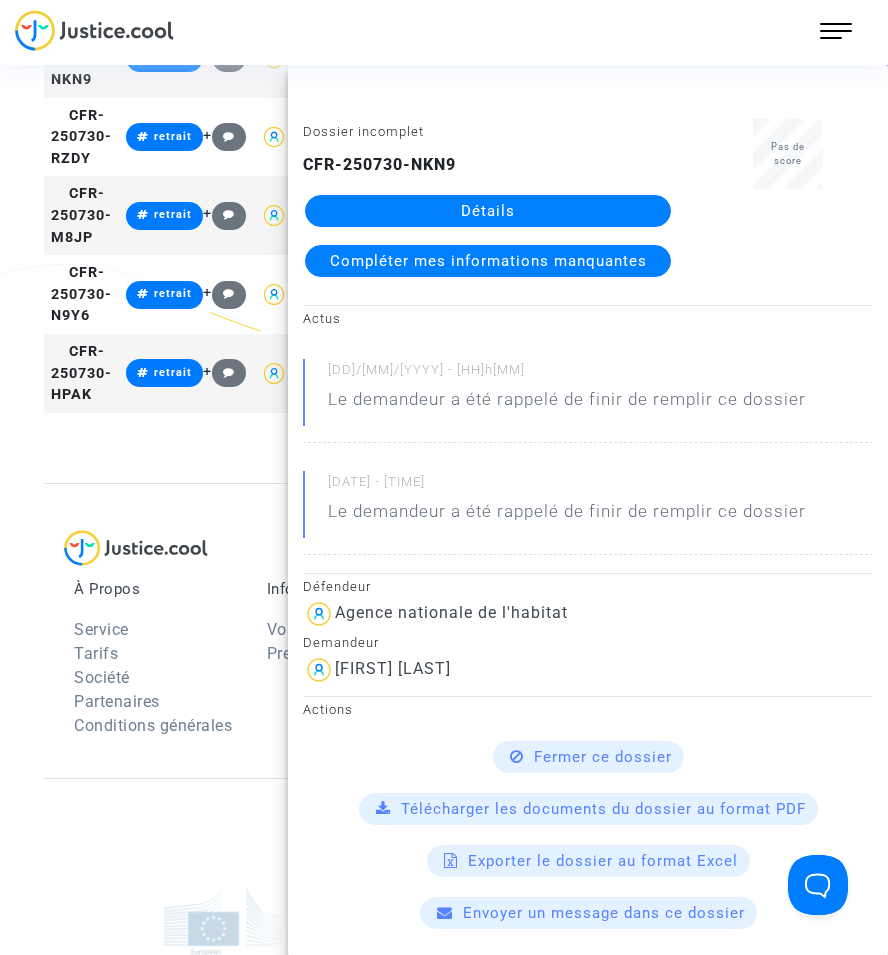 click on "Détails" 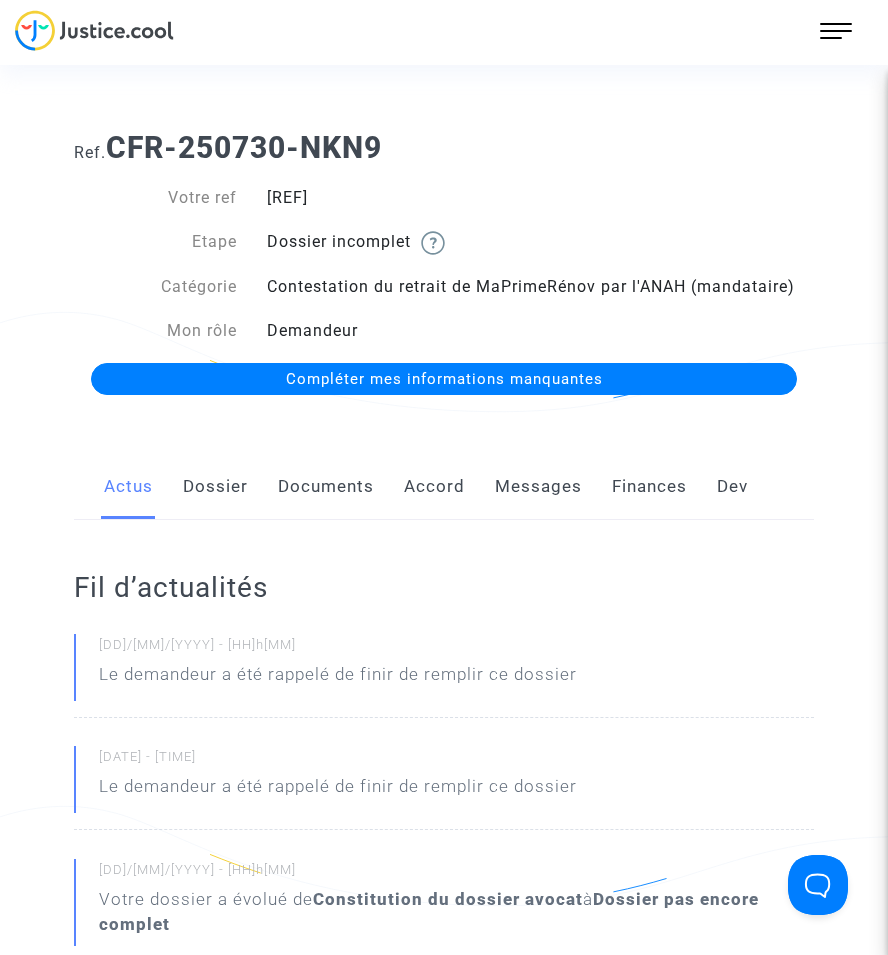 click on "Documents" 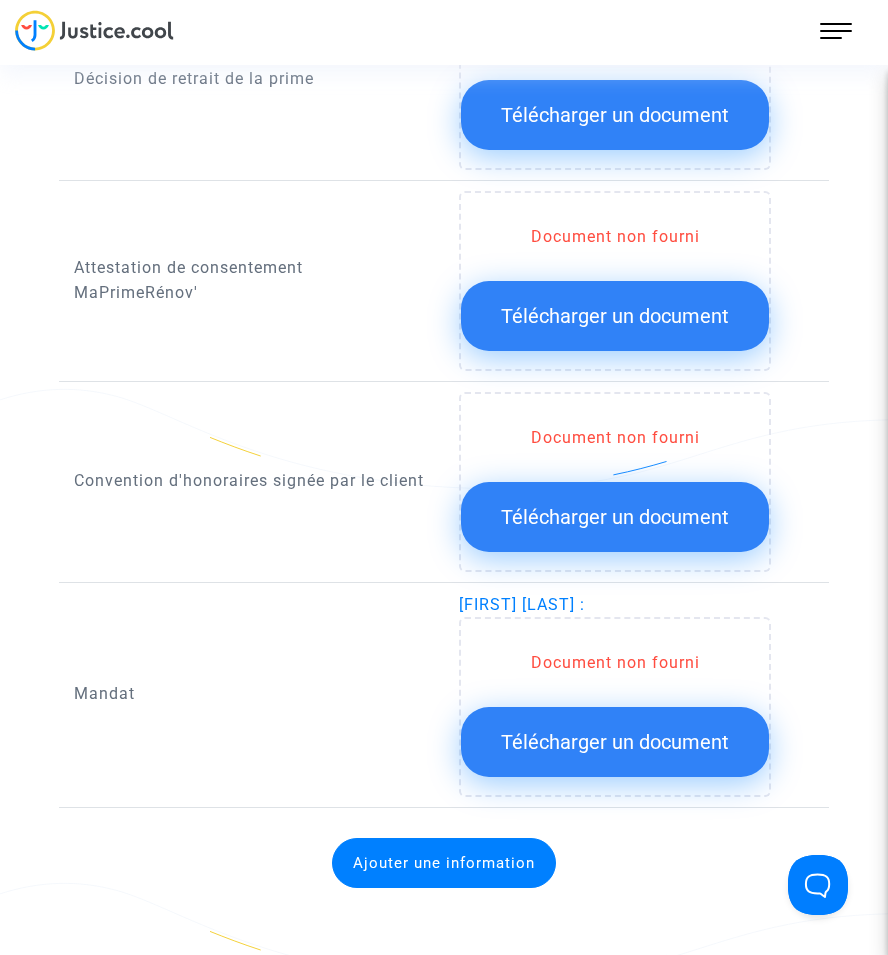 scroll, scrollTop: 1900, scrollLeft: 0, axis: vertical 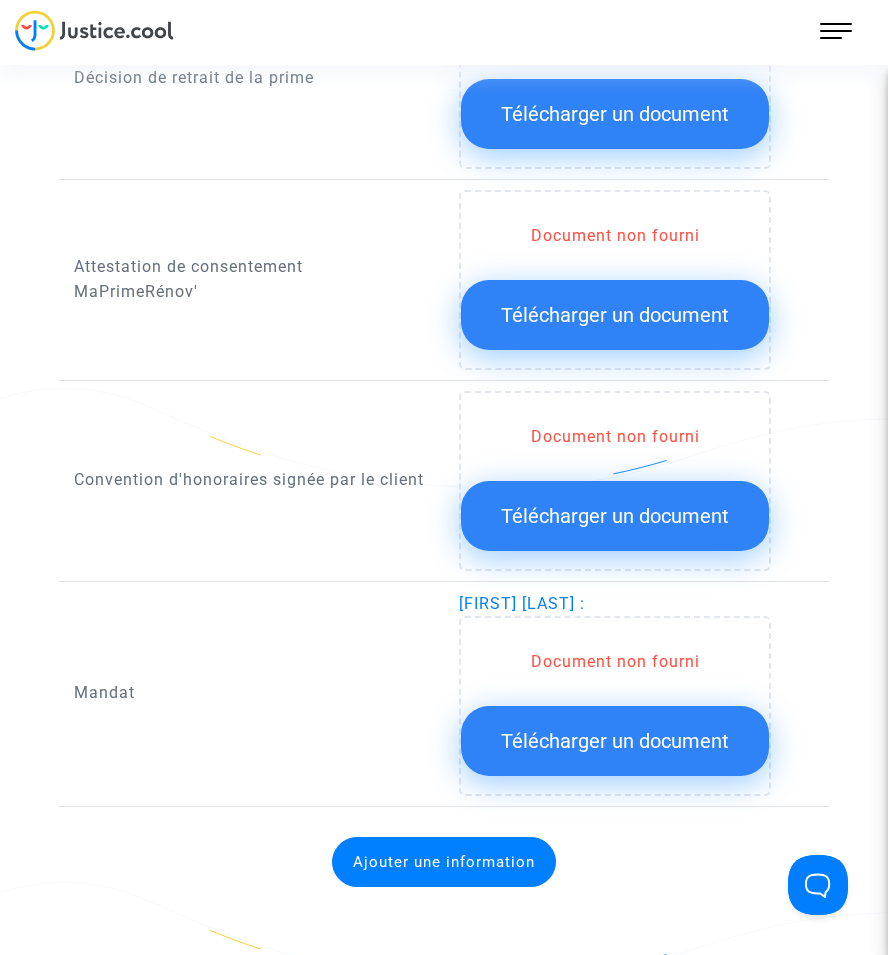 click on "Télécharger un document" 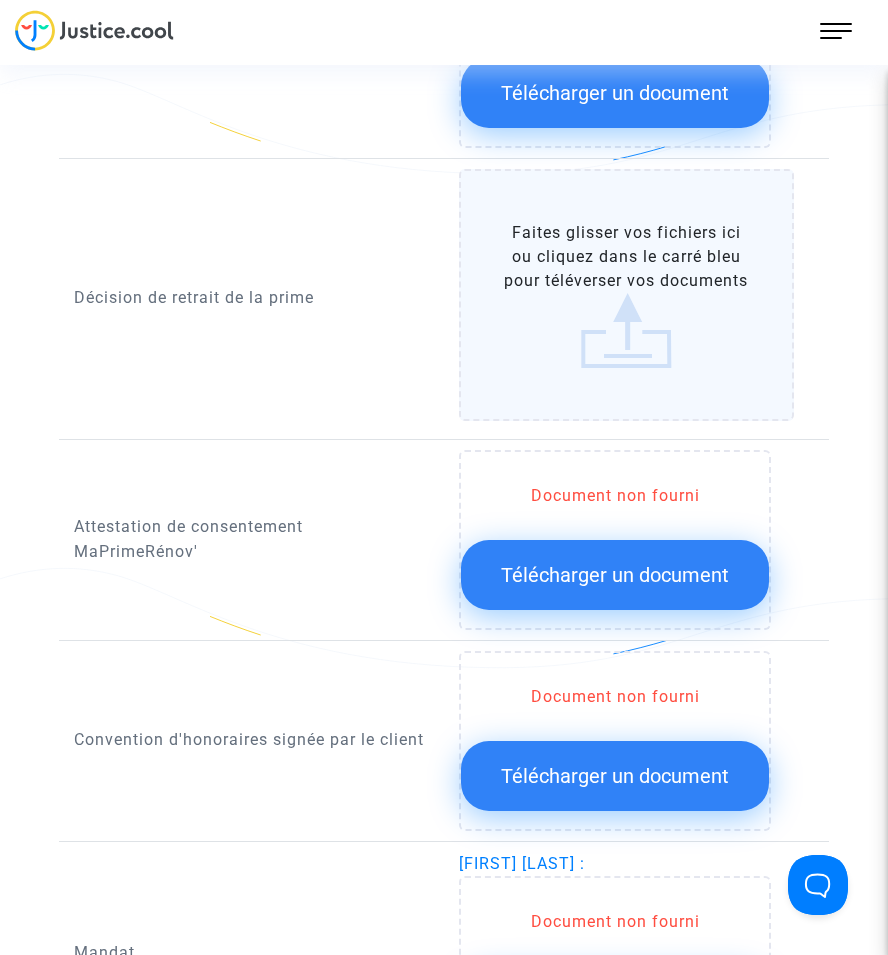 scroll, scrollTop: 1540, scrollLeft: 0, axis: vertical 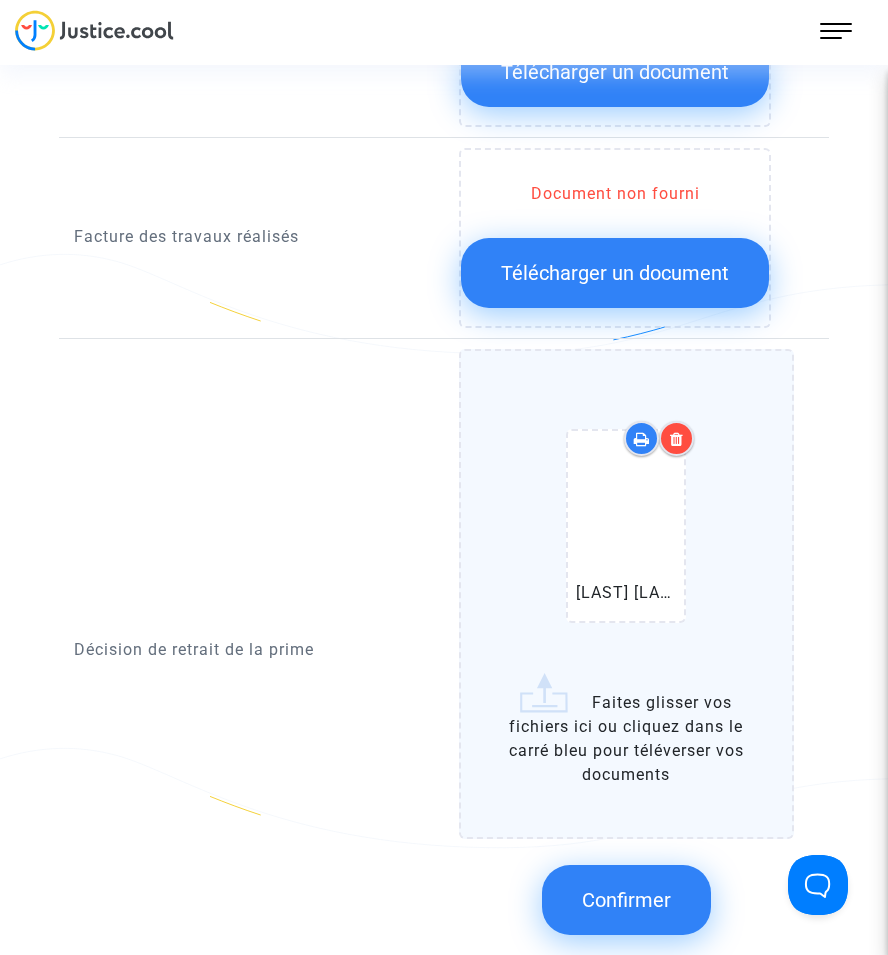 click on "Confirmer" 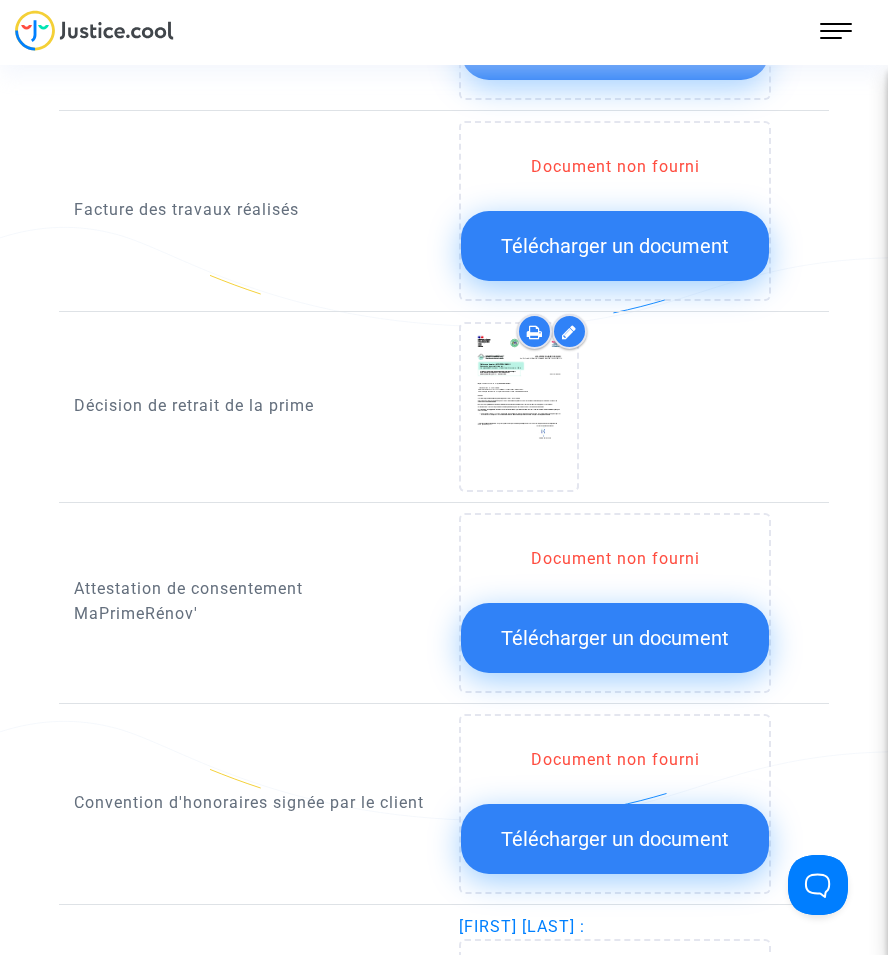 scroll, scrollTop: 1823, scrollLeft: 0, axis: vertical 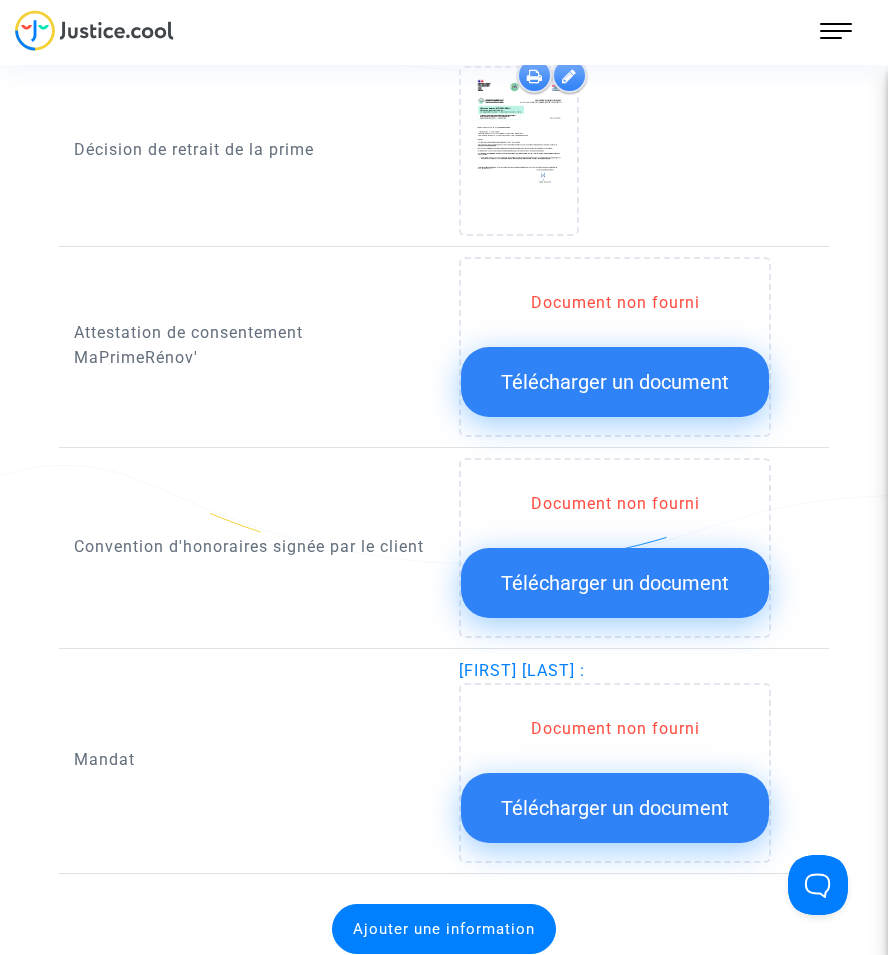 click on "Télécharger un document" 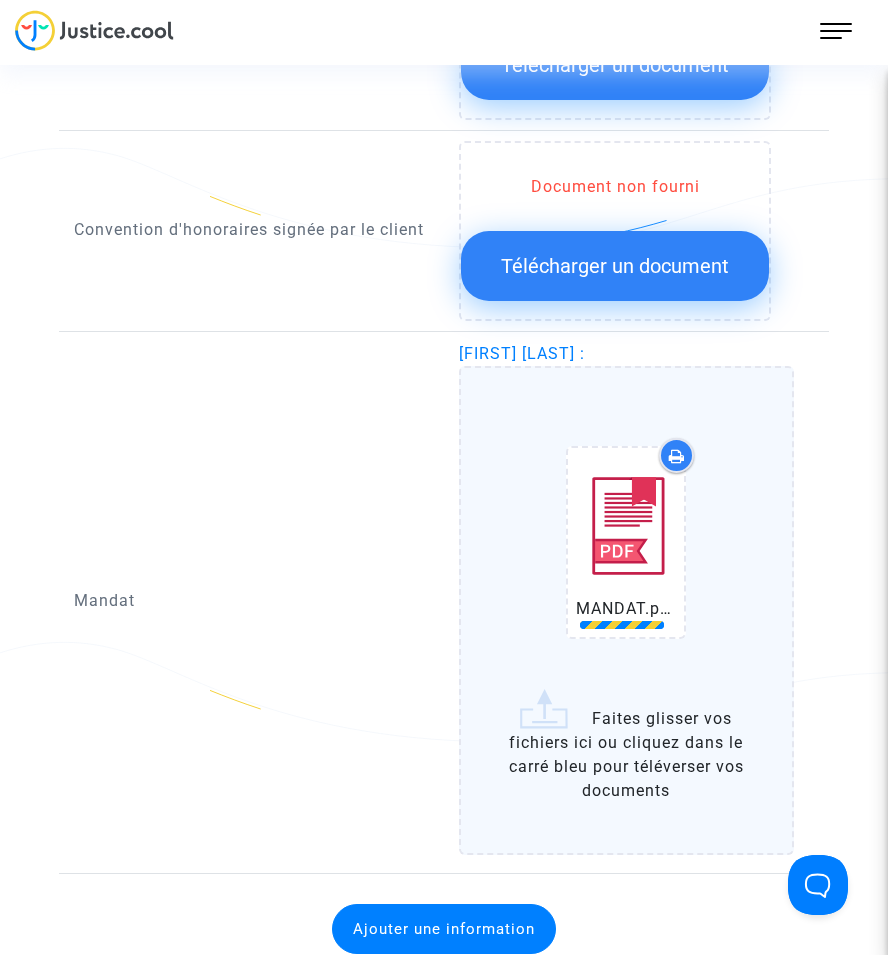 scroll, scrollTop: 2323, scrollLeft: 0, axis: vertical 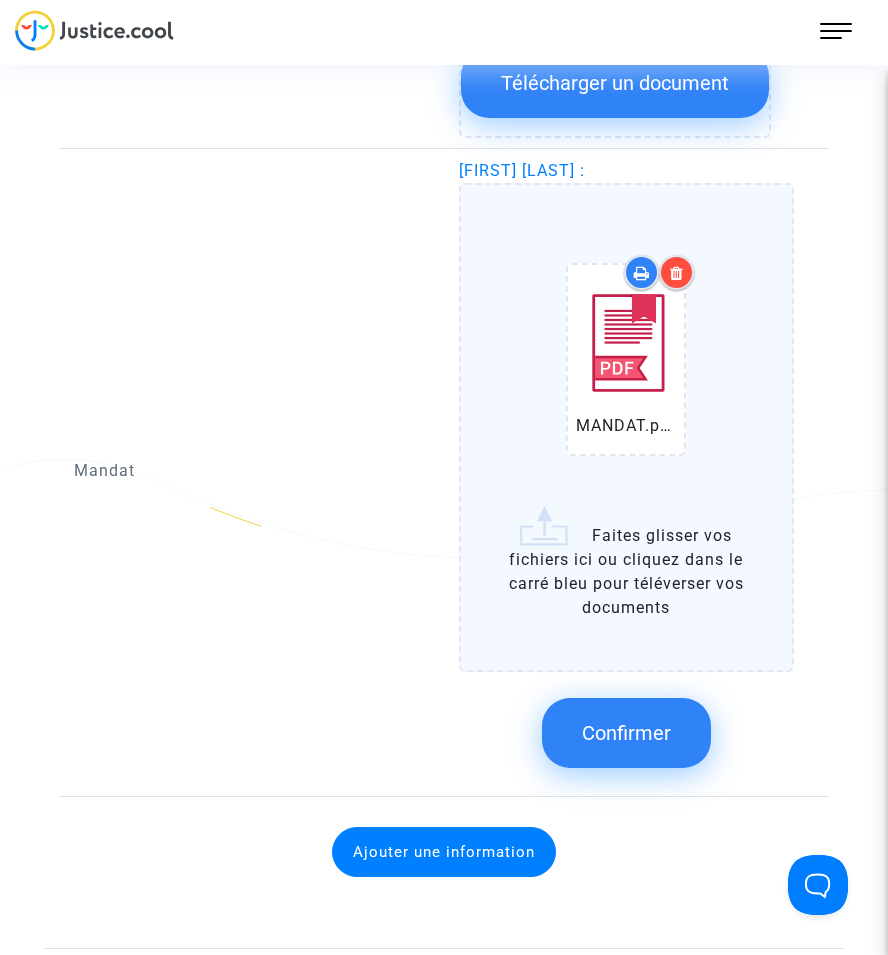 click on "Confirmer" 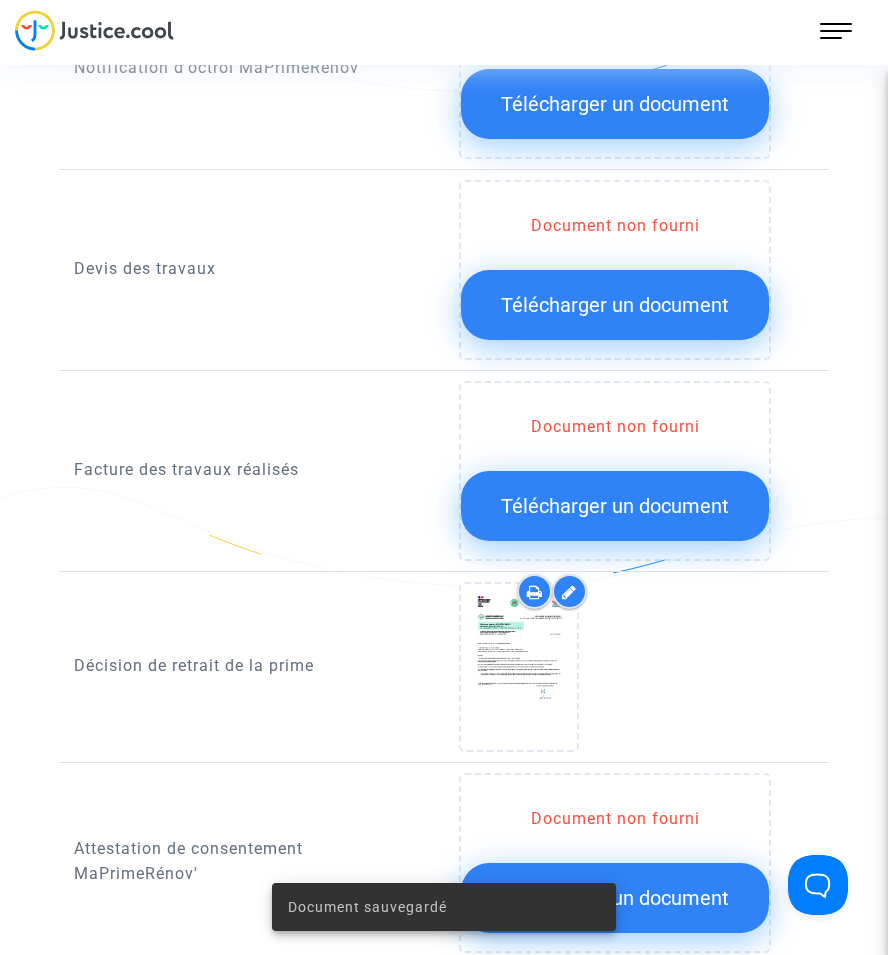 scroll, scrollTop: 1223, scrollLeft: 0, axis: vertical 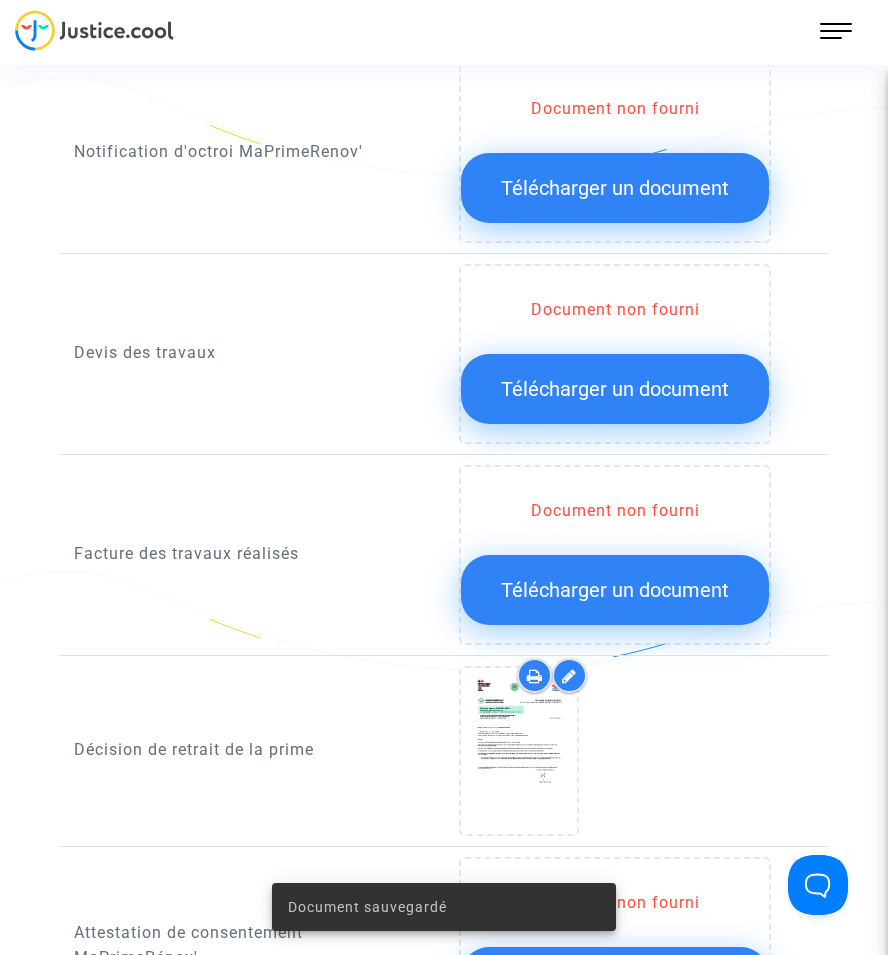 click on "Télécharger un document" 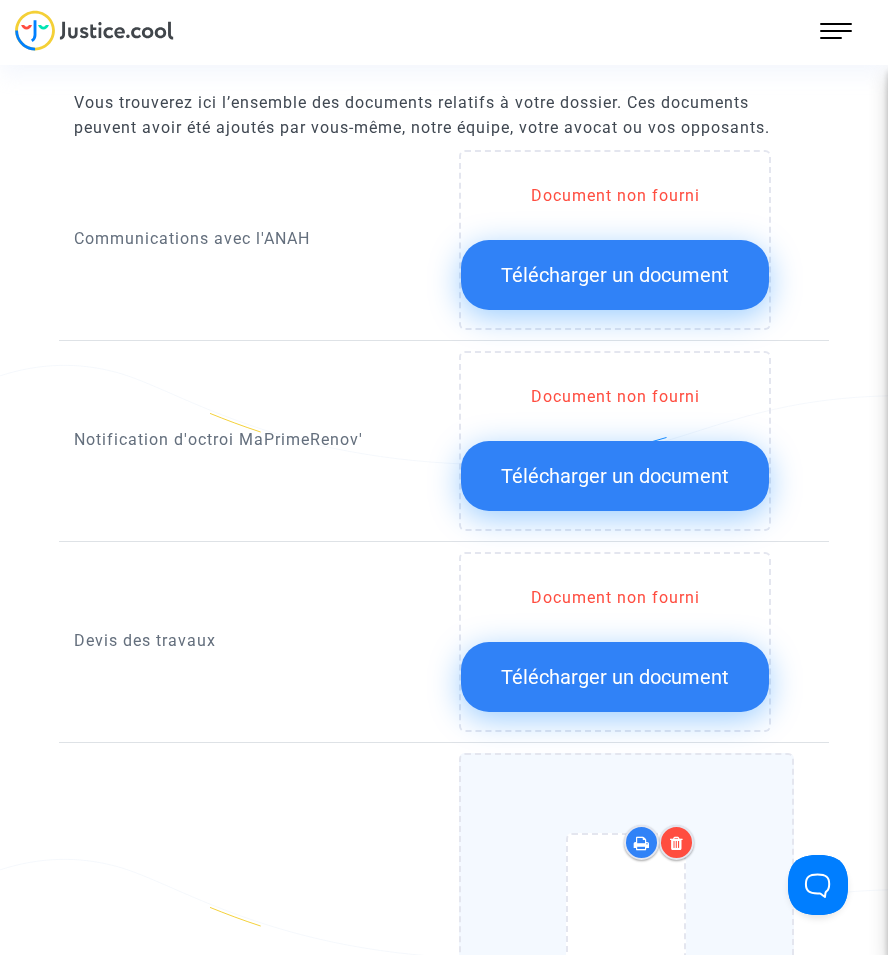 scroll, scrollTop: 923, scrollLeft: 0, axis: vertical 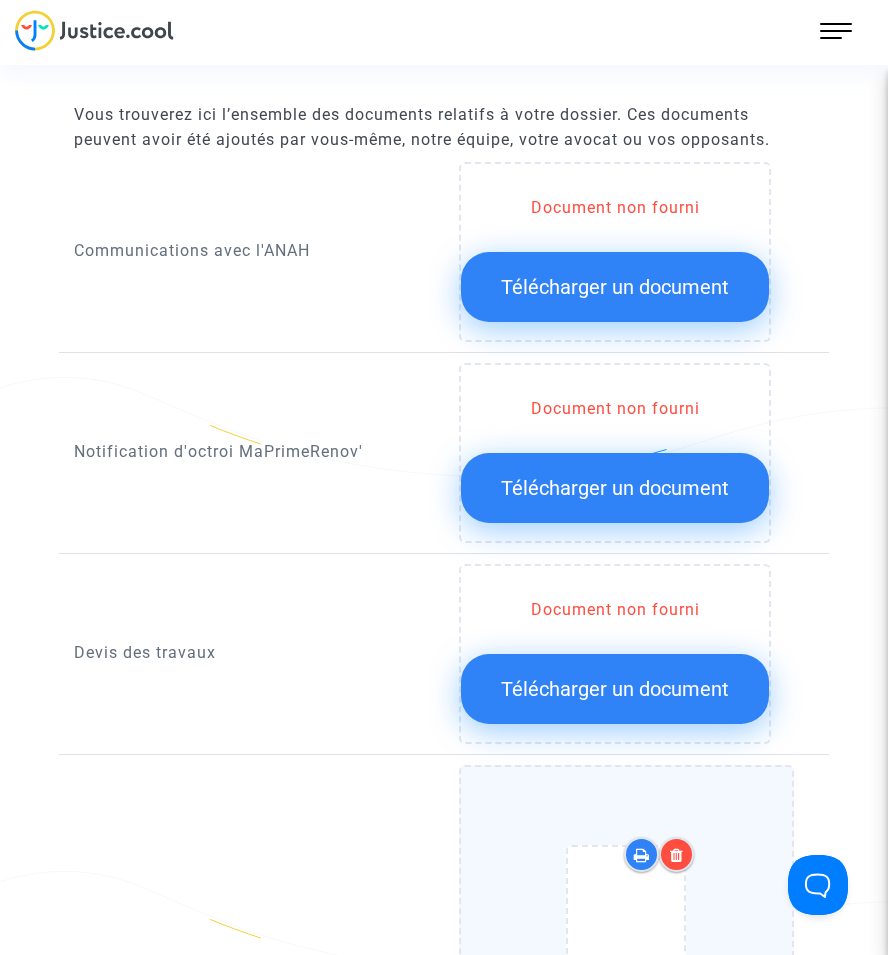 click on "Télécharger un document" 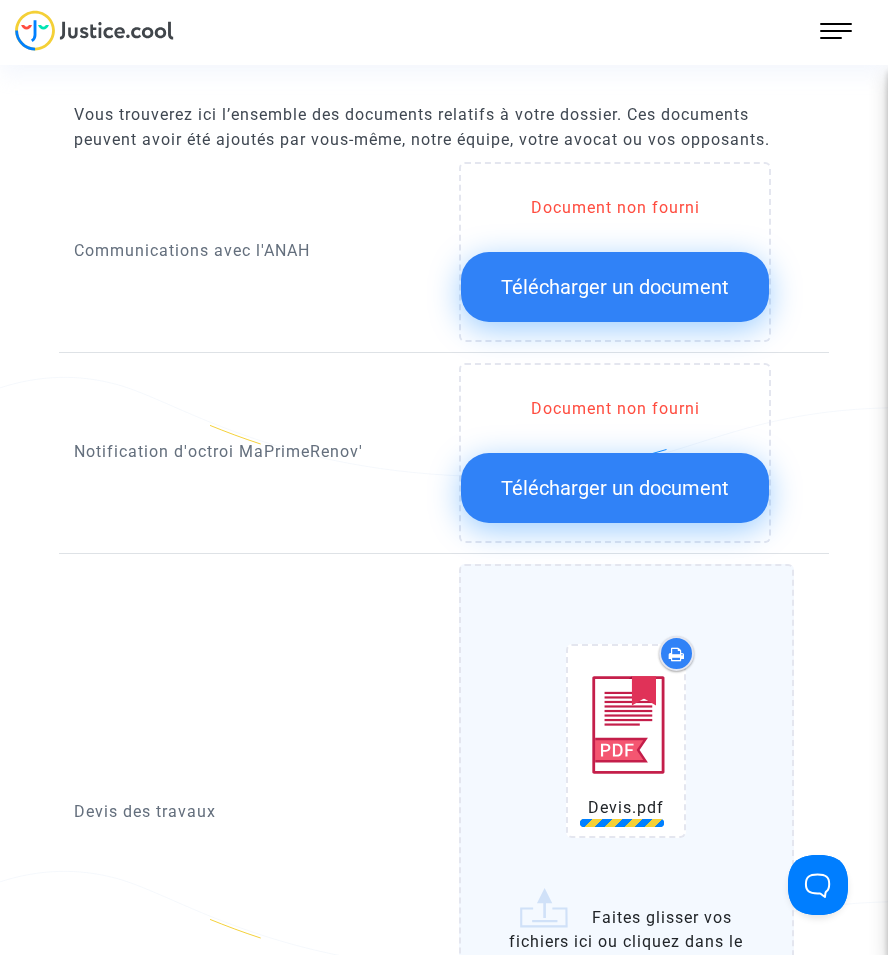 click on "Télécharger un document" 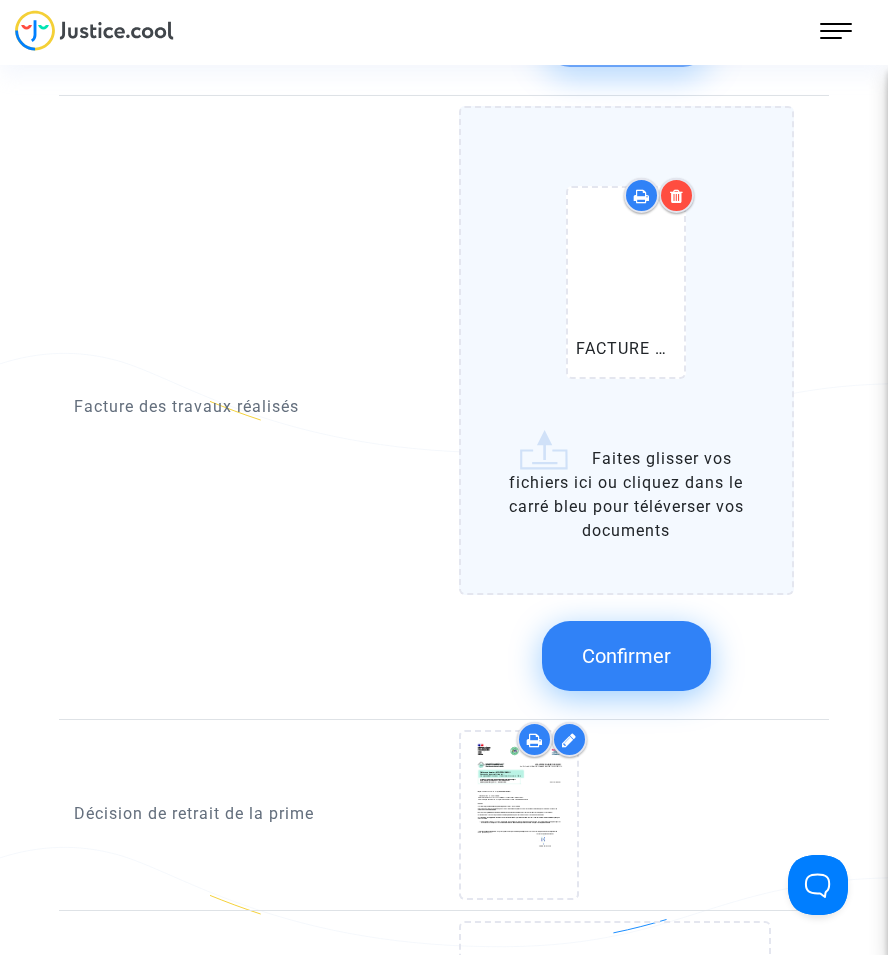 click on "Confirmer" 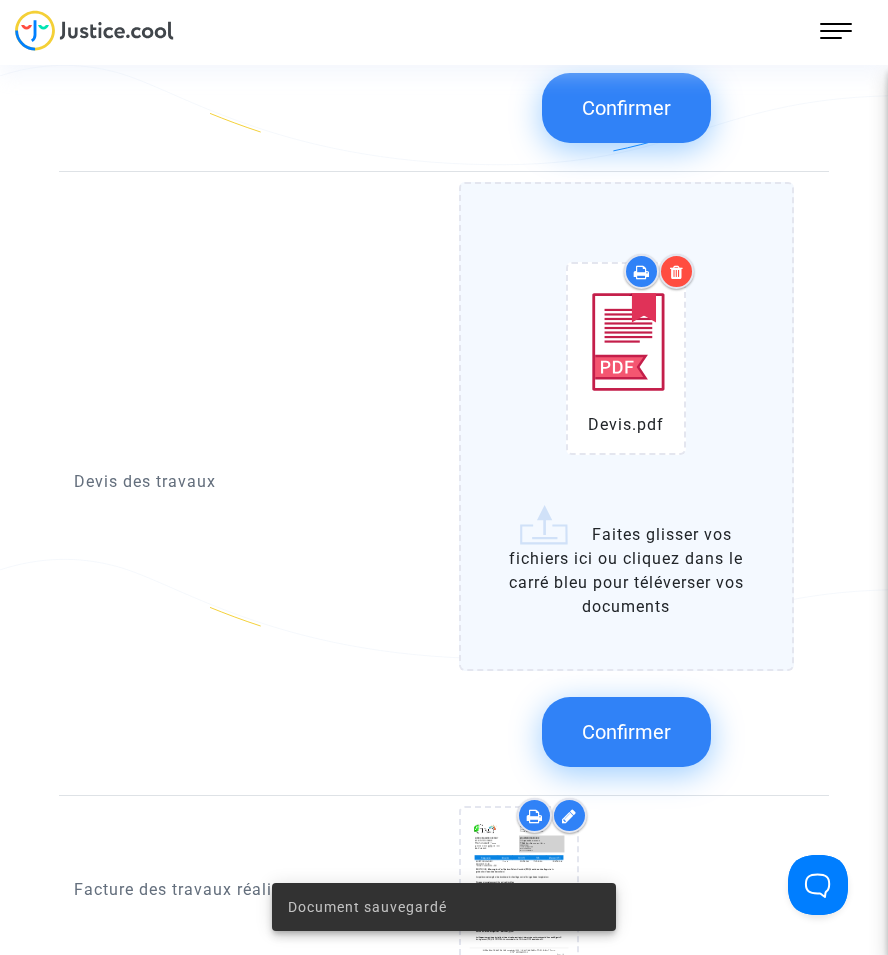 click on "Confirmer" 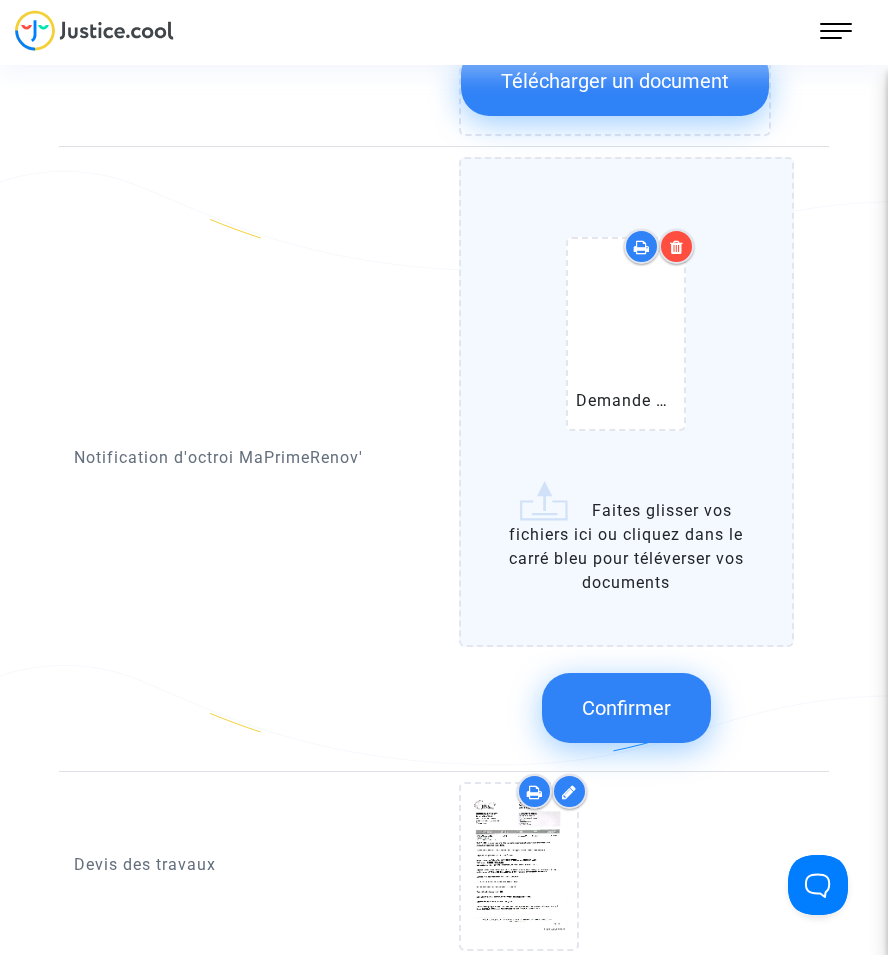click on "Confirmer" 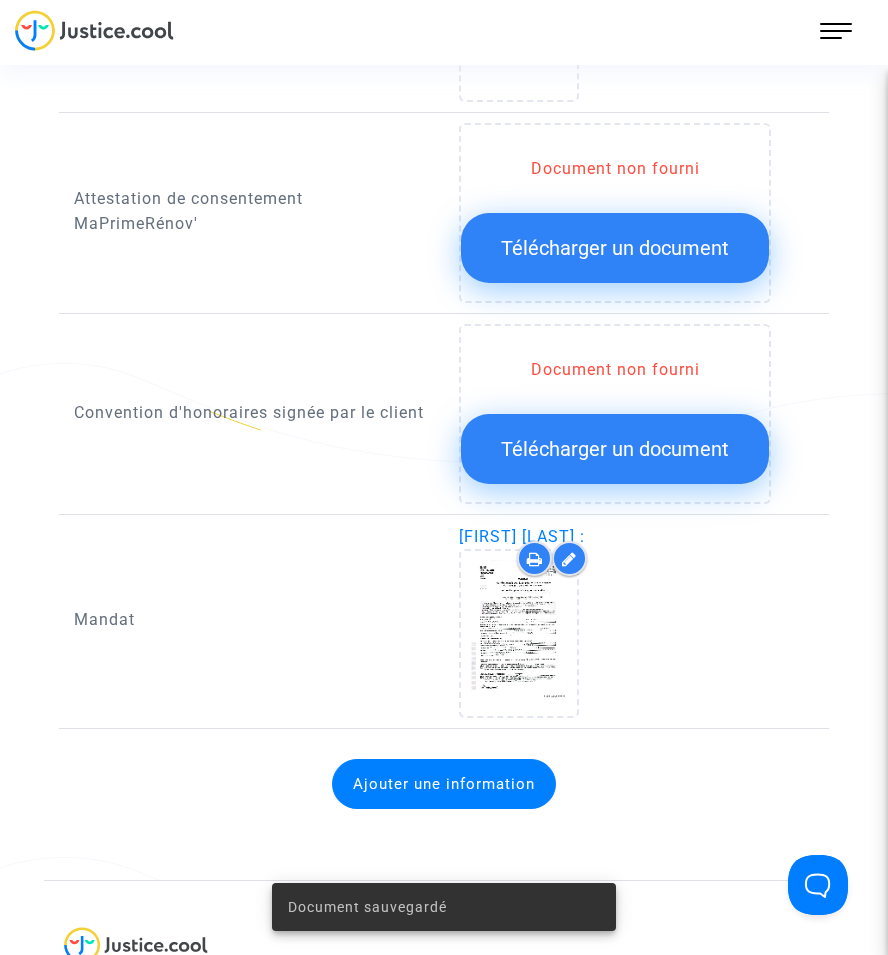 scroll, scrollTop: 1929, scrollLeft: 0, axis: vertical 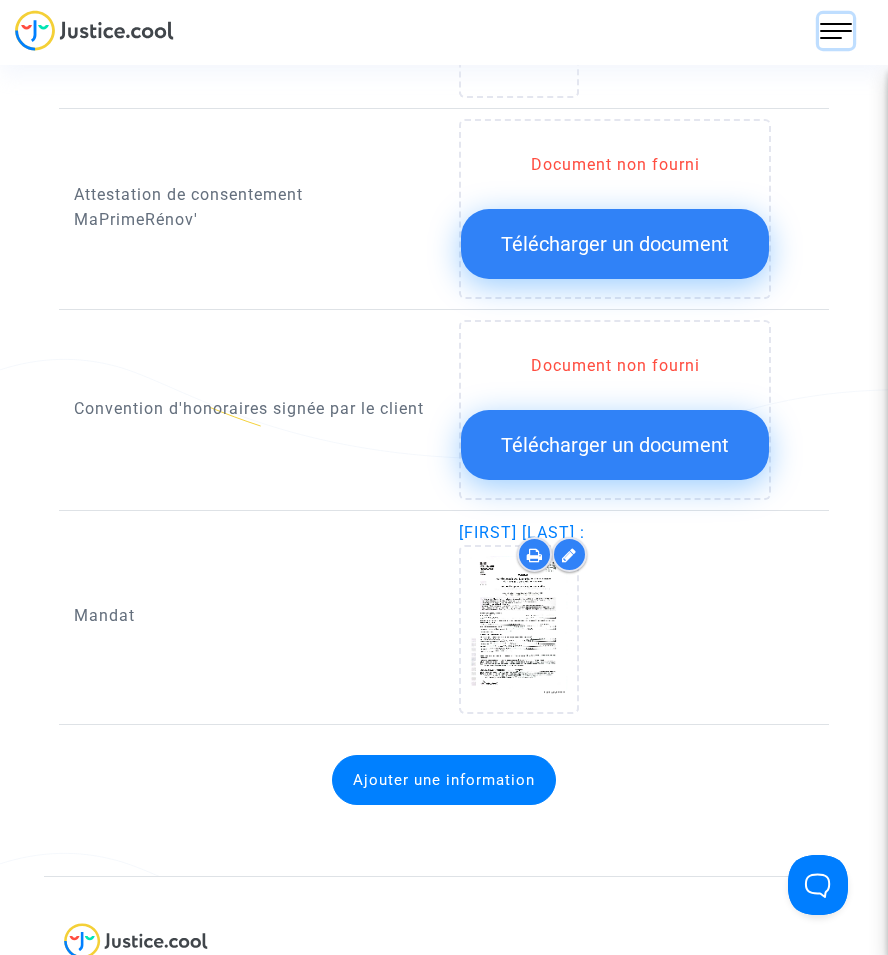 click at bounding box center [836, 31] 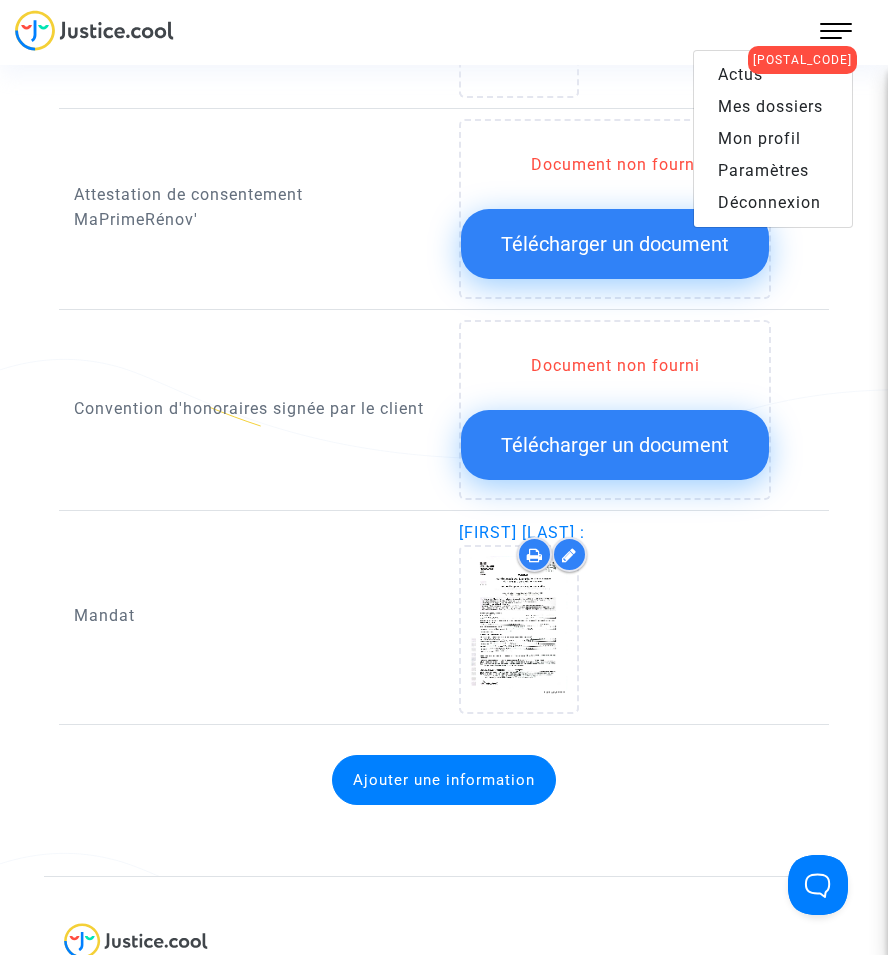 click on "Mes dossiers" at bounding box center [770, 106] 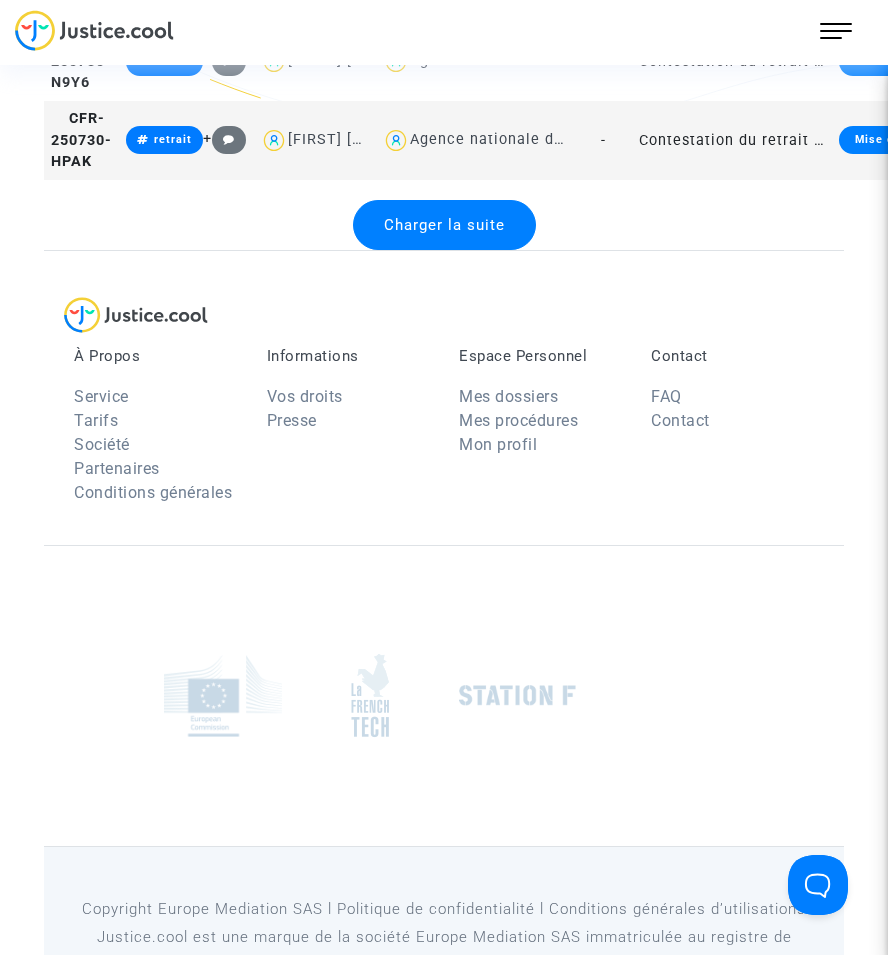scroll, scrollTop: 4237, scrollLeft: 0, axis: vertical 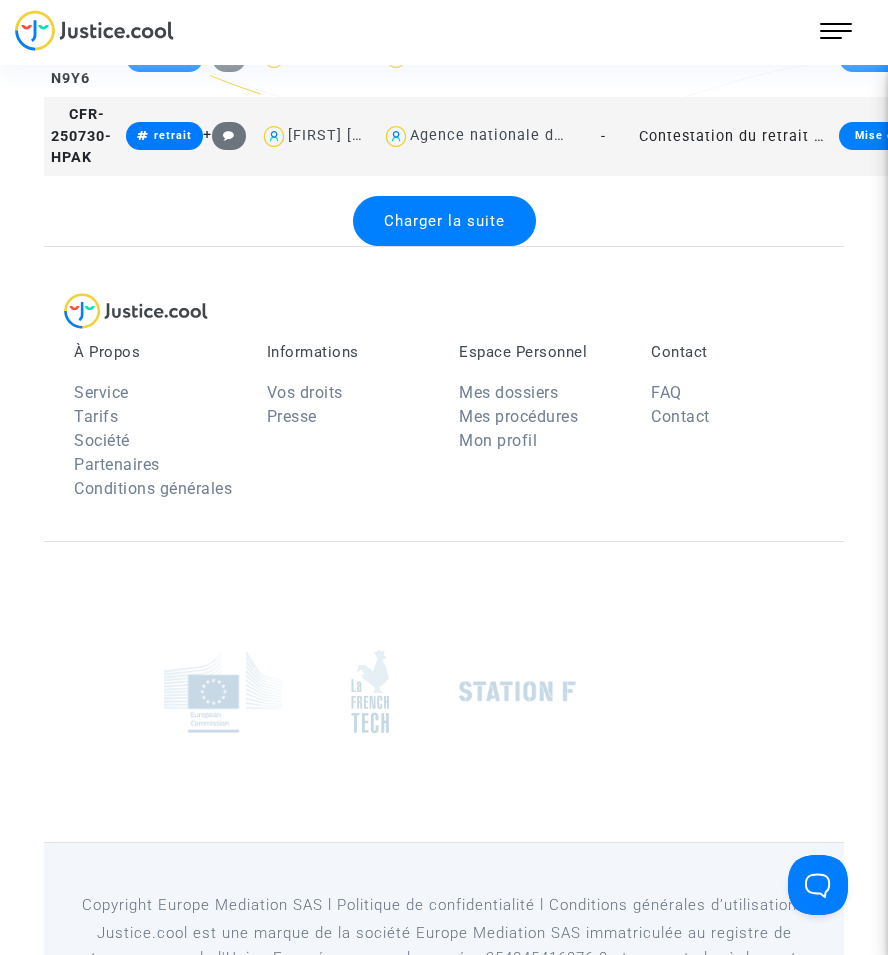 click on "Contestation du retrait de MaPrimeRénov par l'ANAH (mandataire)" 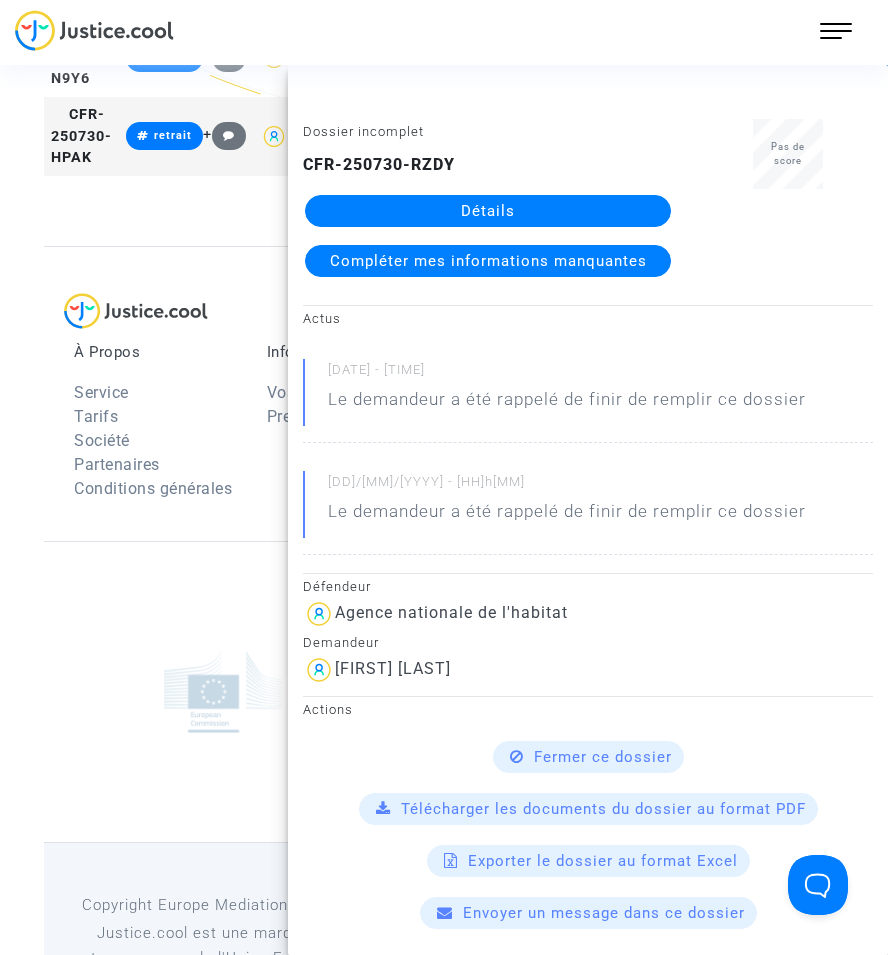 click on "Détails" 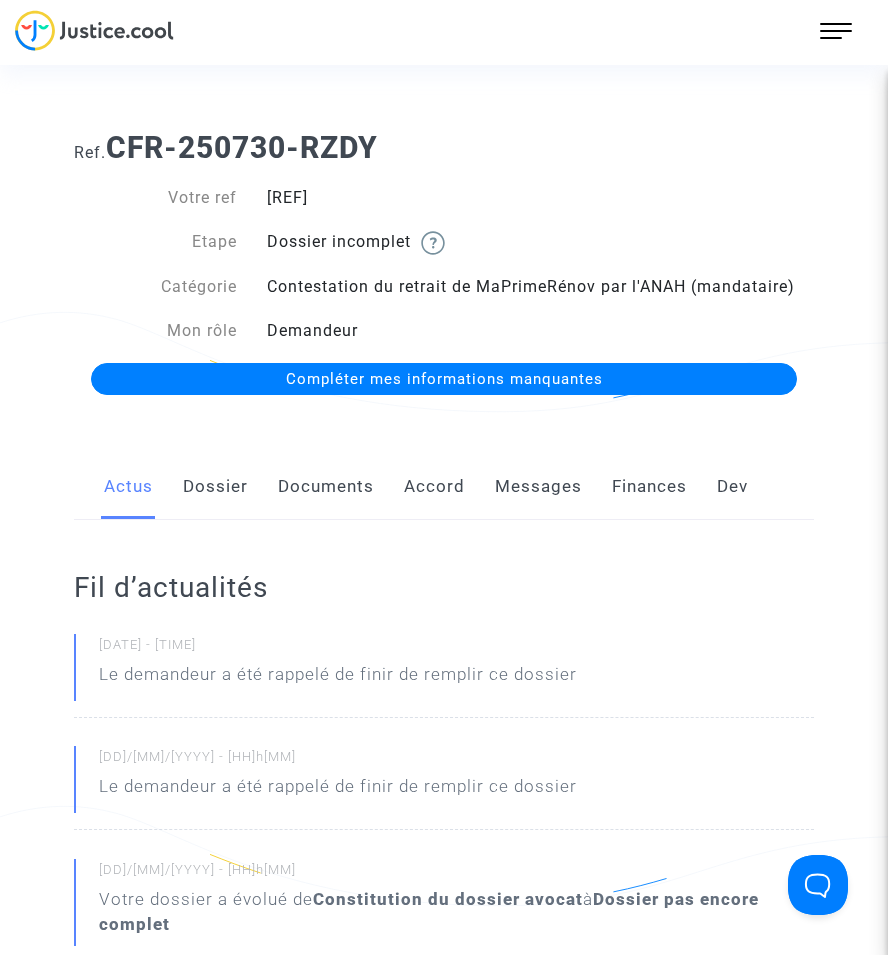 drag, startPoint x: 312, startPoint y: 481, endPoint x: 354, endPoint y: 481, distance: 42 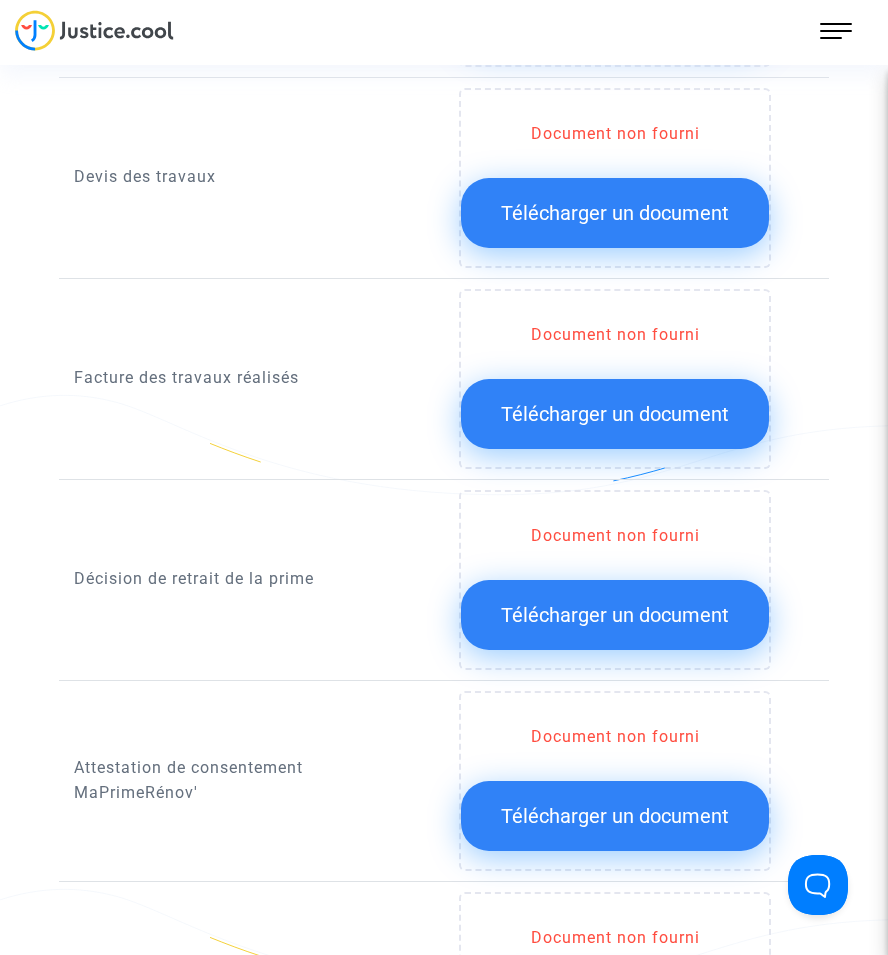 scroll, scrollTop: 1400, scrollLeft: 0, axis: vertical 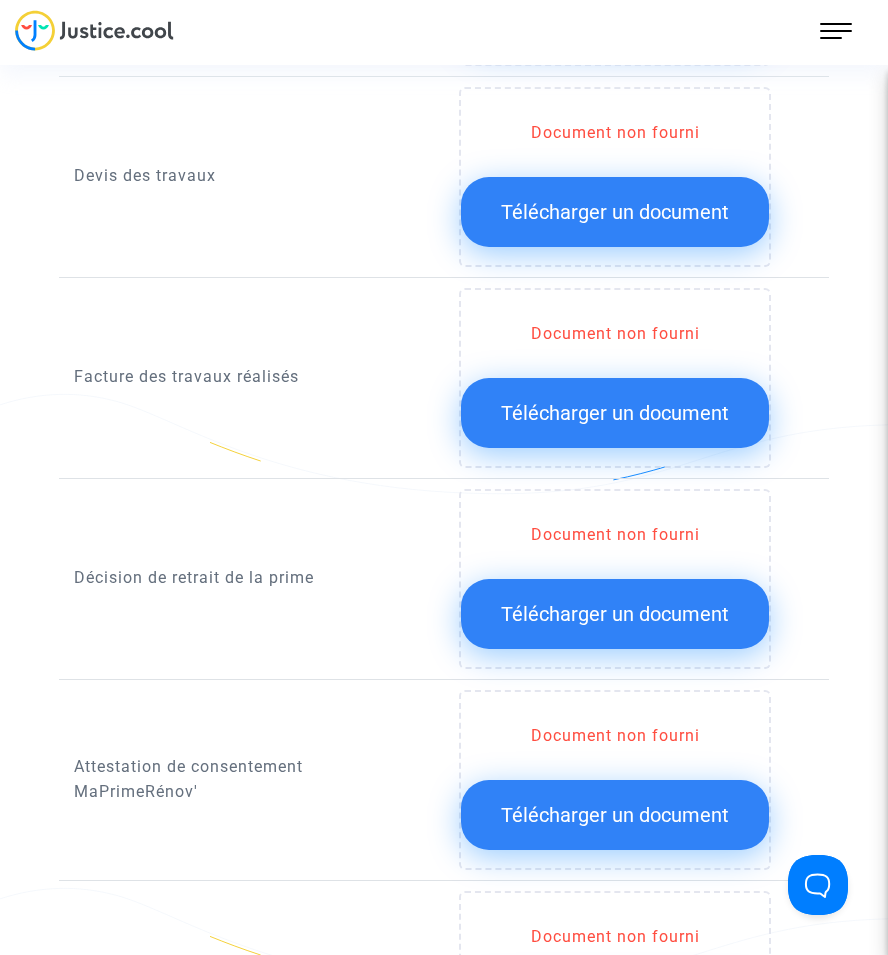 click on "Télécharger un document" 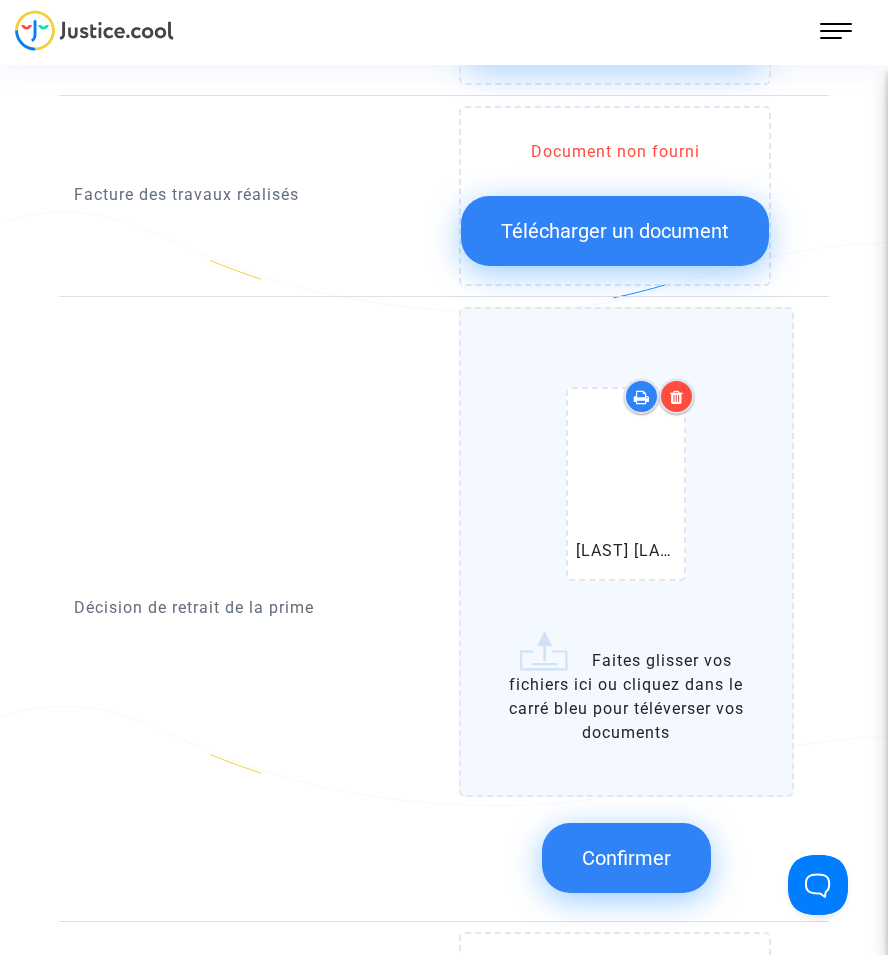 scroll, scrollTop: 1800, scrollLeft: 0, axis: vertical 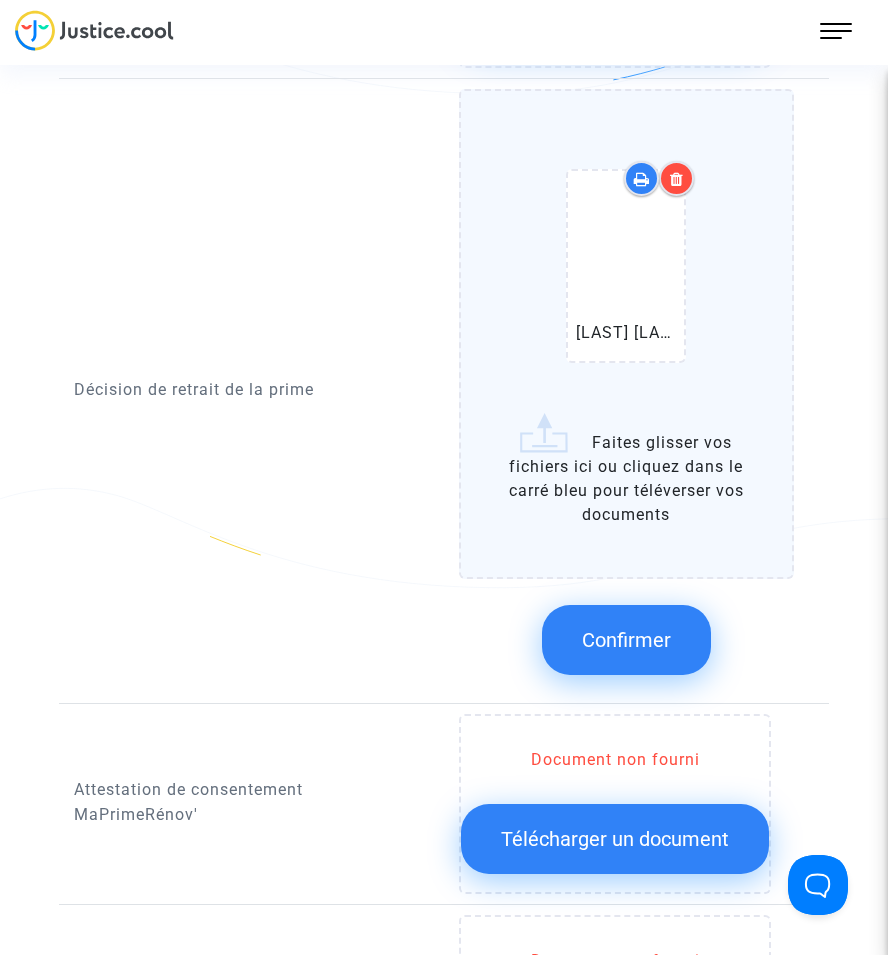 click on "Confirmer" 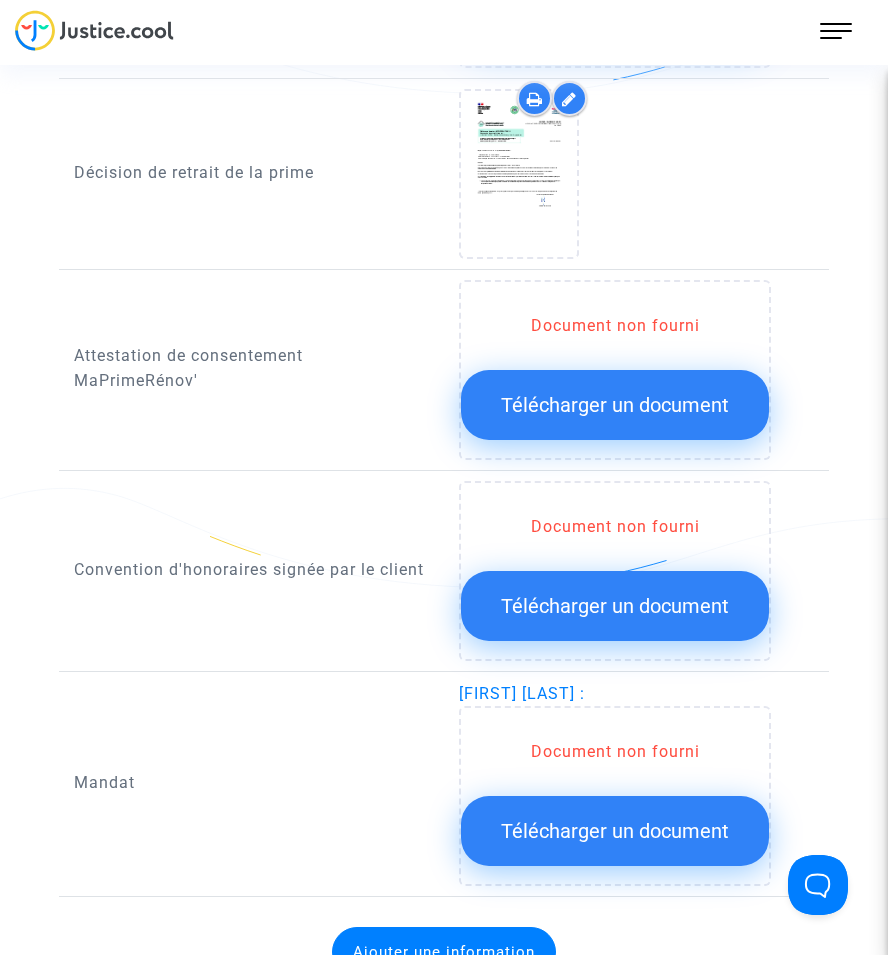 click on "Télécharger un document" 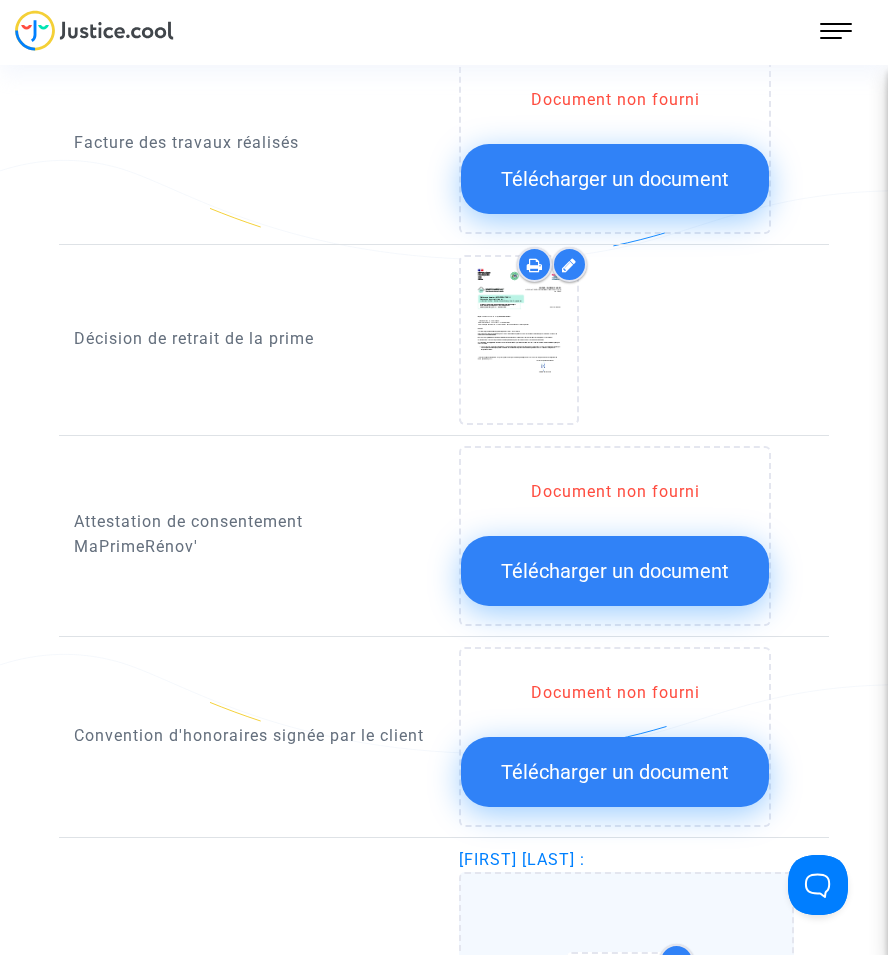scroll, scrollTop: 1300, scrollLeft: 0, axis: vertical 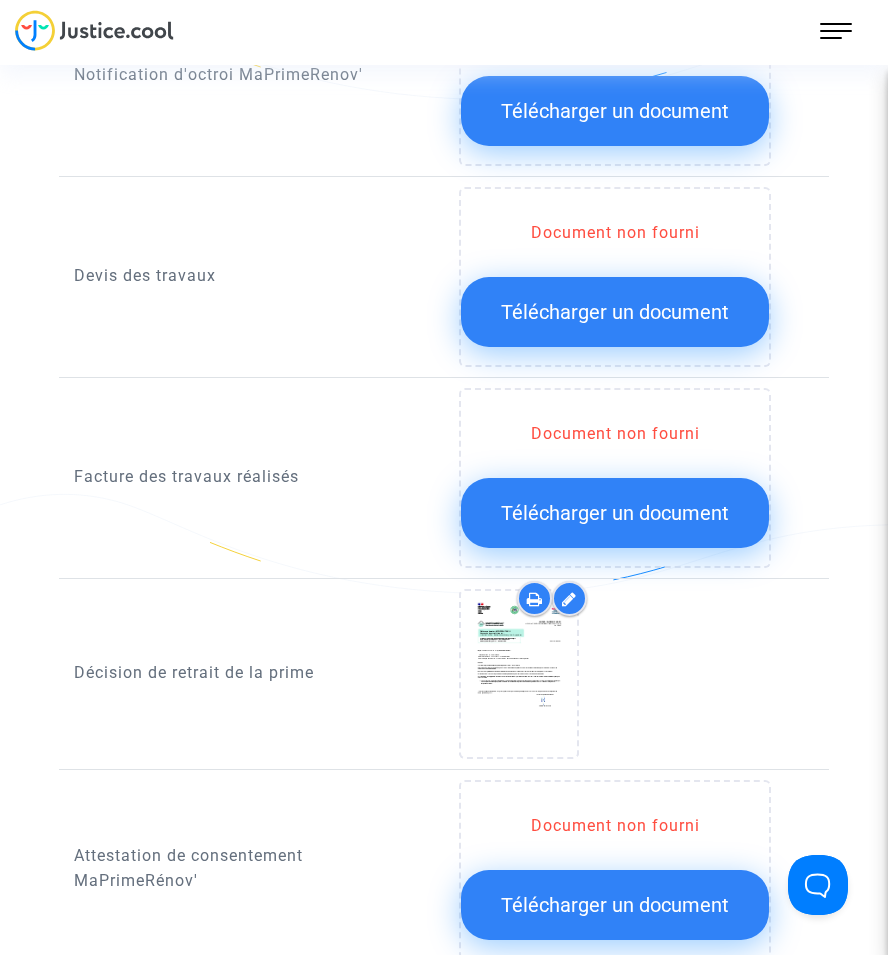click on "Télécharger un document" 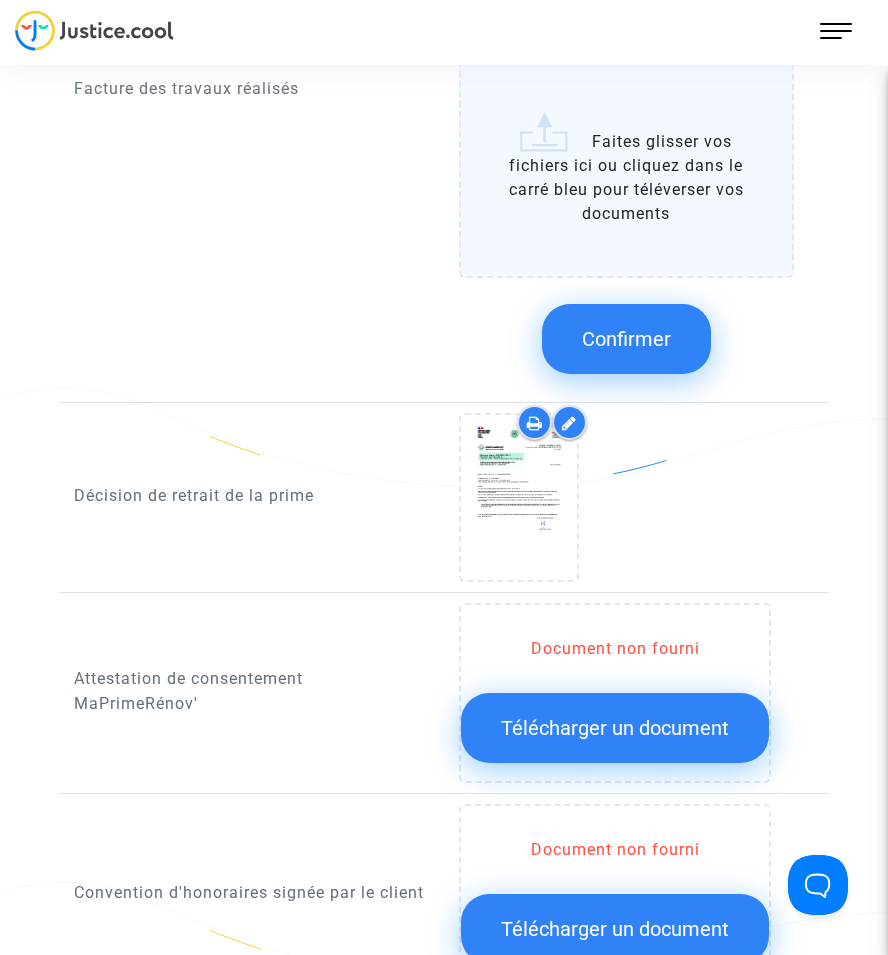 click on "Confirmer" 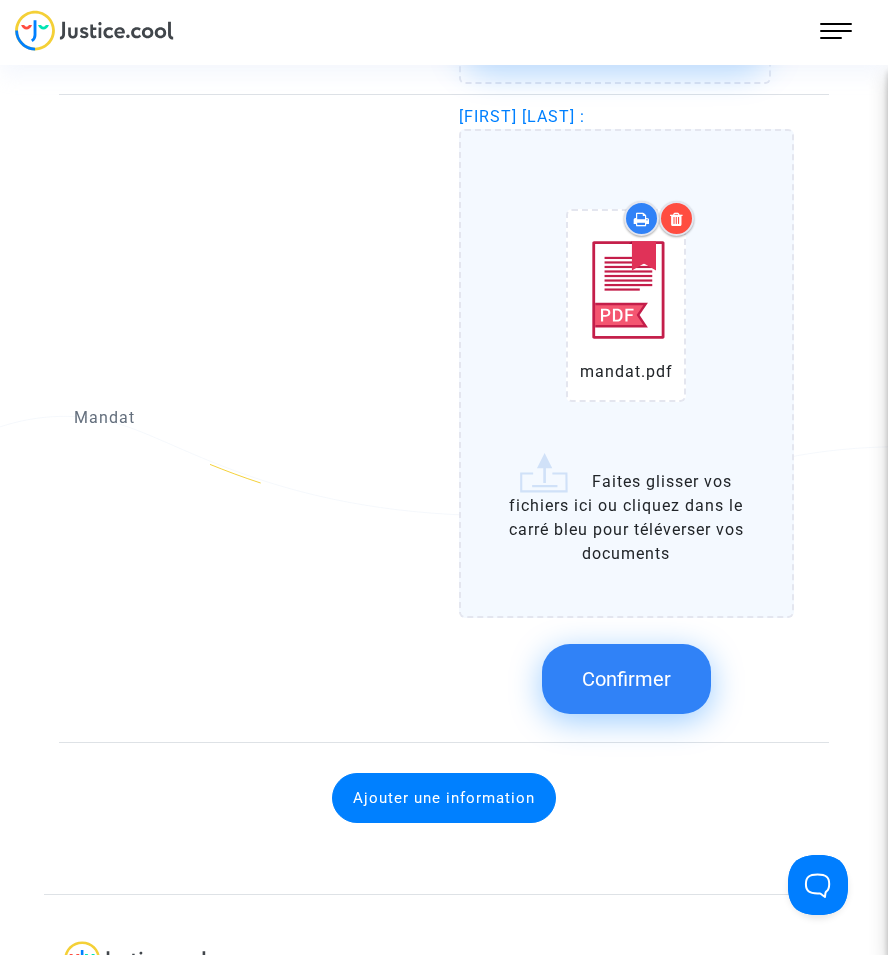 click on "Confirmer" 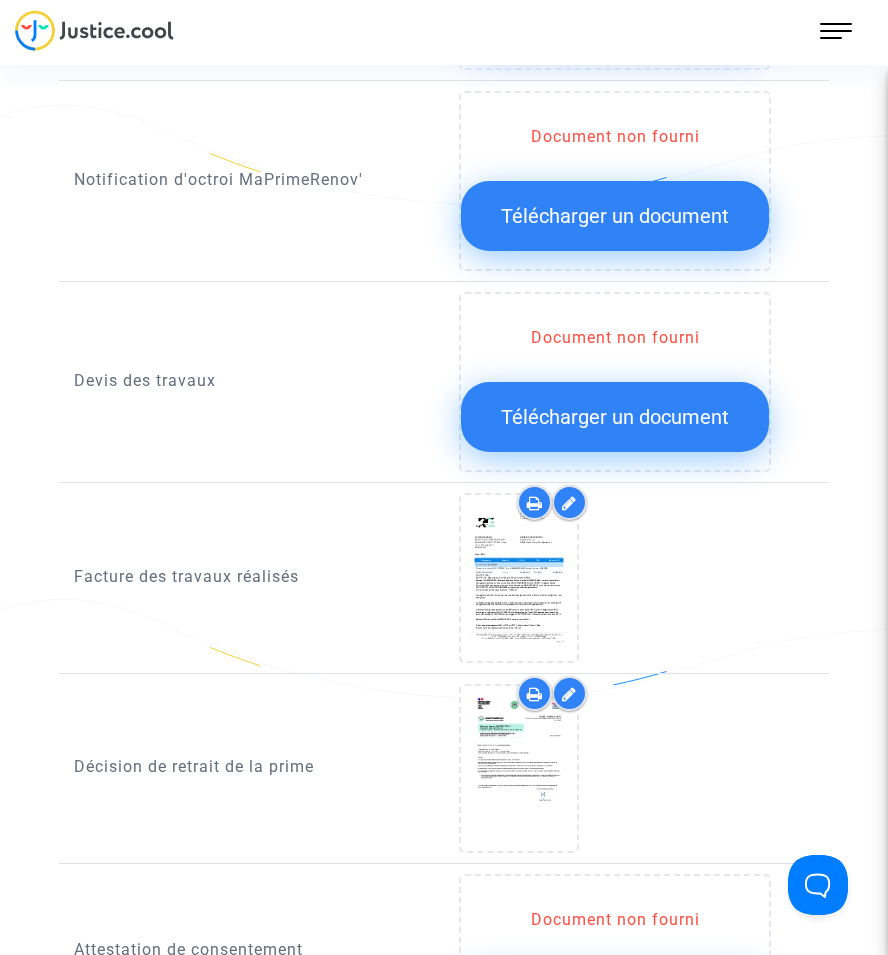 scroll, scrollTop: 1166, scrollLeft: 0, axis: vertical 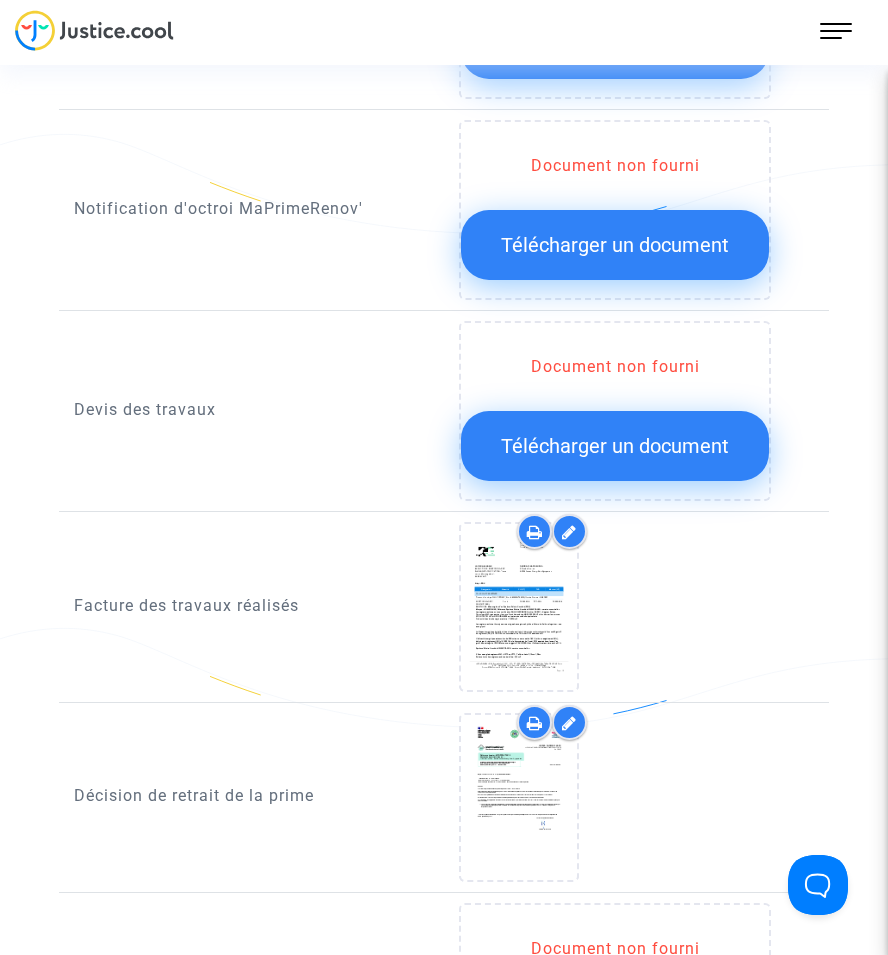 click on "Télécharger un document" 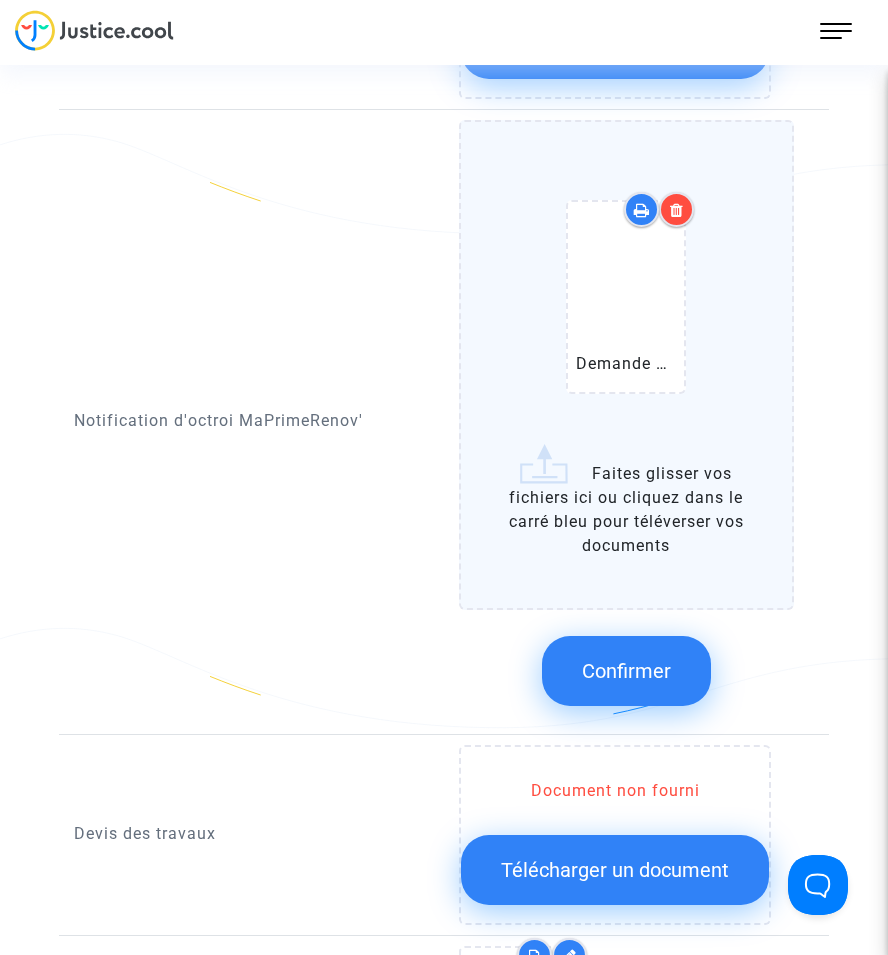 click on "Confirmer" 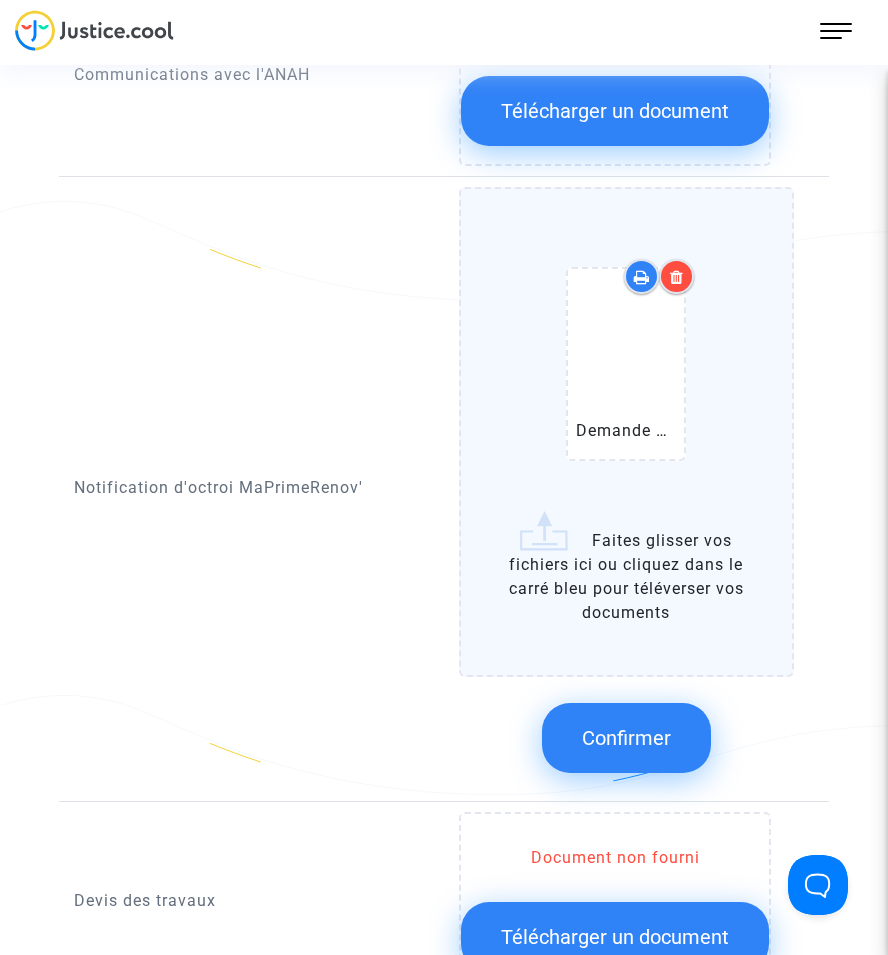 click on "Demande de prime rénov agréée[YYYY][MM][DD]T[HH][MM][SS].637 GMT.pdf   Faites glisser vos fichiers ici ou cliquez dans le carré bleu pour téléverser vos documents   Confirmer" 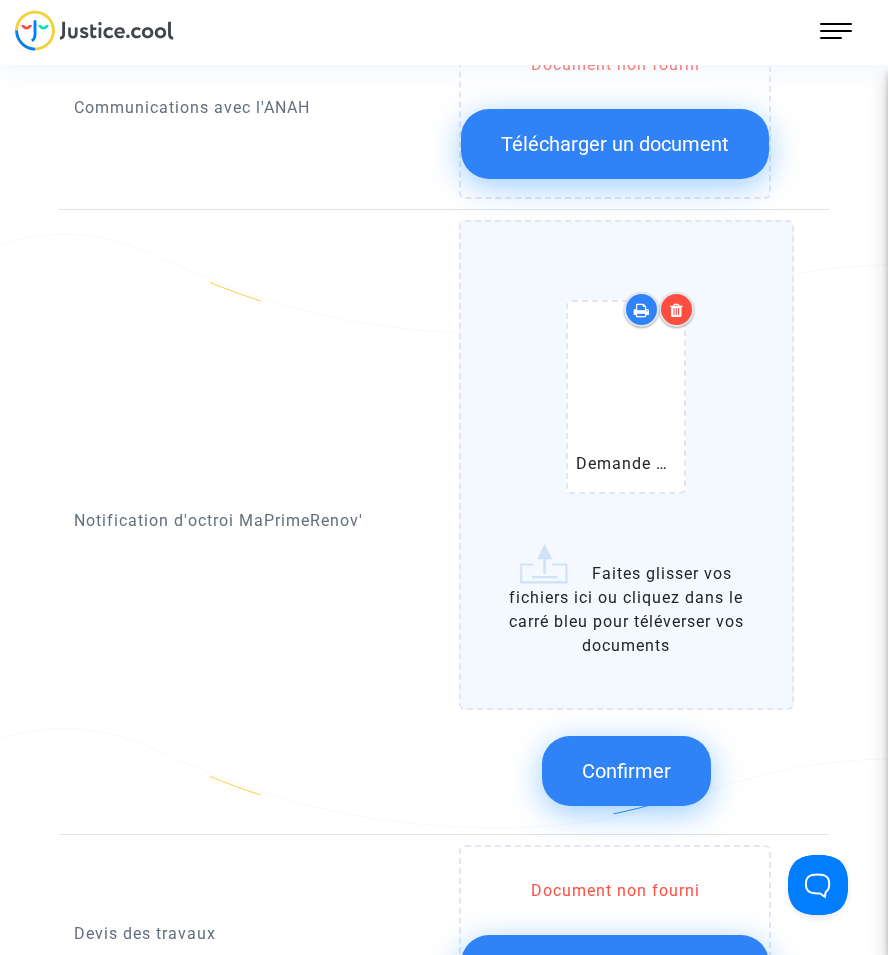 click on "Confirmer" 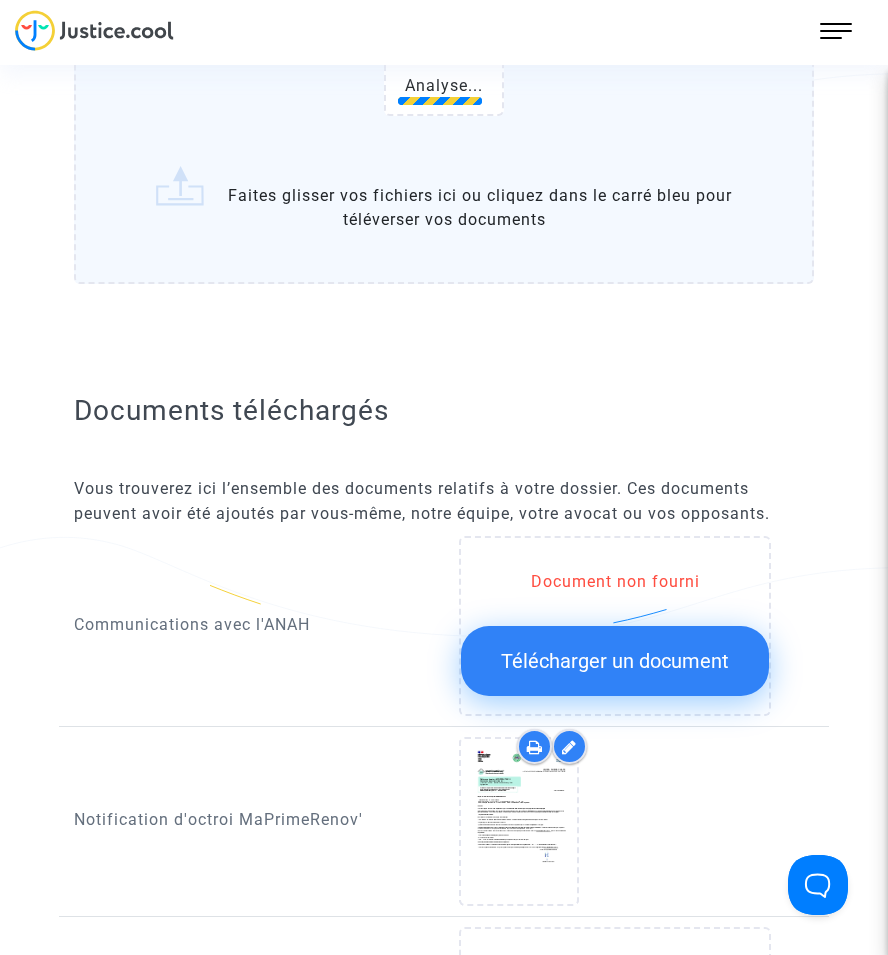 scroll, scrollTop: 766, scrollLeft: 0, axis: vertical 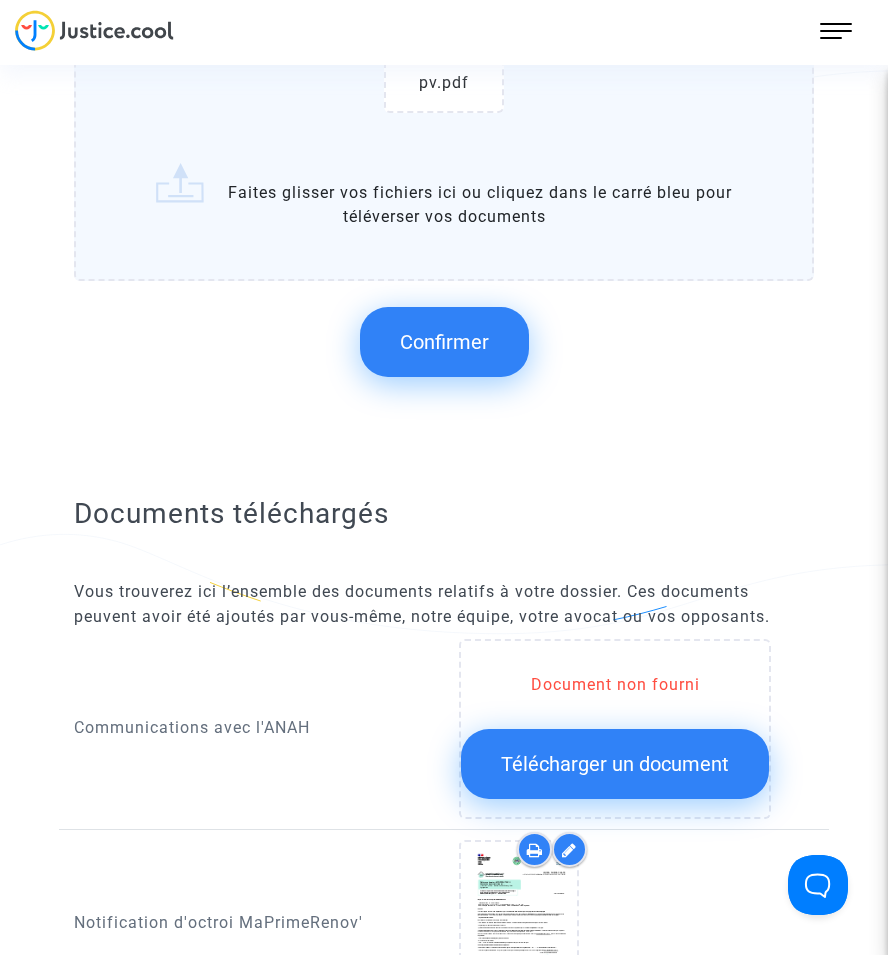 click on "Confirmer" 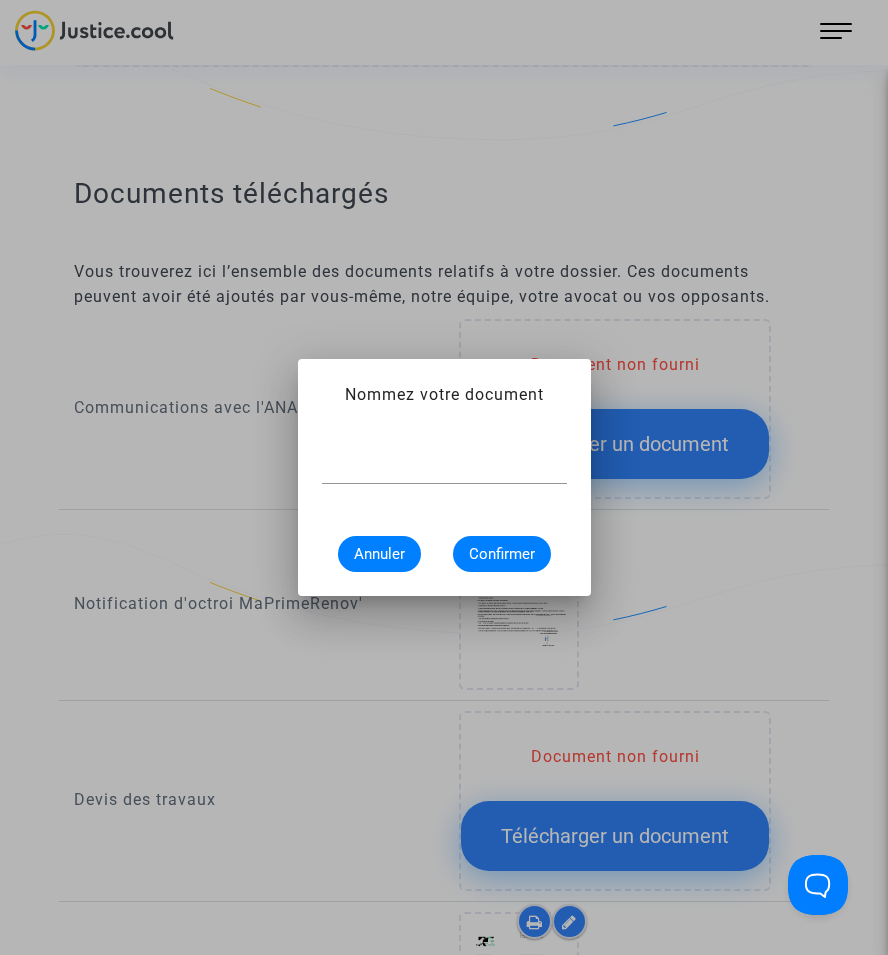 scroll, scrollTop: 0, scrollLeft: 0, axis: both 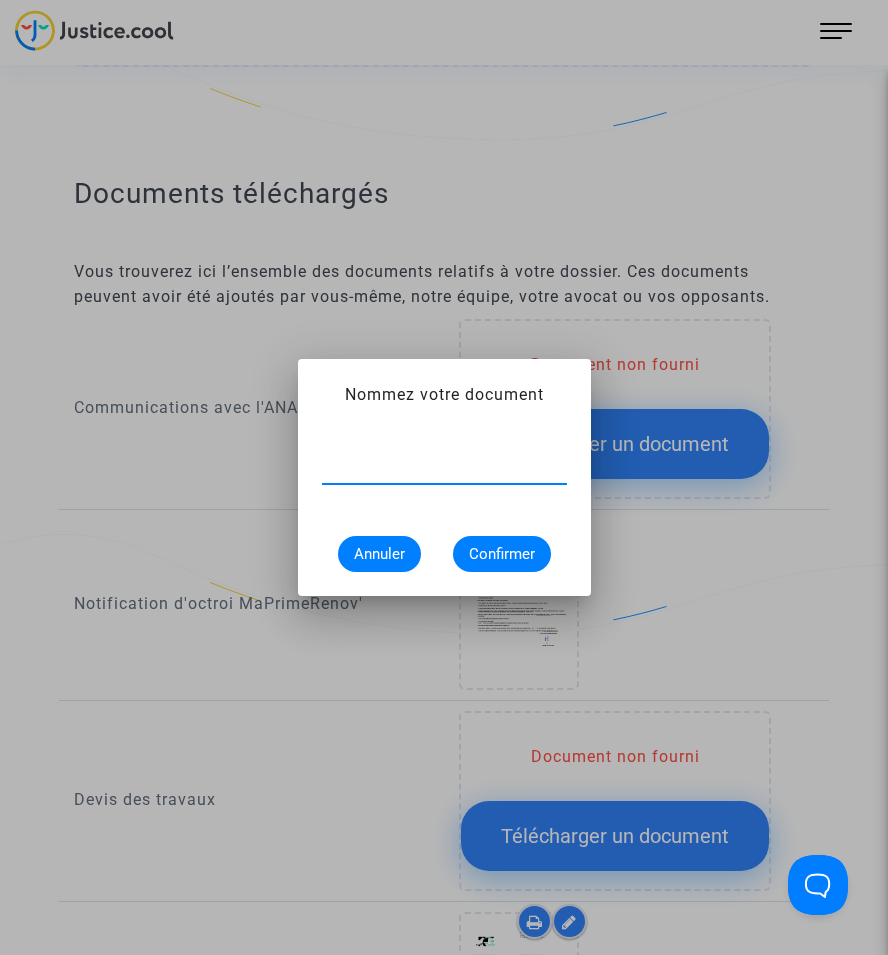 click at bounding box center [444, 468] 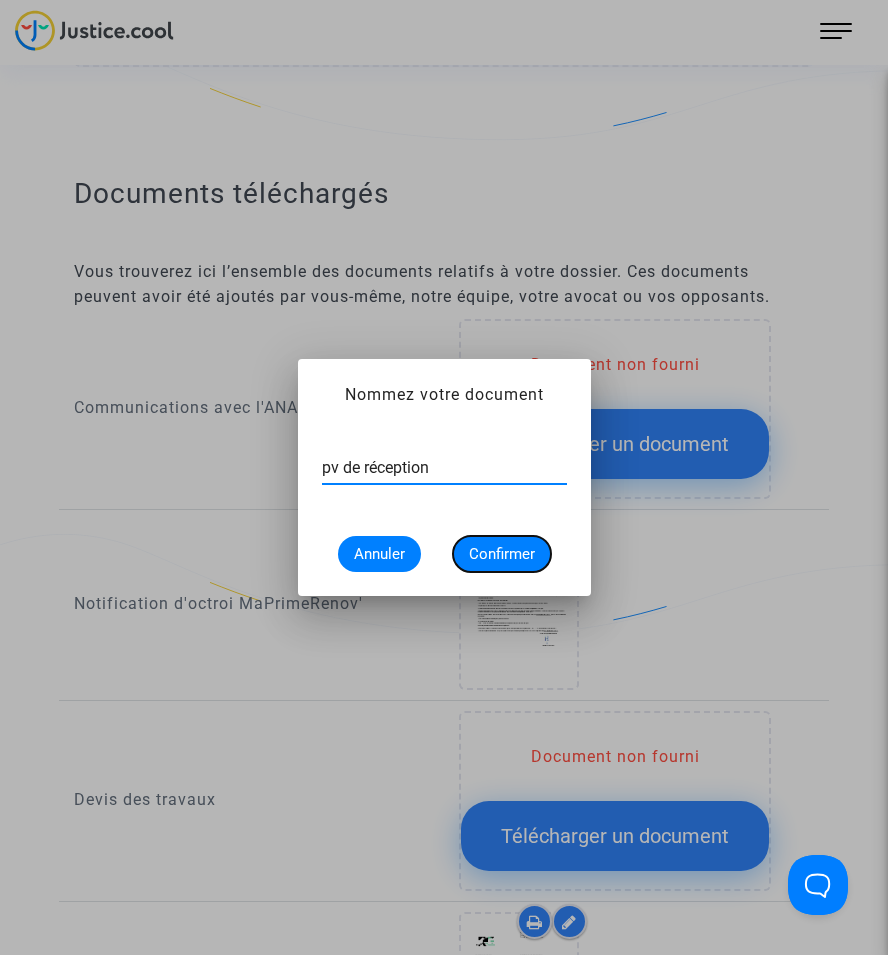 click on "Confirmer" at bounding box center [502, 554] 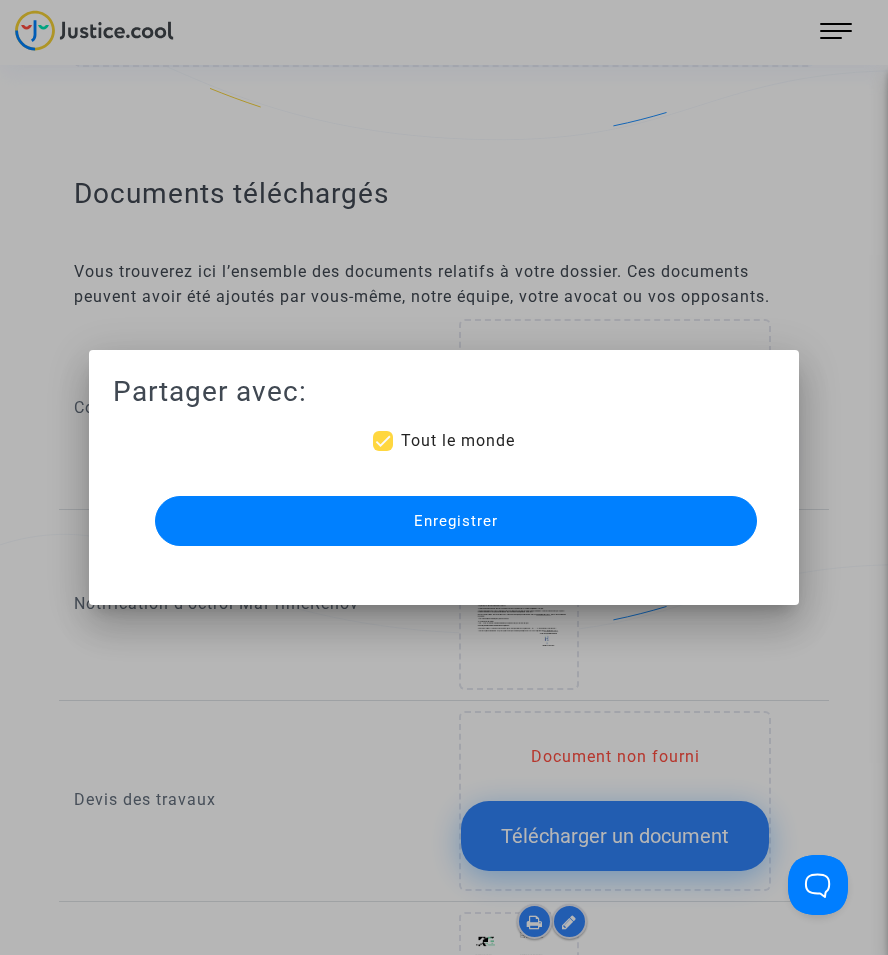 click on "Enregistrer" at bounding box center [456, 521] 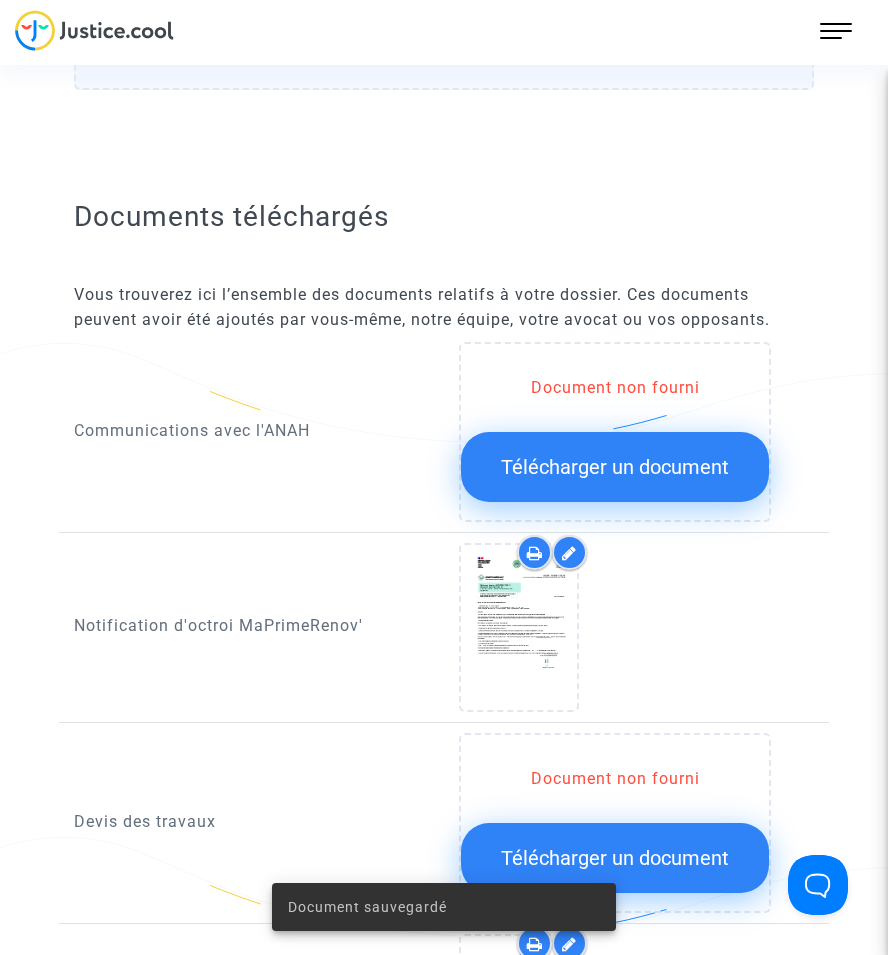 scroll, scrollTop: 580, scrollLeft: 0, axis: vertical 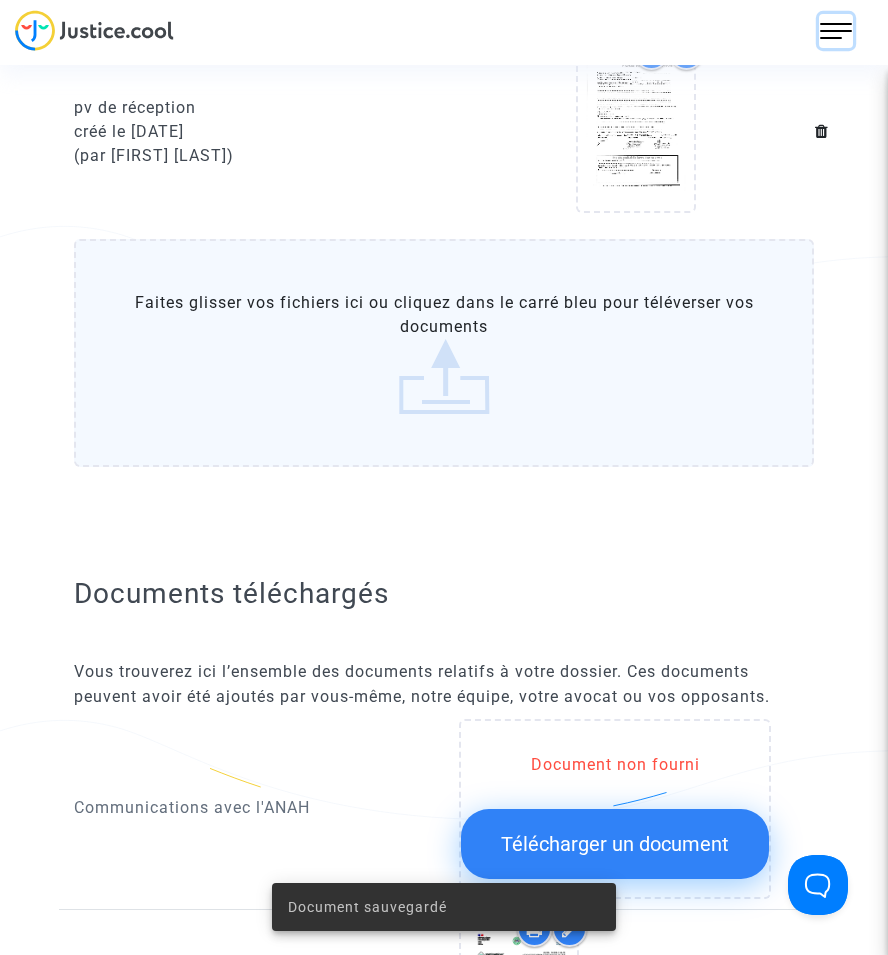 click at bounding box center (836, 31) 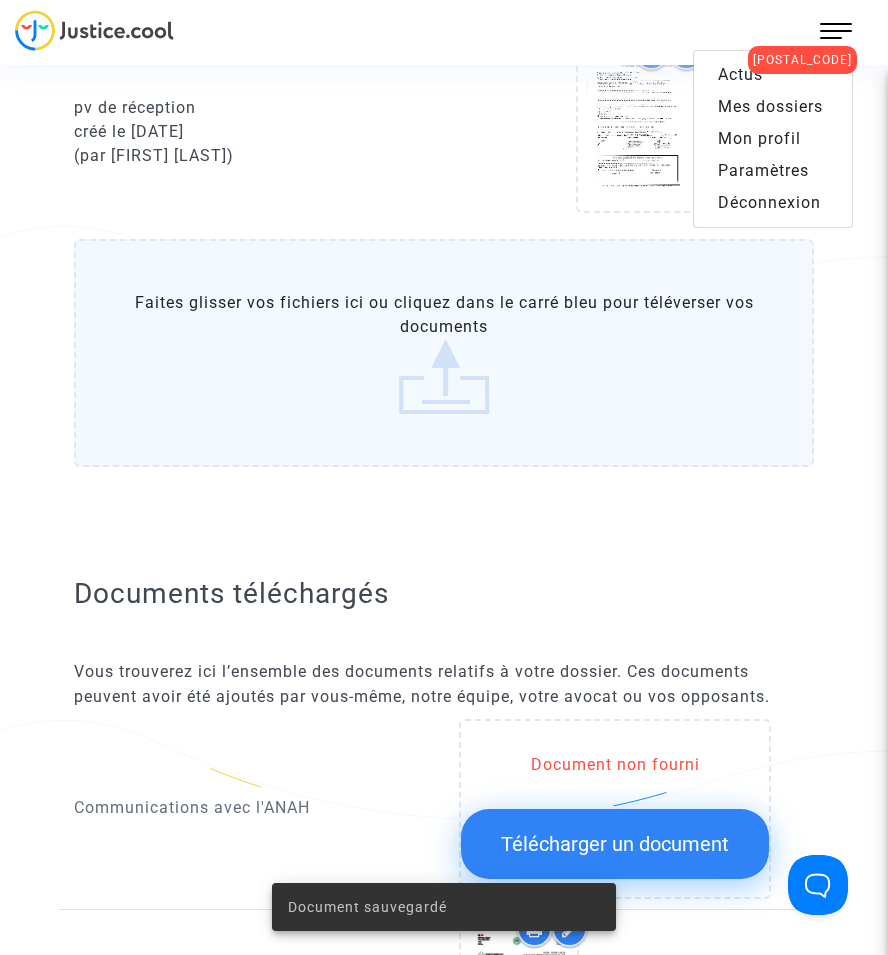 click on "Mes dossiers" at bounding box center [770, 106] 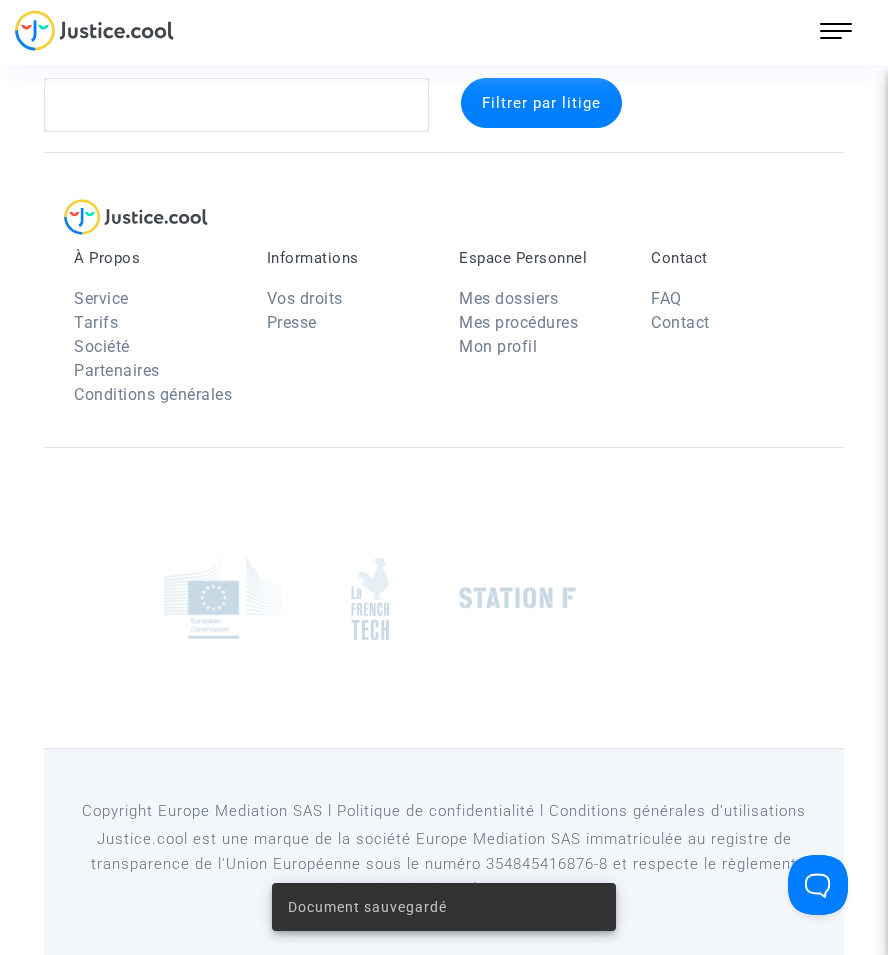 scroll, scrollTop: 37, scrollLeft: 0, axis: vertical 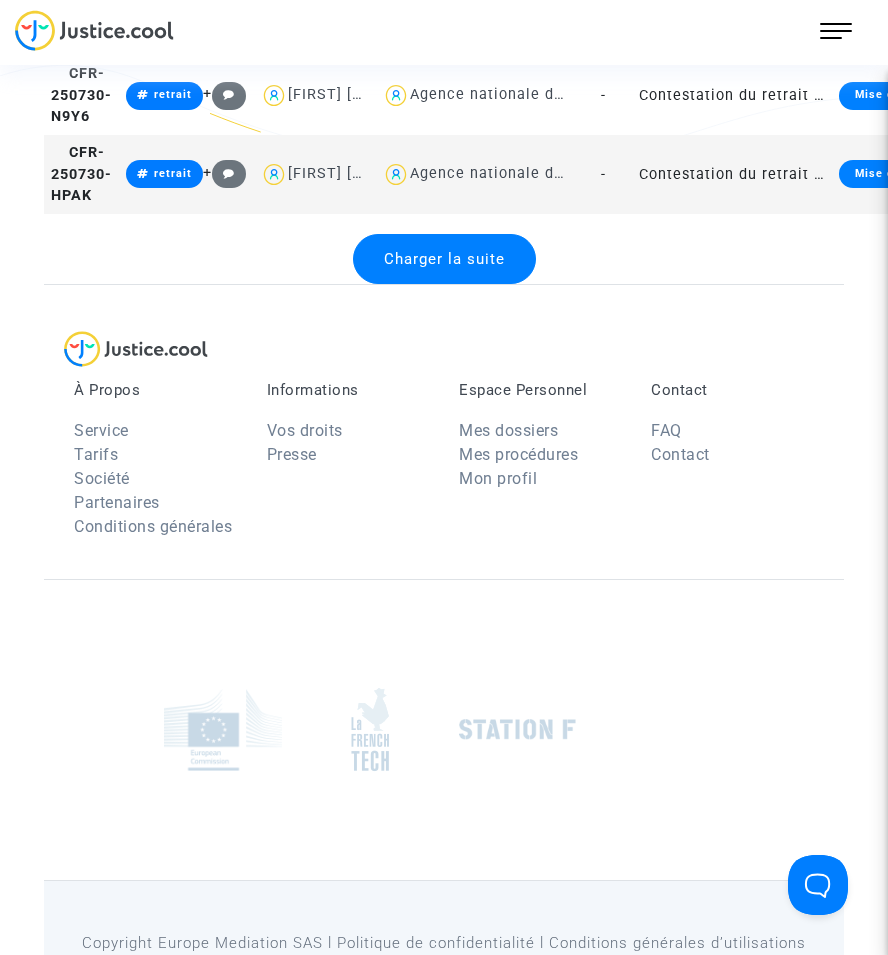 click on "Contestation du retrait de MaPrimeRénov par l'ANAH (mandataire)" 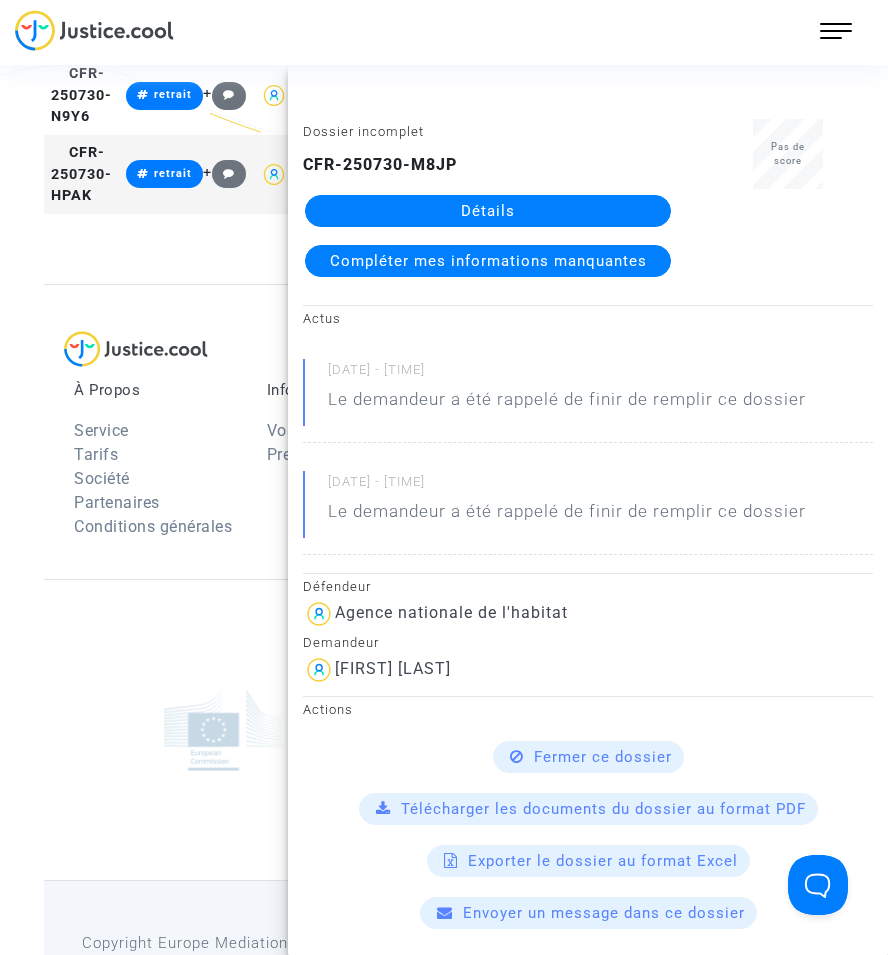 click on "Détails" 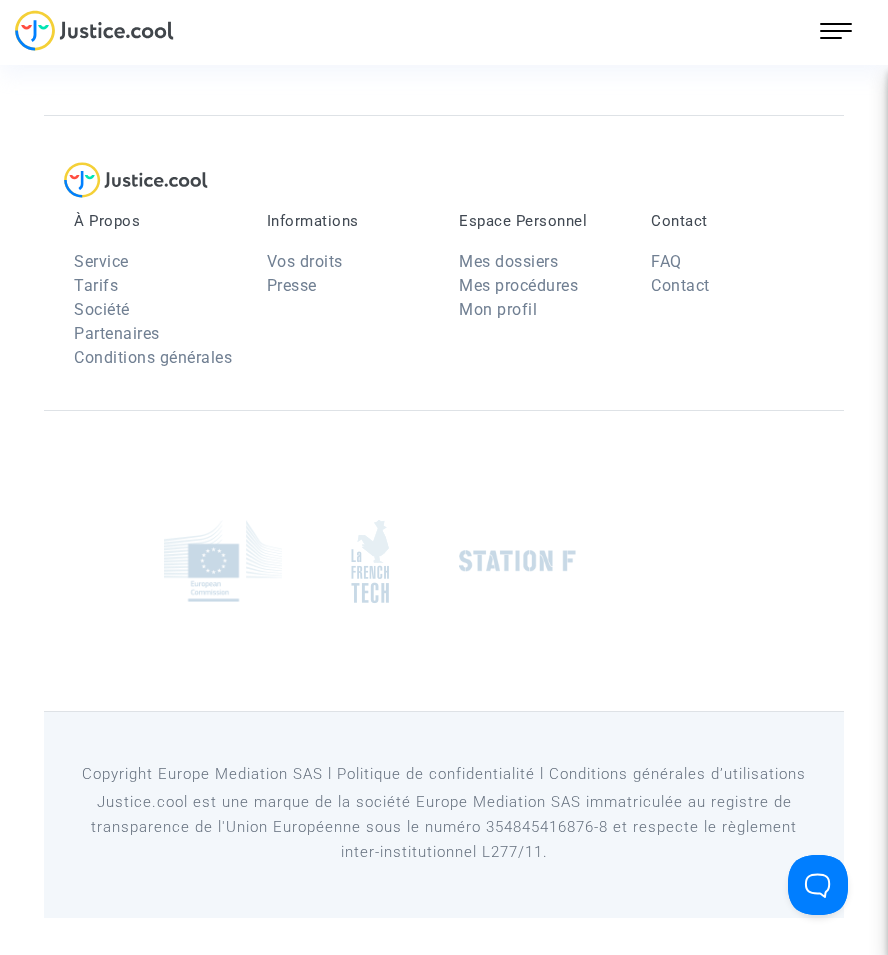 scroll, scrollTop: 0, scrollLeft: 0, axis: both 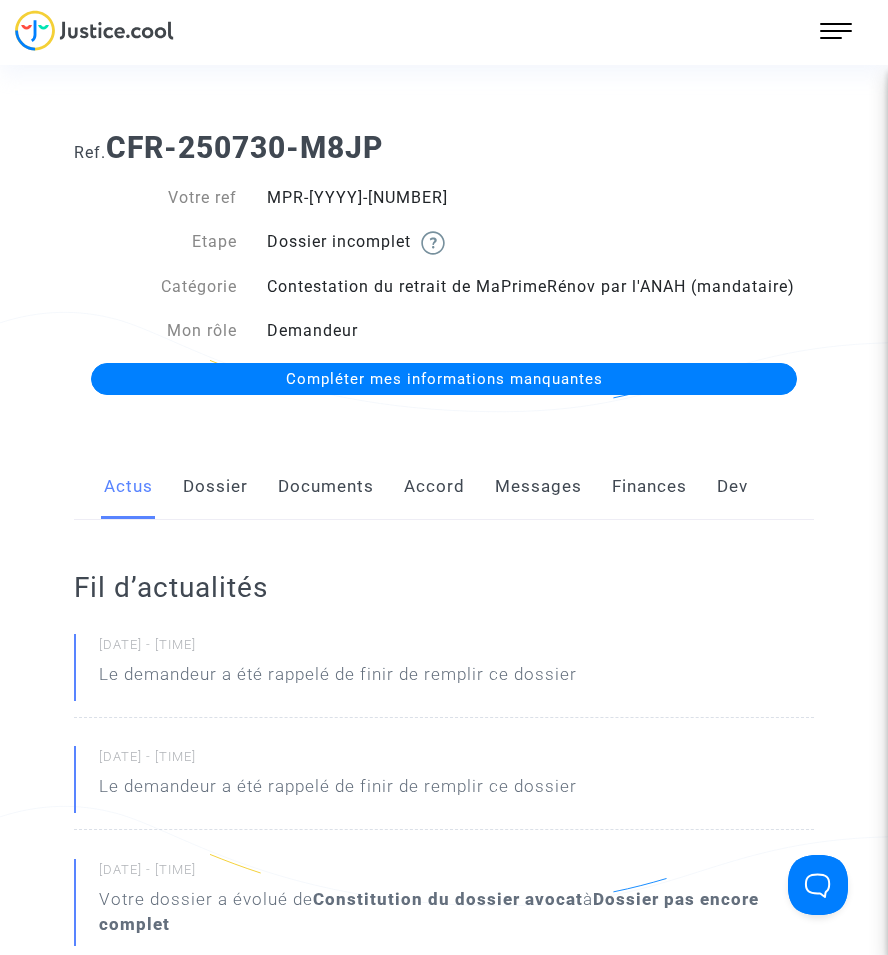 click on "Documents" 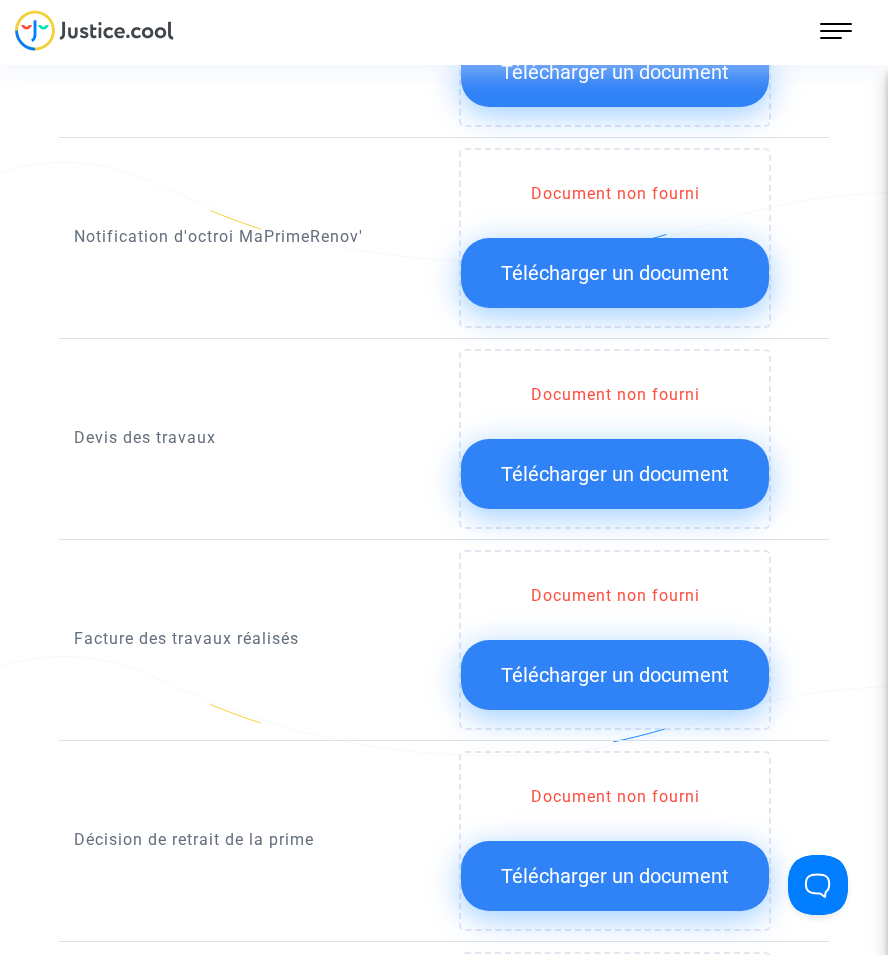 scroll, scrollTop: 1500, scrollLeft: 0, axis: vertical 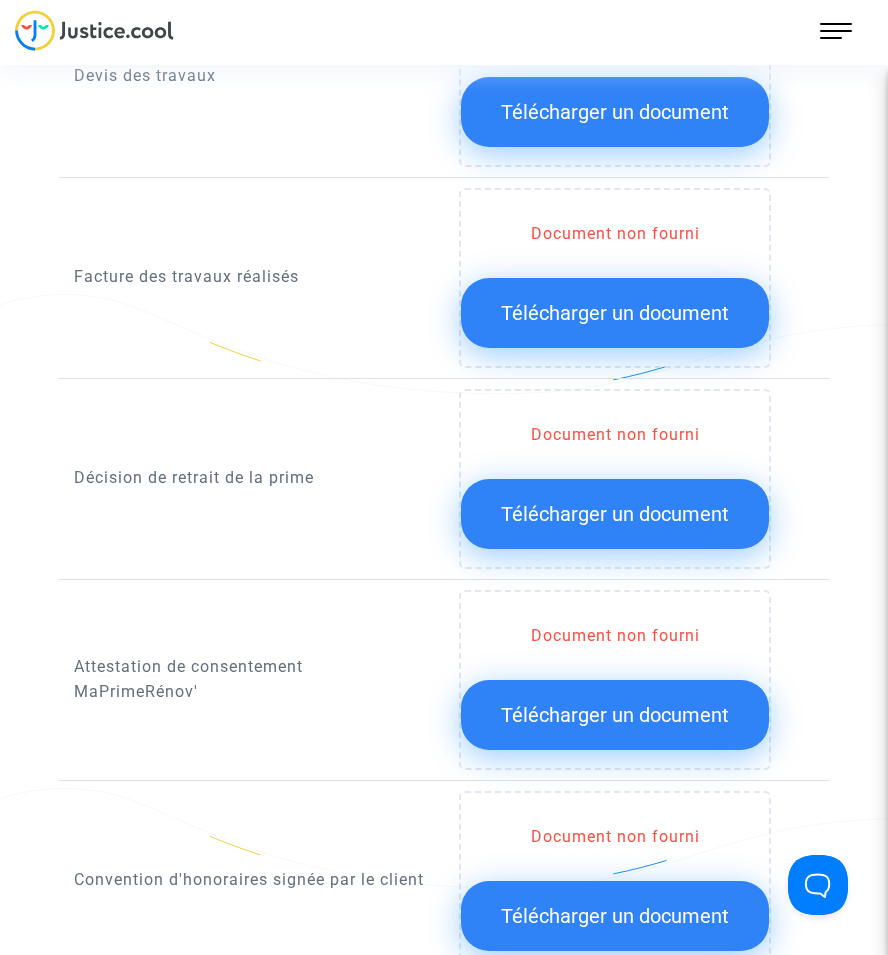 click on "Télécharger un document" 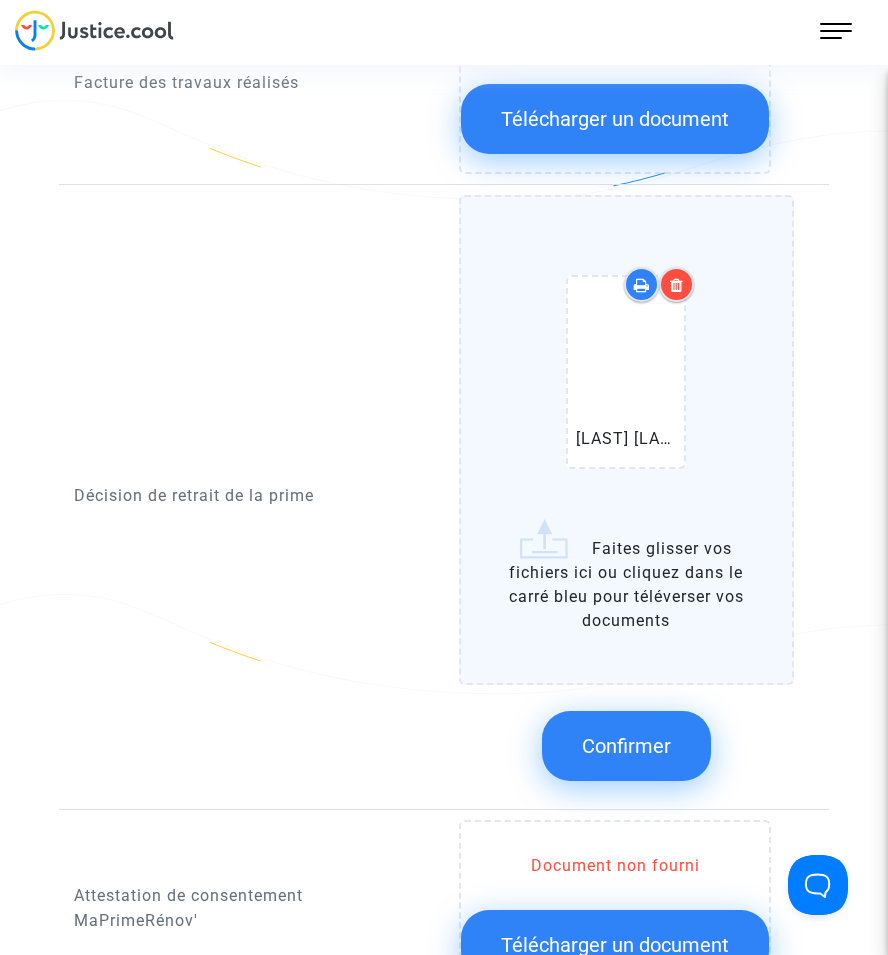 scroll, scrollTop: 1700, scrollLeft: 0, axis: vertical 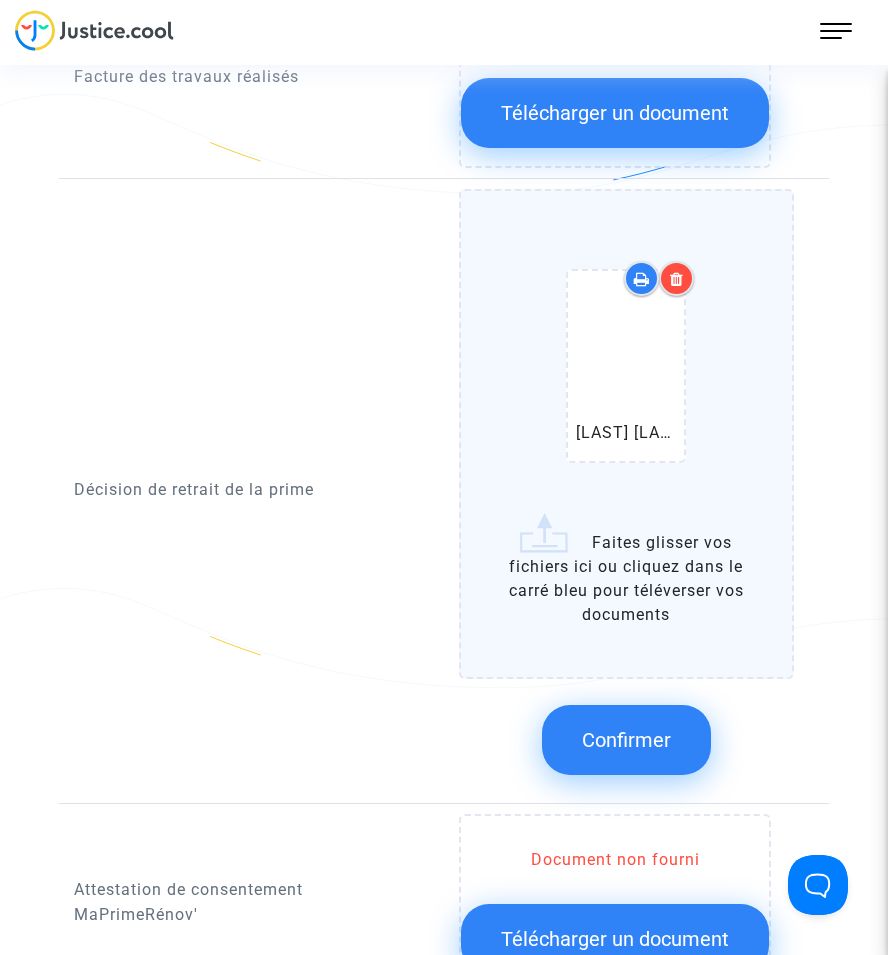 click at bounding box center [677, 279] 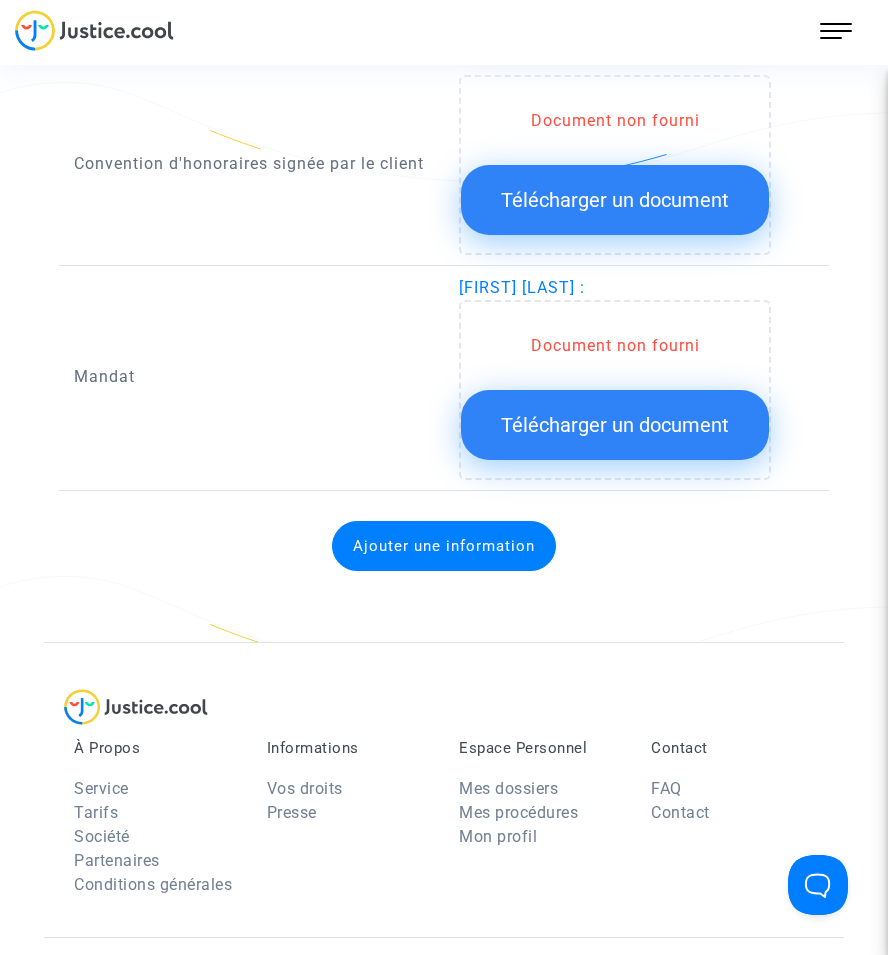 scroll, scrollTop: 2300, scrollLeft: 0, axis: vertical 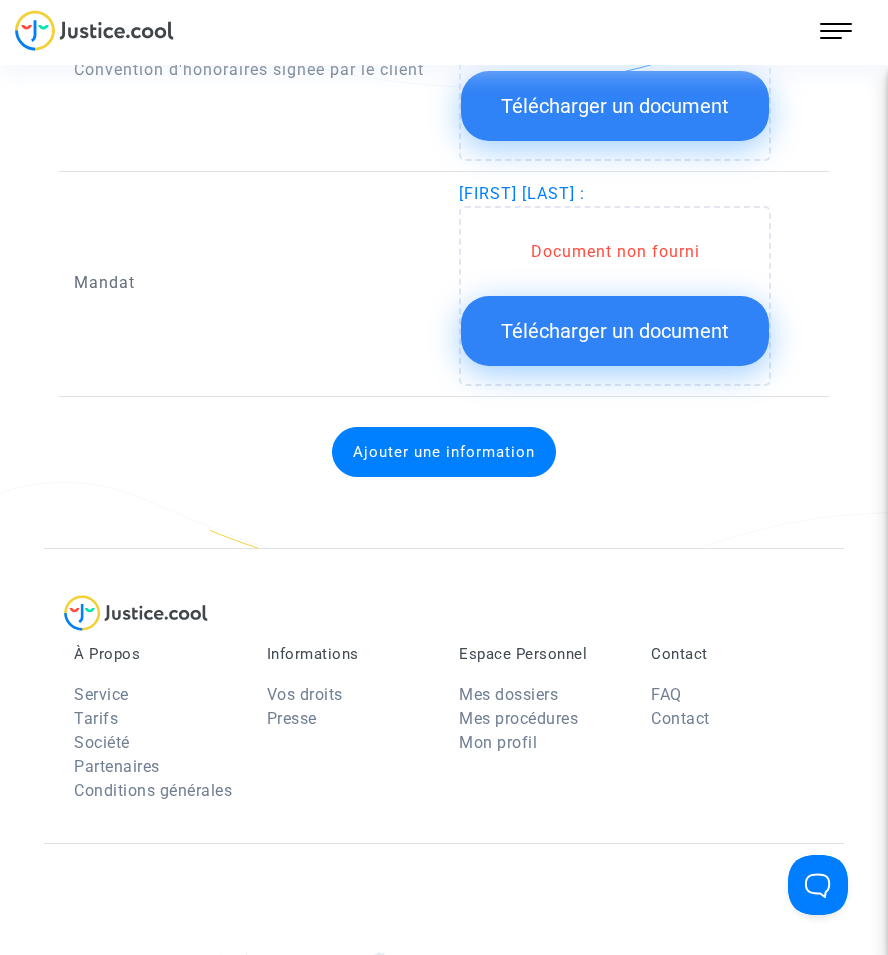 drag, startPoint x: 625, startPoint y: 315, endPoint x: 886, endPoint y: 238, distance: 272.1213 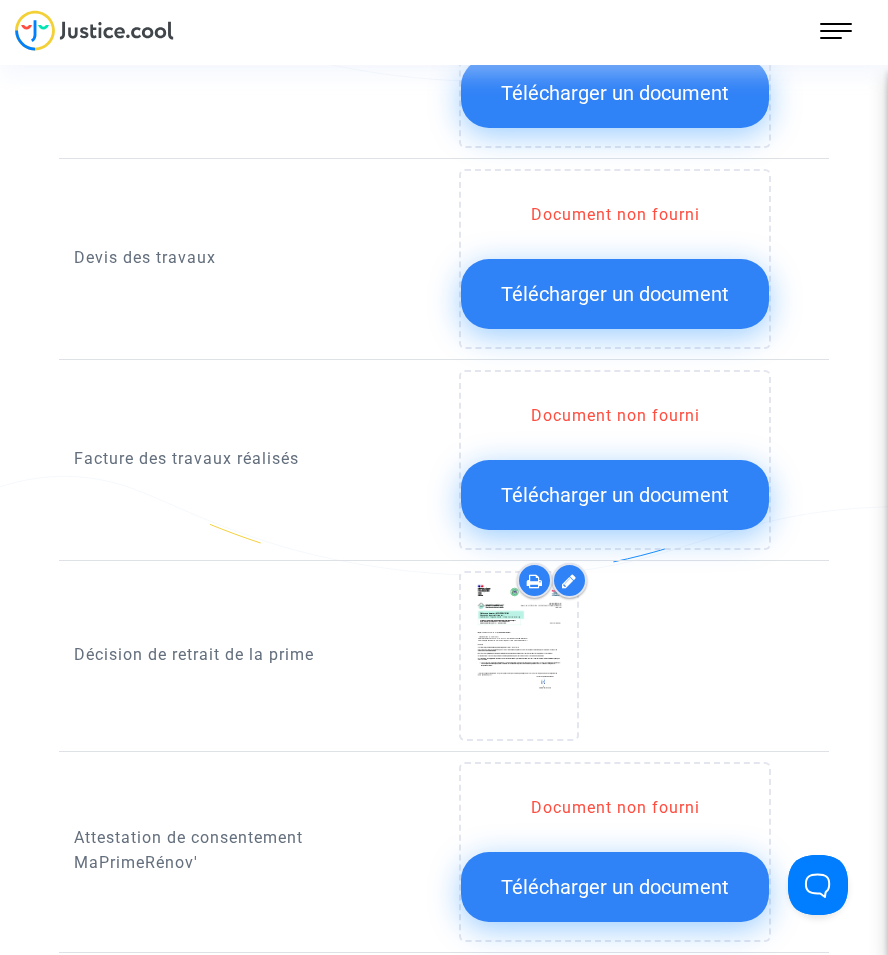 scroll, scrollTop: 1300, scrollLeft: 0, axis: vertical 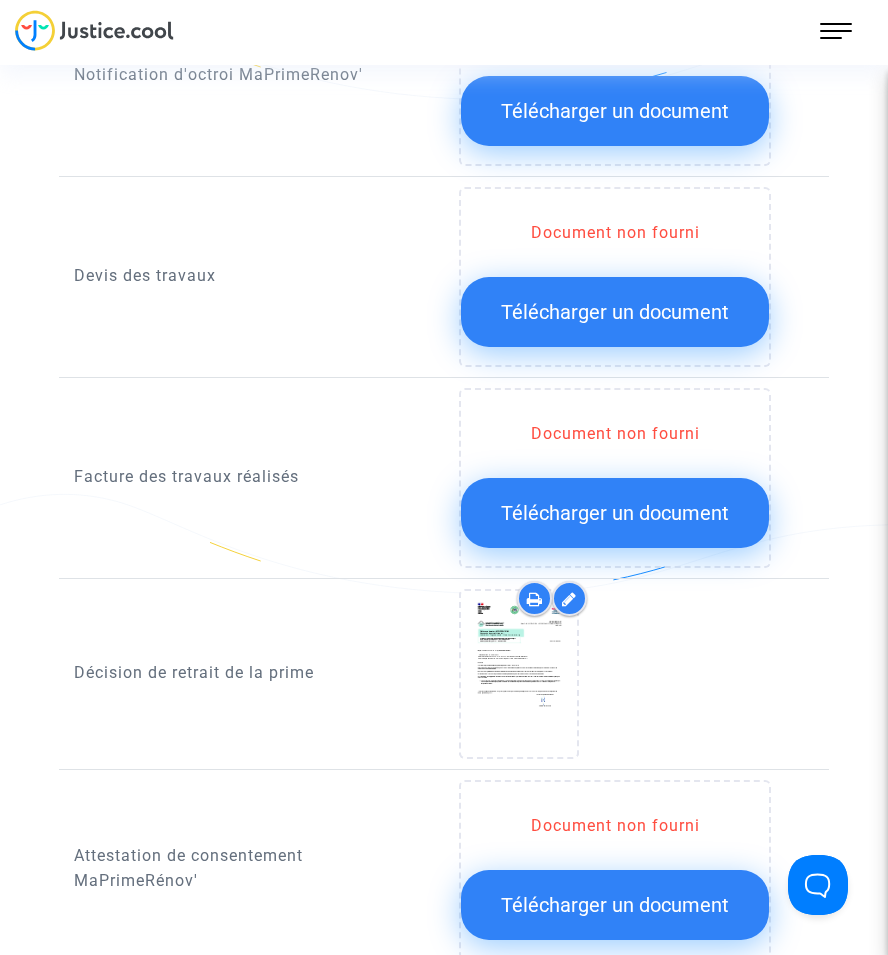 click on "Télécharger un document" 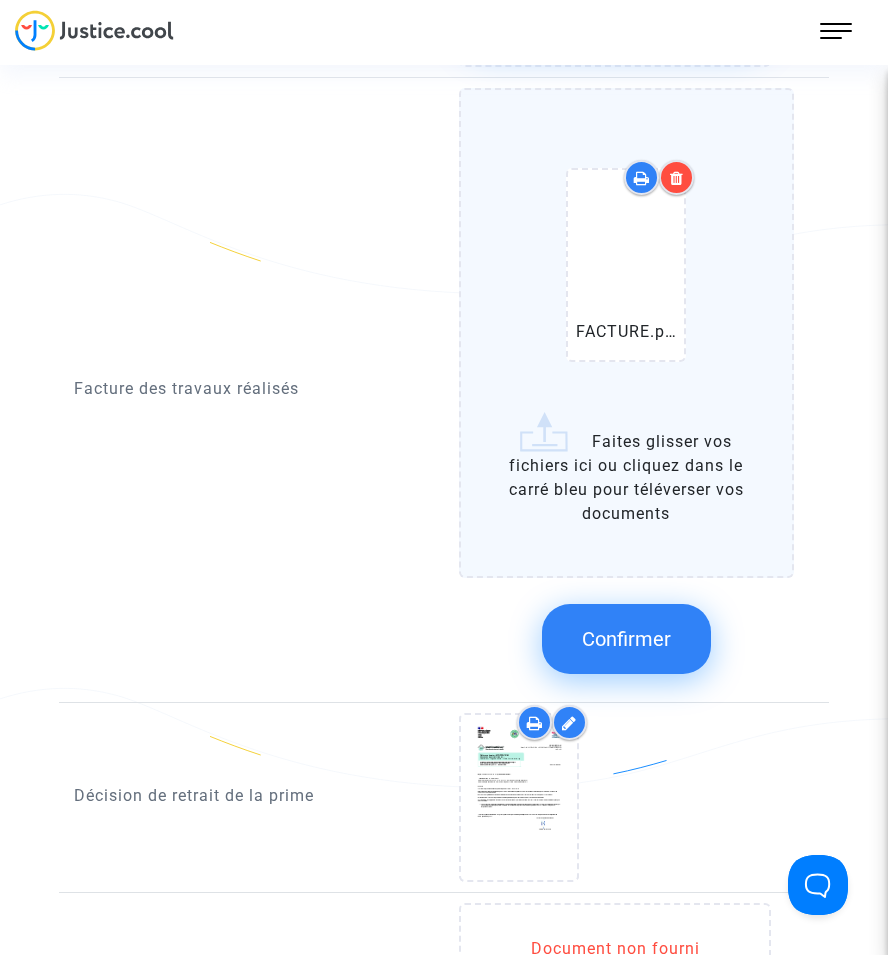 click on "Confirmer" 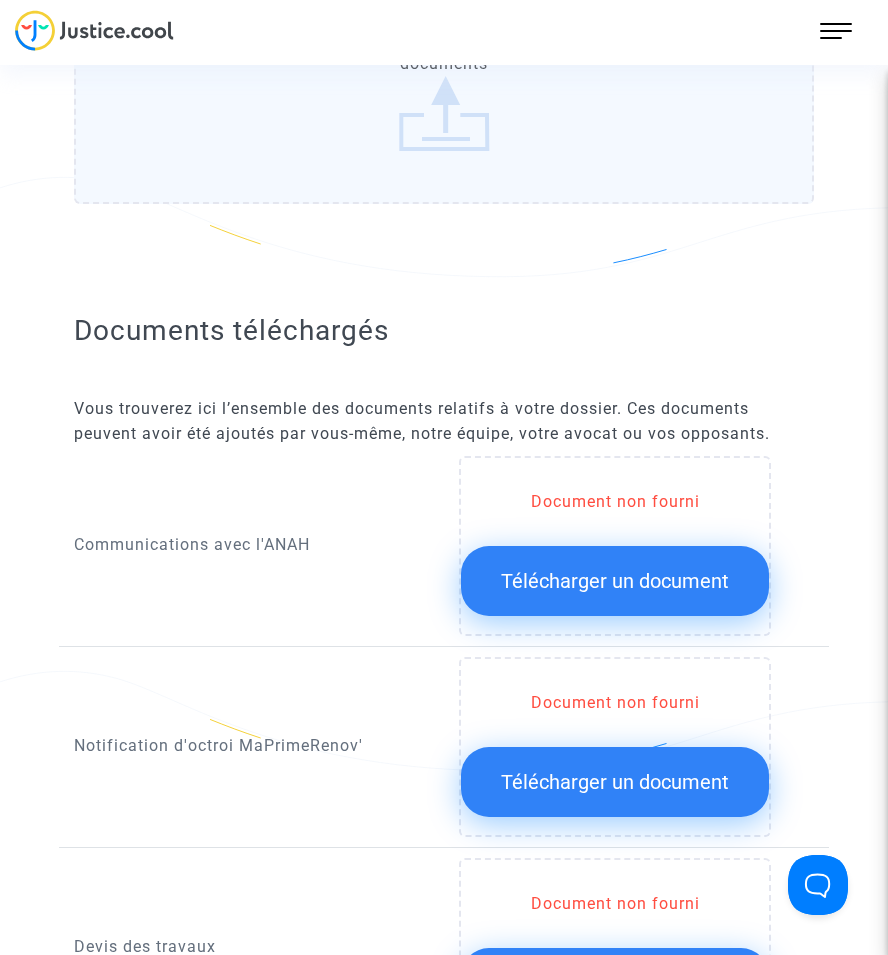 scroll, scrollTop: 800, scrollLeft: 0, axis: vertical 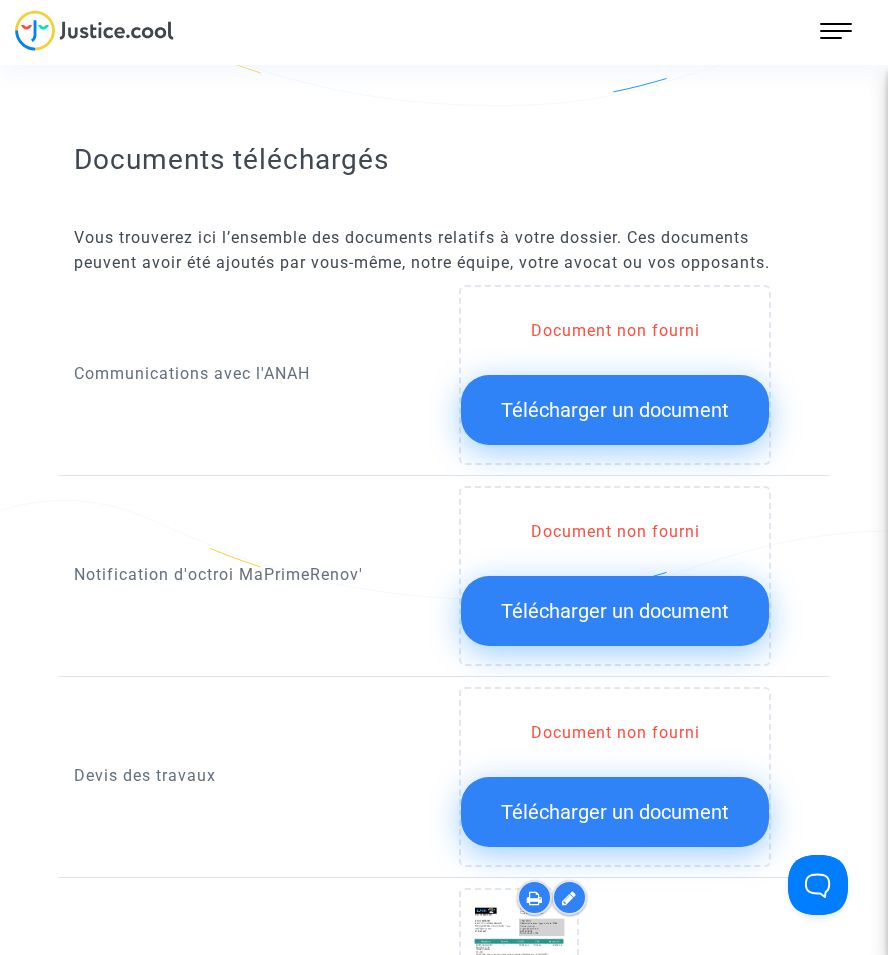 click on "Télécharger un document" 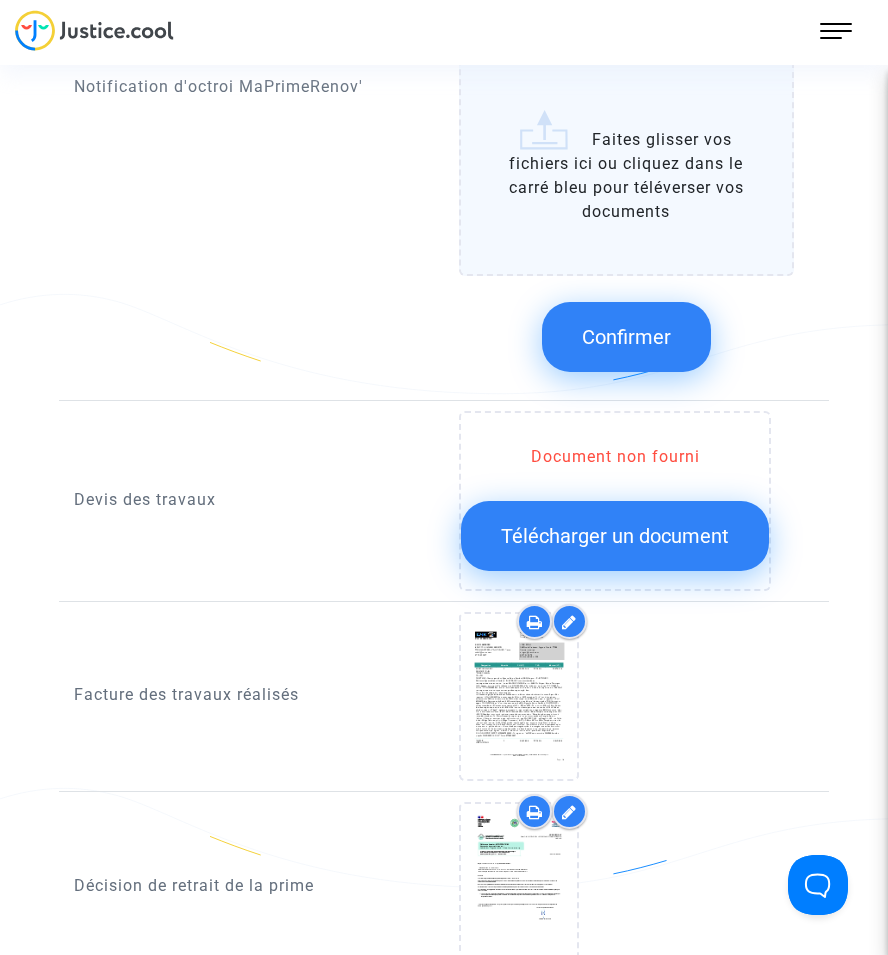 scroll, scrollTop: 1553, scrollLeft: 0, axis: vertical 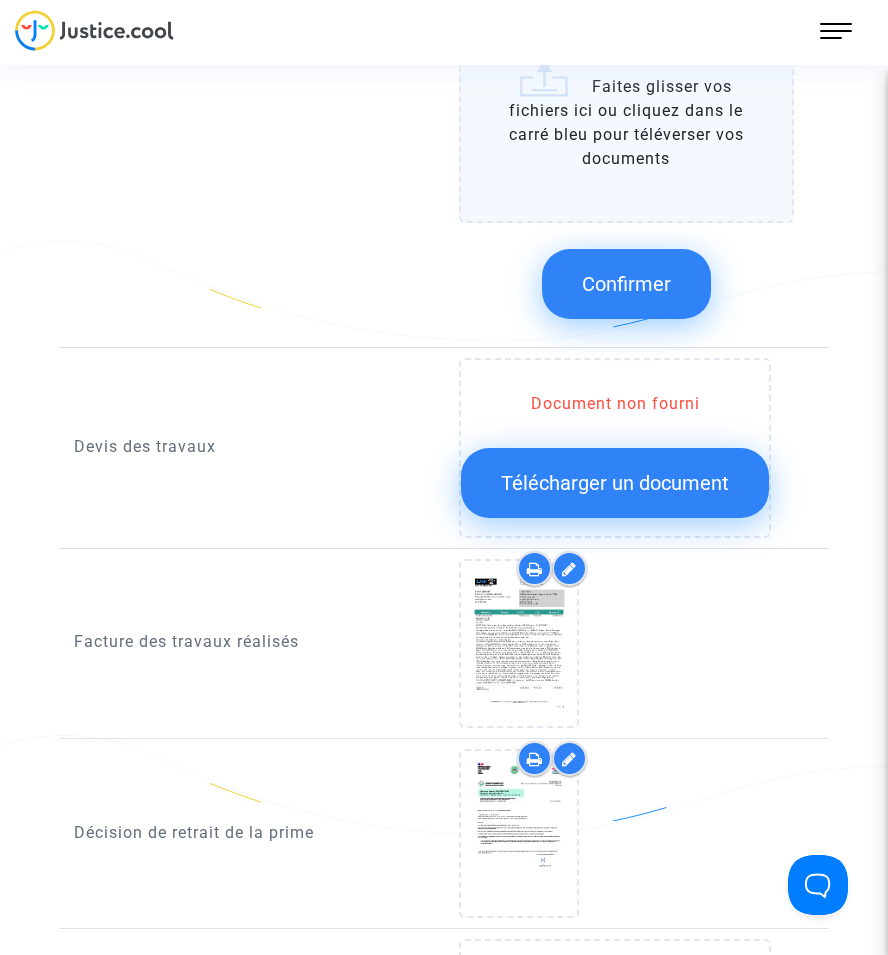 click on "Document non fourni  Télécharger un document" 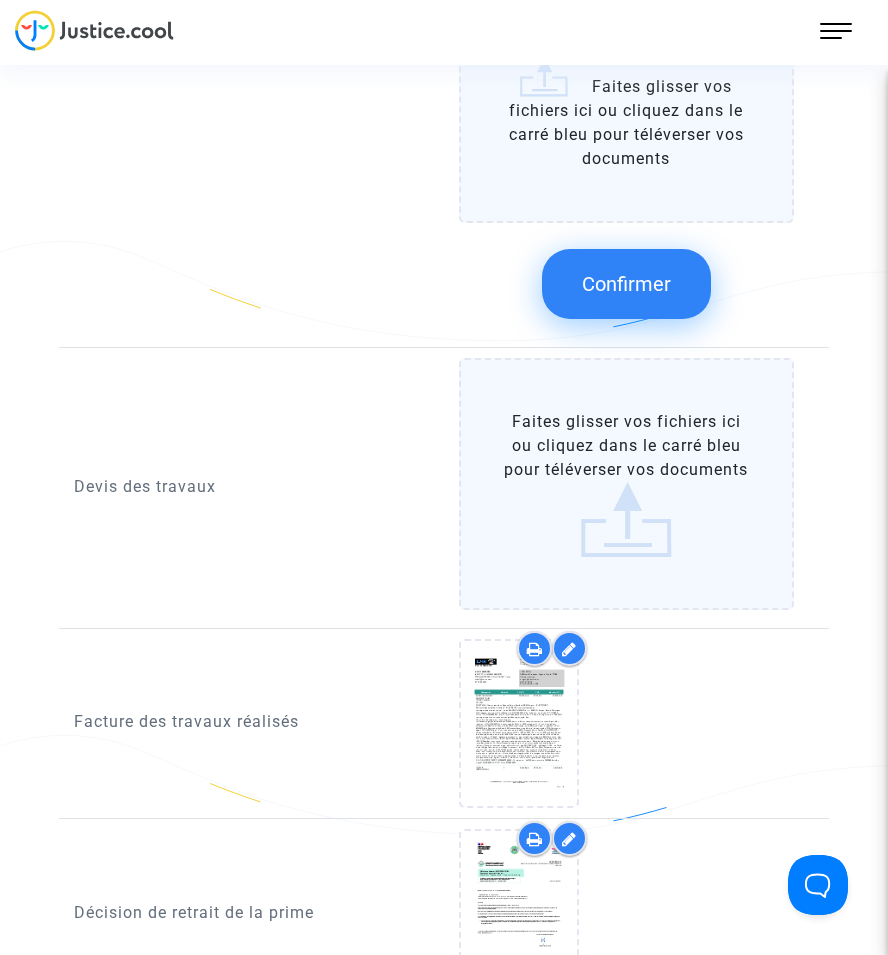 scroll, scrollTop: 1153, scrollLeft: 0, axis: vertical 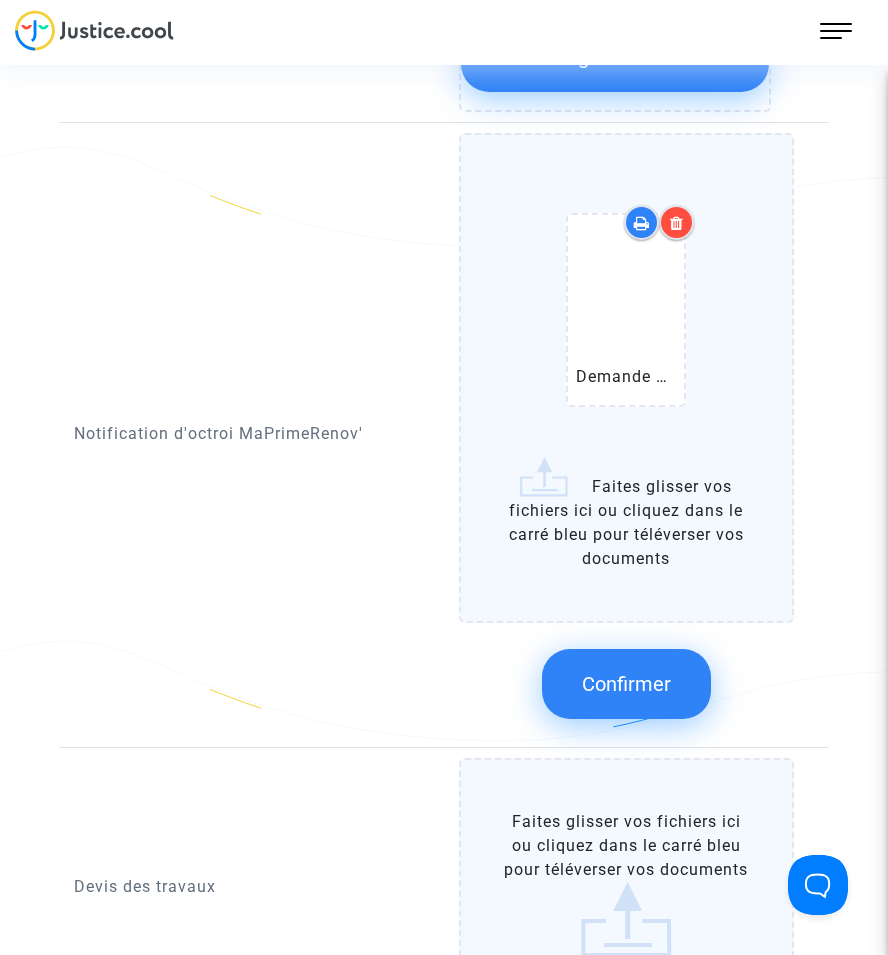 click on "Confirmer" 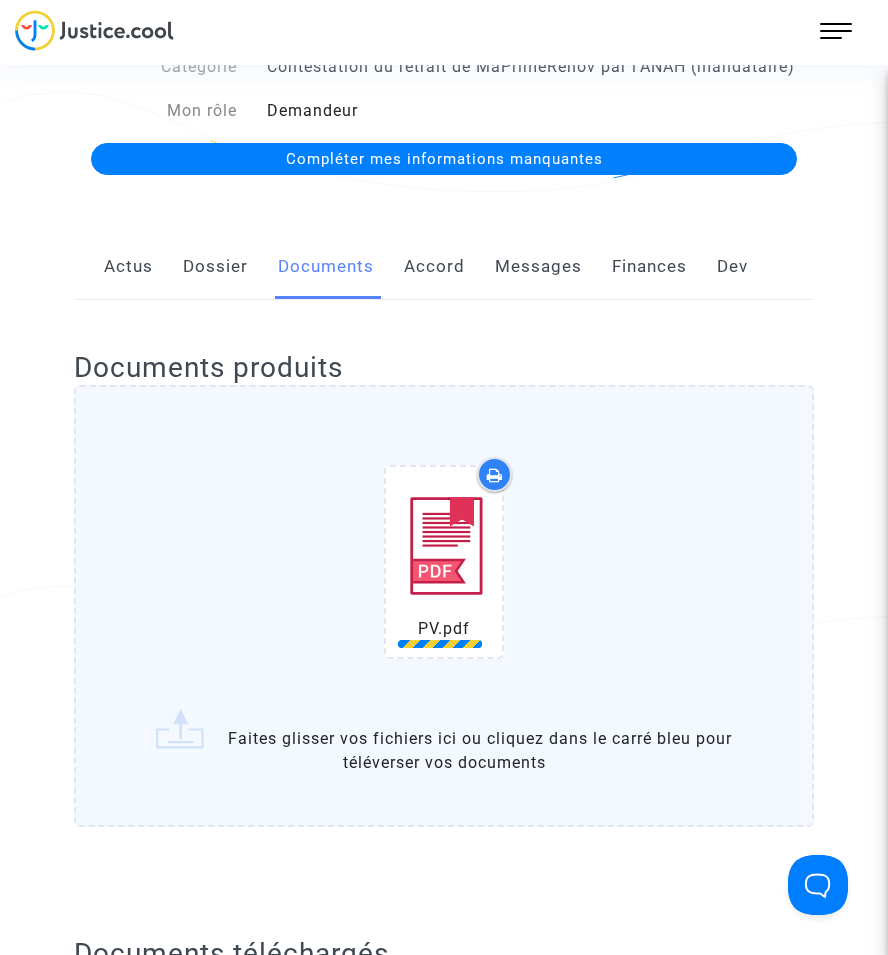 scroll, scrollTop: 536, scrollLeft: 0, axis: vertical 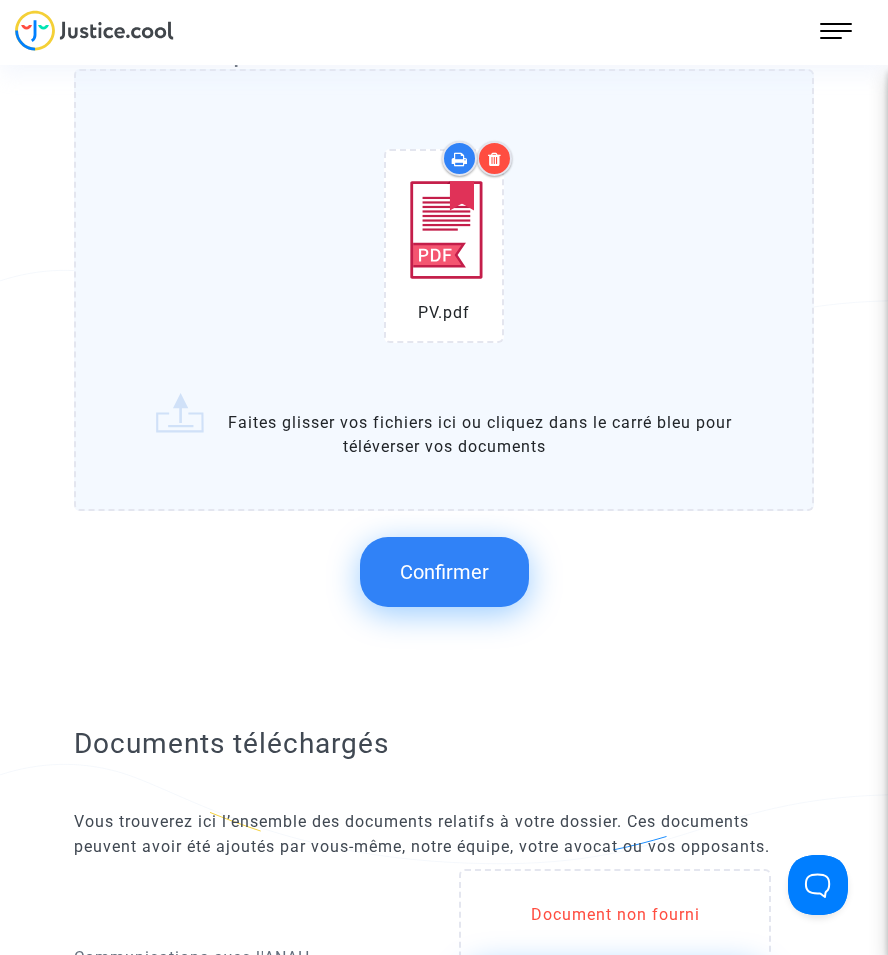 click on "Confirmer" 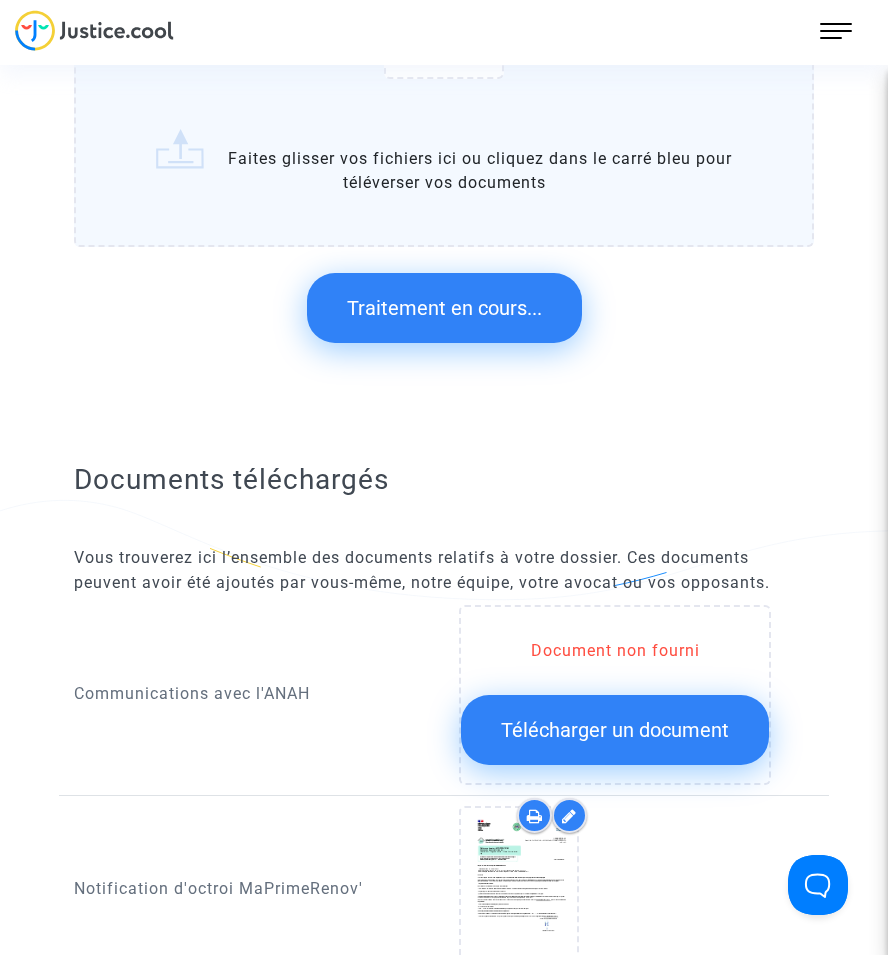 scroll, scrollTop: 0, scrollLeft: 0, axis: both 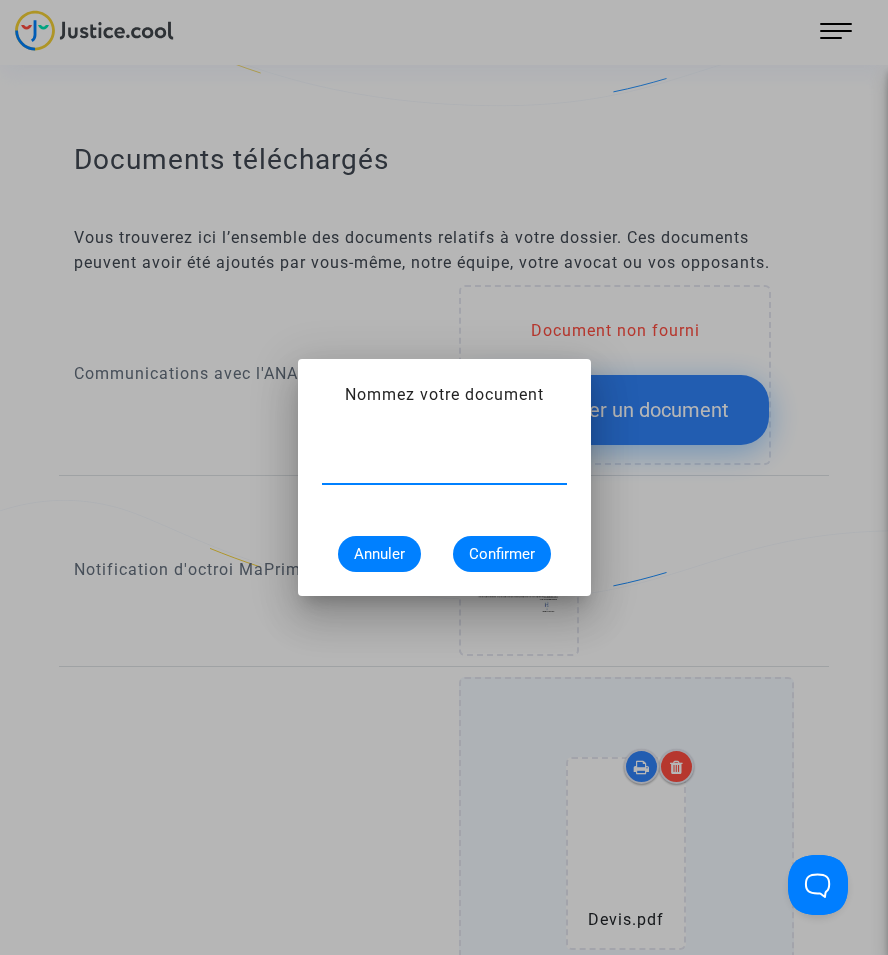 click at bounding box center [444, 468] 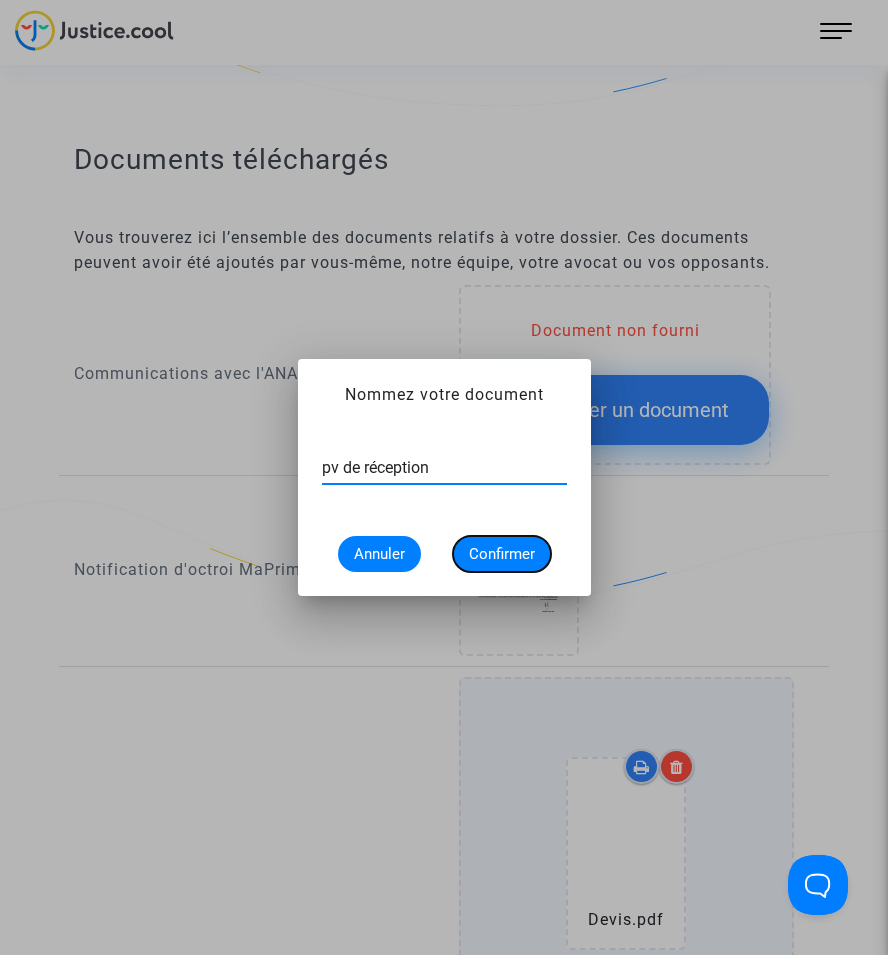 click on "Confirmer" at bounding box center (502, 554) 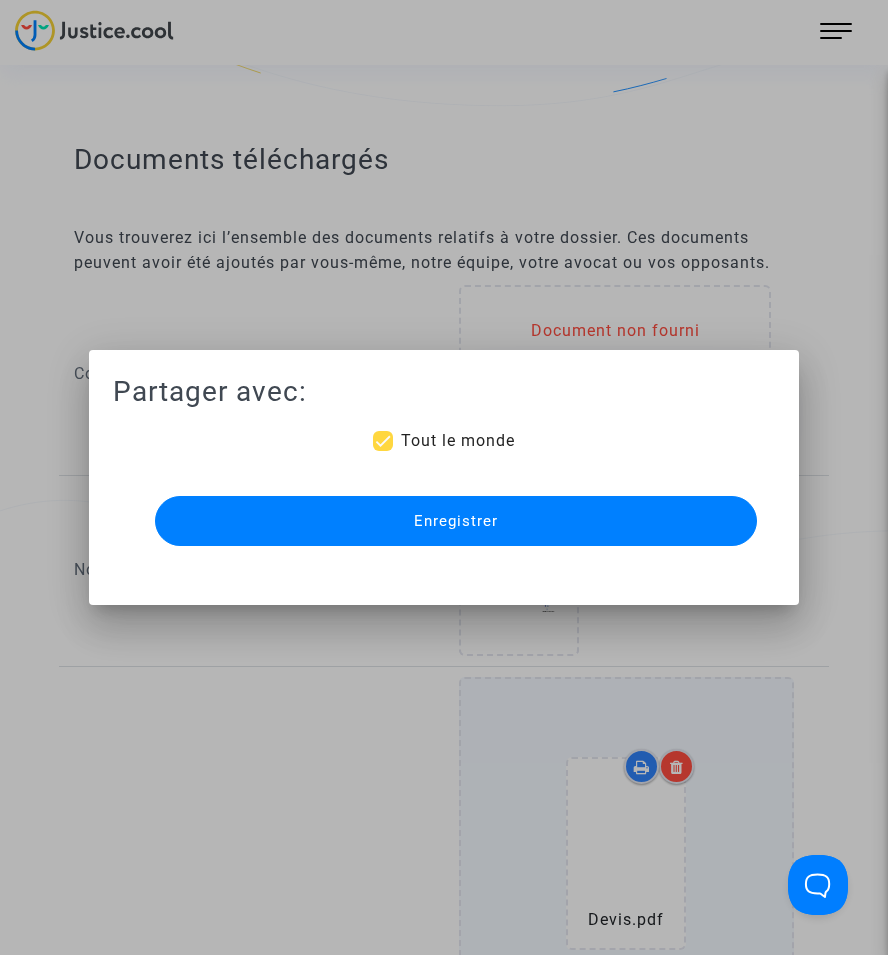 click on "Enregistrer" at bounding box center [456, 521] 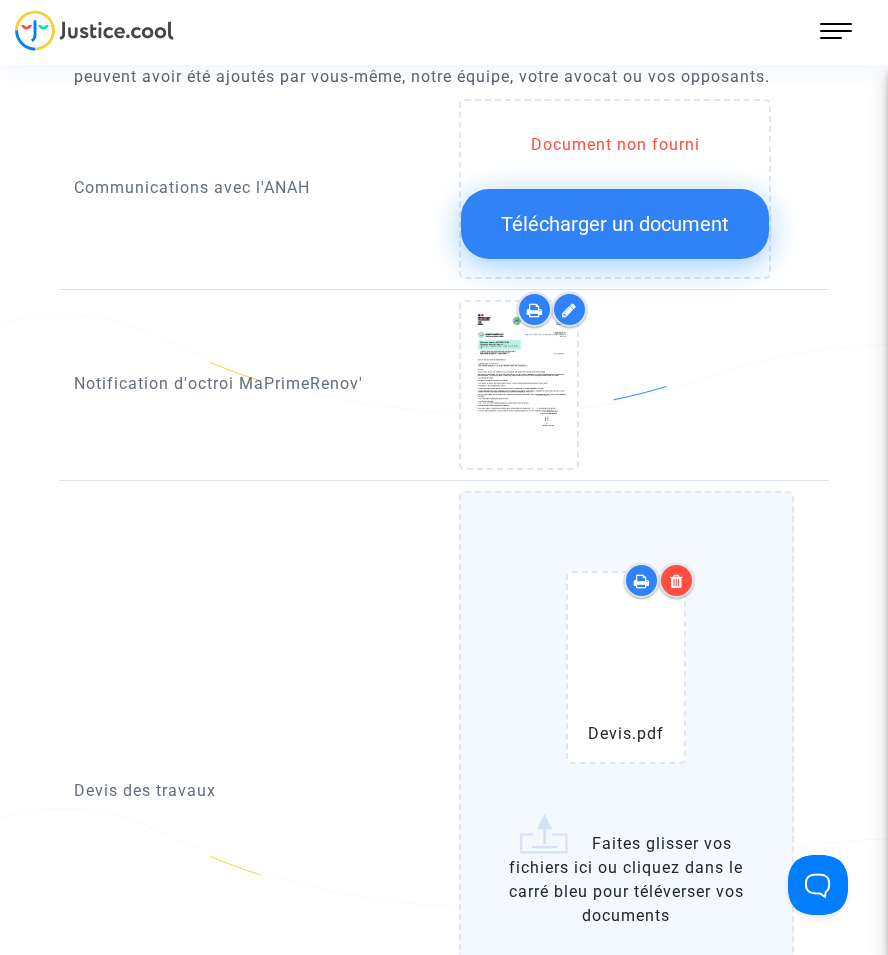 scroll, scrollTop: 1514, scrollLeft: 0, axis: vertical 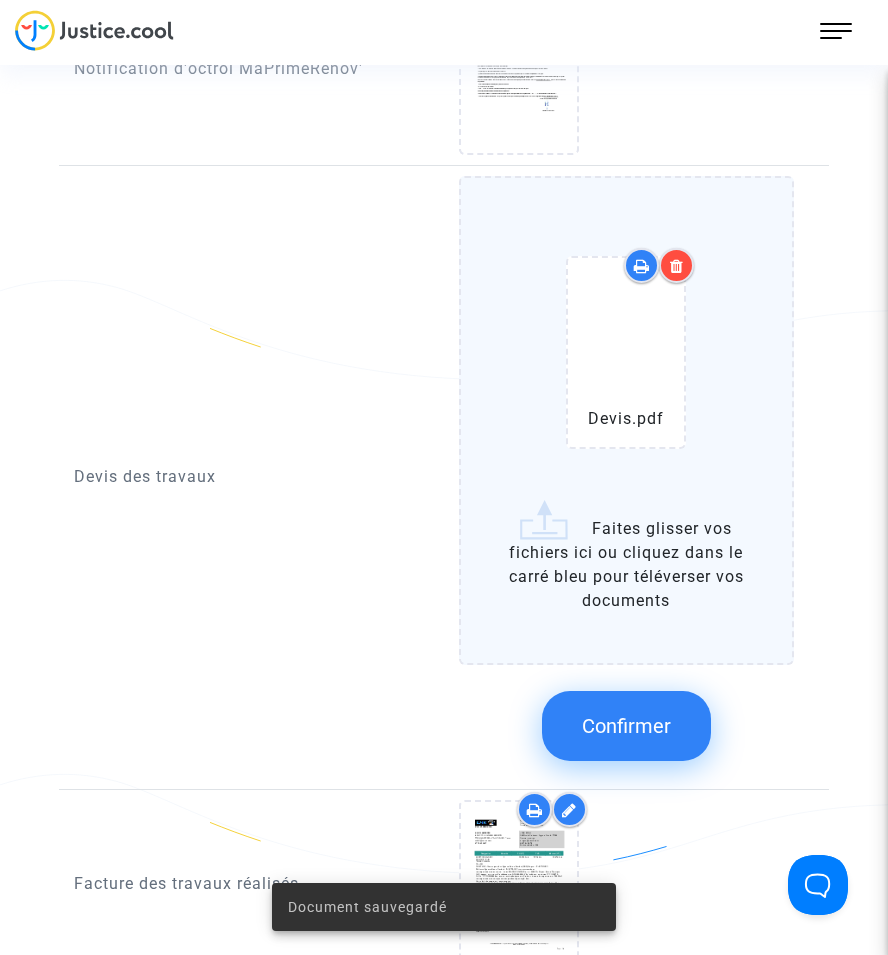 click on "Confirmer" 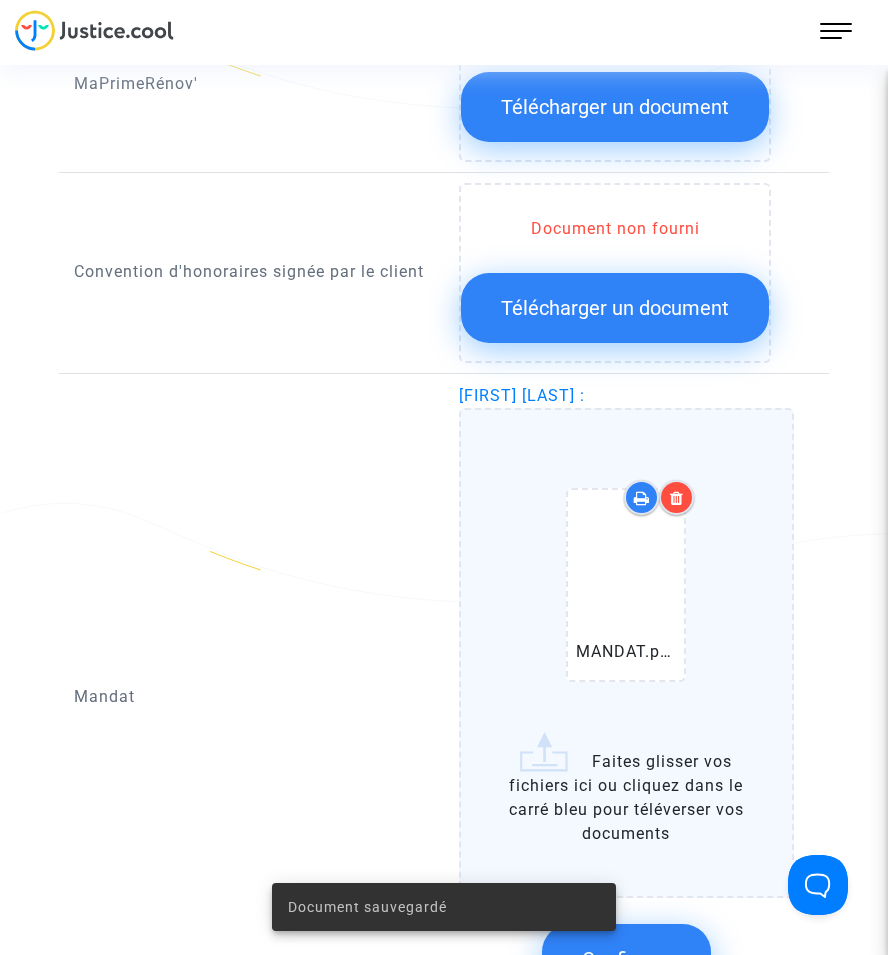 scroll, scrollTop: 2514, scrollLeft: 0, axis: vertical 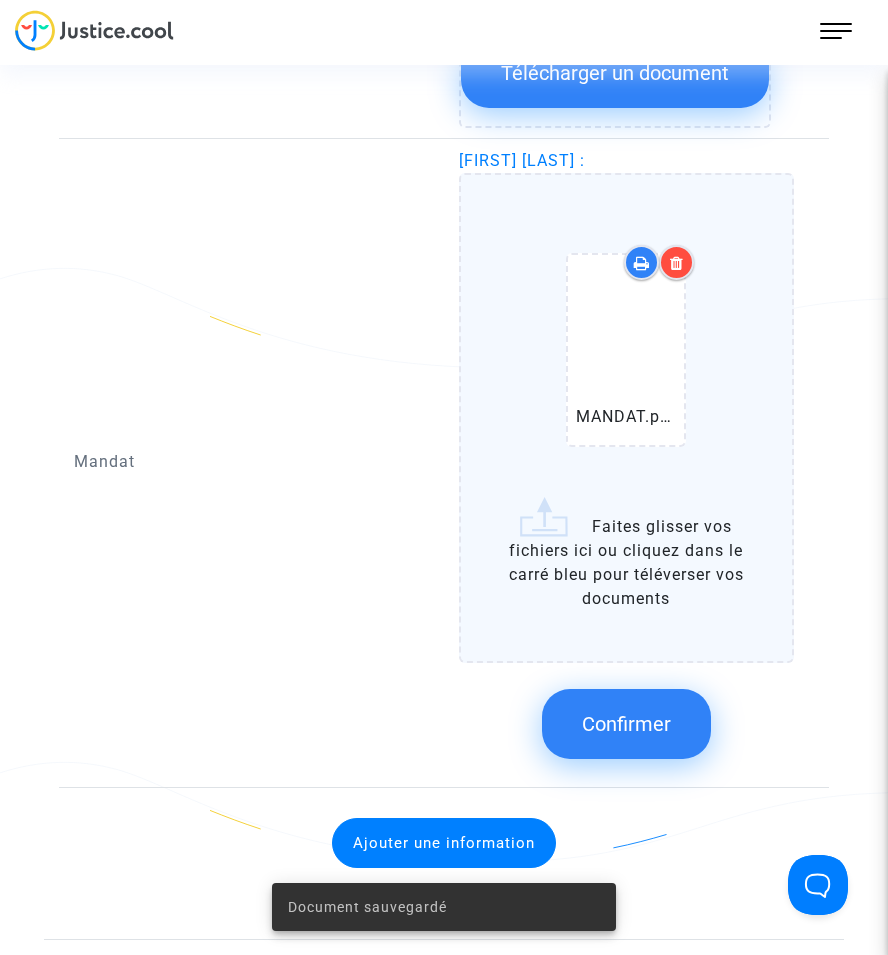 click on "Confirmer" 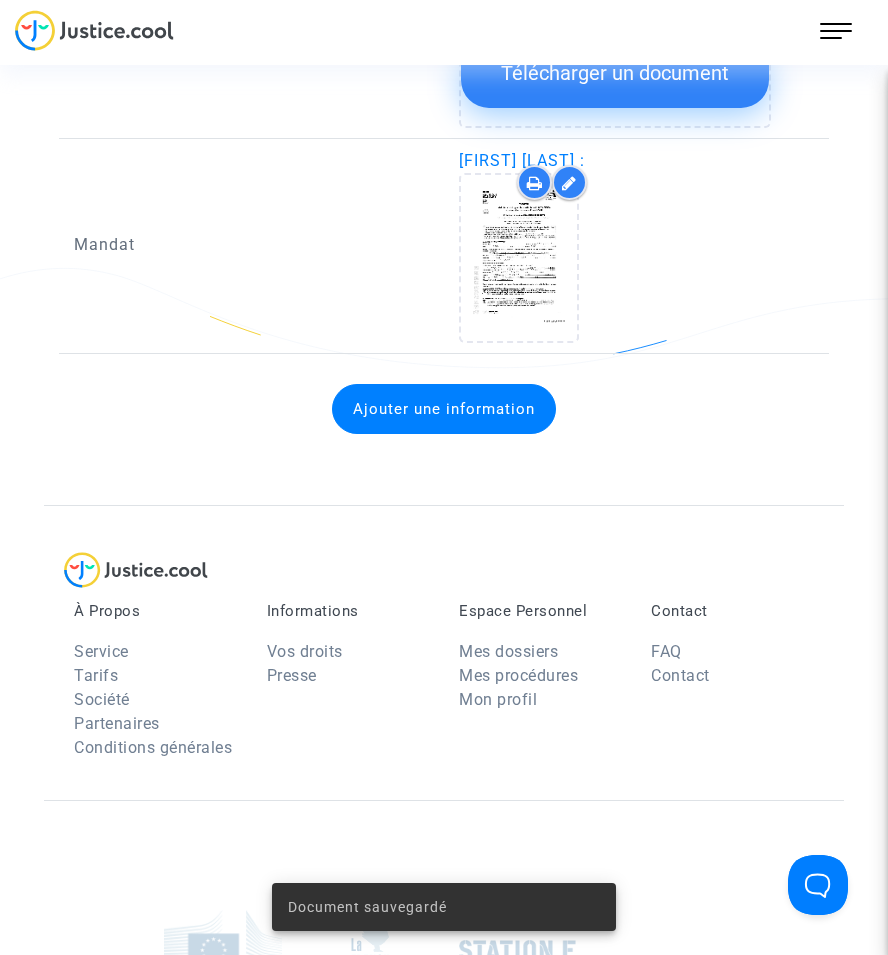 drag, startPoint x: 887, startPoint y: 653, endPoint x: 890, endPoint y: 576, distance: 77.05842 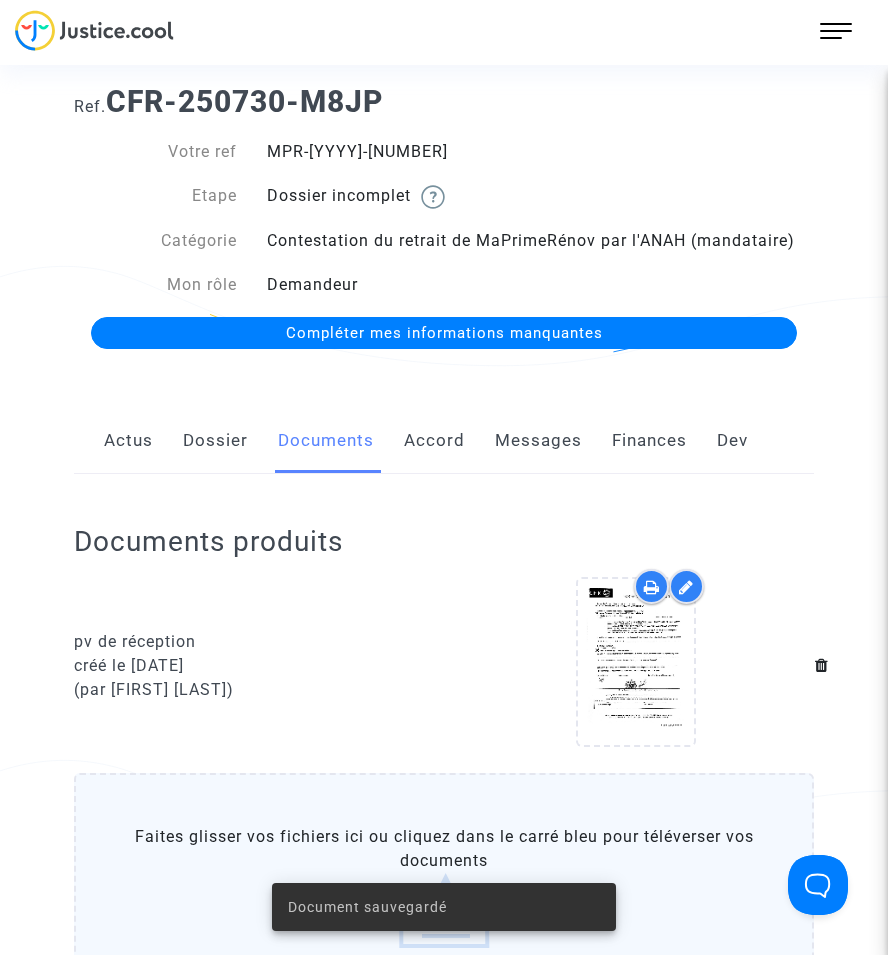 scroll, scrollTop: 0, scrollLeft: 0, axis: both 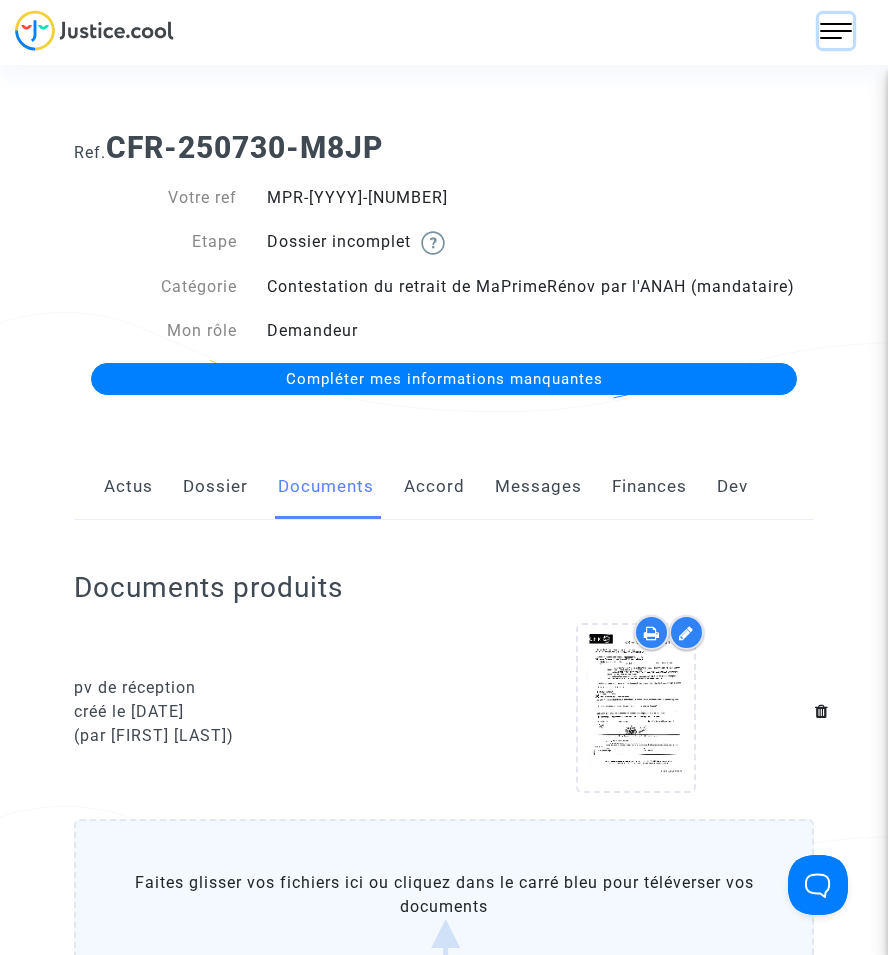 click at bounding box center (836, 31) 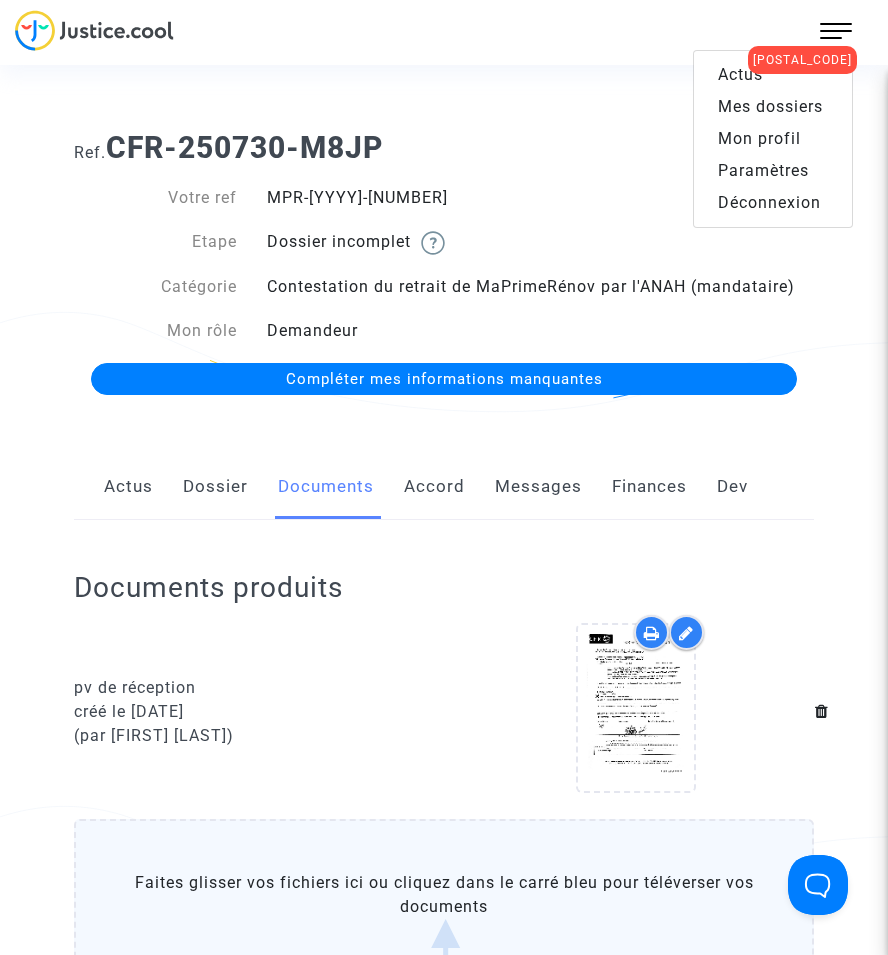 click on "Mes dossiers" at bounding box center (770, 106) 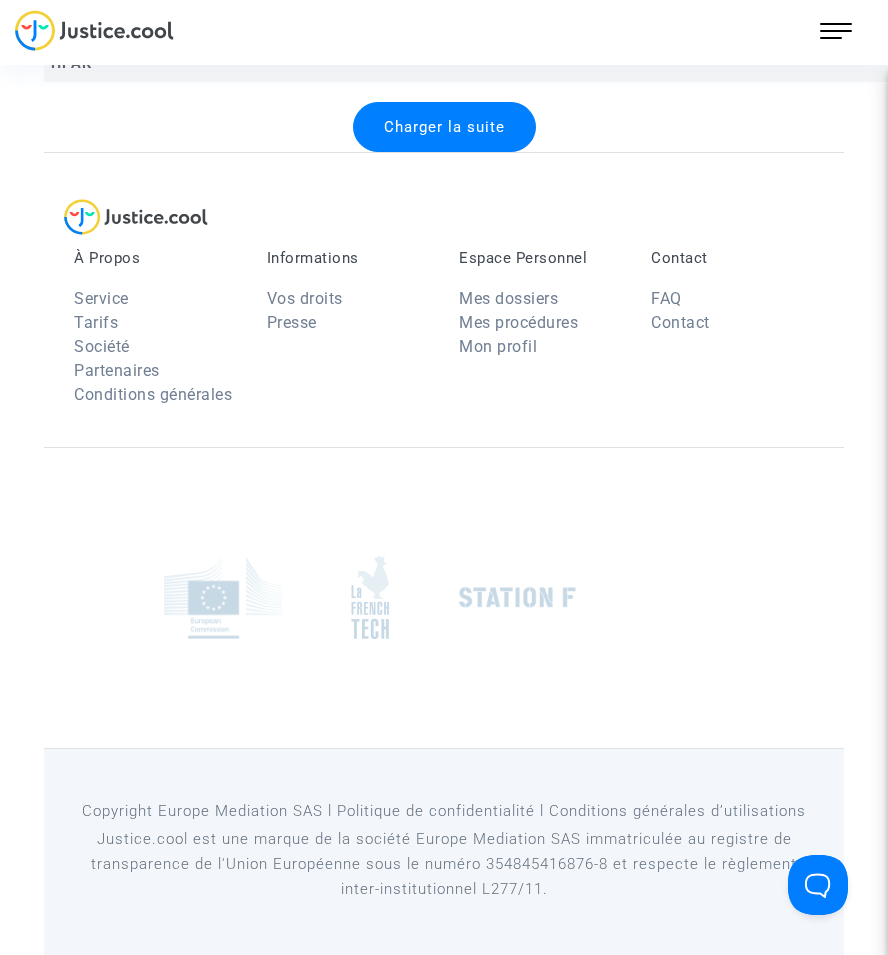 scroll, scrollTop: 4477, scrollLeft: 0, axis: vertical 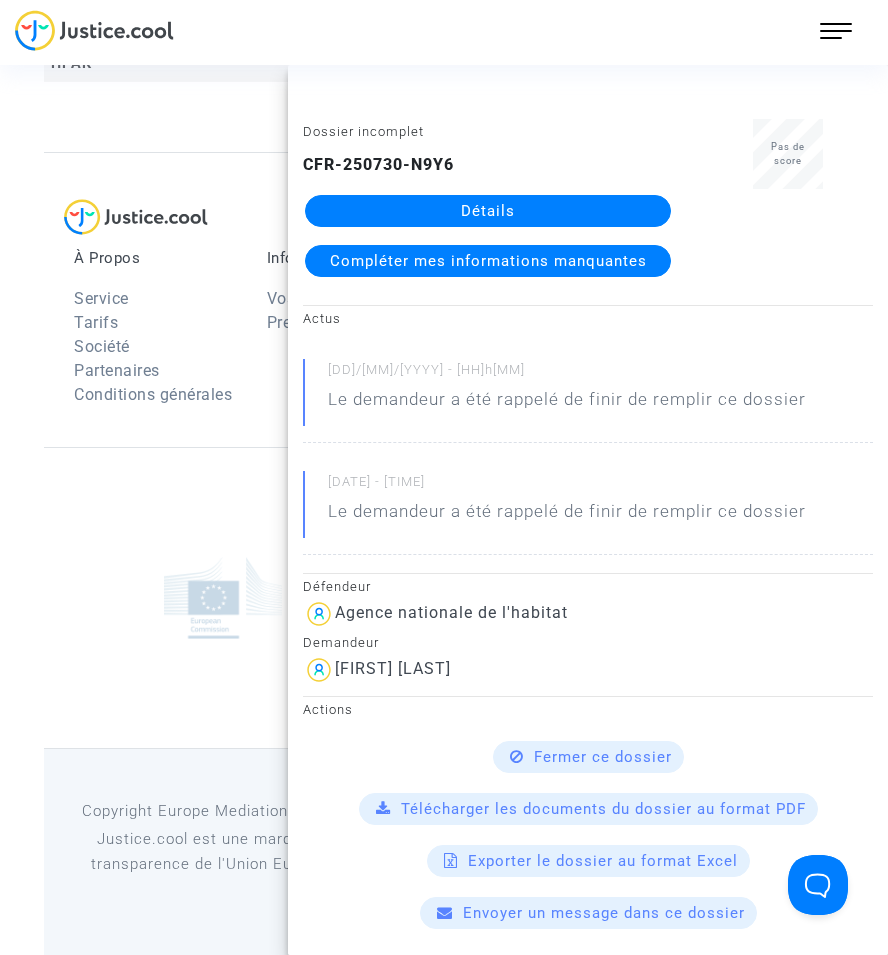 click on "Détails" 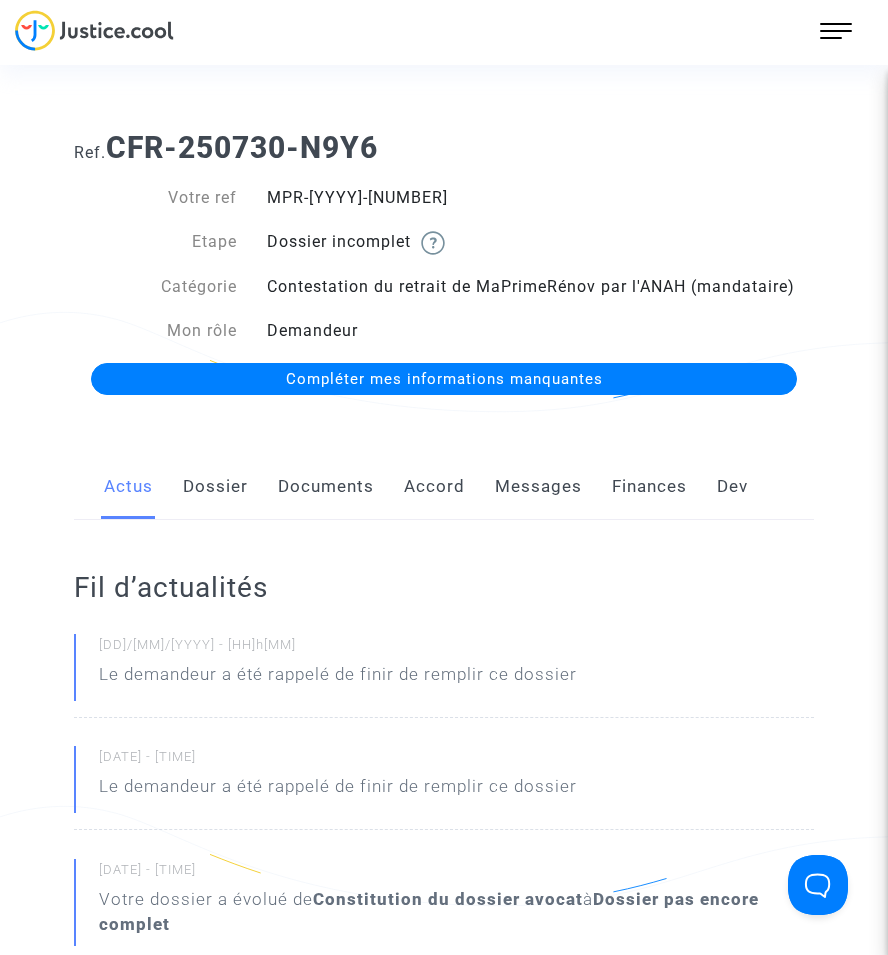 click on "Documents" 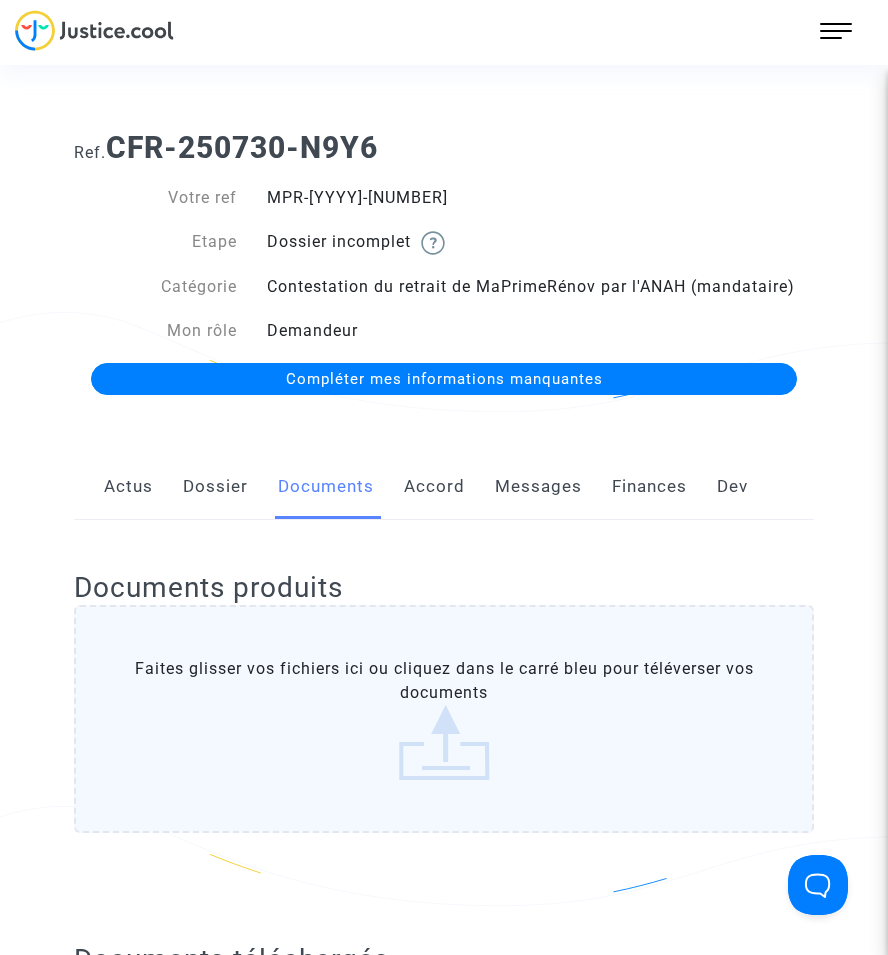 click on "Dossier" 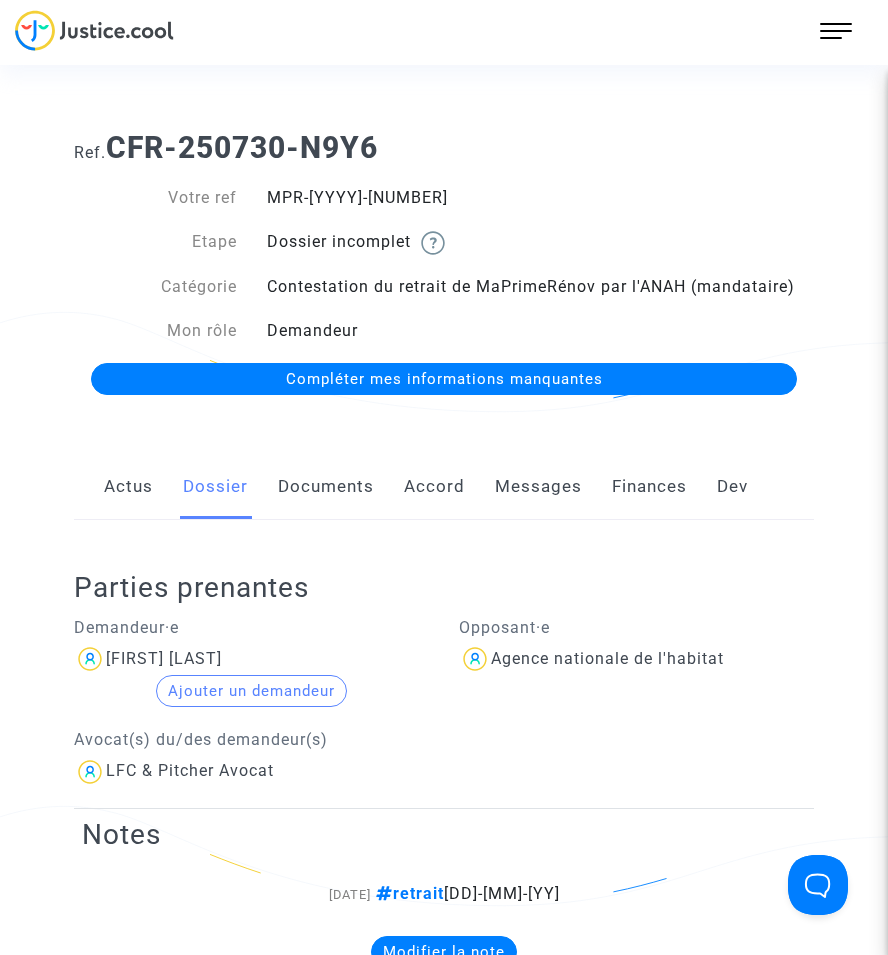 scroll, scrollTop: 200, scrollLeft: 0, axis: vertical 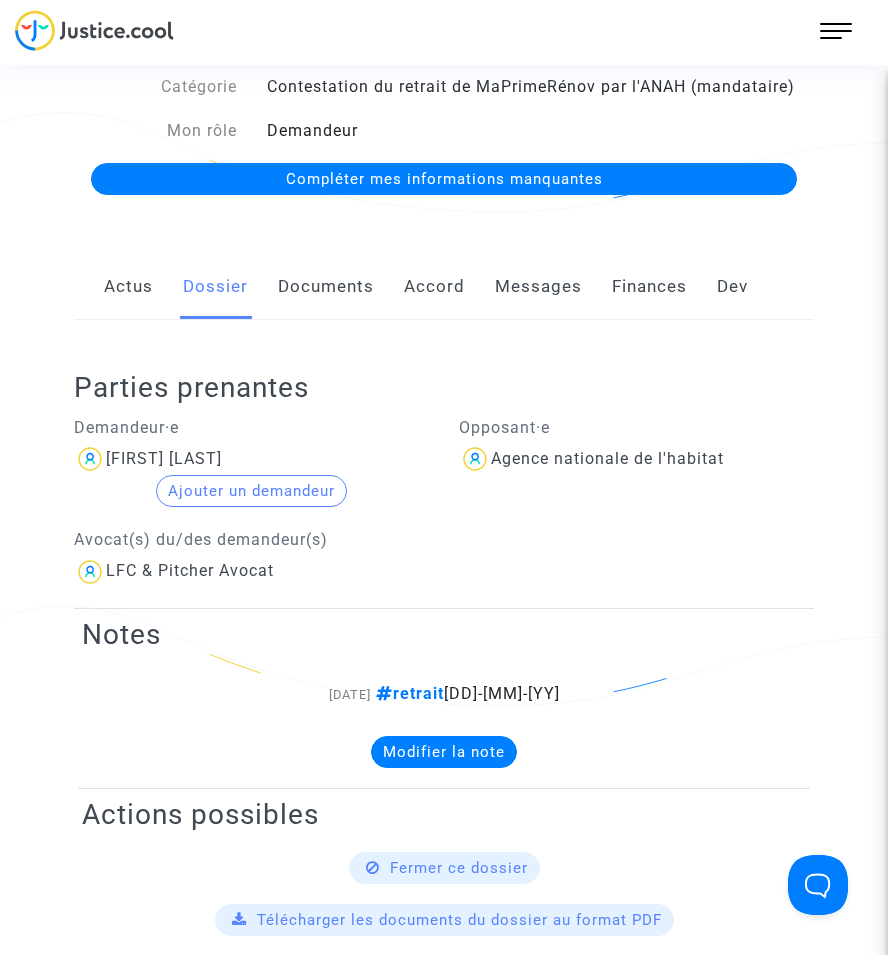 click on "Documents" 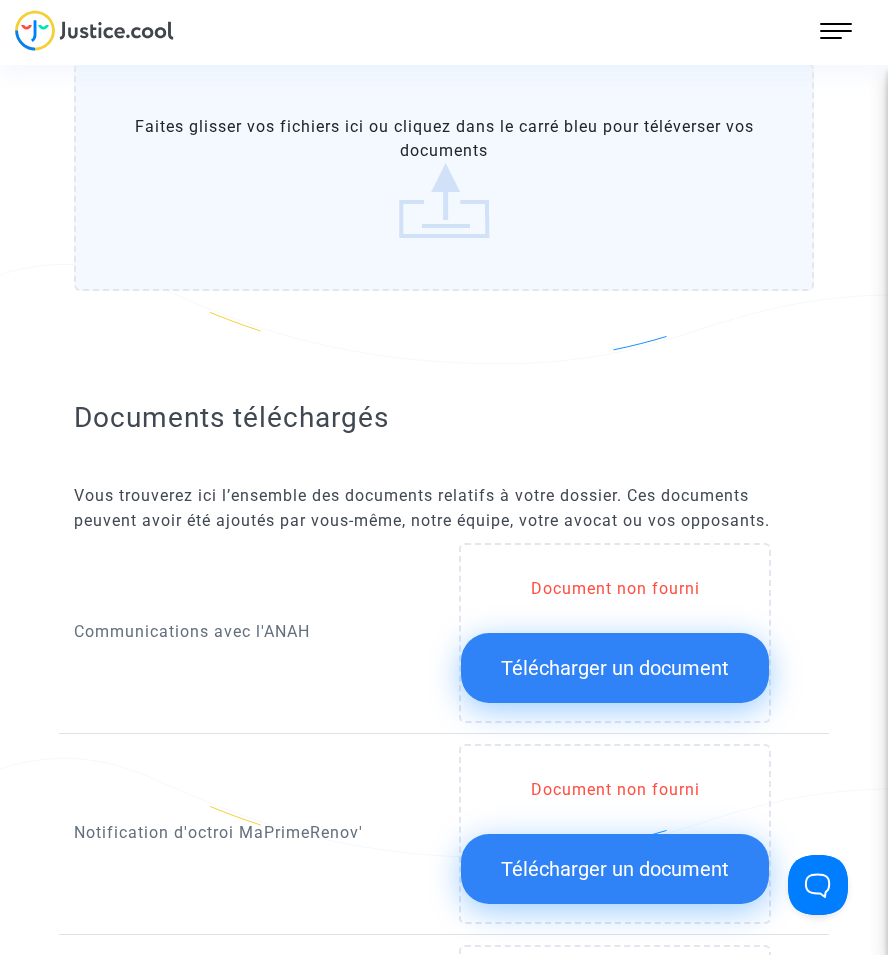 scroll, scrollTop: 900, scrollLeft: 0, axis: vertical 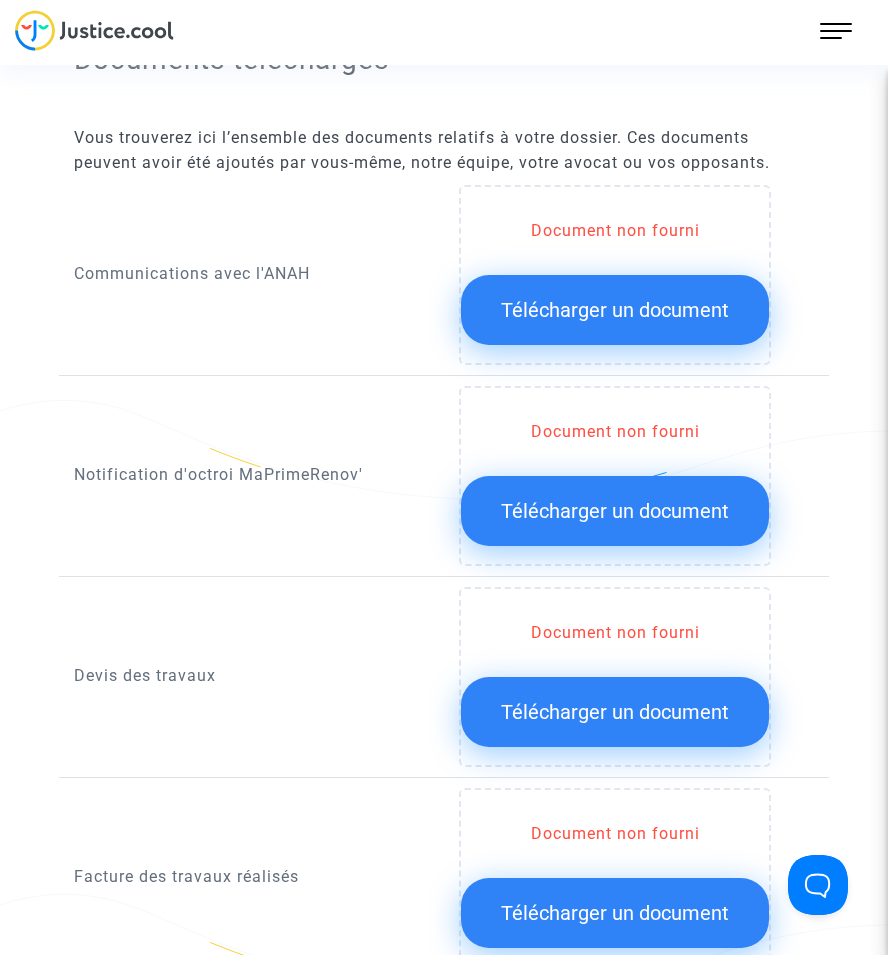 click on "Télécharger un document" 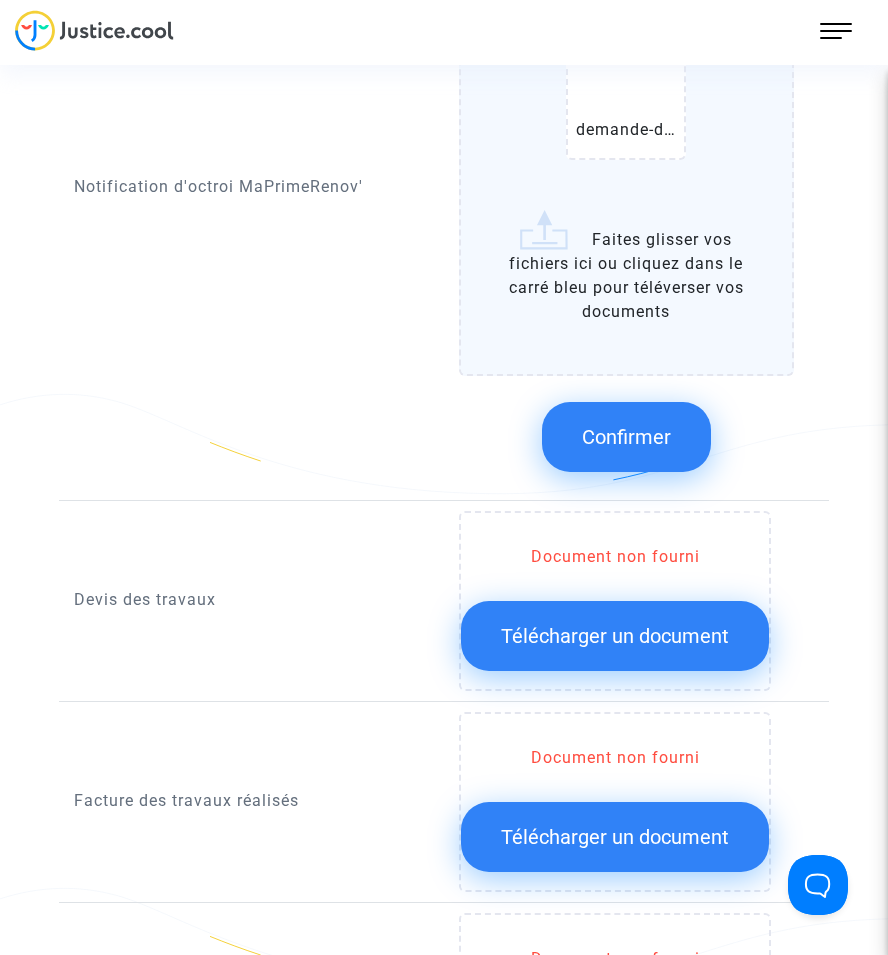 scroll, scrollTop: 1453, scrollLeft: 0, axis: vertical 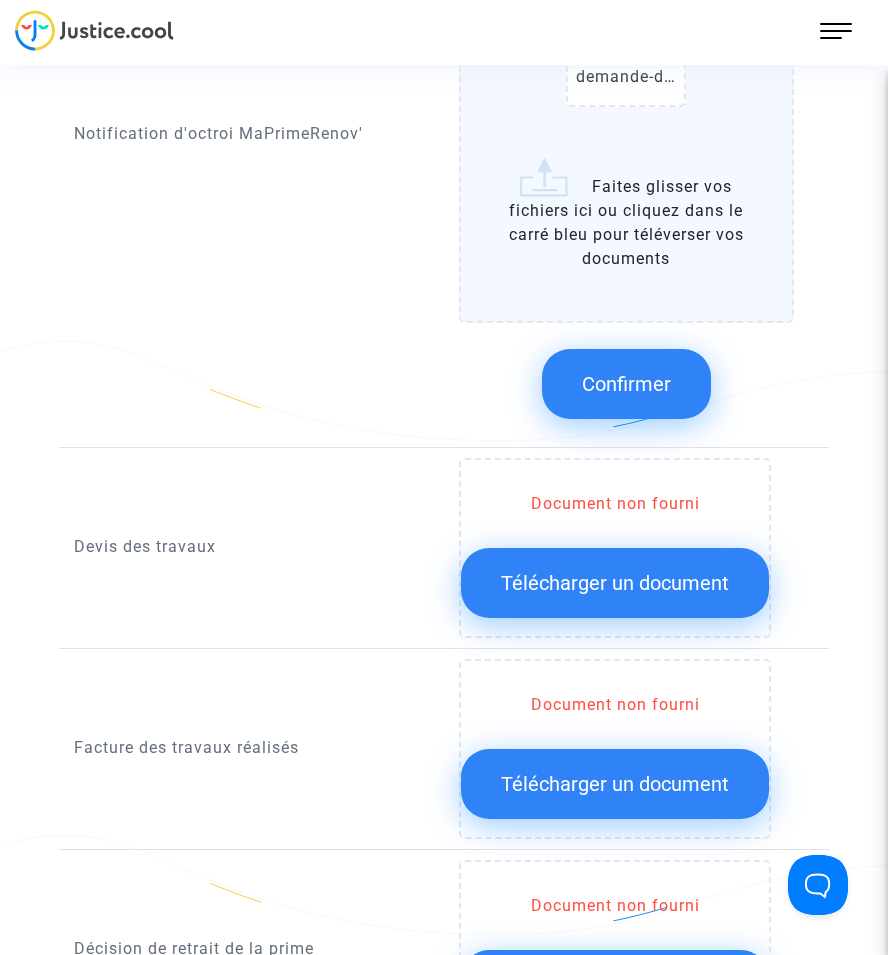 click on "Confirmer" 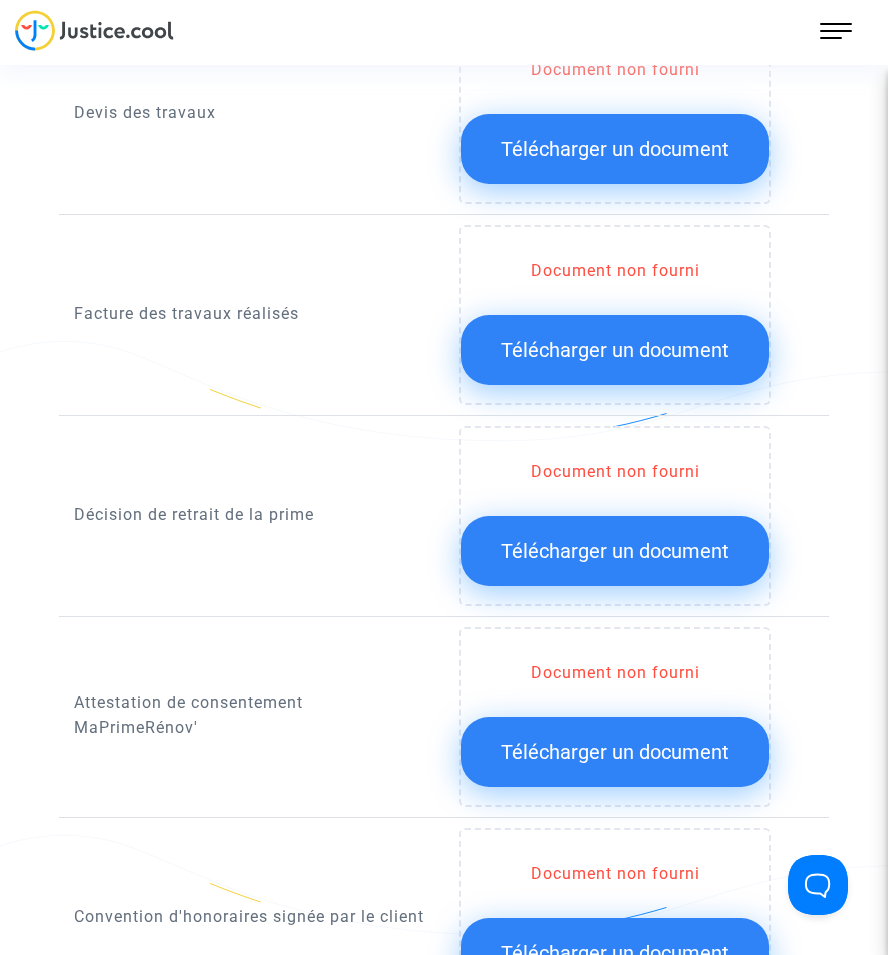 scroll, scrollTop: 1236, scrollLeft: 0, axis: vertical 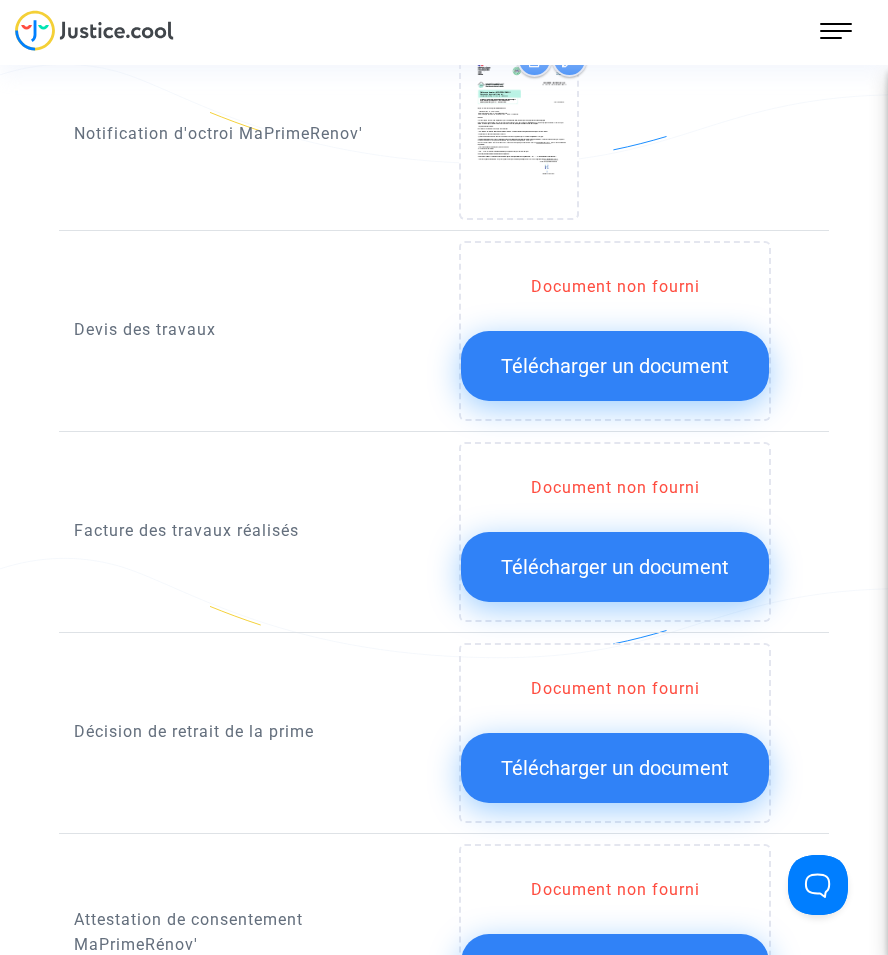 click on "Télécharger un document" 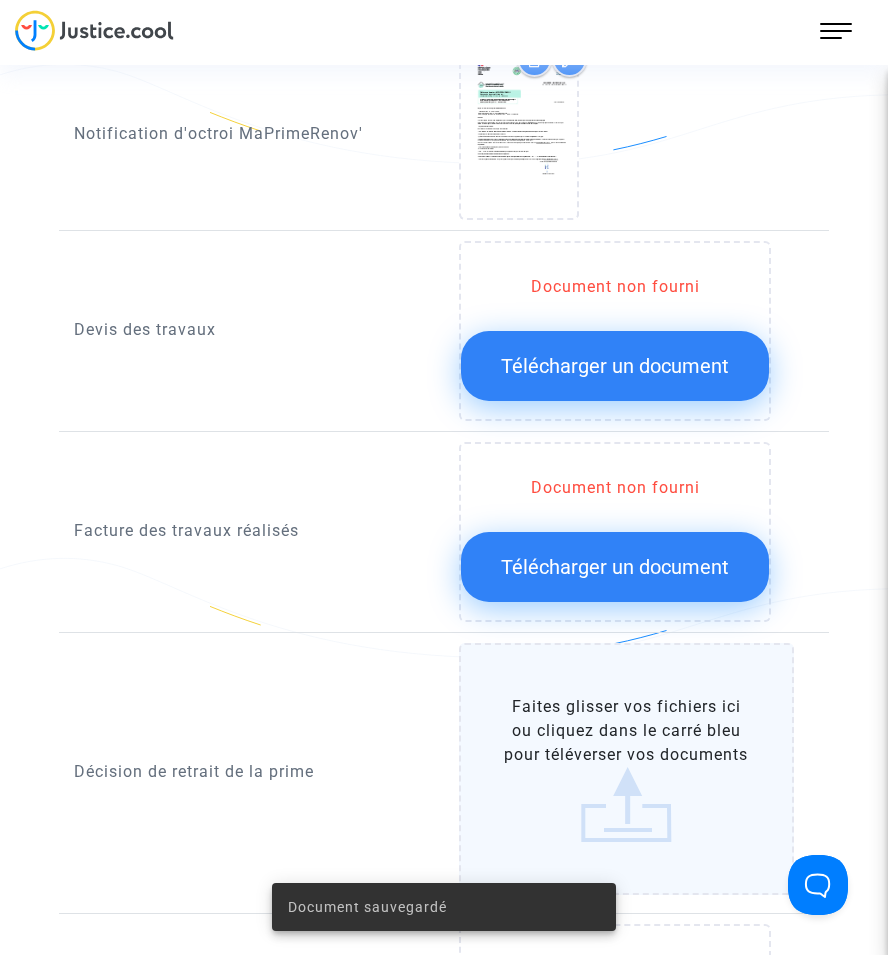 click on "Télécharger un document" 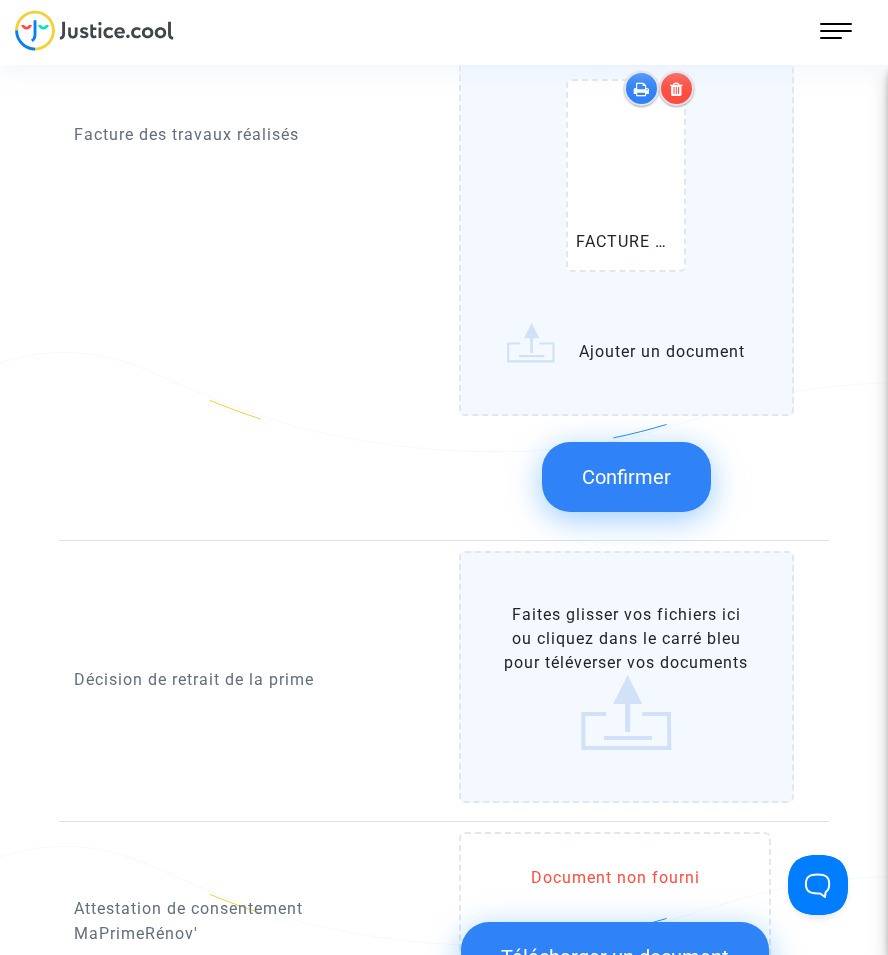 click on "Confirmer" 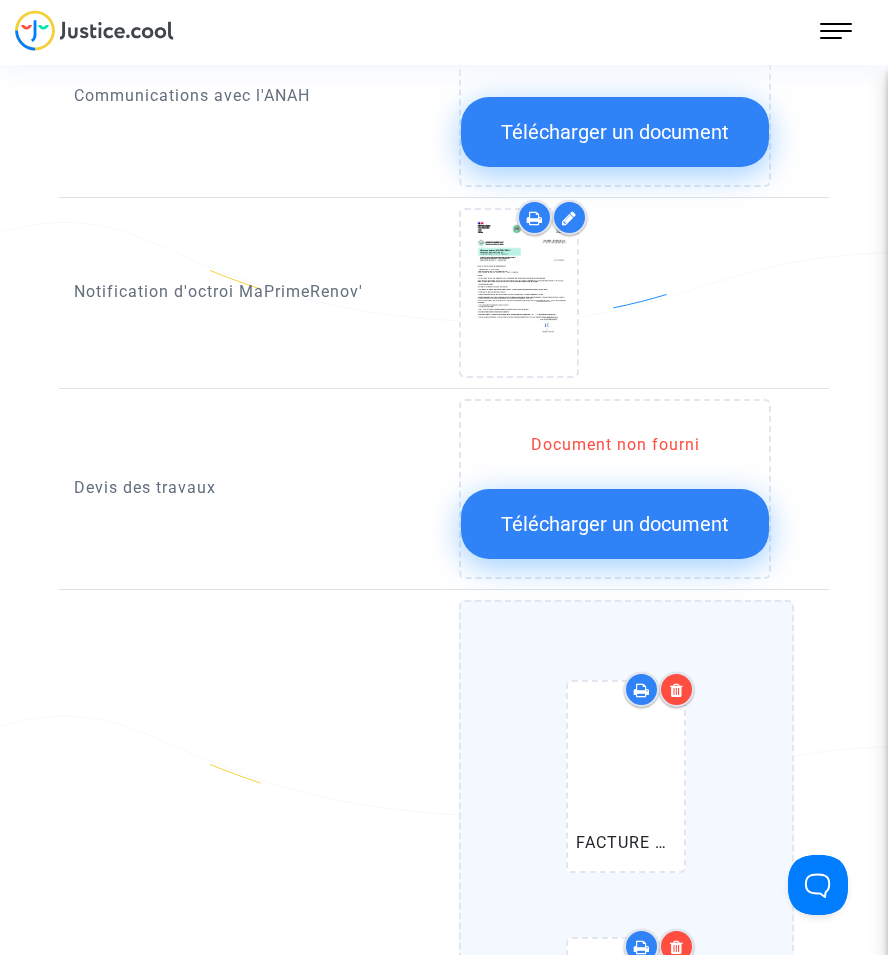scroll, scrollTop: 936, scrollLeft: 0, axis: vertical 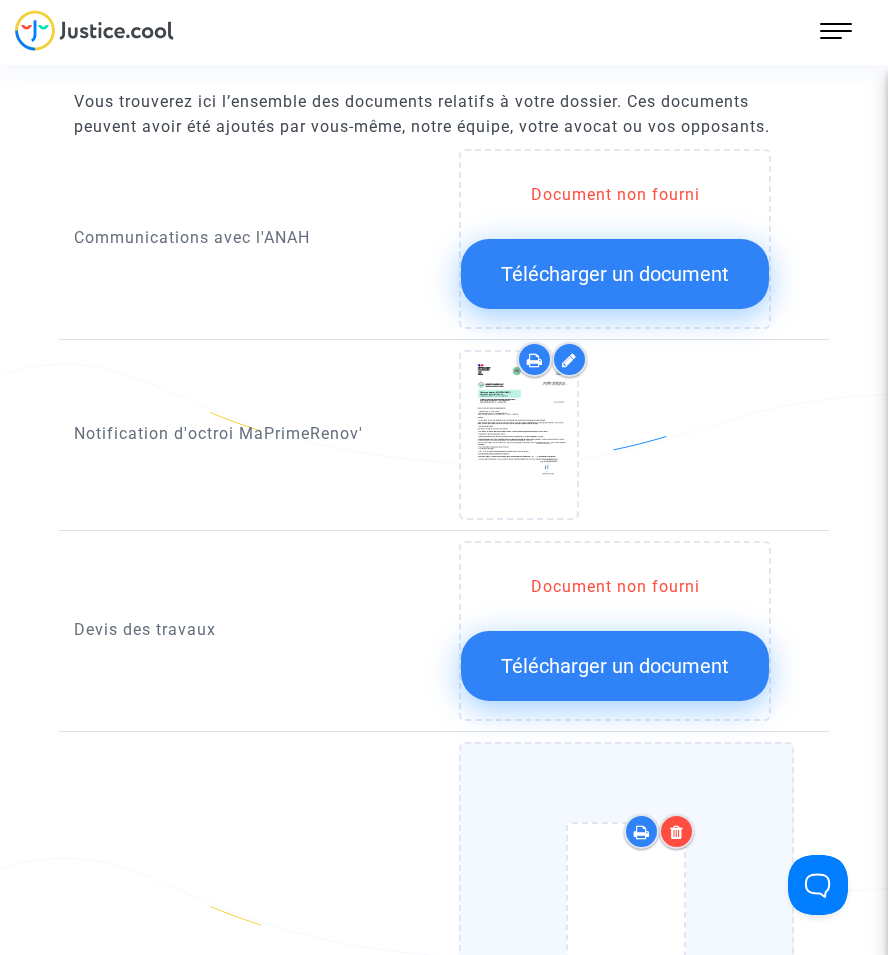 click on "Document non fourni  Télécharger un document" 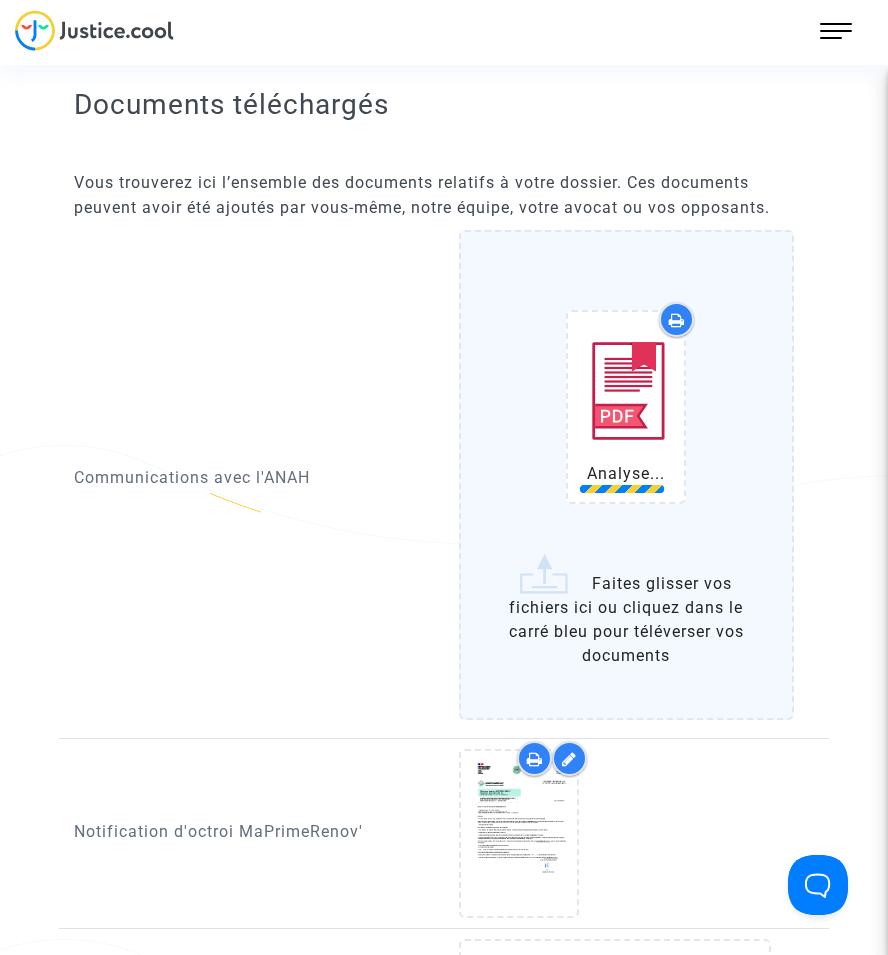 scroll, scrollTop: 836, scrollLeft: 0, axis: vertical 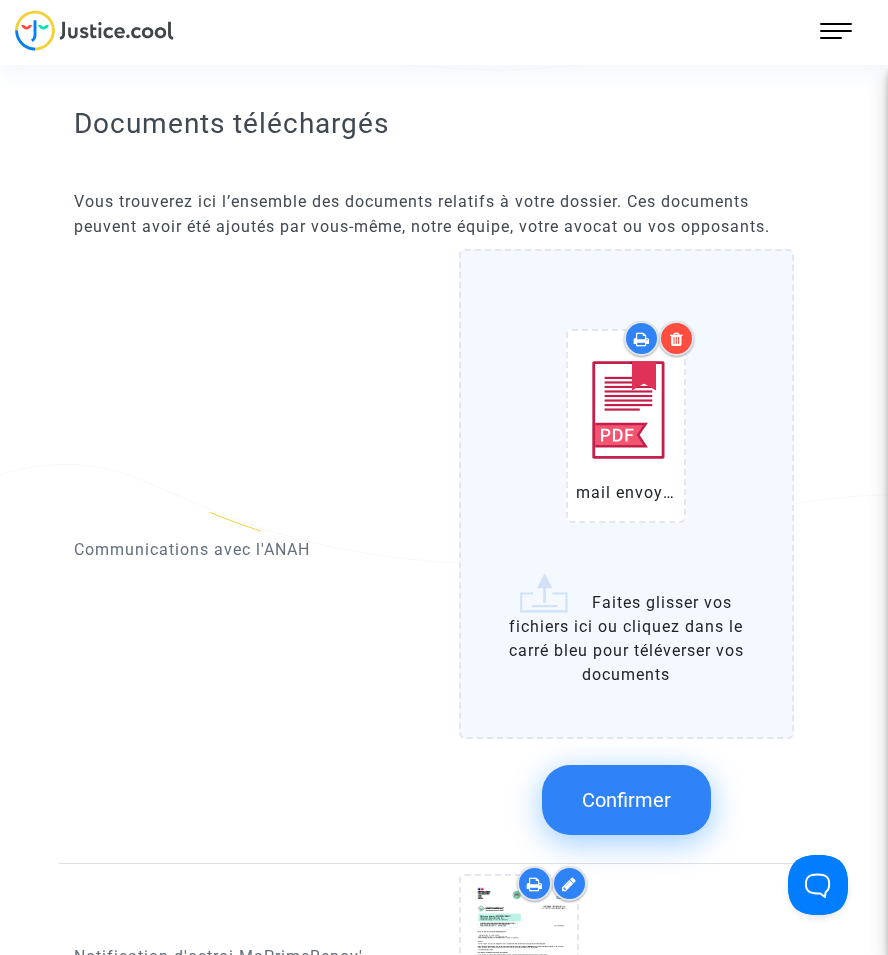 click on "Confirmer" 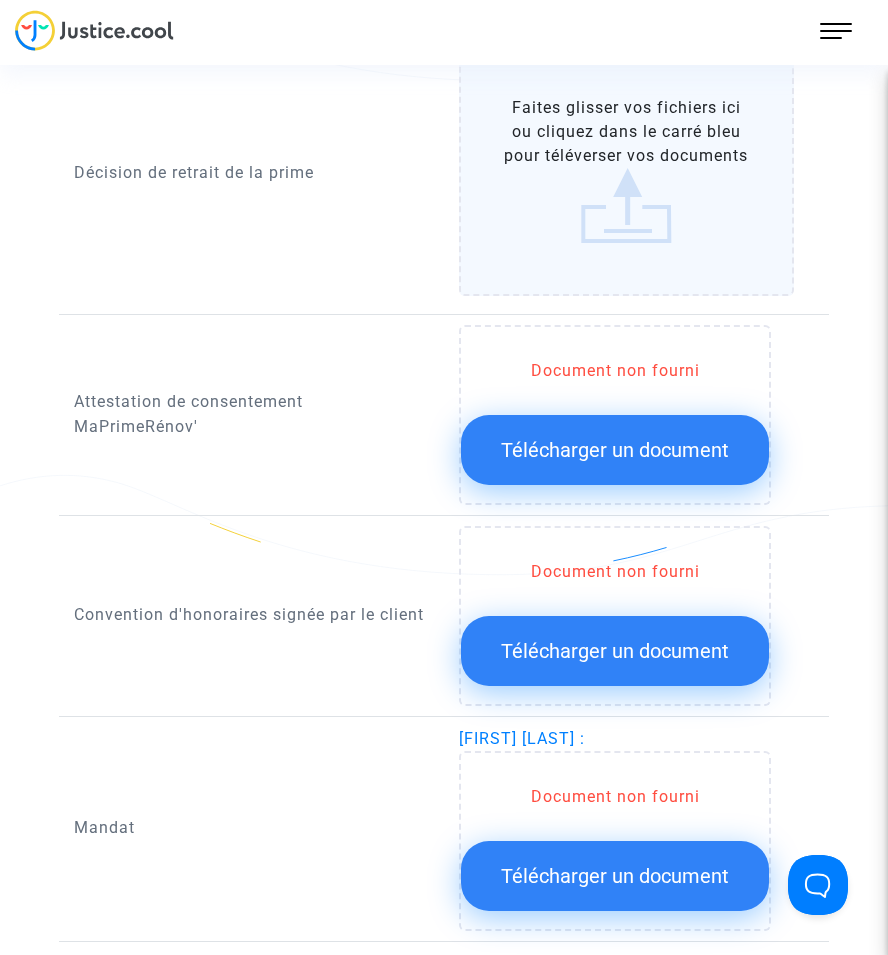 scroll, scrollTop: 1836, scrollLeft: 0, axis: vertical 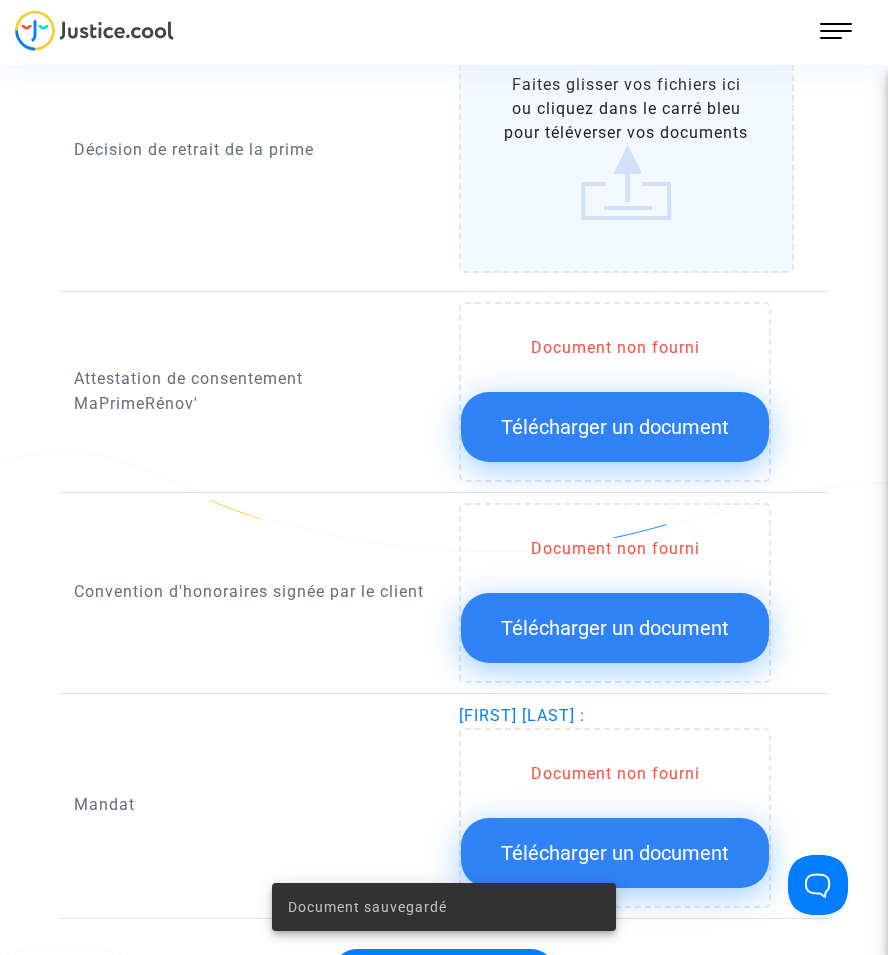 click on "Télécharger un document" 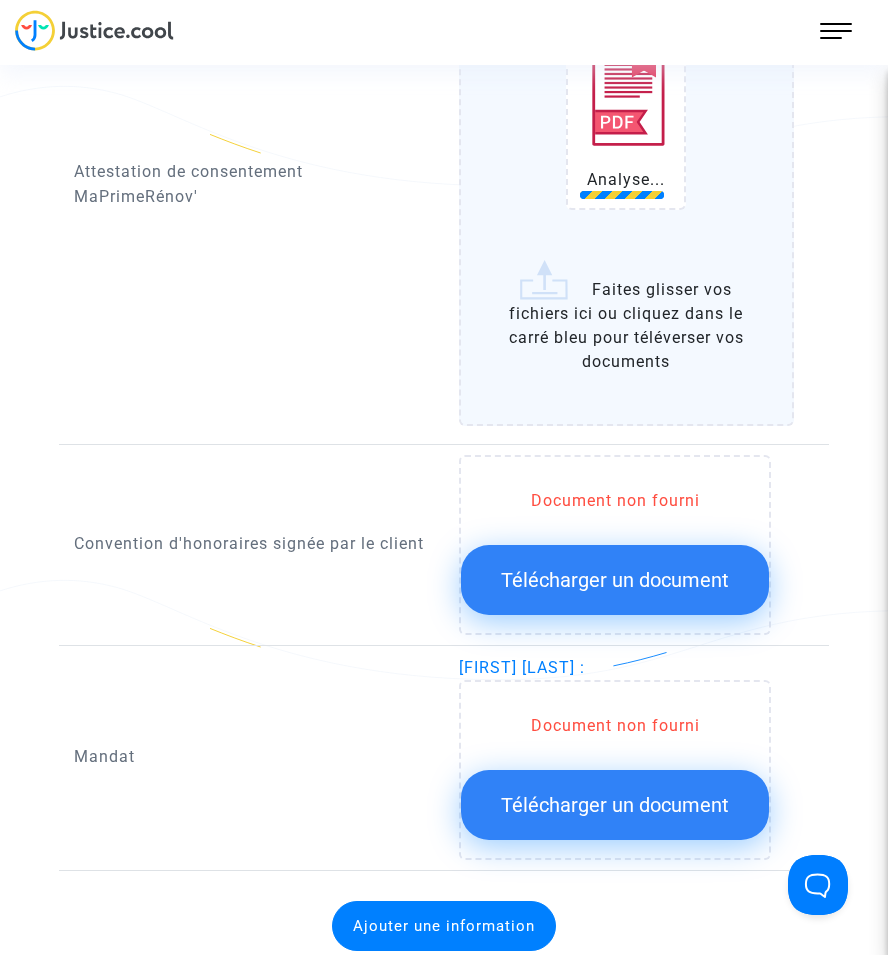scroll, scrollTop: 2389, scrollLeft: 0, axis: vertical 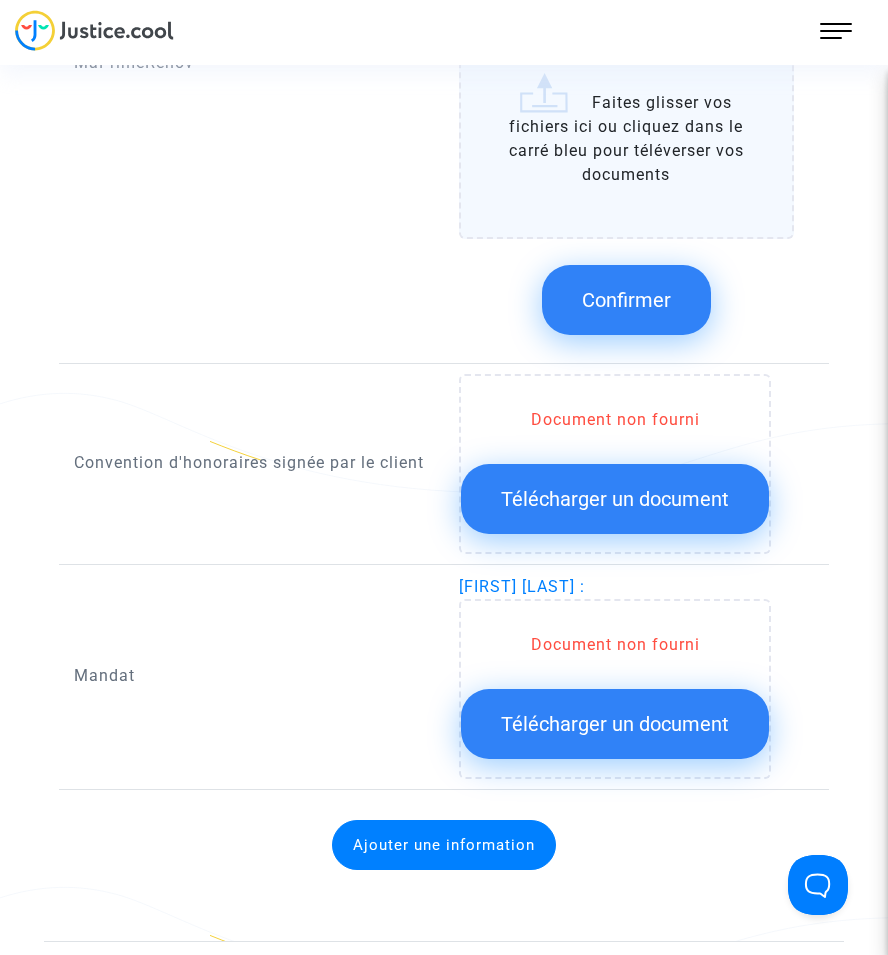 click on "Télécharger un document" 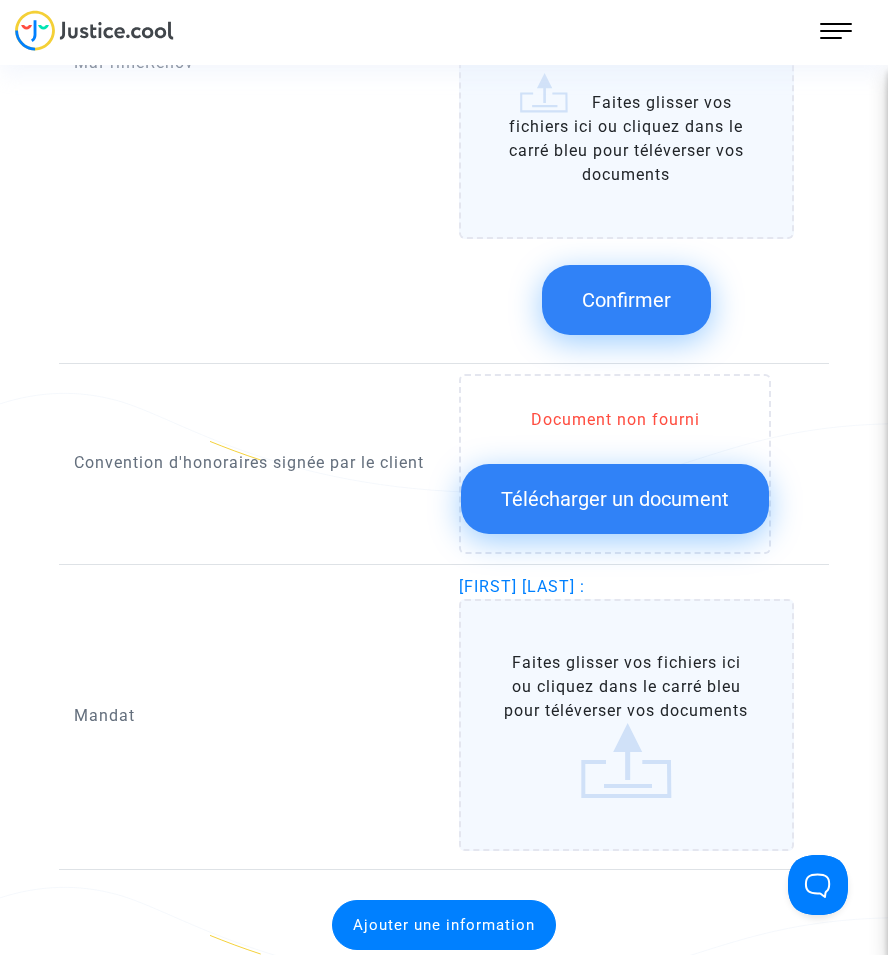 click on "Confirmer" 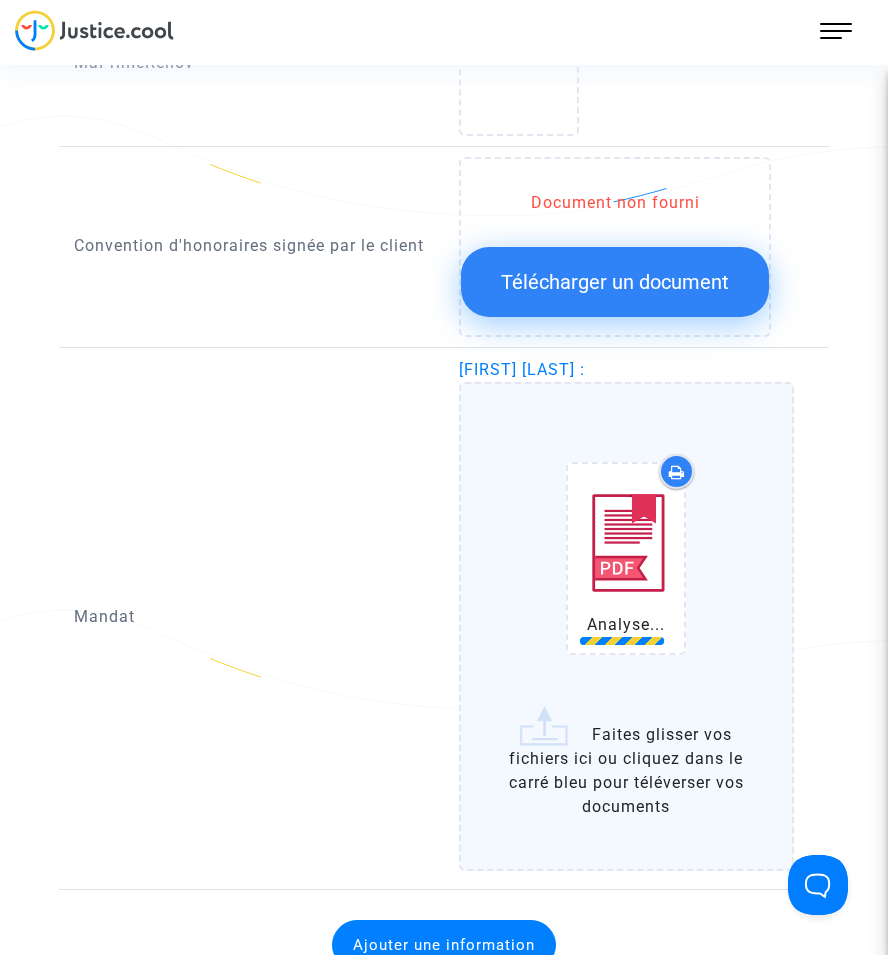 scroll, scrollTop: 2472, scrollLeft: 0, axis: vertical 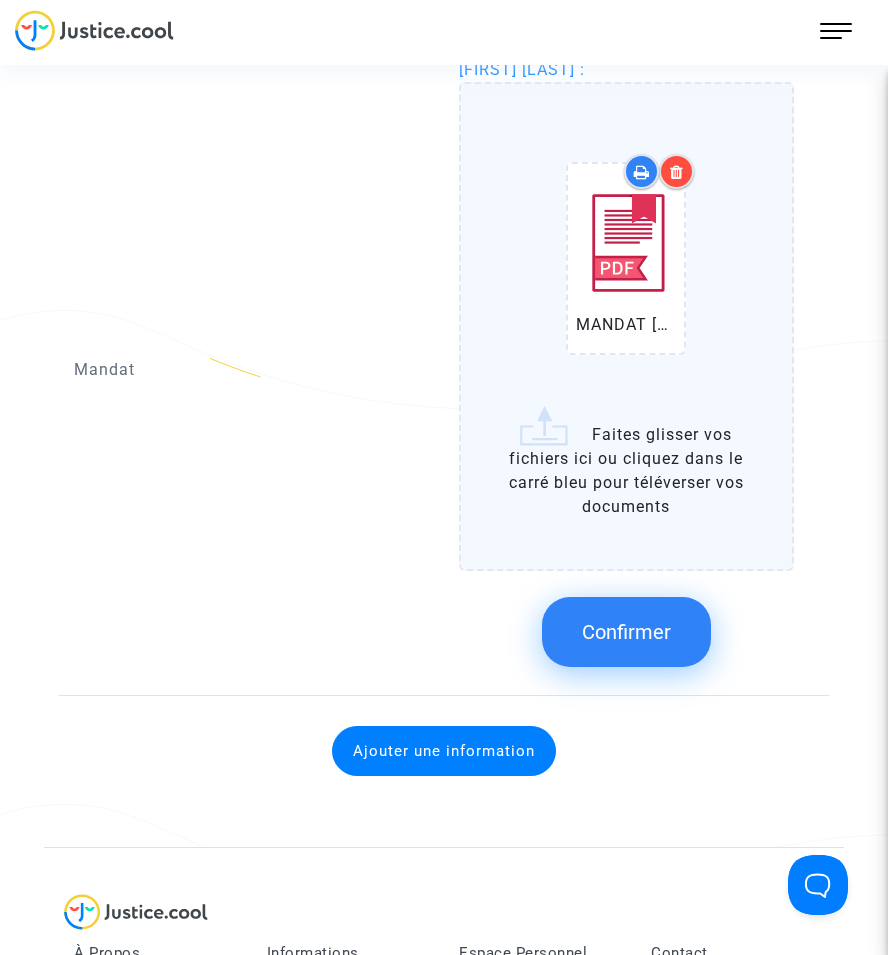 click at bounding box center [677, 172] 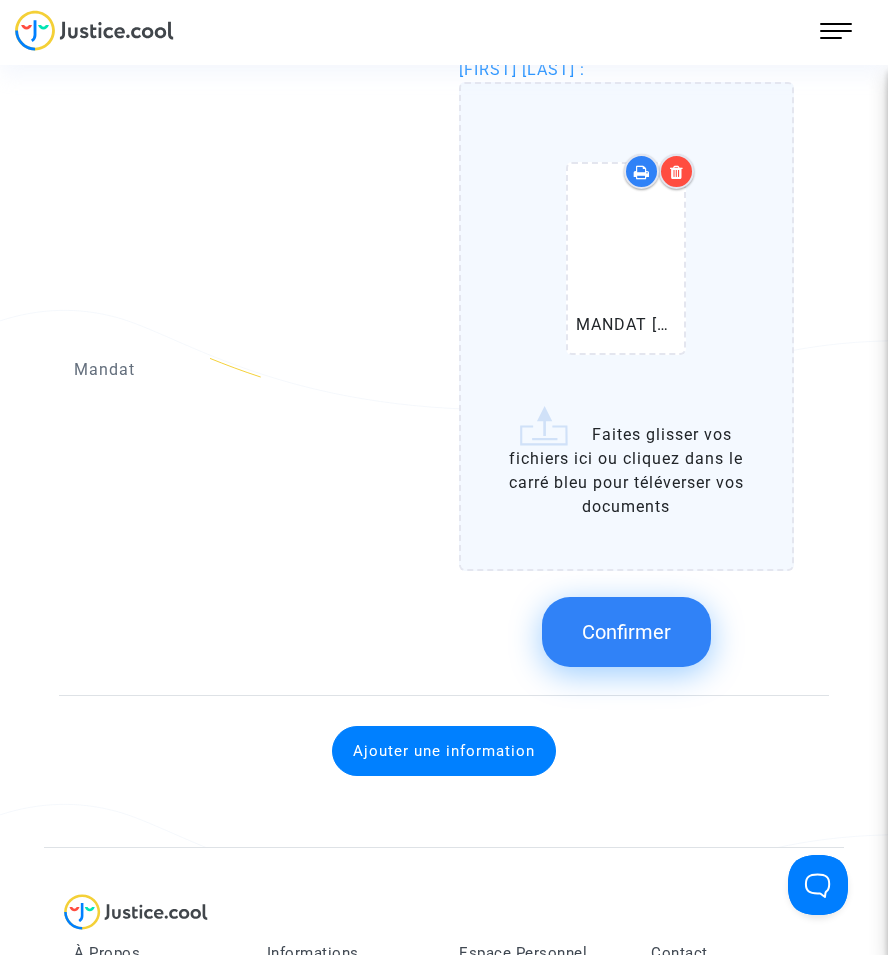 click on "Confirmer" 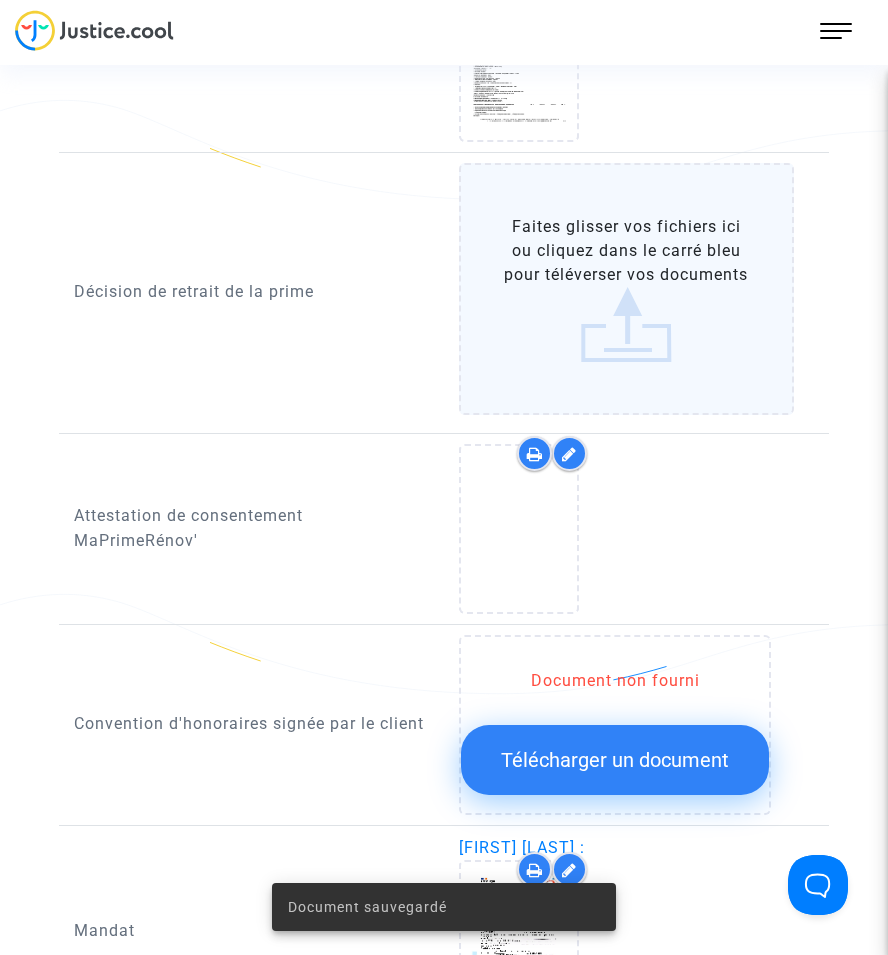 scroll, scrollTop: 1572, scrollLeft: 0, axis: vertical 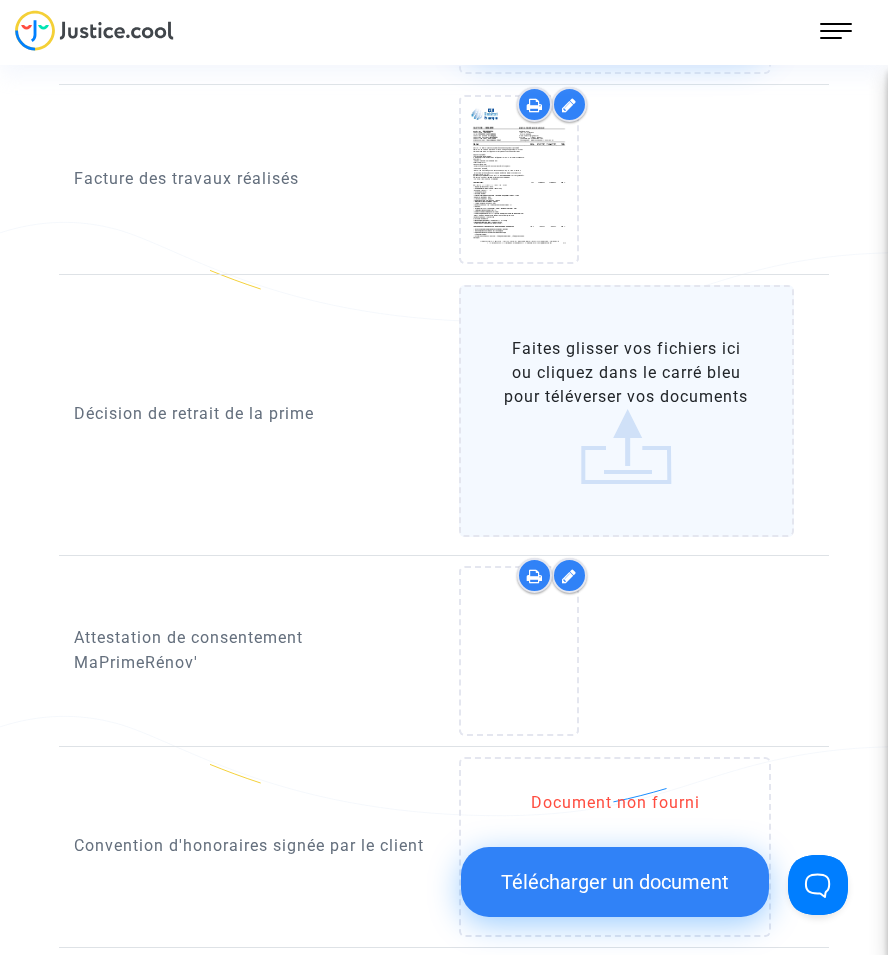 click at bounding box center [569, 575] 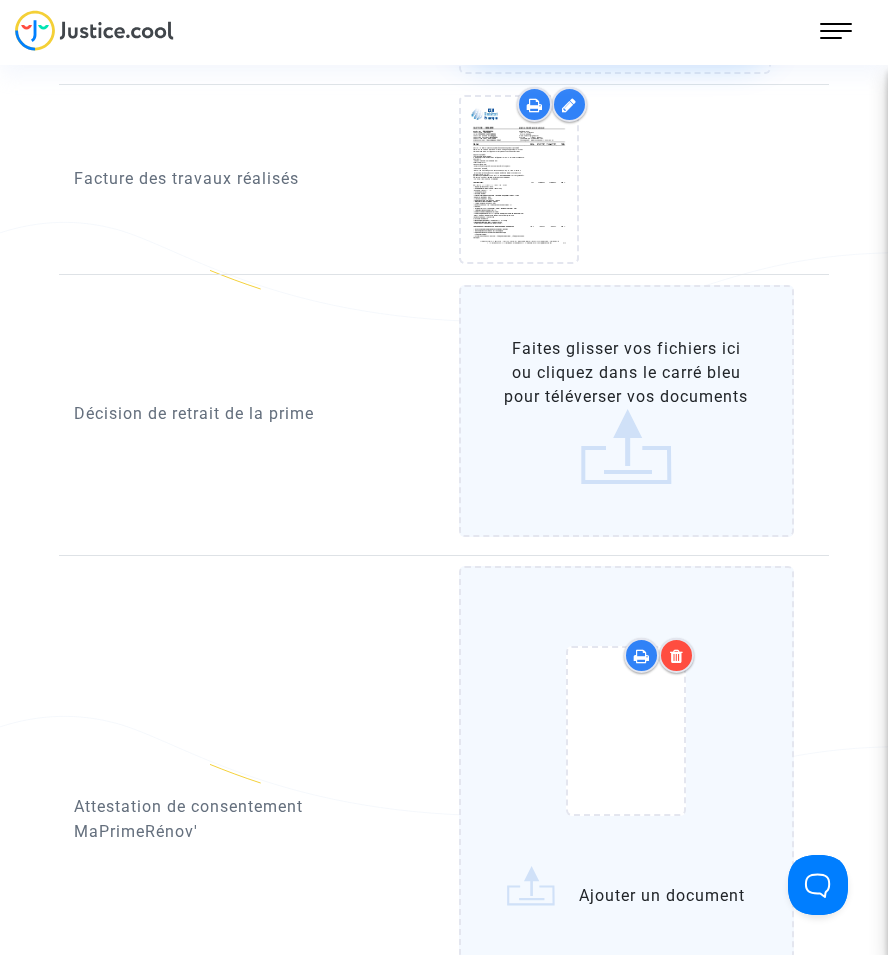 click at bounding box center (677, 656) 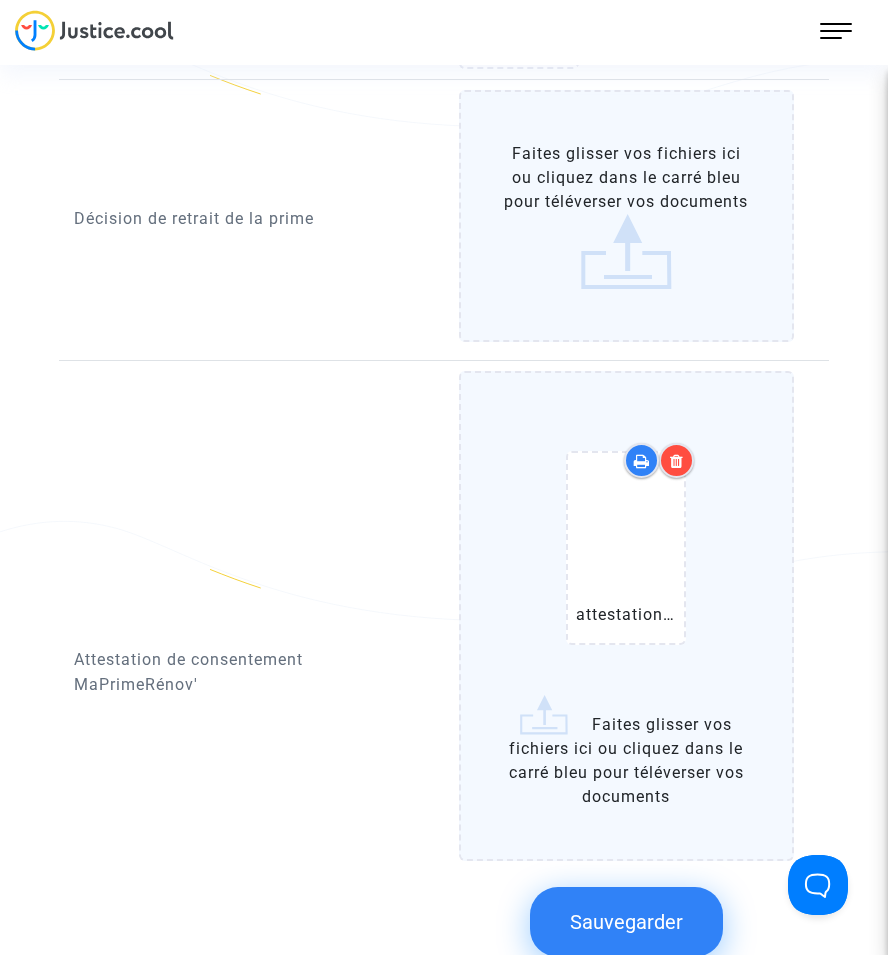 scroll, scrollTop: 1772, scrollLeft: 0, axis: vertical 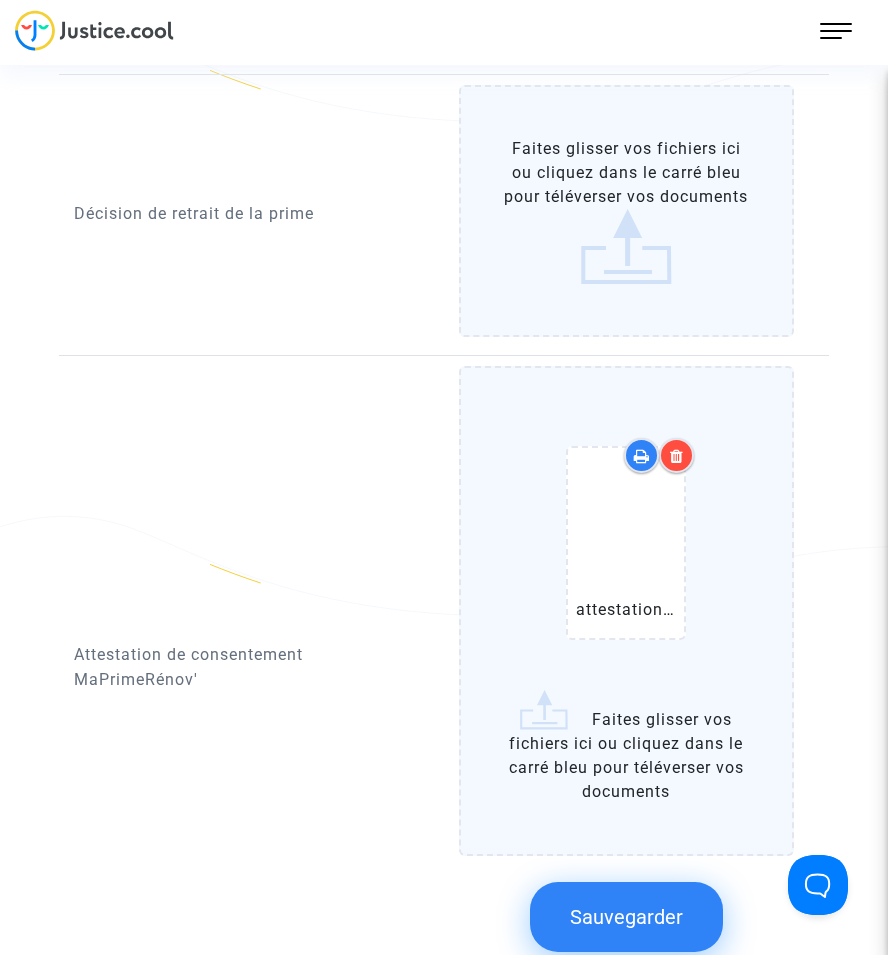 click on "Sauvegarder" 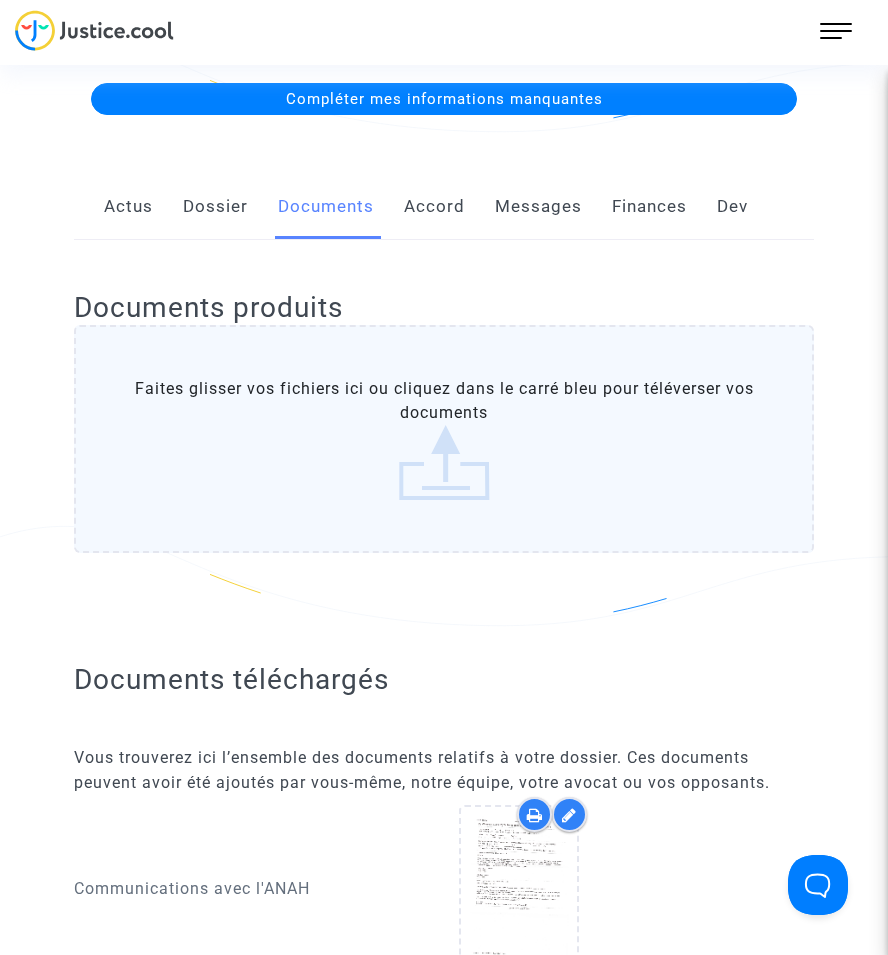 scroll, scrollTop: 272, scrollLeft: 0, axis: vertical 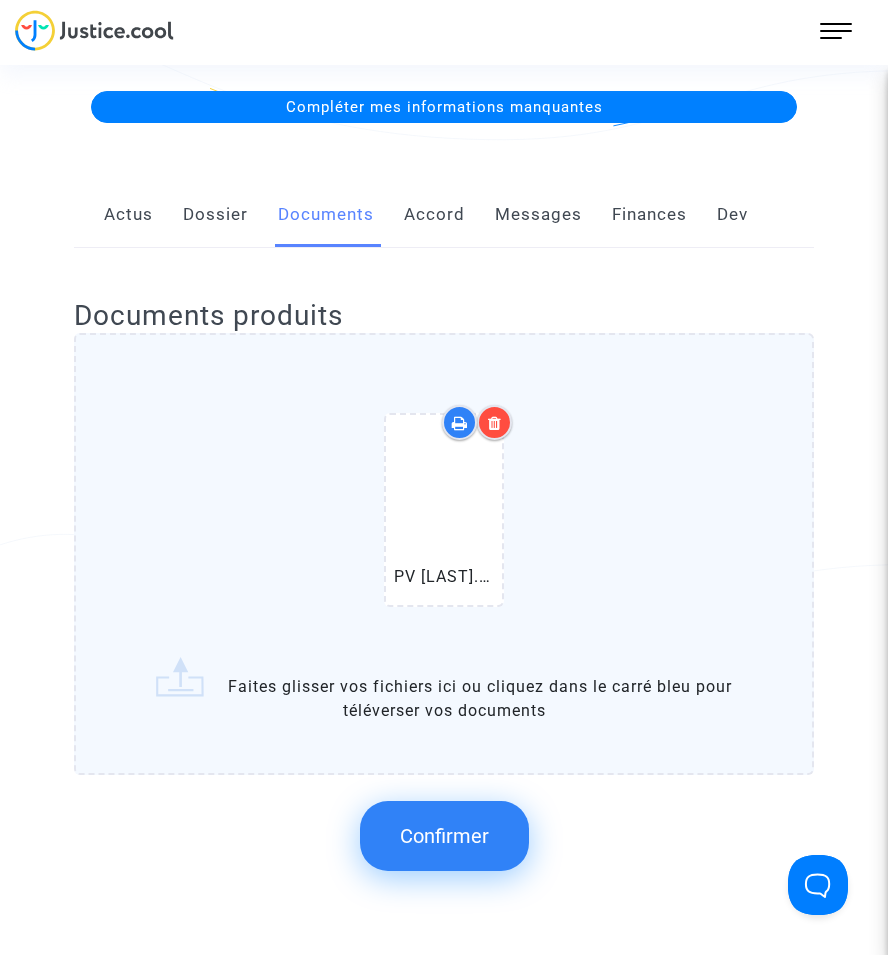 click on "Confirmer" 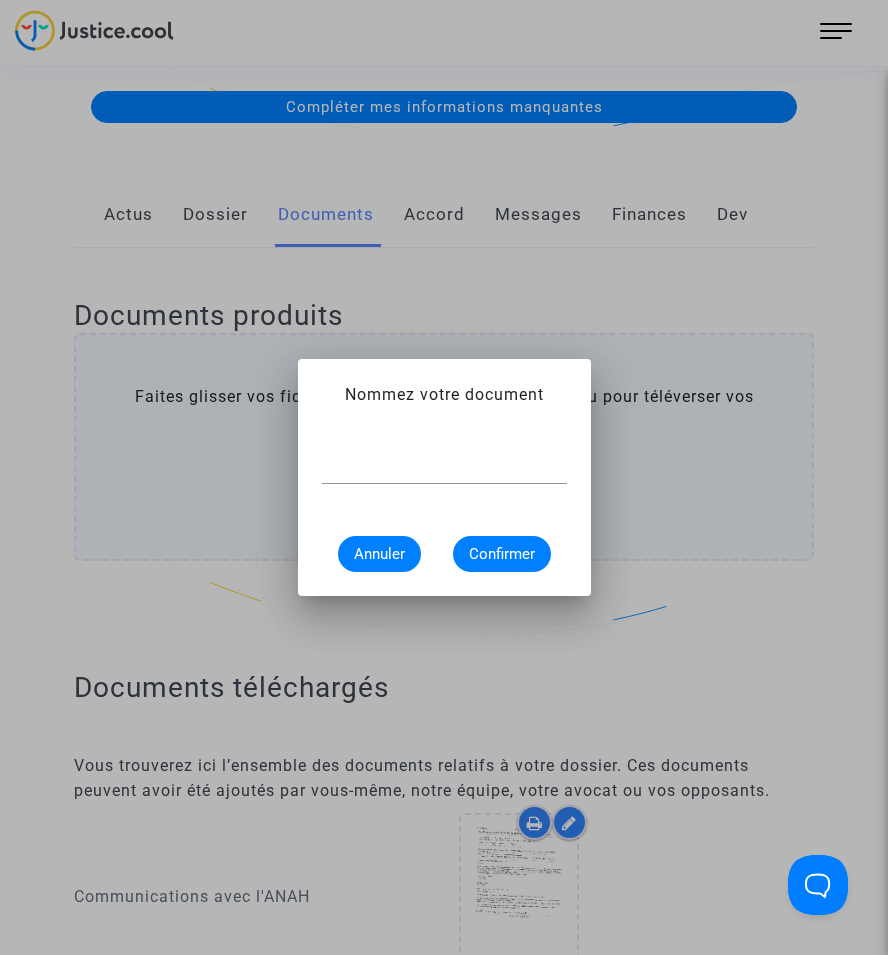 scroll, scrollTop: 0, scrollLeft: 0, axis: both 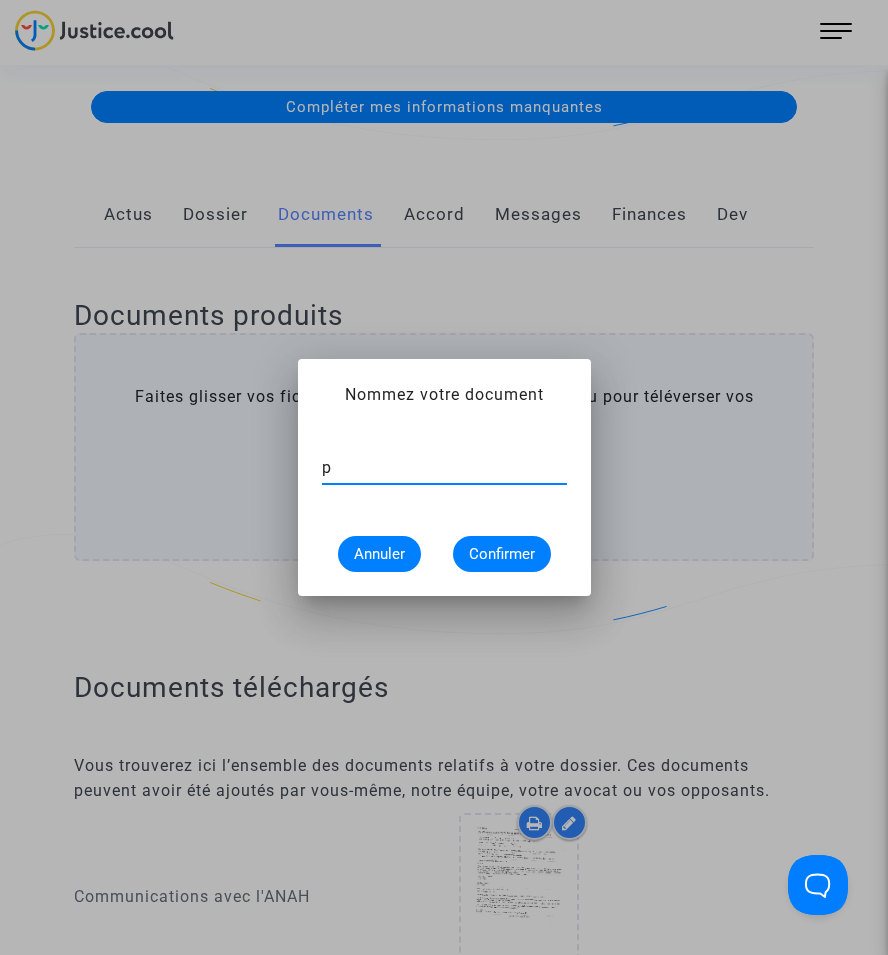 type on "pv de réception" 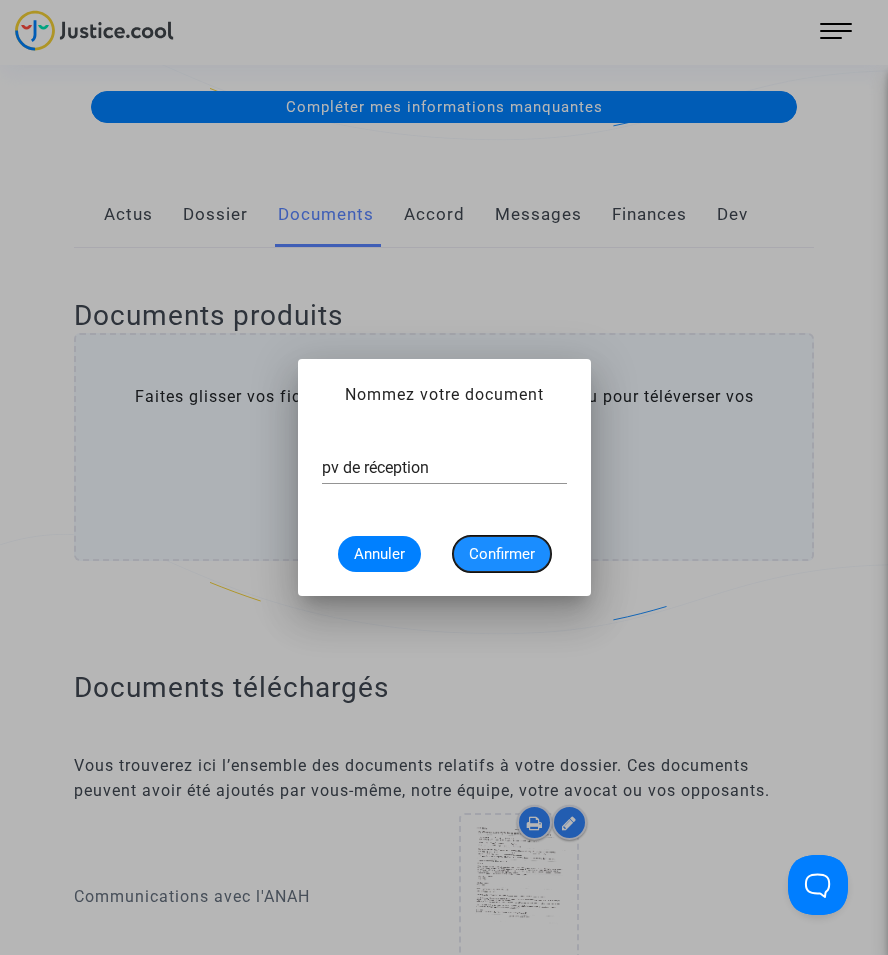 click on "Confirmer" at bounding box center (502, 554) 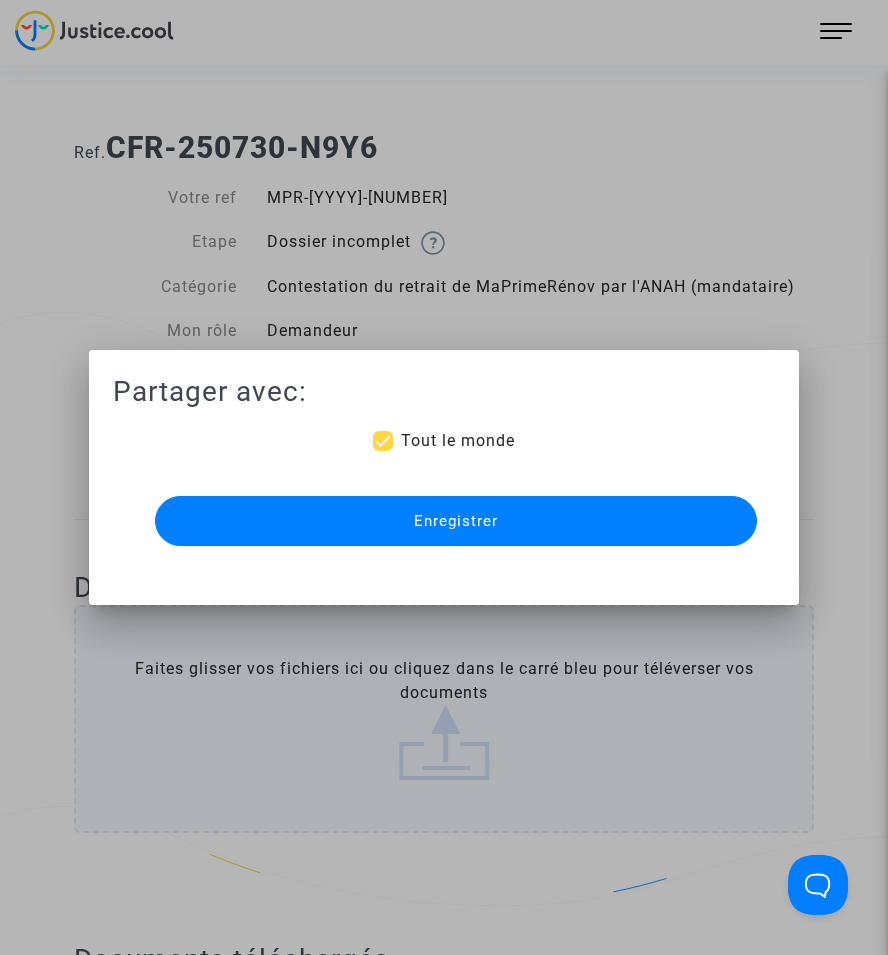 scroll, scrollTop: 272, scrollLeft: 0, axis: vertical 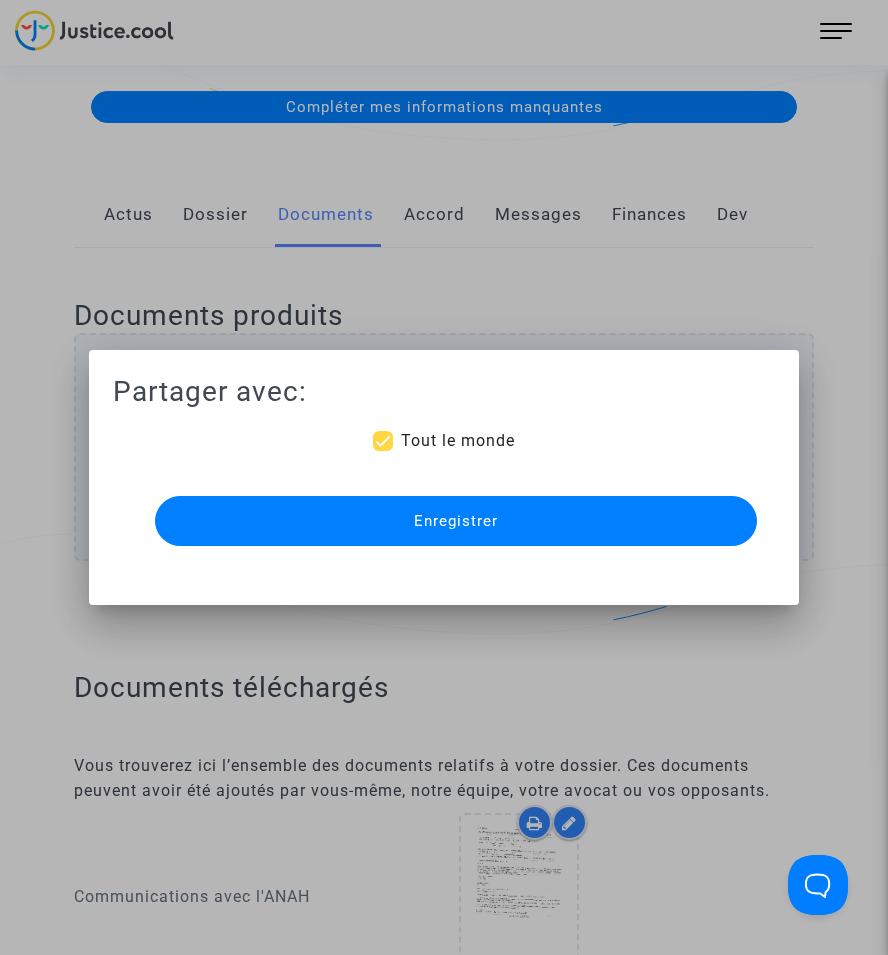 click on "Enregistrer" at bounding box center [456, 521] 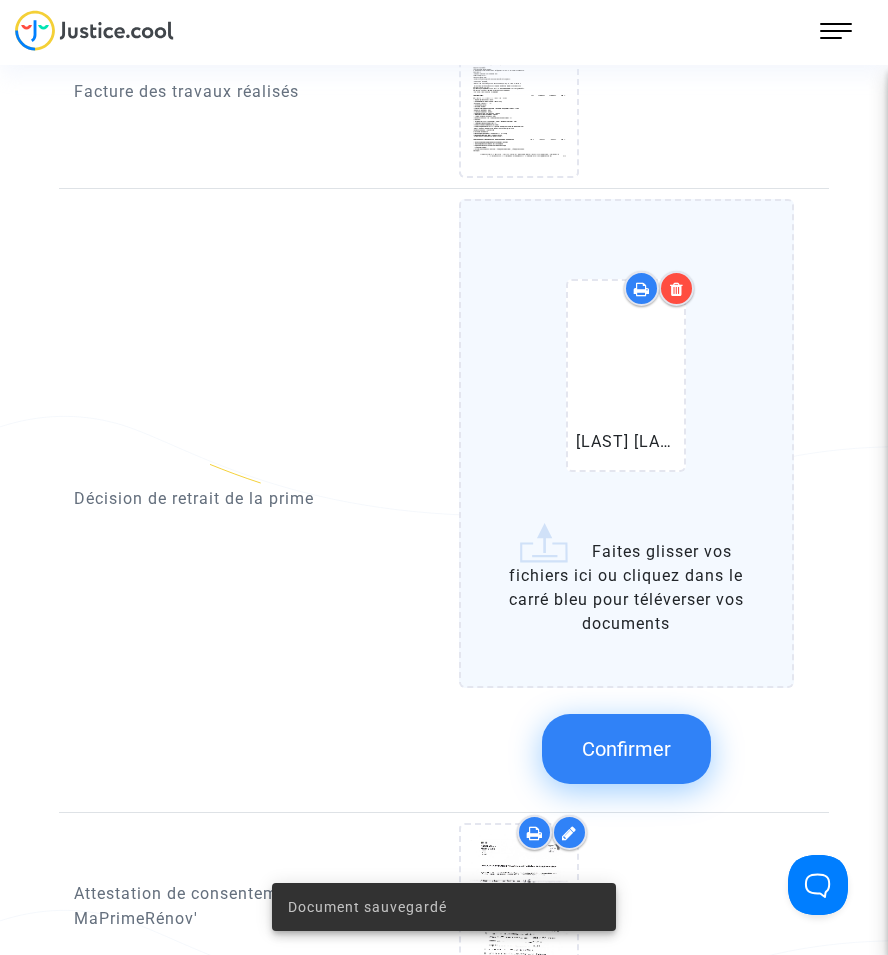 click on "Confirmer" 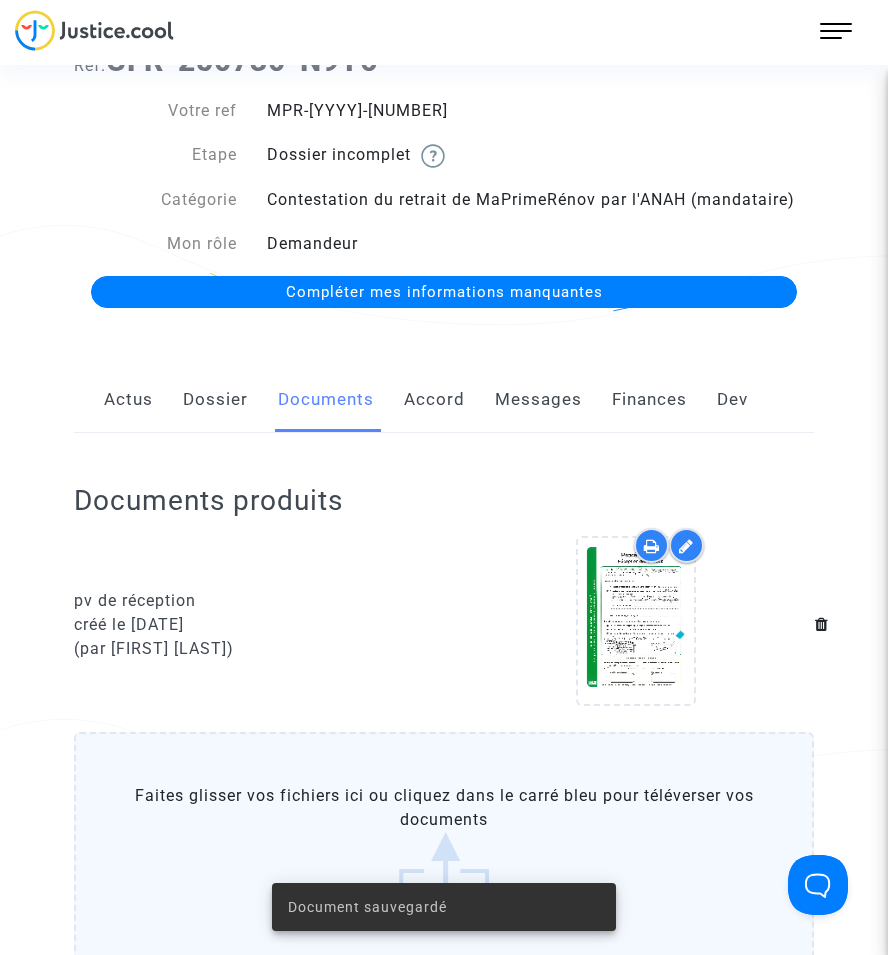 scroll, scrollTop: 0, scrollLeft: 0, axis: both 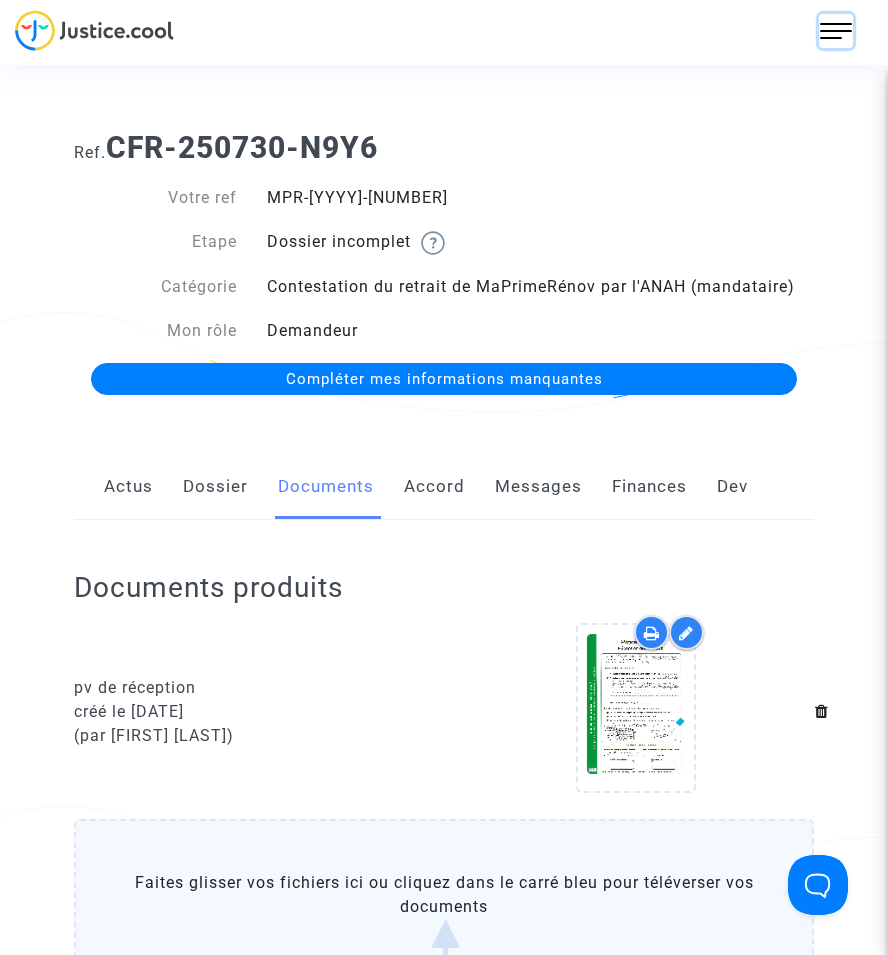 click at bounding box center [836, 31] 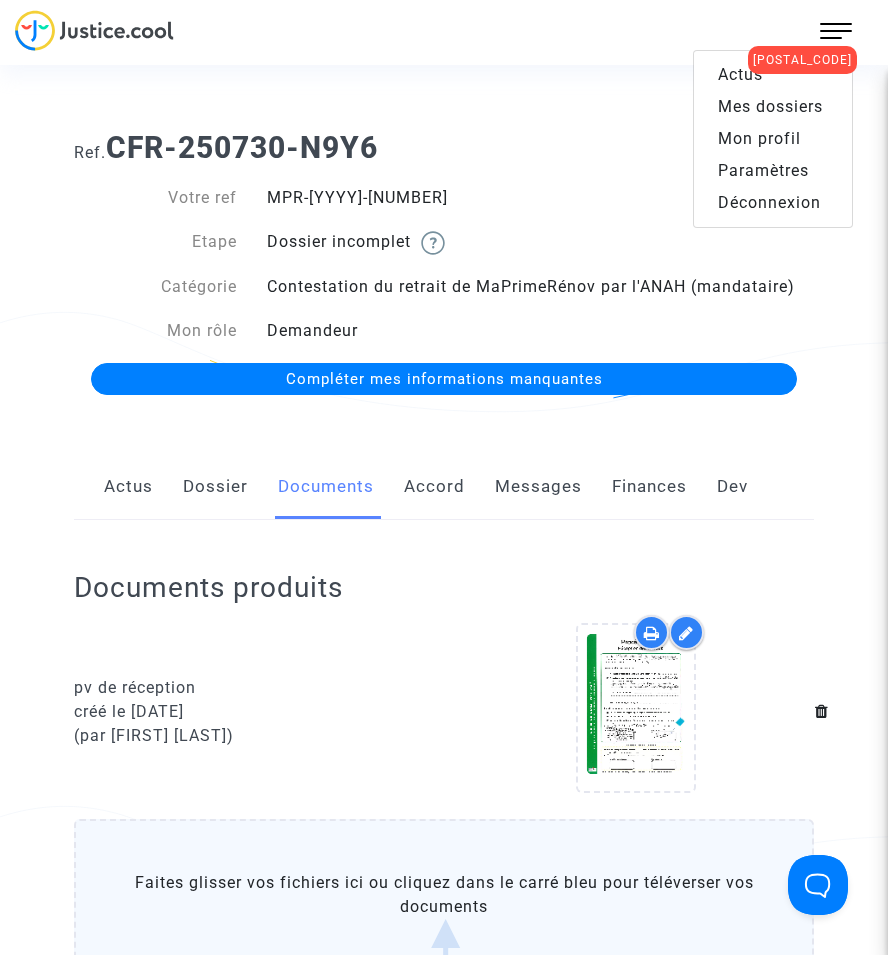 click on "Mes dossiers" at bounding box center (773, 107) 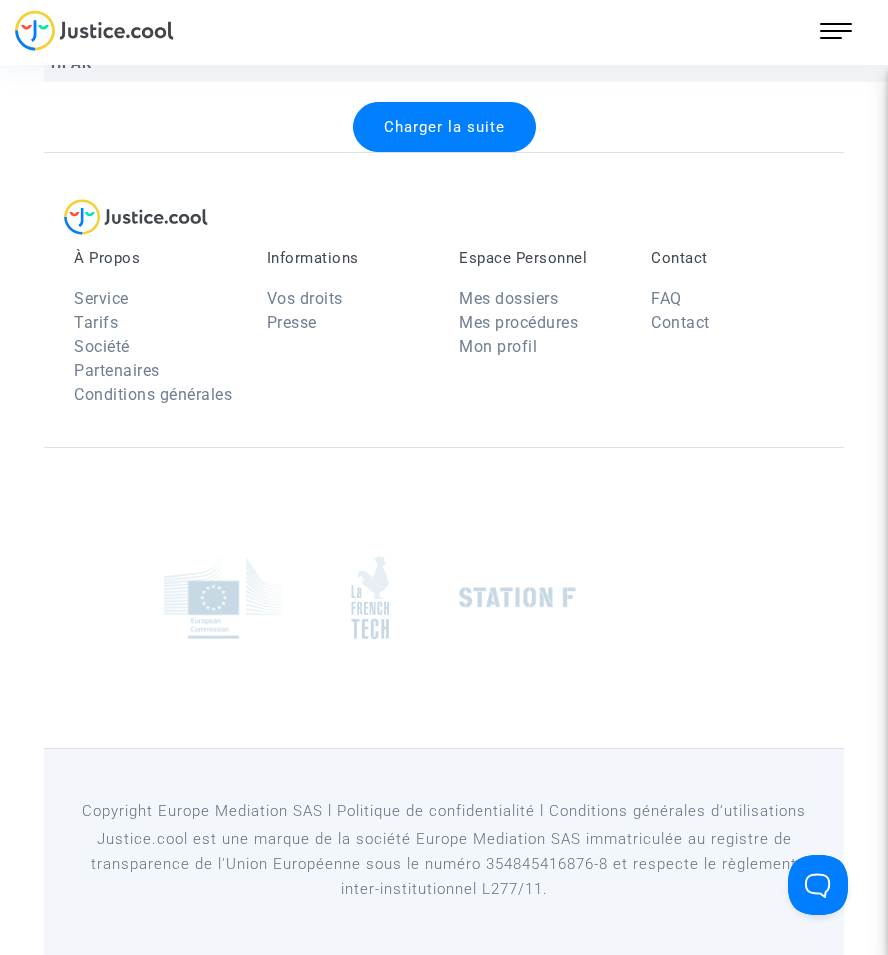 scroll, scrollTop: 4294, scrollLeft: 0, axis: vertical 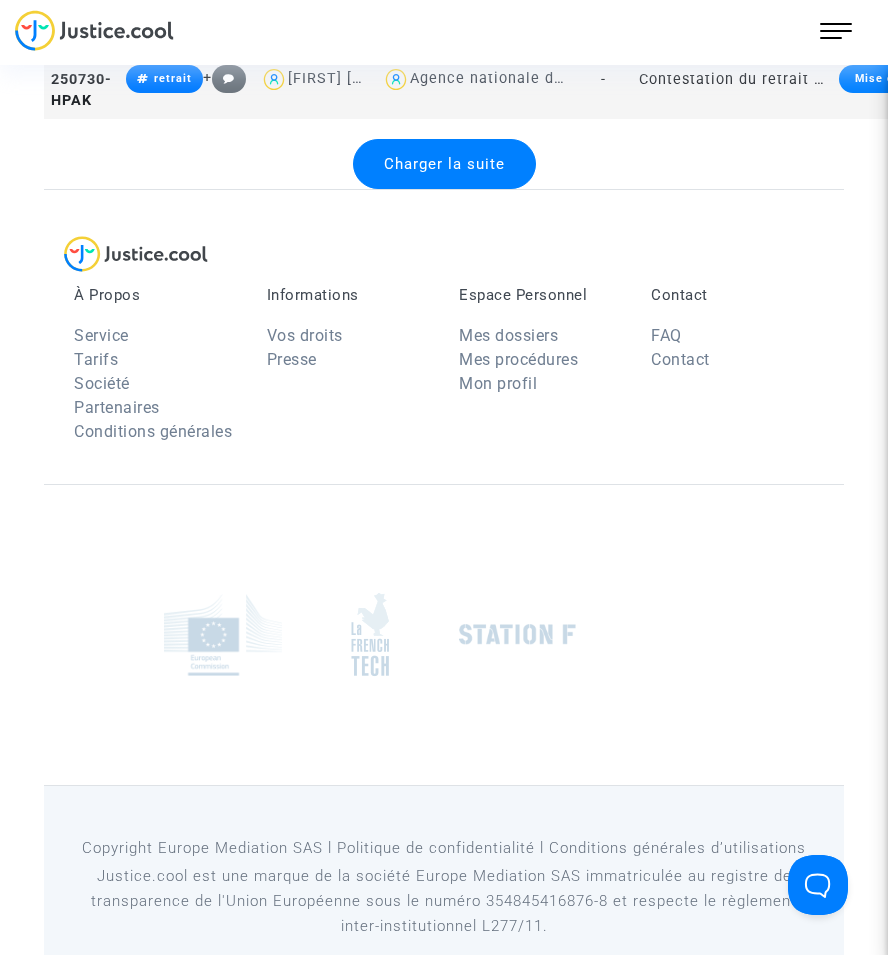 click on "Agence nationale de l'habitat" 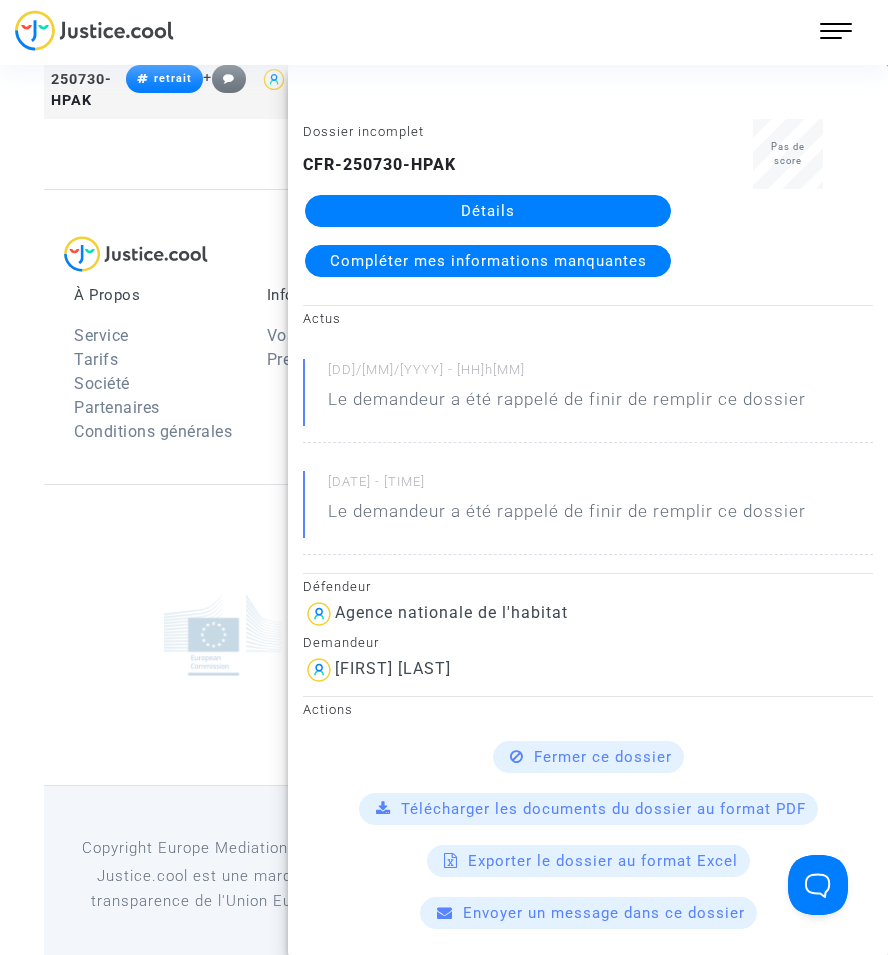 click on "Détails" 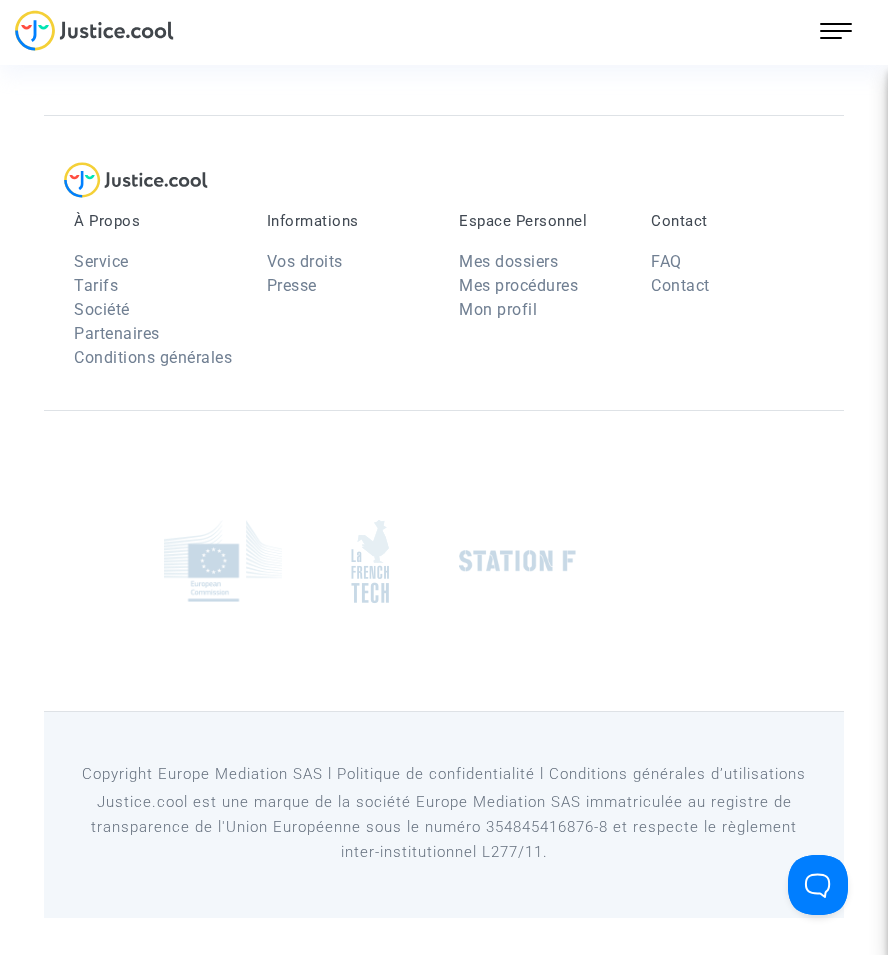 scroll, scrollTop: 0, scrollLeft: 0, axis: both 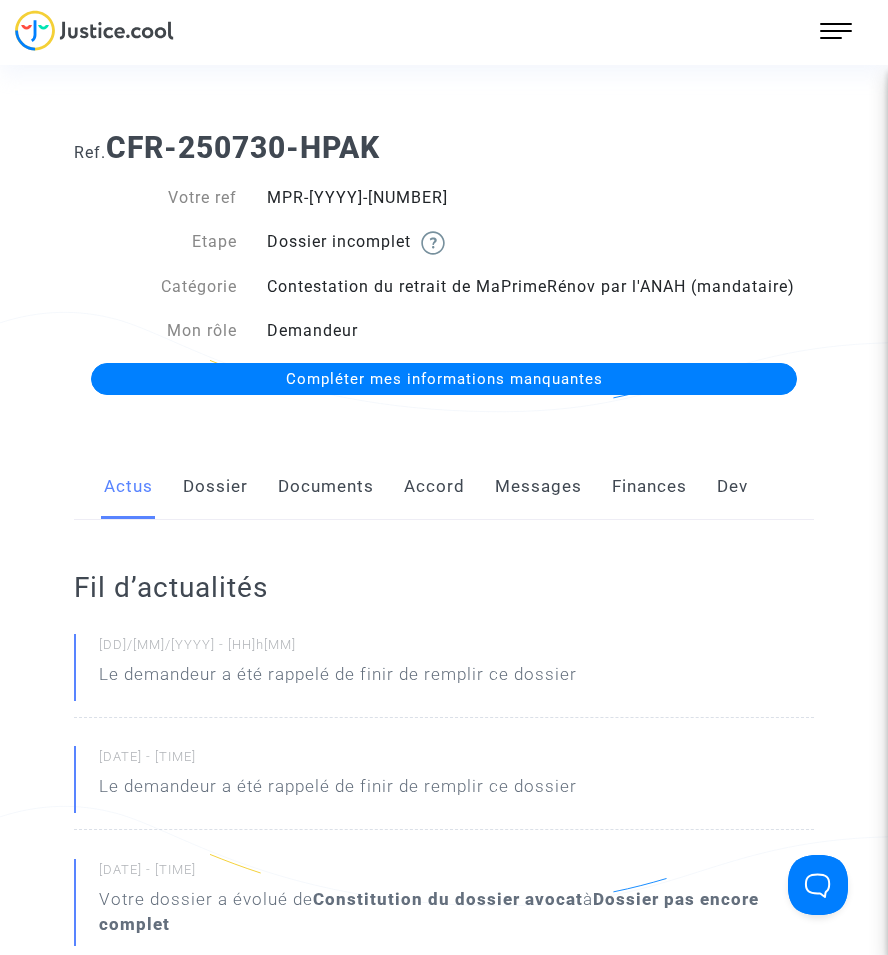 click on "Documents" 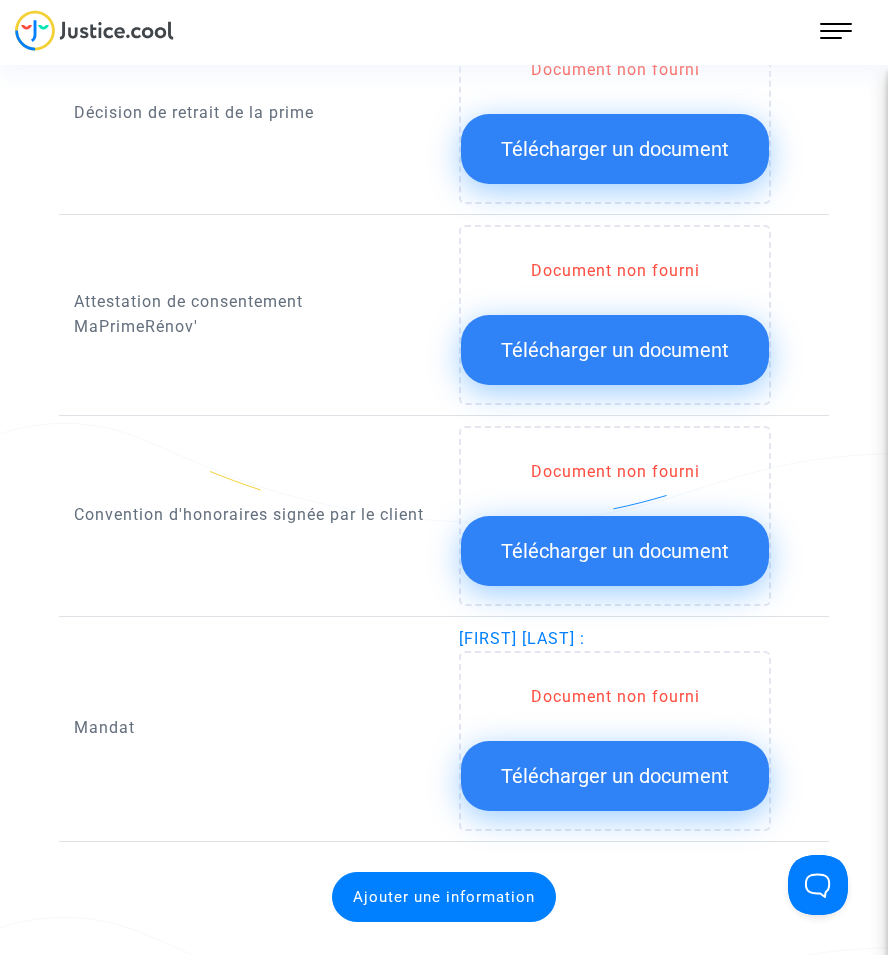 scroll, scrollTop: 1500, scrollLeft: 0, axis: vertical 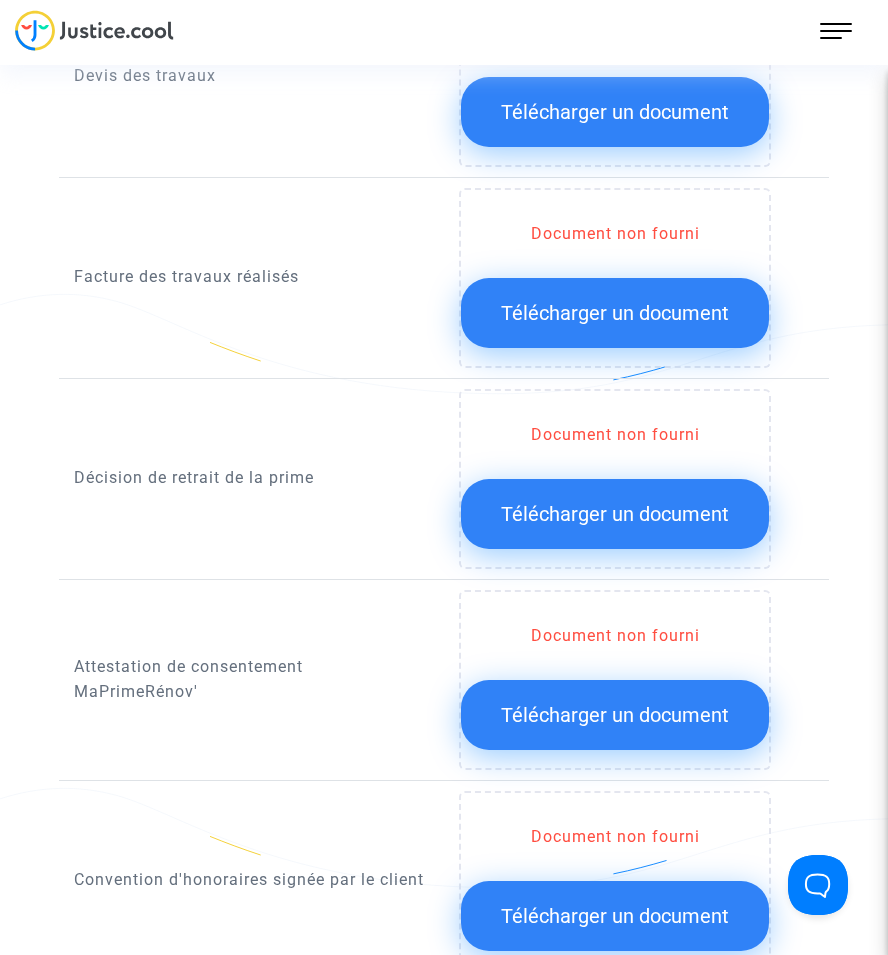 click on "Télécharger un document" 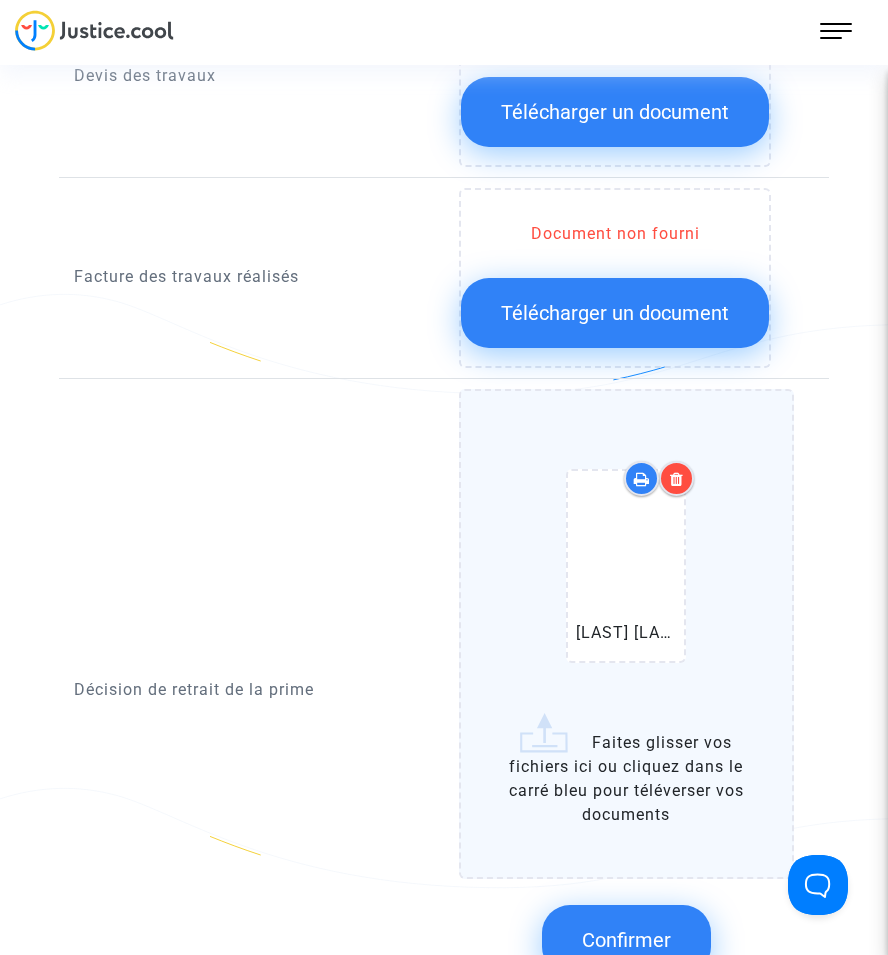 click on "Confirmer" 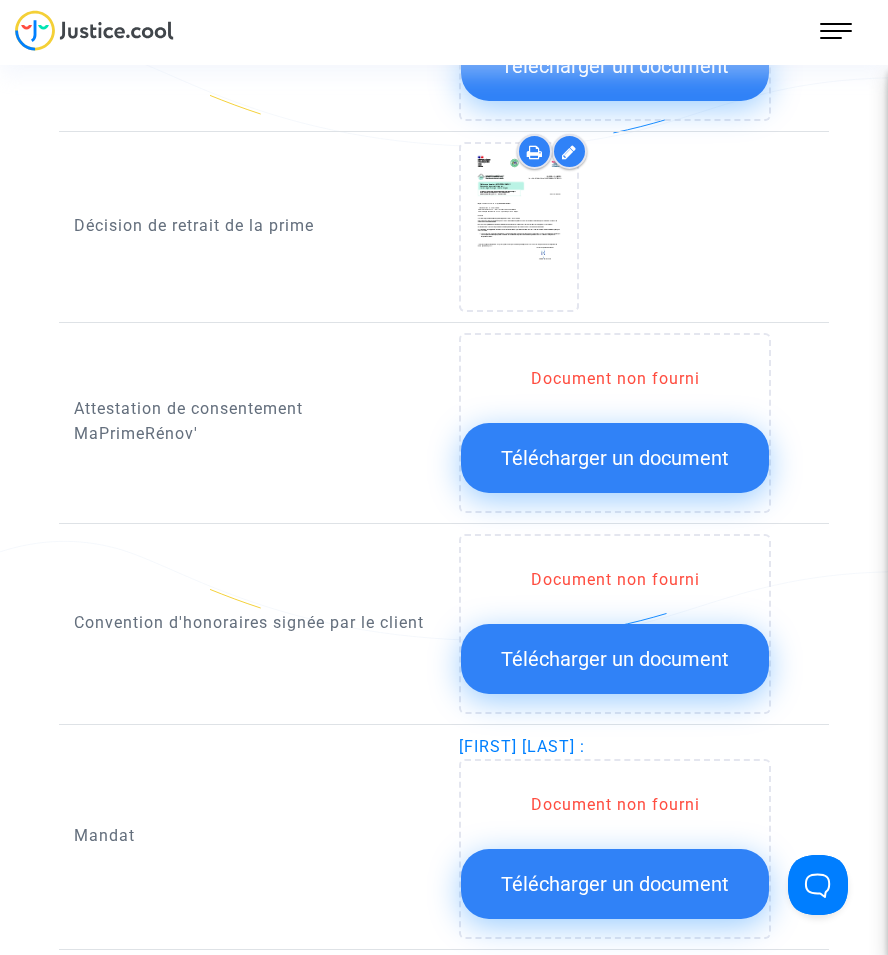scroll, scrollTop: 1800, scrollLeft: 0, axis: vertical 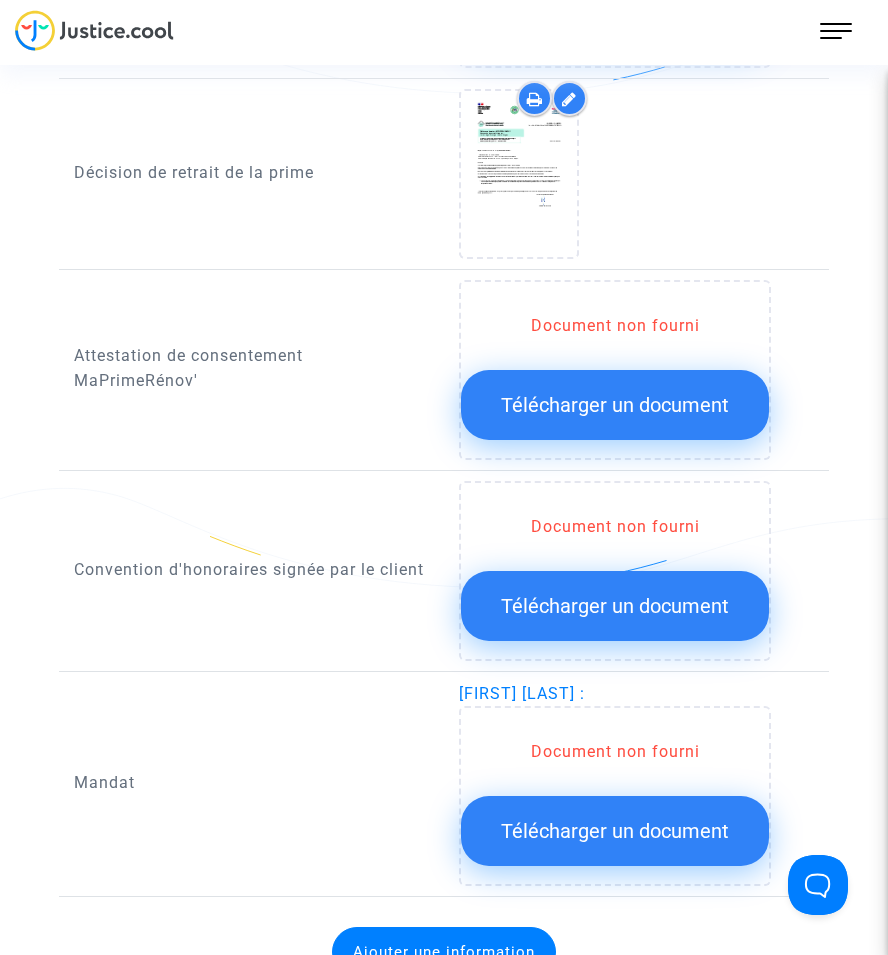 drag, startPoint x: 541, startPoint y: 833, endPoint x: 780, endPoint y: 609, distance: 327.5622 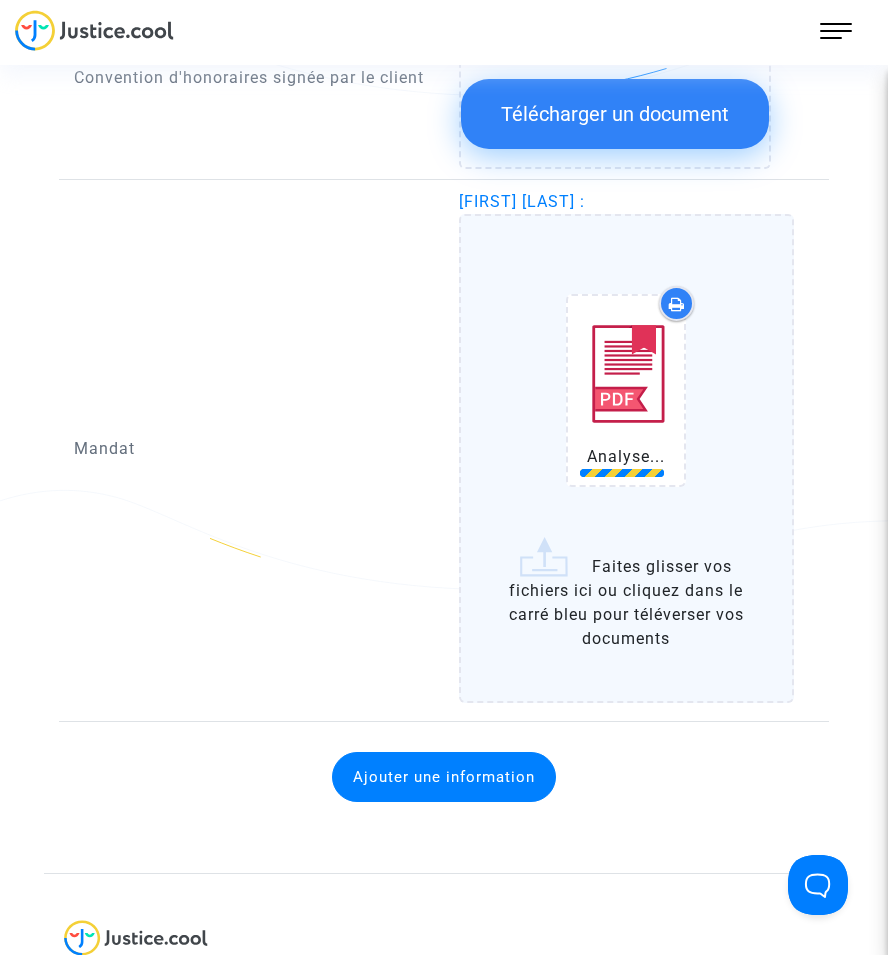 scroll, scrollTop: 2300, scrollLeft: 0, axis: vertical 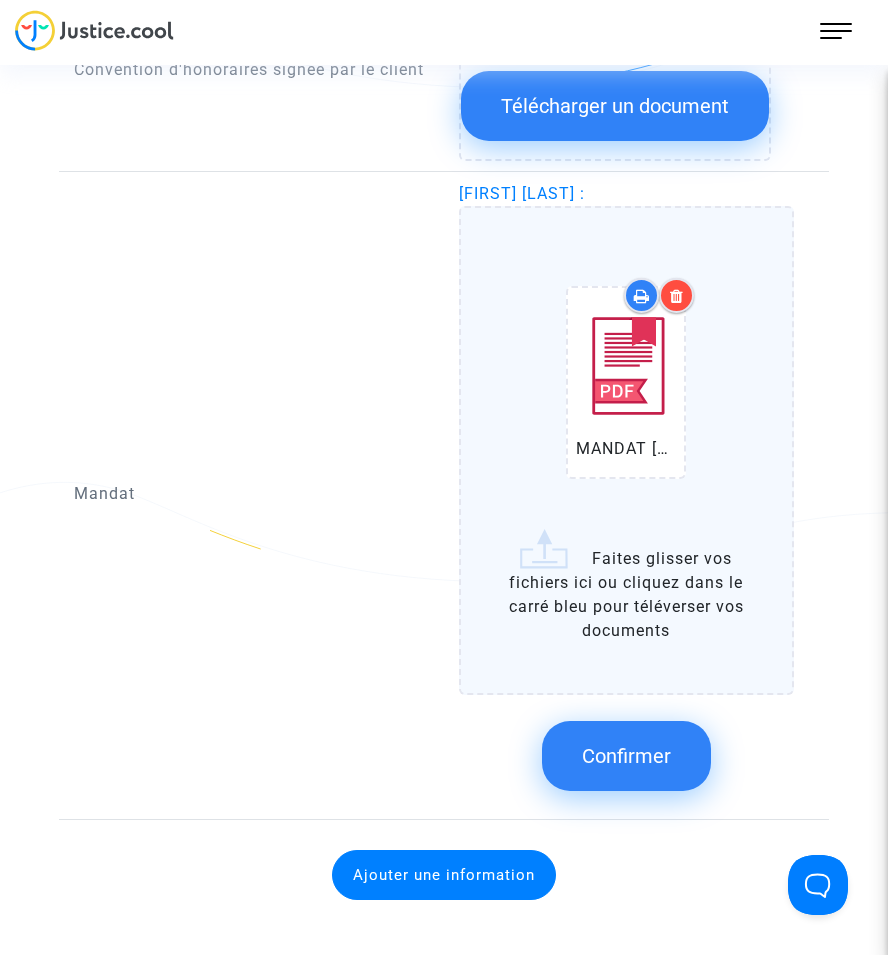 click on "Confirmer" 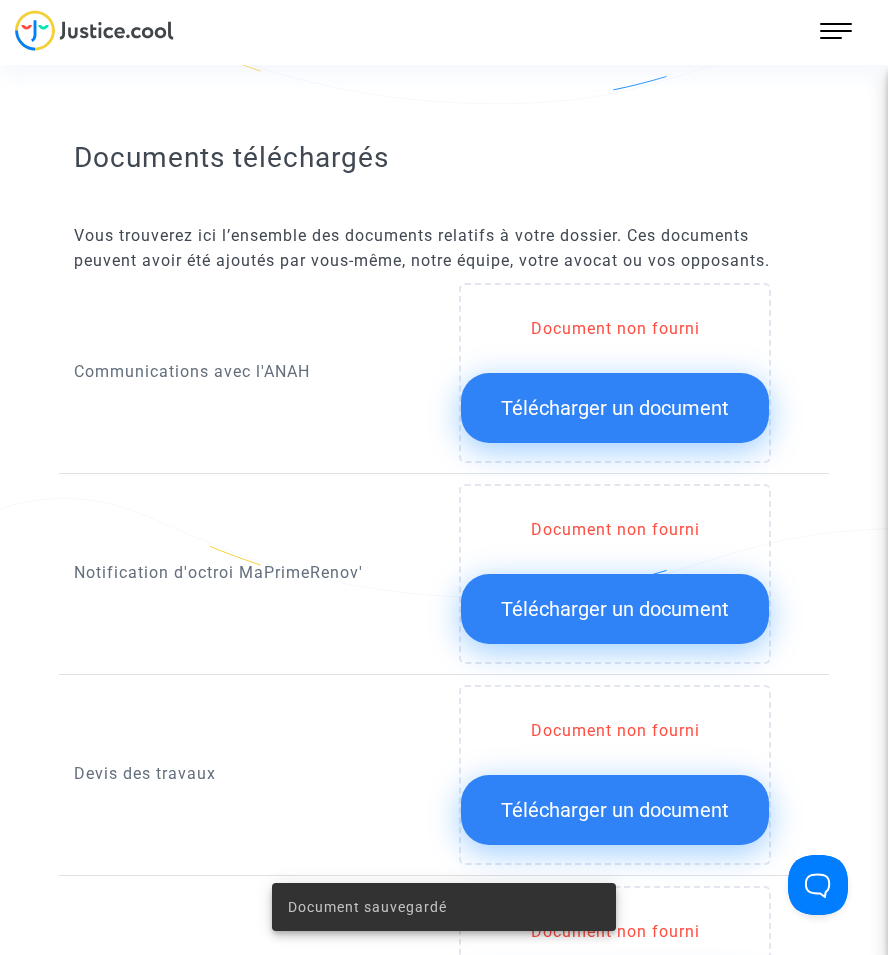 scroll, scrollTop: 800, scrollLeft: 0, axis: vertical 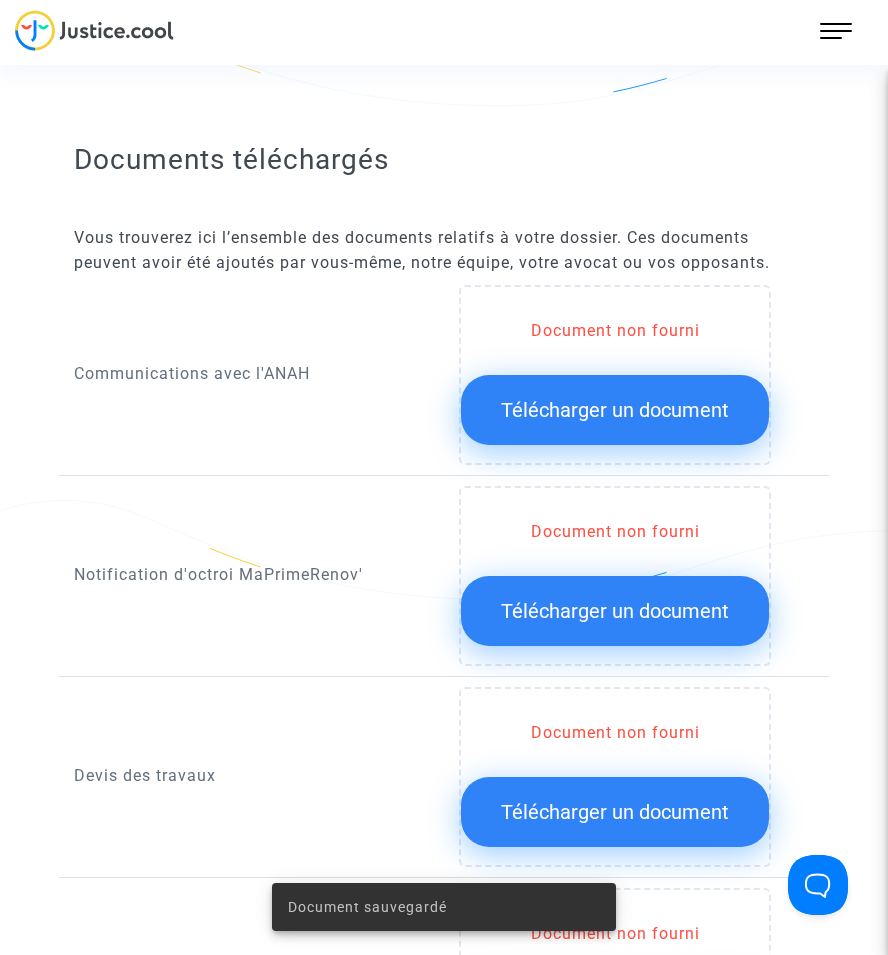 drag, startPoint x: 634, startPoint y: 616, endPoint x: 888, endPoint y: 410, distance: 327.03516 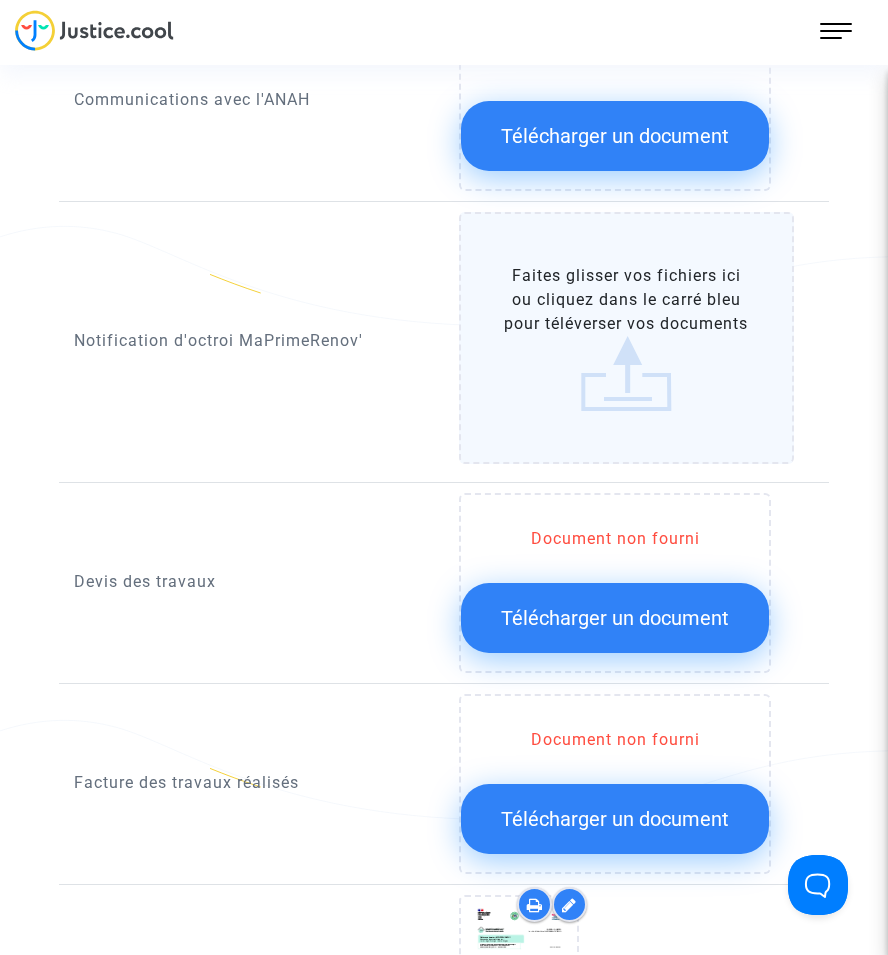 scroll, scrollTop: 1100, scrollLeft: 0, axis: vertical 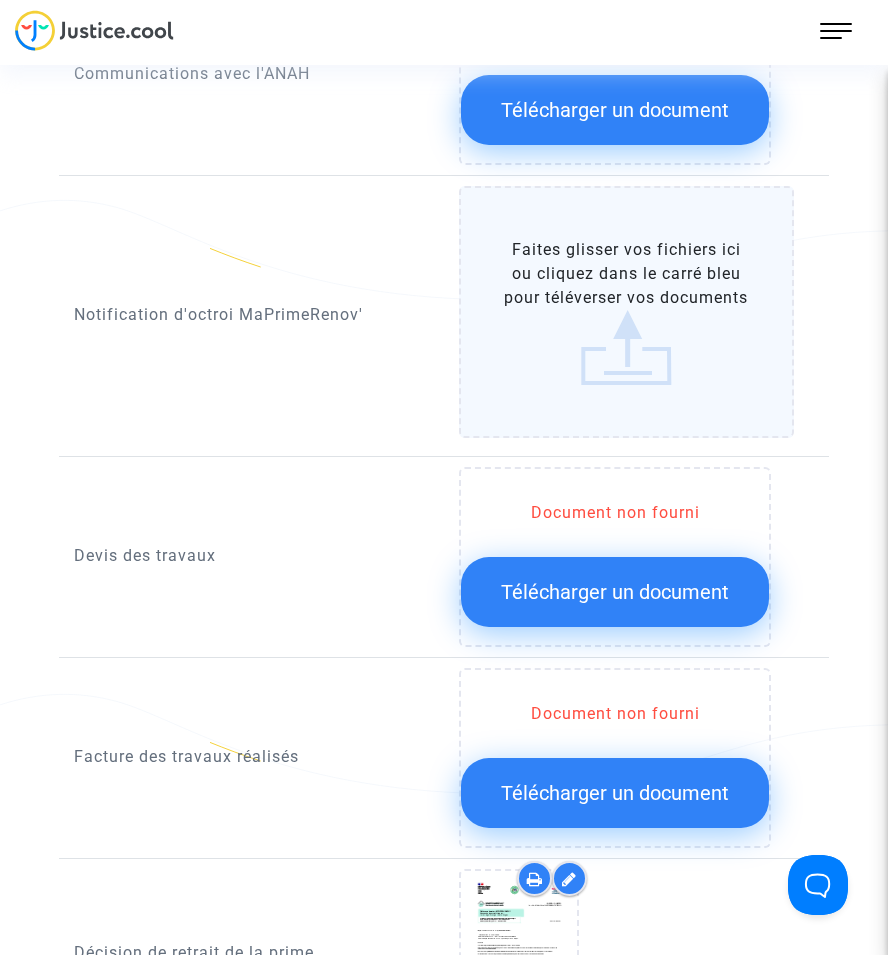 click on "Télécharger un document" 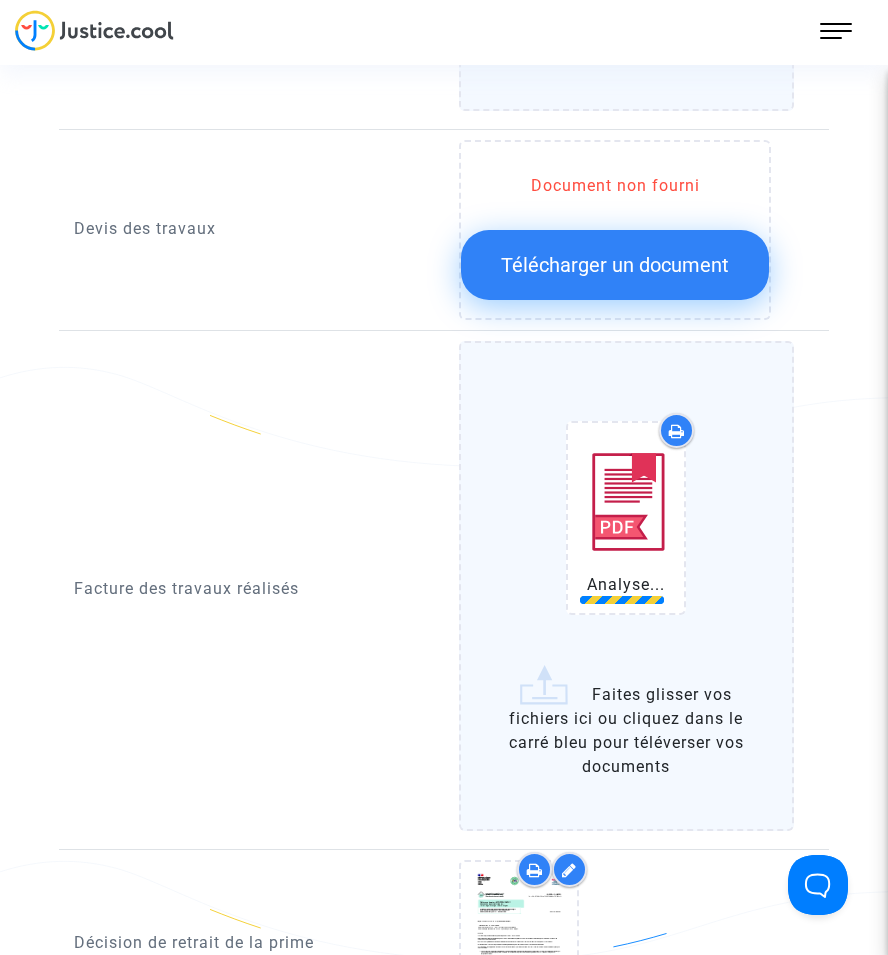 scroll, scrollTop: 1400, scrollLeft: 0, axis: vertical 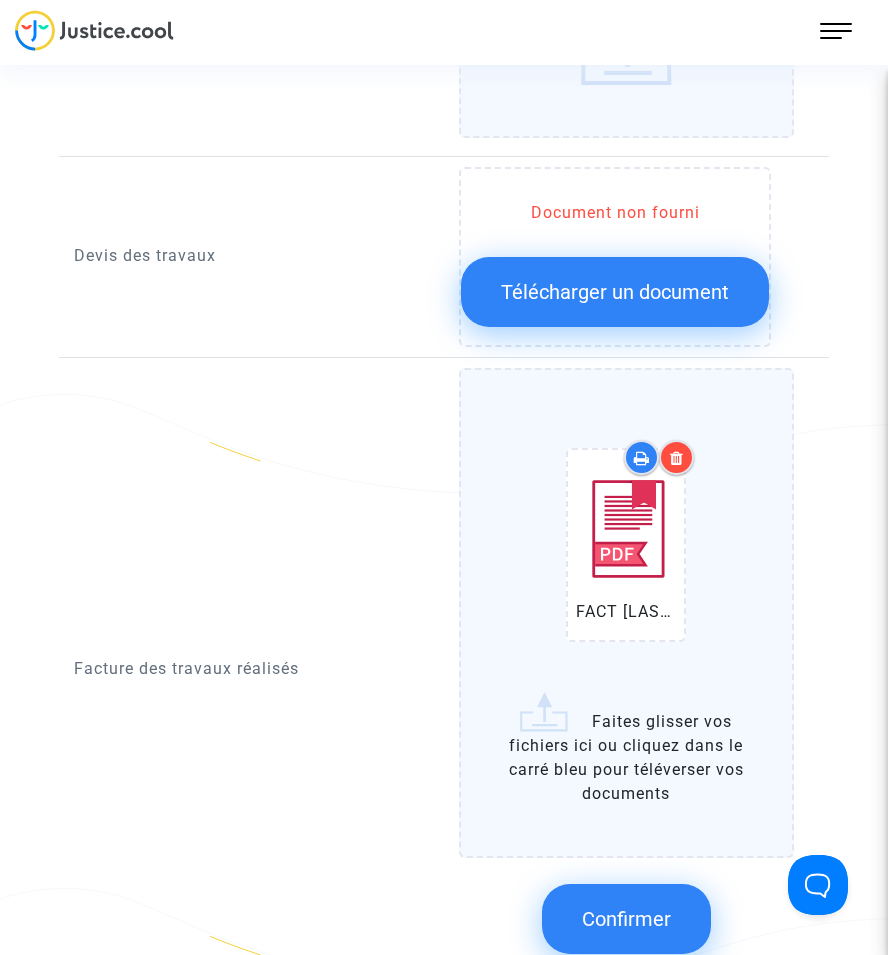 click on "Confirmer" 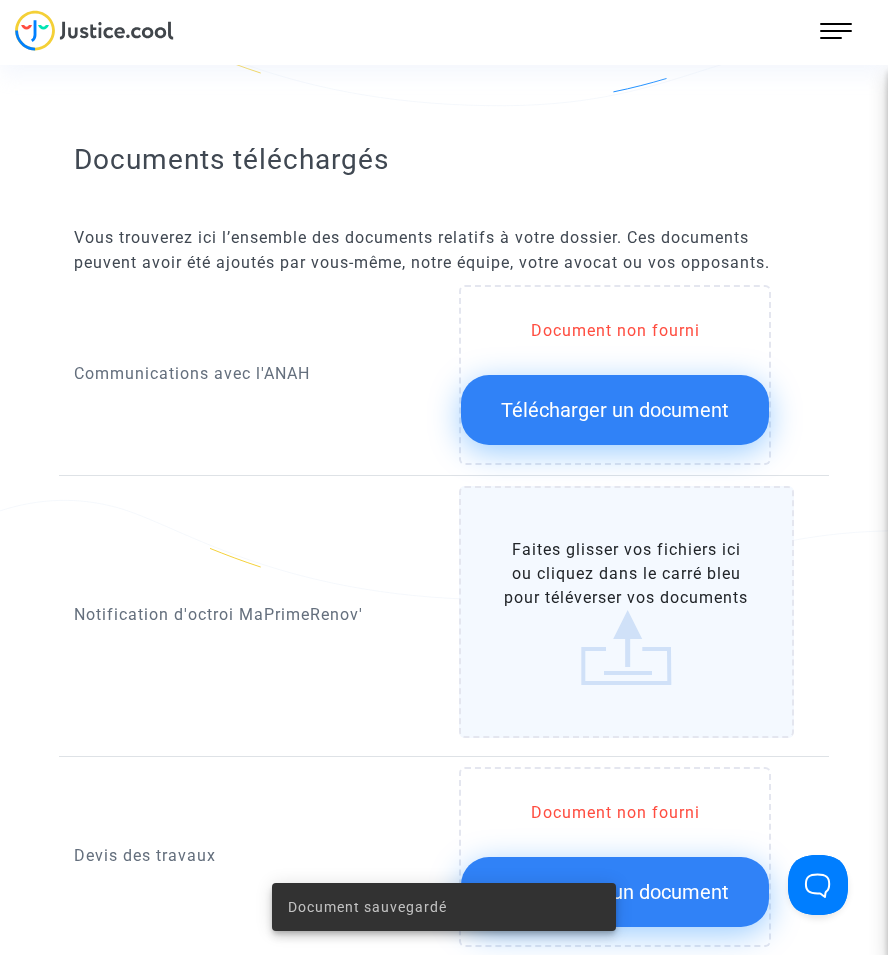scroll, scrollTop: 400, scrollLeft: 0, axis: vertical 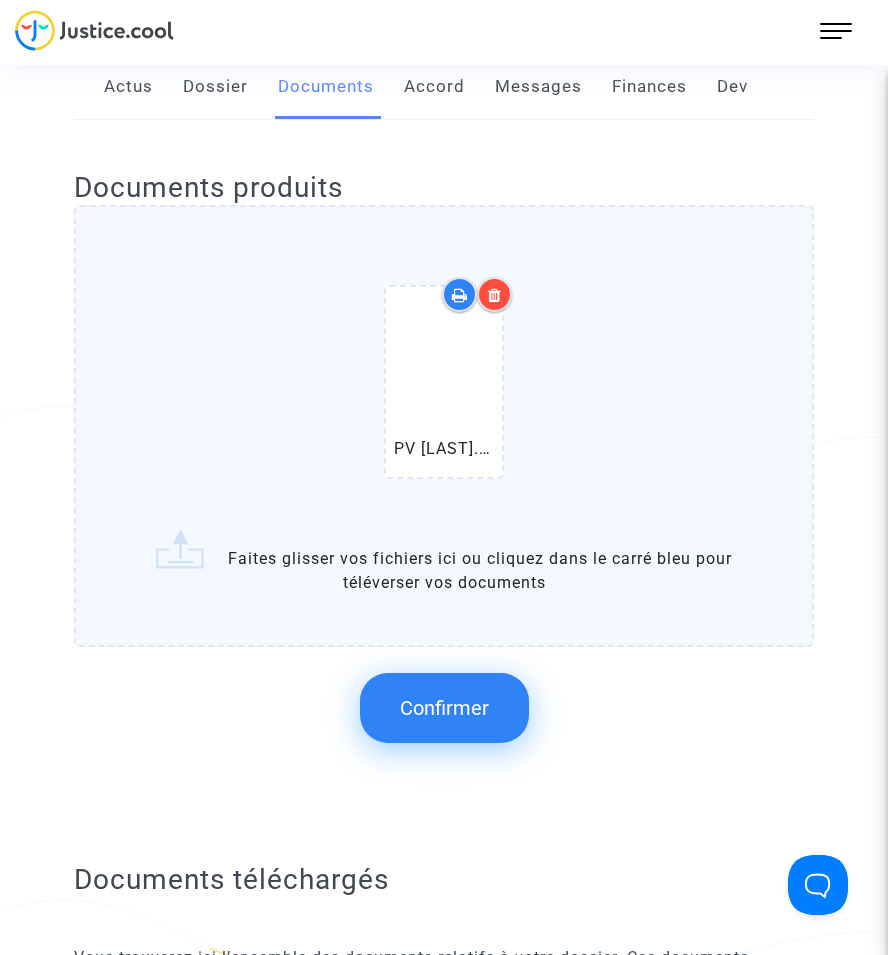 click on "Confirmer" 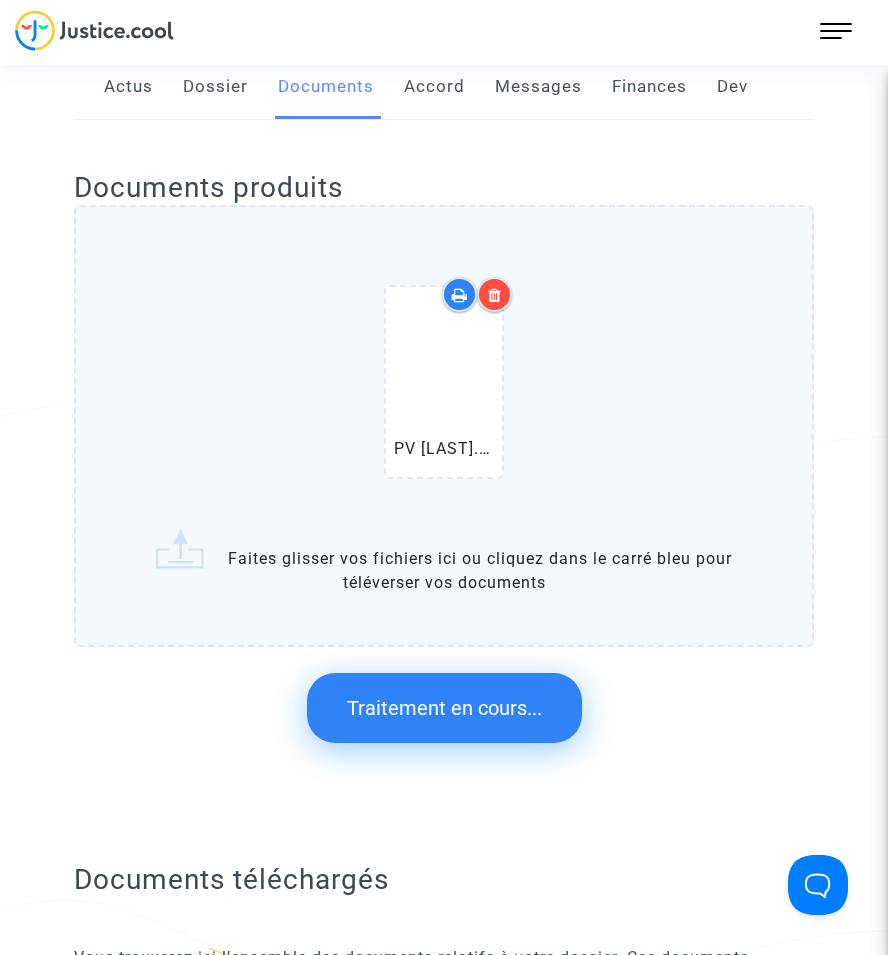 scroll, scrollTop: 0, scrollLeft: 0, axis: both 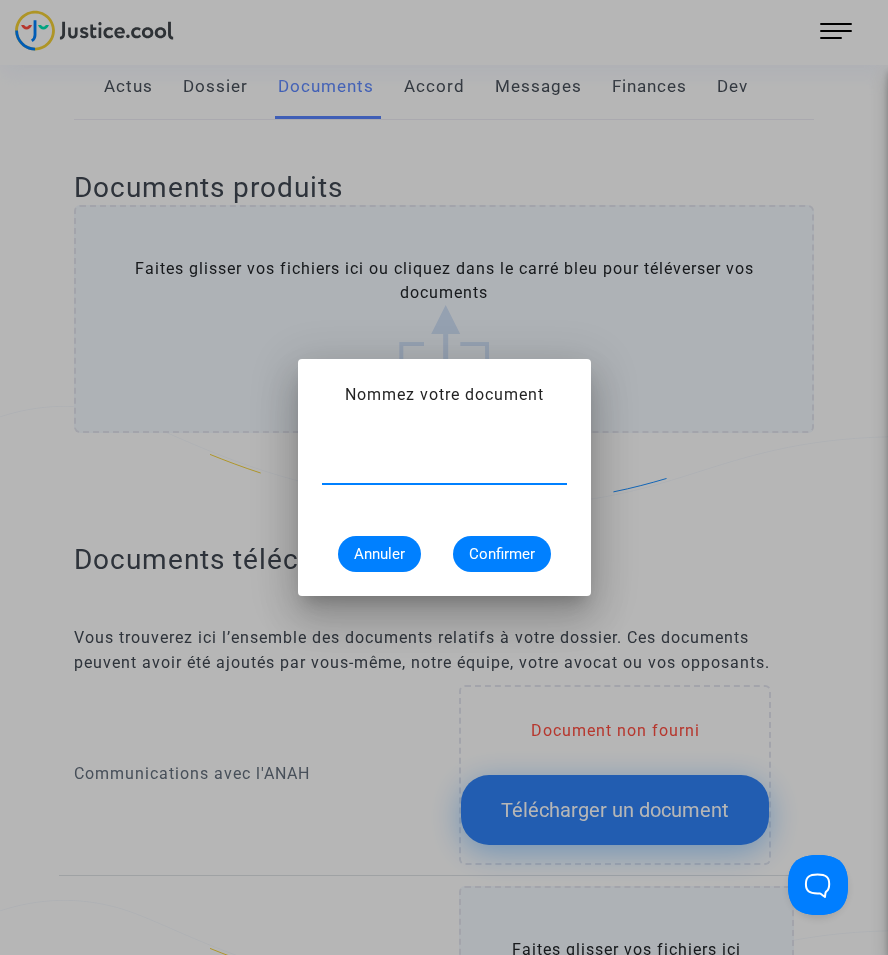 click at bounding box center [444, 468] 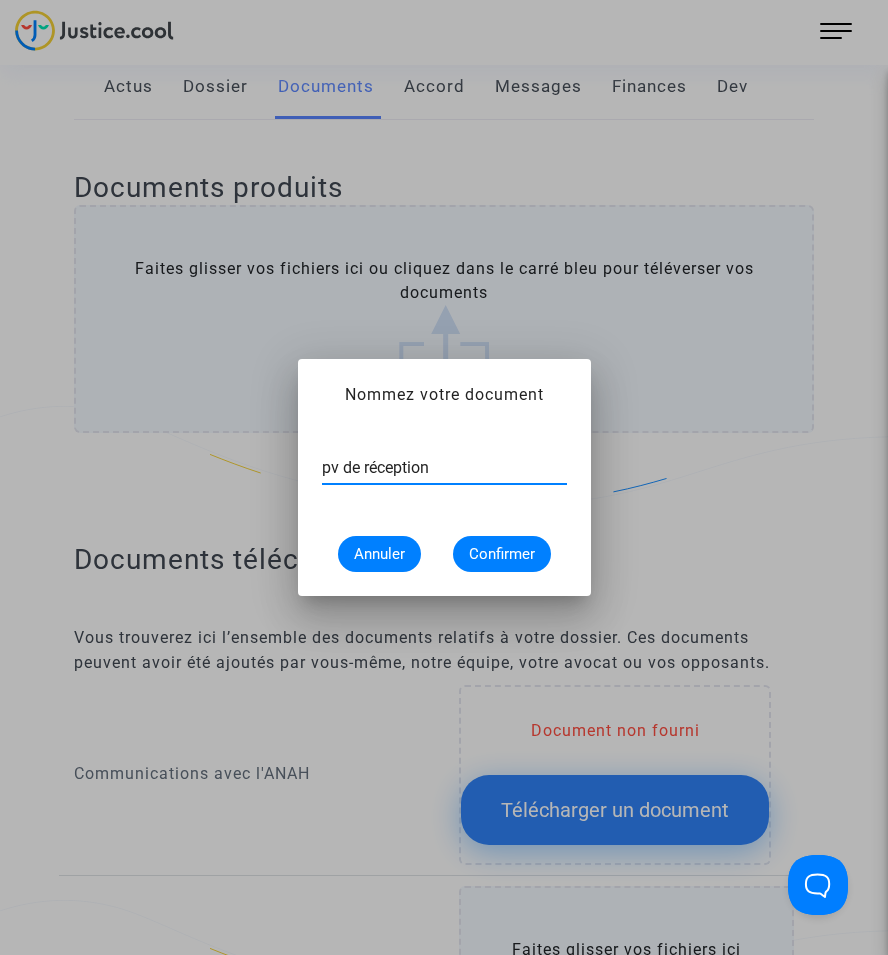type on "pv de réception" 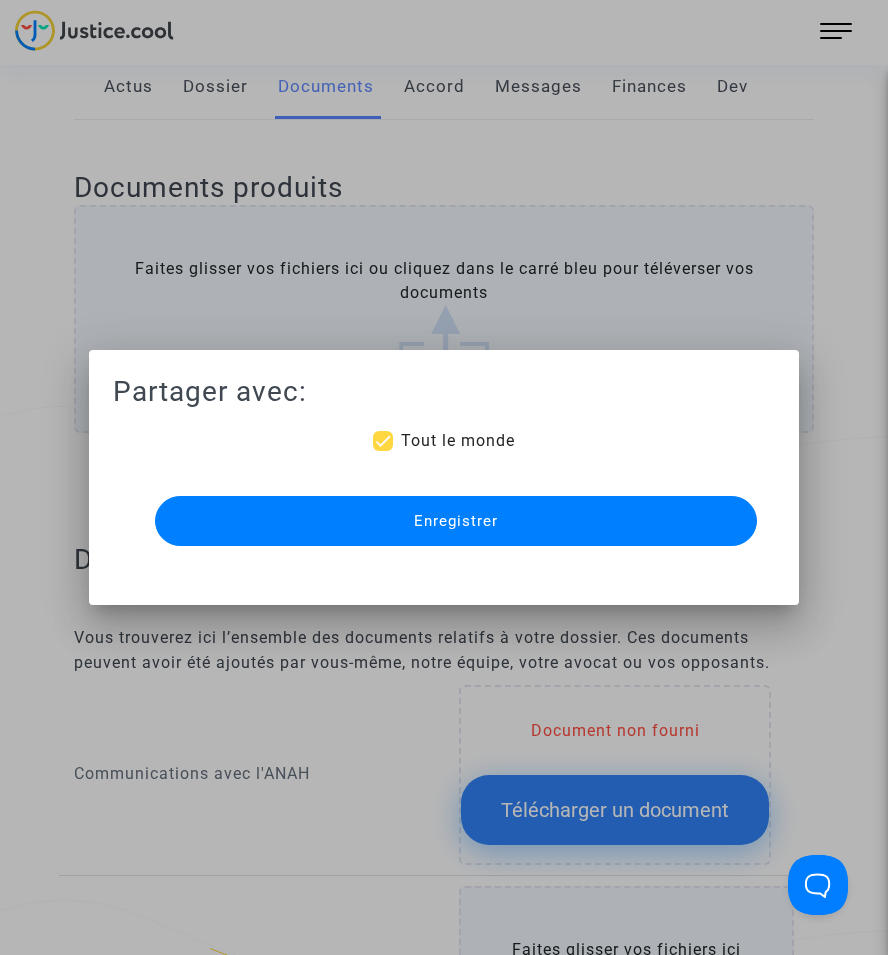 click on "Enregistrer" at bounding box center [456, 521] 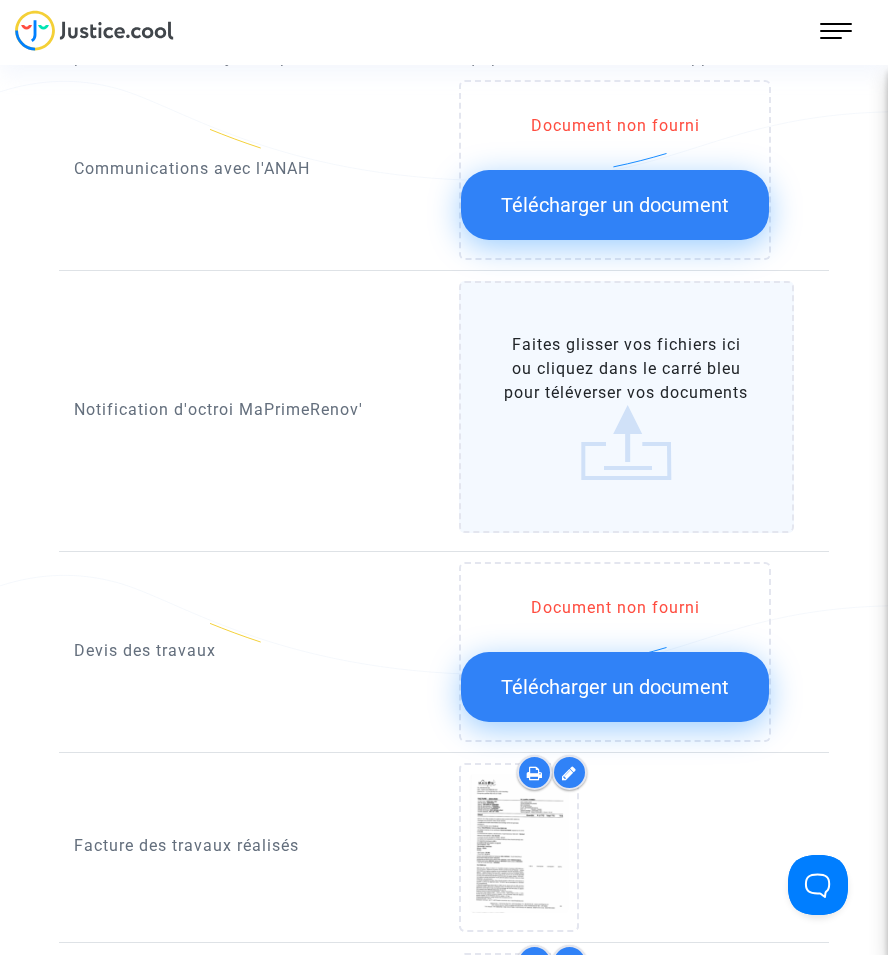 scroll, scrollTop: 1200, scrollLeft: 0, axis: vertical 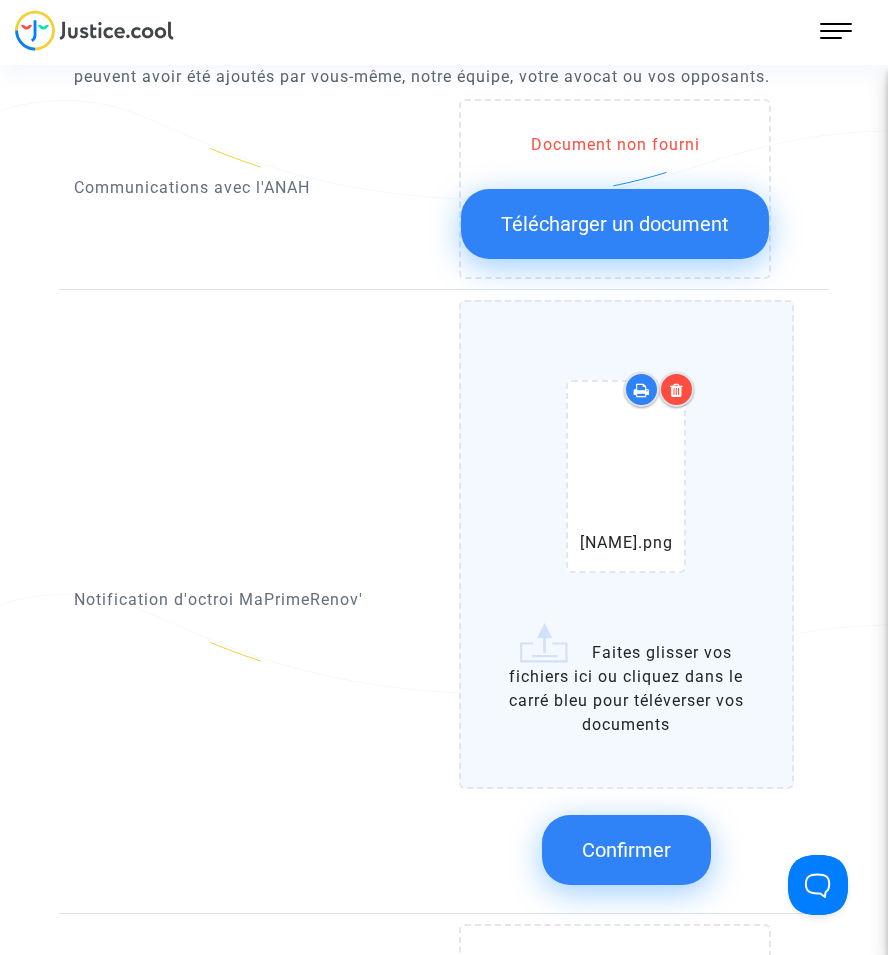 click on "Confirmer" 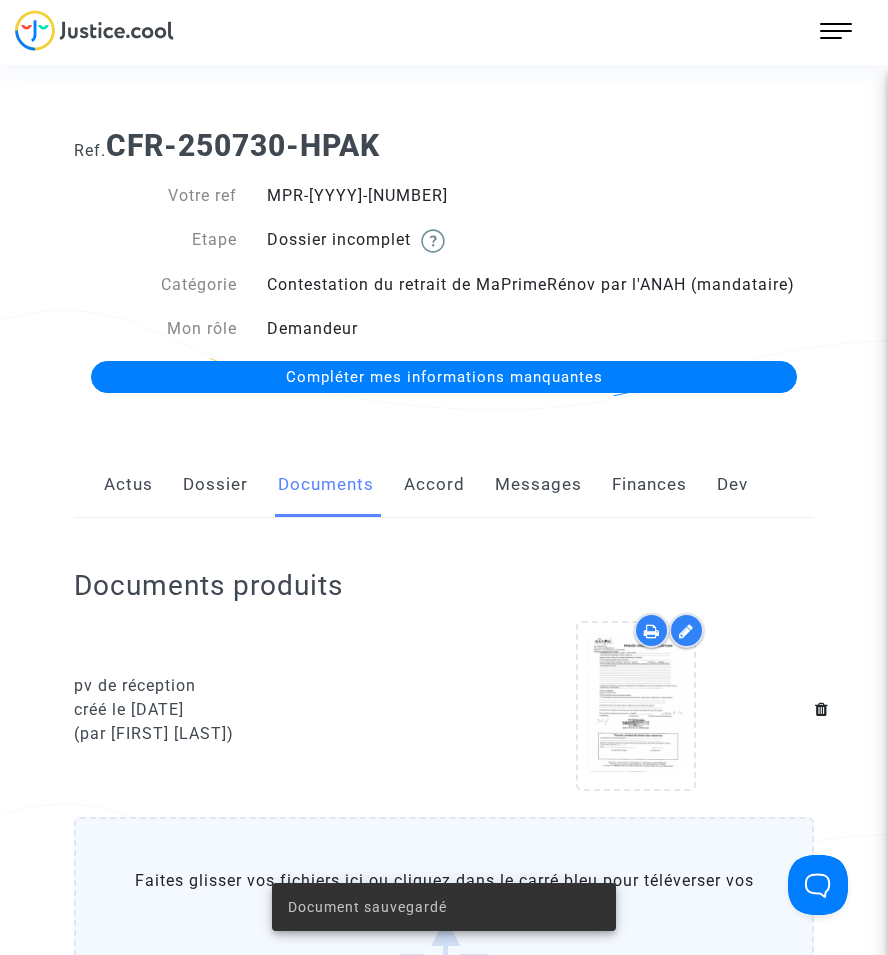scroll, scrollTop: 0, scrollLeft: 0, axis: both 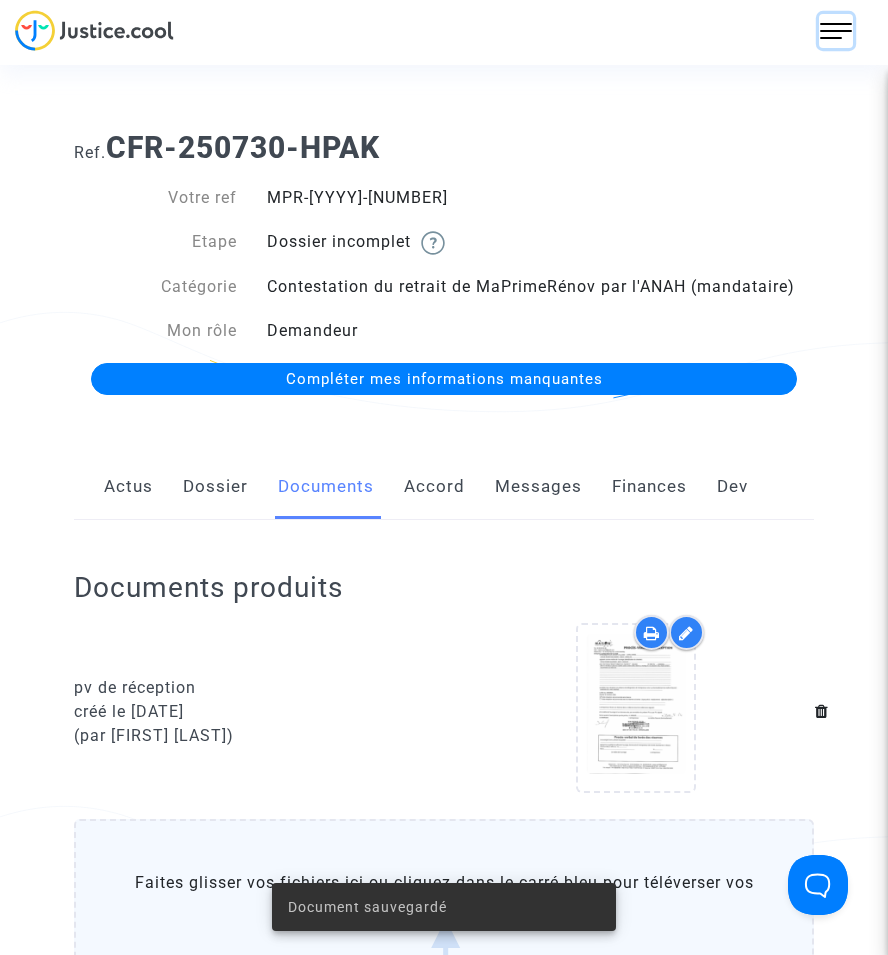 click at bounding box center (836, 31) 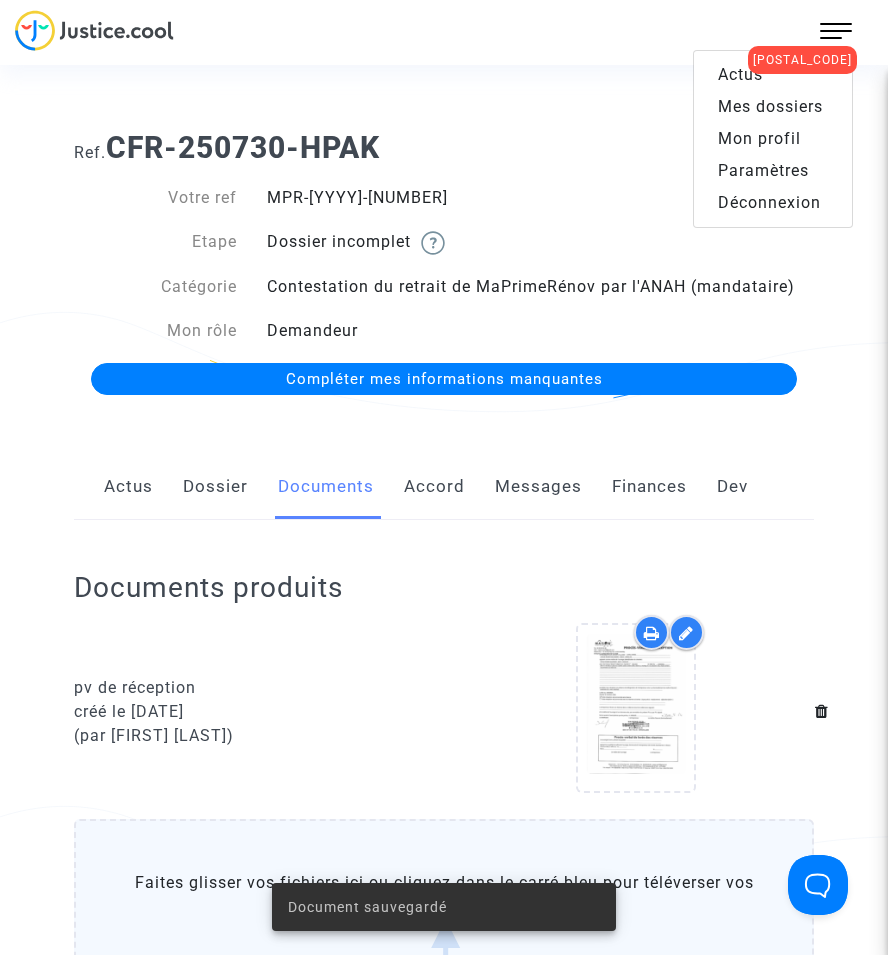 click on "Mes dossiers" at bounding box center [770, 106] 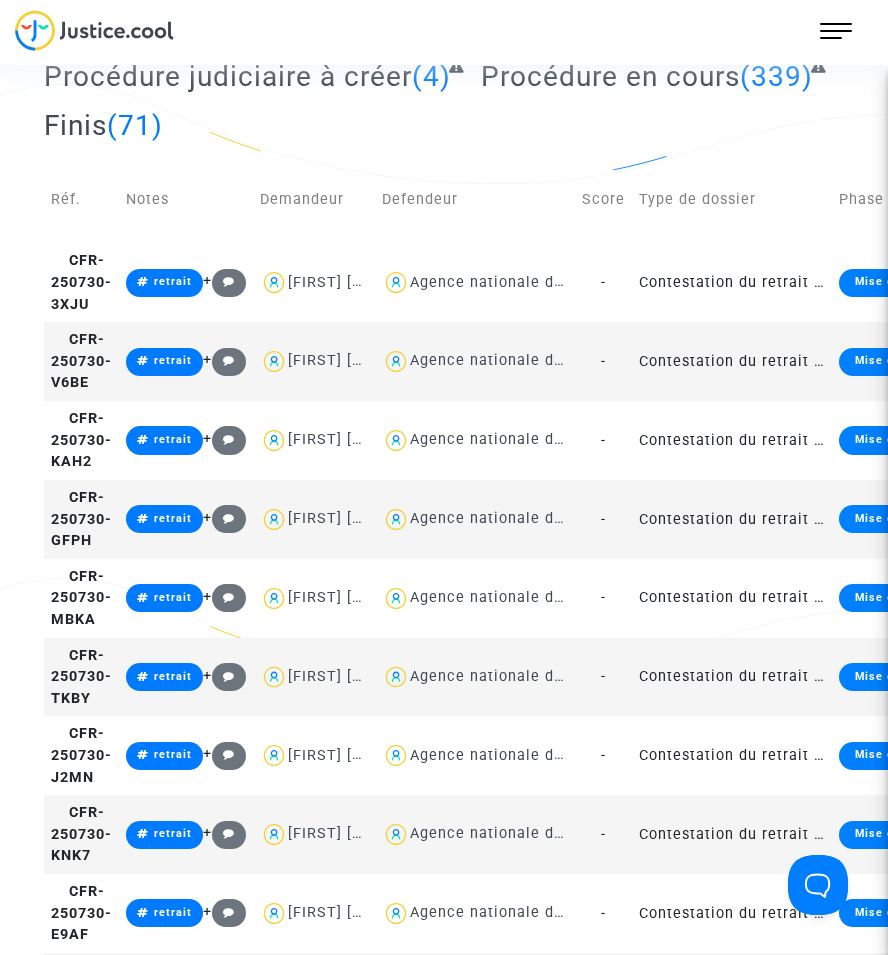 scroll, scrollTop: 0, scrollLeft: 0, axis: both 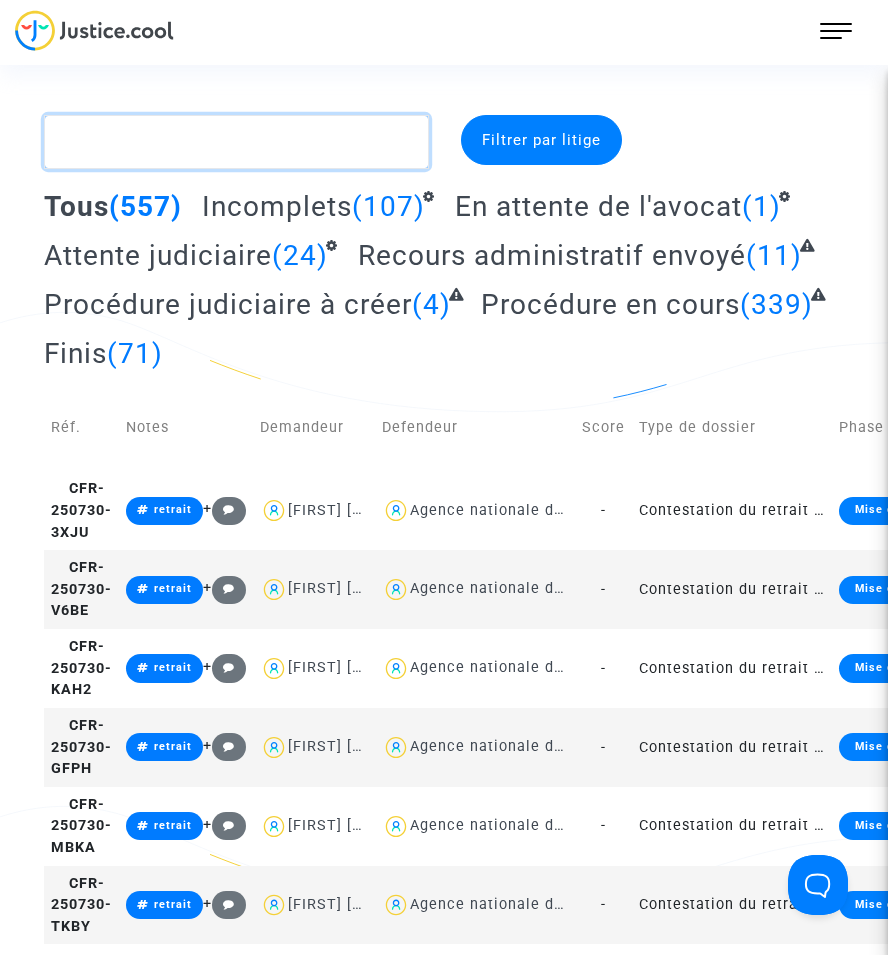 click 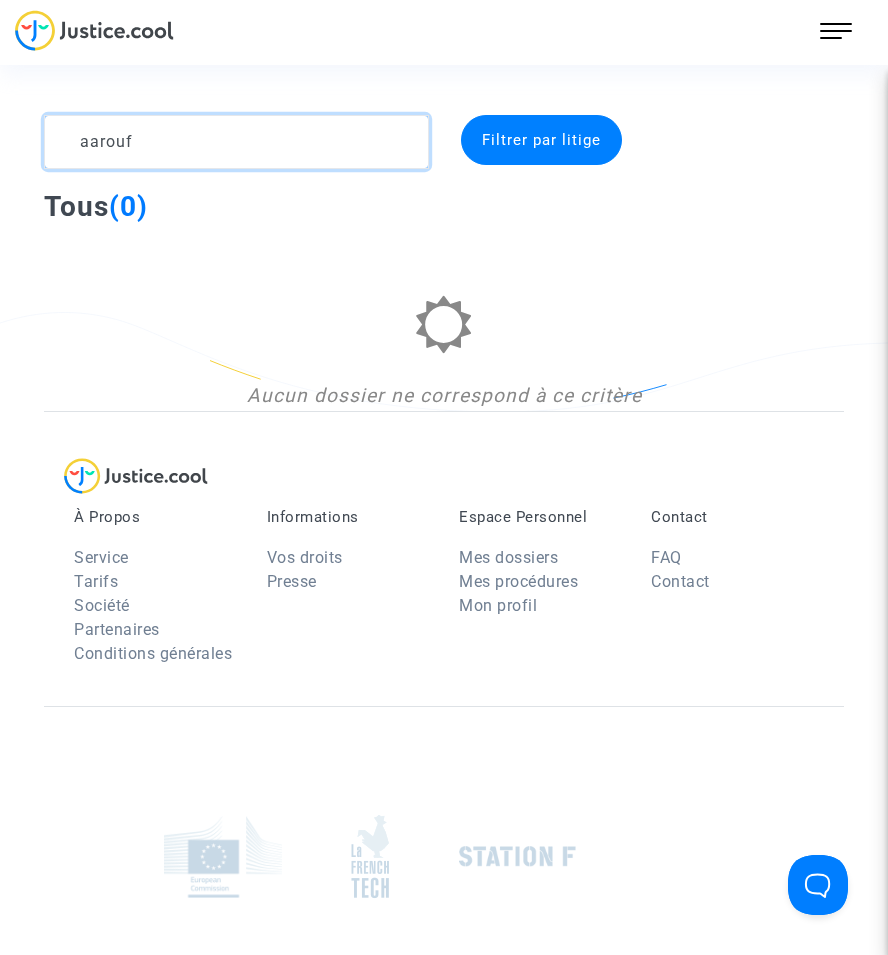click 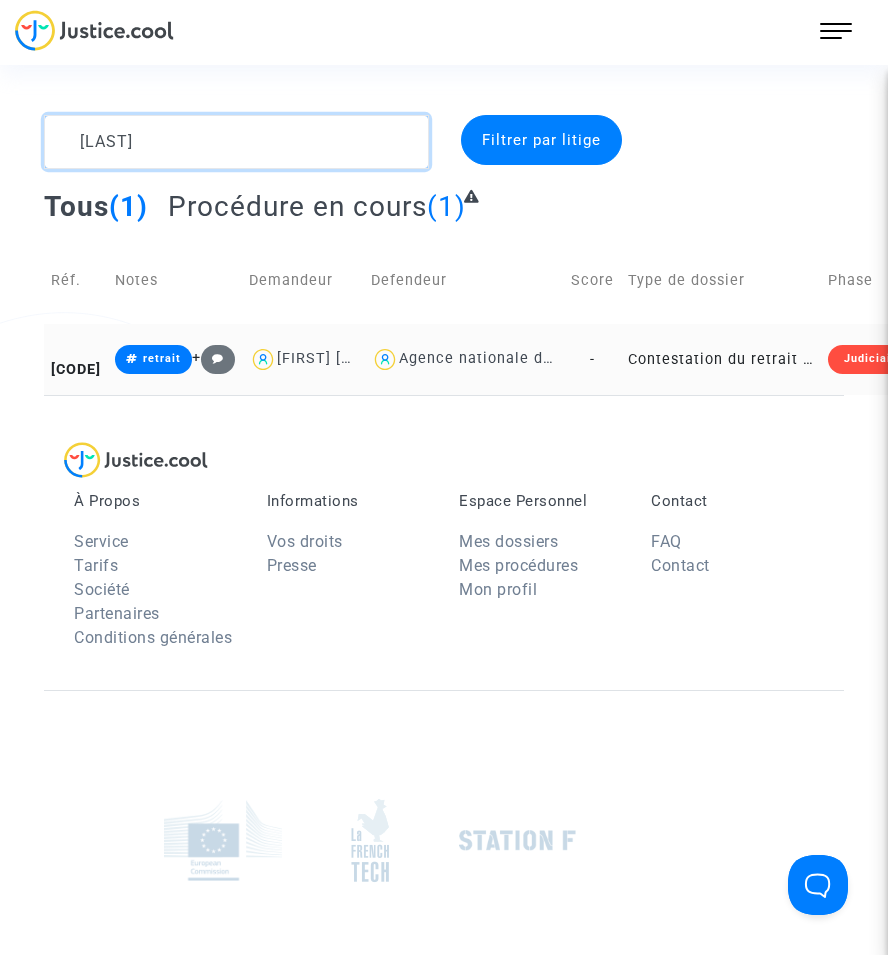 type on "[LAST]" 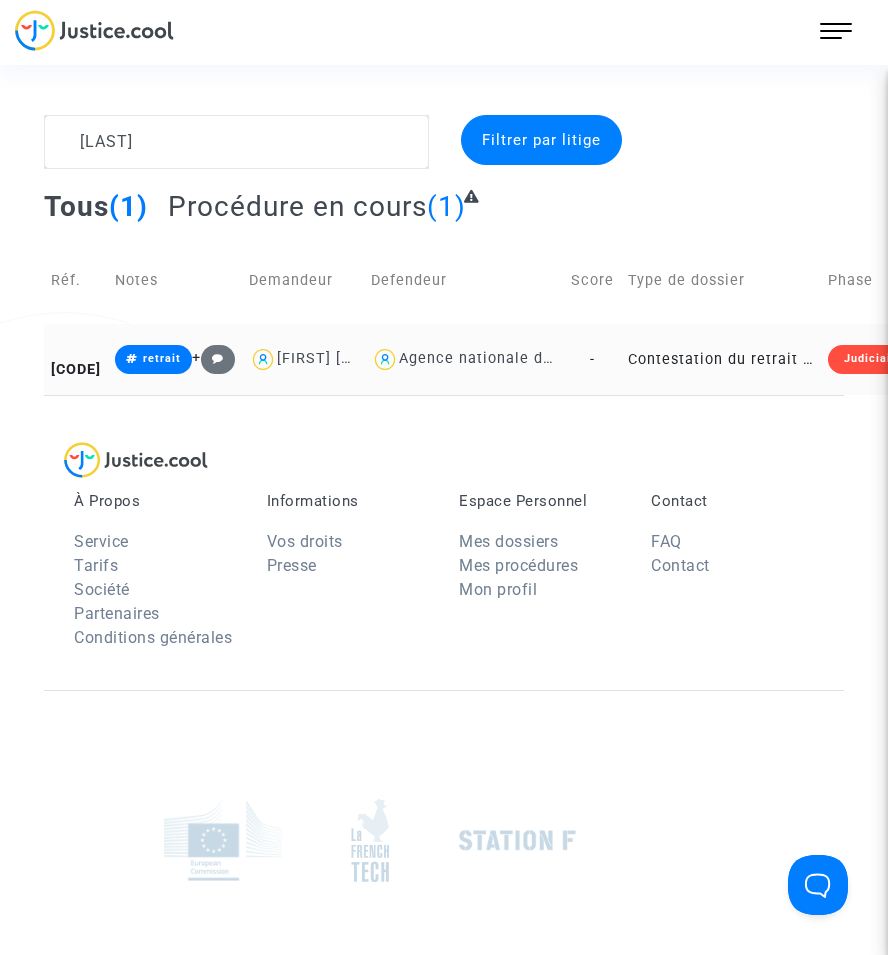 click on "Contestation du retrait de MaPrimeRénov par l'ANAH (mandataire)" 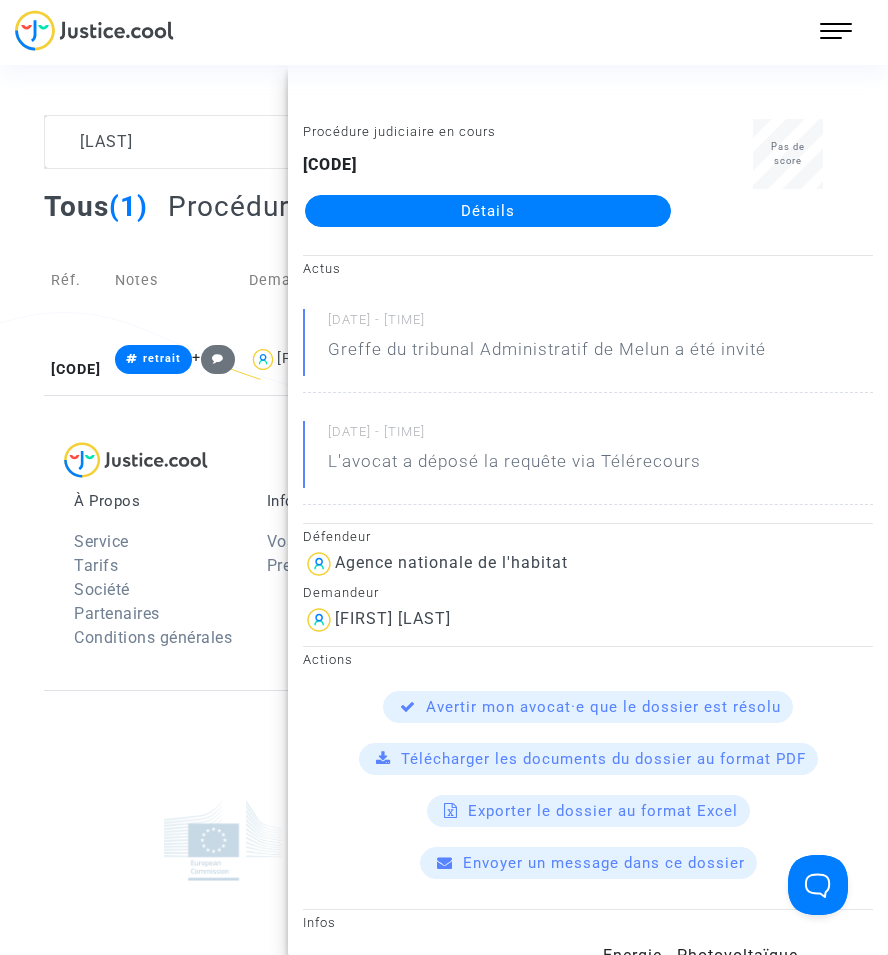 click on "Détails" 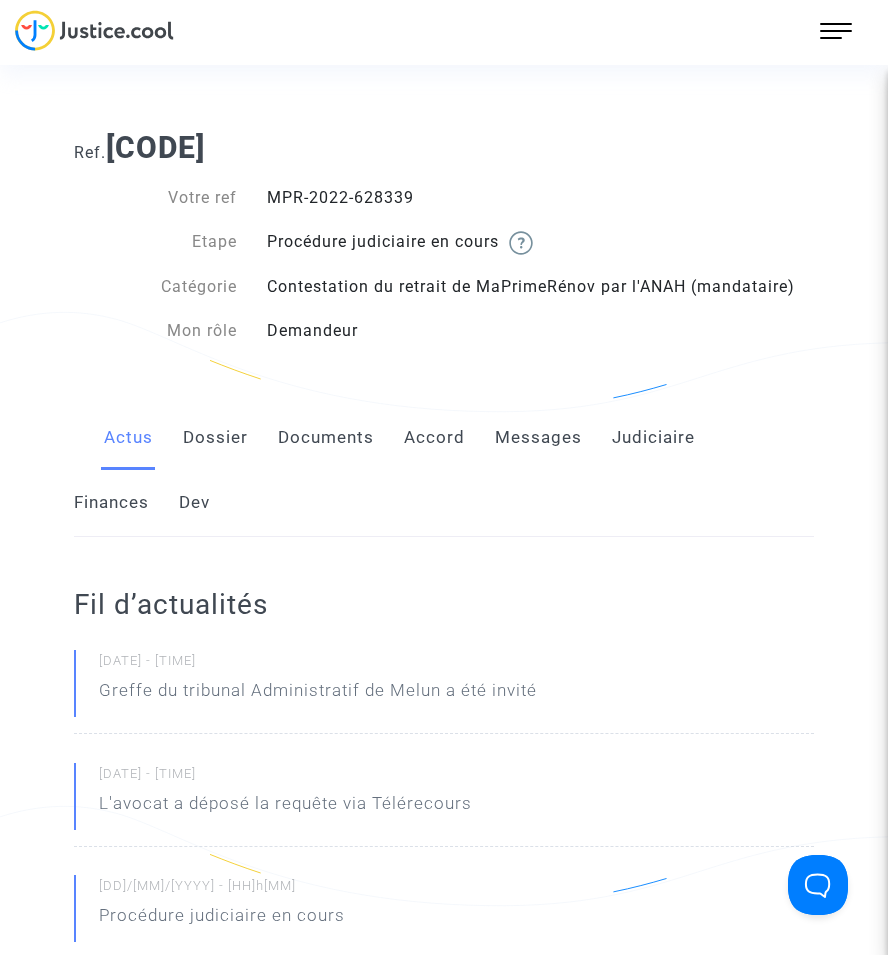 click on "Documents" 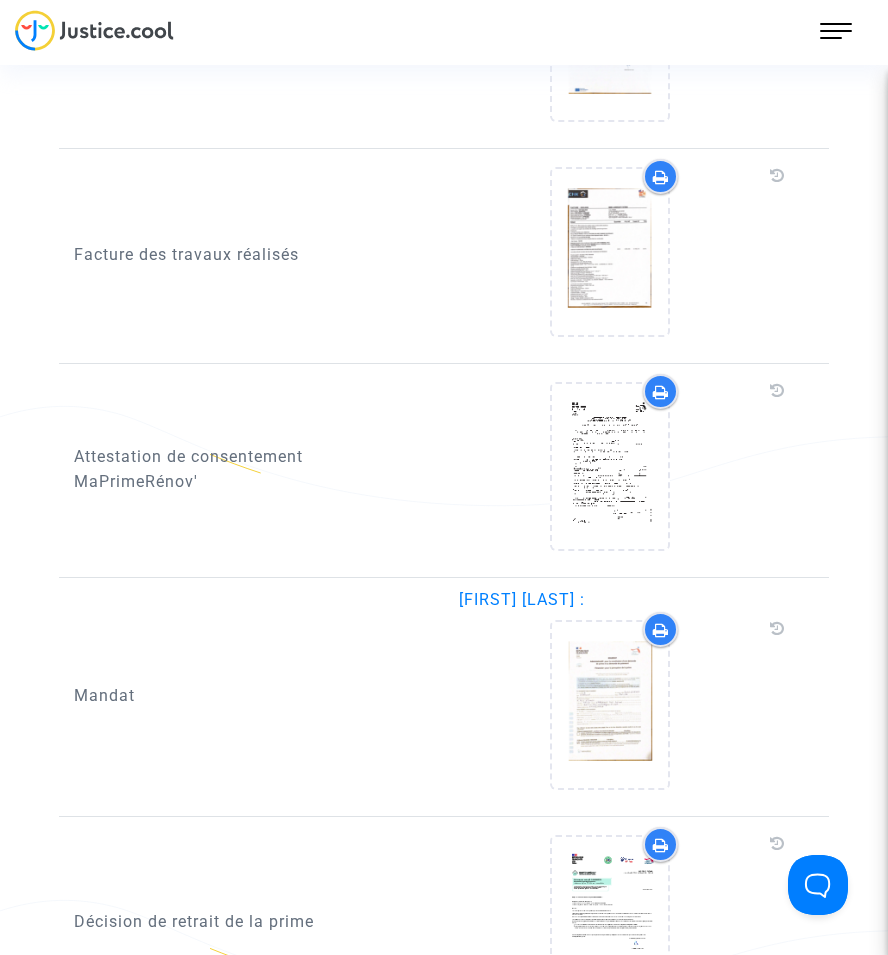 scroll, scrollTop: 3700, scrollLeft: 0, axis: vertical 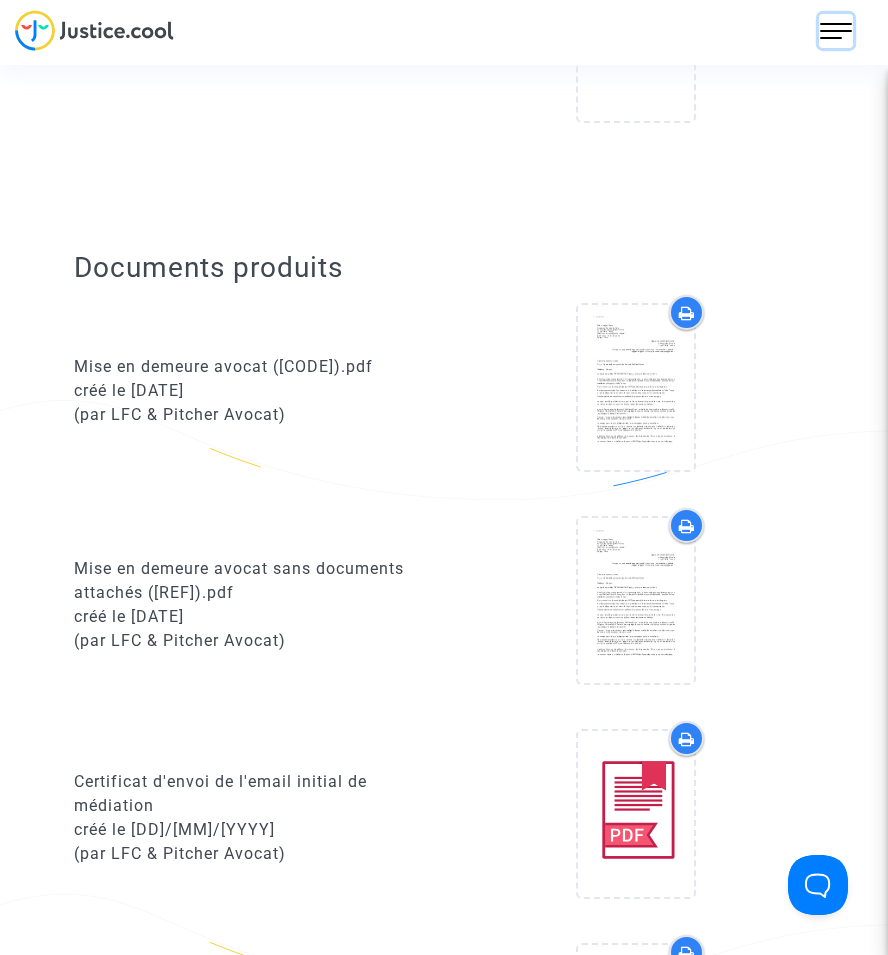 click at bounding box center (836, 31) 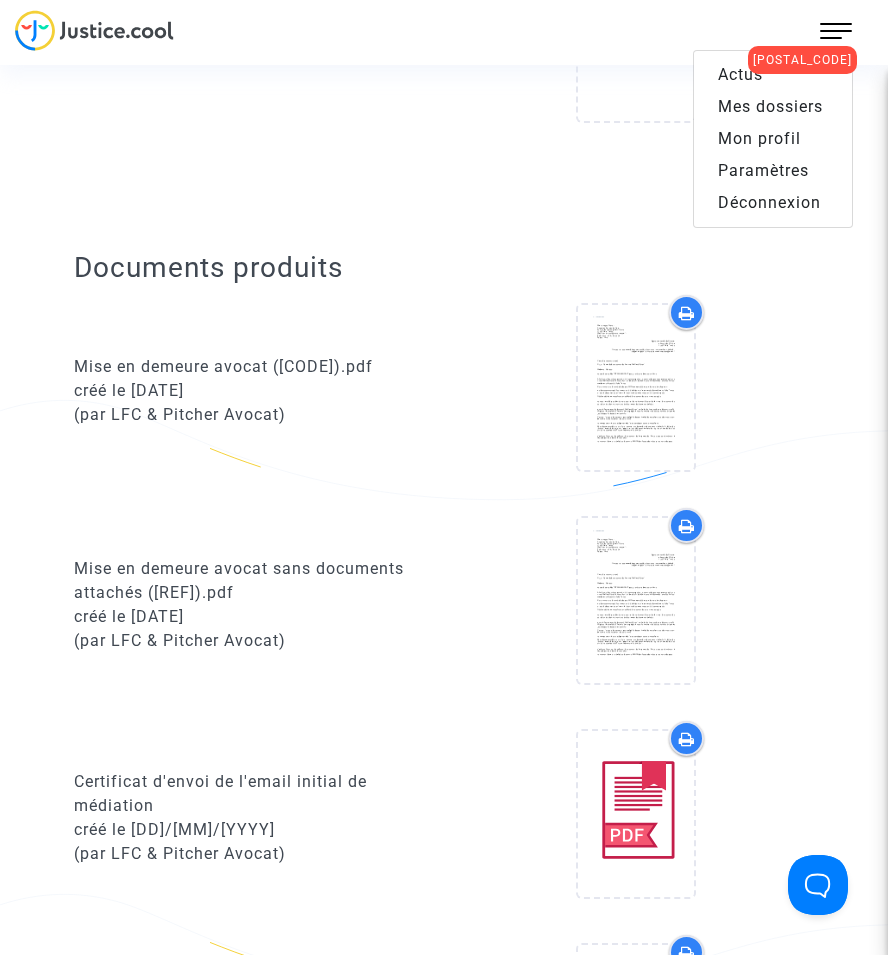 click on "Mes dossiers" at bounding box center (770, 106) 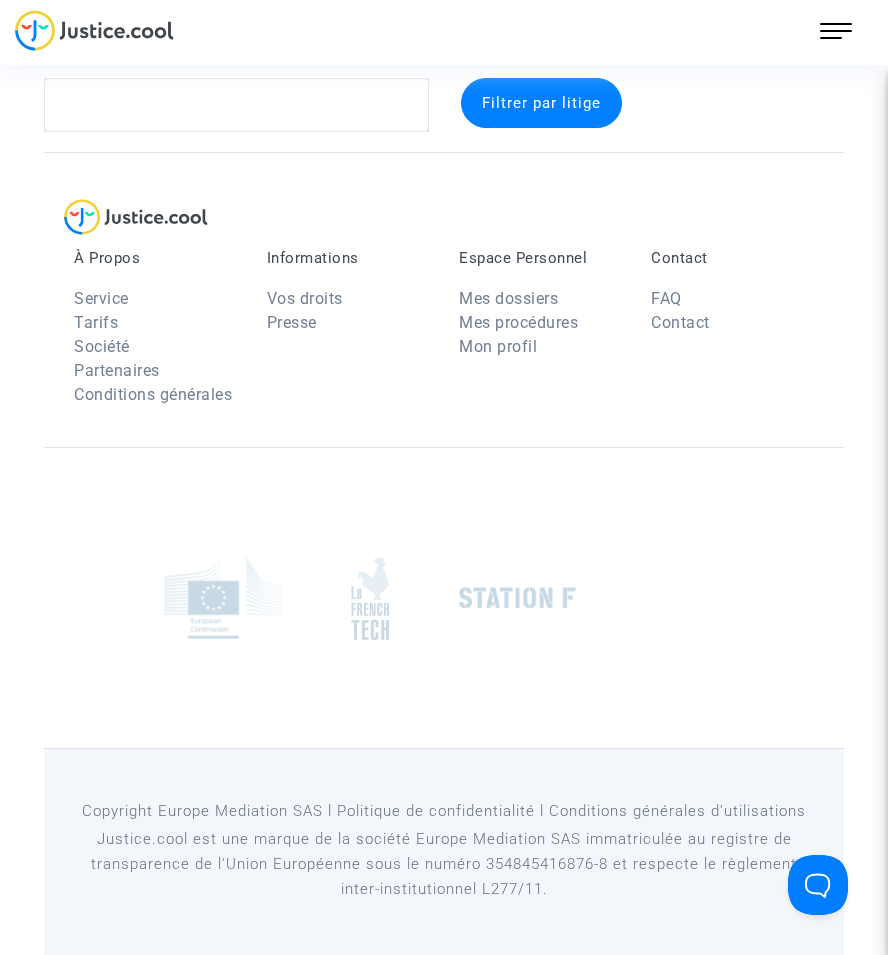 scroll, scrollTop: 37, scrollLeft: 0, axis: vertical 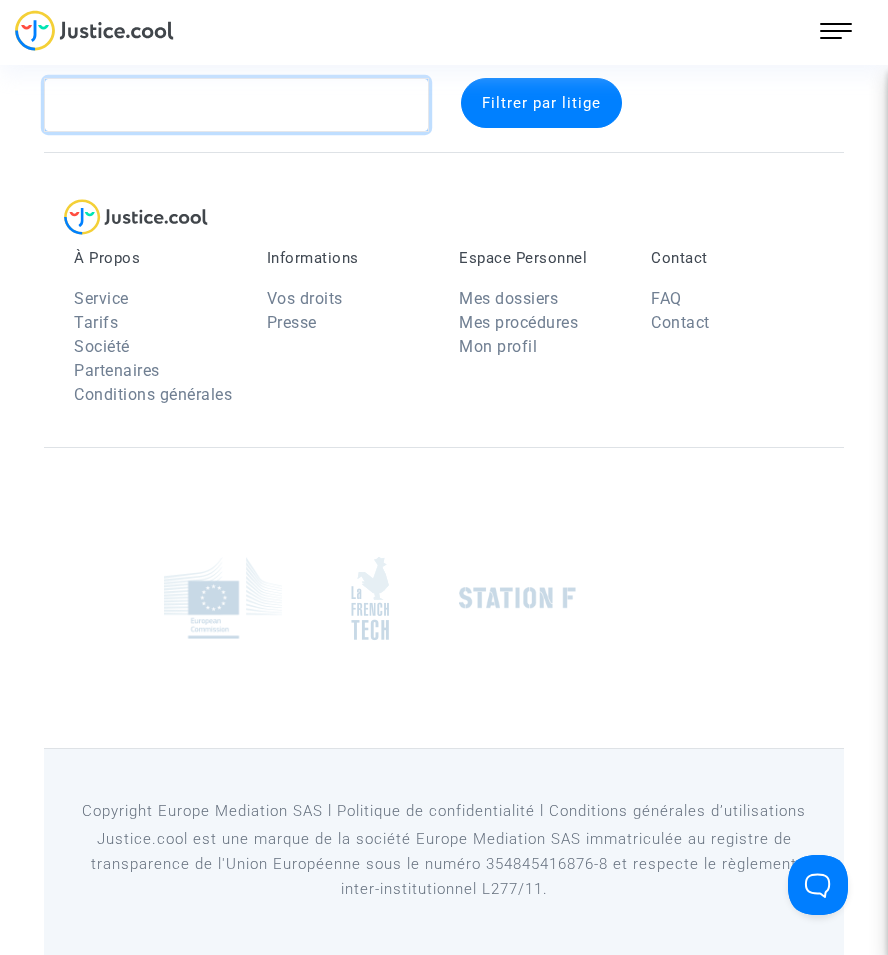 click 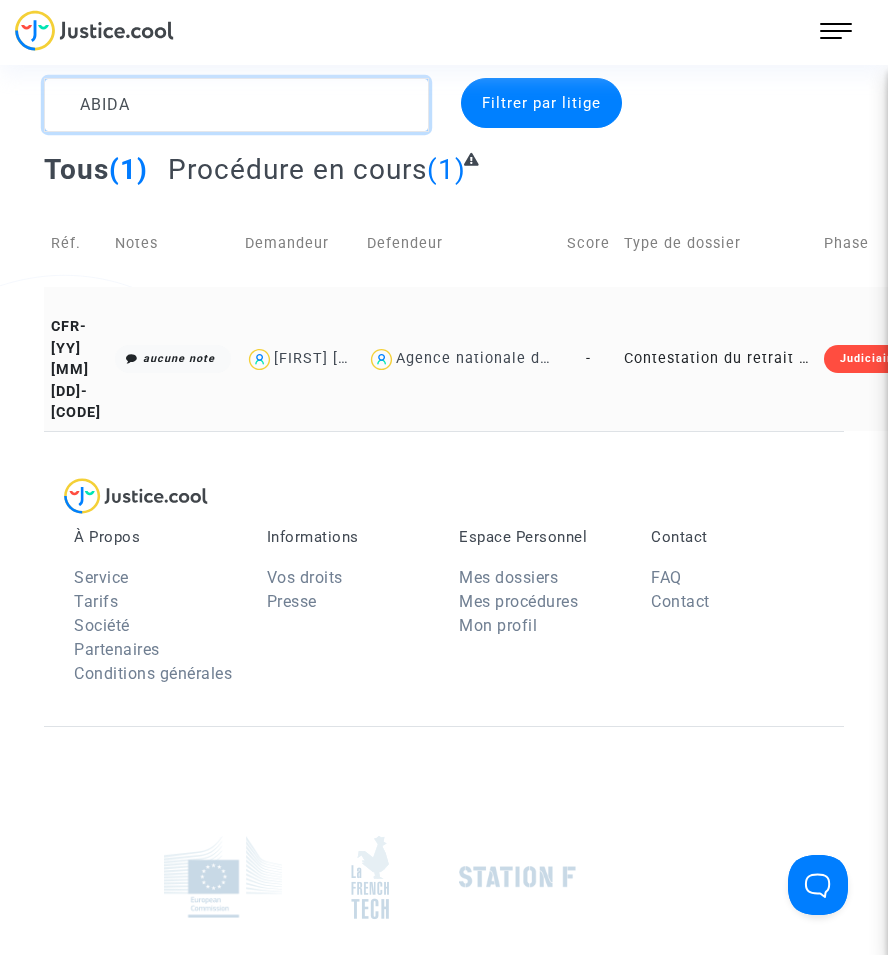 type on "ABIDA" 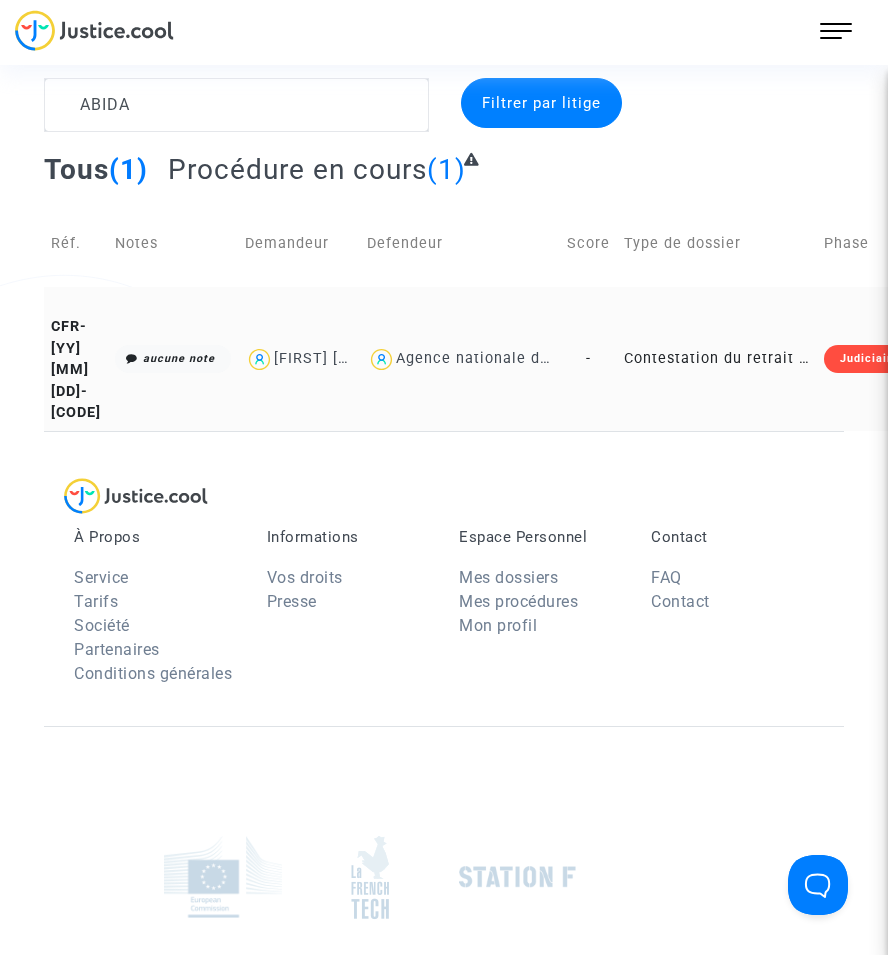 click on "Contestation du retrait de MaPrimeRénov par l'ANAH (mandataire)" 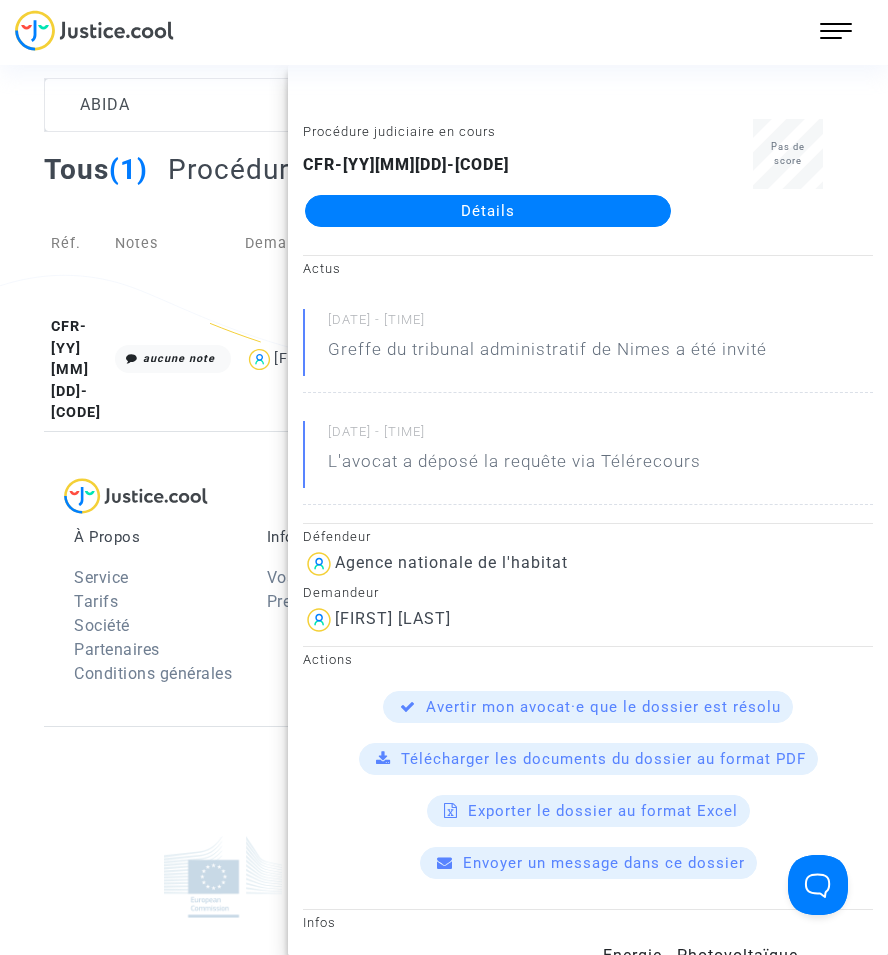 click on "Détails" 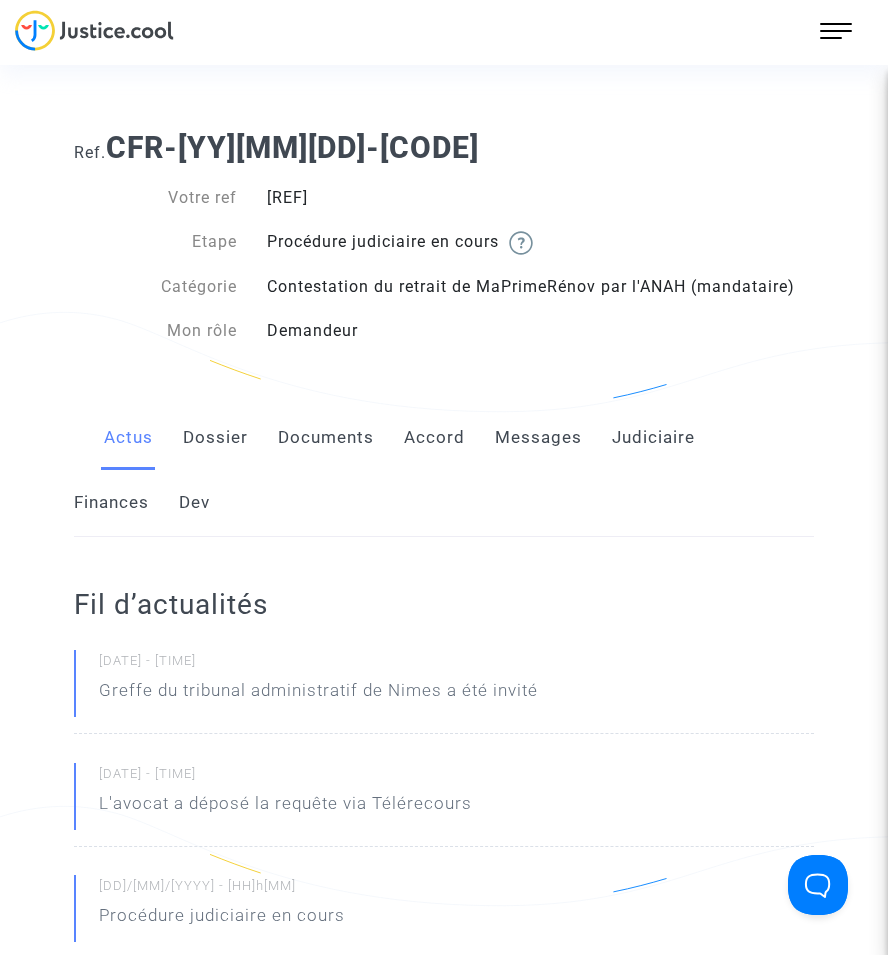 click on "Documents" 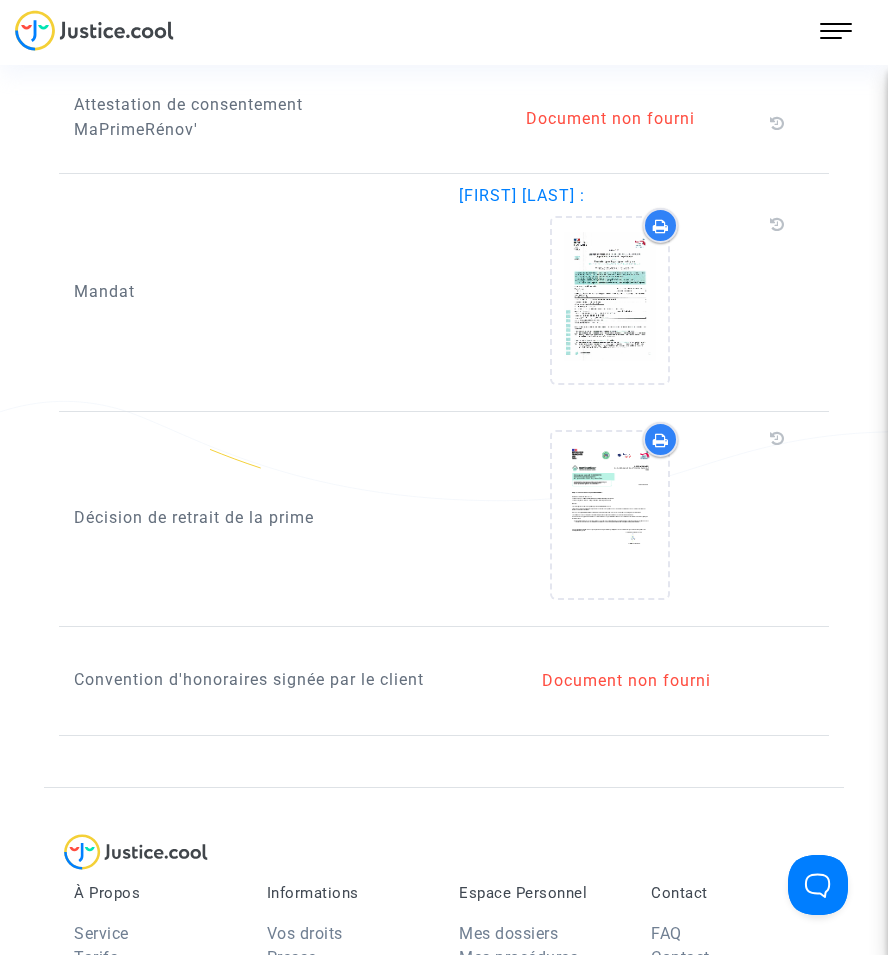 scroll, scrollTop: 1600, scrollLeft: 0, axis: vertical 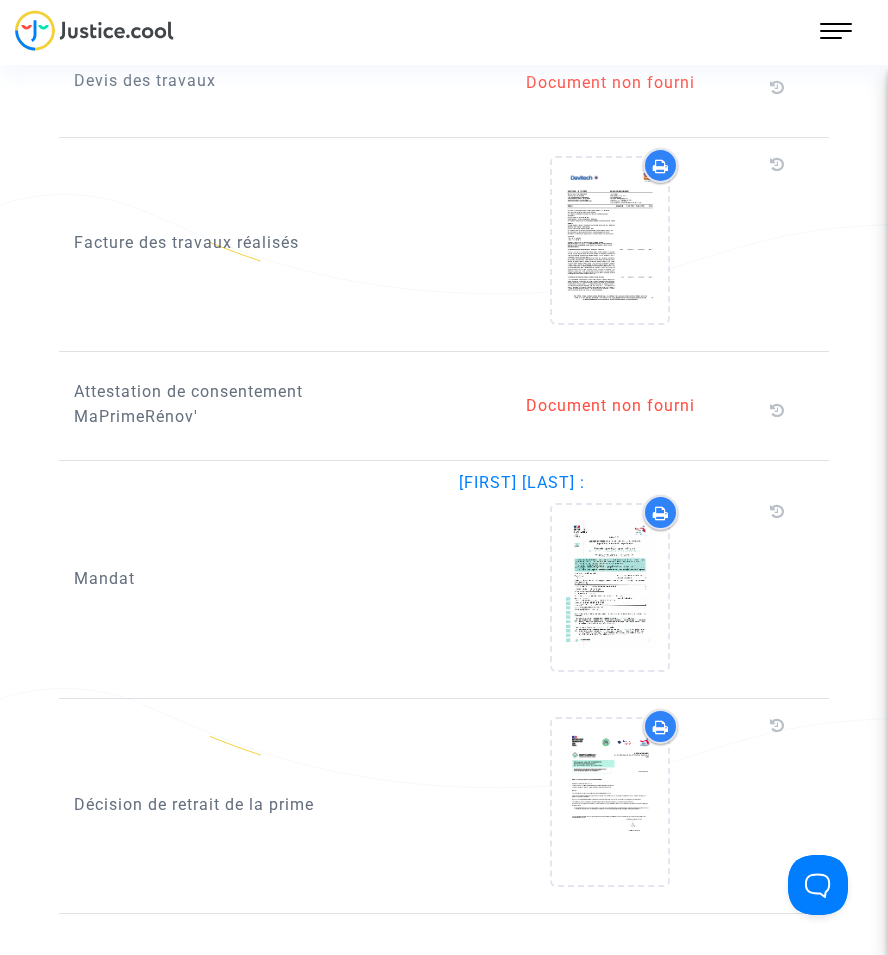click on "304 Actus Mes dossiers Mon profil Paramètres Déconnexion" at bounding box center (841, 39) 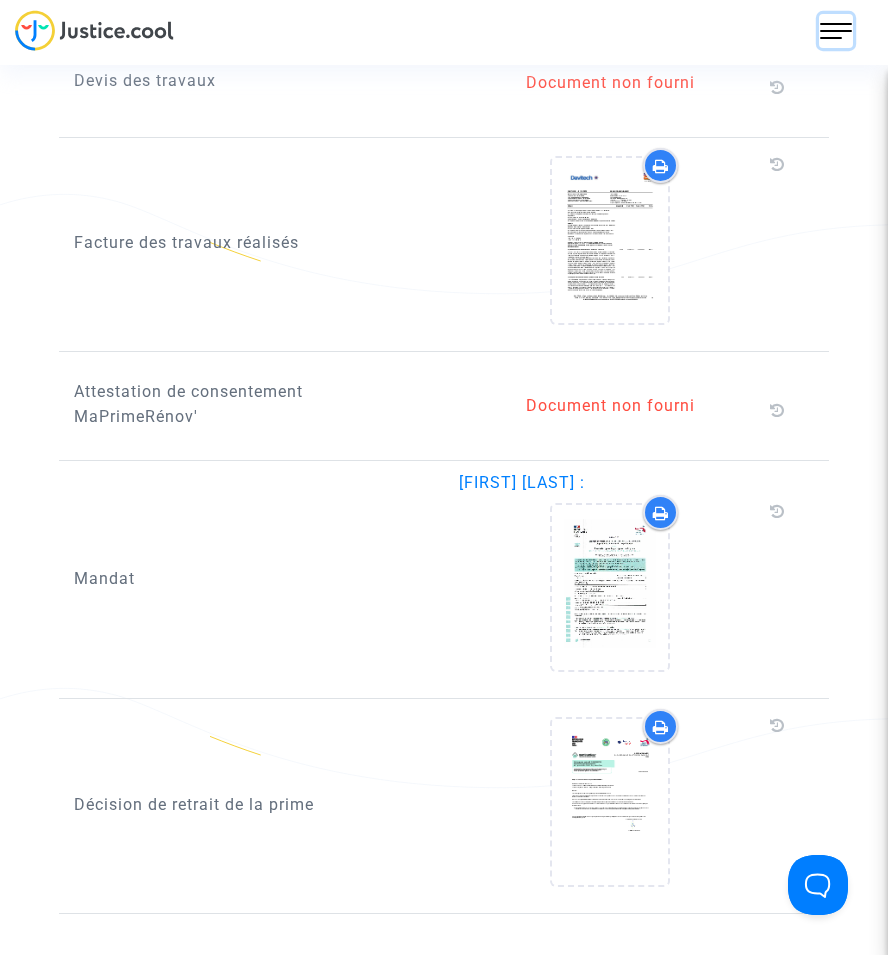 click at bounding box center (836, 31) 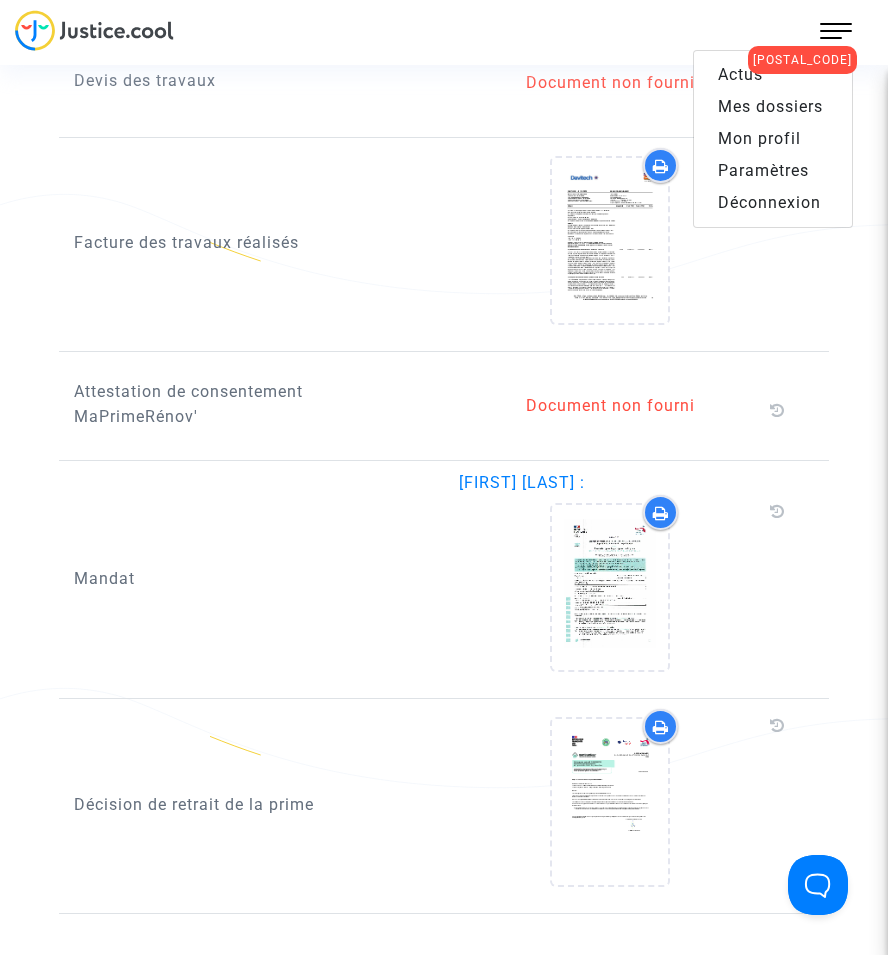 click on "Mes dossiers" at bounding box center [770, 106] 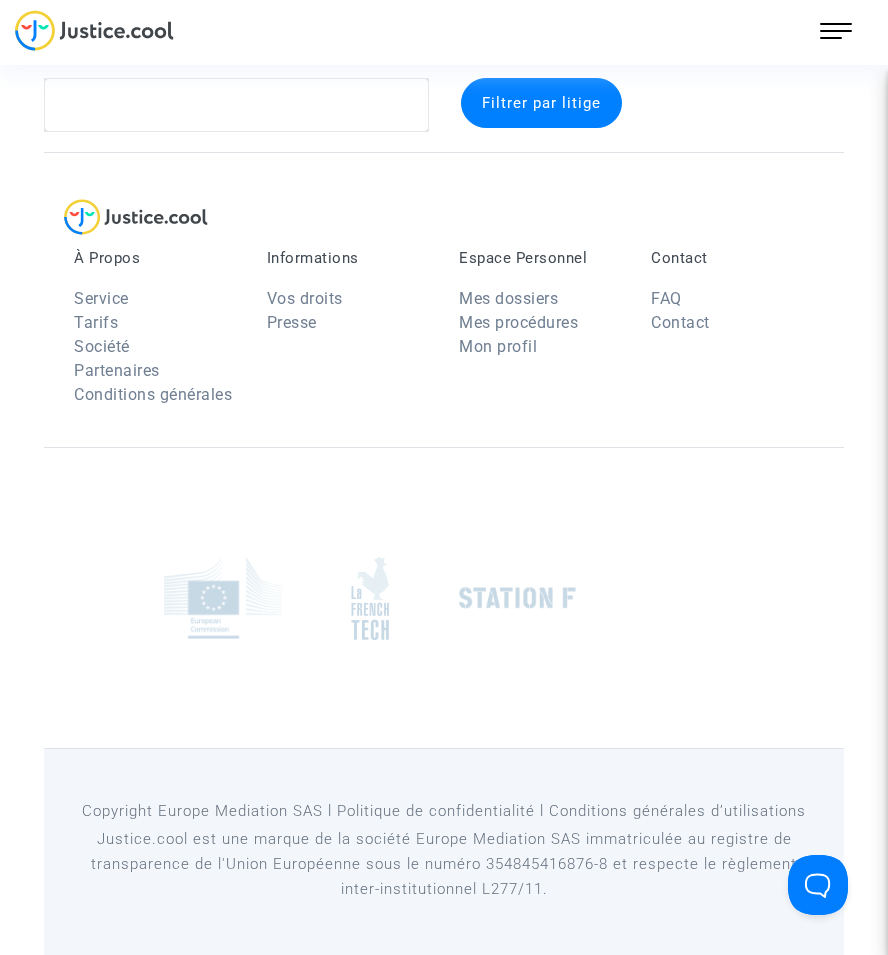 scroll, scrollTop: 37, scrollLeft: 0, axis: vertical 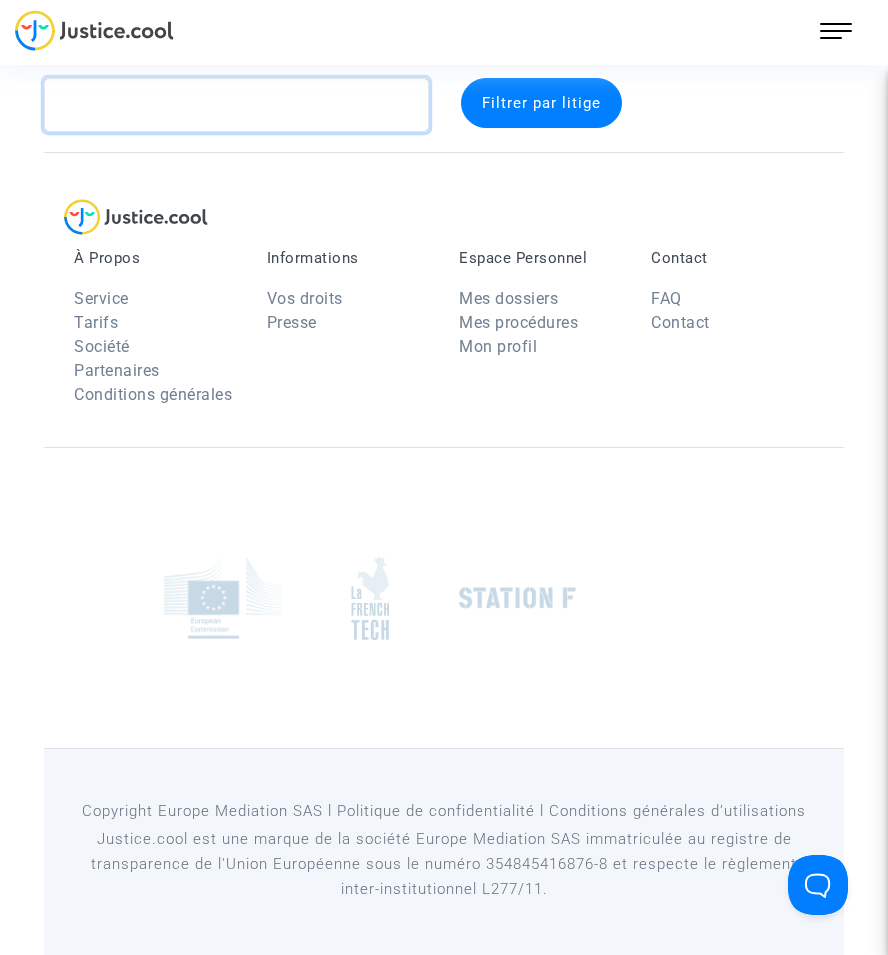 click 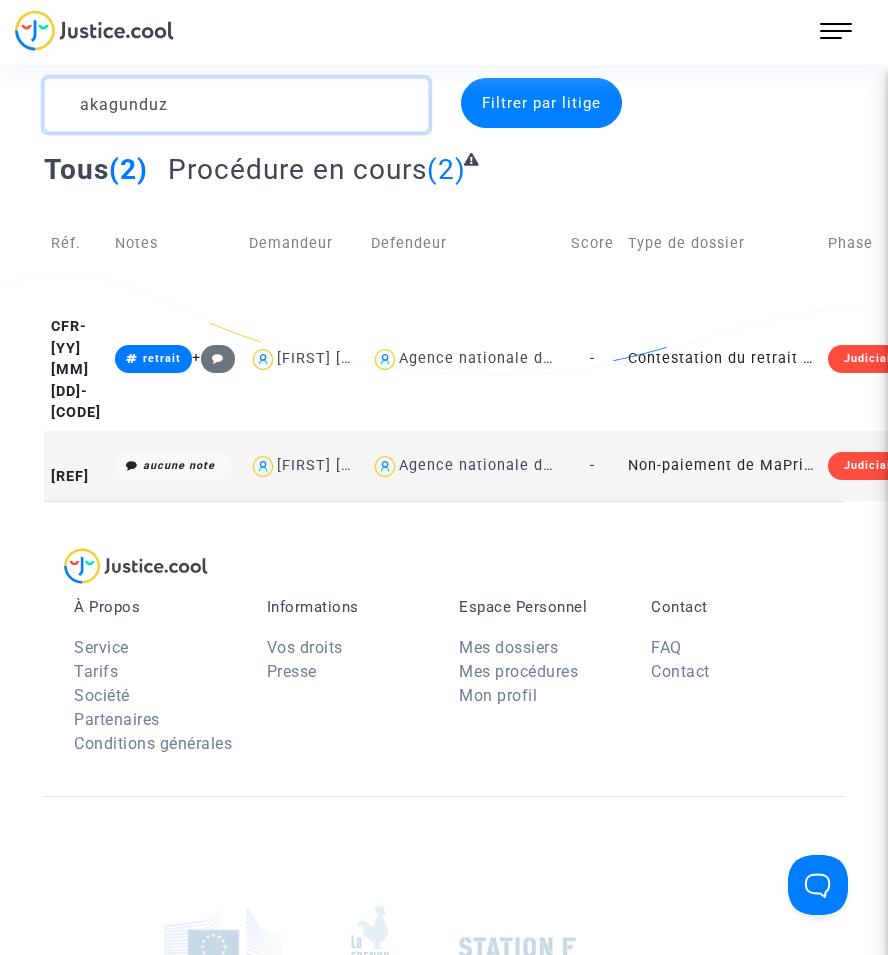 type on "akagunduz" 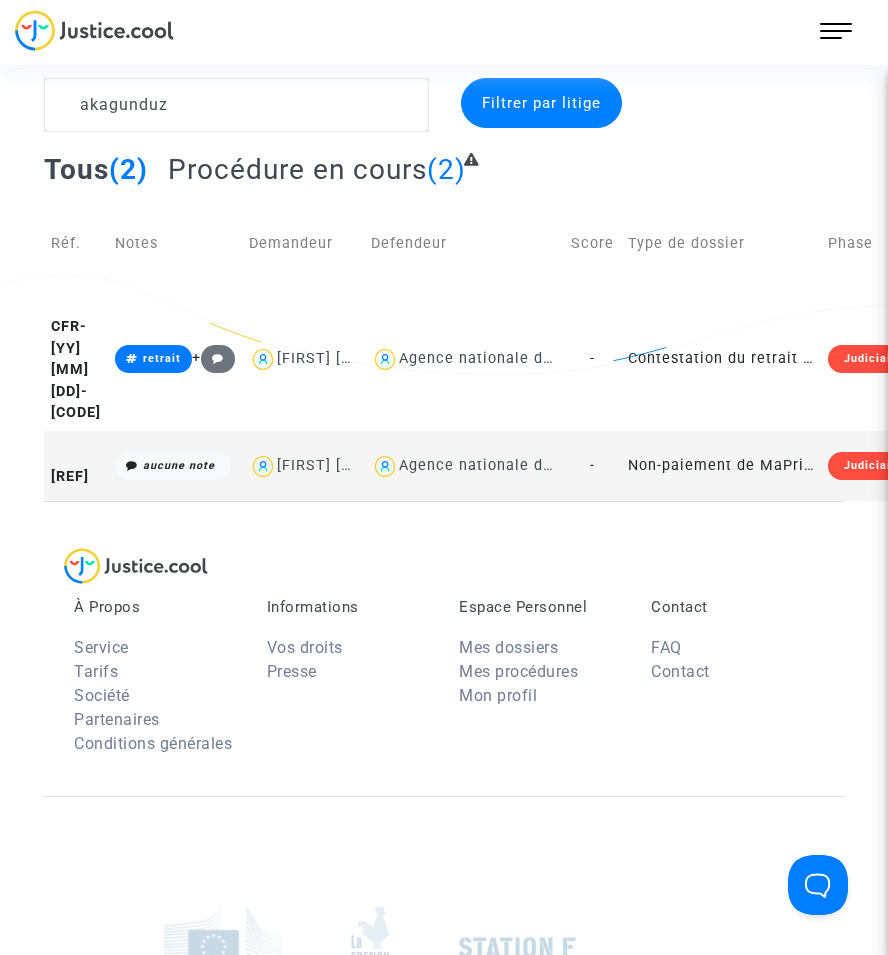 click on "Non-paiement de MaPrimeRenov' par l'ANAH (mandataire)" 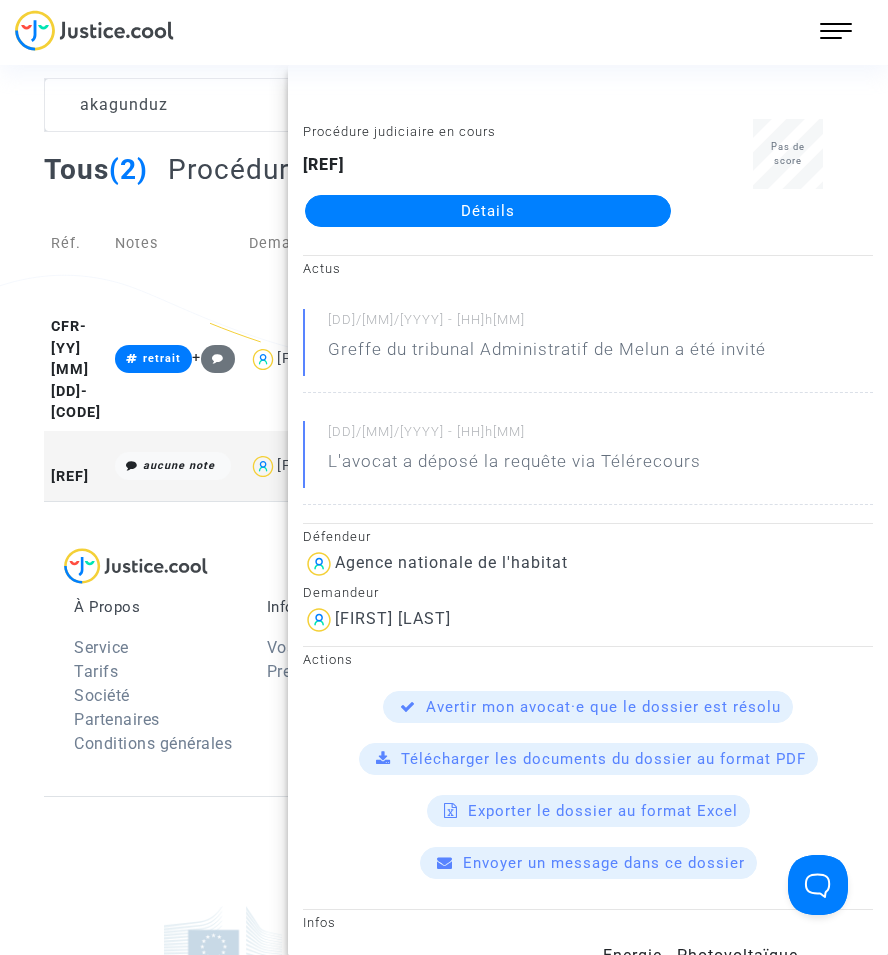 click at bounding box center (443, 946) 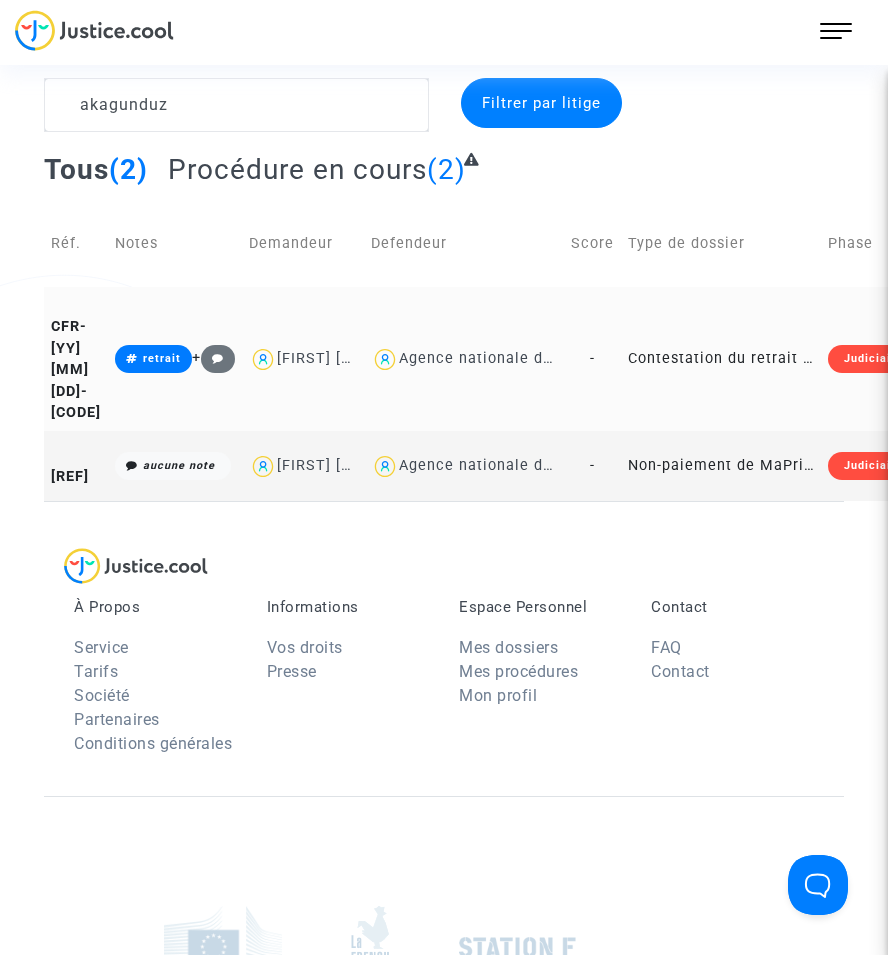 click on "Contestation du retrait de MaPrimeRénov par l'ANAH (mandataire)" 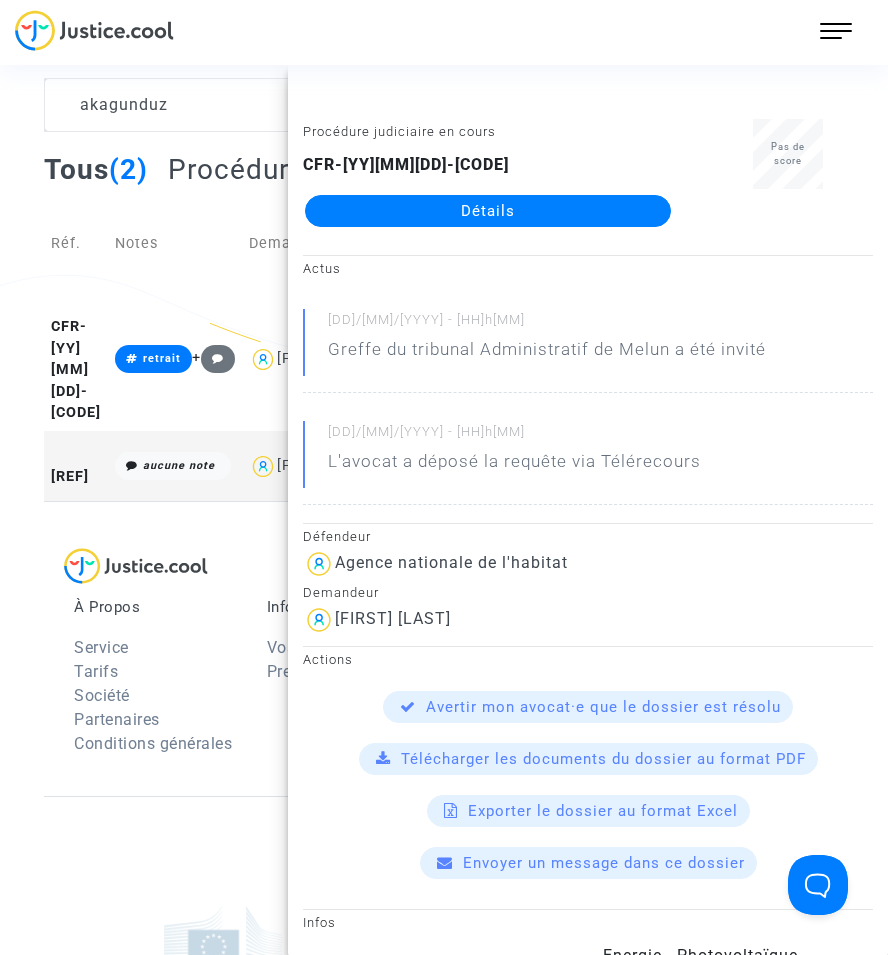 click on "Détails" 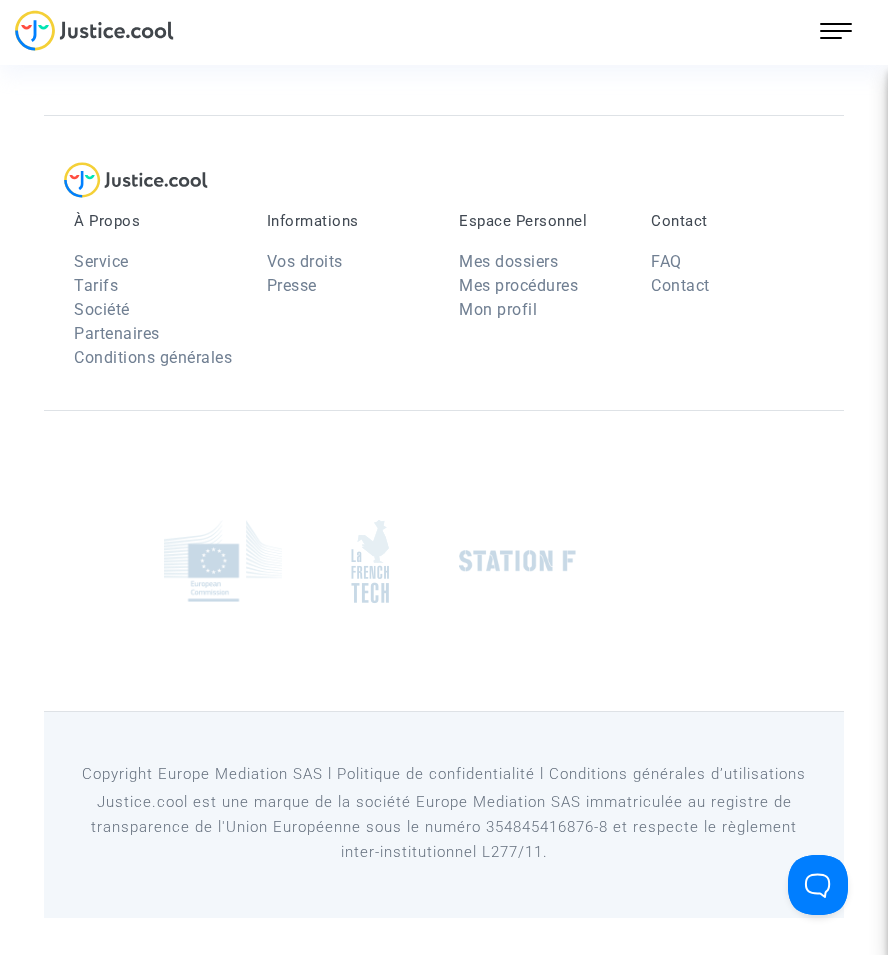 scroll, scrollTop: 0, scrollLeft: 0, axis: both 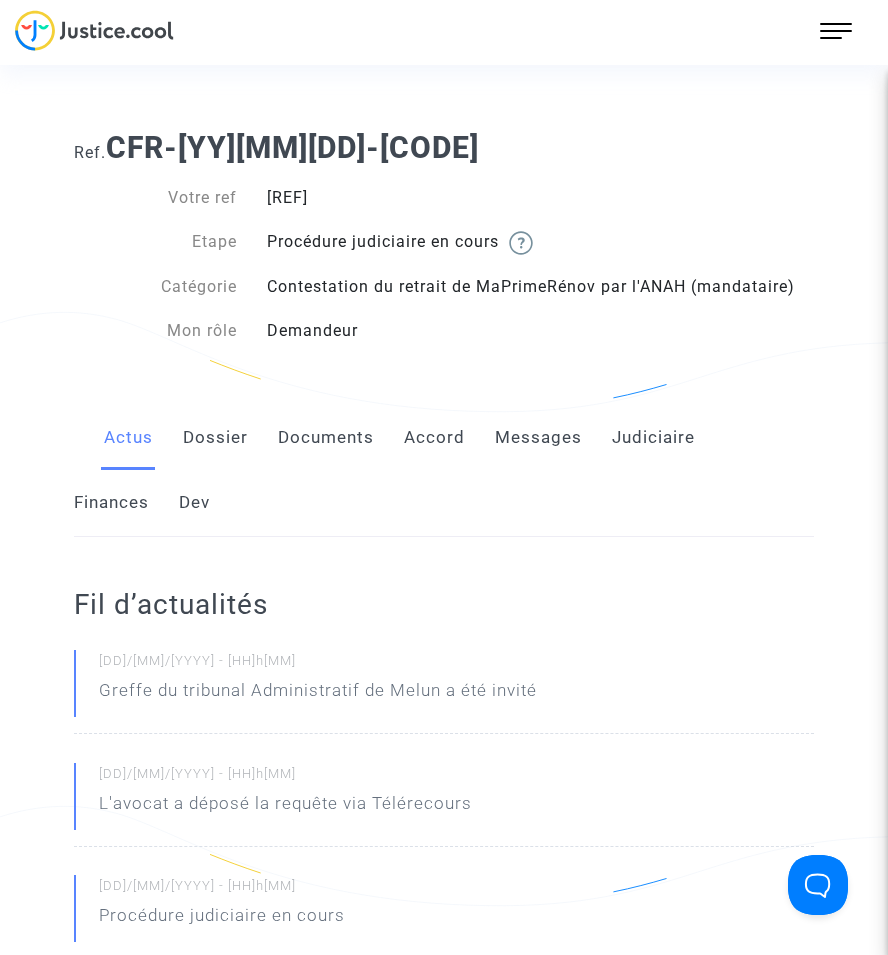 click on "Documents" 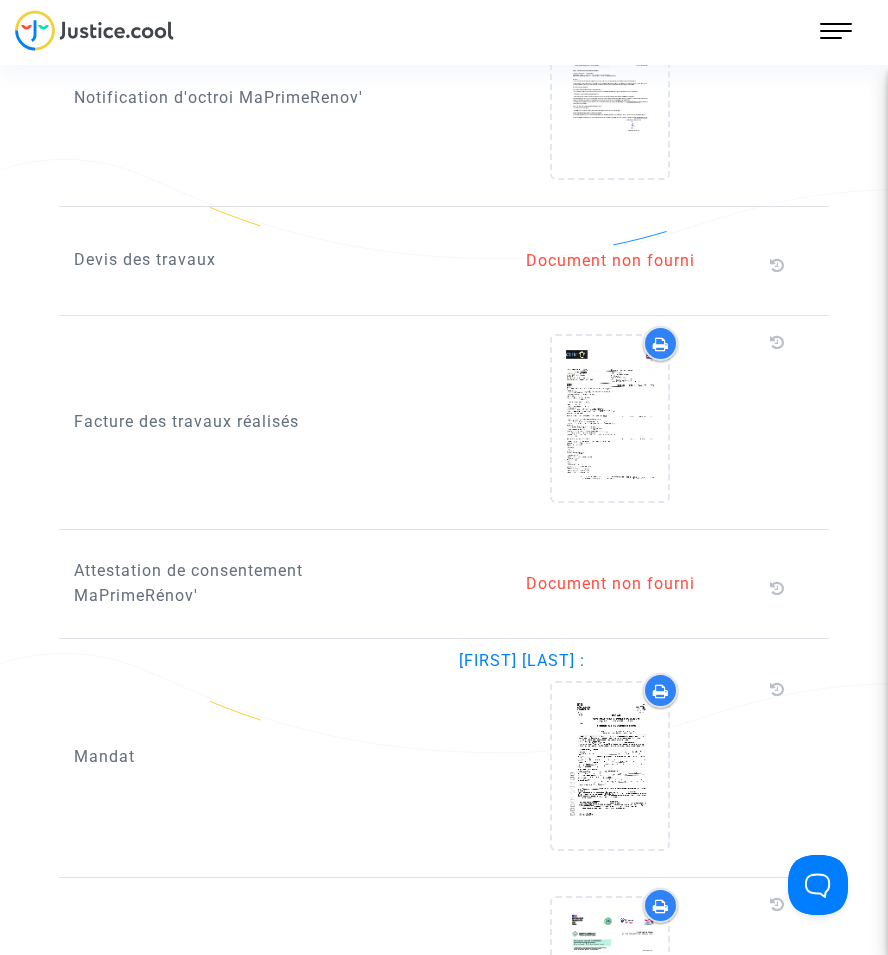 scroll, scrollTop: 1600, scrollLeft: 0, axis: vertical 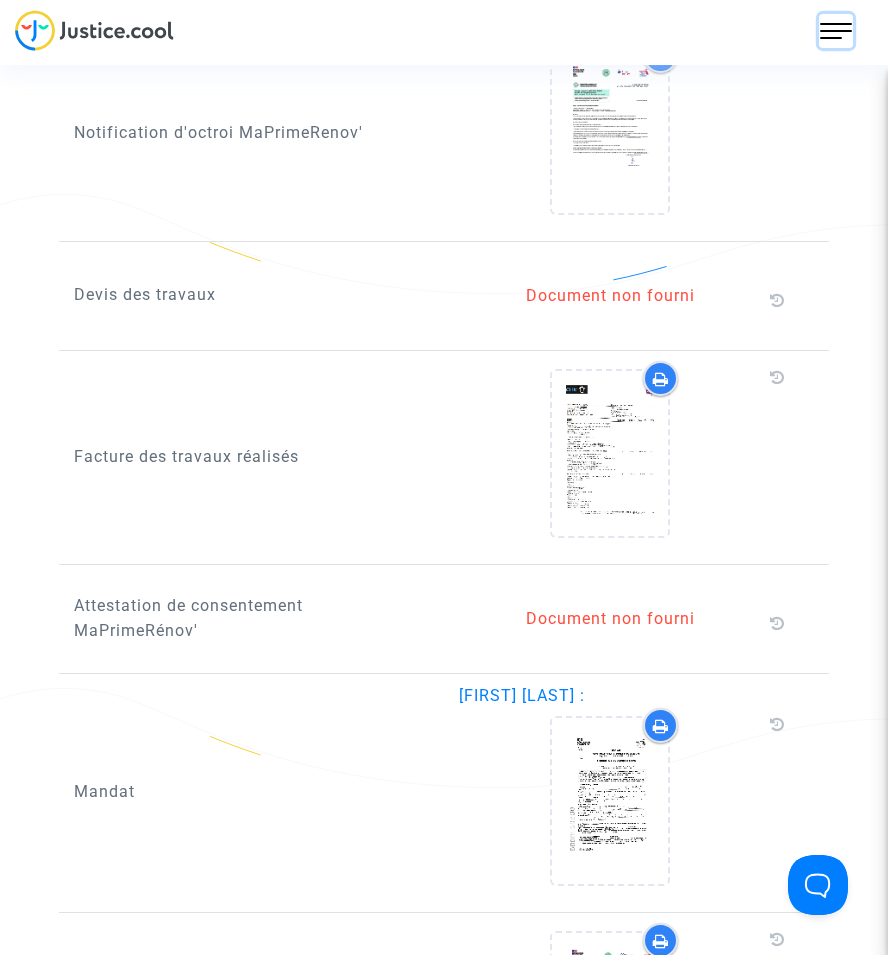 click at bounding box center (836, 31) 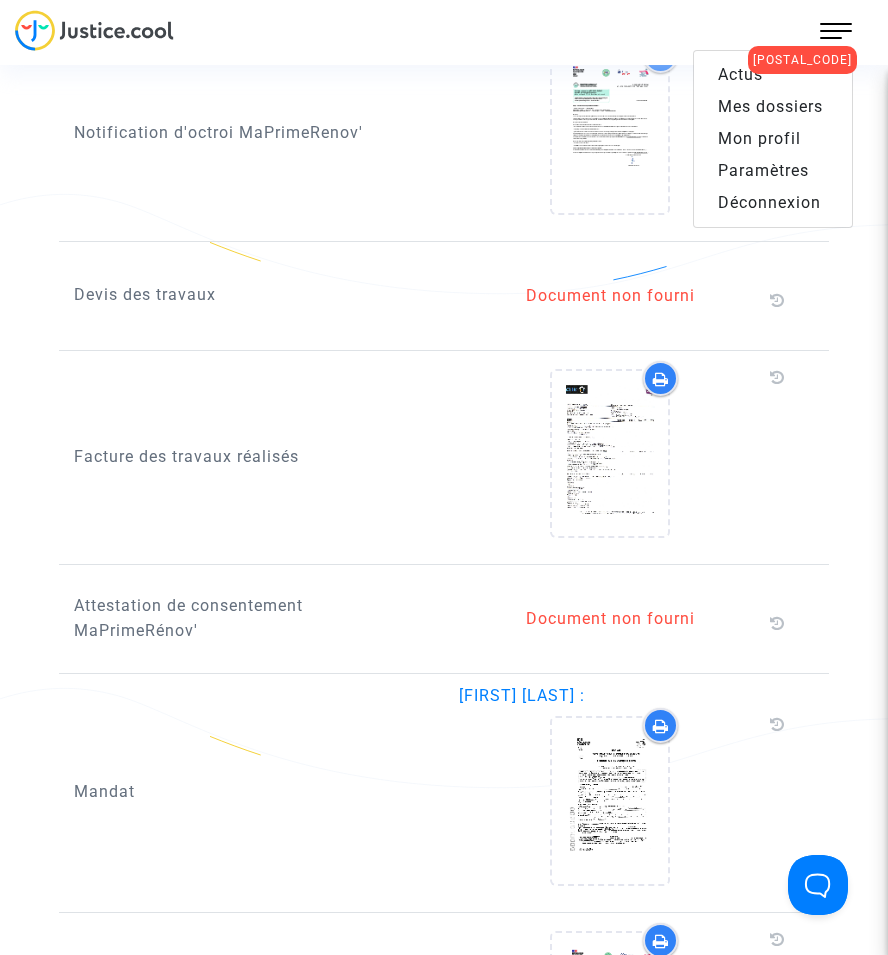 click on "Mes dossiers" at bounding box center (770, 106) 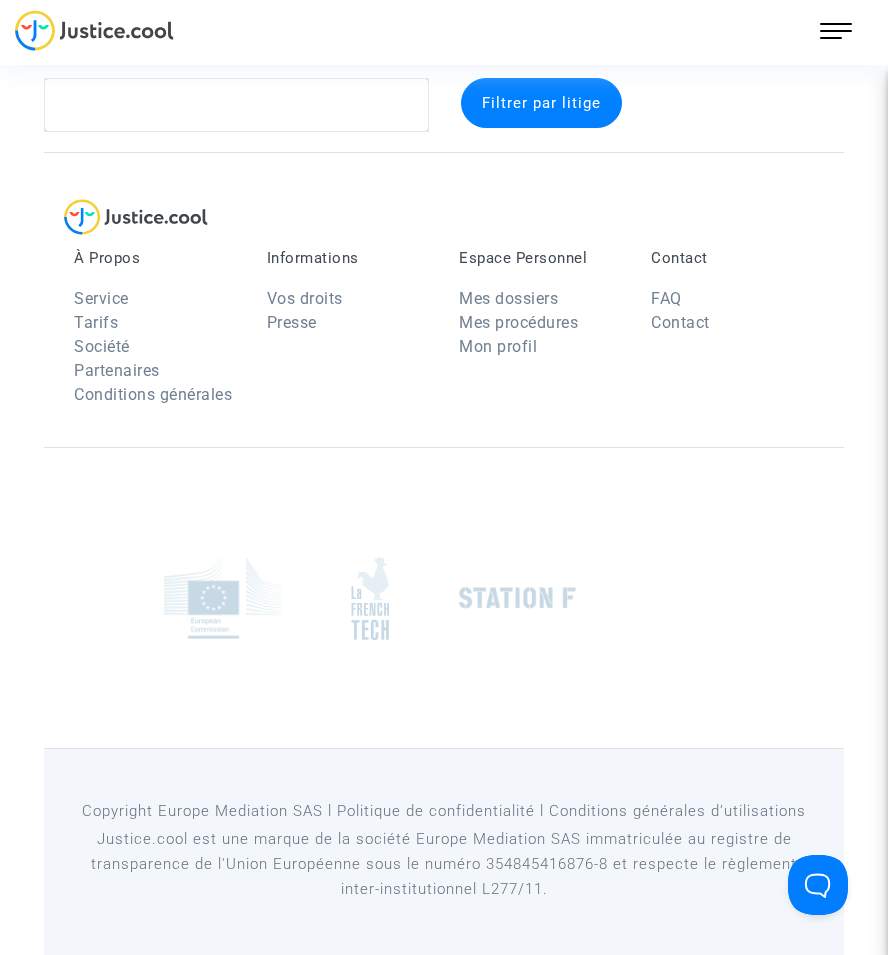 scroll, scrollTop: 37, scrollLeft: 0, axis: vertical 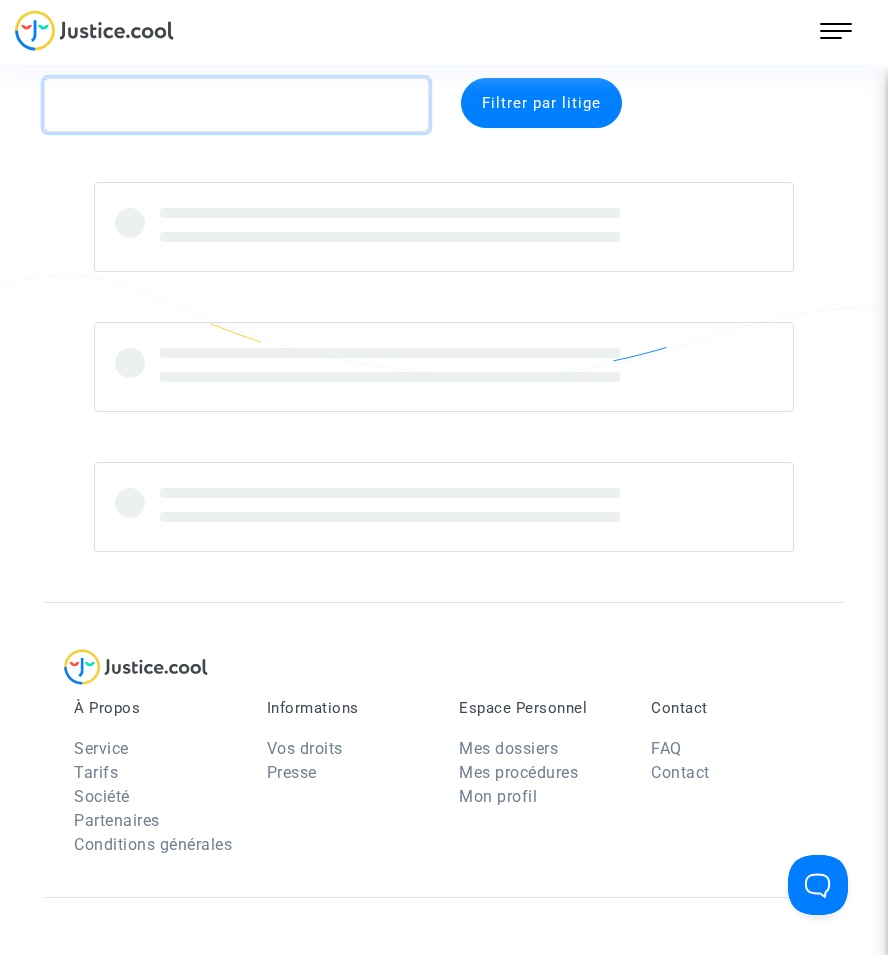 click 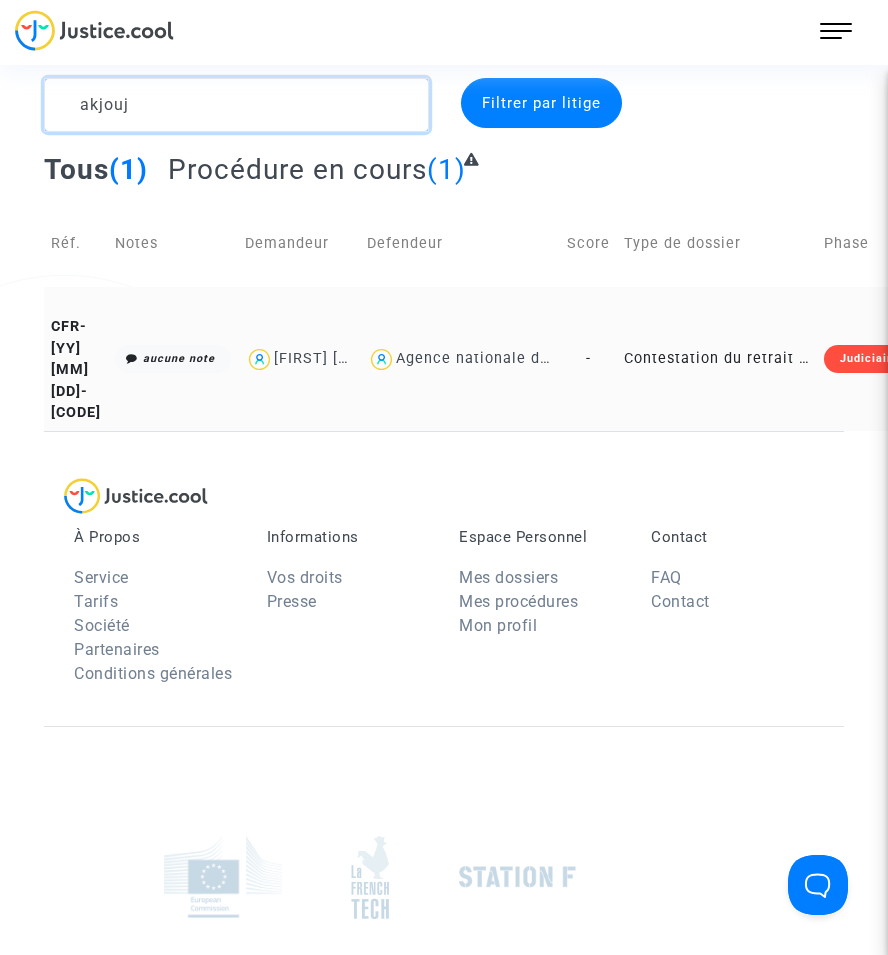 type on "akjouj" 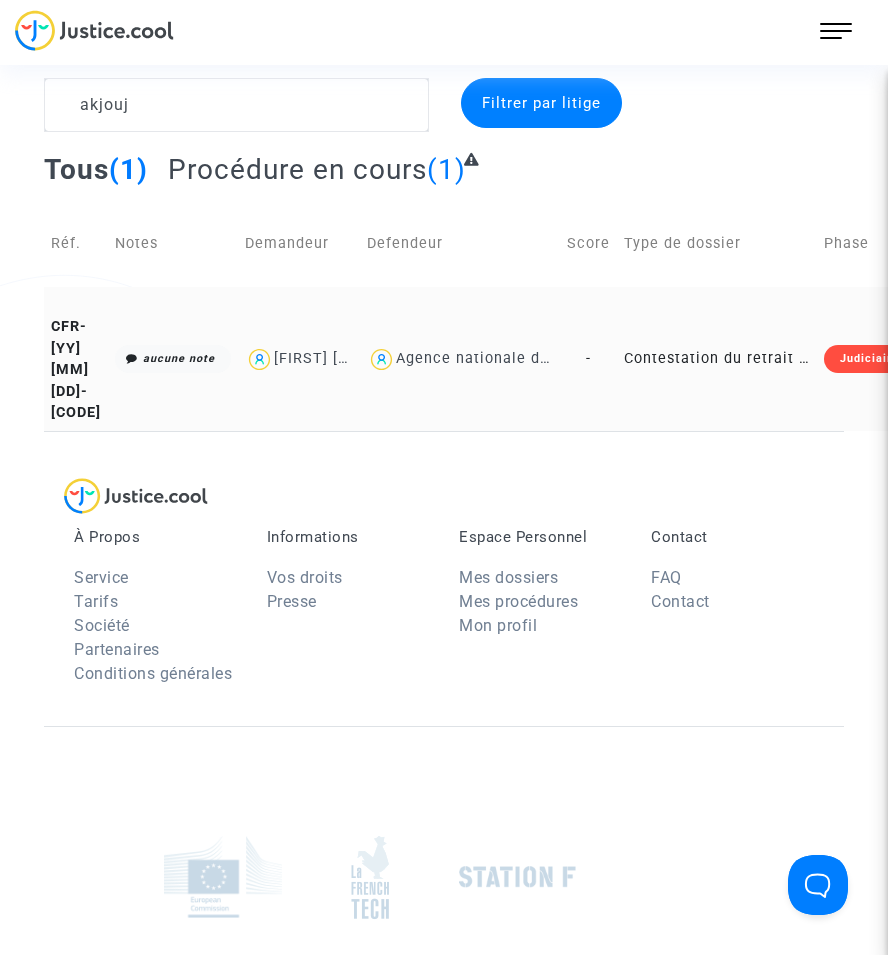 click on "Contestation du retrait de MaPrimeRénov par l'ANAH (mandataire)" 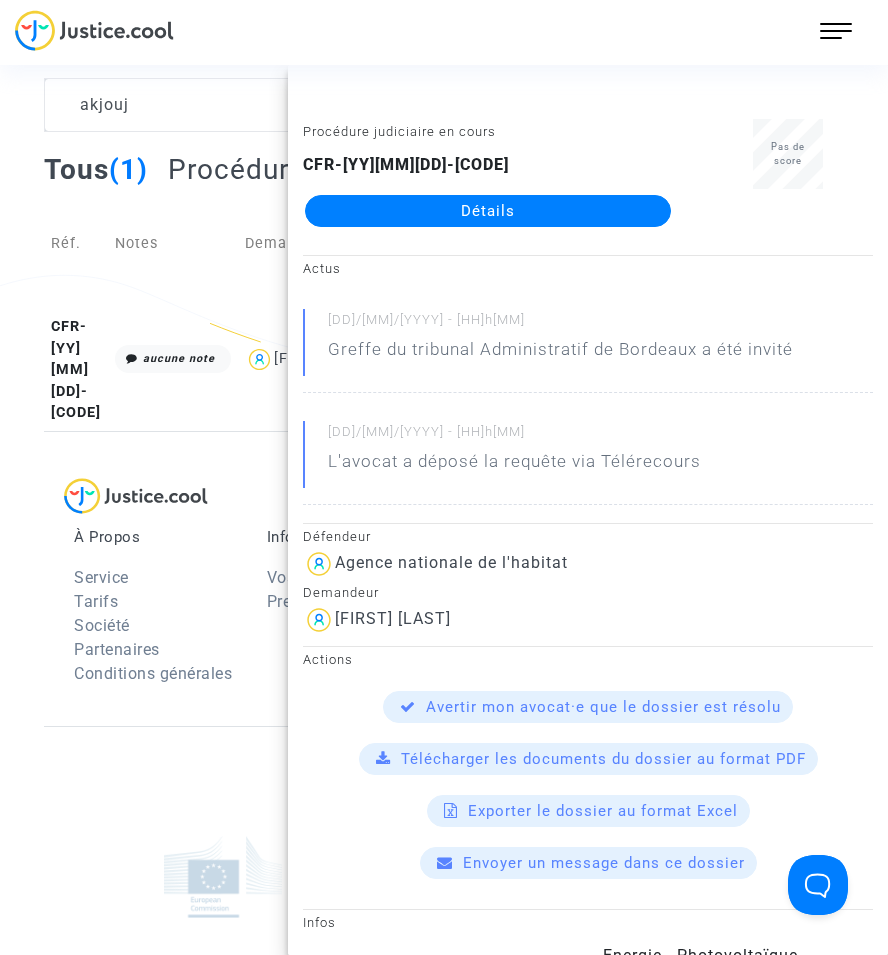 click on "Détails" 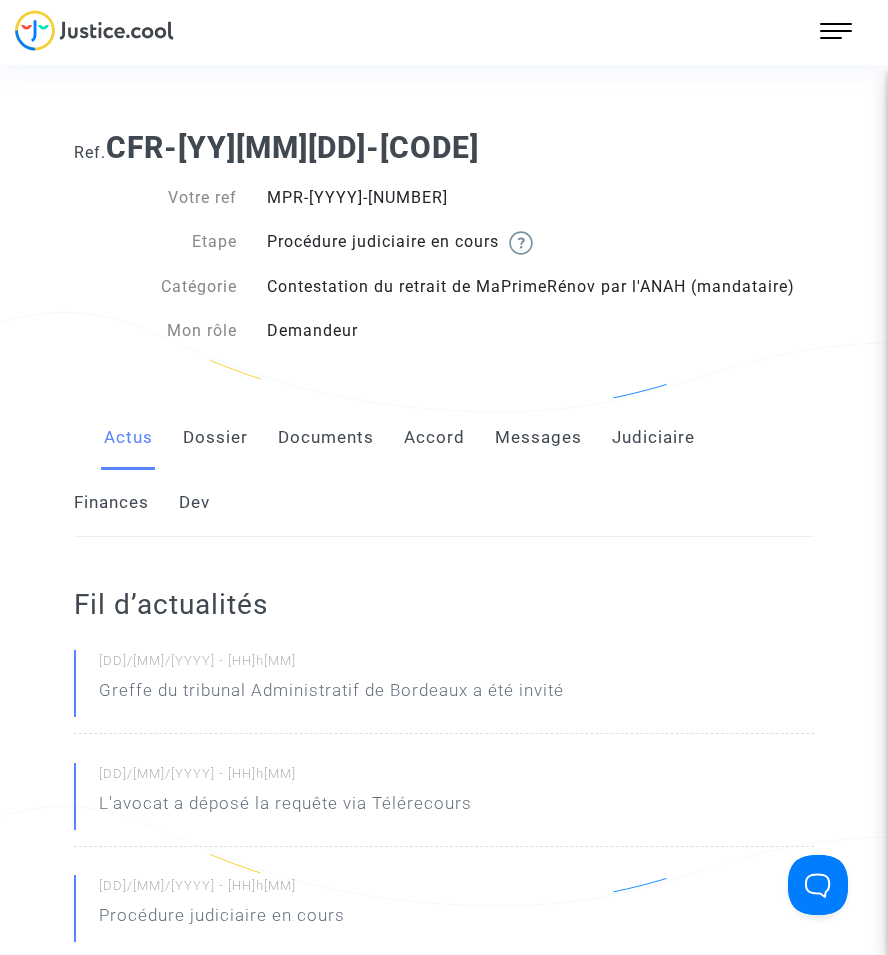 click on "Documents" 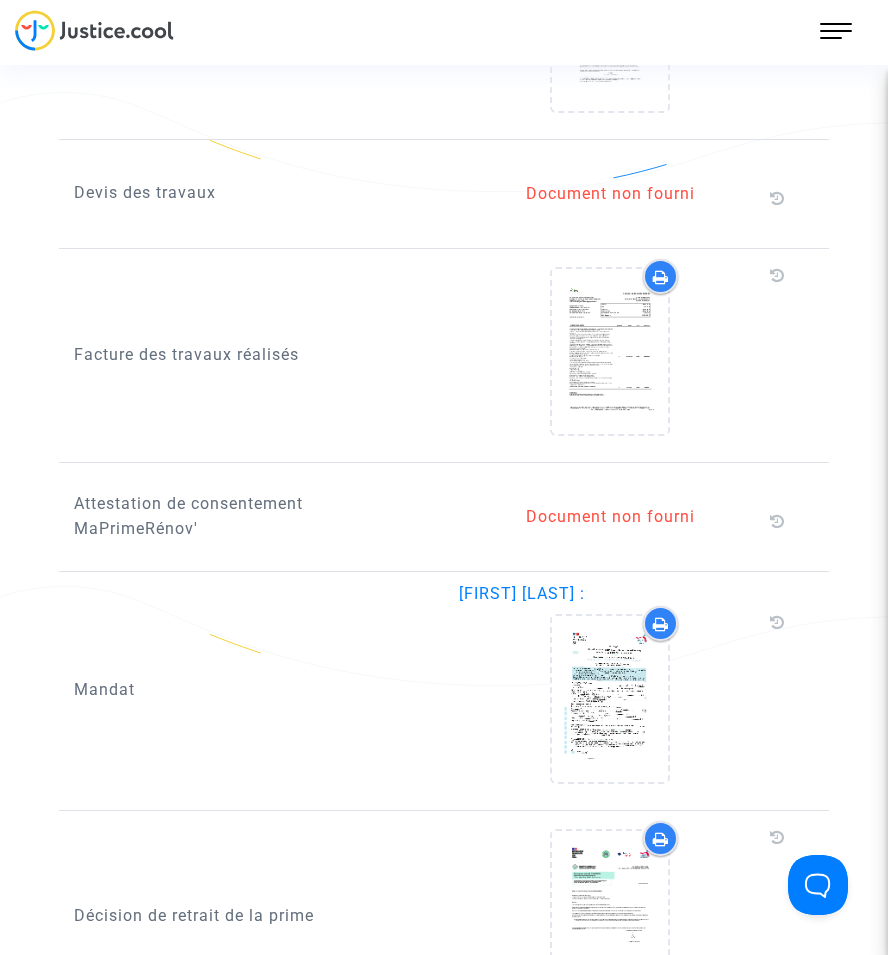 scroll, scrollTop: 1700, scrollLeft: 0, axis: vertical 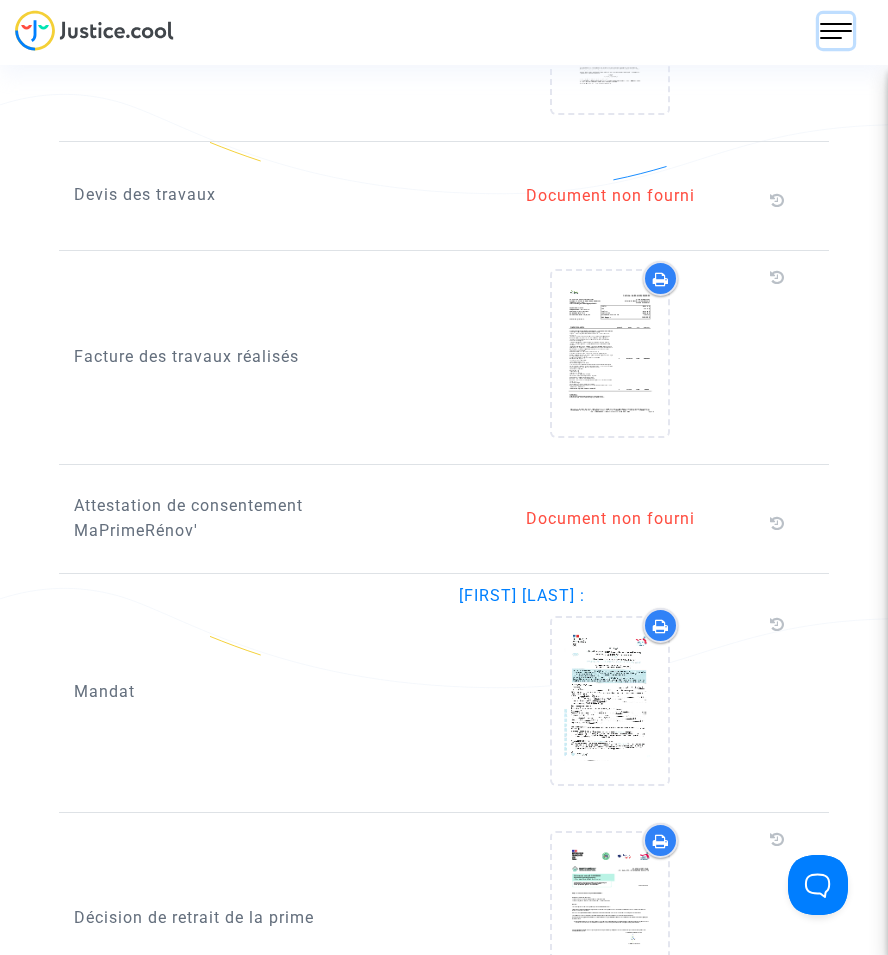 click at bounding box center (836, 31) 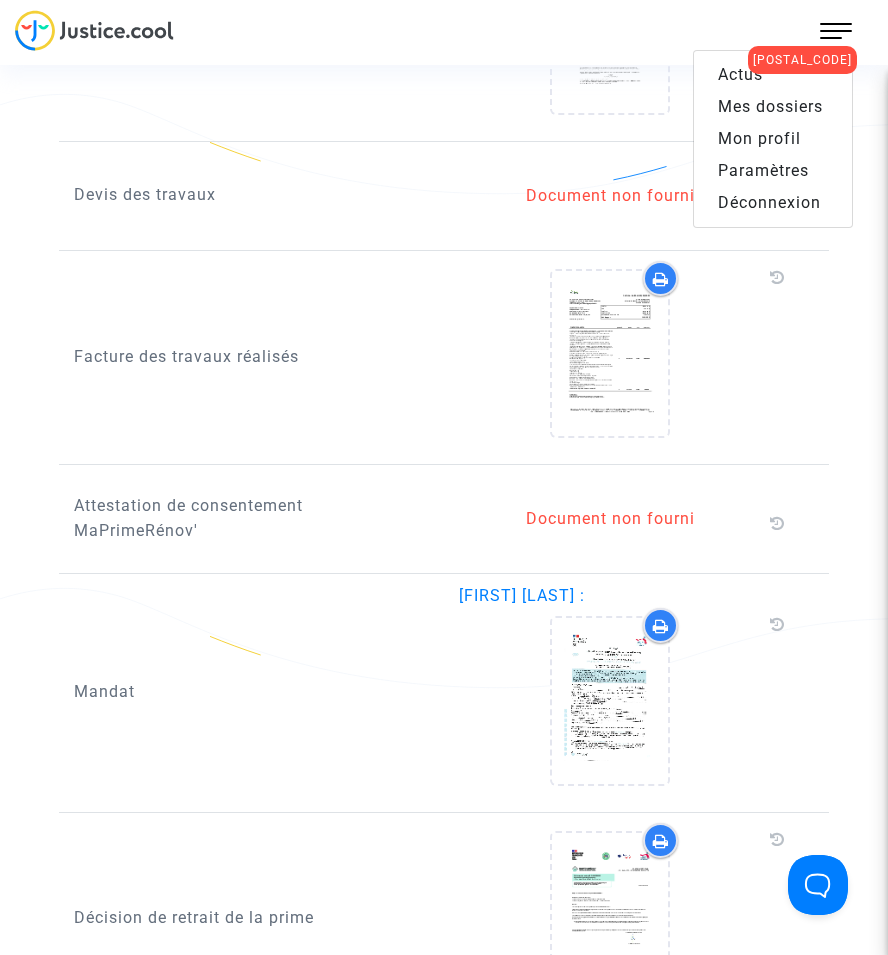 click on "Mes dossiers" at bounding box center [773, 107] 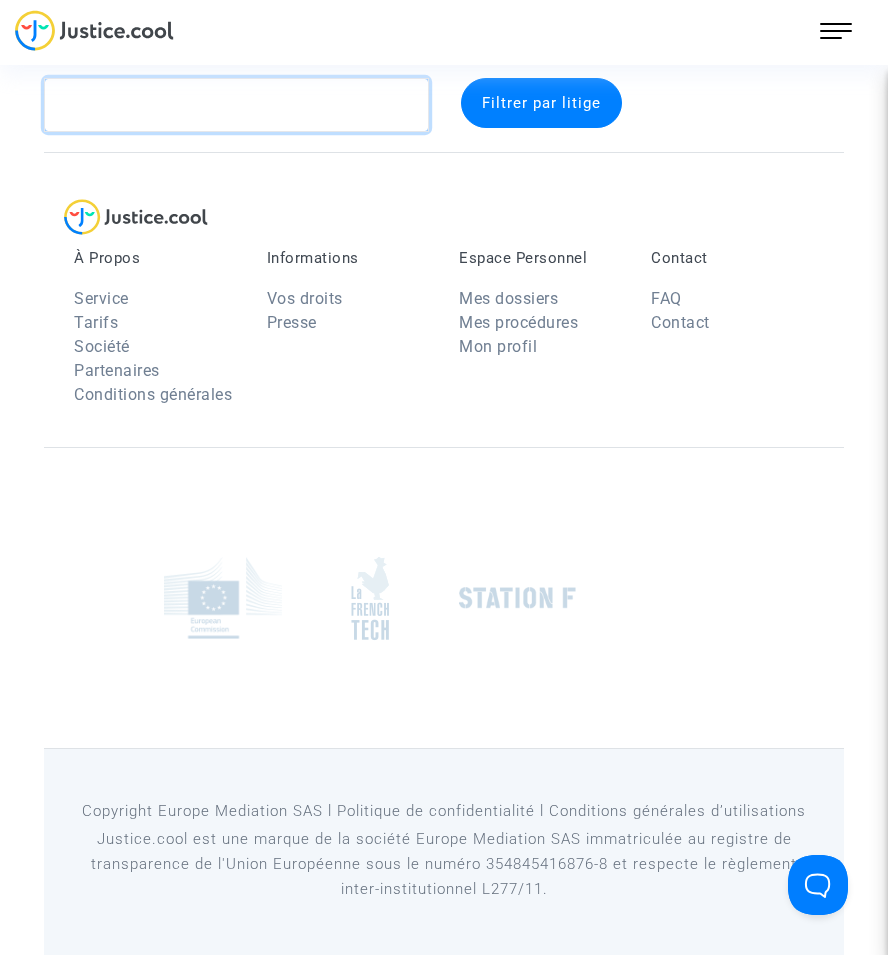 click 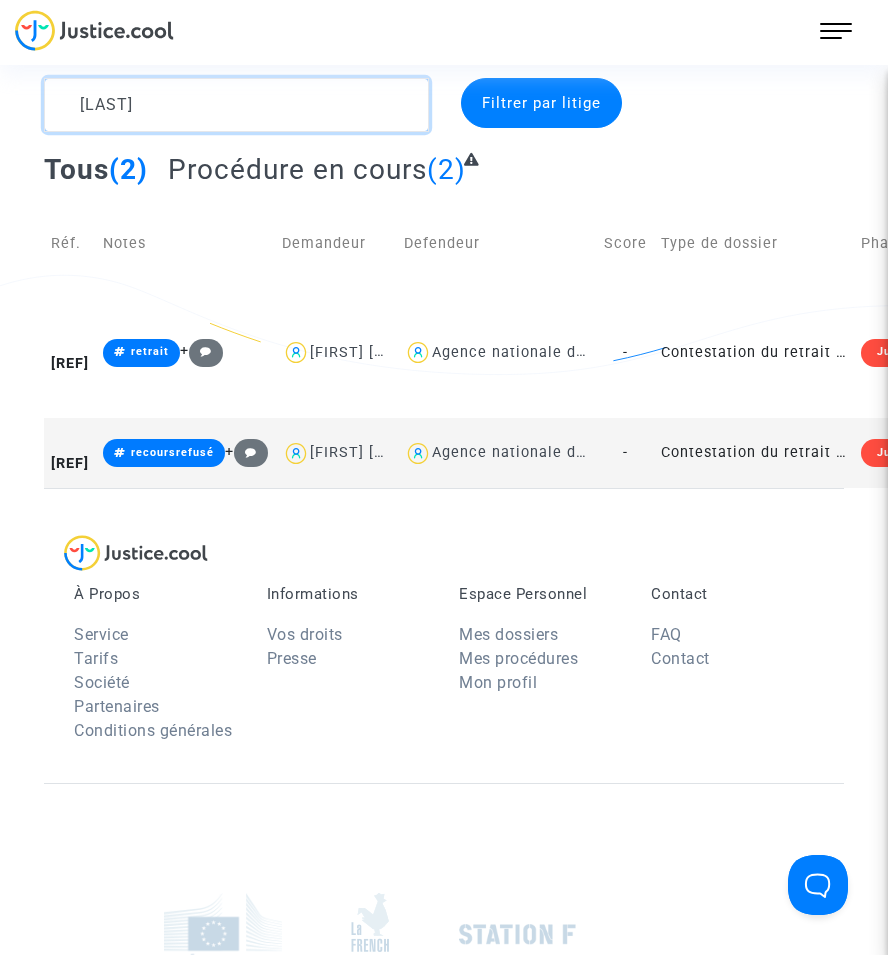 type on "[LAST]" 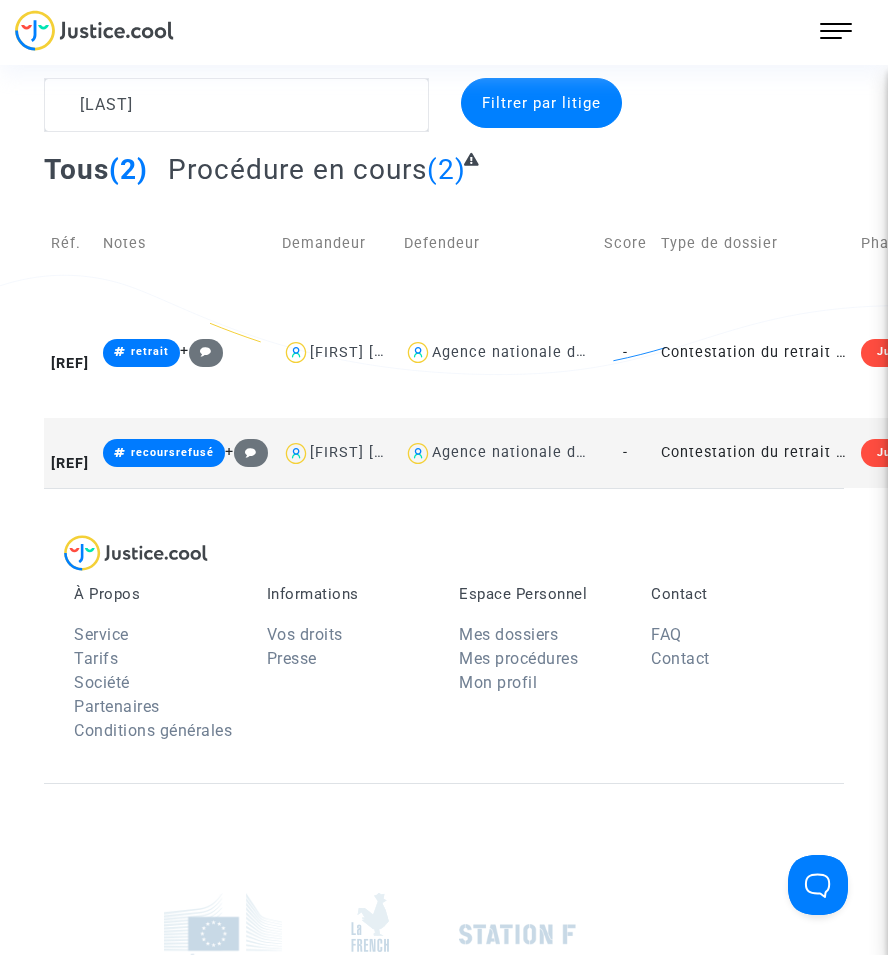 click on "Contestation du retrait de MaPrimeRénov par l'ANAH (mandataire)" 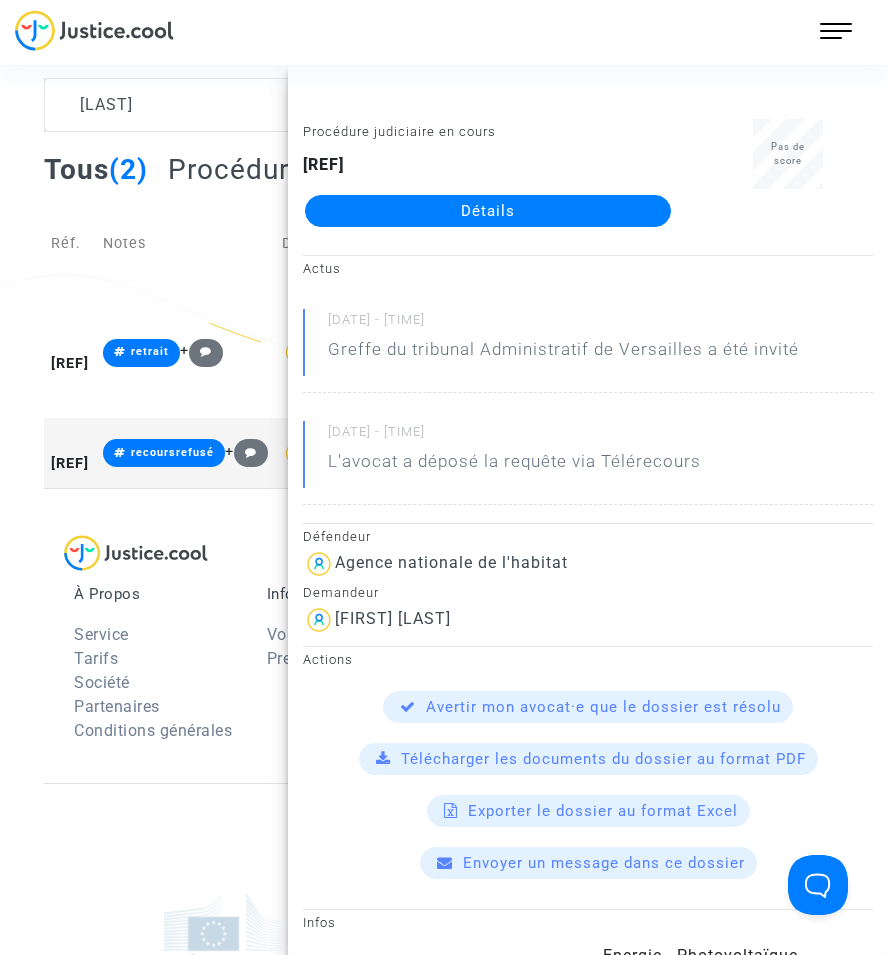click on "Détails" 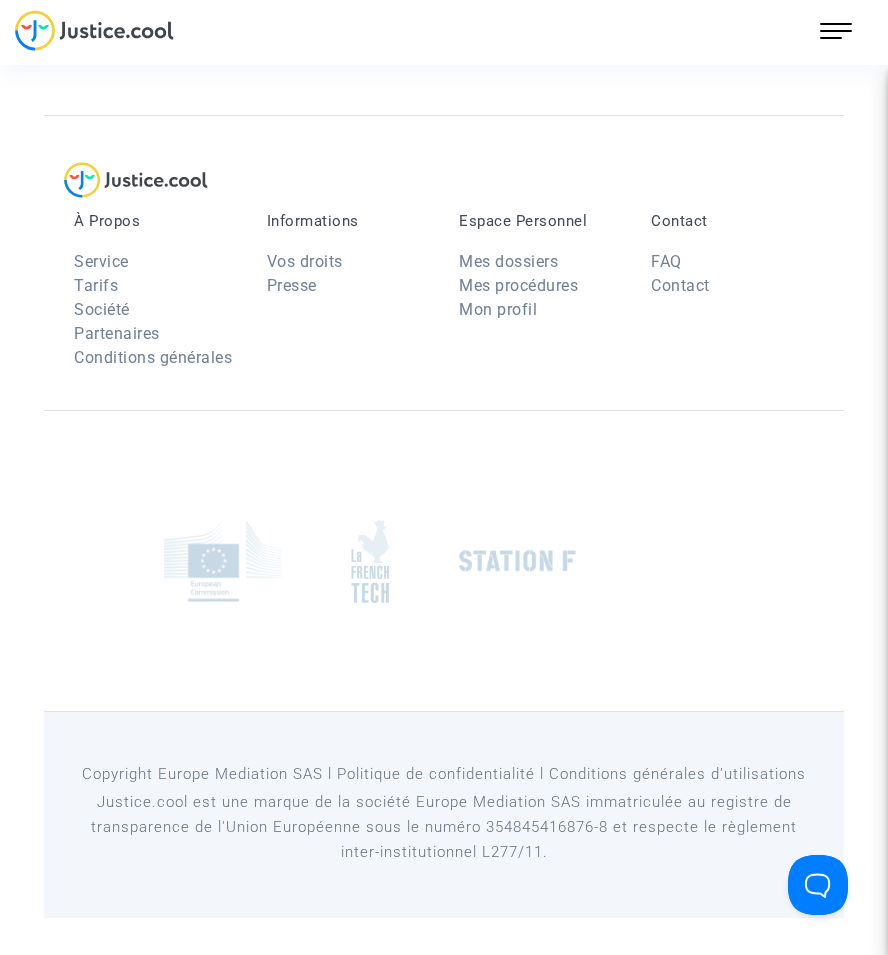 scroll, scrollTop: 0, scrollLeft: 0, axis: both 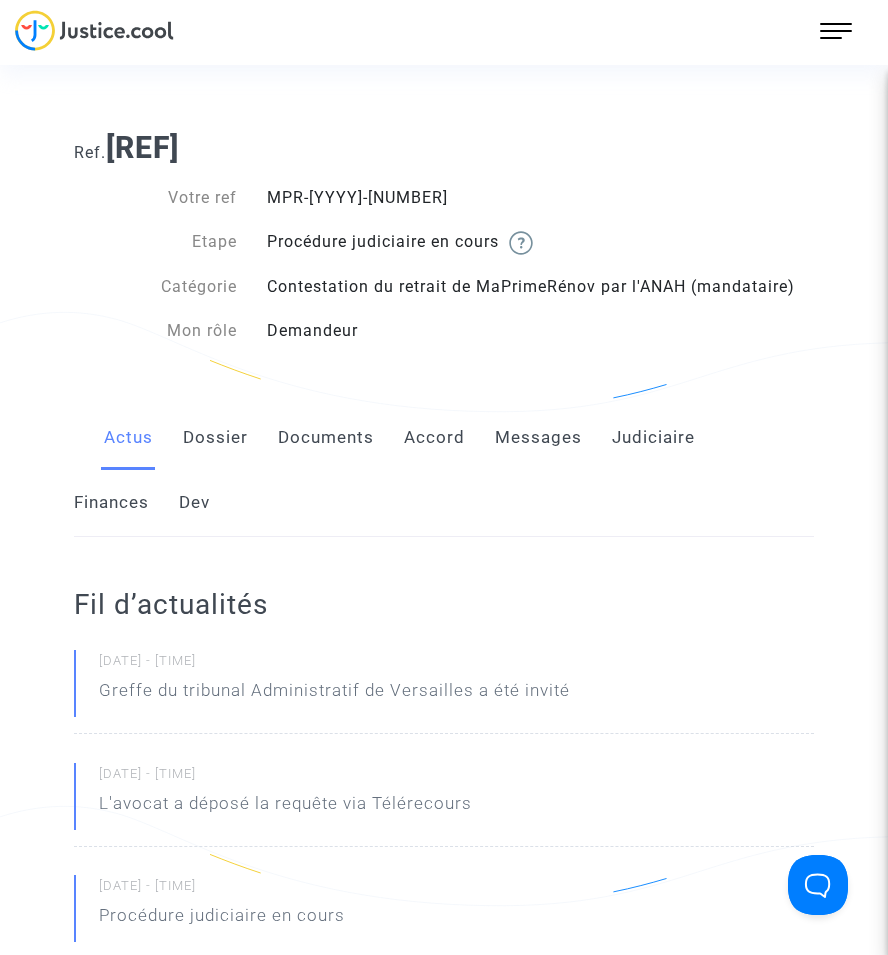 click on "Dossier" 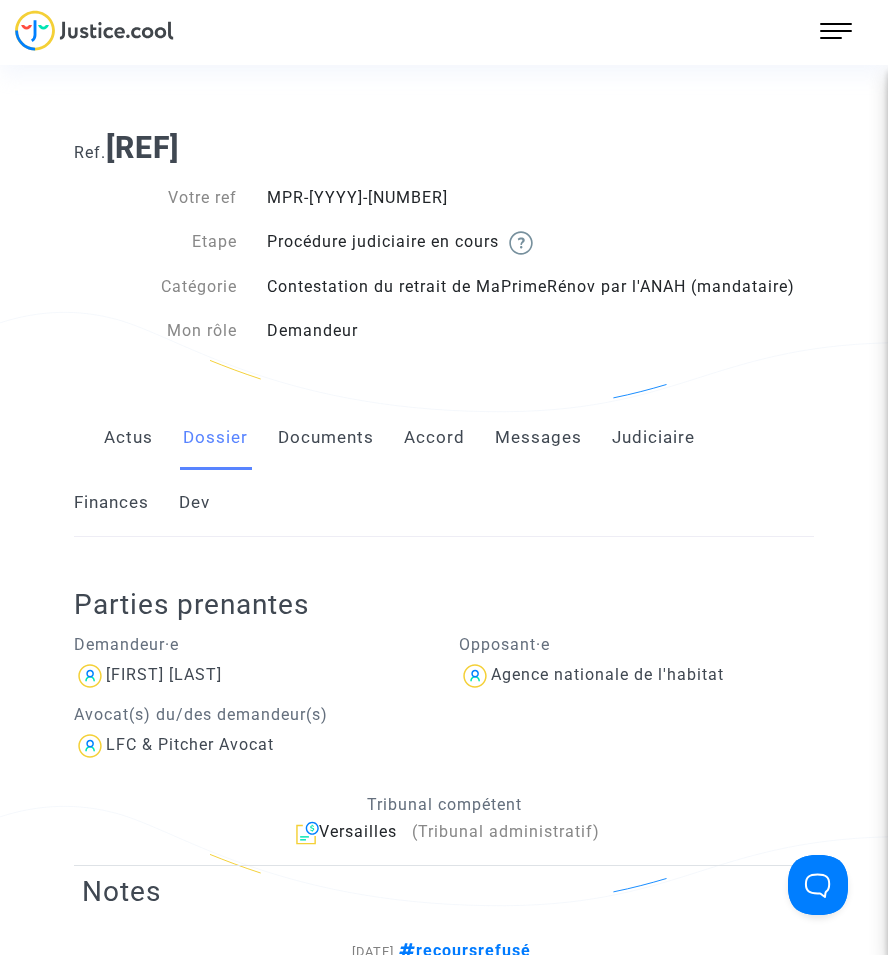 click on "Messages" 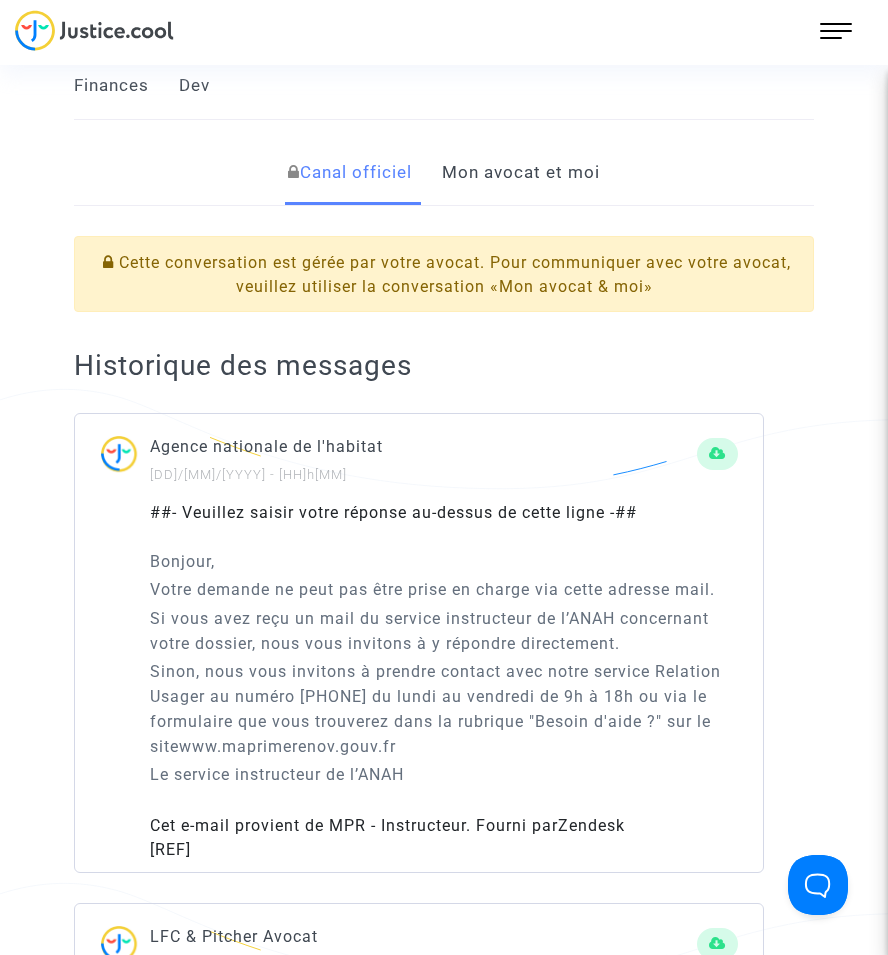 scroll, scrollTop: 200, scrollLeft: 0, axis: vertical 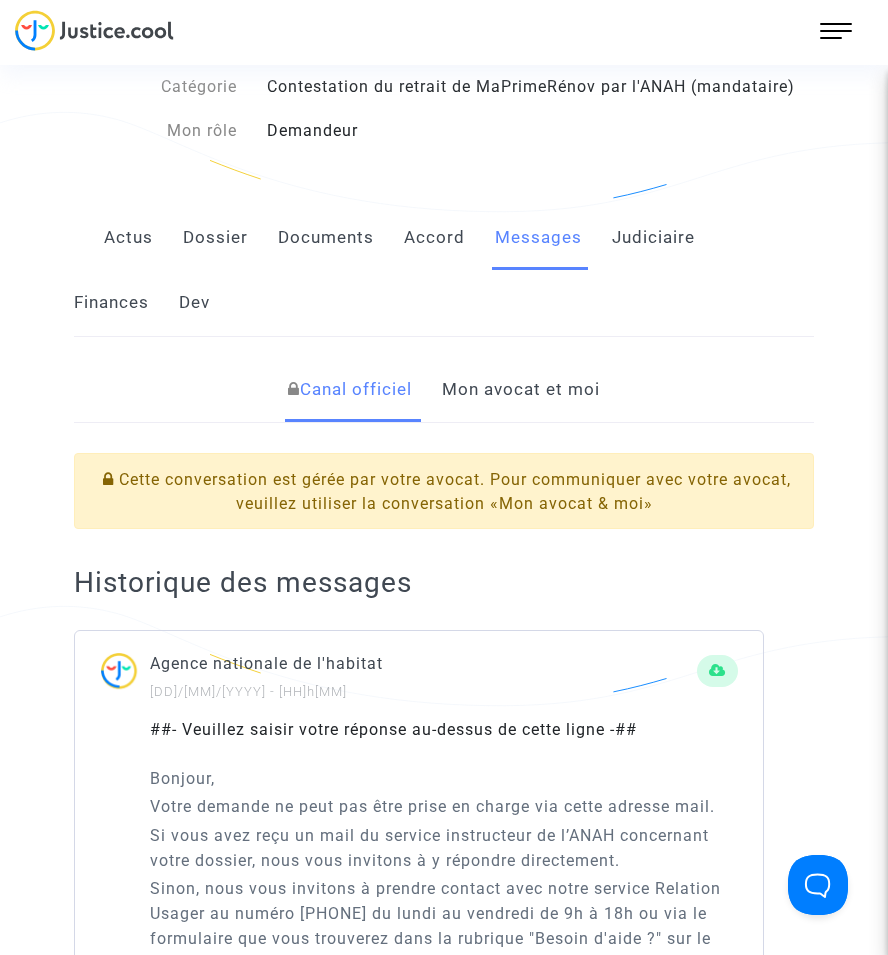 click on "Mon avocat et moi" 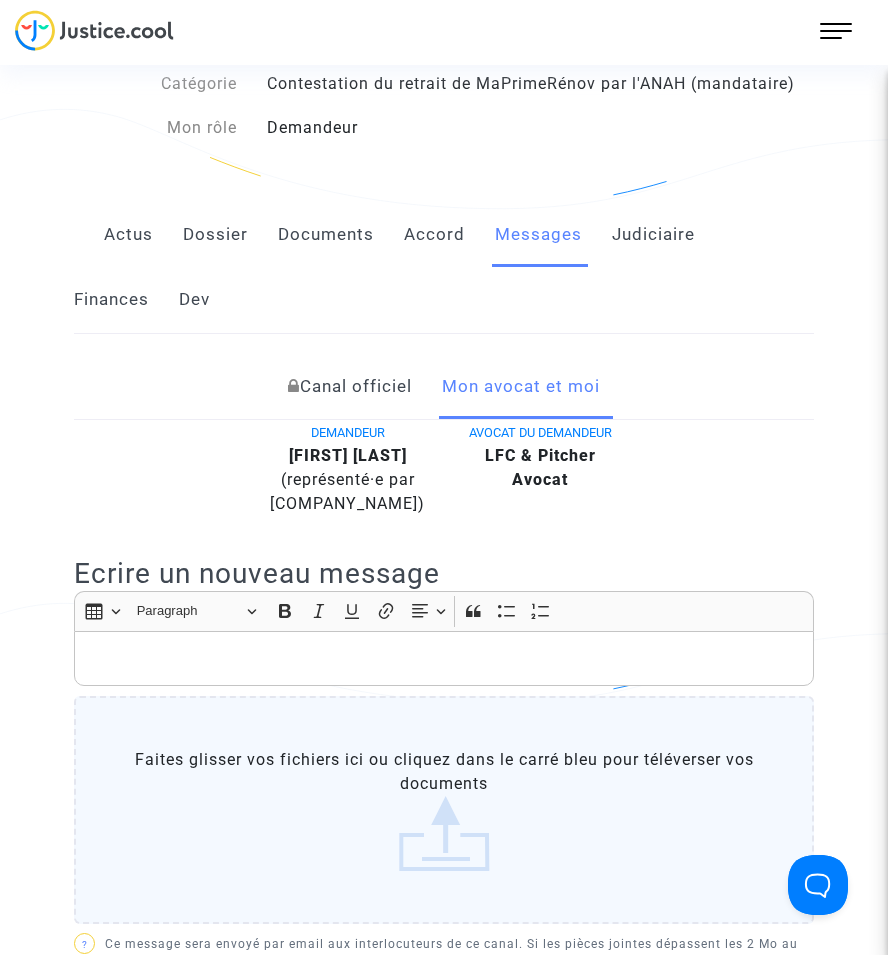 scroll, scrollTop: 200, scrollLeft: 0, axis: vertical 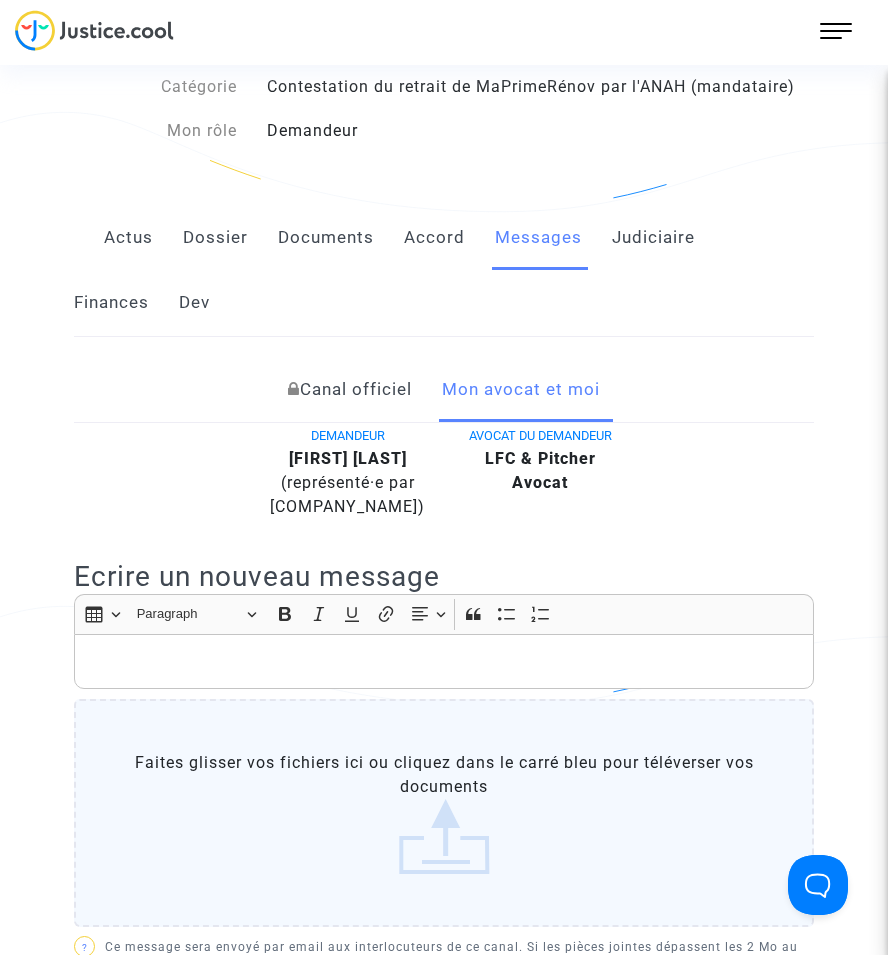 click on "Documents" 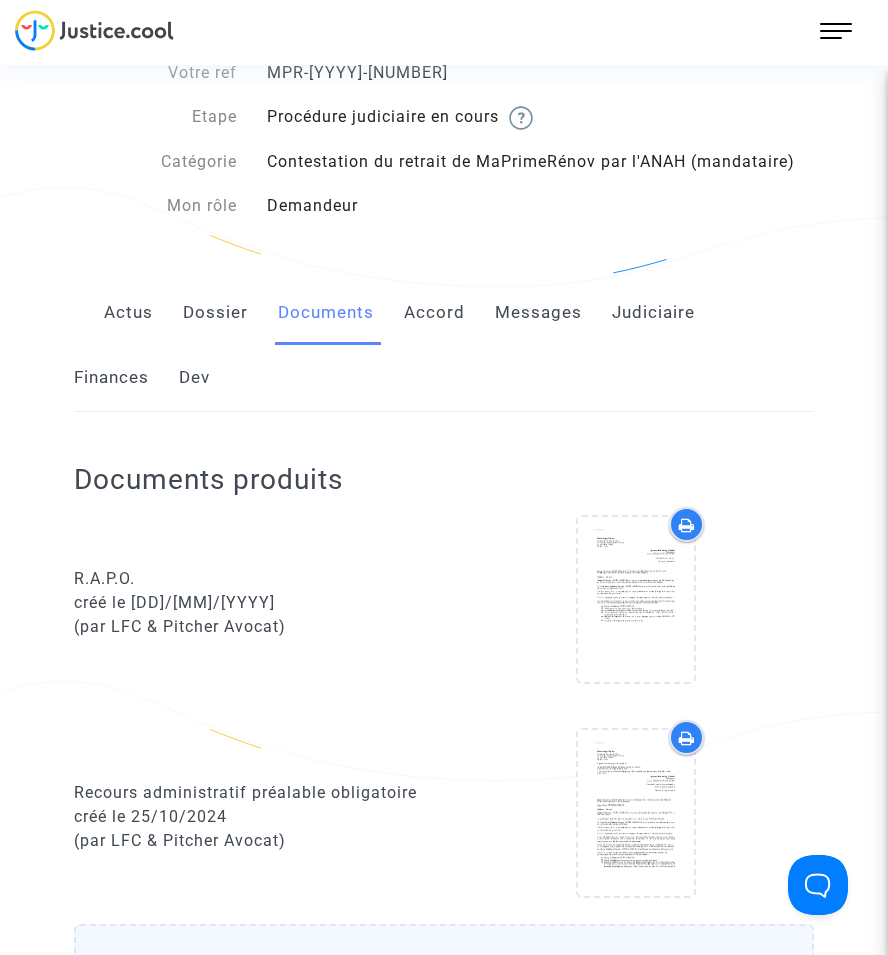 scroll, scrollTop: 0, scrollLeft: 0, axis: both 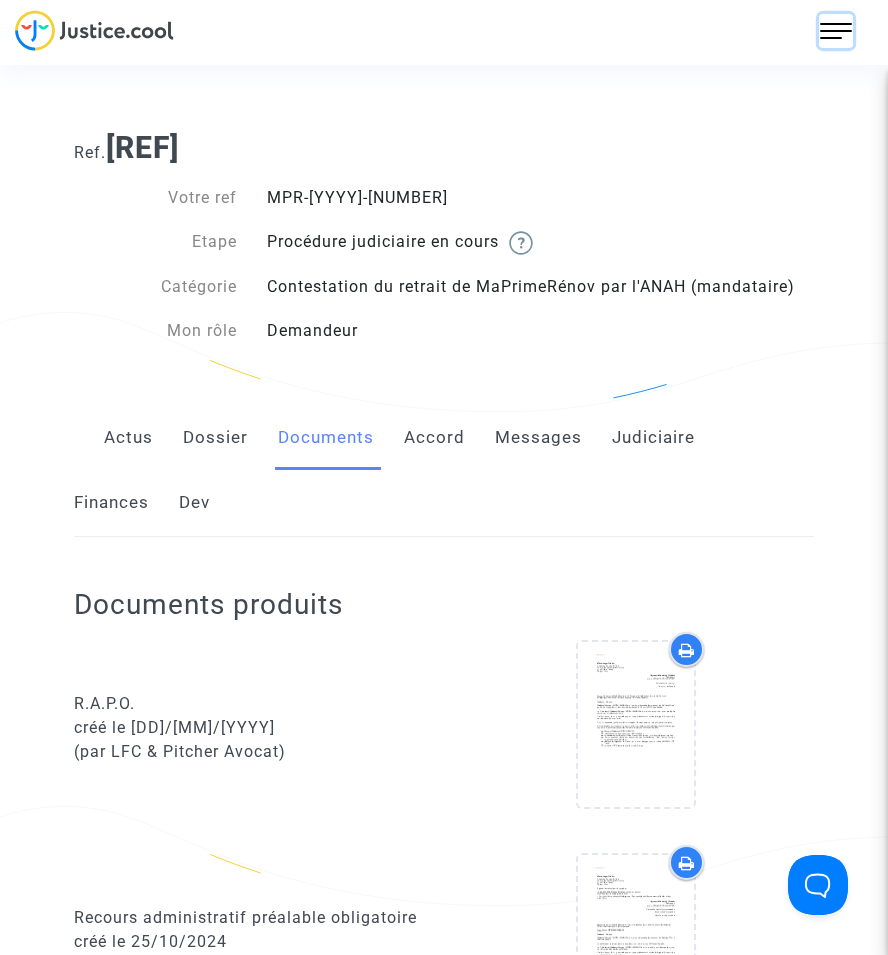click at bounding box center (836, 31) 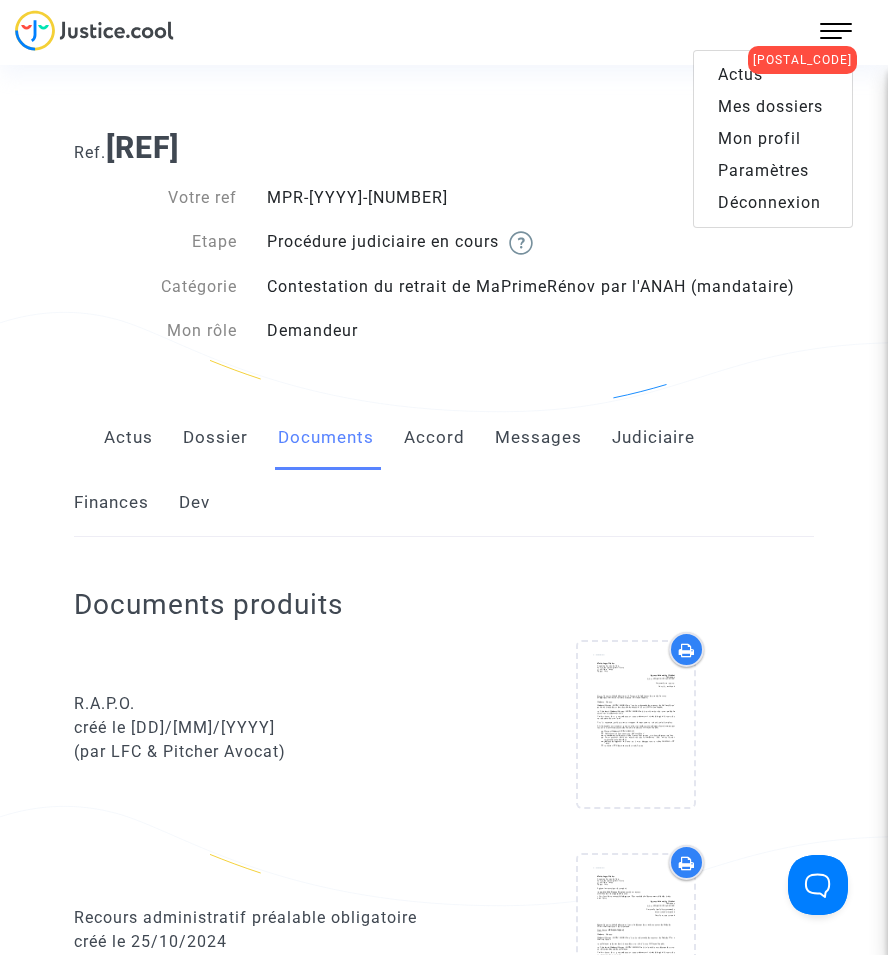 click on "Mes dossiers" at bounding box center [770, 106] 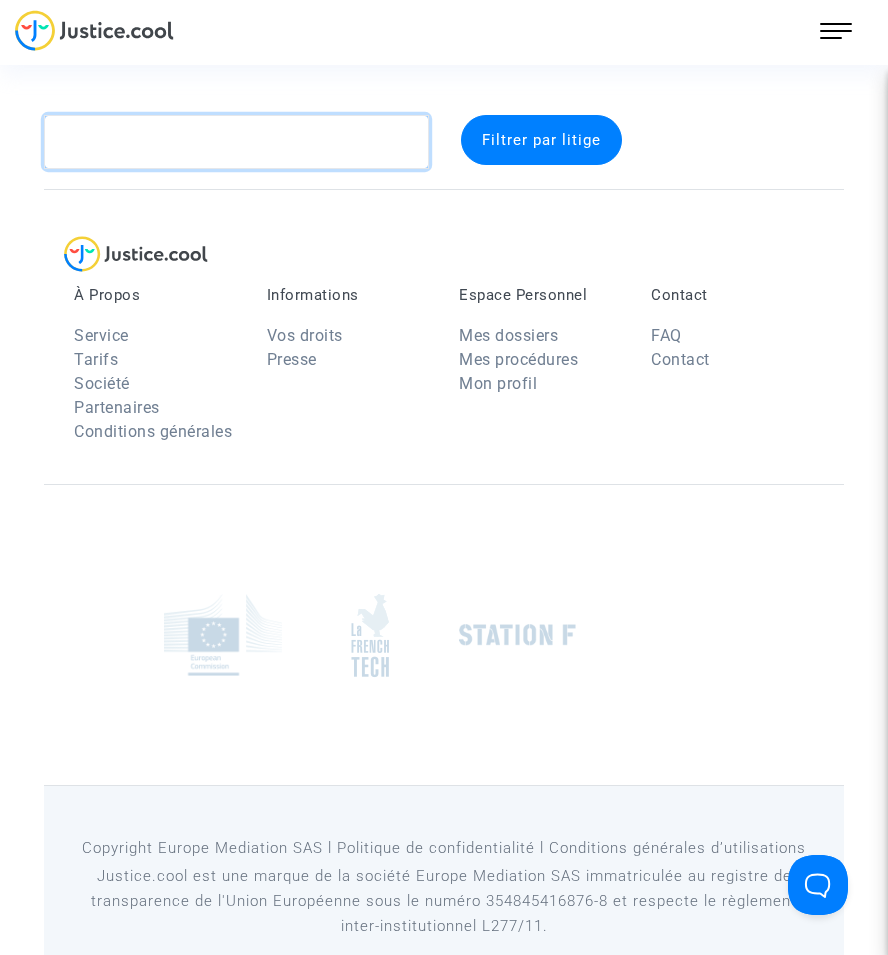 click 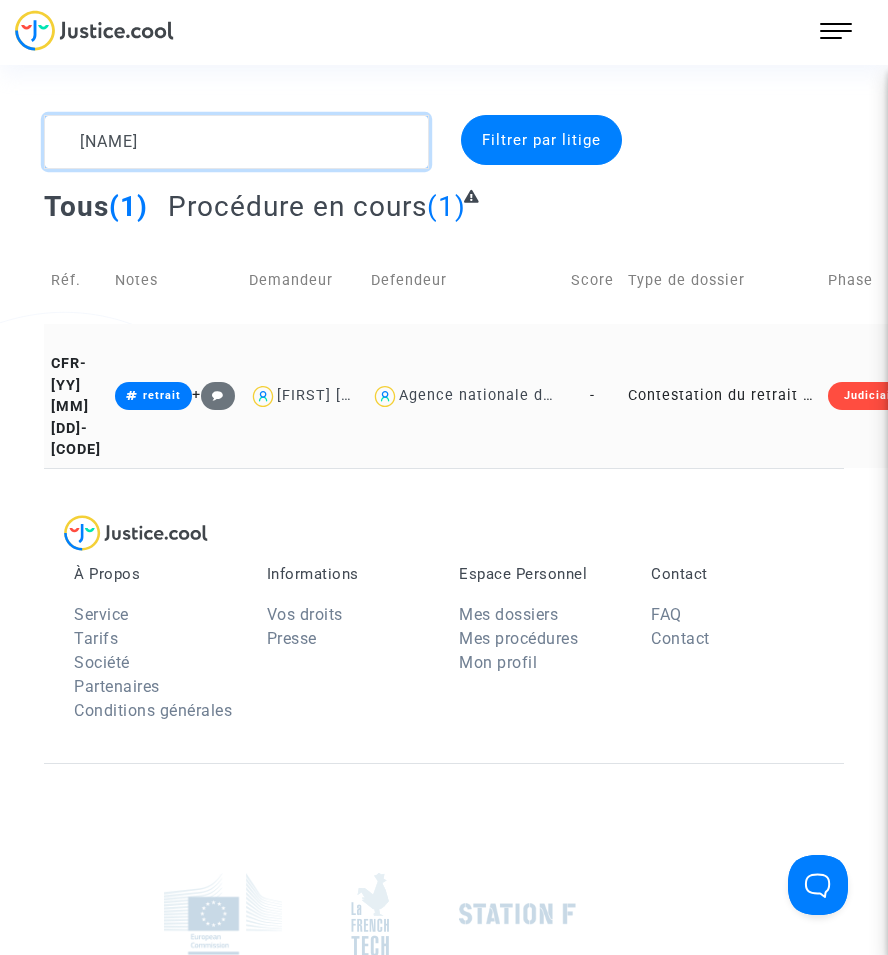 type on "[NAME]" 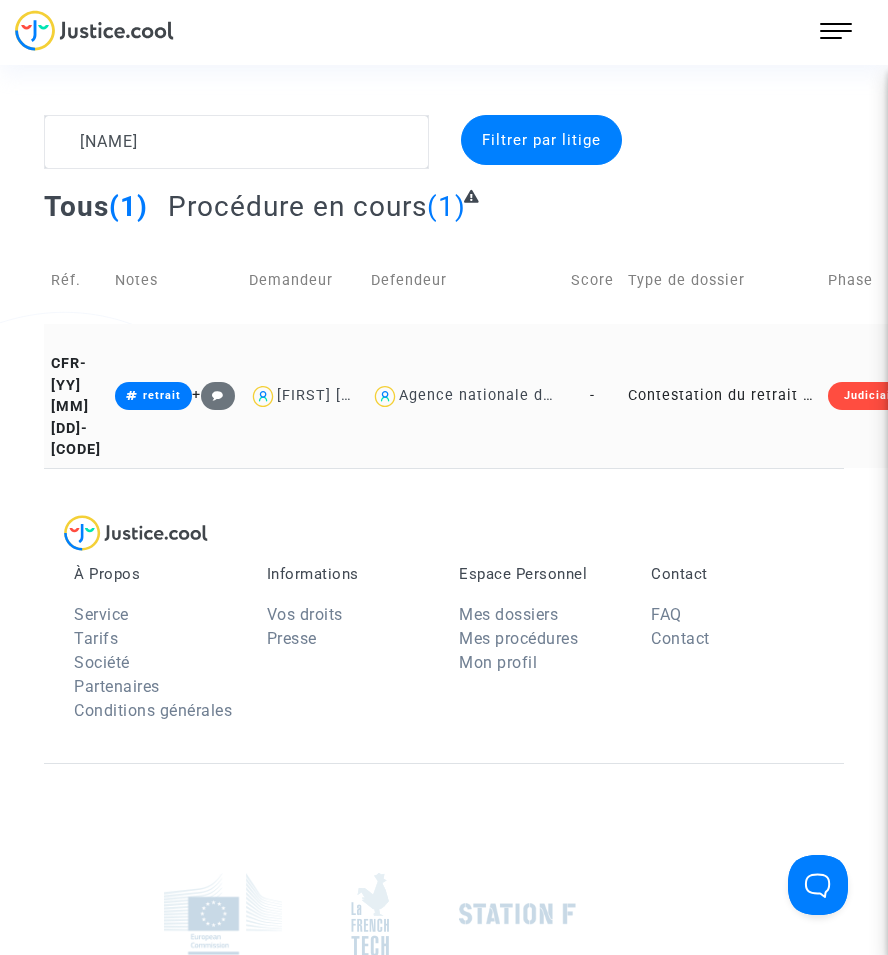 click on "Contestation du retrait de MaPrimeRénov par l'ANAH (mandataire)" 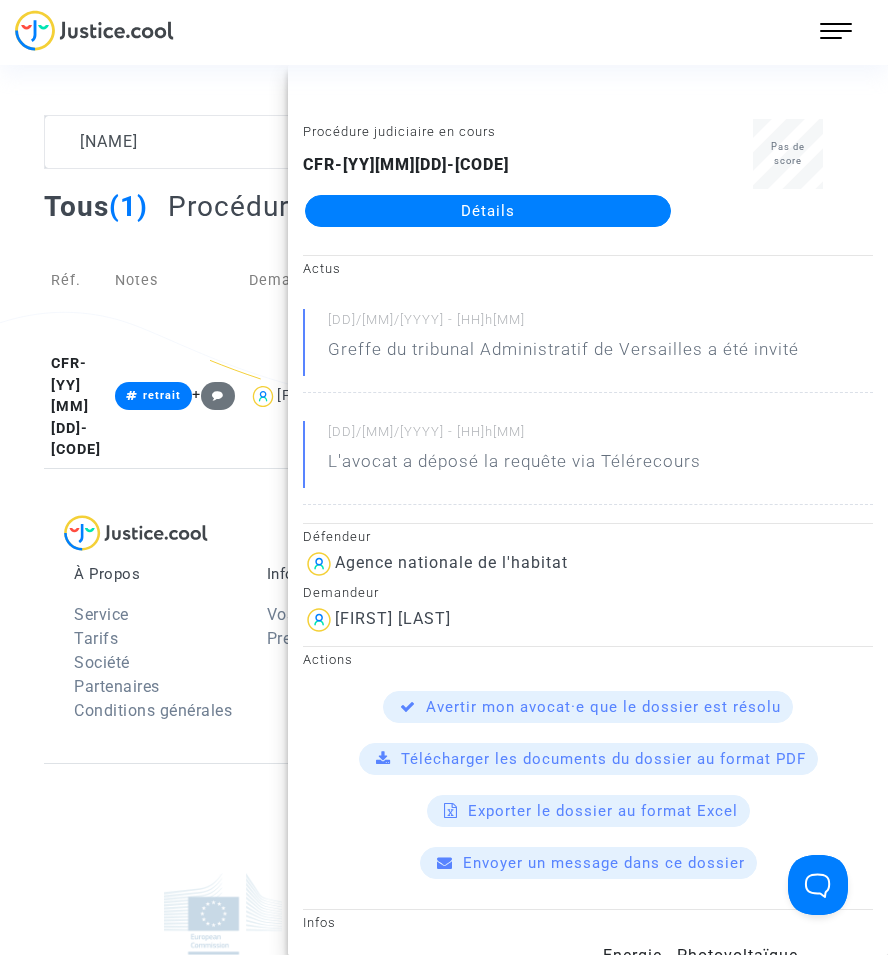 drag, startPoint x: 784, startPoint y: 372, endPoint x: 585, endPoint y: 208, distance: 257.87012 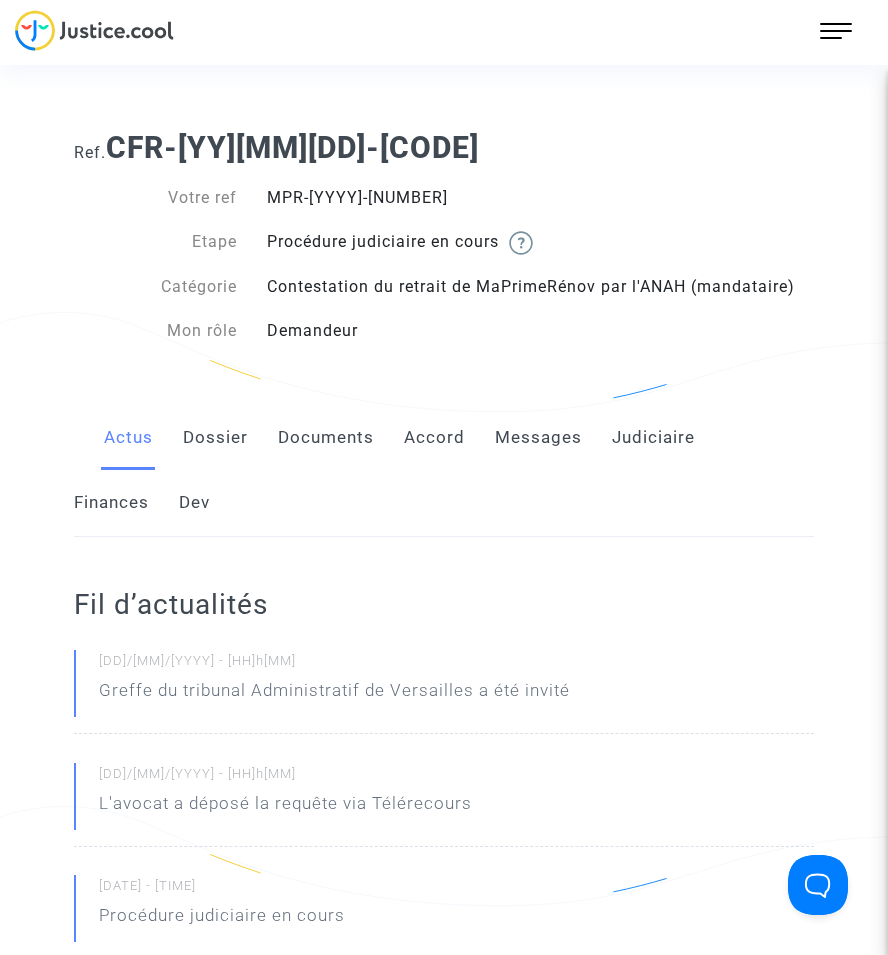 click on "Documents" 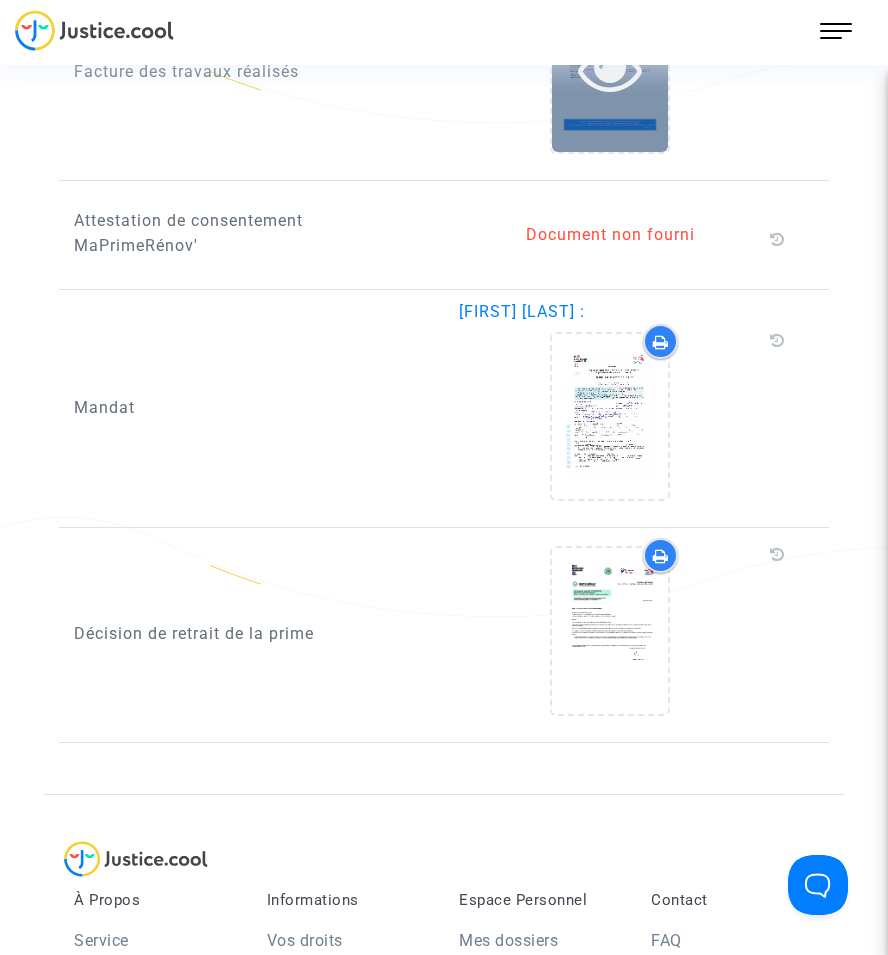 scroll, scrollTop: 1900, scrollLeft: 0, axis: vertical 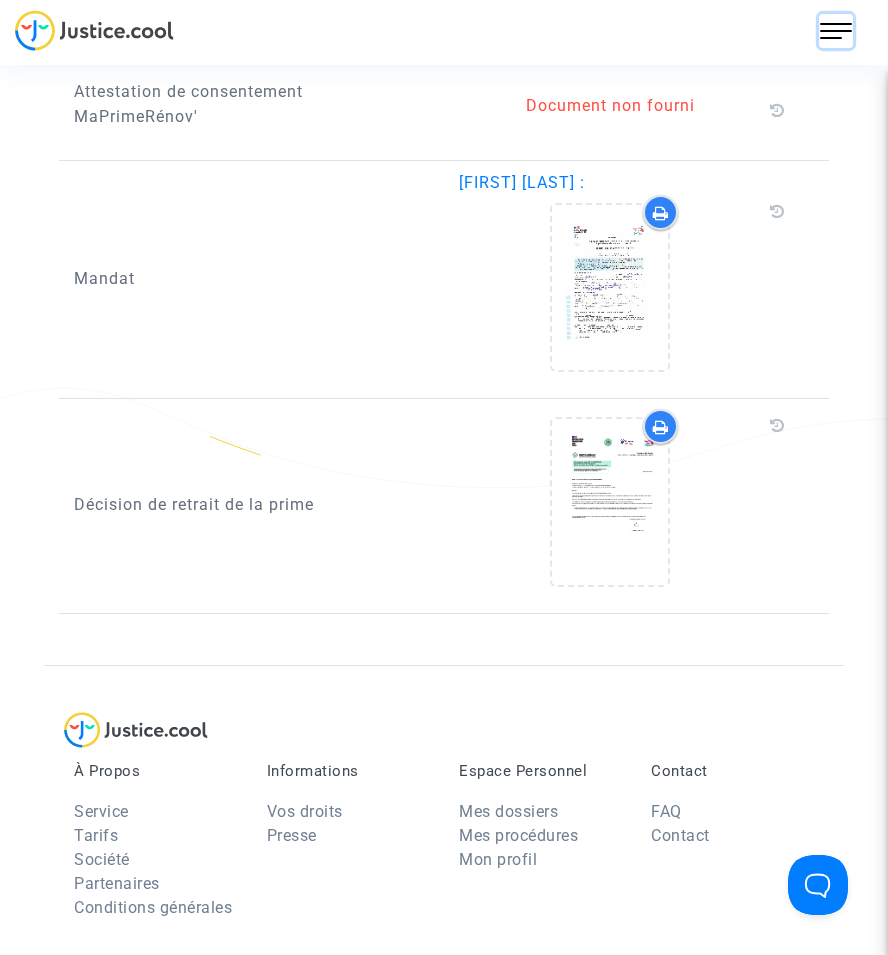 click at bounding box center [836, 31] 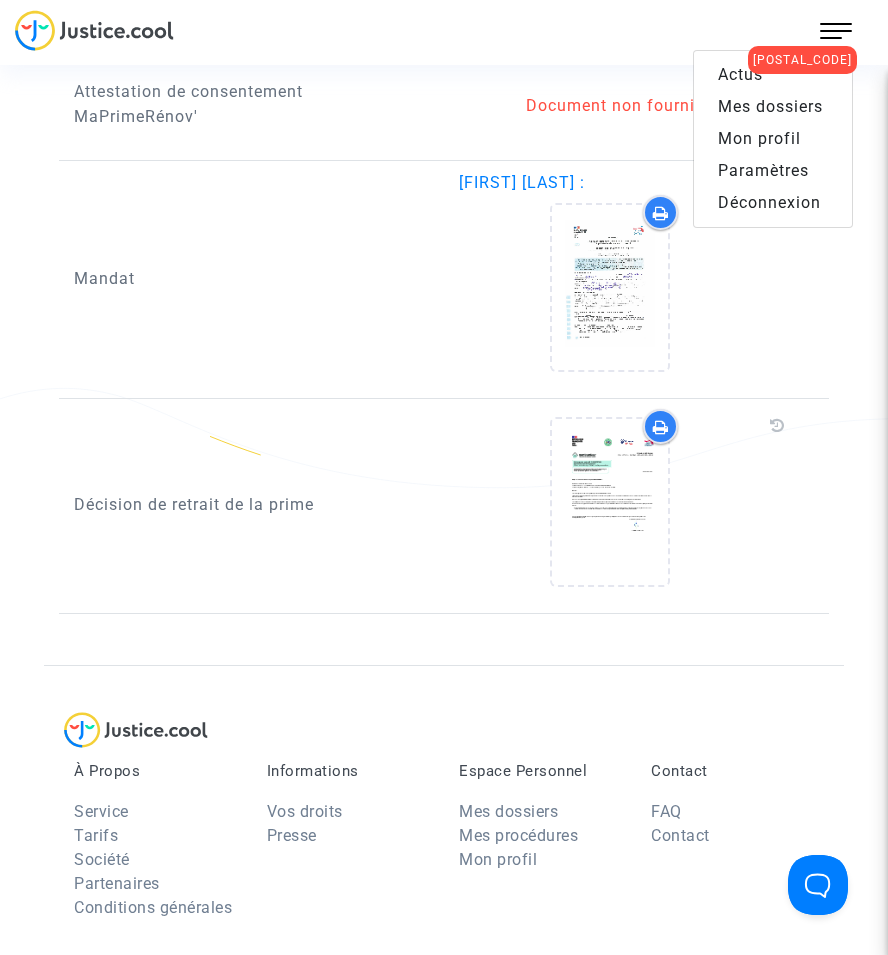 click on "Mes dossiers" at bounding box center [770, 106] 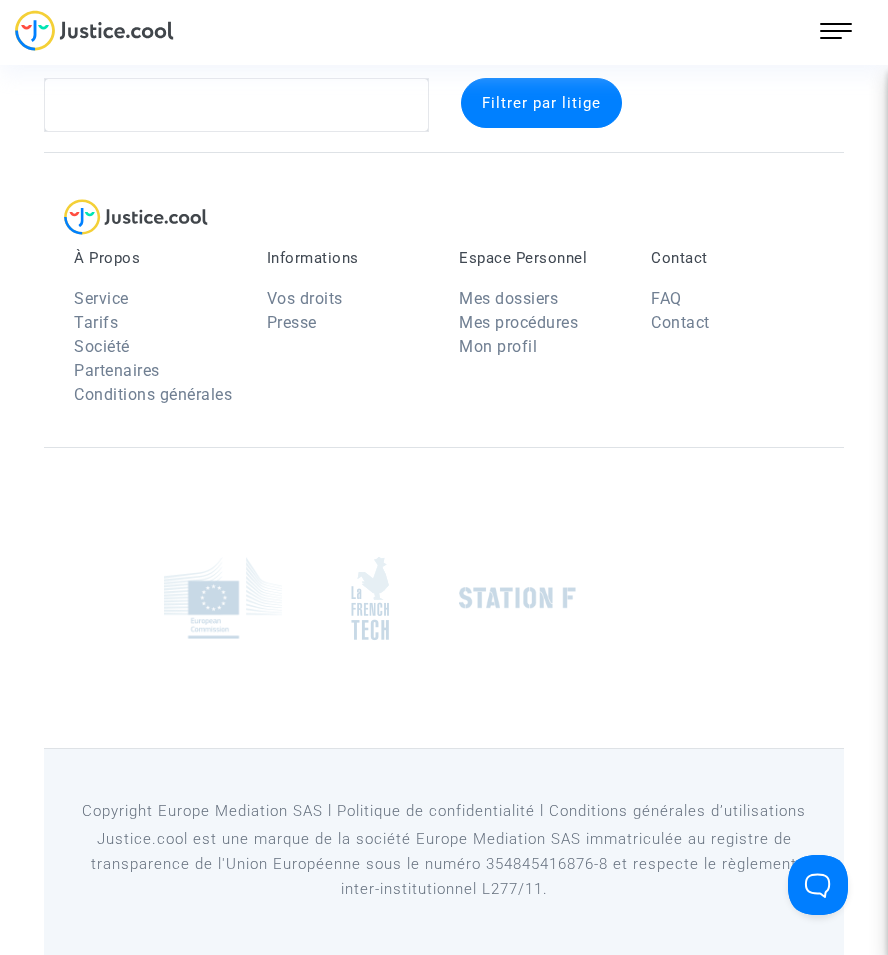 scroll, scrollTop: 37, scrollLeft: 0, axis: vertical 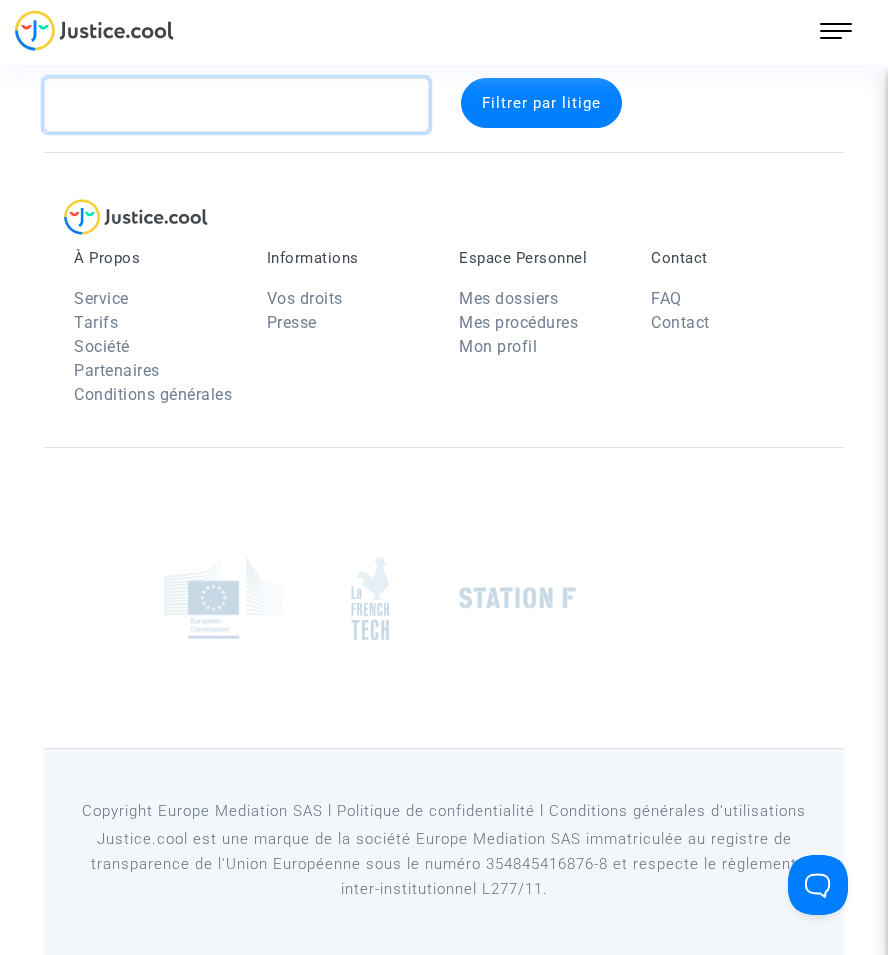 click 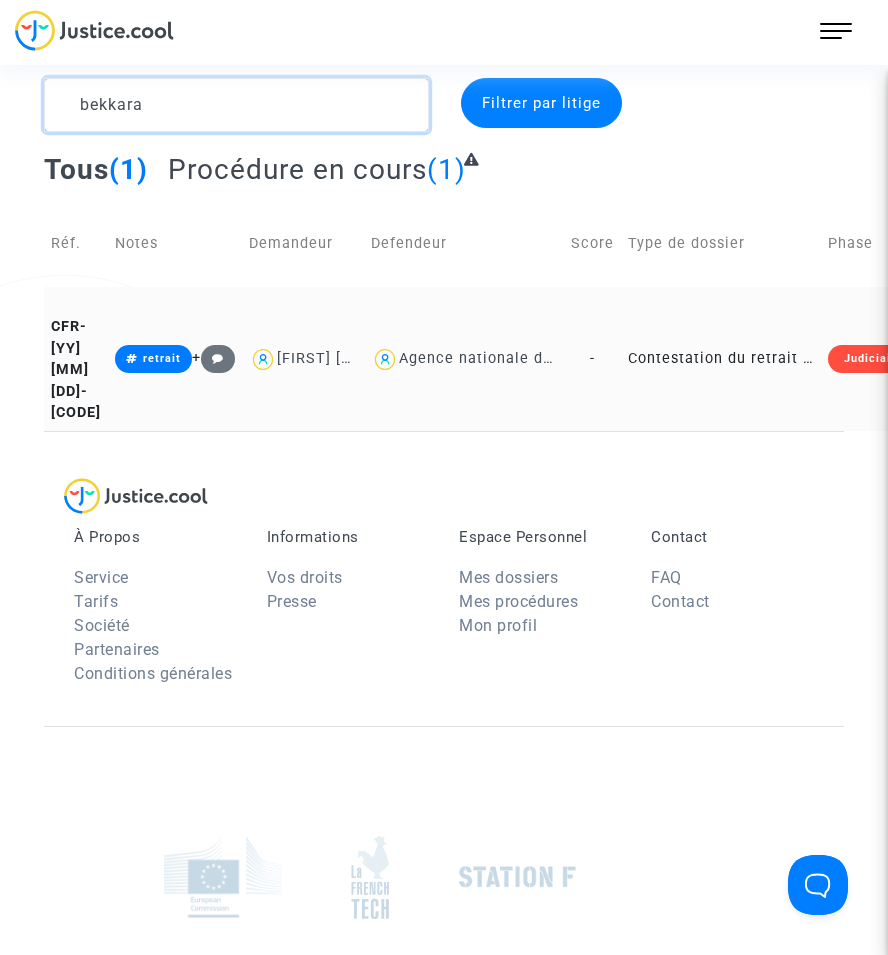 type on "bekkara" 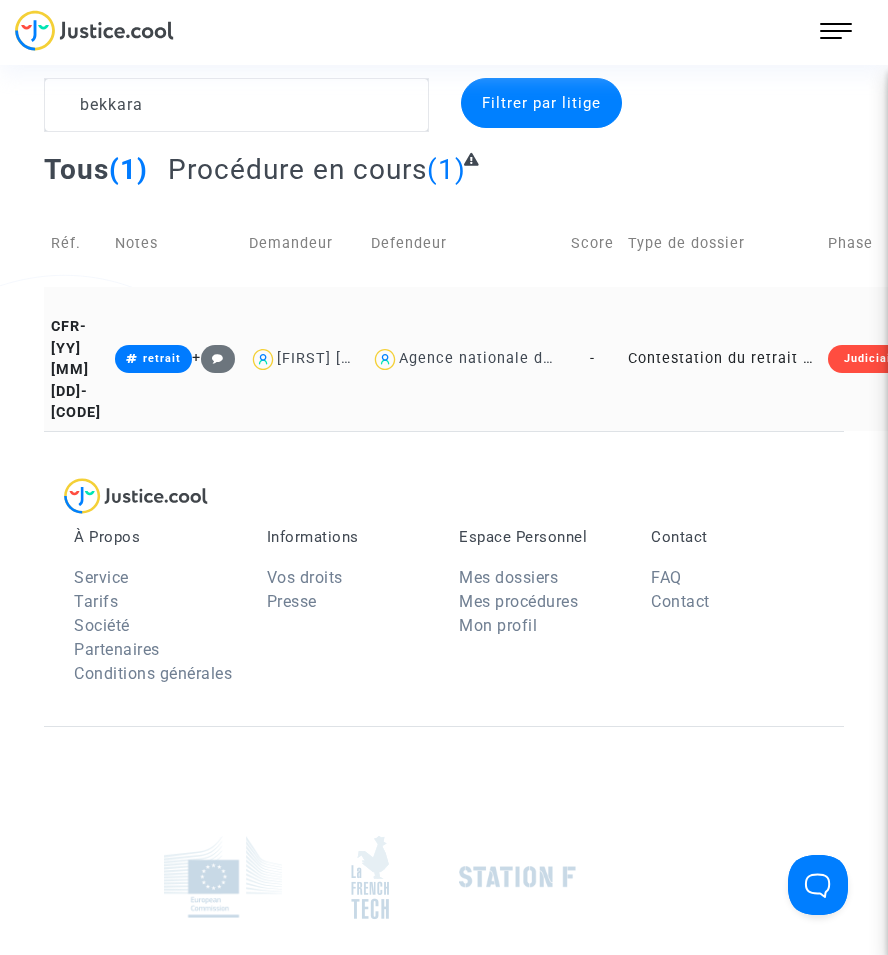 click on "Contestation du retrait de MaPrimeRénov par l'ANAH (mandataire)" 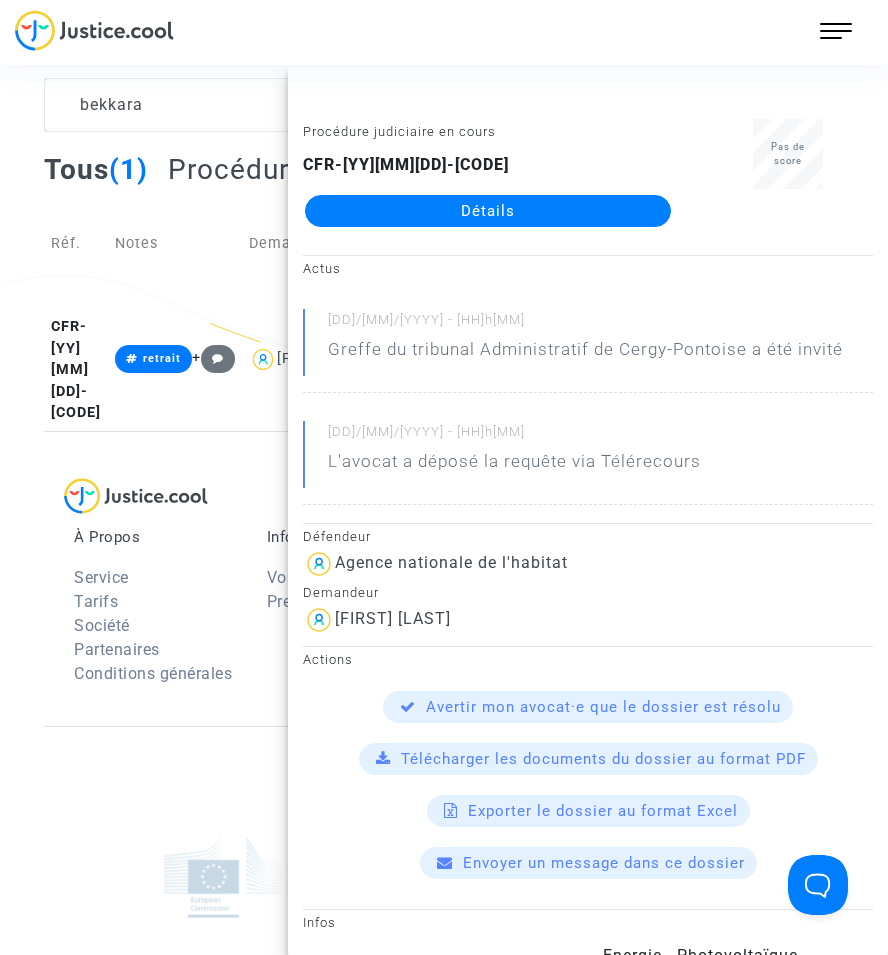 click on "Détails" 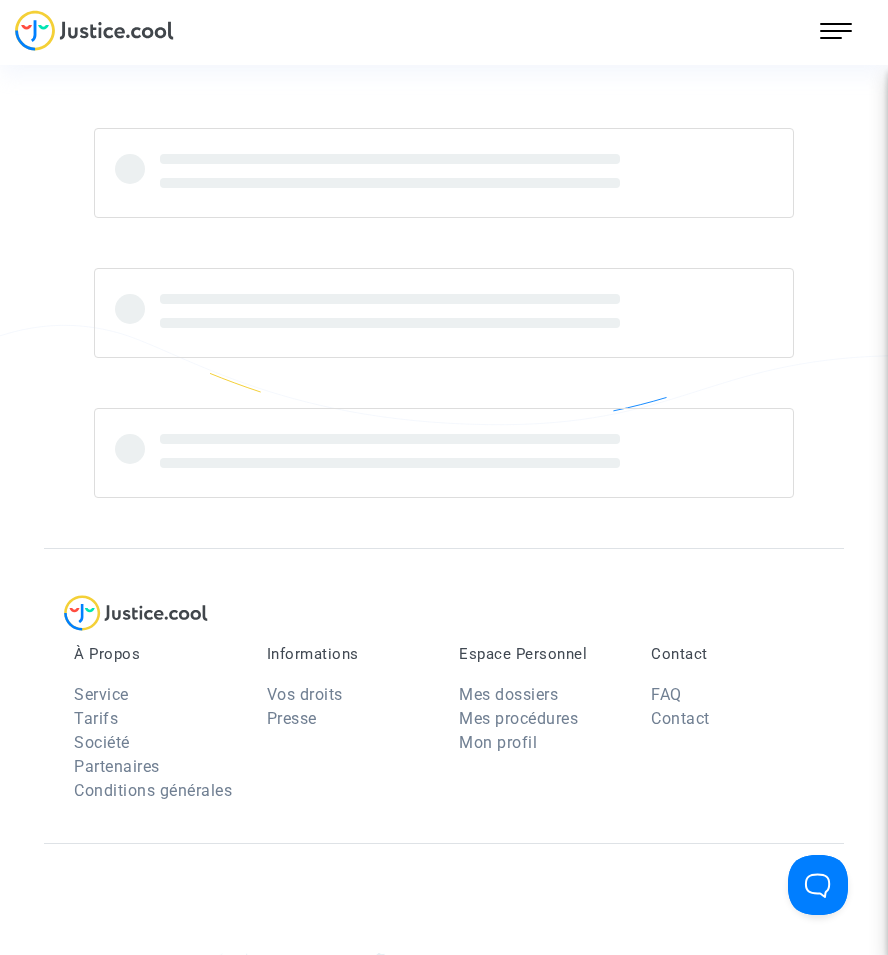 scroll, scrollTop: 0, scrollLeft: 0, axis: both 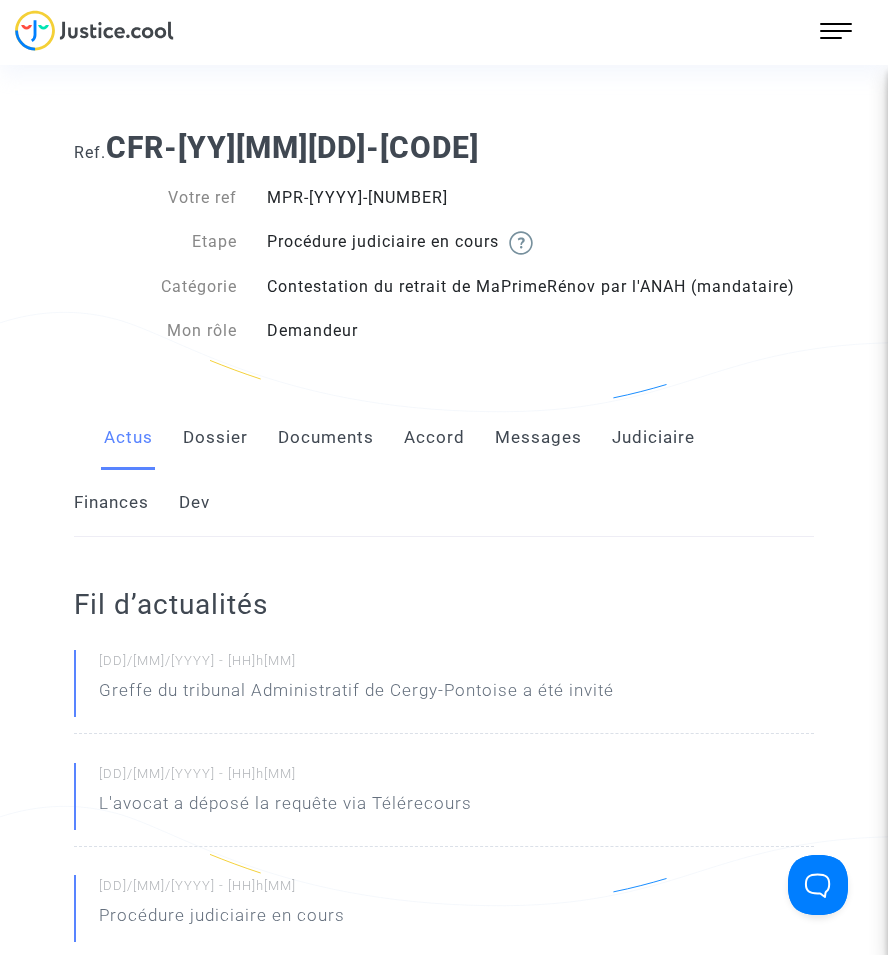 click on "Documents" 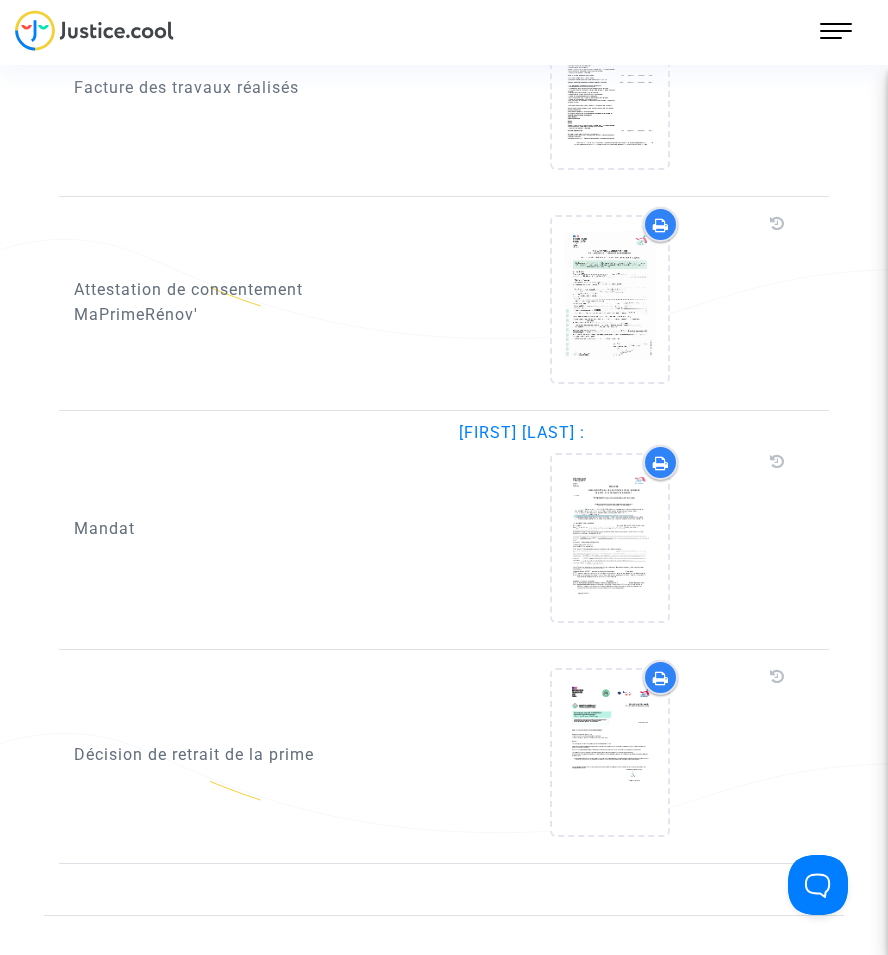 scroll, scrollTop: 3900, scrollLeft: 0, axis: vertical 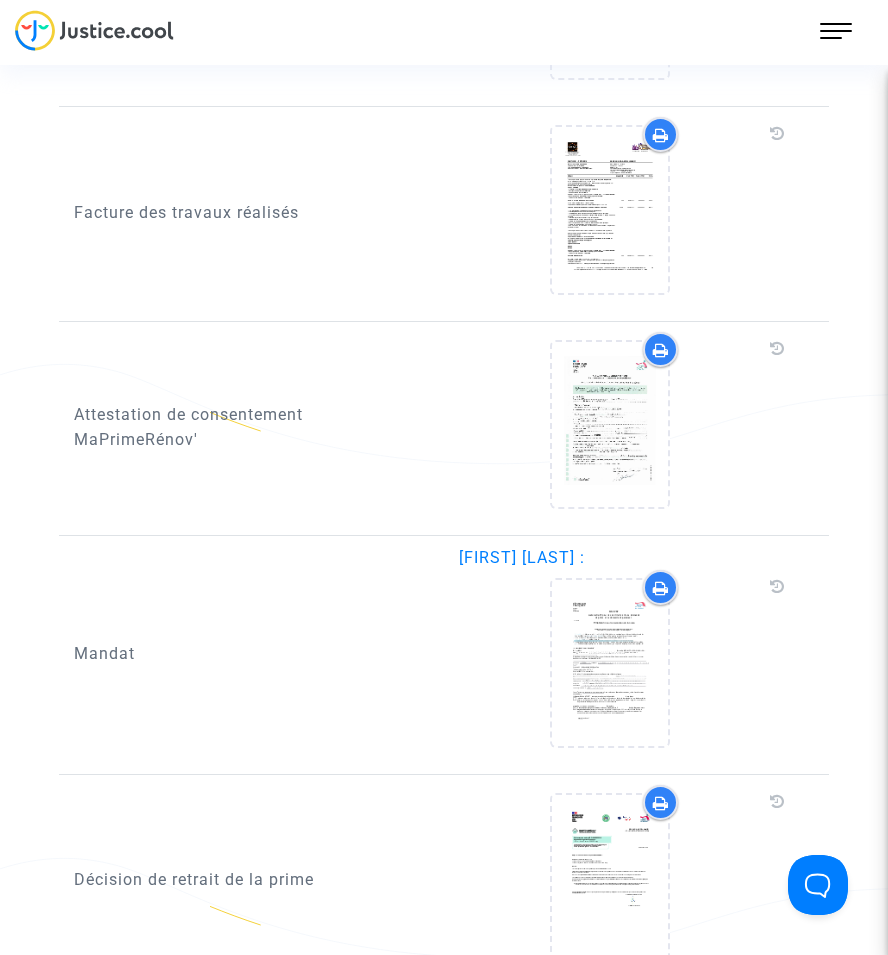 click on "304 Actus Mes dossiers Mon profil Paramètres Déconnexion" at bounding box center [841, 39] 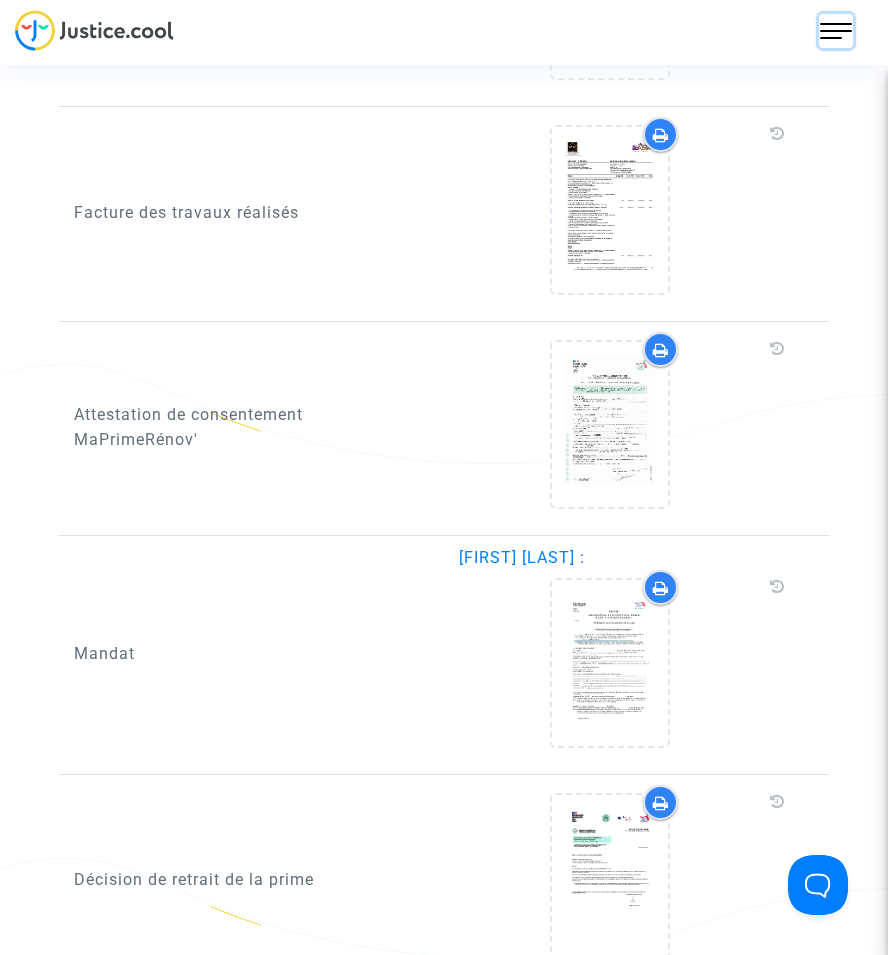 click at bounding box center [836, 31] 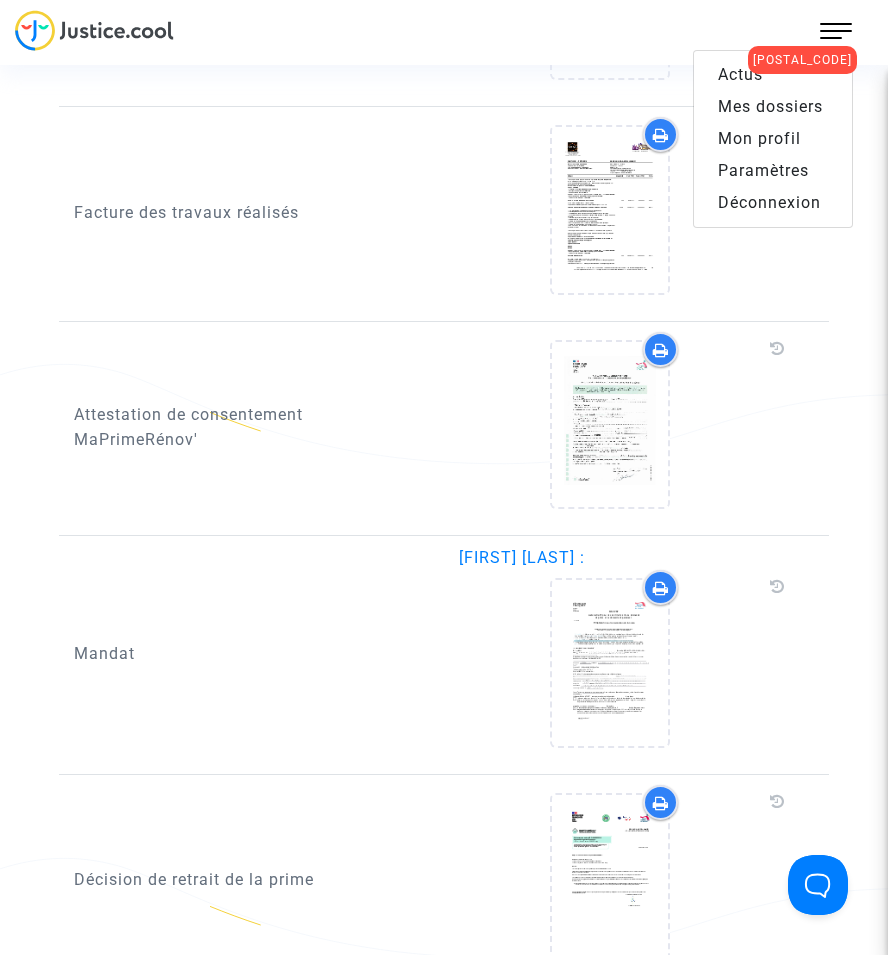 click on "Mes dossiers" at bounding box center [770, 106] 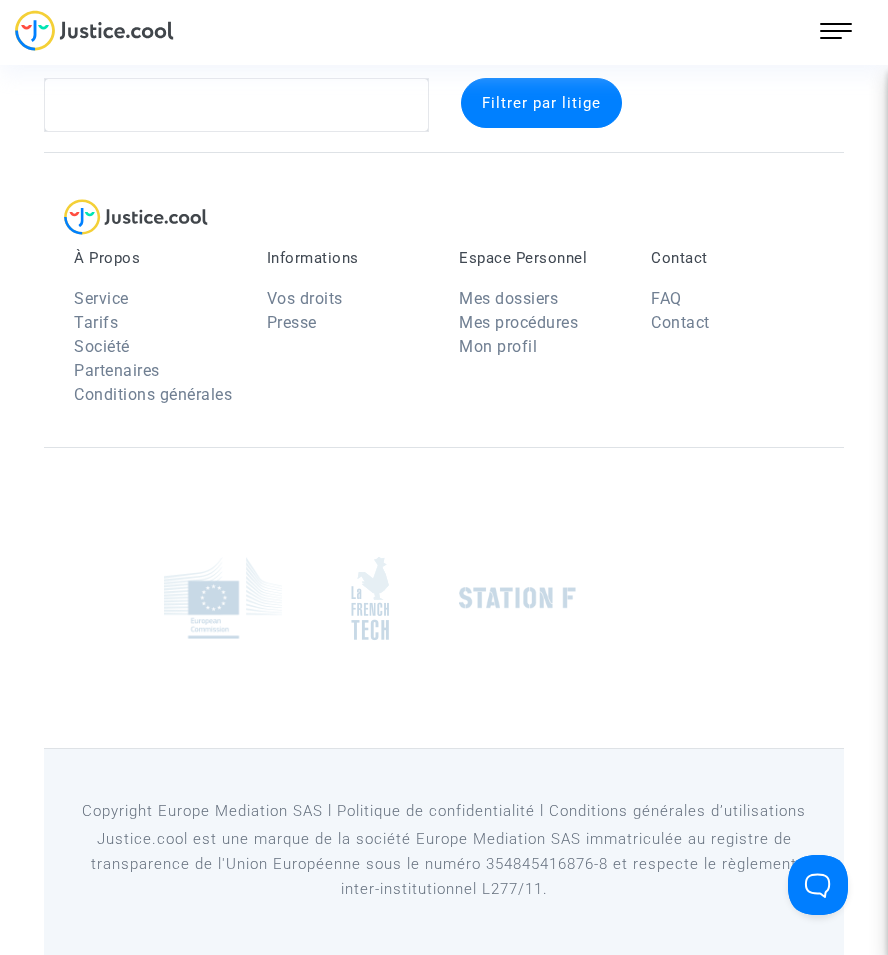 scroll, scrollTop: 37, scrollLeft: 0, axis: vertical 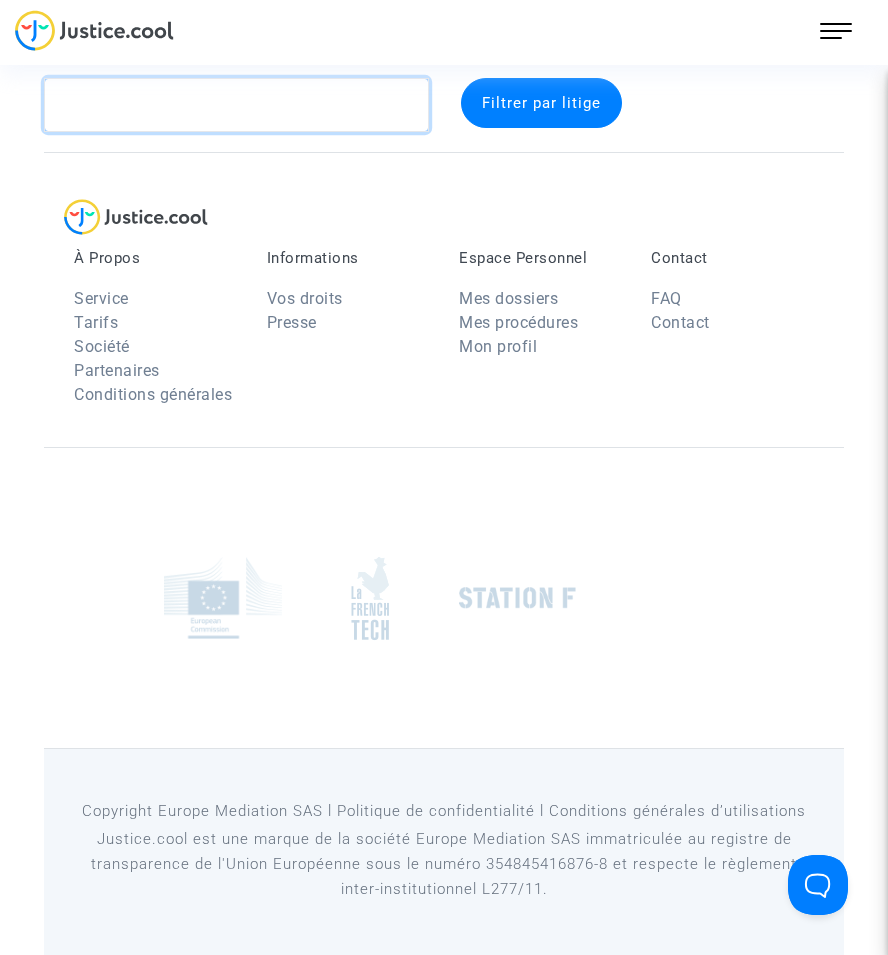 click 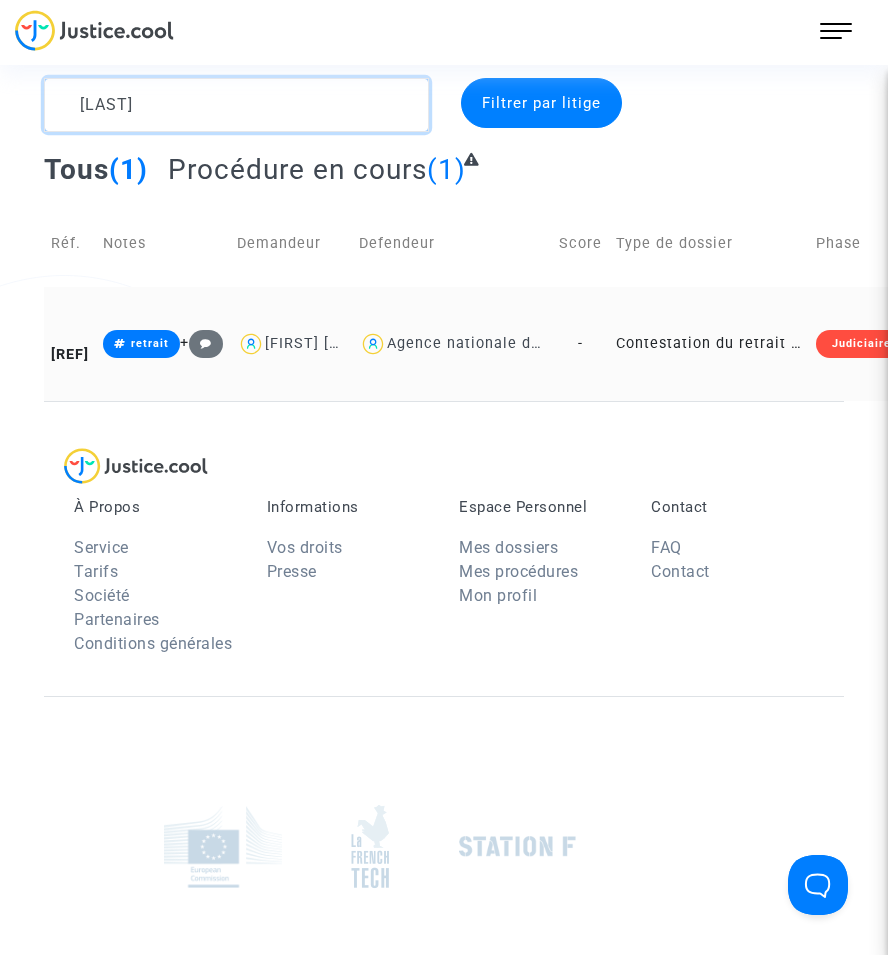 type on "[LAST]" 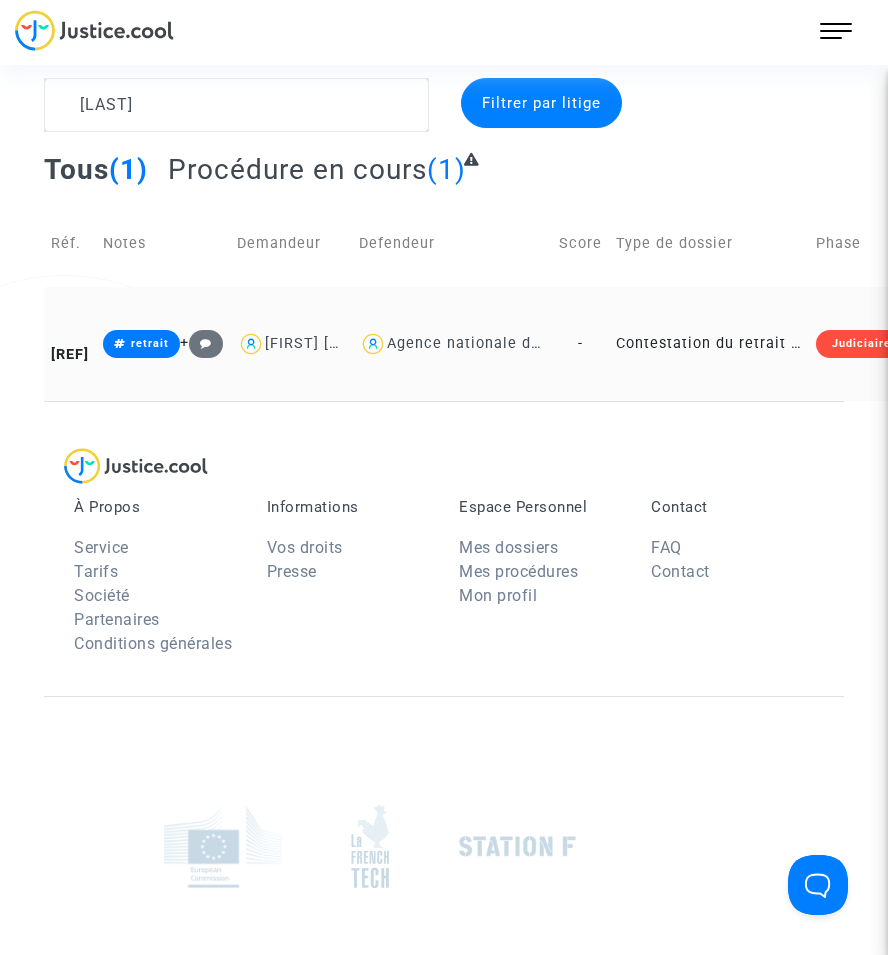 click on "Contestation du retrait de MaPrimeRénov par l'ANAH (mandataire)" 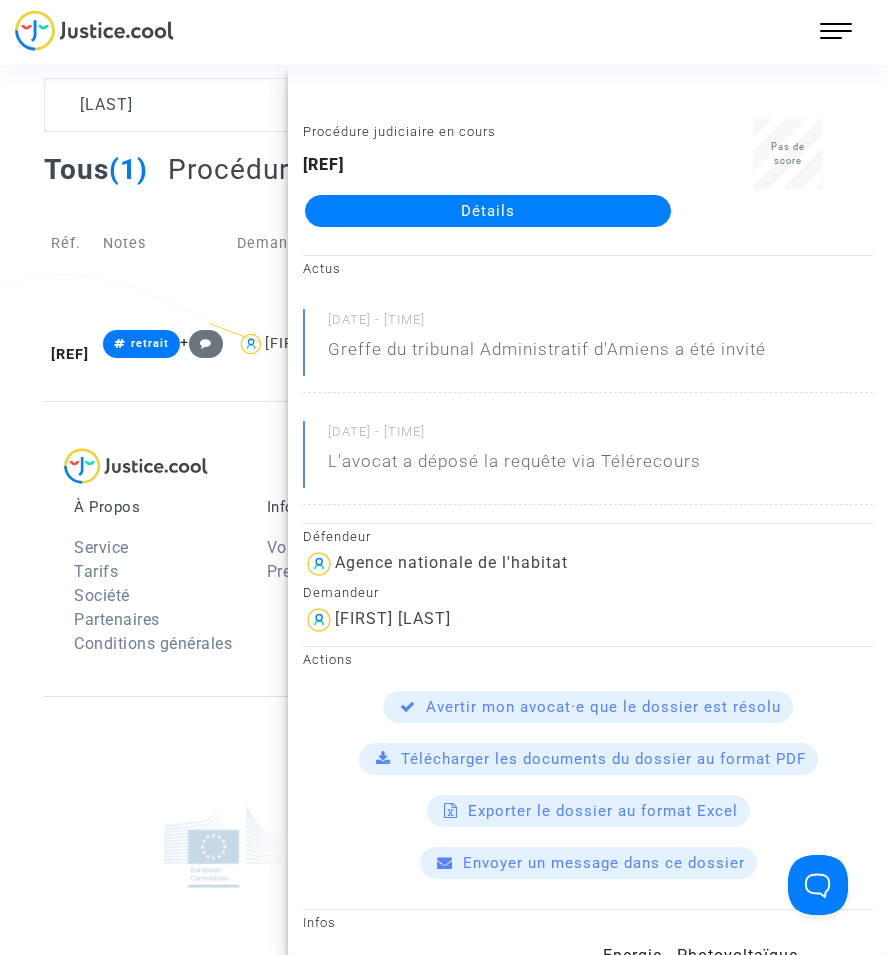 click on "Détails" 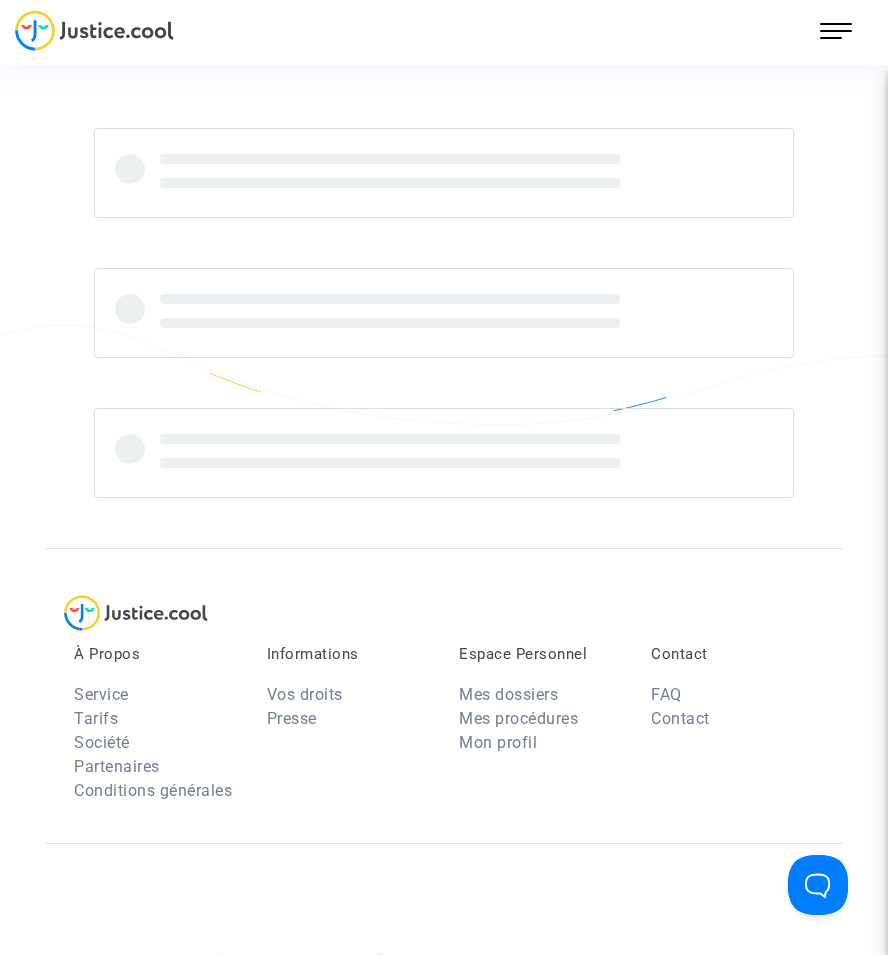 scroll, scrollTop: 0, scrollLeft: 0, axis: both 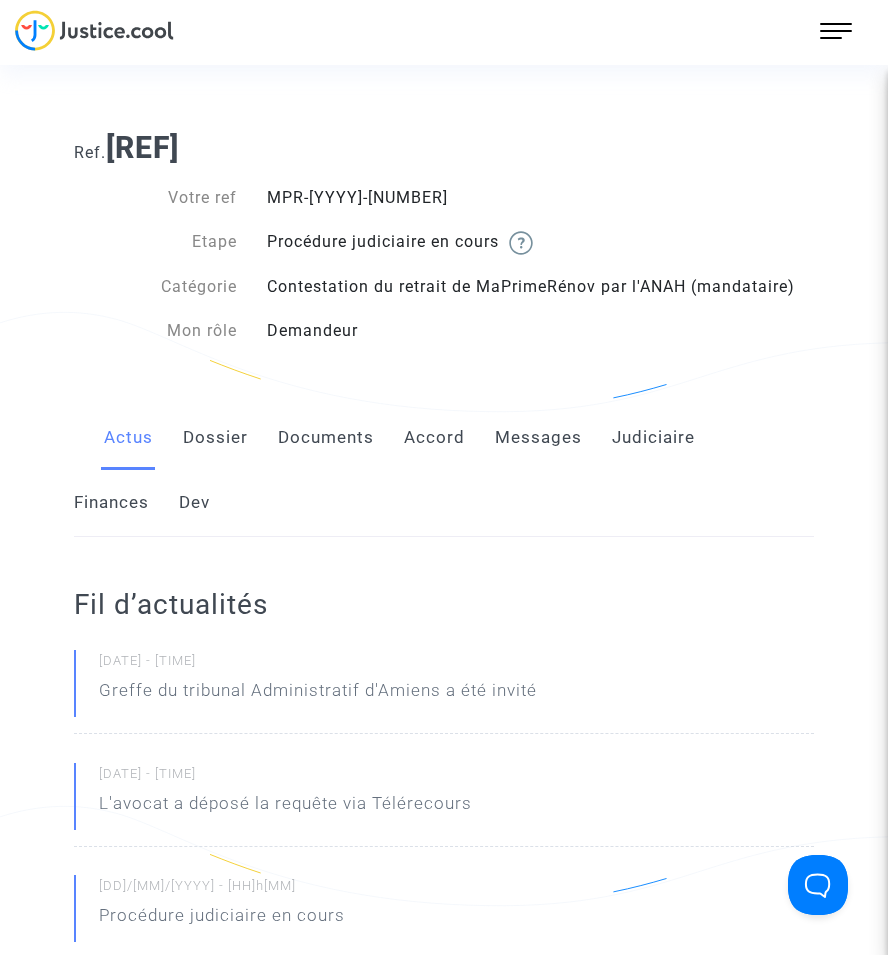 click on "Documents" 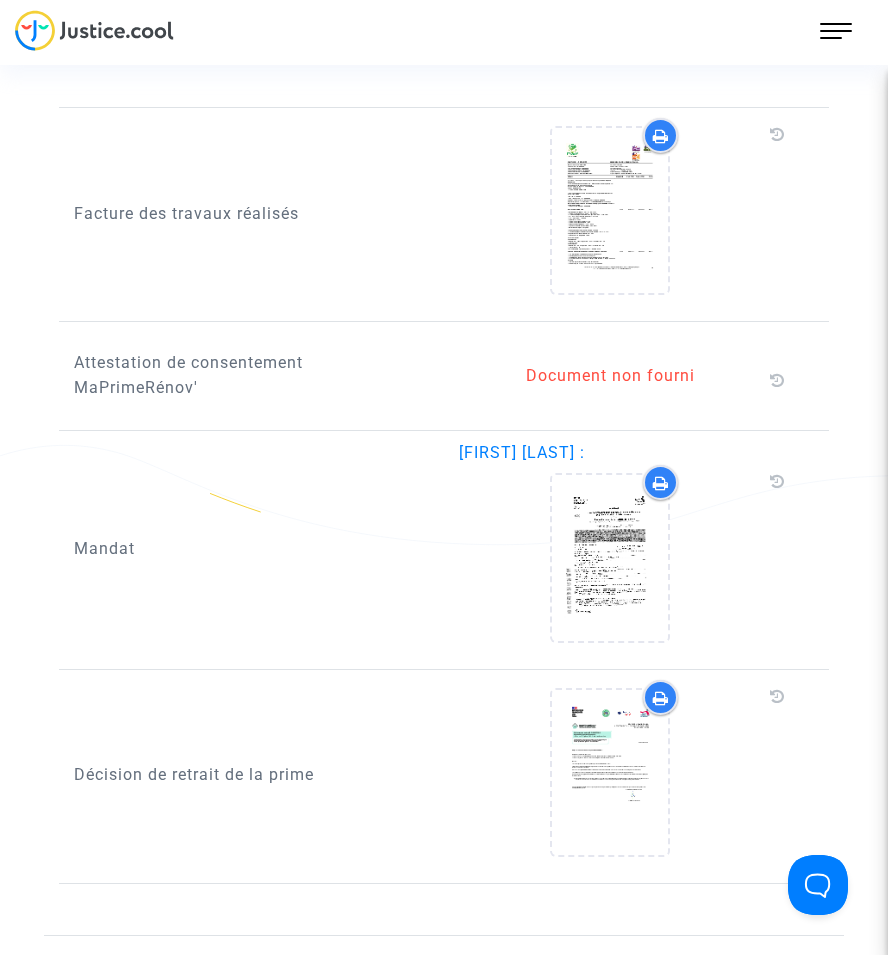 scroll, scrollTop: 1800, scrollLeft: 0, axis: vertical 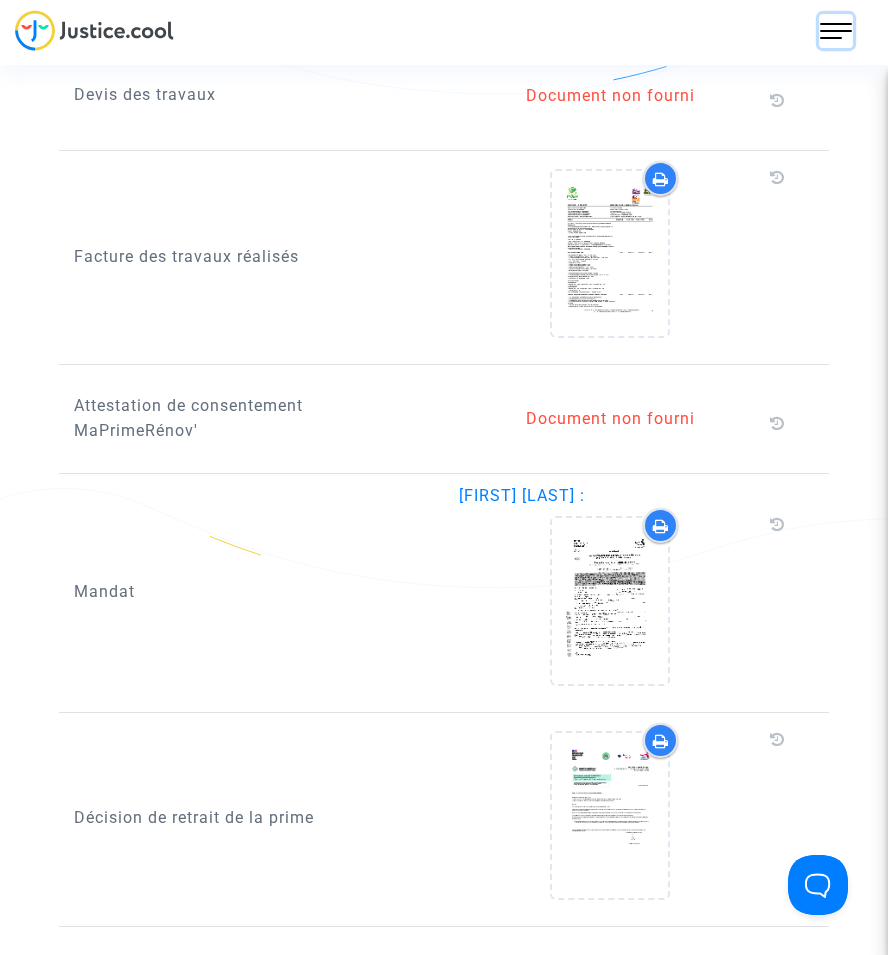 click at bounding box center (836, 31) 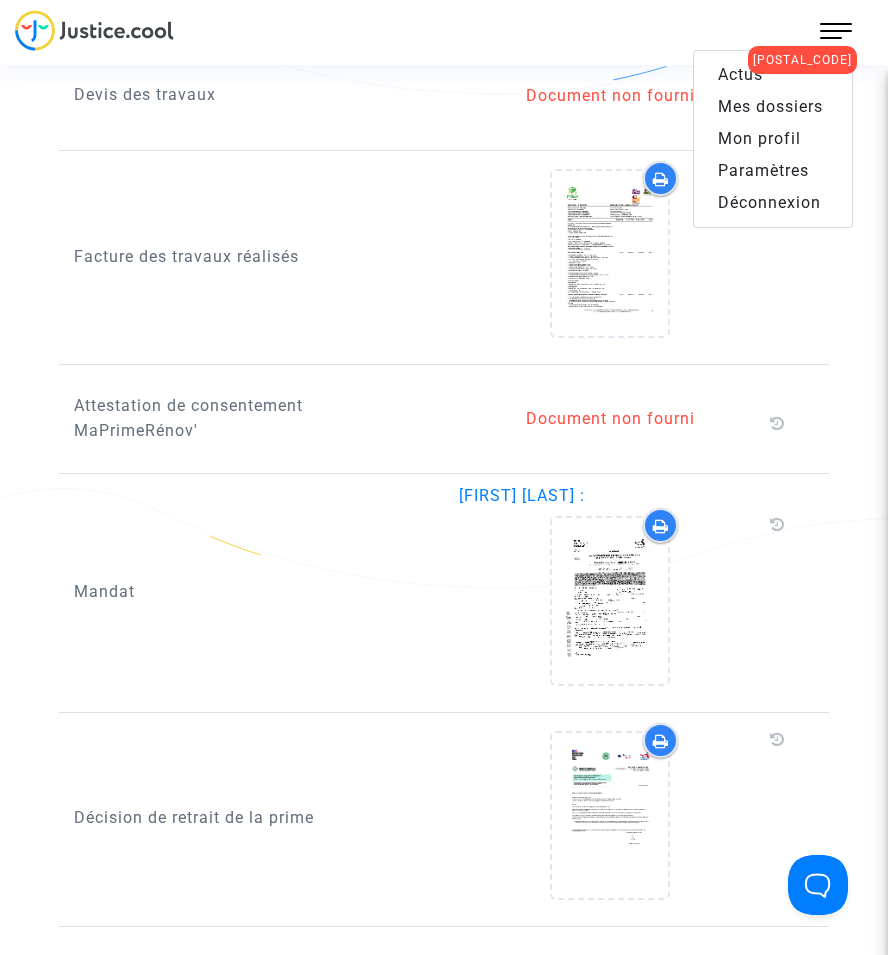 click on "Mes dossiers" at bounding box center (770, 106) 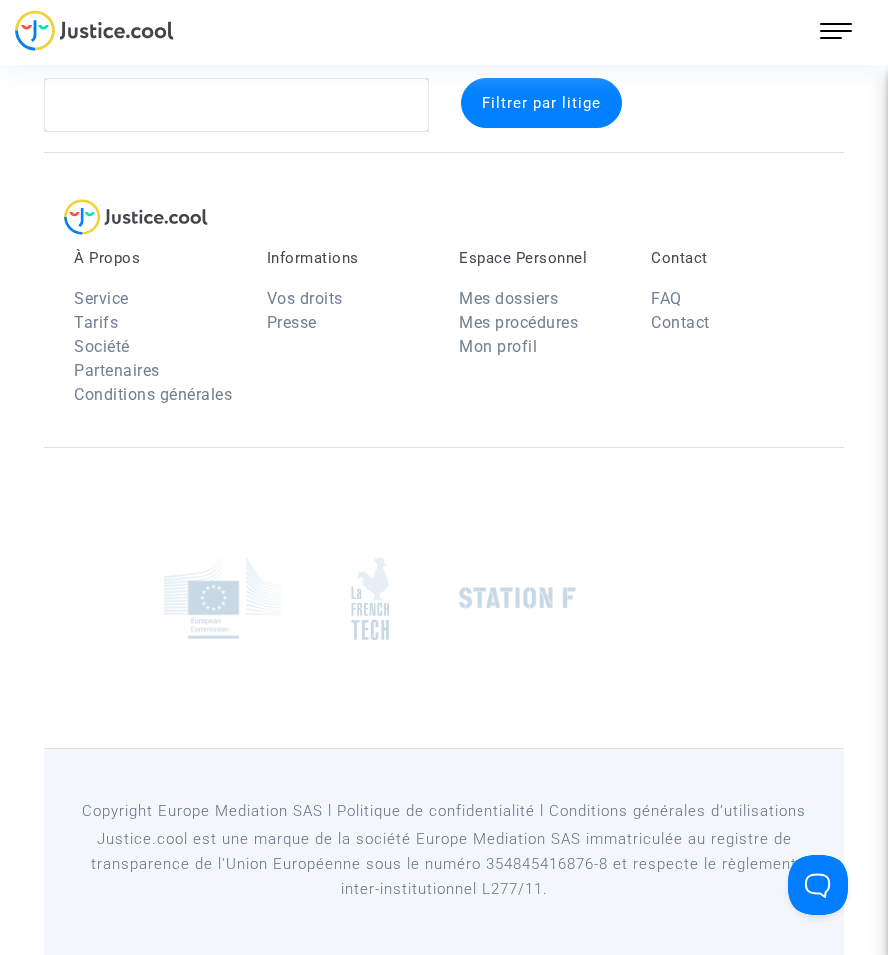 scroll, scrollTop: 37, scrollLeft: 0, axis: vertical 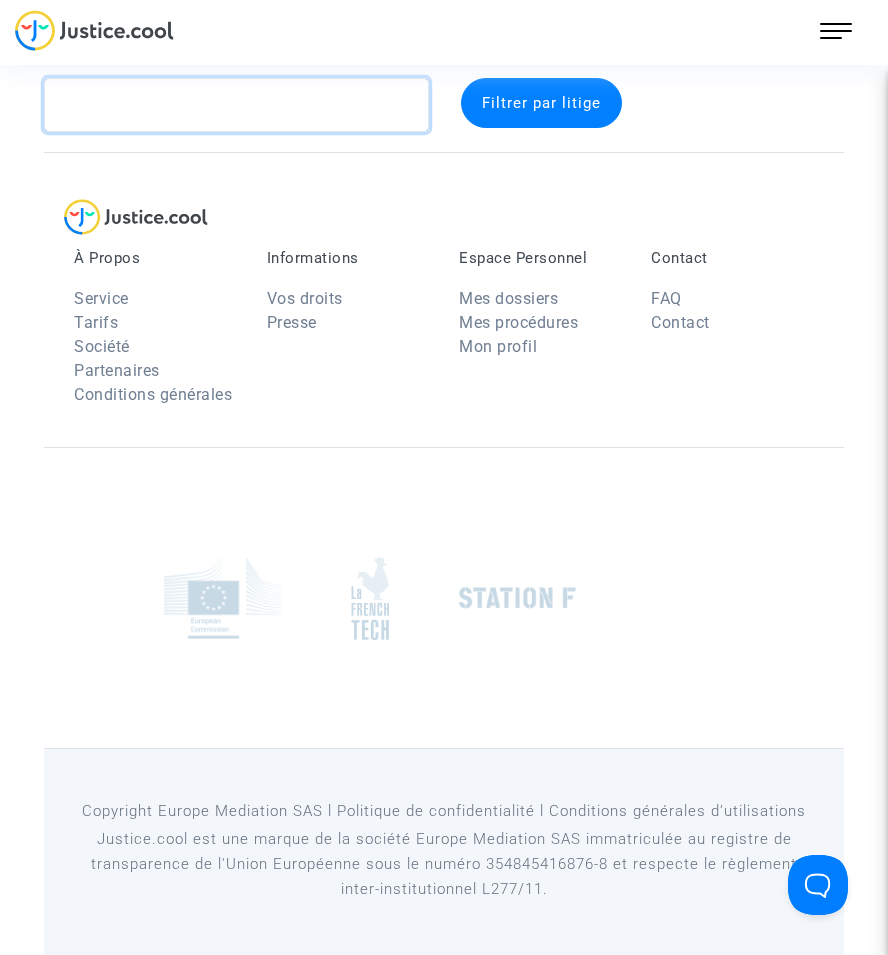 click 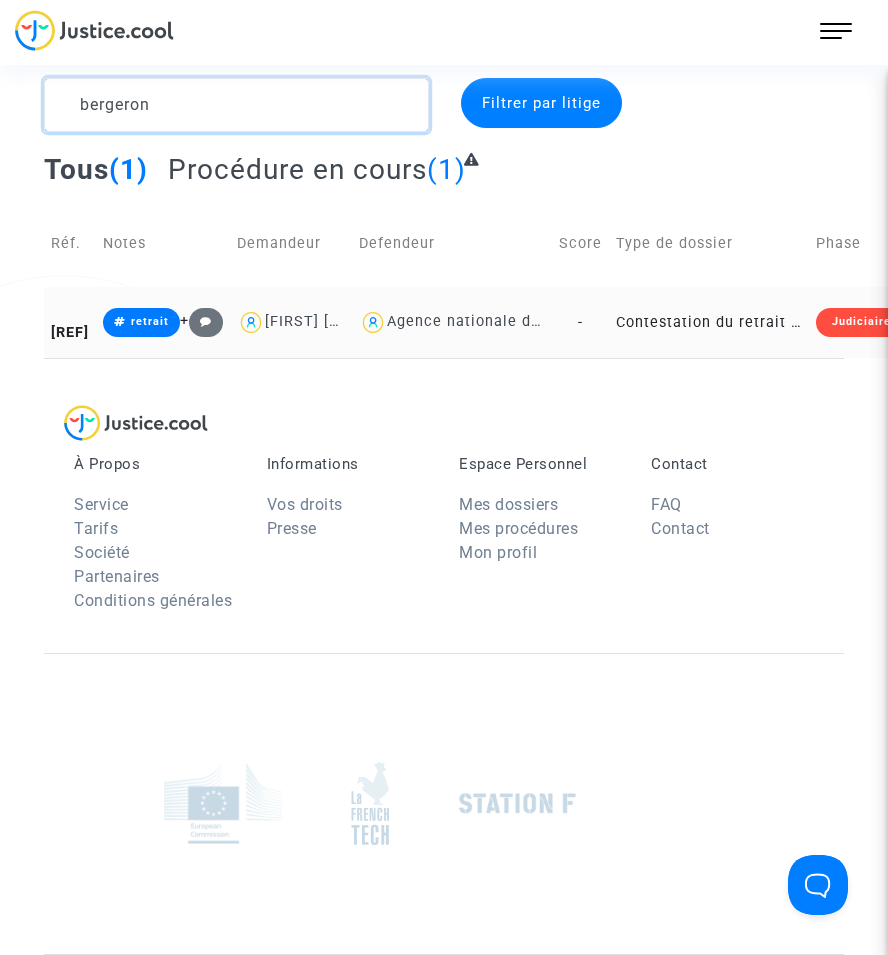 type on "bergeron" 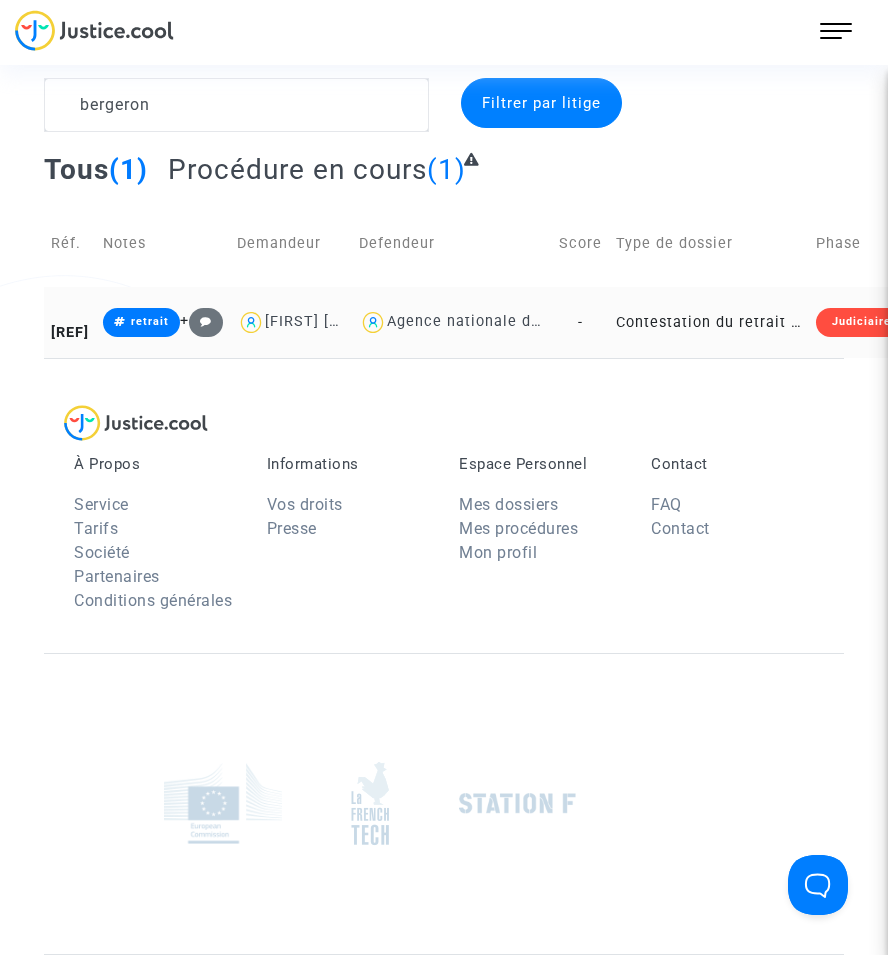 click on "Contestation du retrait de MaPrimeRénov par l'ANAH (mandataire)" 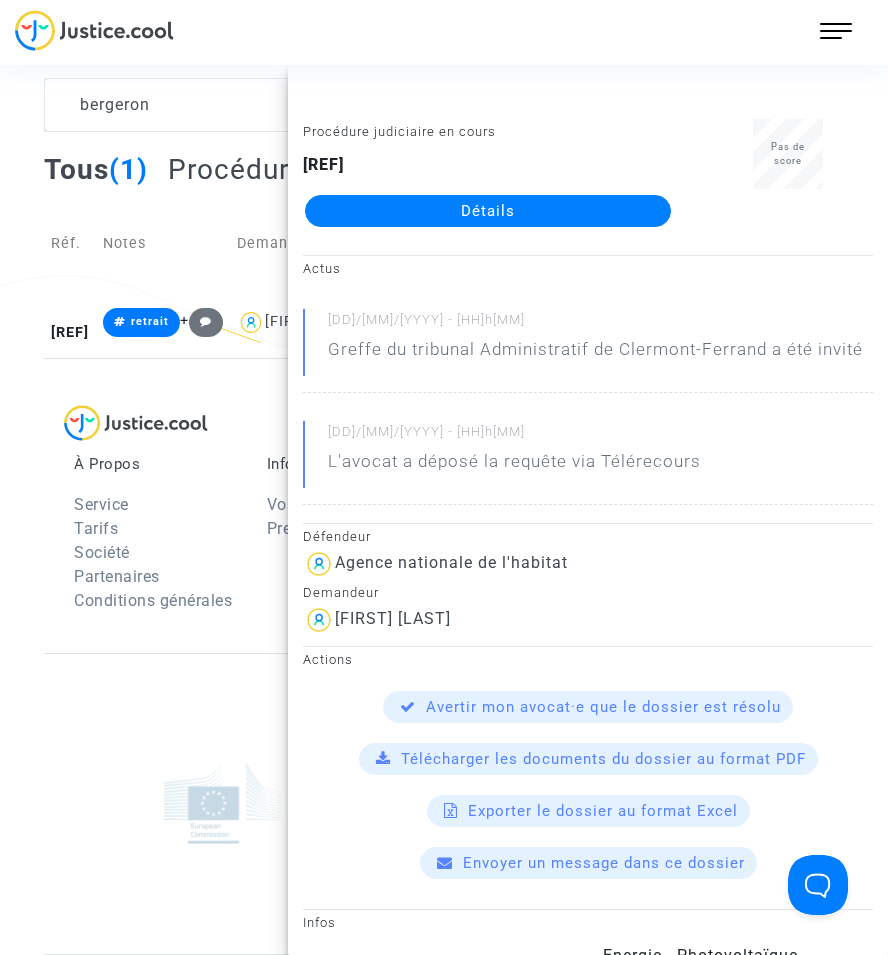 click on "Détails" 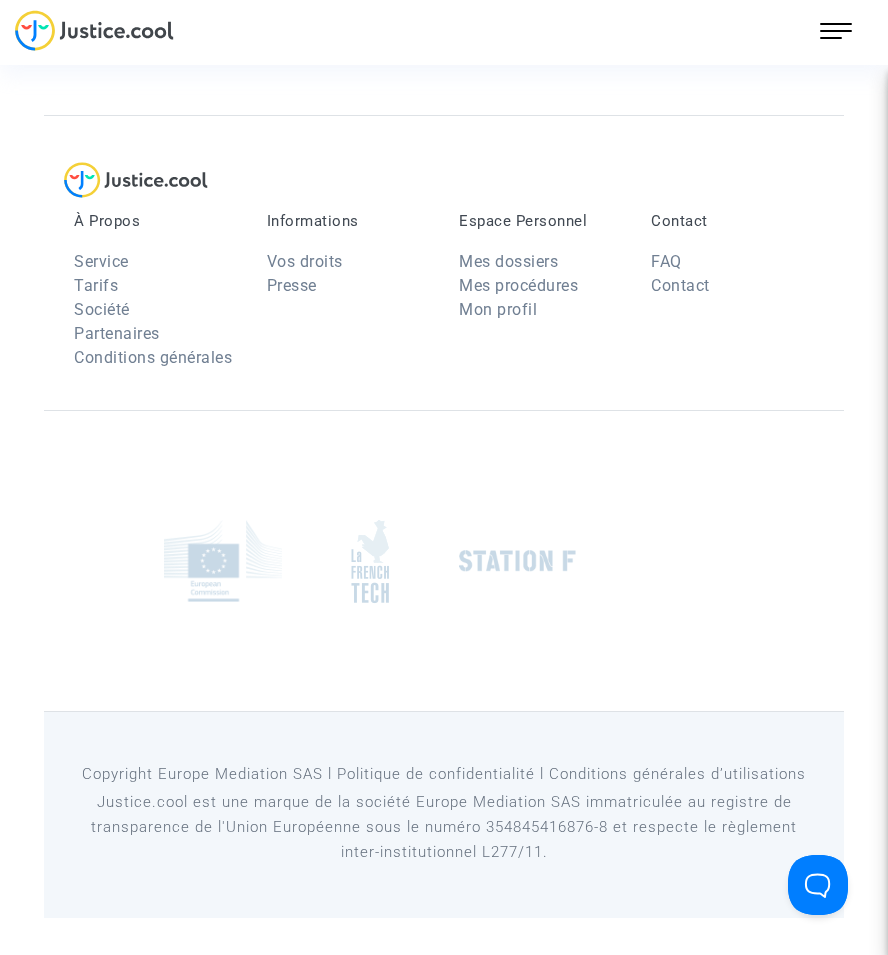 scroll, scrollTop: 0, scrollLeft: 0, axis: both 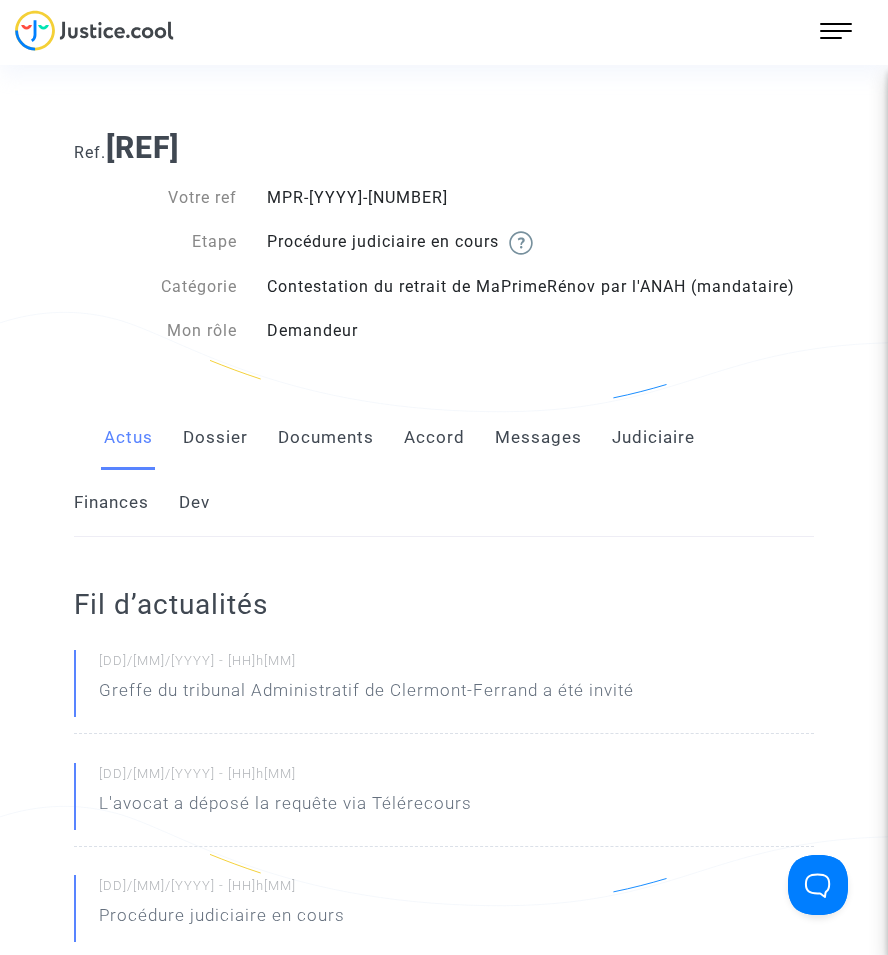 click on "Documents" 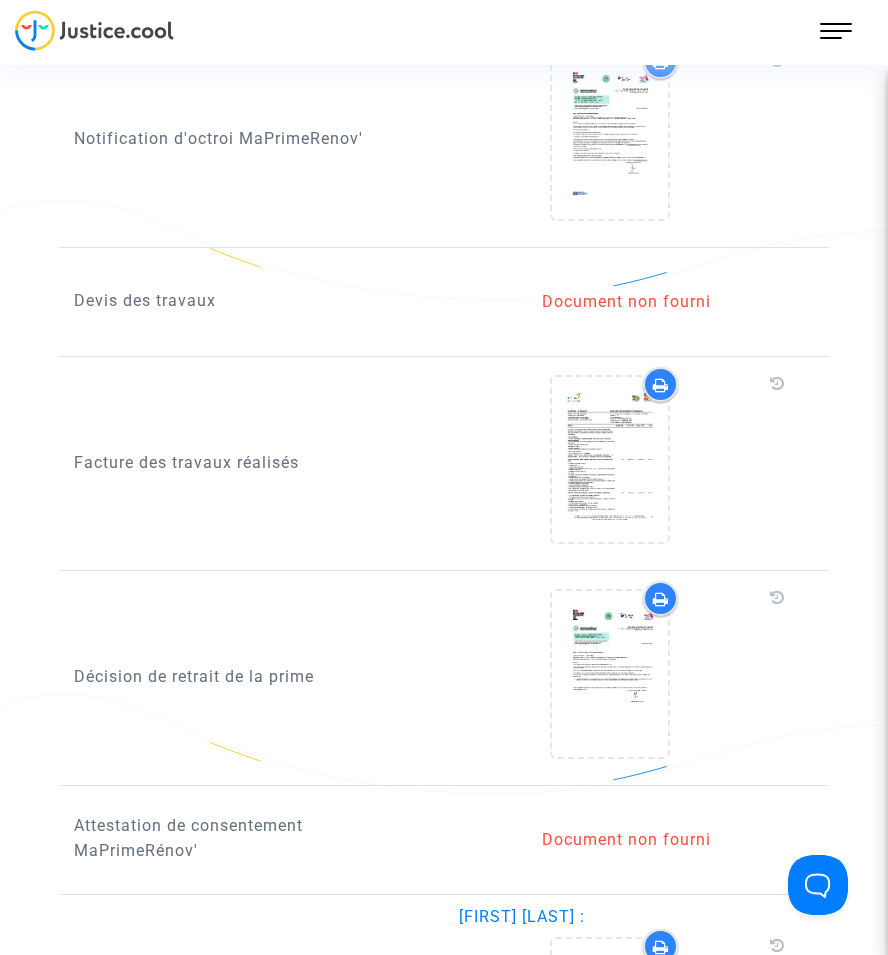 scroll, scrollTop: 1800, scrollLeft: 0, axis: vertical 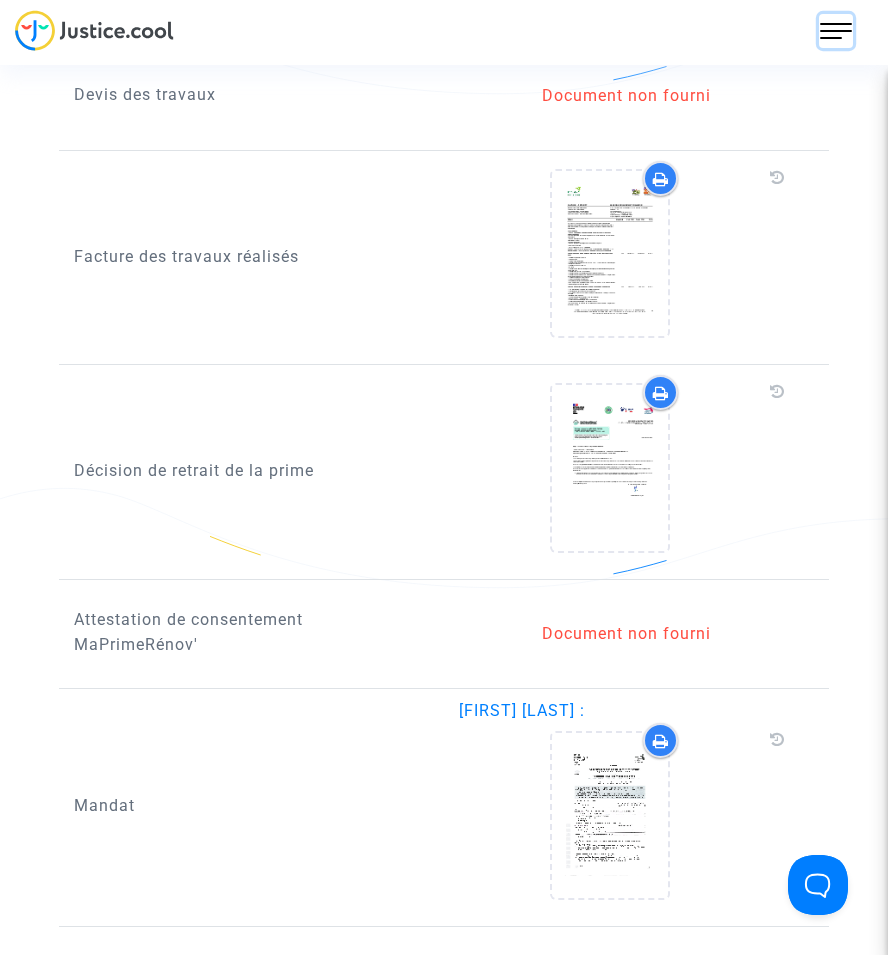 drag, startPoint x: 831, startPoint y: 20, endPoint x: 827, endPoint y: 52, distance: 32.24903 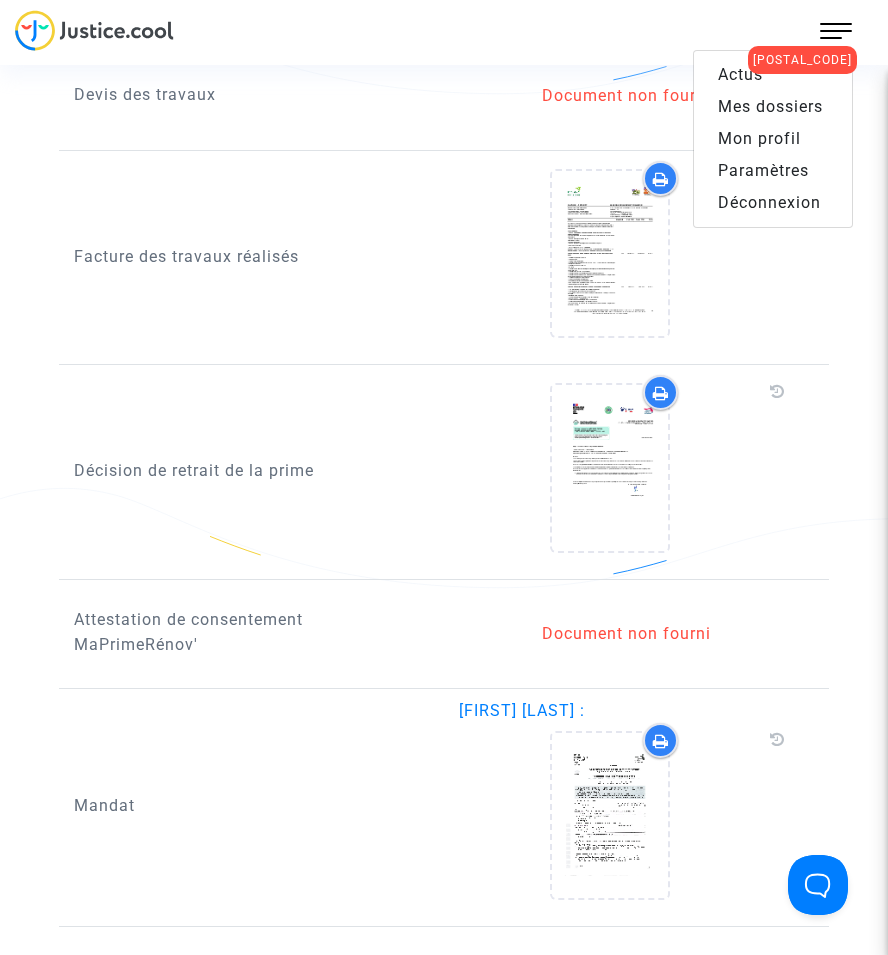 click on "Mes dossiers" at bounding box center [773, 107] 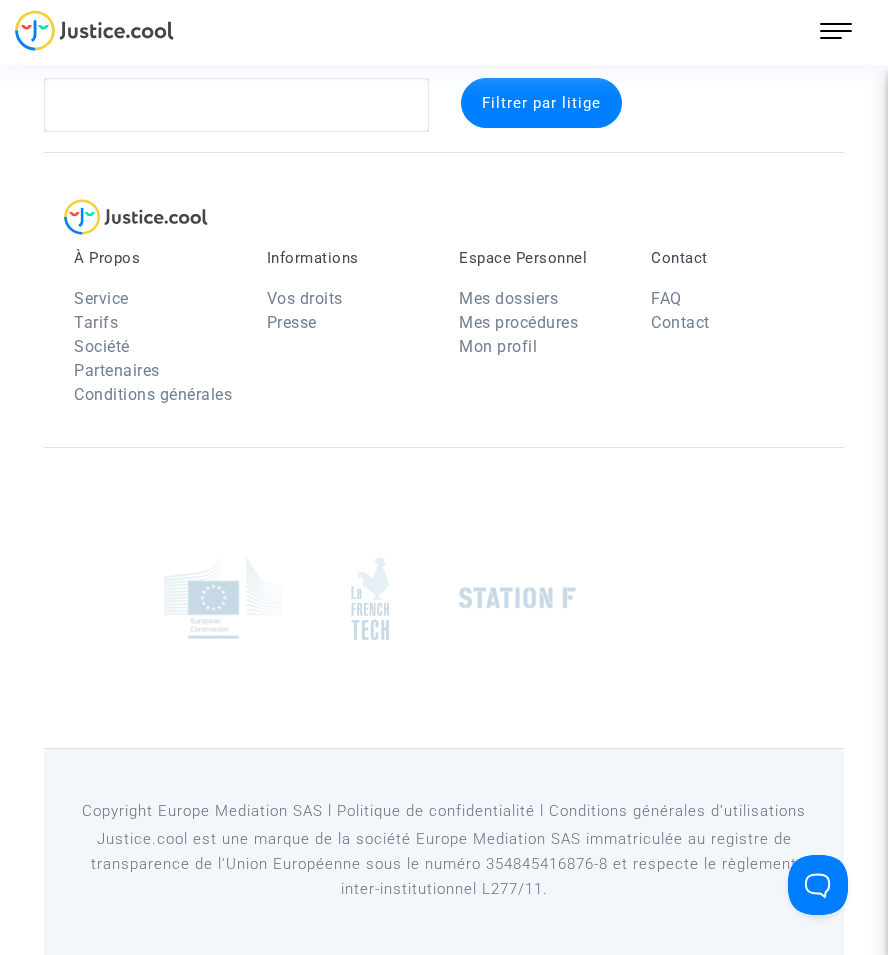 scroll, scrollTop: 37, scrollLeft: 0, axis: vertical 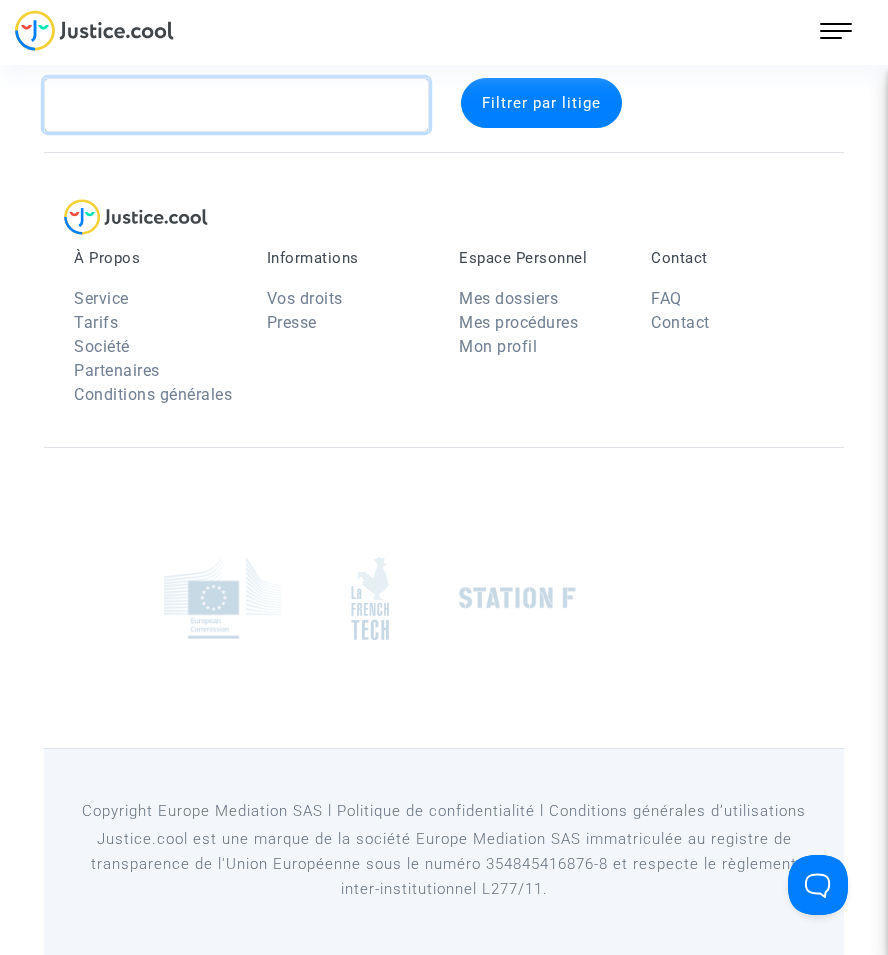 click 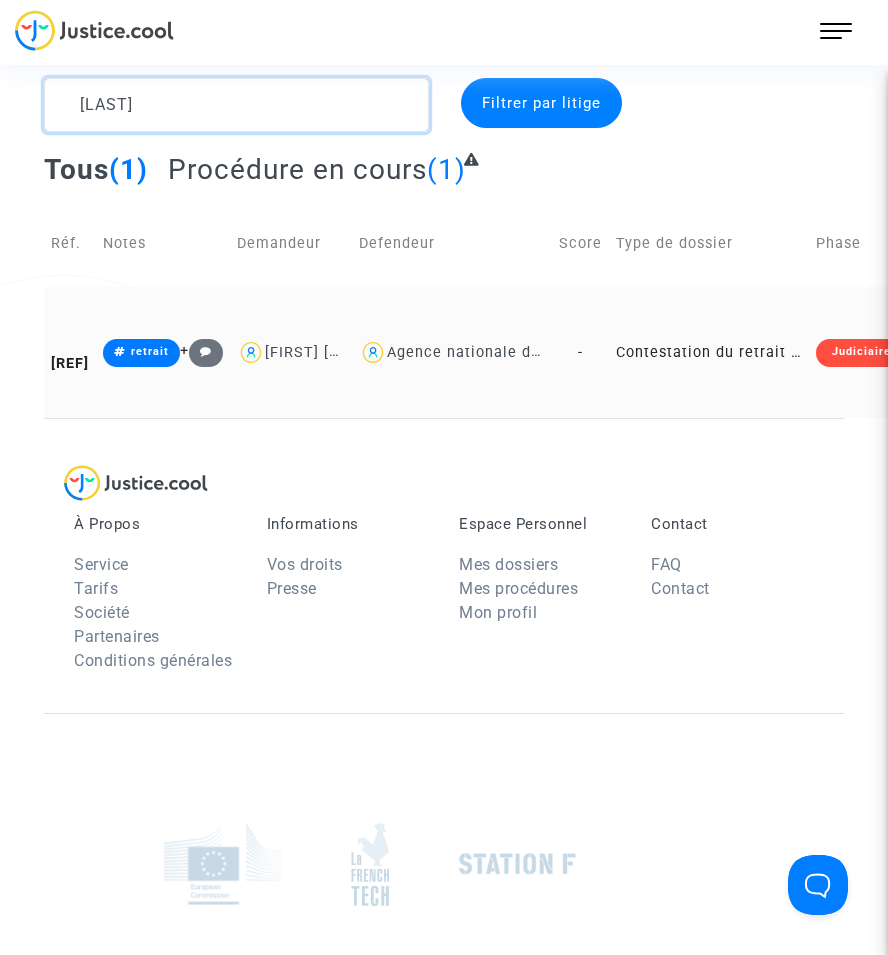 type on "[LAST]" 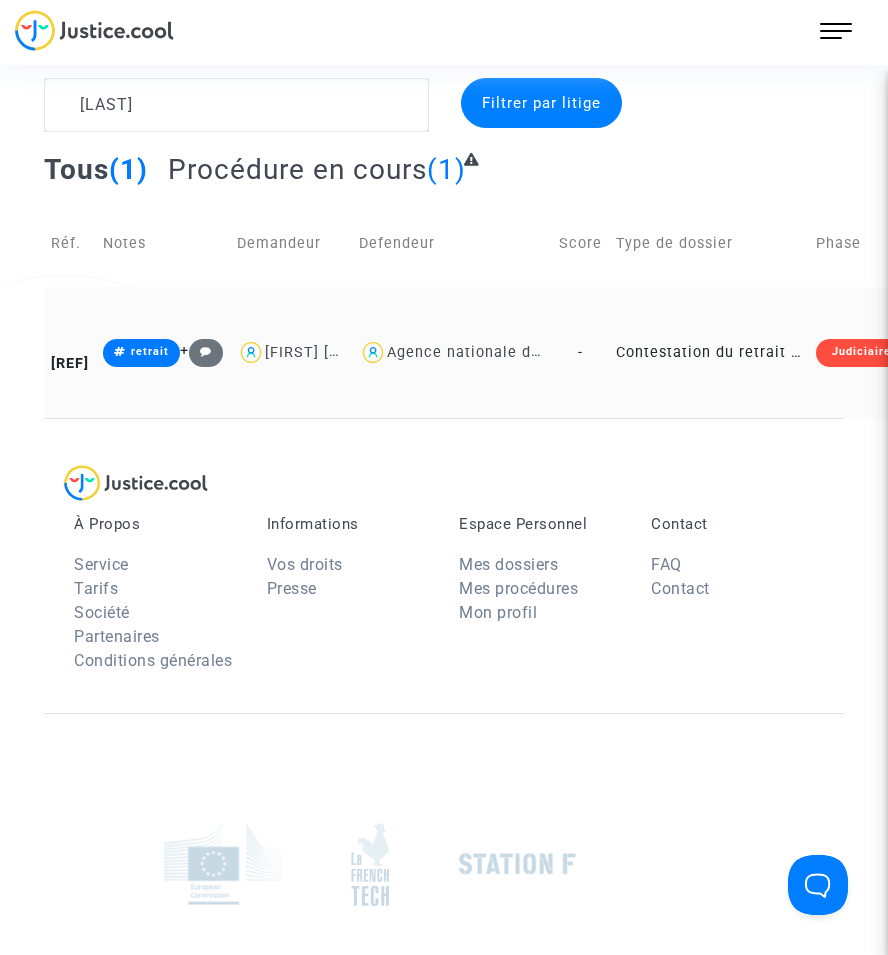 click on "Contestation du retrait de MaPrimeRénov par l'ANAH (mandataire)" 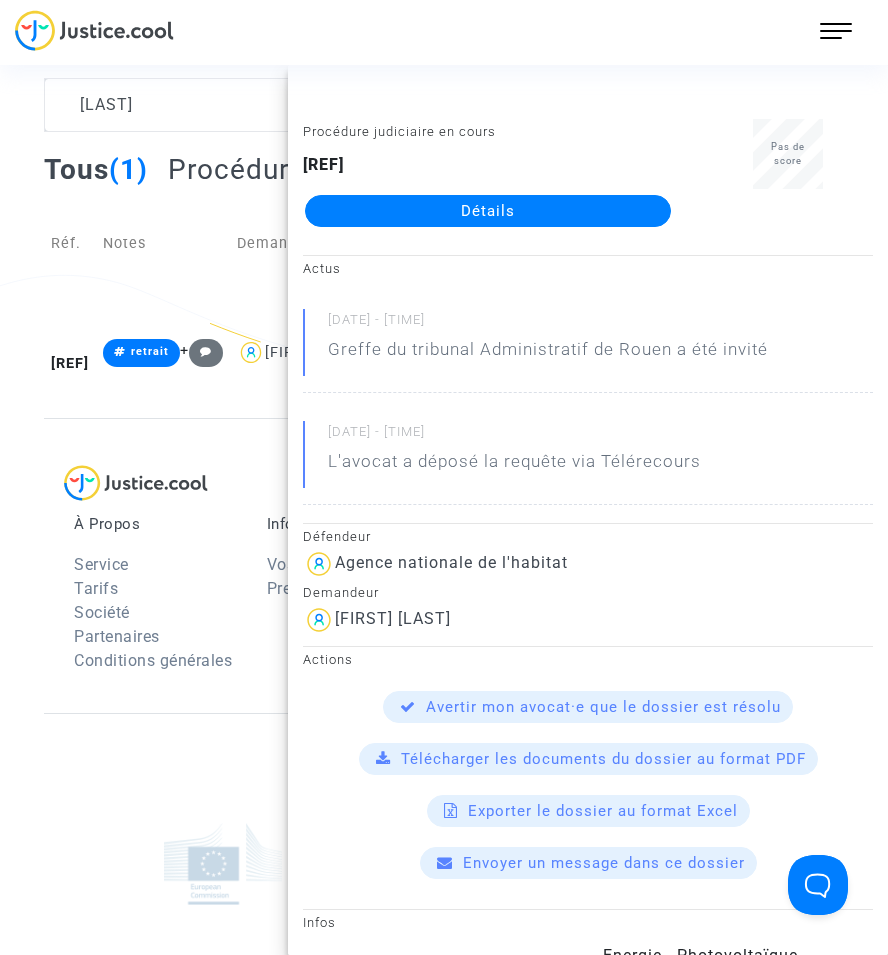 click on "Détails" 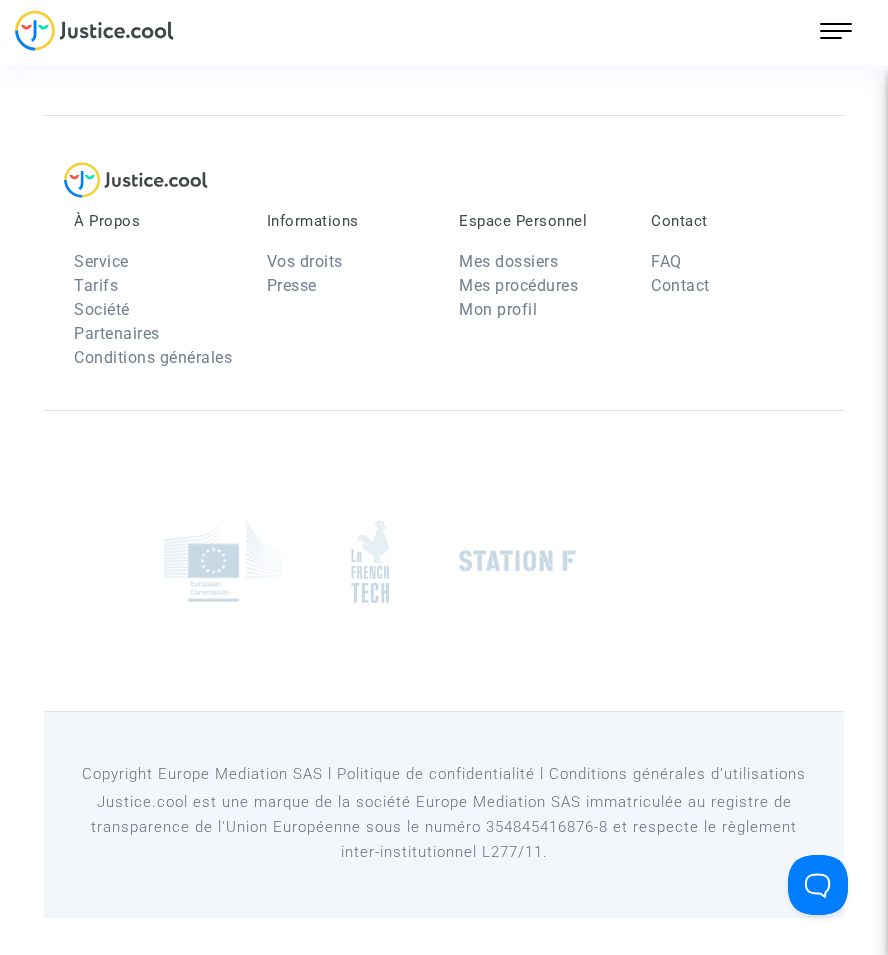 scroll, scrollTop: 0, scrollLeft: 0, axis: both 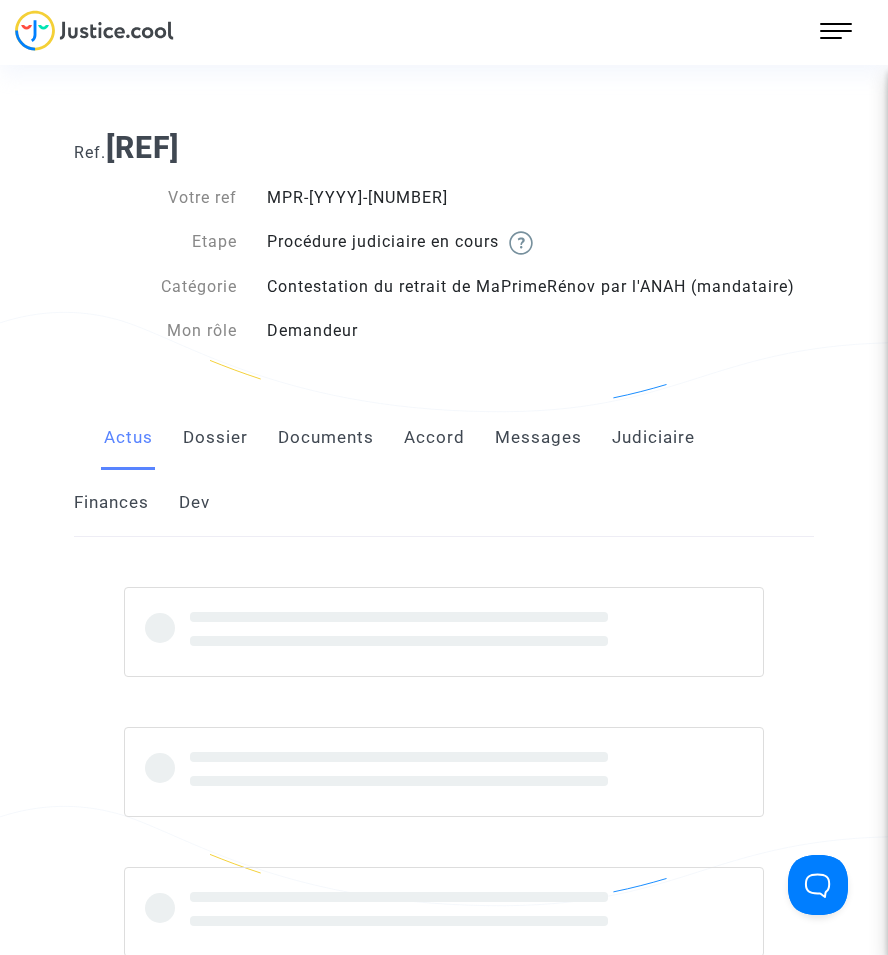 click on "Documents" 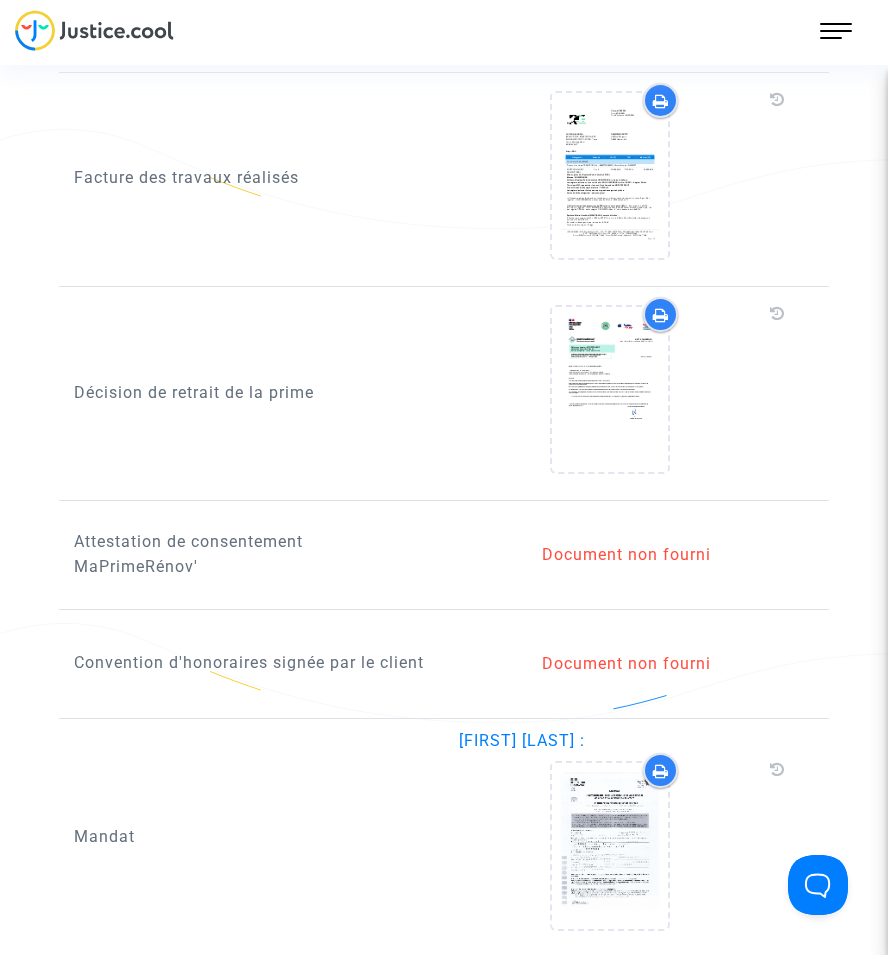 scroll, scrollTop: 1700, scrollLeft: 0, axis: vertical 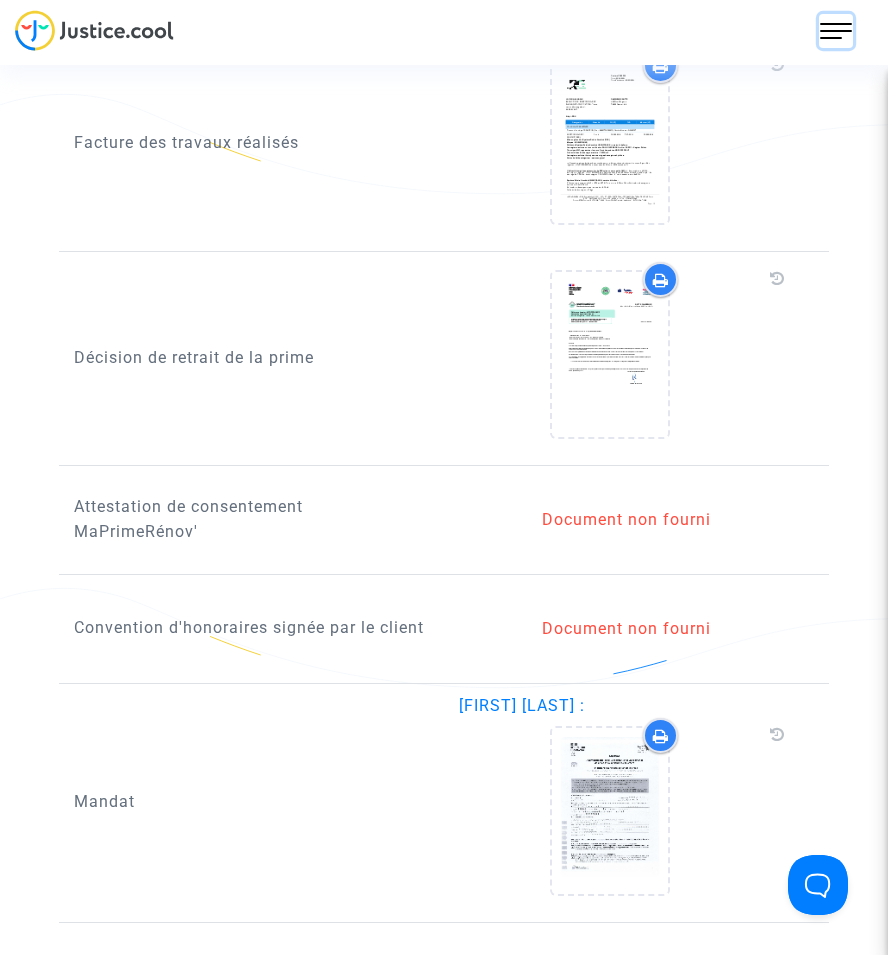 click at bounding box center [836, 31] 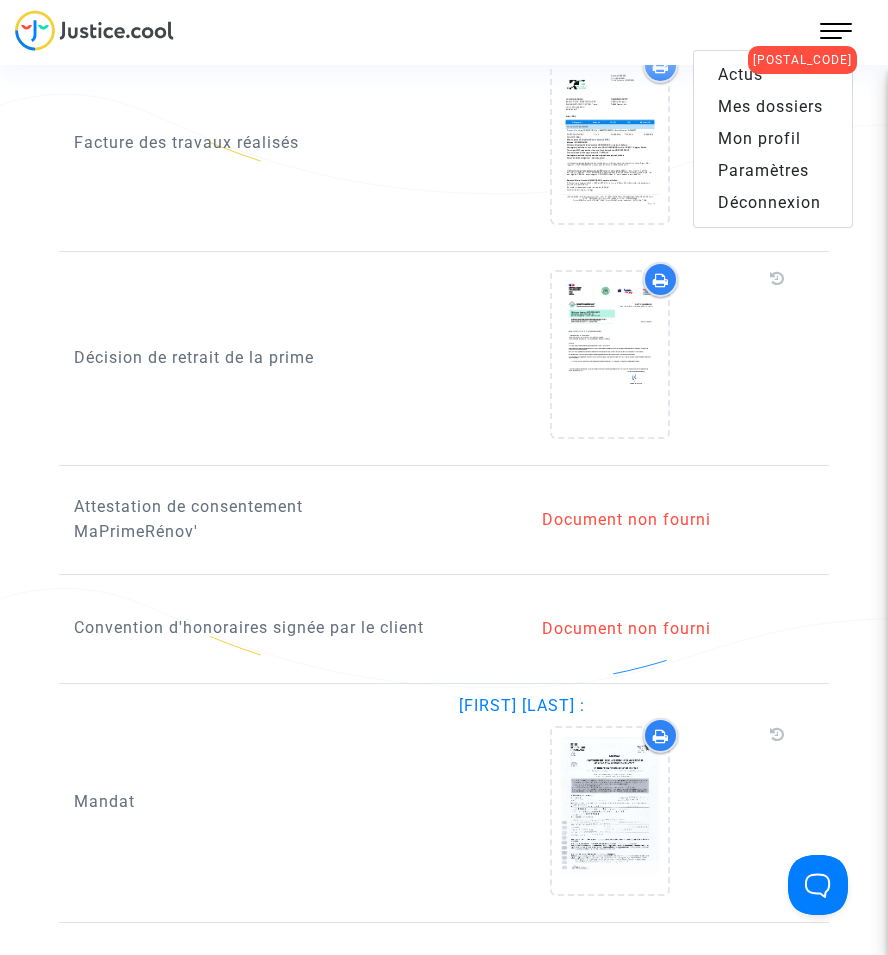 click on "Mes dossiers" at bounding box center (773, 107) 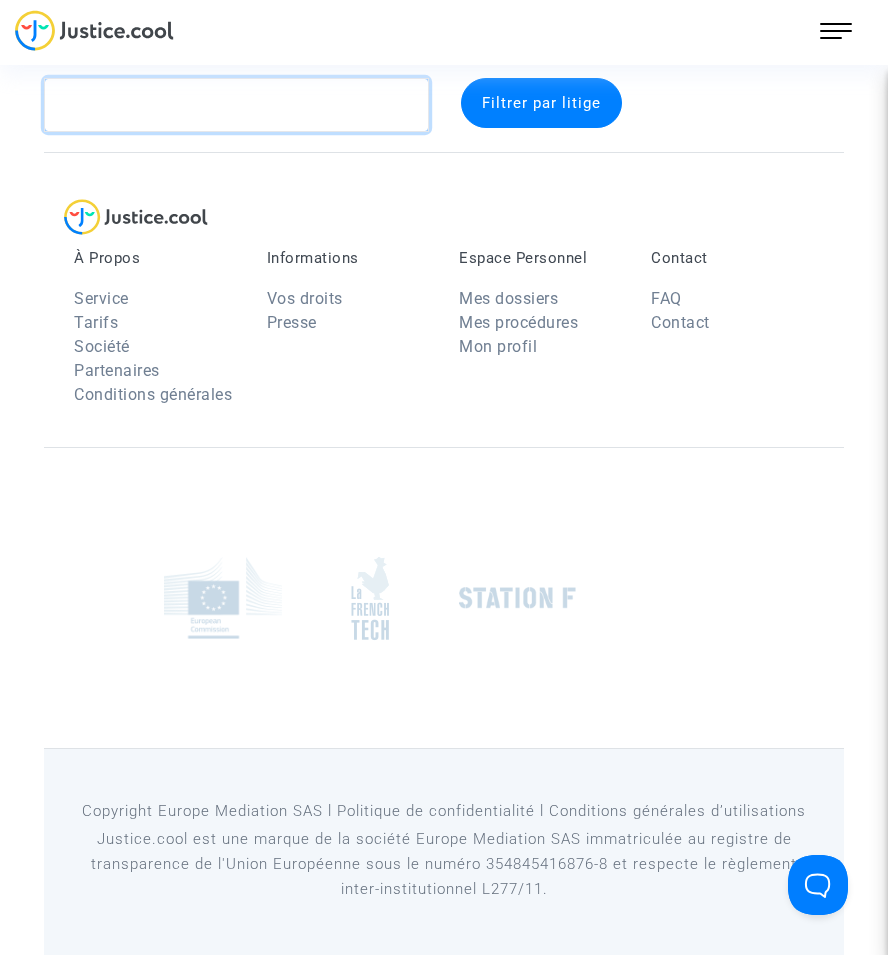 click 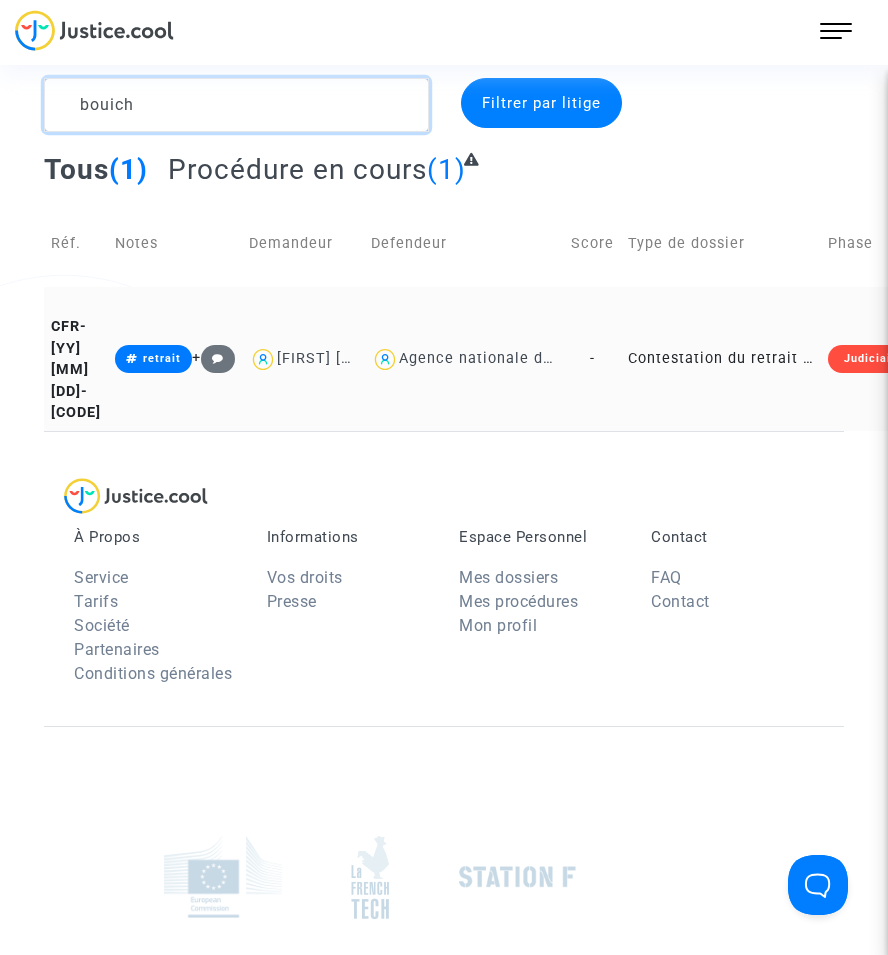 type on "bouich" 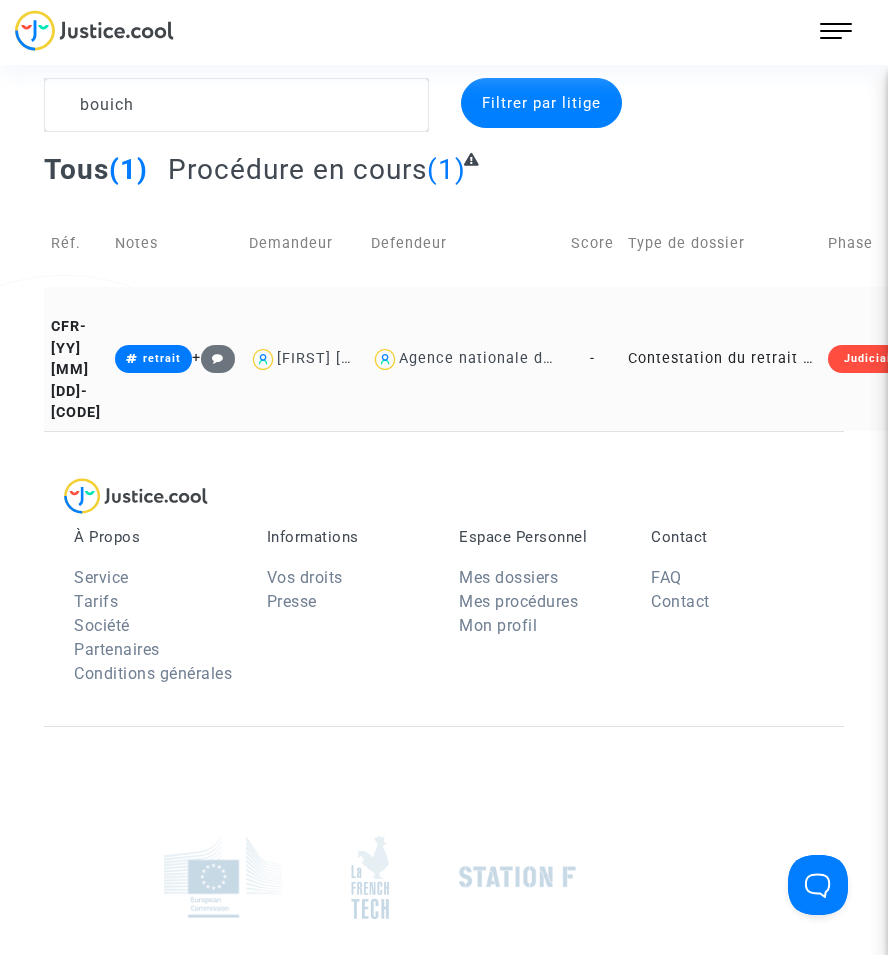 click on "Contestation du retrait de MaPrimeRénov par l'ANAH (mandataire)" 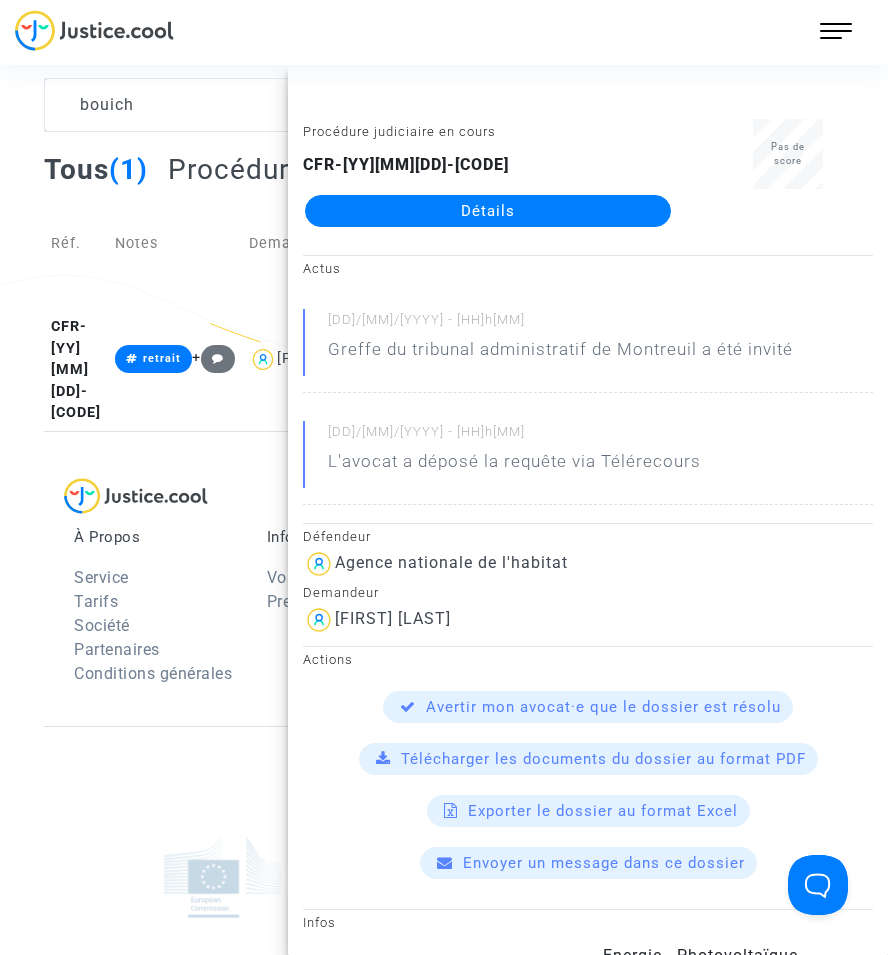 click on "Détails" 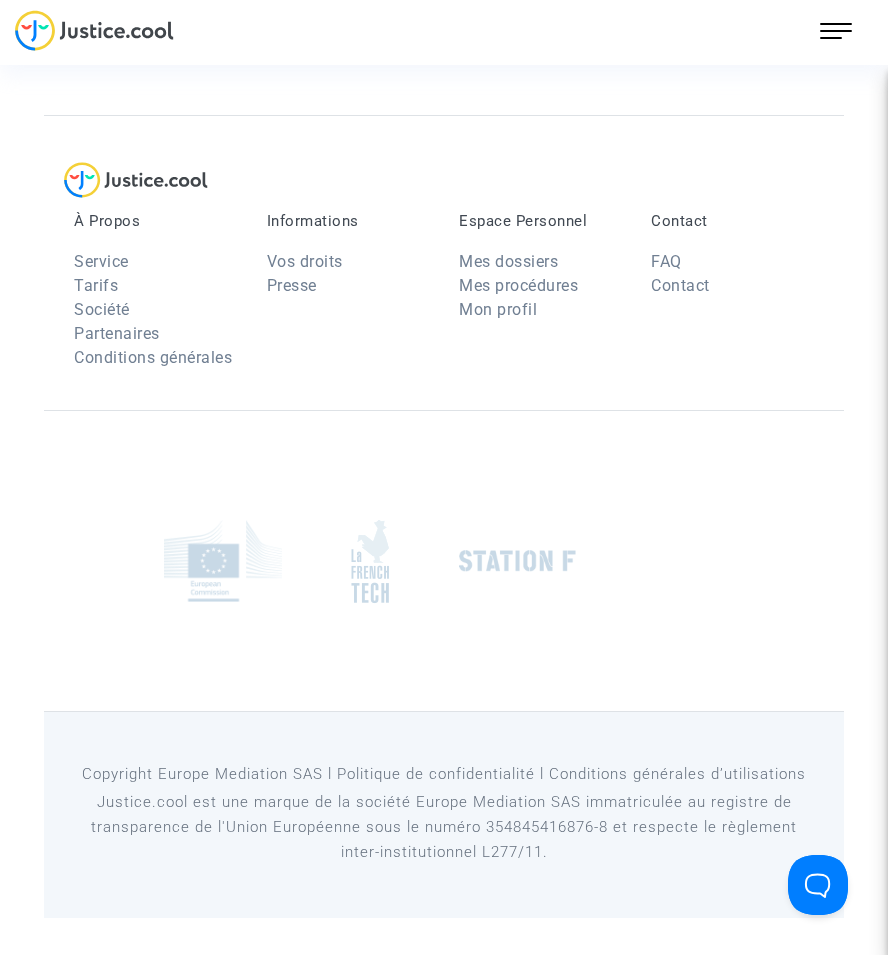 scroll, scrollTop: 0, scrollLeft: 0, axis: both 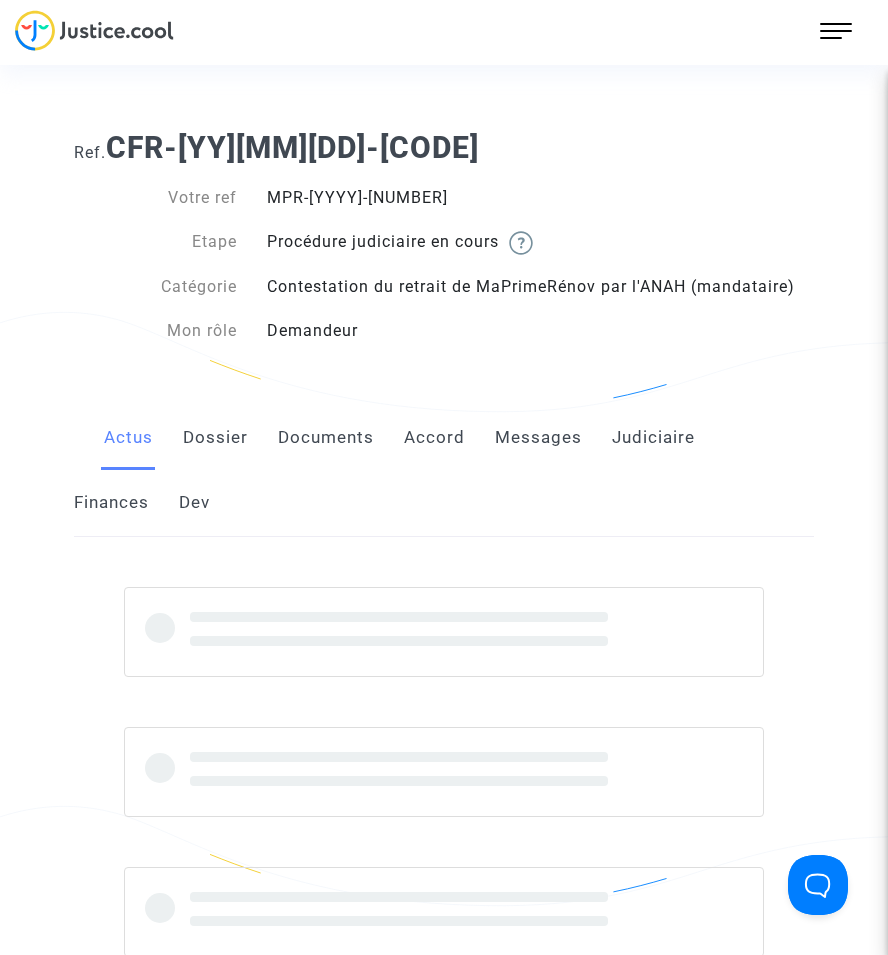 click on "Documents" 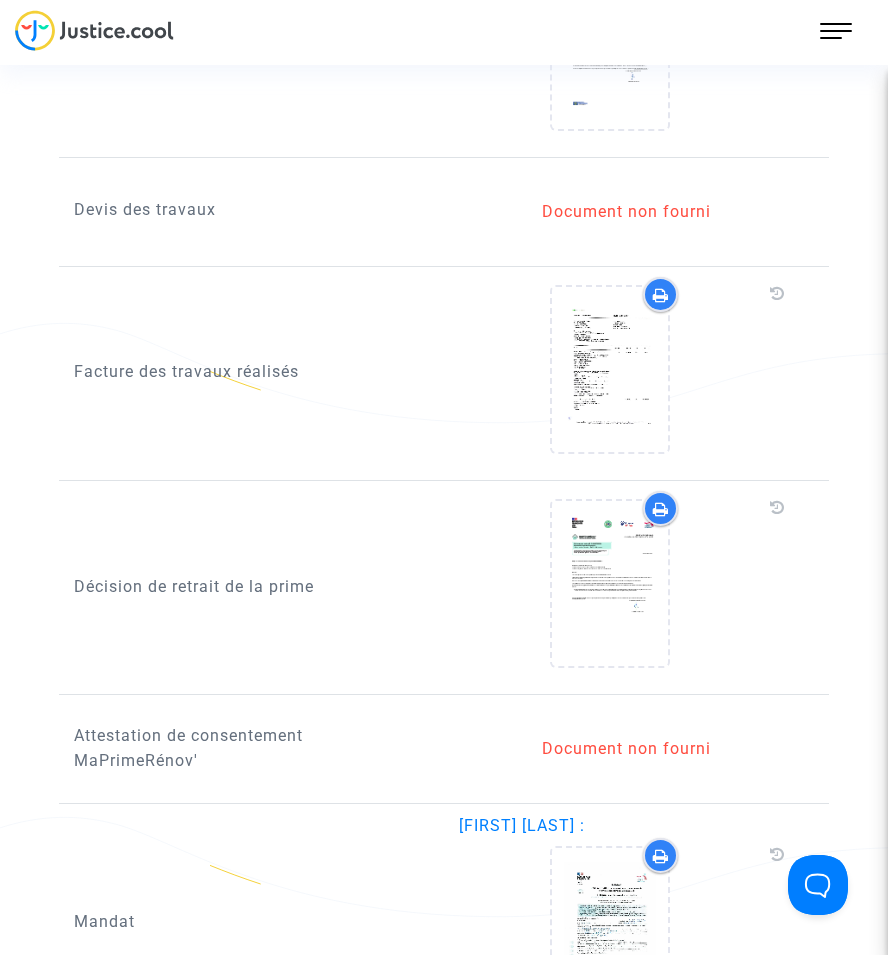 scroll, scrollTop: 1600, scrollLeft: 0, axis: vertical 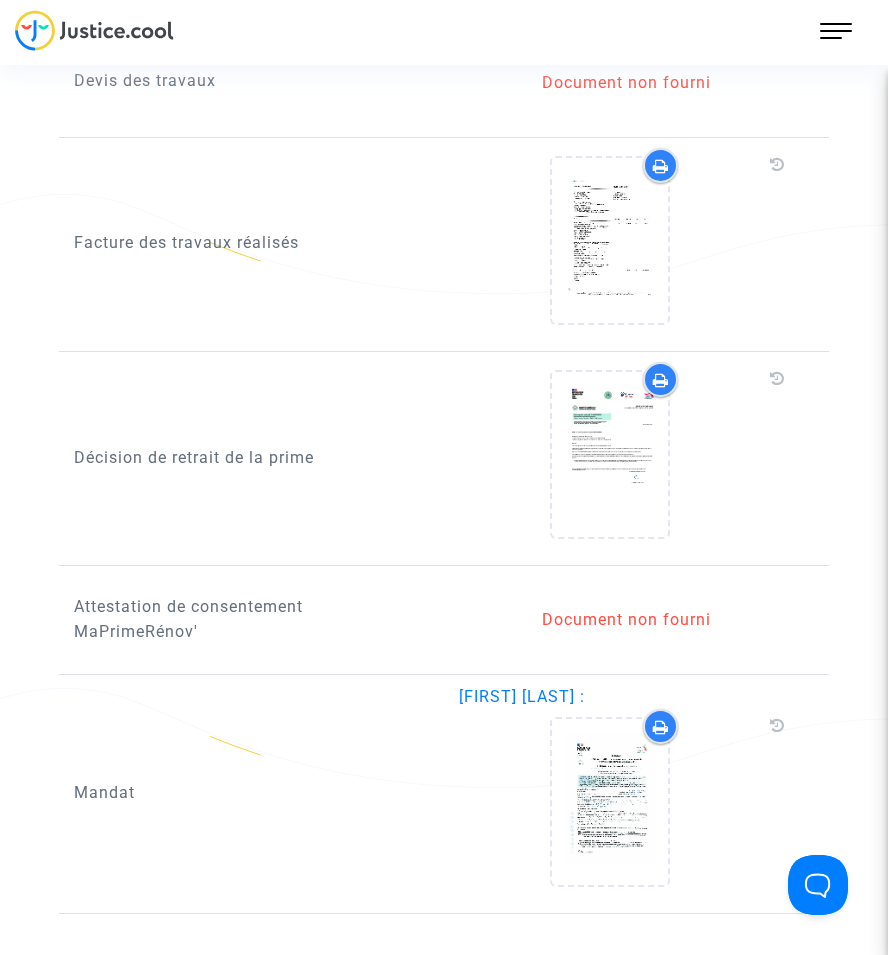 drag, startPoint x: 863, startPoint y: 15, endPoint x: 841, endPoint y: 40, distance: 33.30165 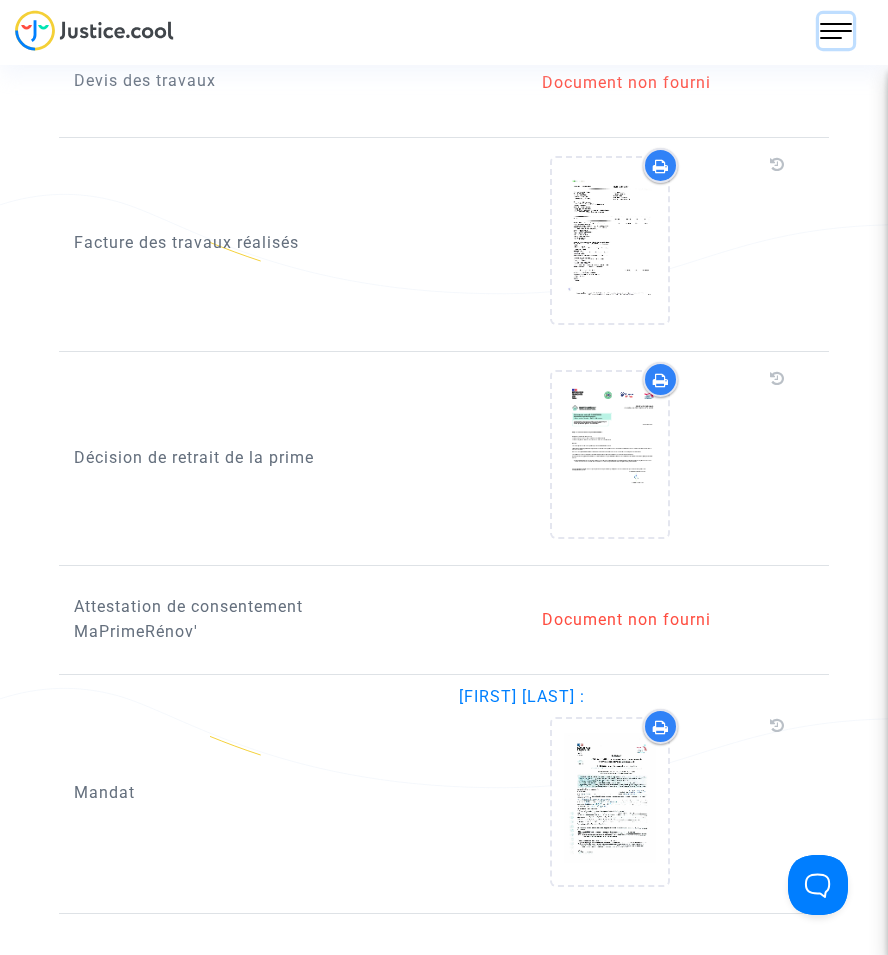 click at bounding box center (836, 31) 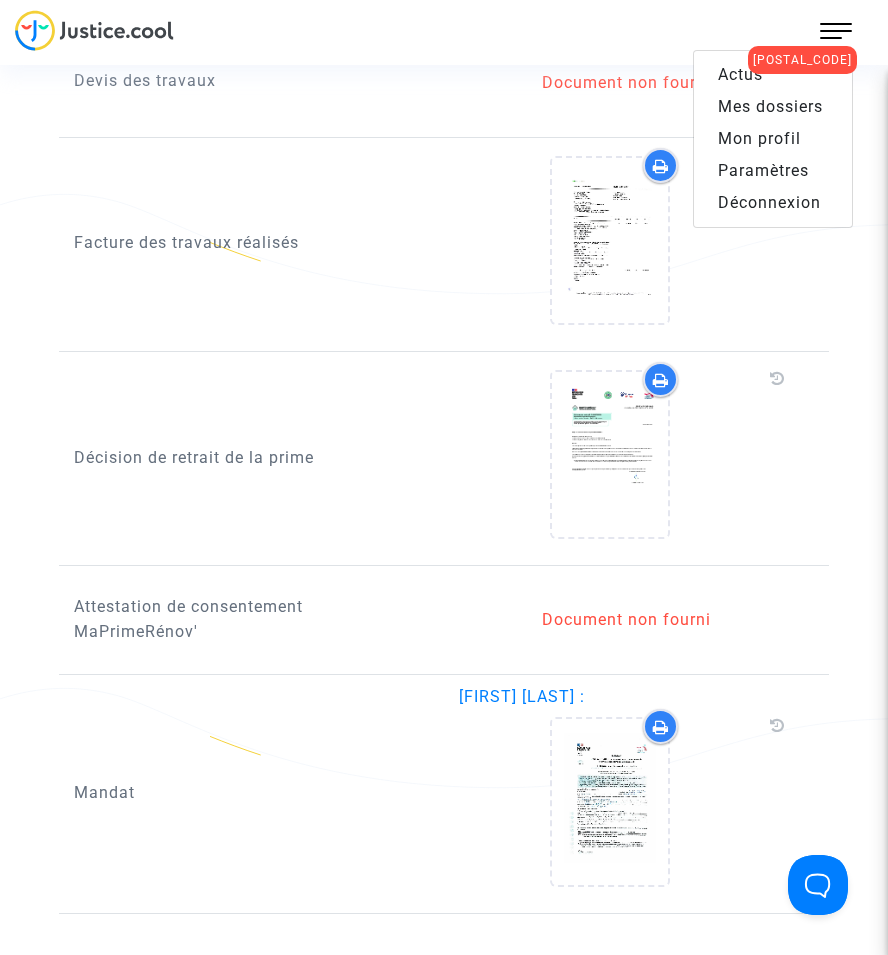 click on "Mes dossiers" at bounding box center (770, 106) 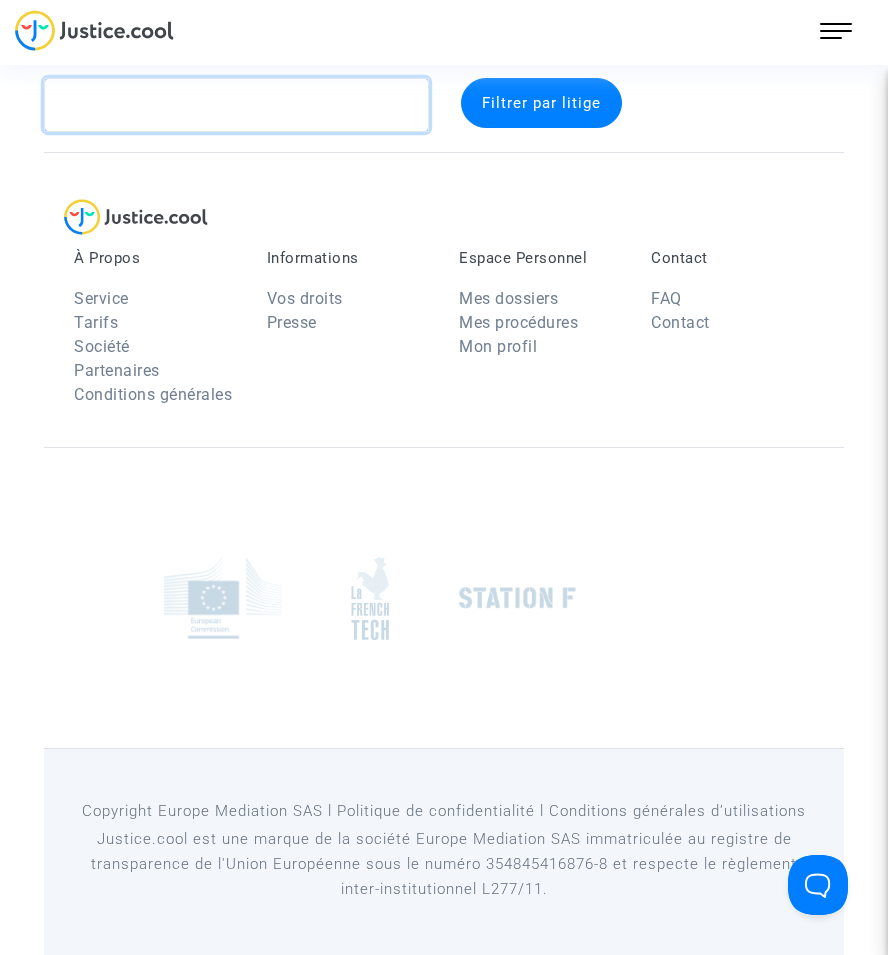 click 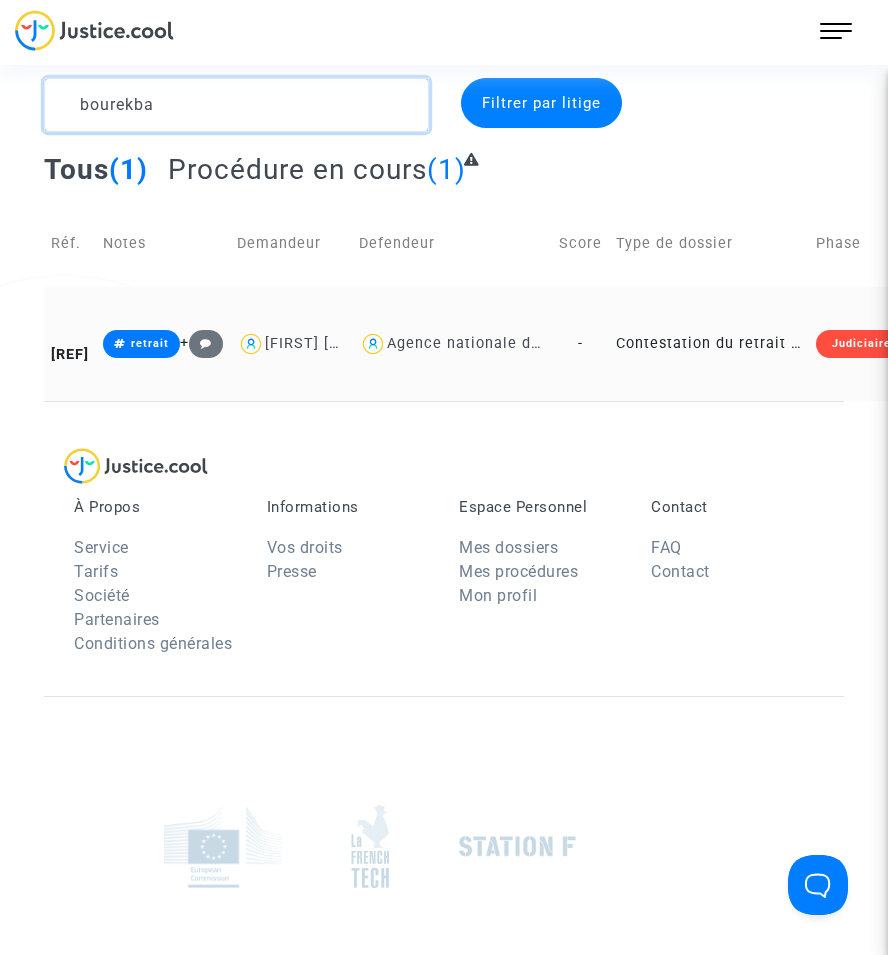 type on "bourekba" 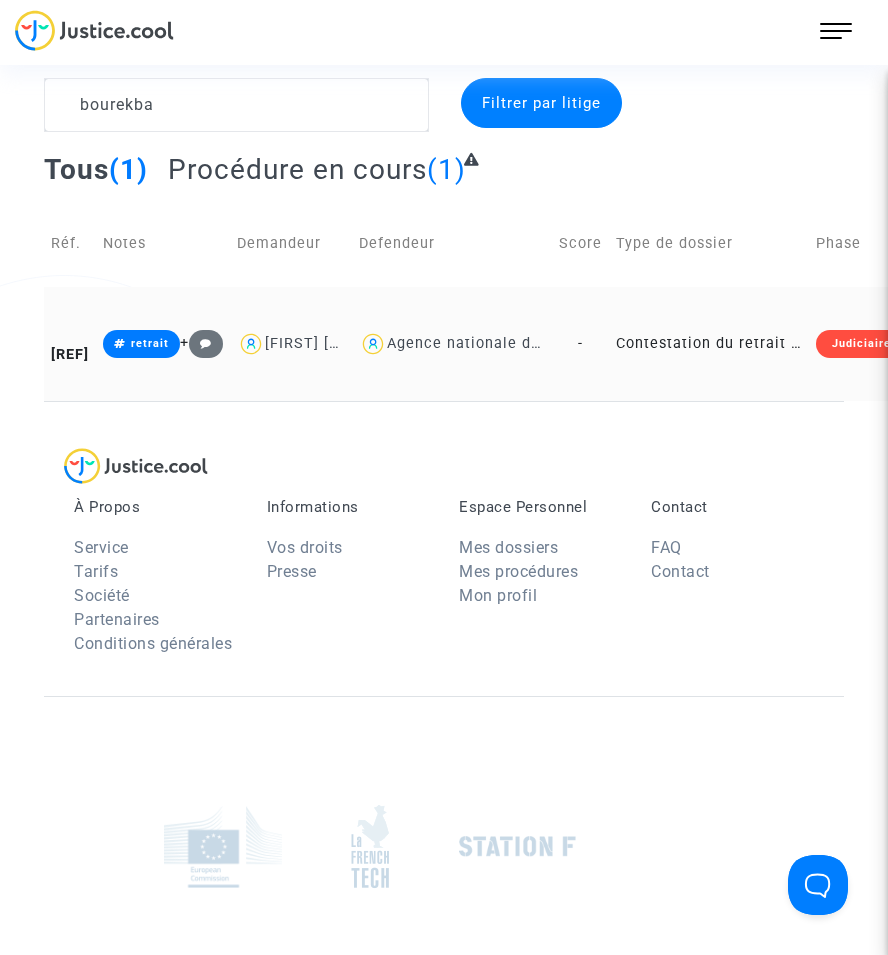 click on "Contestation du retrait de MaPrimeRénov par l'ANAH (mandataire)" 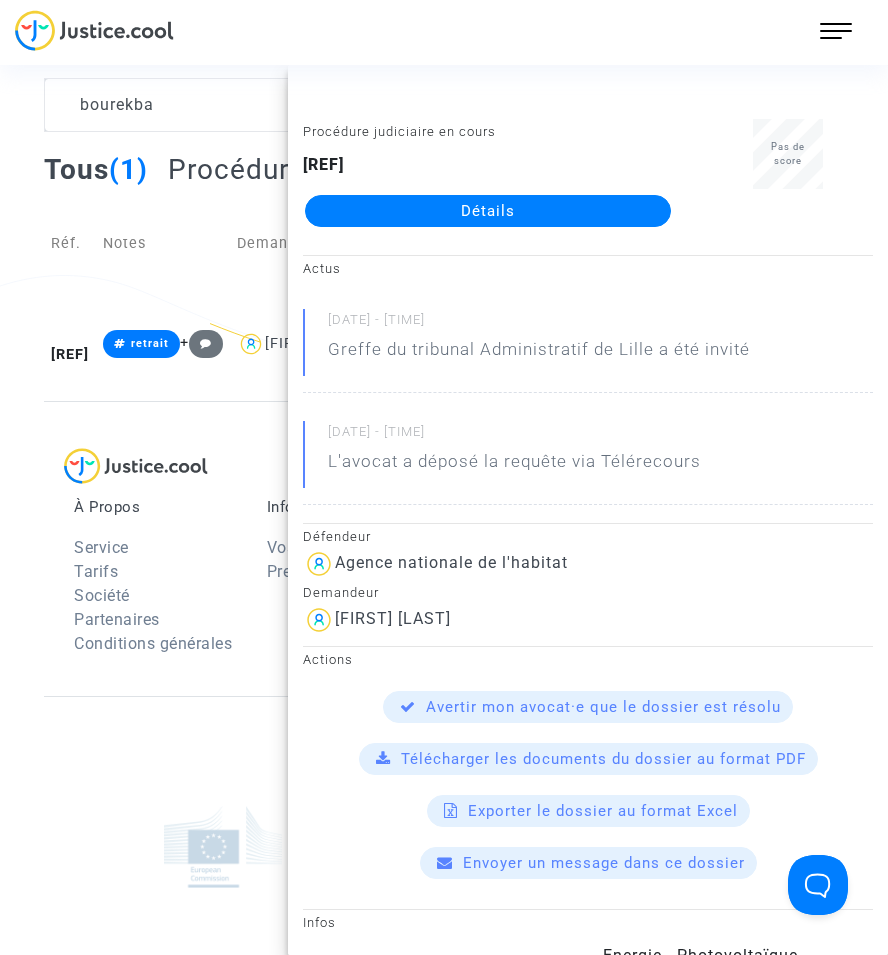 click on "CFR-[YY][MM][DD]-[CODE]  Détails" 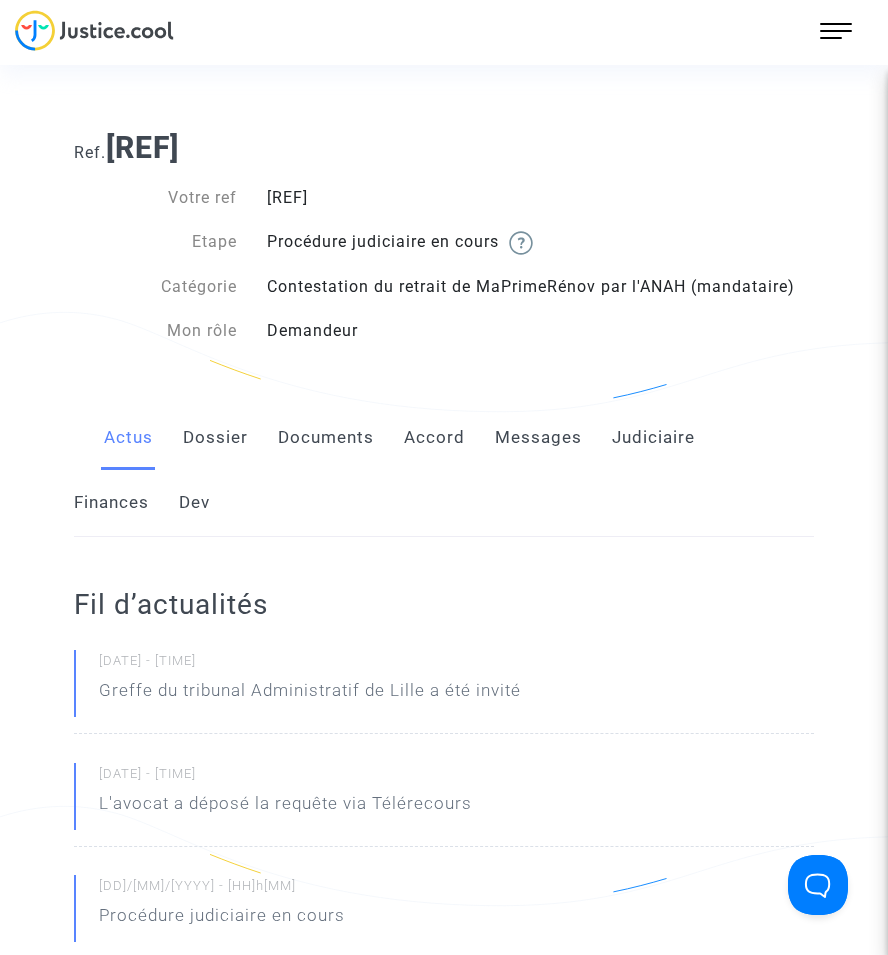 click on "Documents" 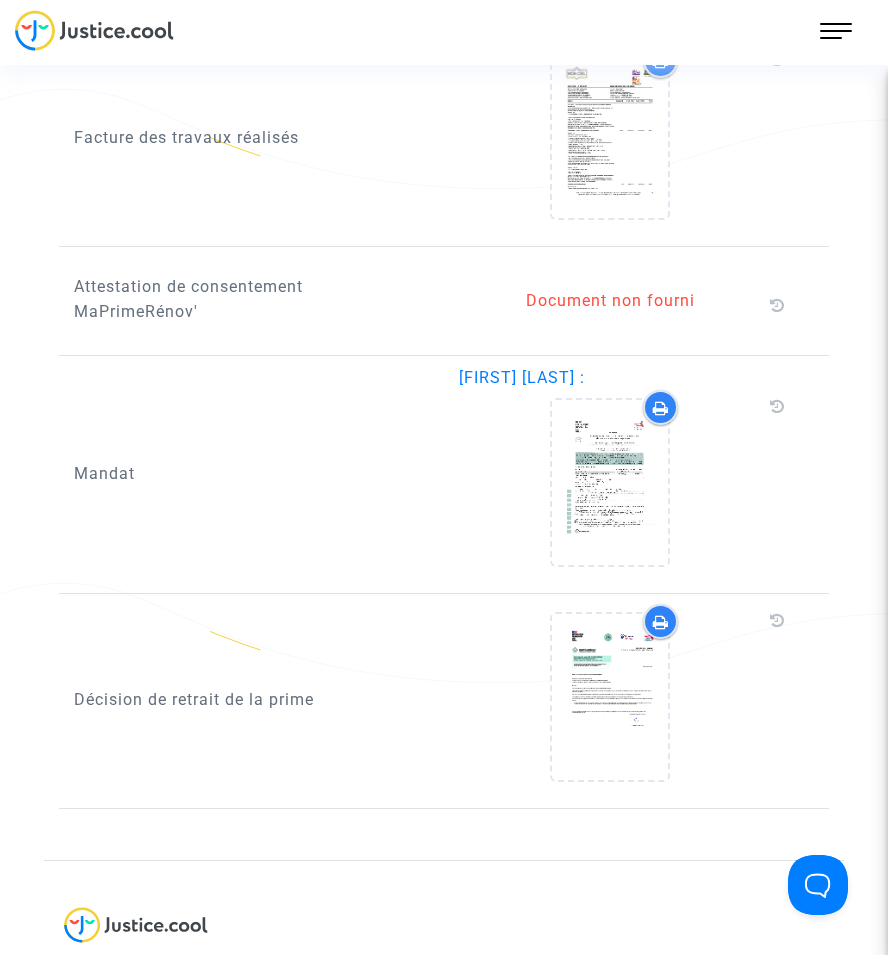 scroll, scrollTop: 1800, scrollLeft: 0, axis: vertical 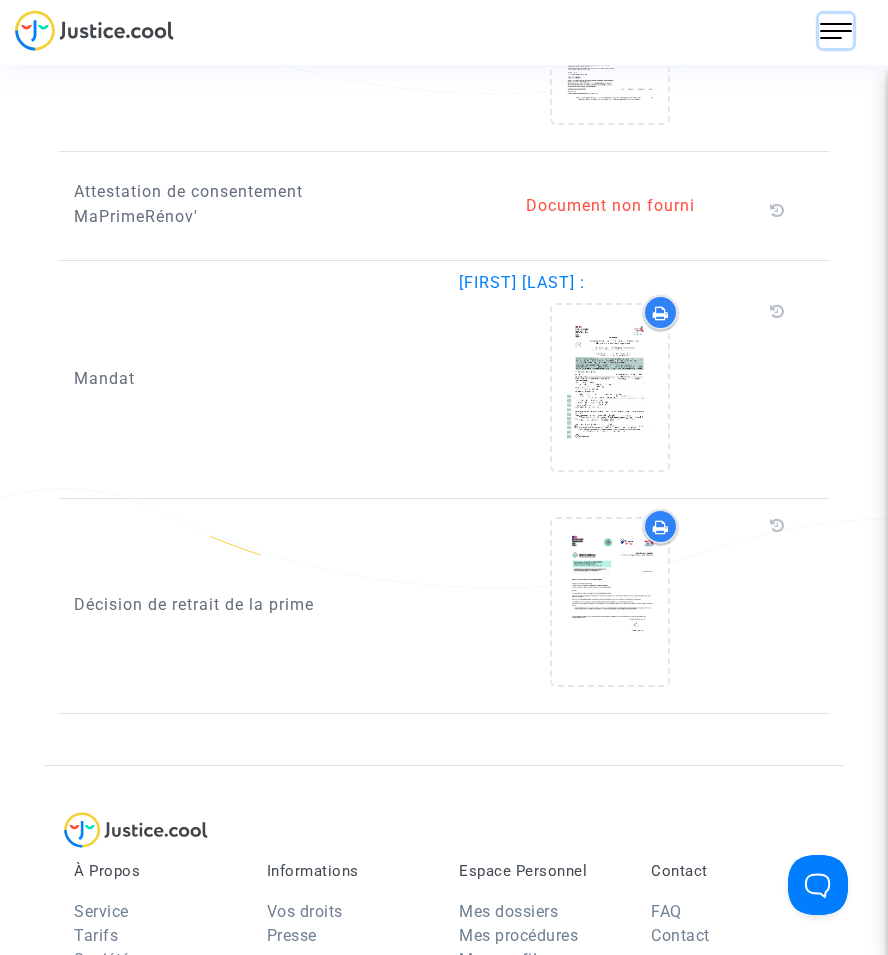click at bounding box center (836, 31) 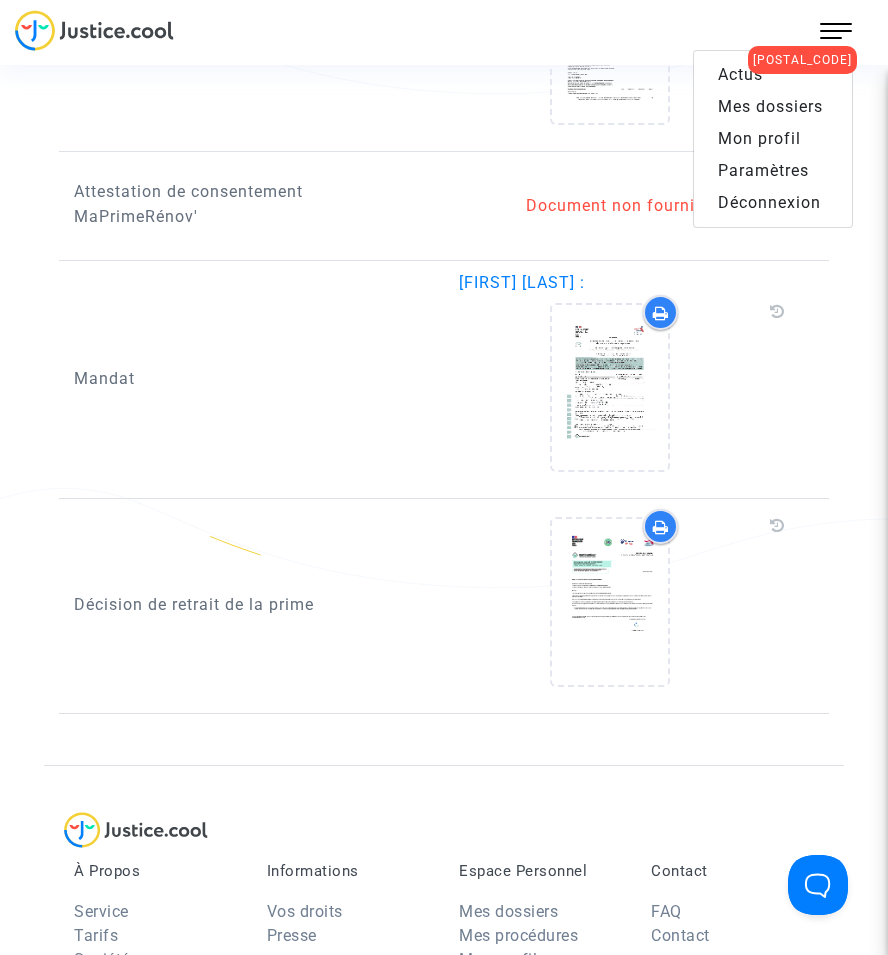 click on "Mes dossiers" at bounding box center [770, 106] 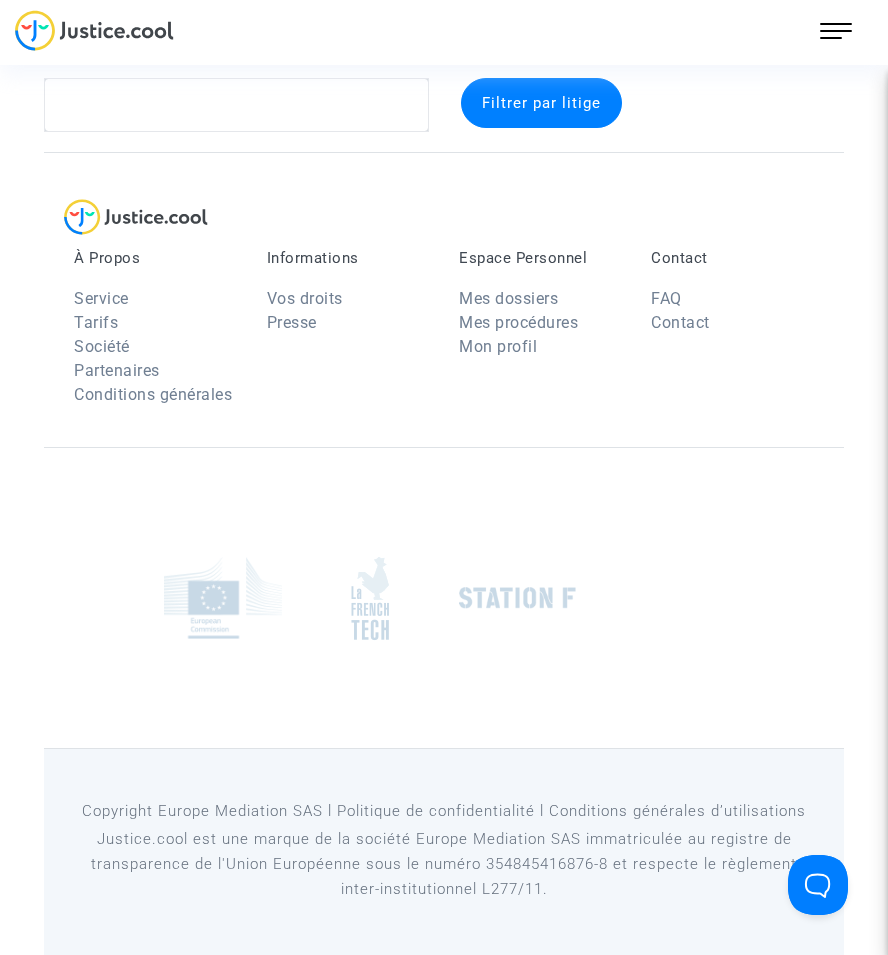 scroll, scrollTop: 37, scrollLeft: 0, axis: vertical 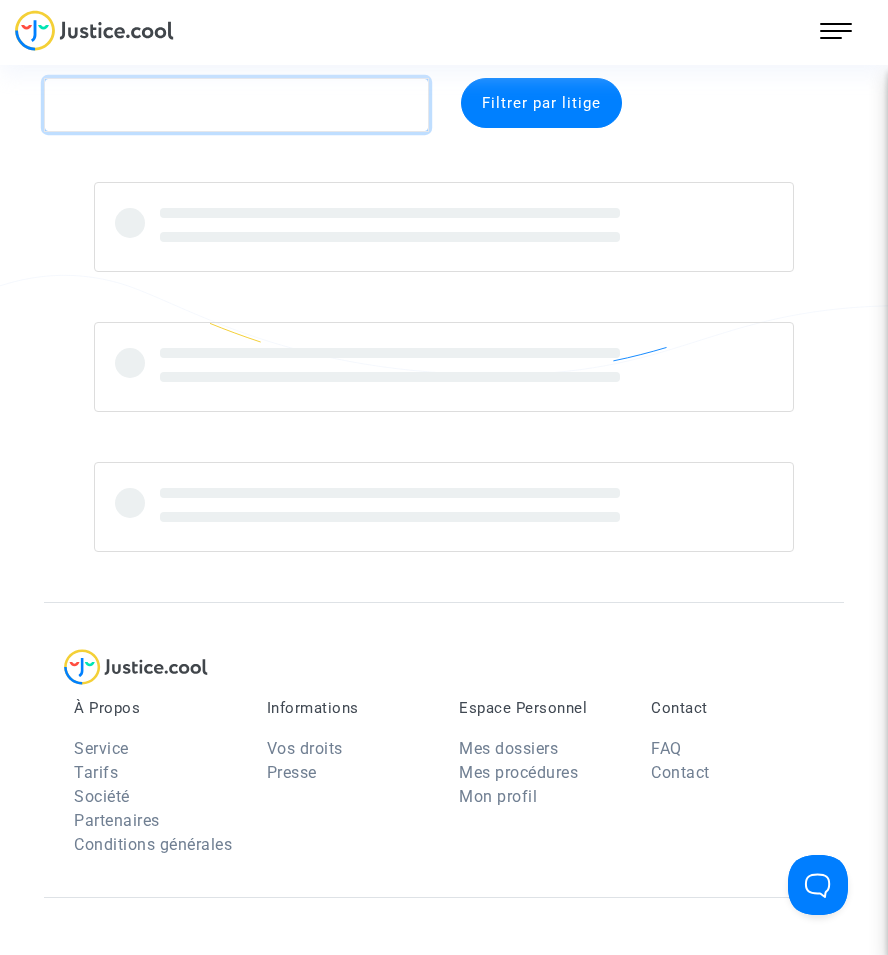 click 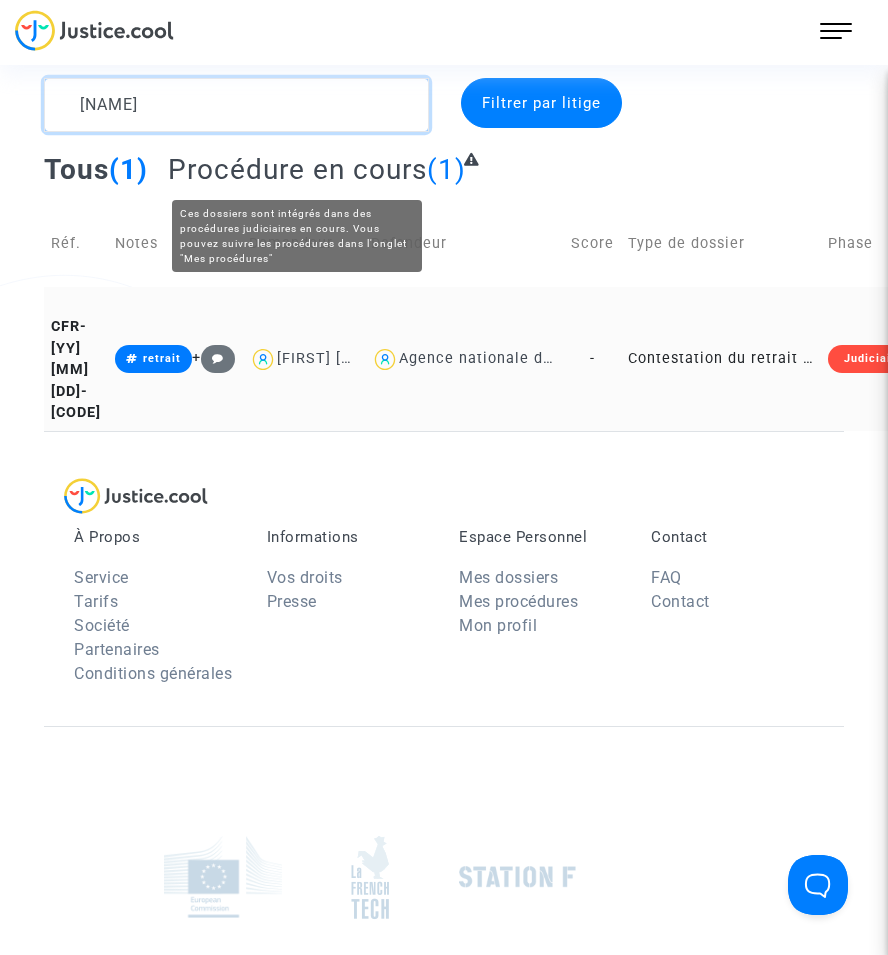 type on "[NAME]" 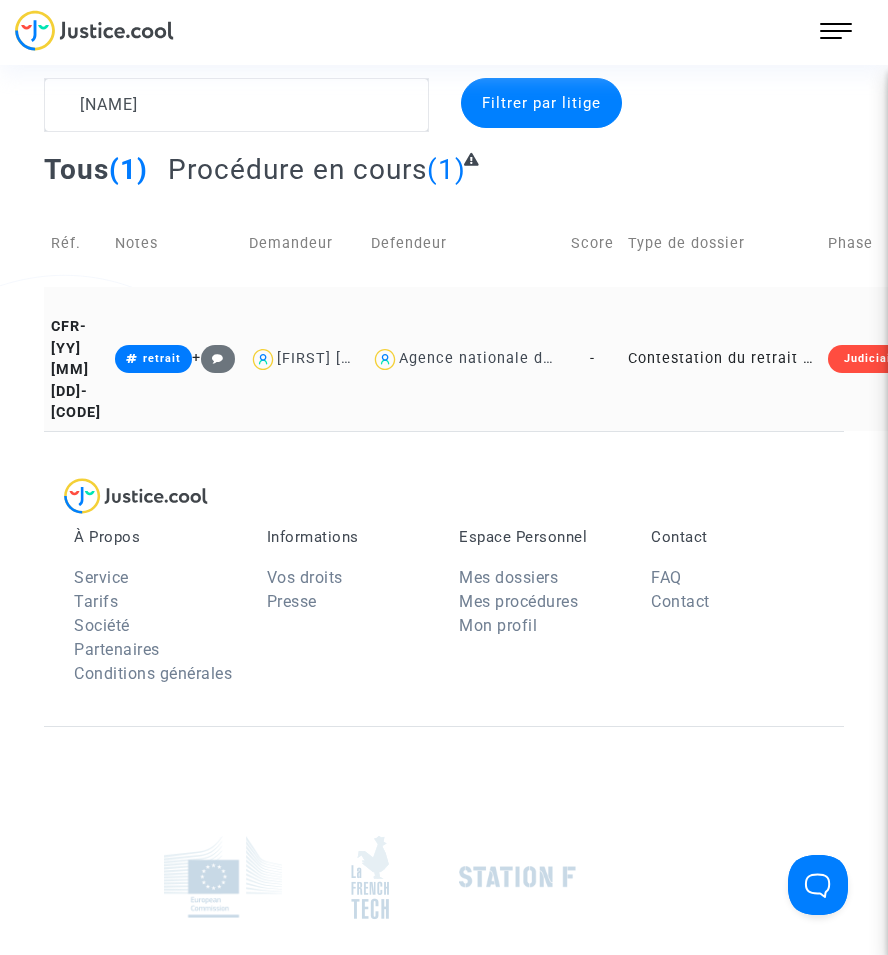 click on "Contestation du retrait de MaPrimeRénov par l'ANAH (mandataire)" 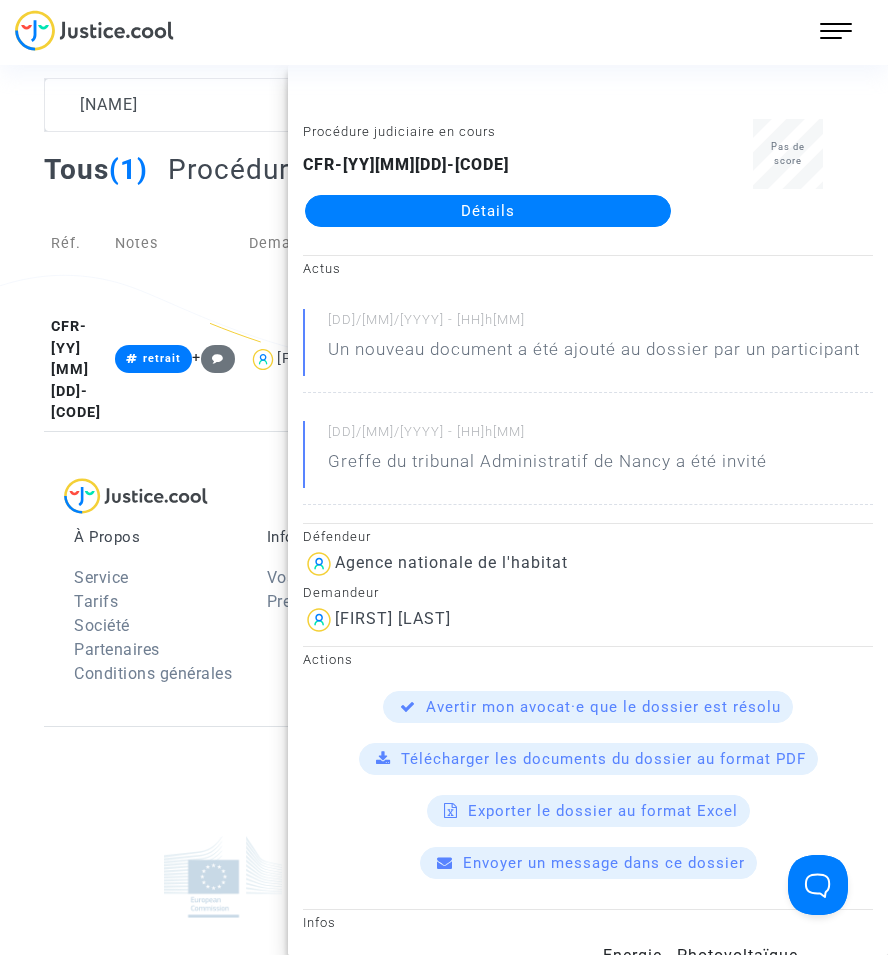 click on "Détails" 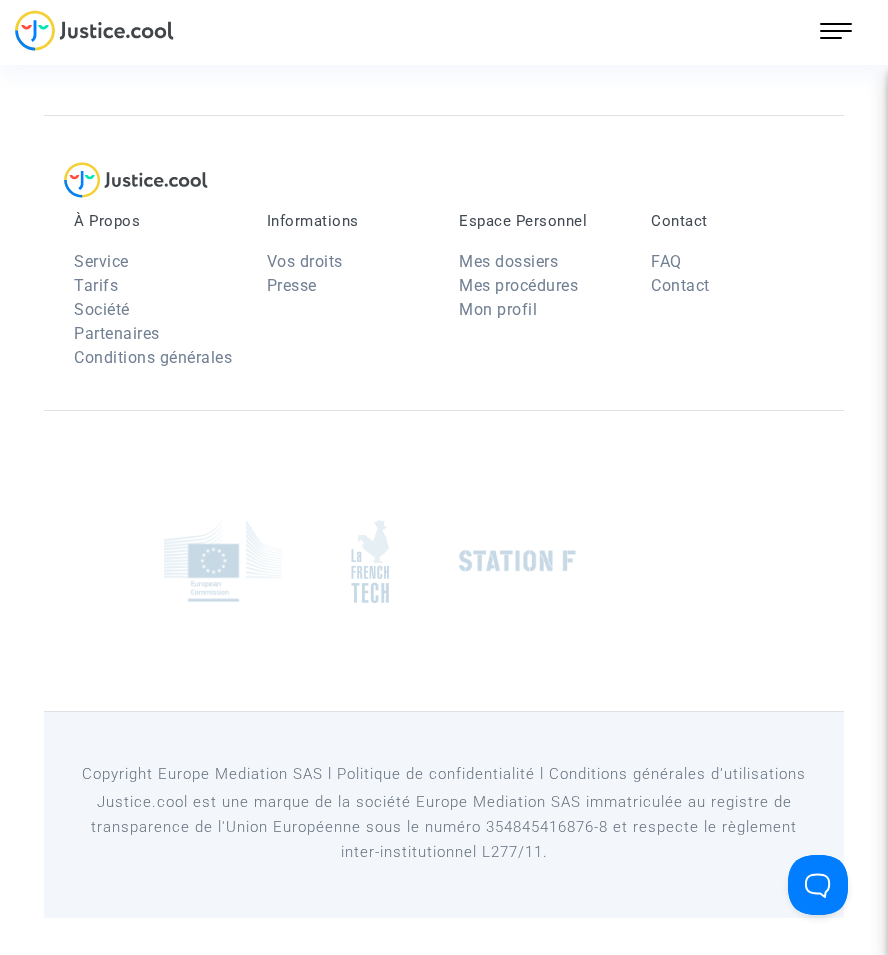 scroll, scrollTop: 0, scrollLeft: 0, axis: both 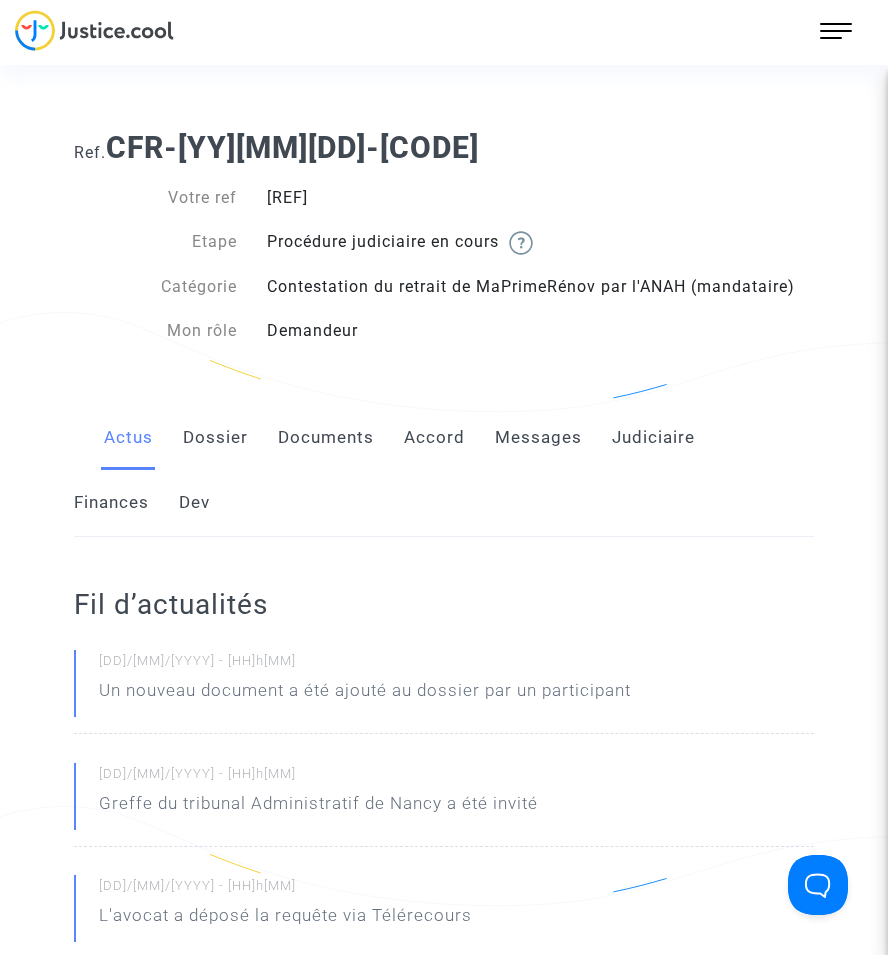click on "Documents" 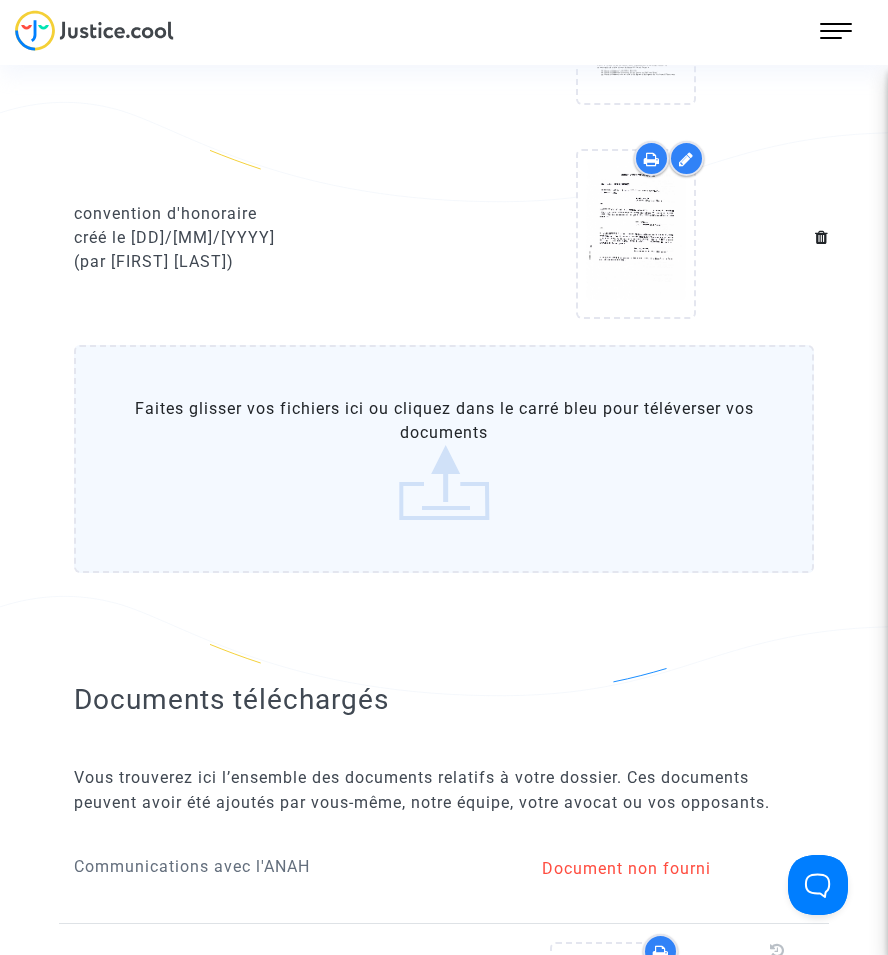 scroll, scrollTop: 400, scrollLeft: 0, axis: vertical 